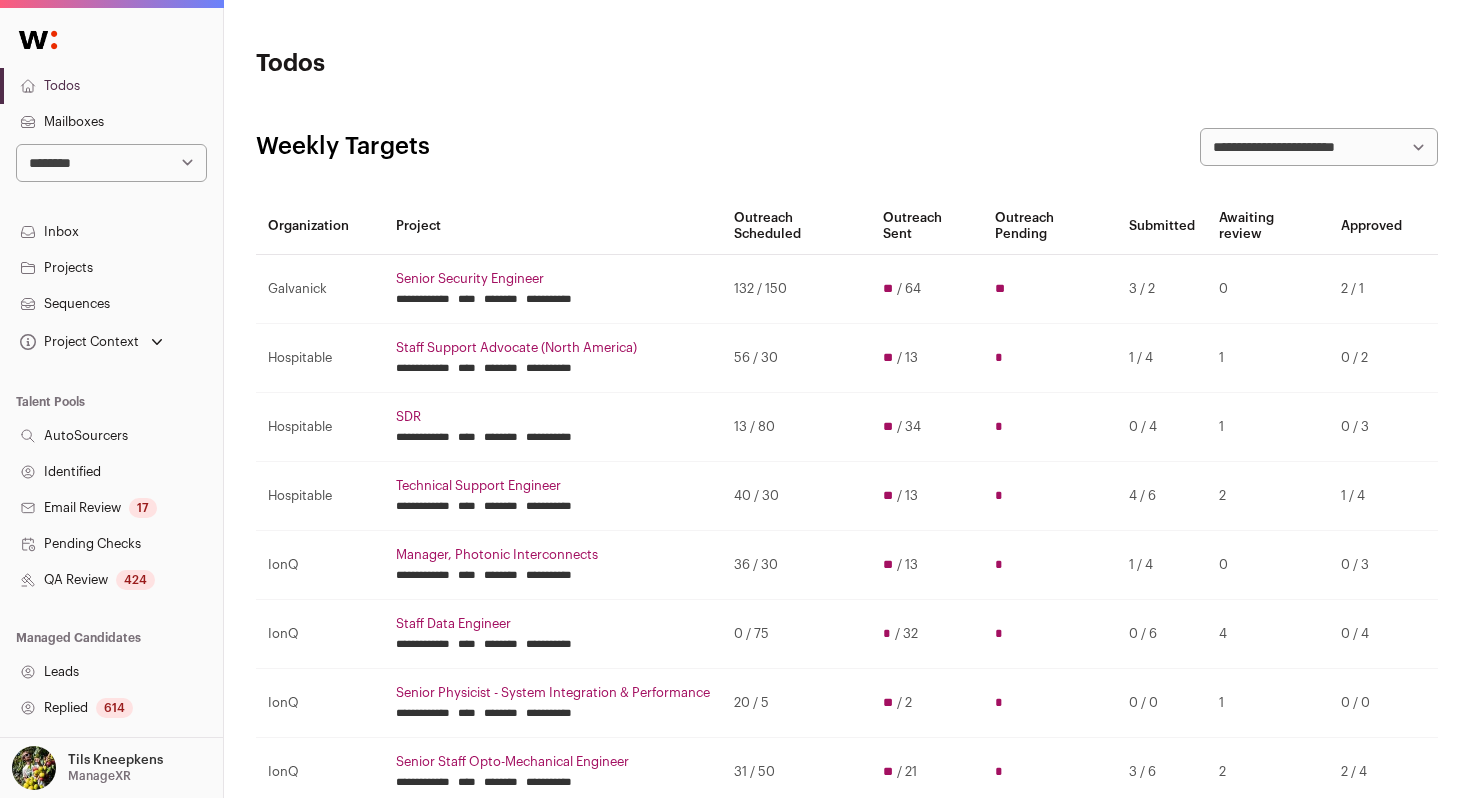 scroll, scrollTop: 0, scrollLeft: 0, axis: both 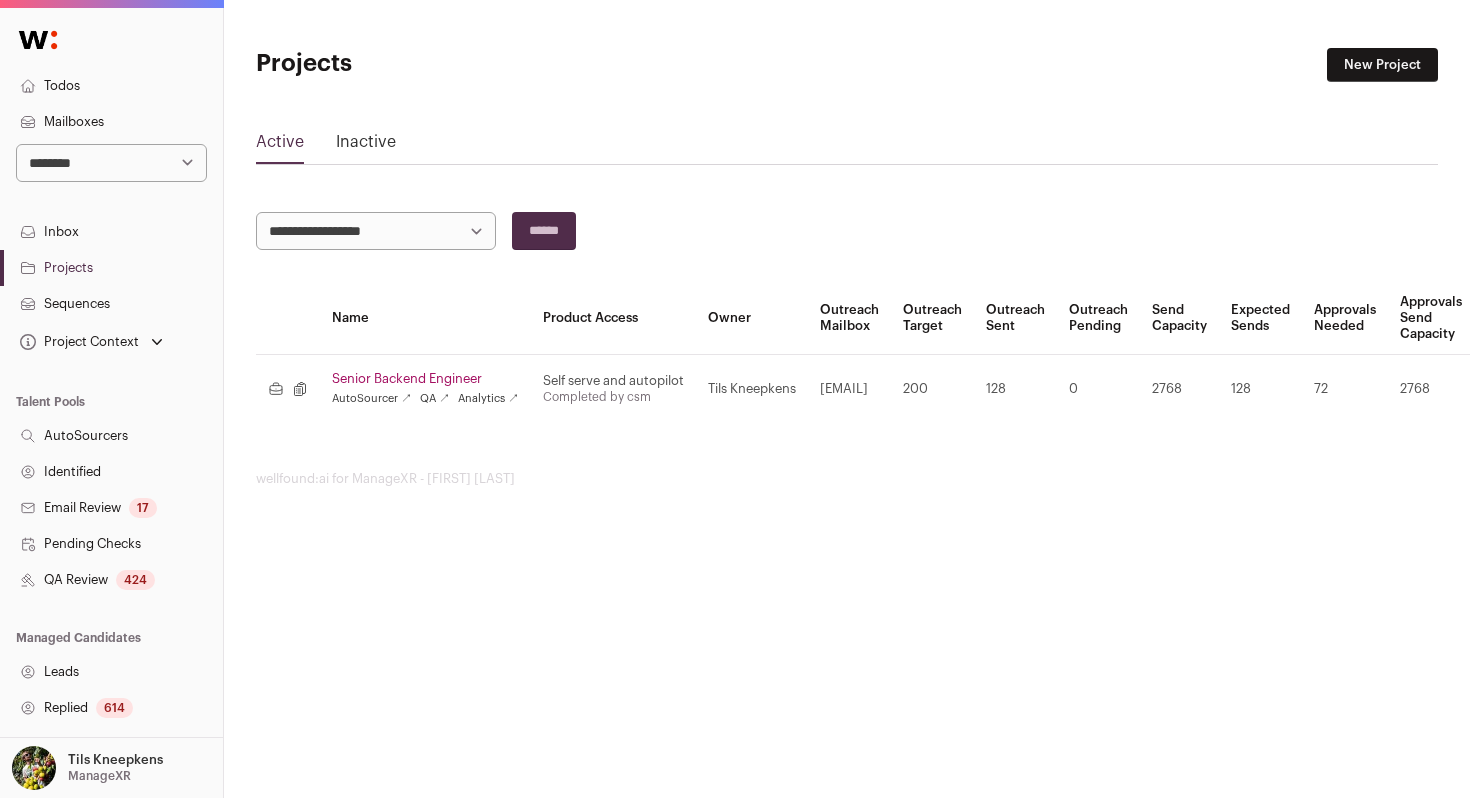 click on "Senior Backend Engineer
AutoSourcer ↗
QA ↗
Analytics ↗" at bounding box center (425, 389) 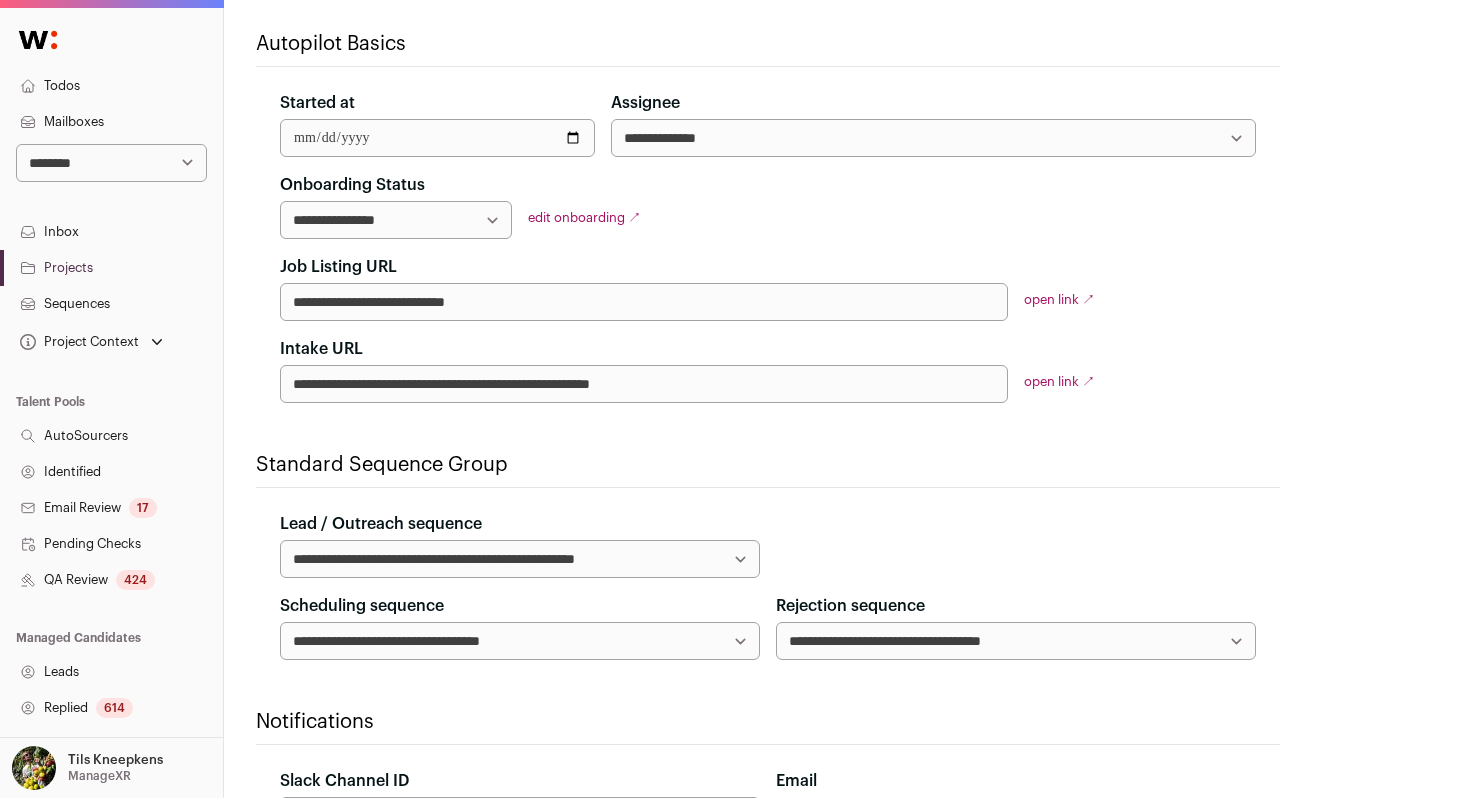 scroll, scrollTop: 0, scrollLeft: 0, axis: both 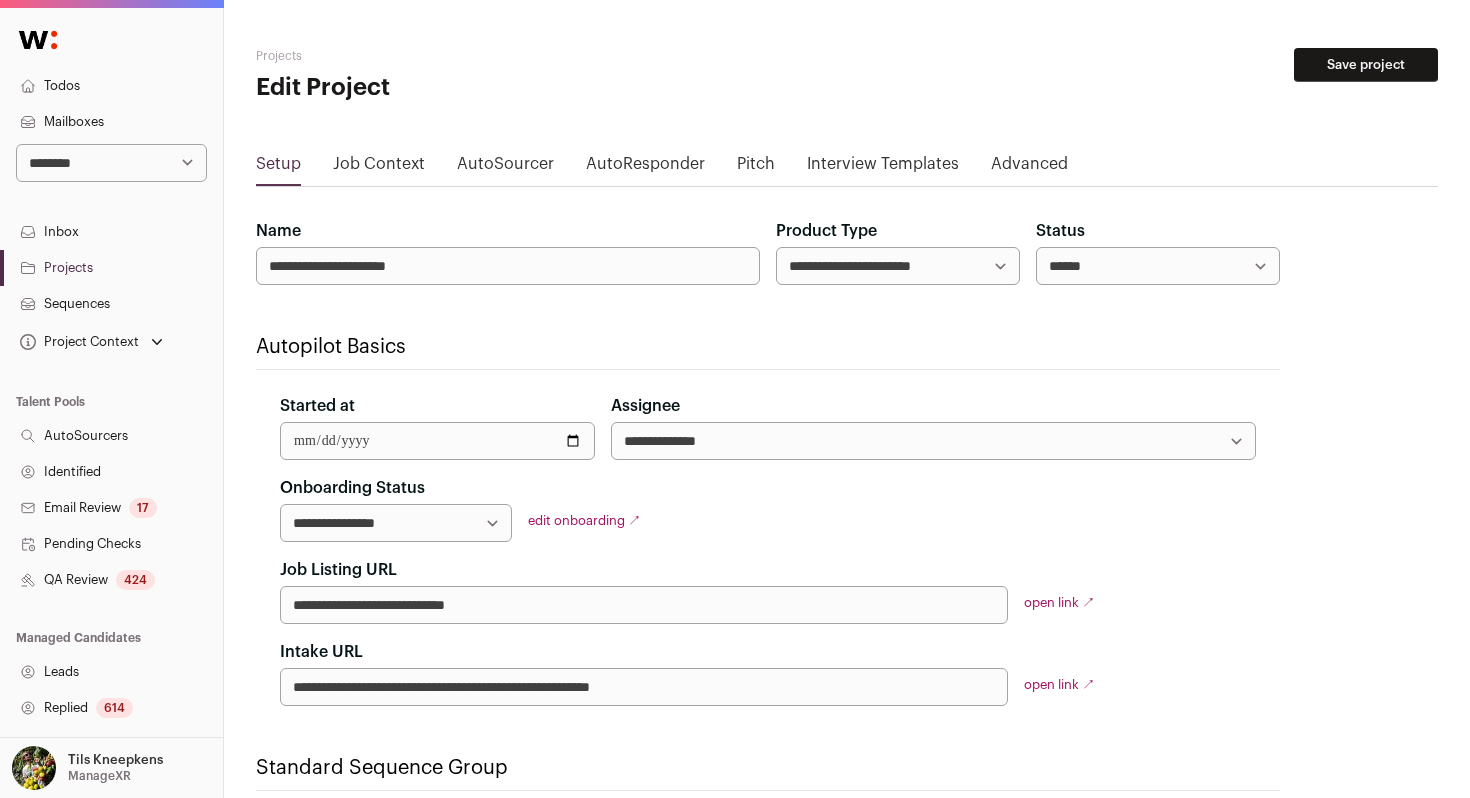 click on "Advanced" at bounding box center (1029, 168) 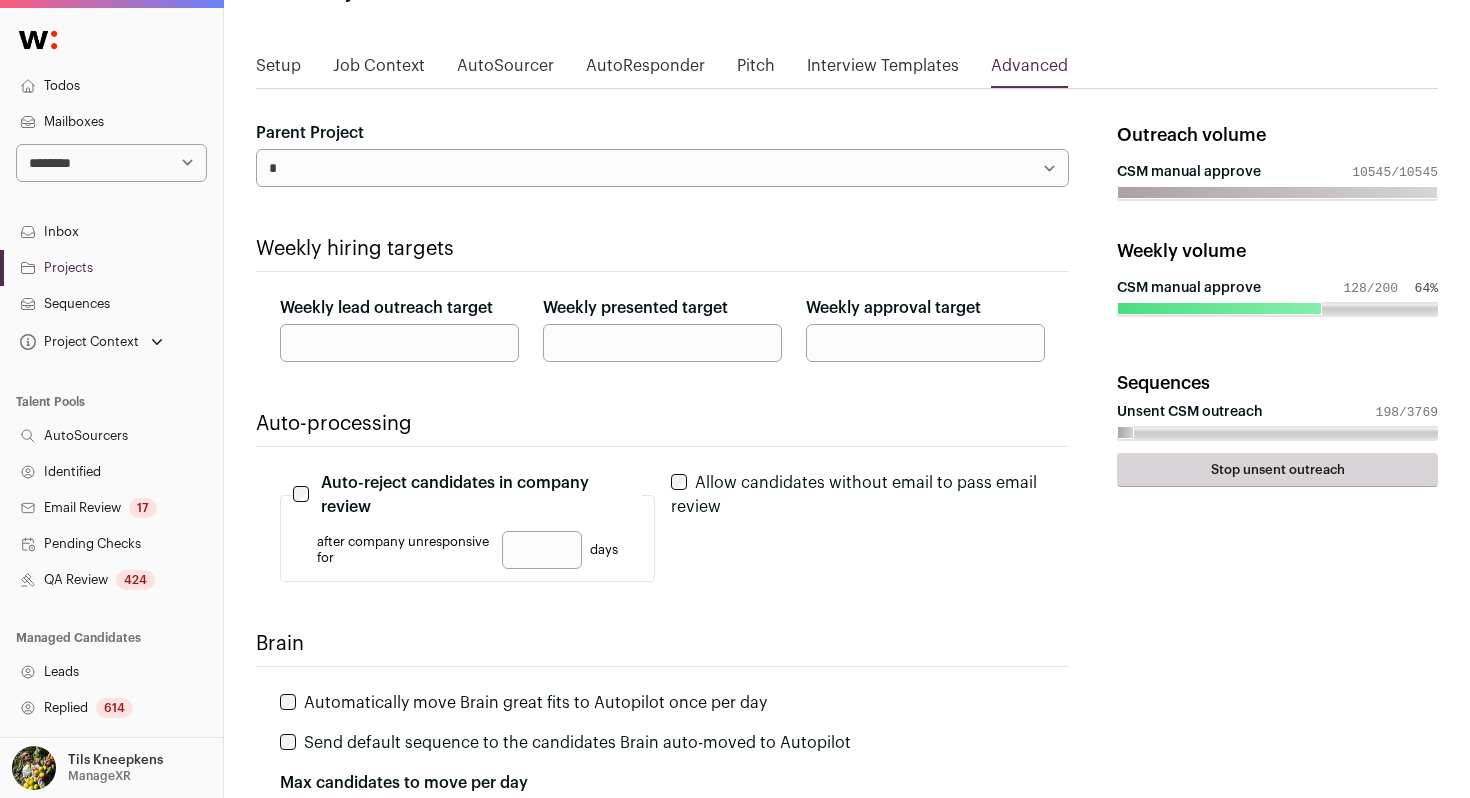 scroll, scrollTop: 0, scrollLeft: 0, axis: both 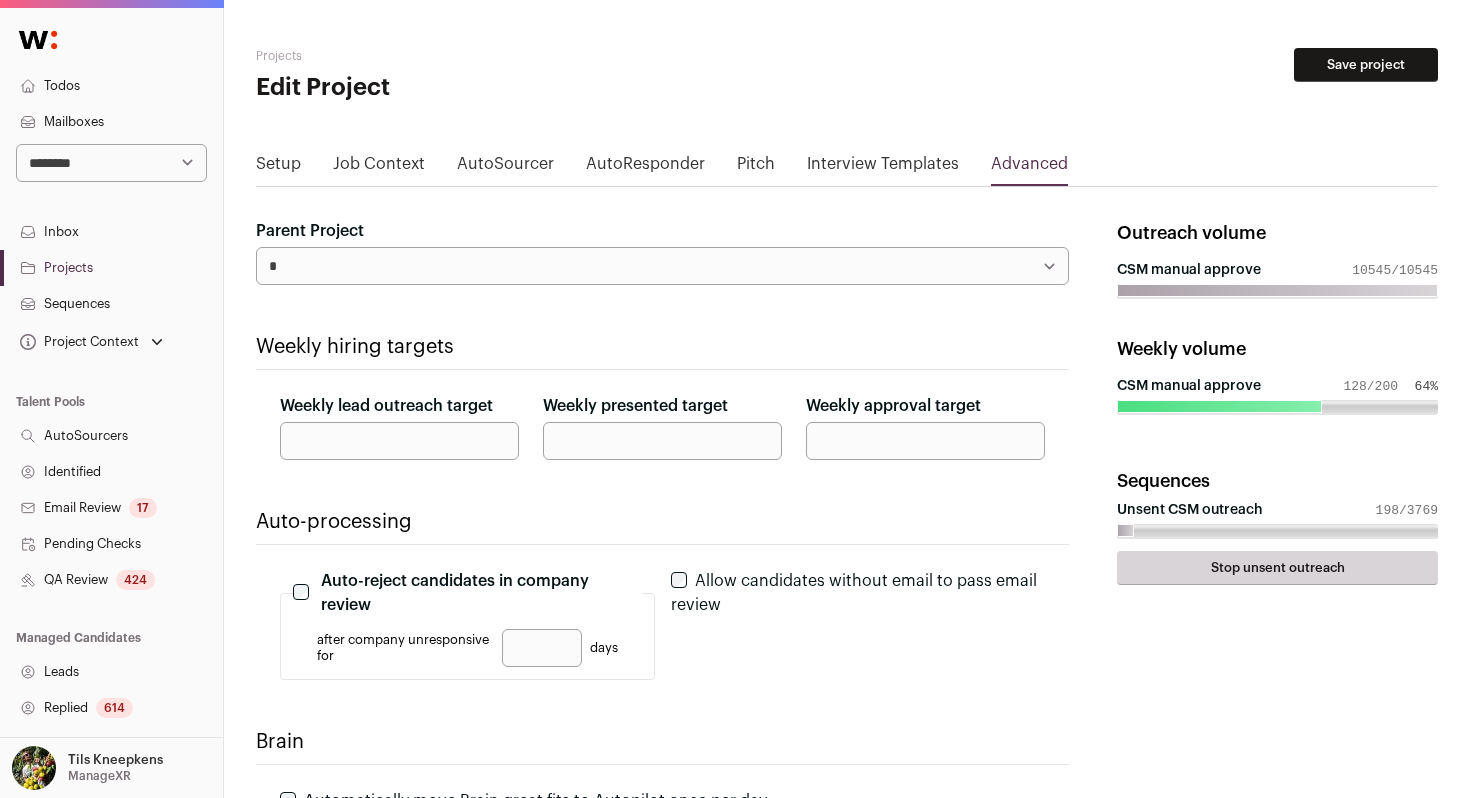 click on "QA Review
424" at bounding box center (111, 580) 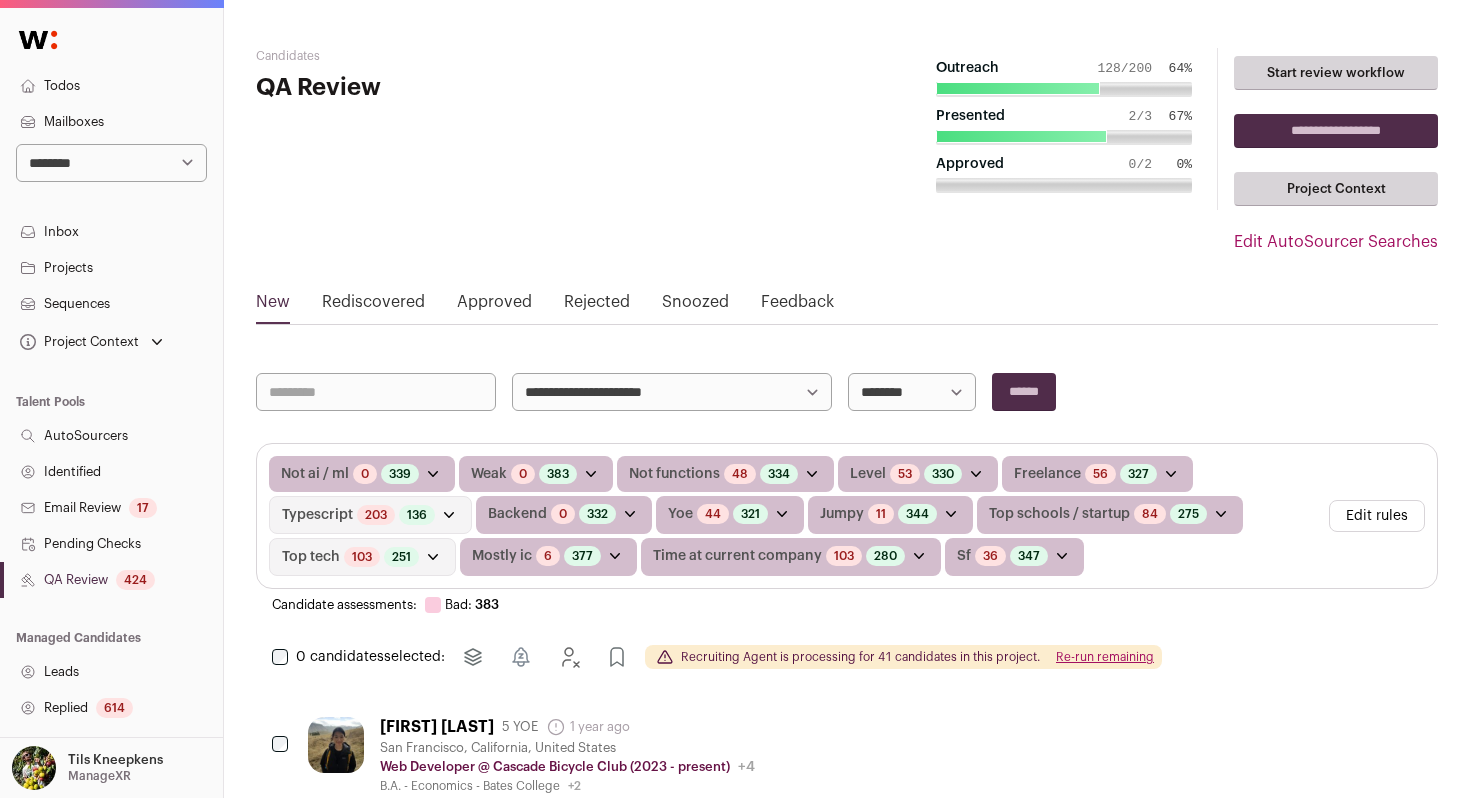 click on "Todos" at bounding box center [111, 86] 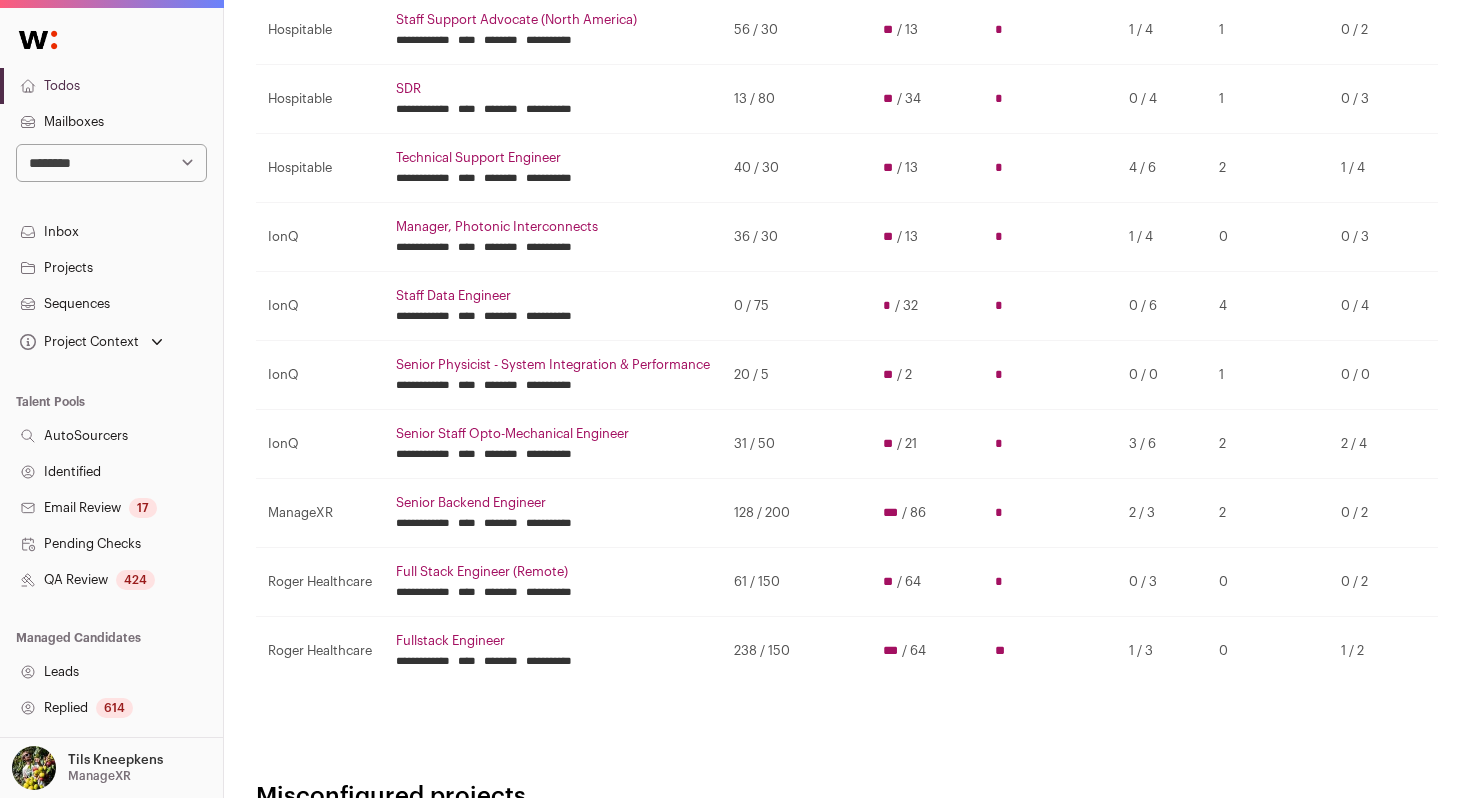 scroll, scrollTop: 324, scrollLeft: 0, axis: vertical 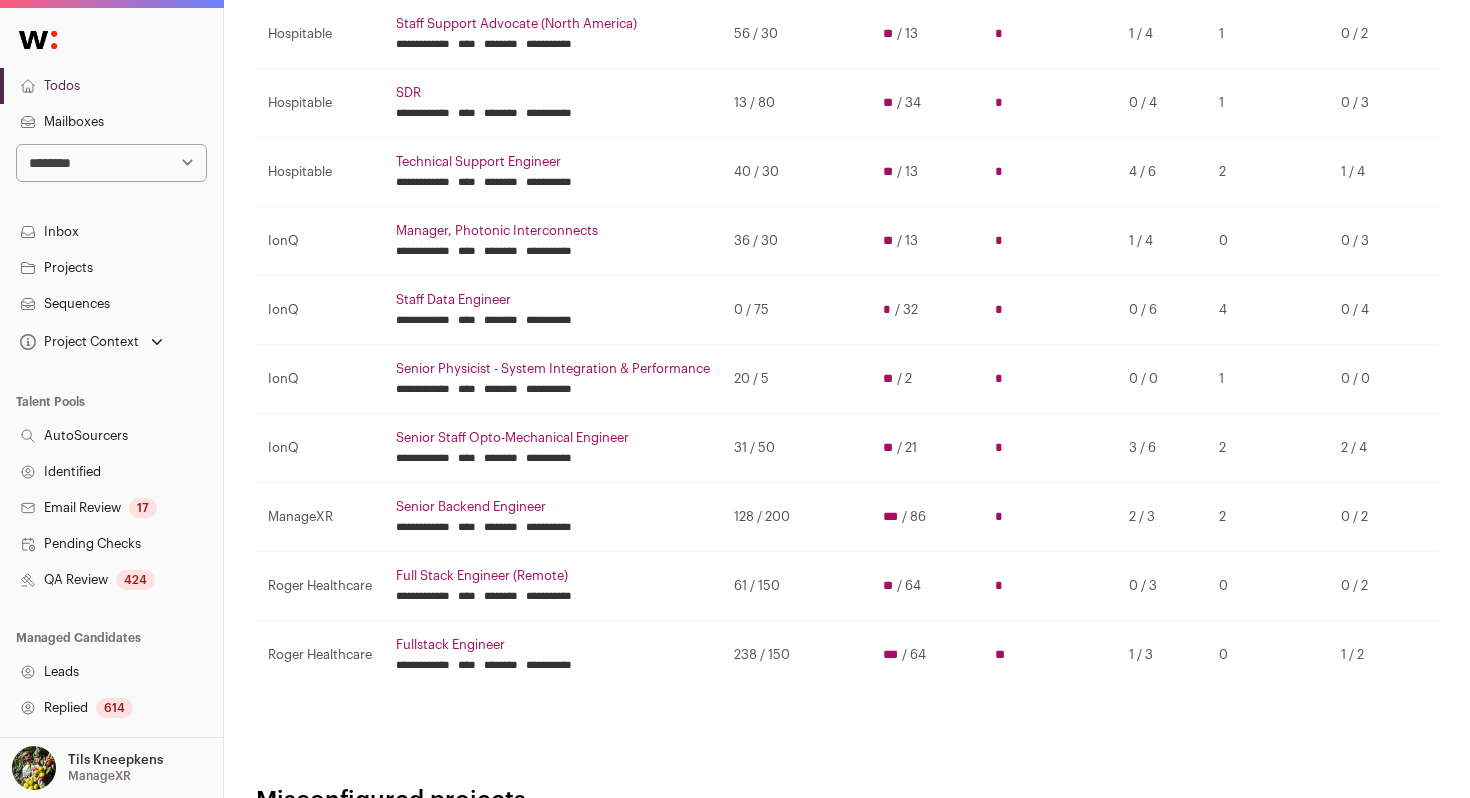 click on "Senior Staff Opto-Mechanical Engineer" at bounding box center (553, 438) 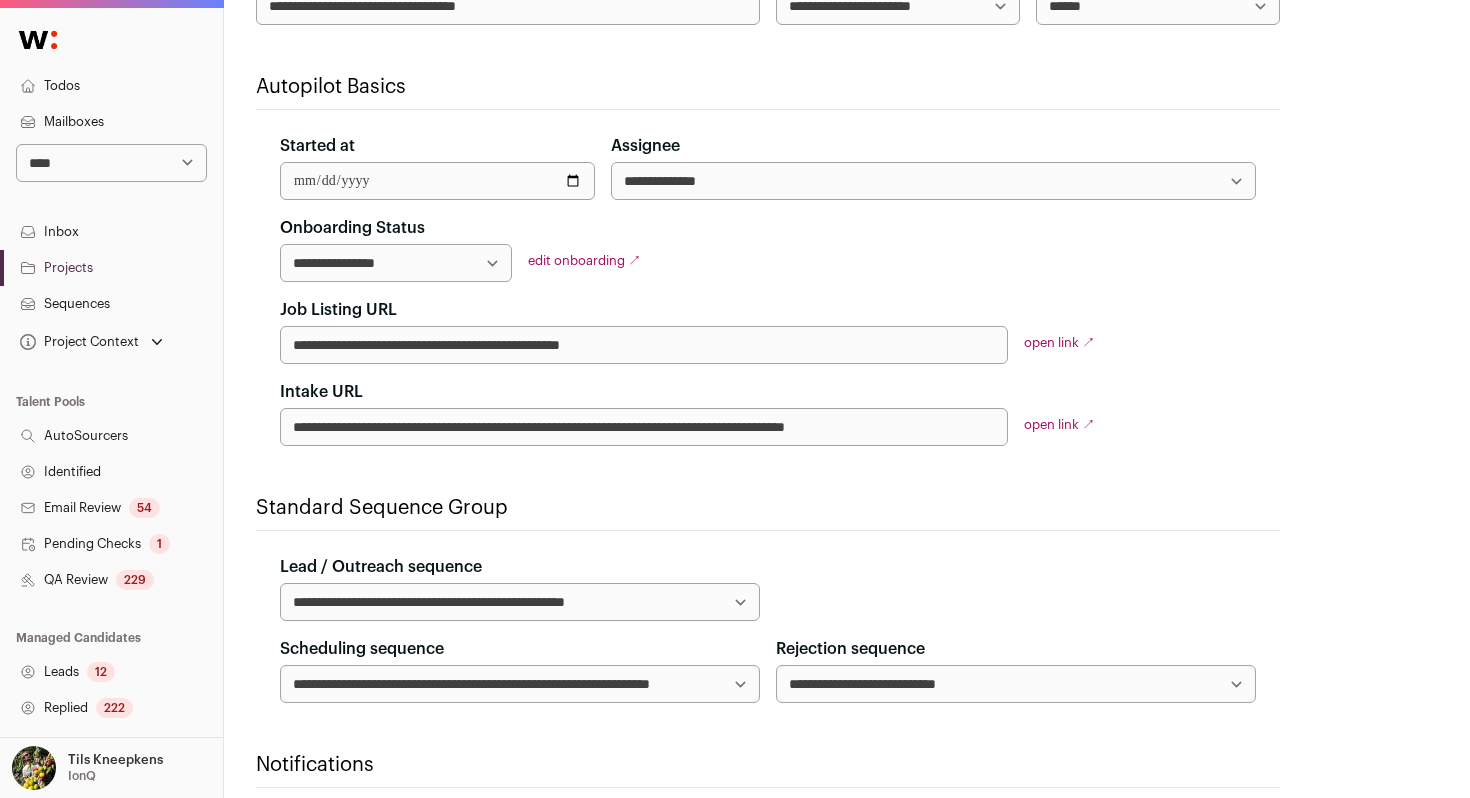scroll, scrollTop: 0, scrollLeft: 0, axis: both 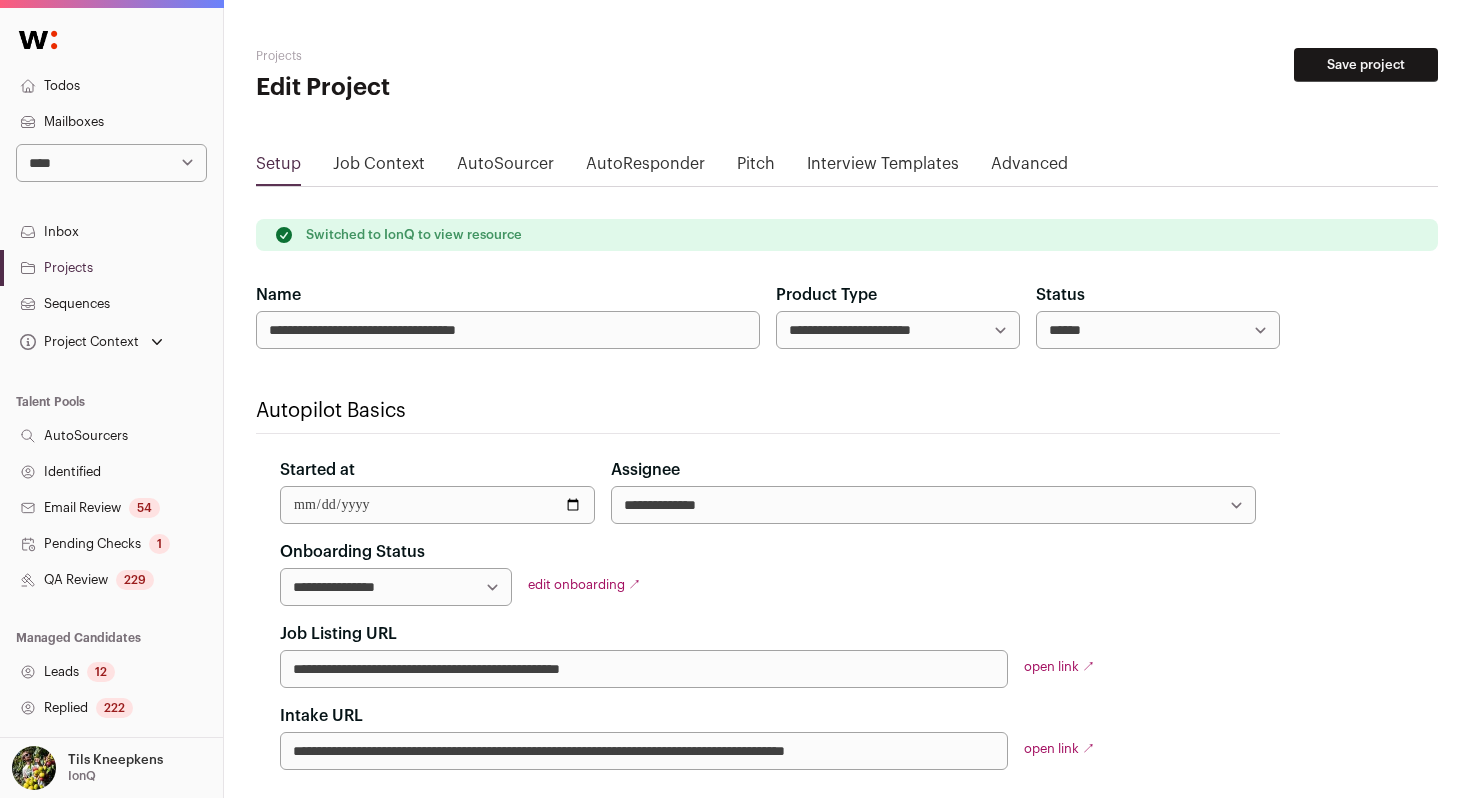 click on "QA Review
229" at bounding box center [111, 580] 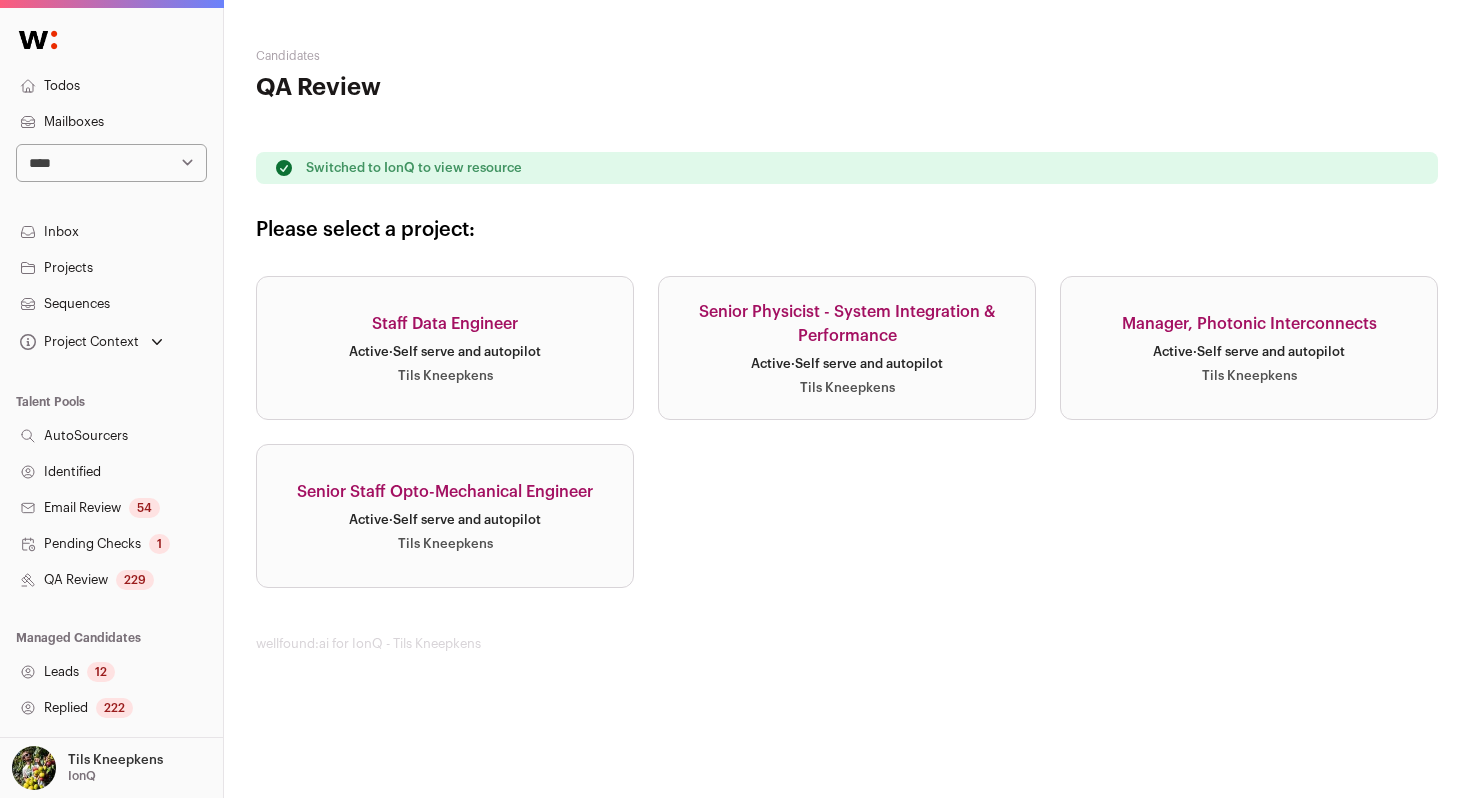 click on "Senior Staff Opto-Mechanical Engineer
Active
·
Self serve and autopilot
Tils Kneepkens" at bounding box center (445, 516) 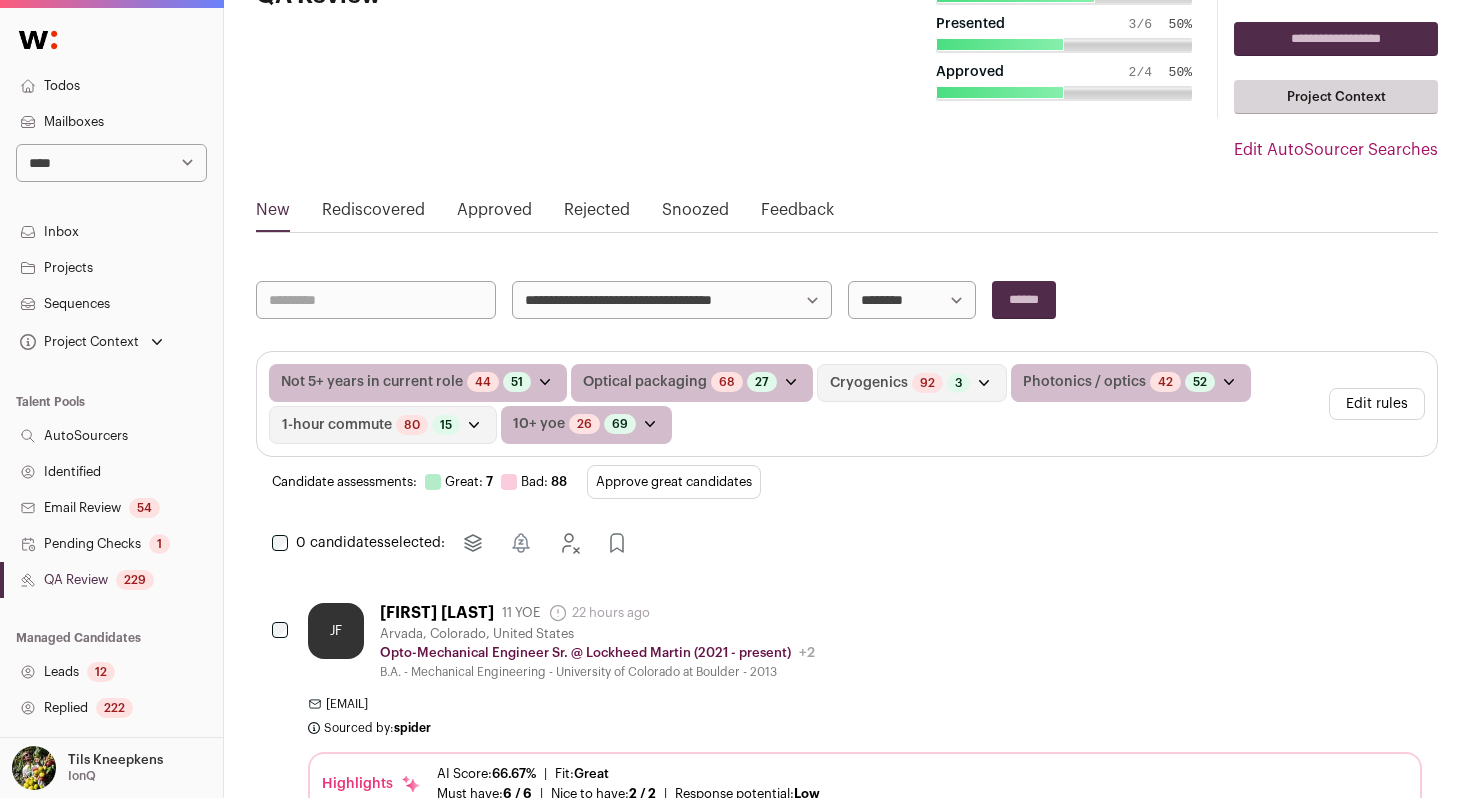 scroll, scrollTop: 93, scrollLeft: 0, axis: vertical 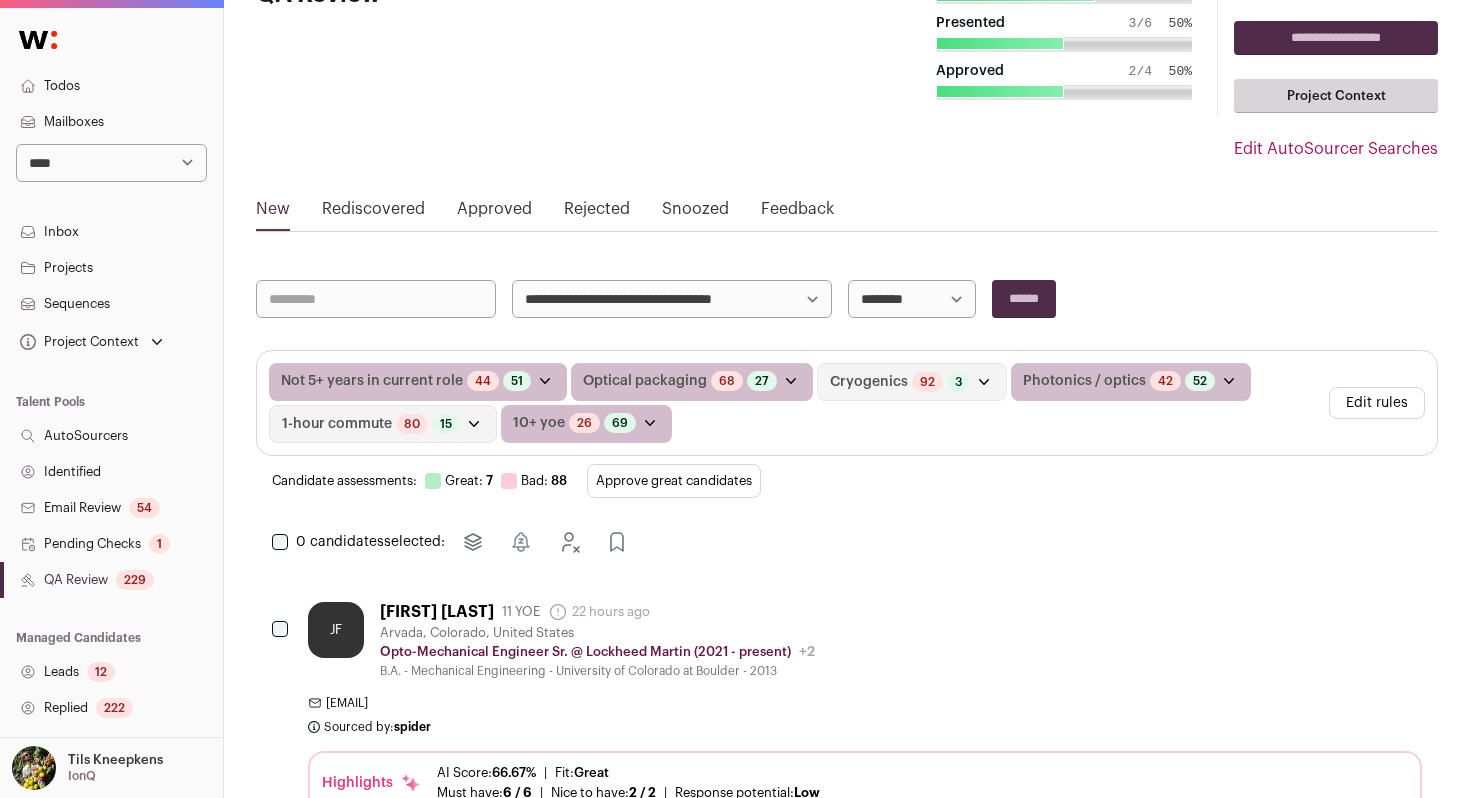 click on "Approve great candidates" at bounding box center (674, 481) 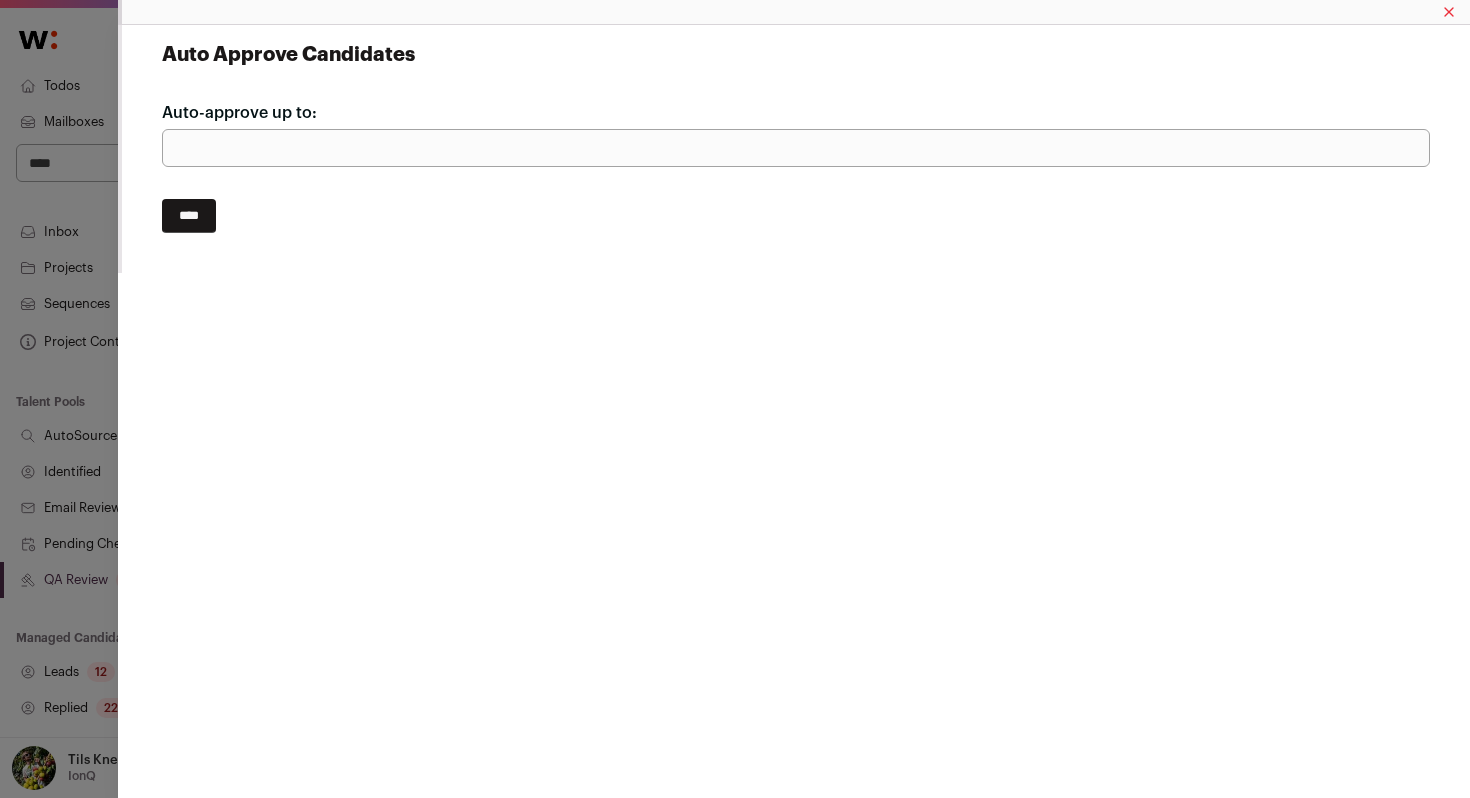 click on "****" at bounding box center [189, 216] 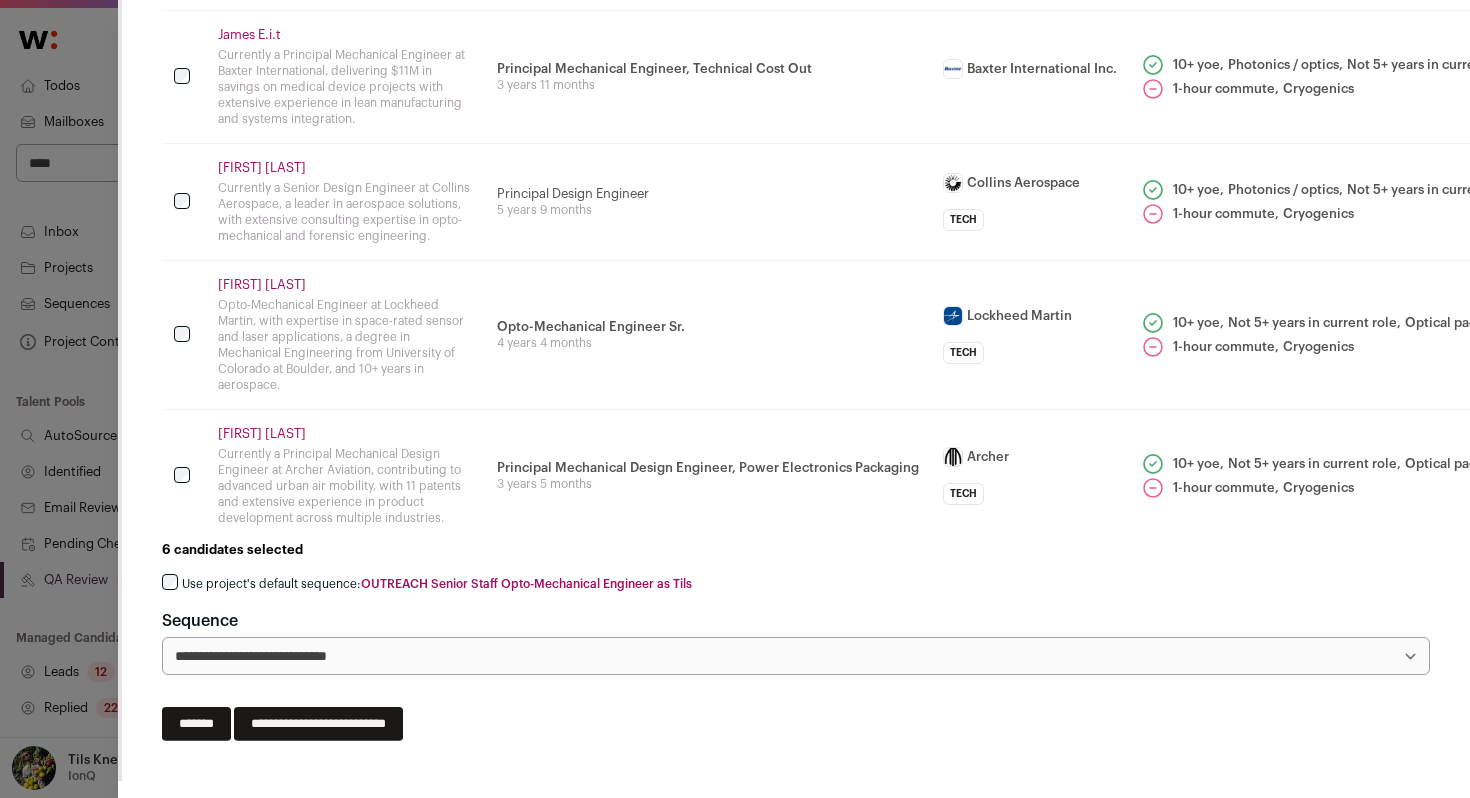 scroll, scrollTop: 538, scrollLeft: 0, axis: vertical 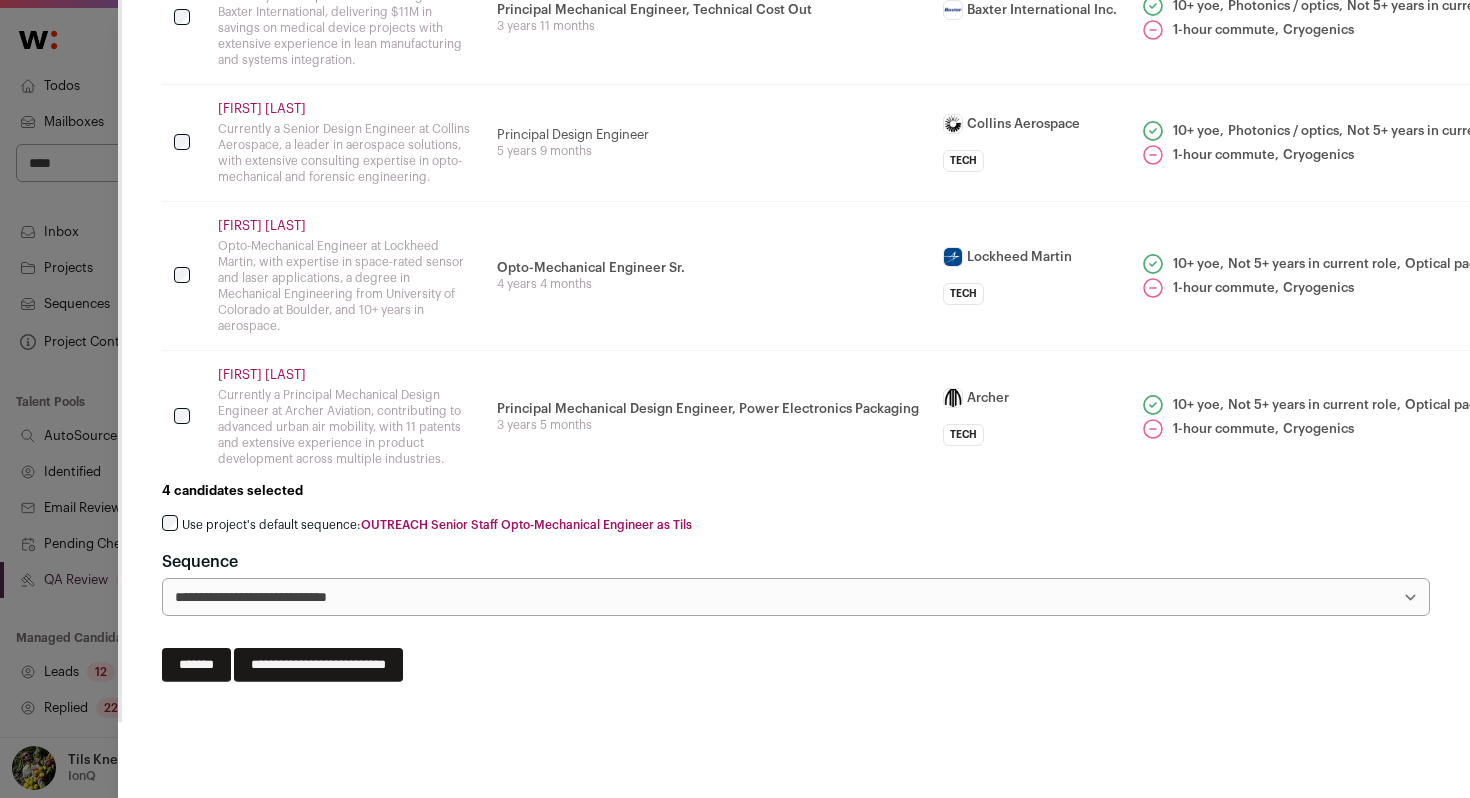 click on "Use project's default sequence:
OUTREACH Senior Staff Opto-Mechanical Engineer as Tils" at bounding box center [437, 525] 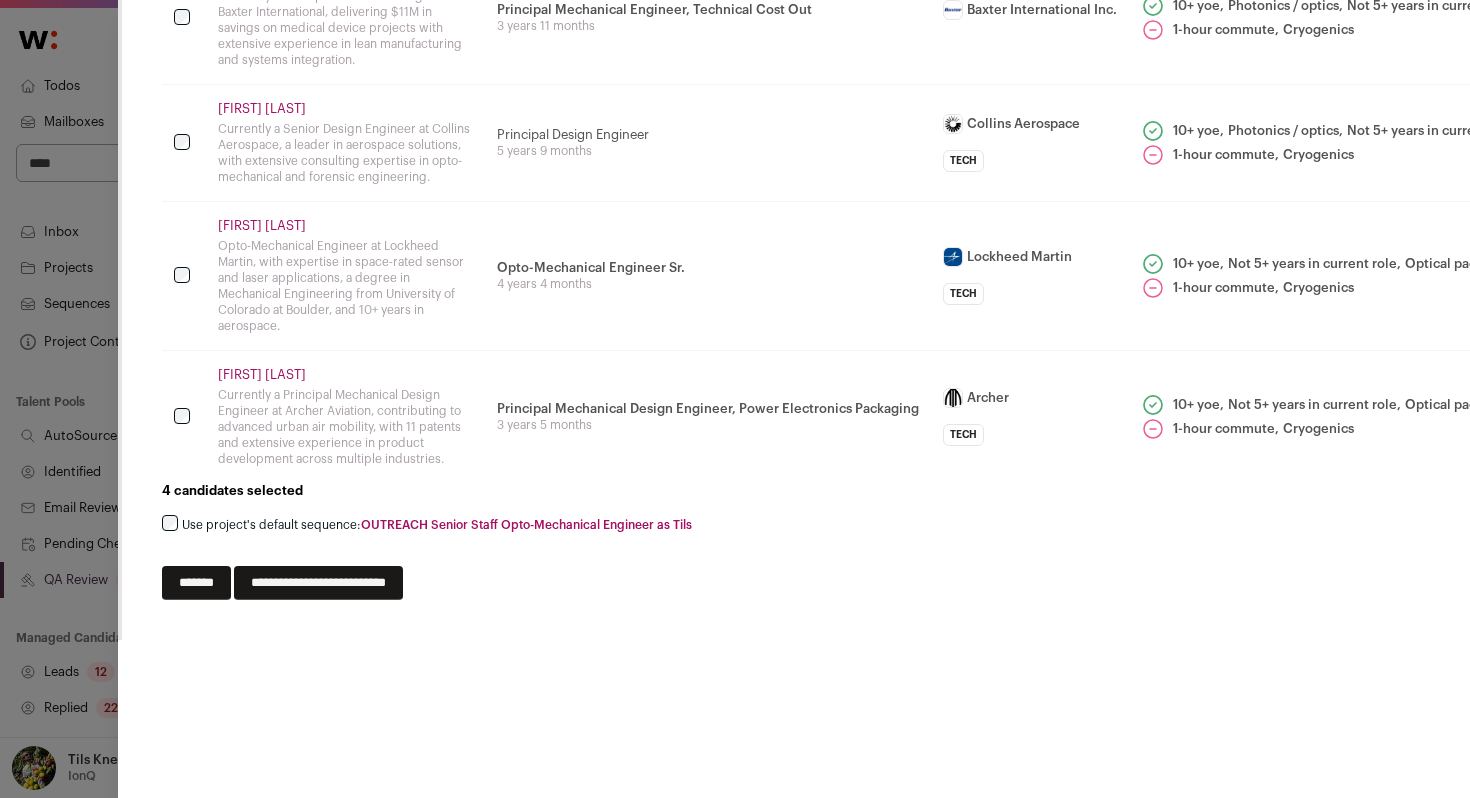click on "**********" at bounding box center (318, 583) 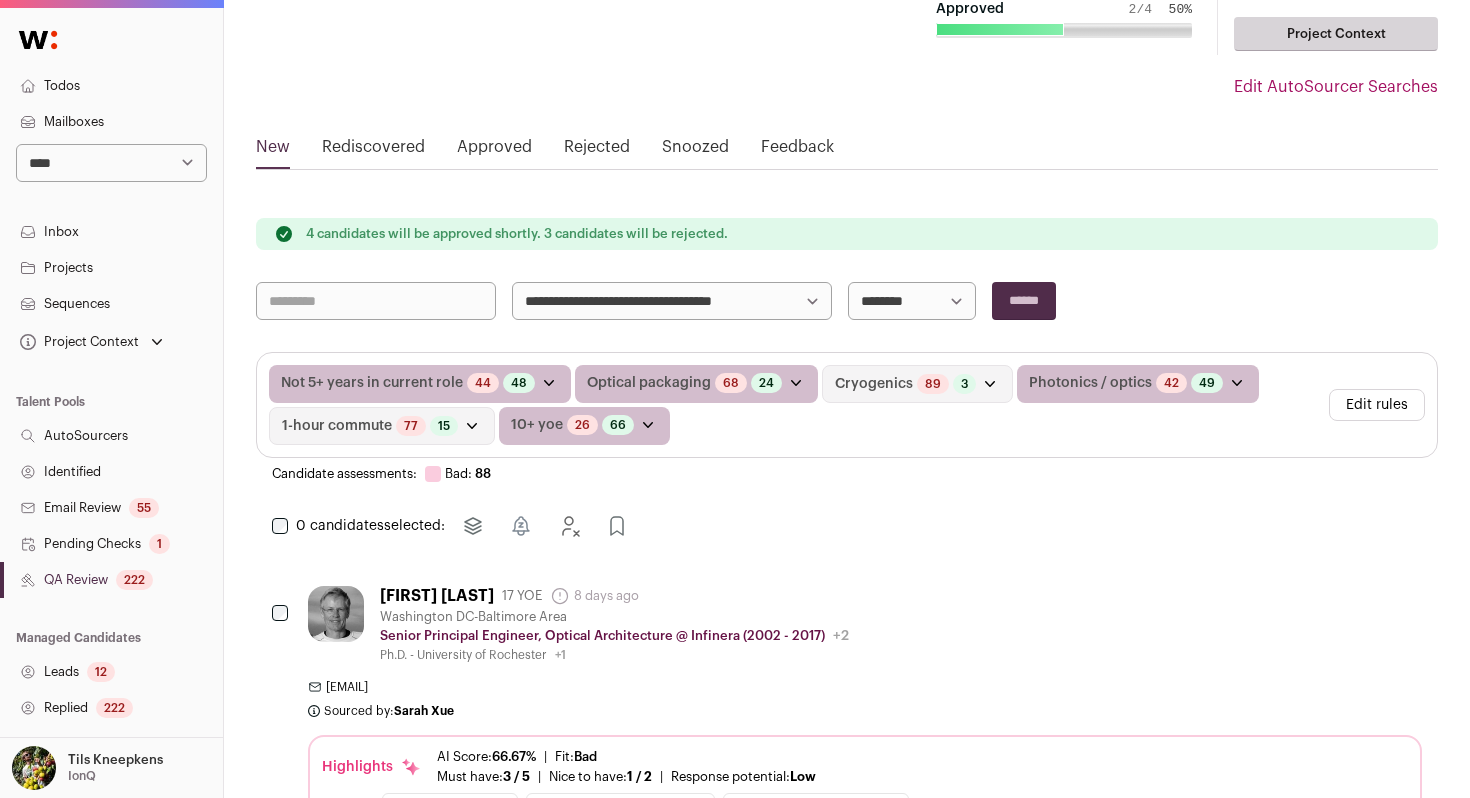 scroll, scrollTop: 166, scrollLeft: 0, axis: vertical 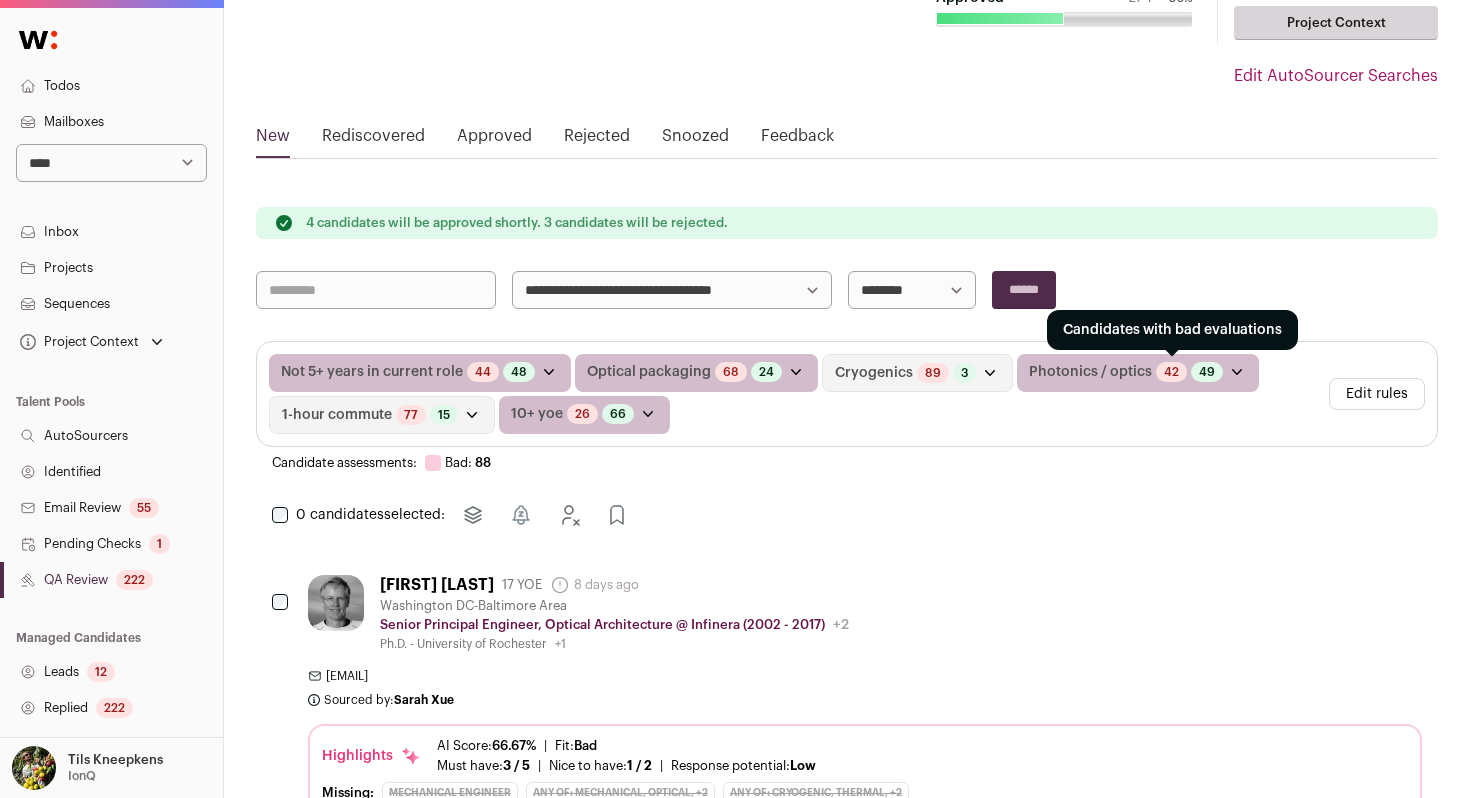 click on "42" at bounding box center [1171, 372] 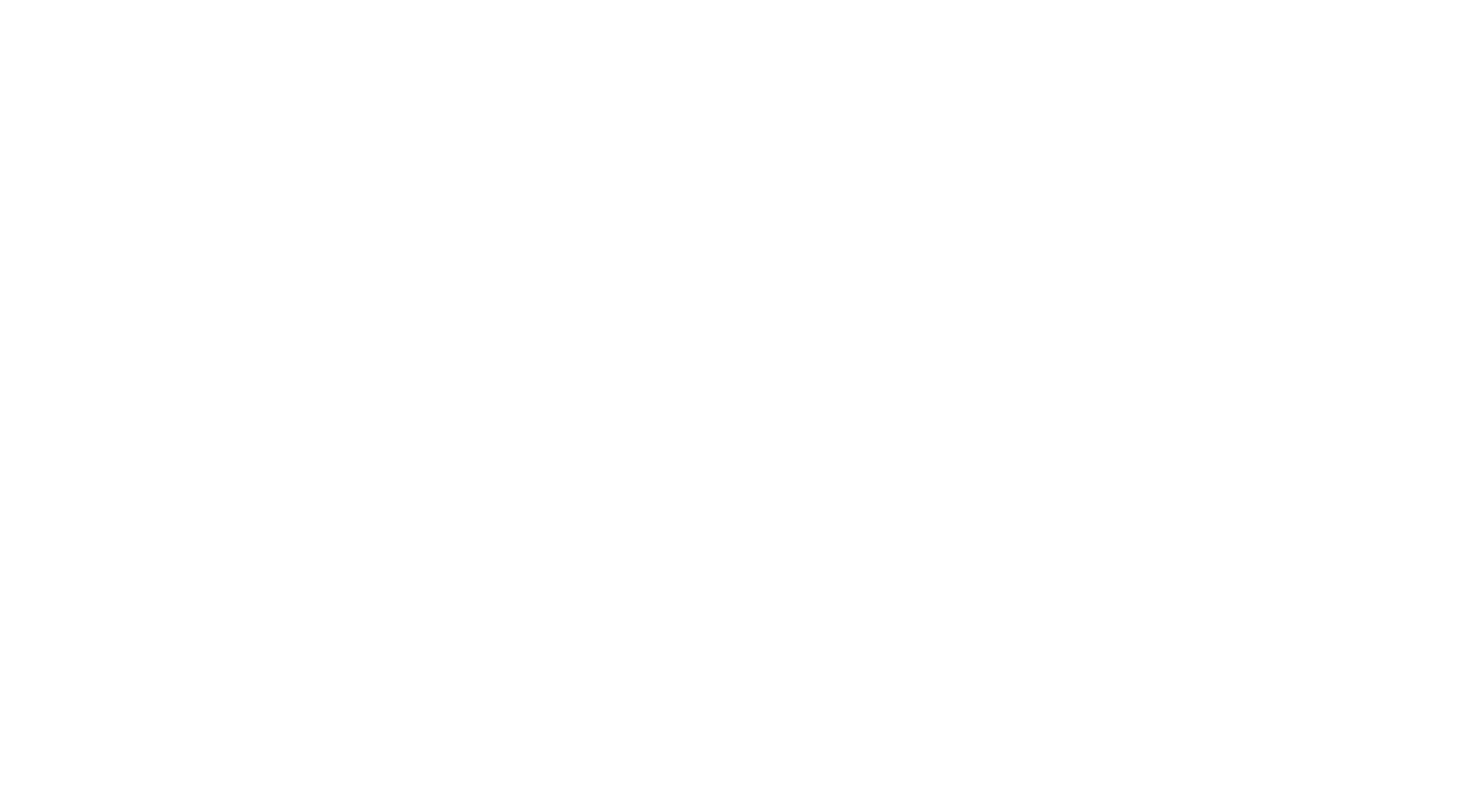 scroll, scrollTop: 0, scrollLeft: 0, axis: both 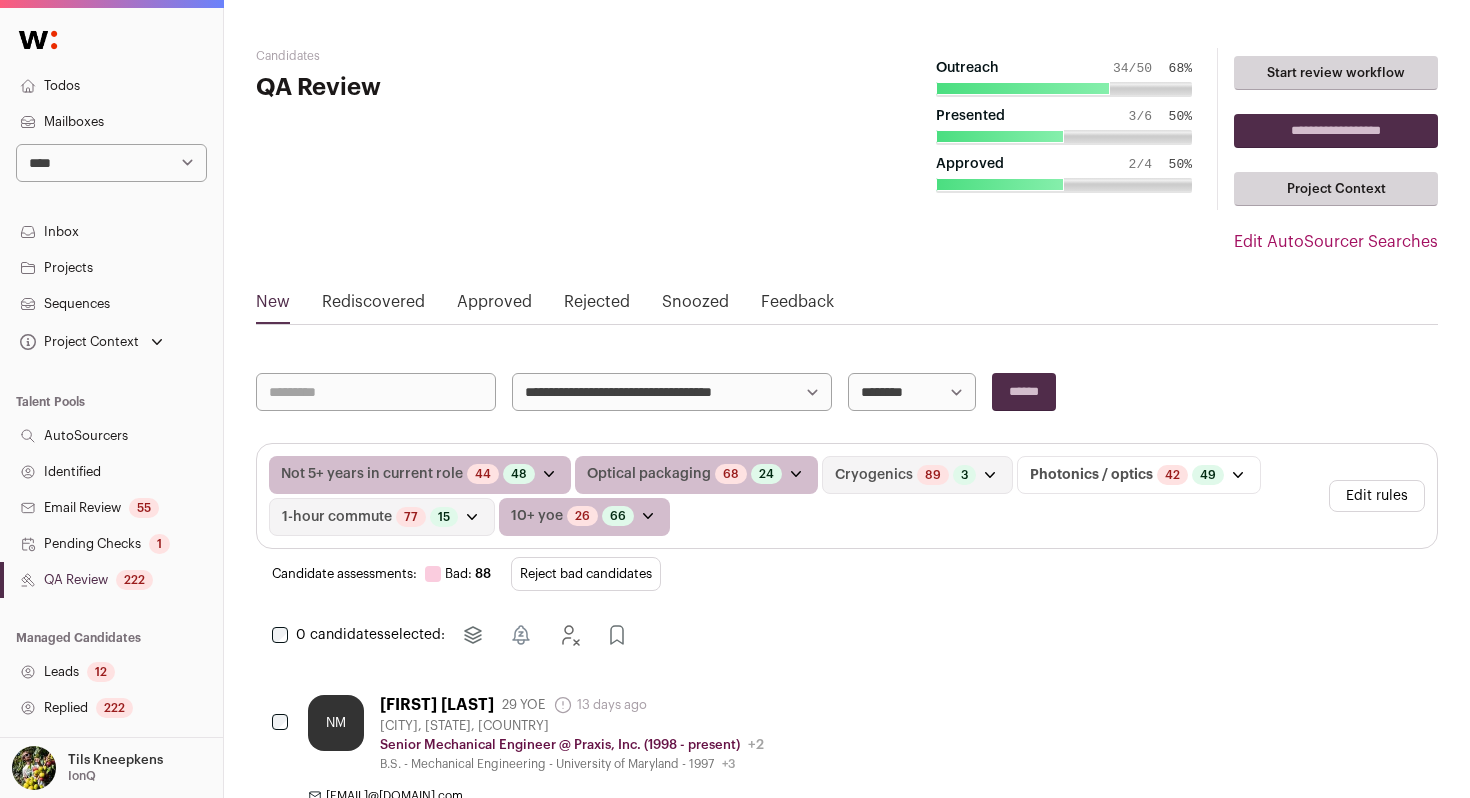 click on "Reject bad candidates" at bounding box center [586, 574] 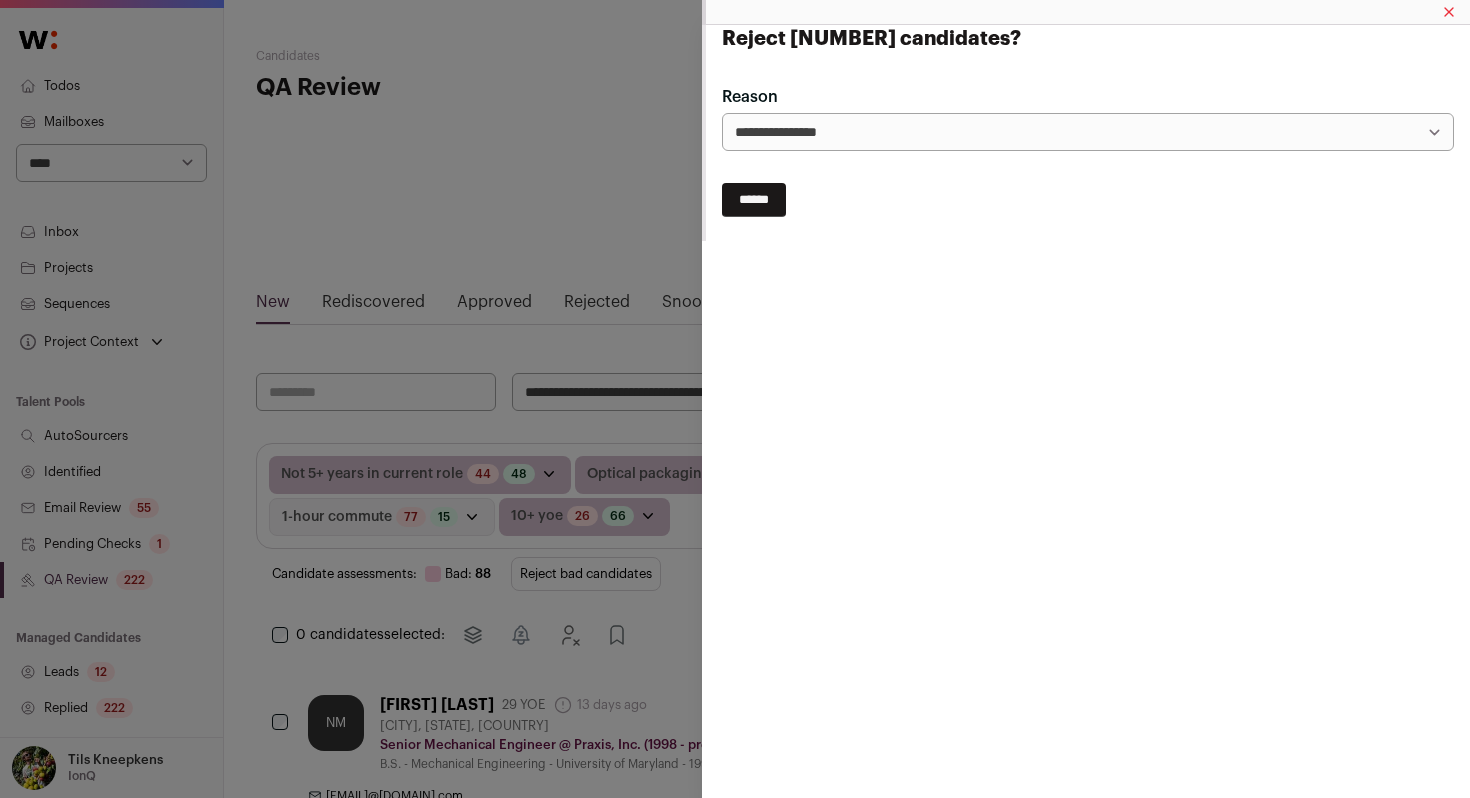 click on "******" at bounding box center (754, 200) 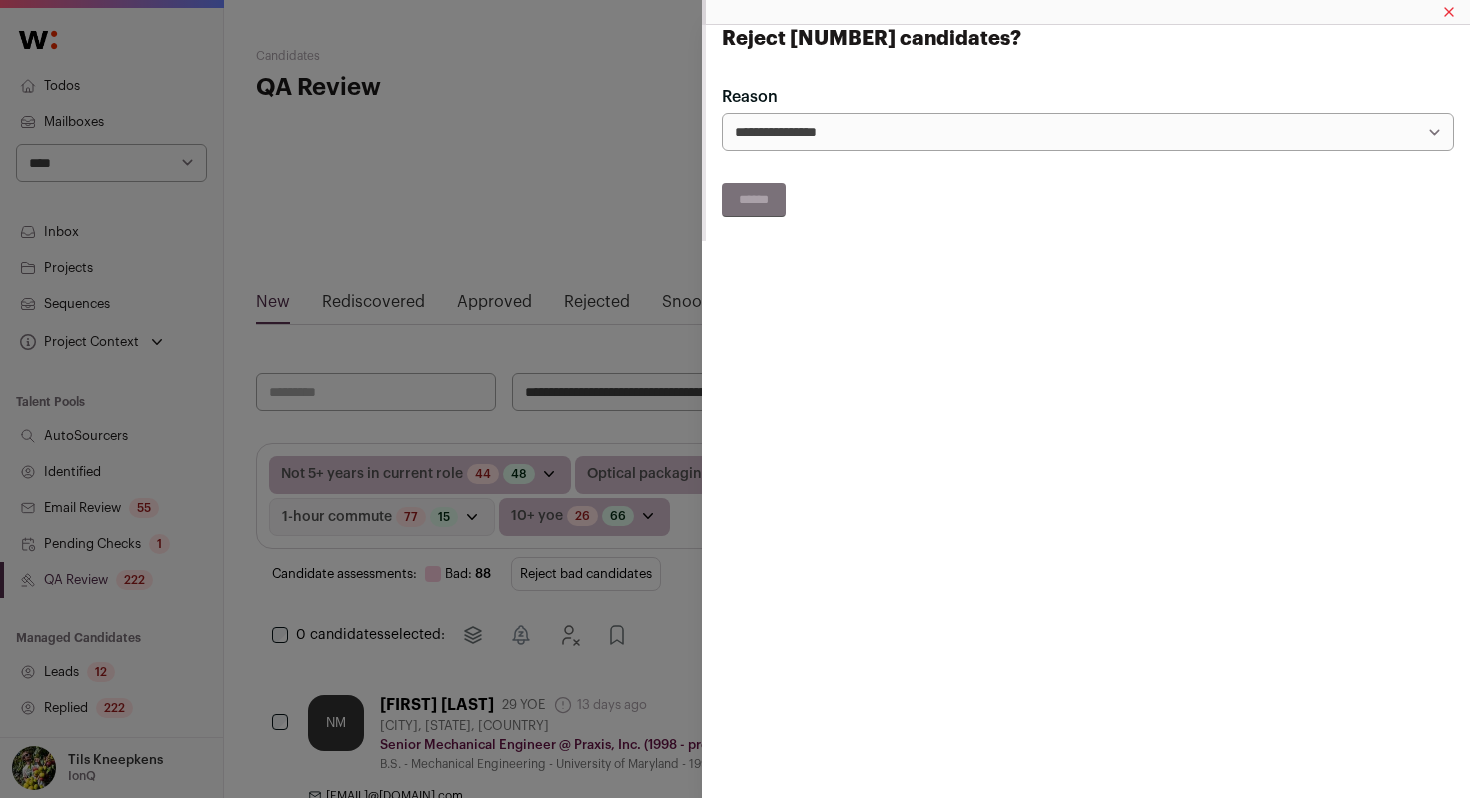 click on "**********" at bounding box center (735, 399) 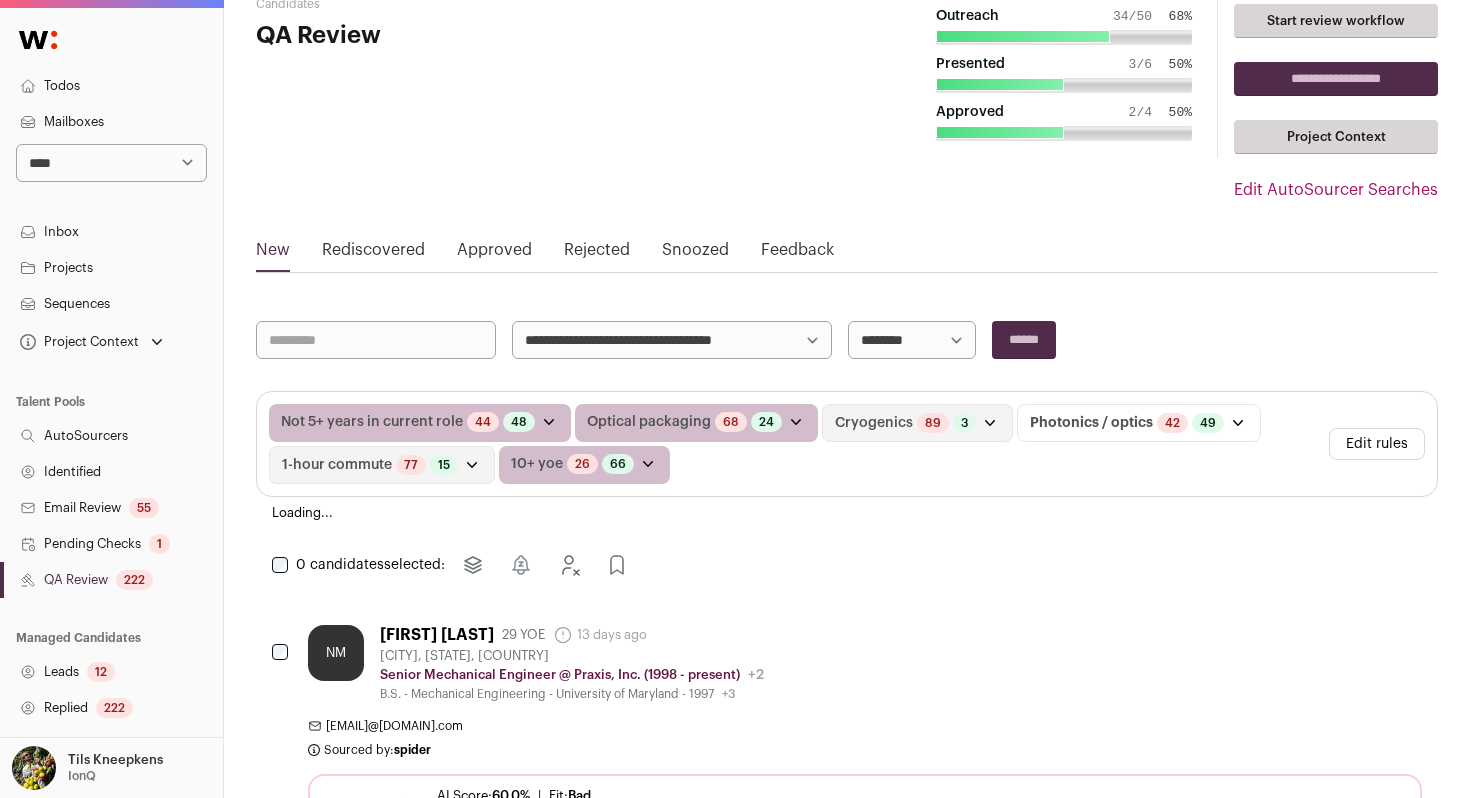 scroll, scrollTop: 51, scrollLeft: 0, axis: vertical 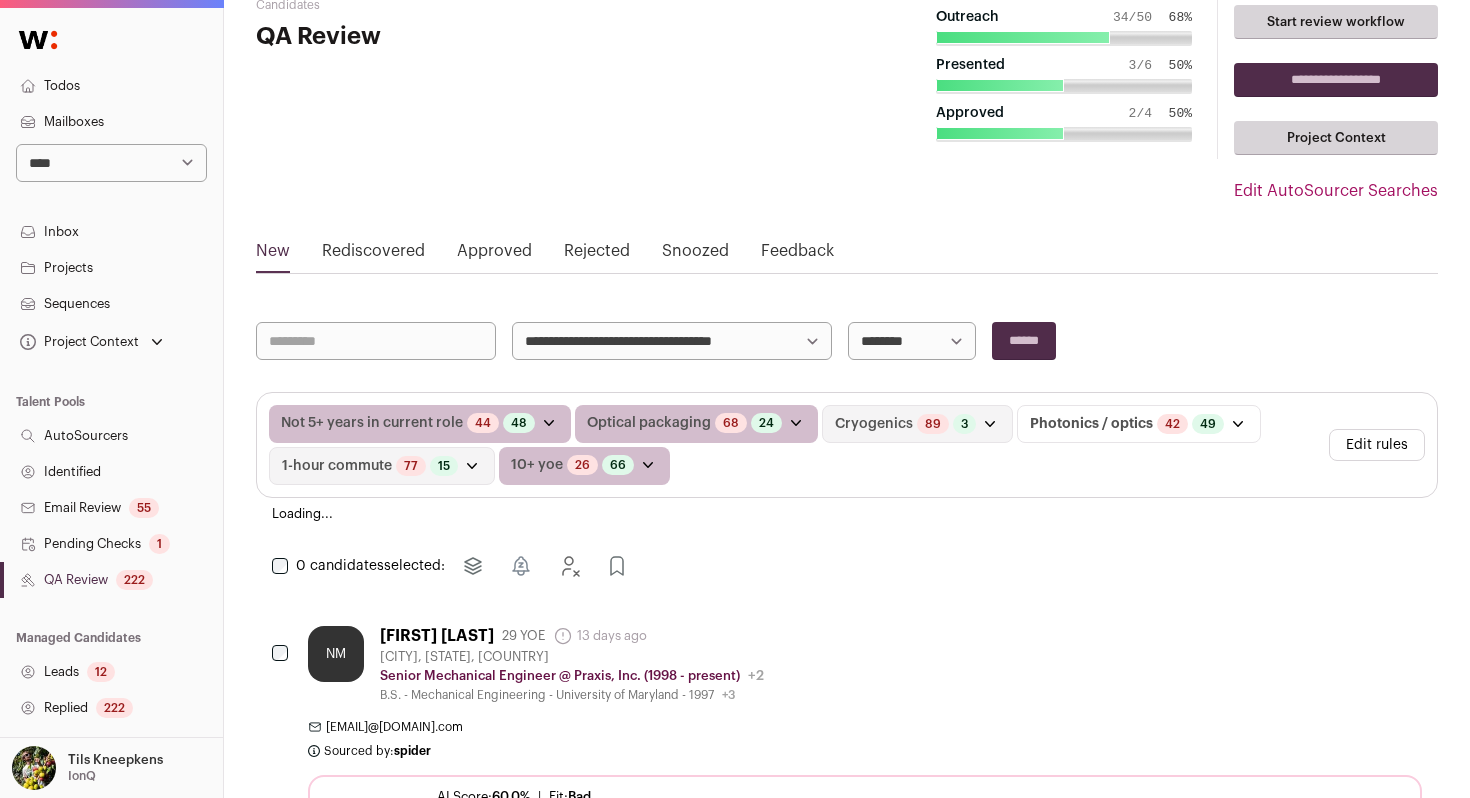 click on "**********" at bounding box center (672, 341) 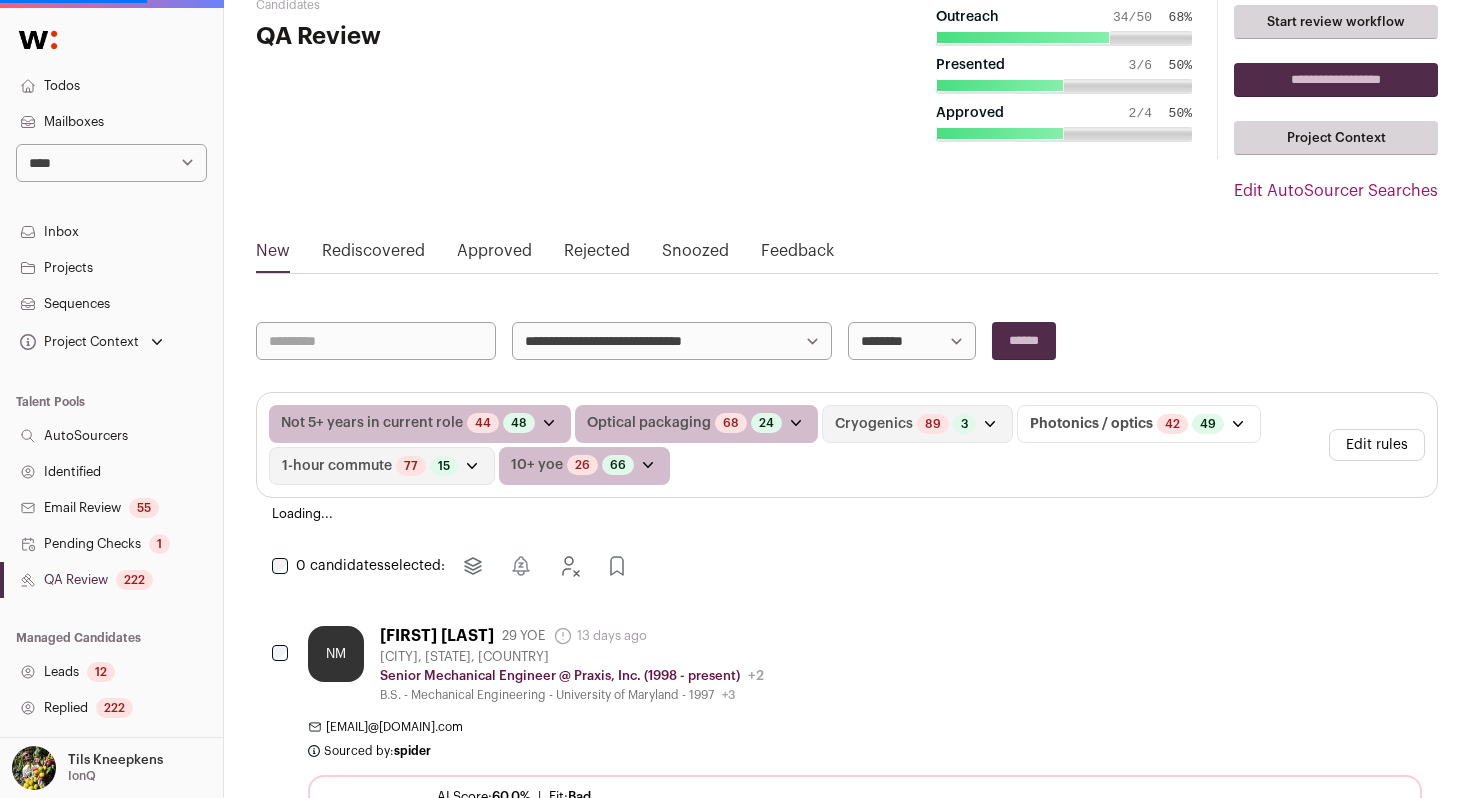 click on "******" at bounding box center (1024, 341) 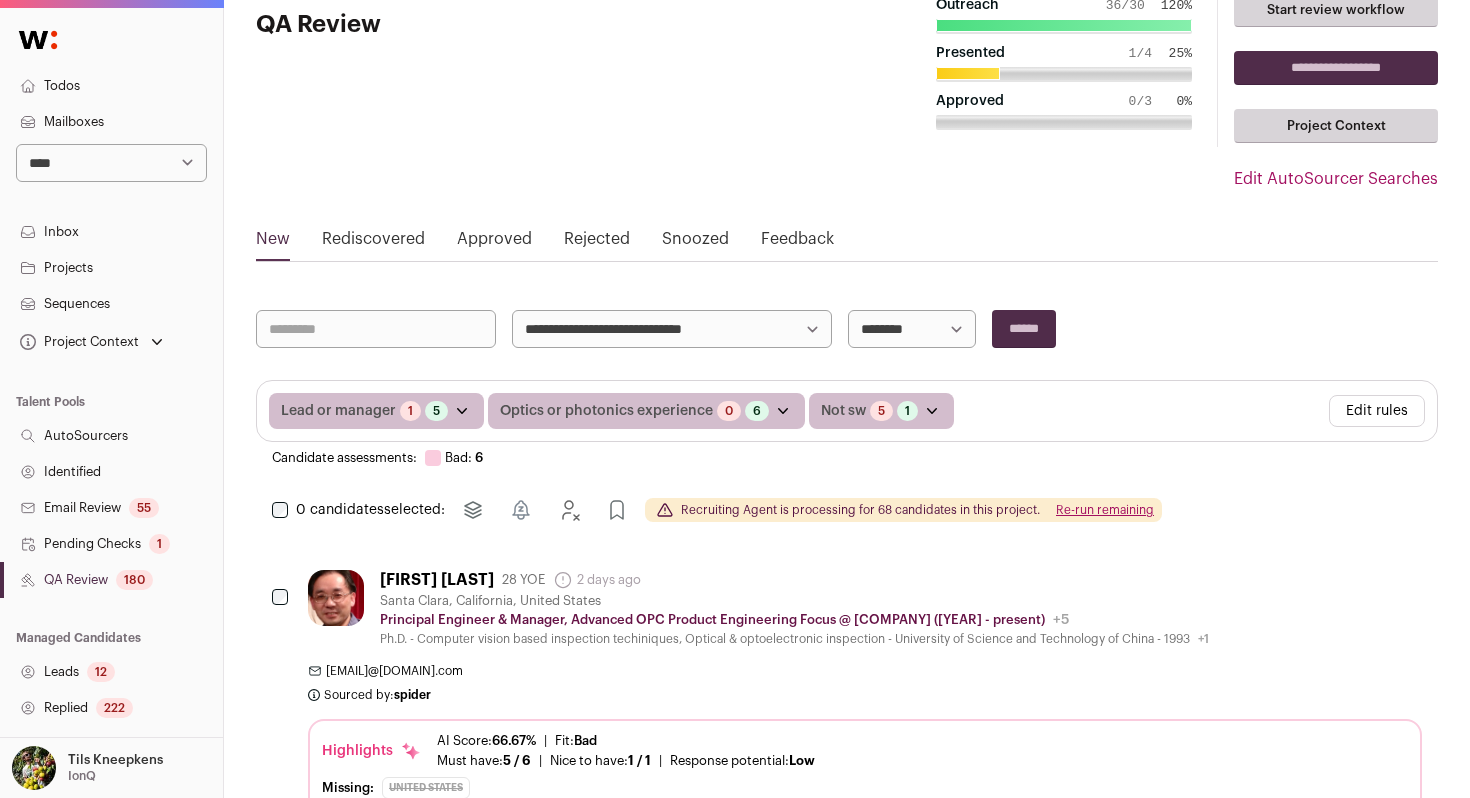 scroll, scrollTop: 84, scrollLeft: 0, axis: vertical 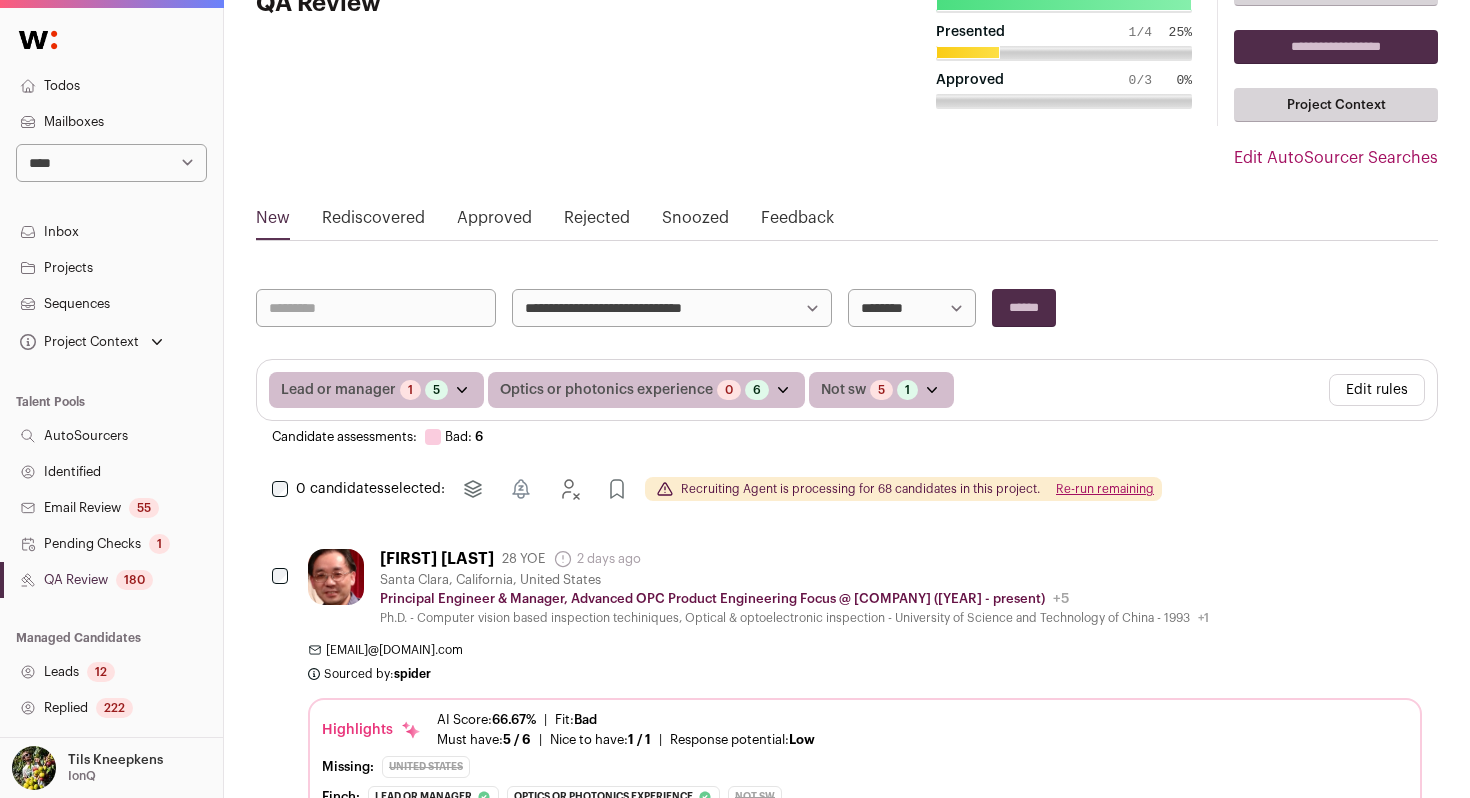click on "Re-run remaining" at bounding box center [1105, 489] 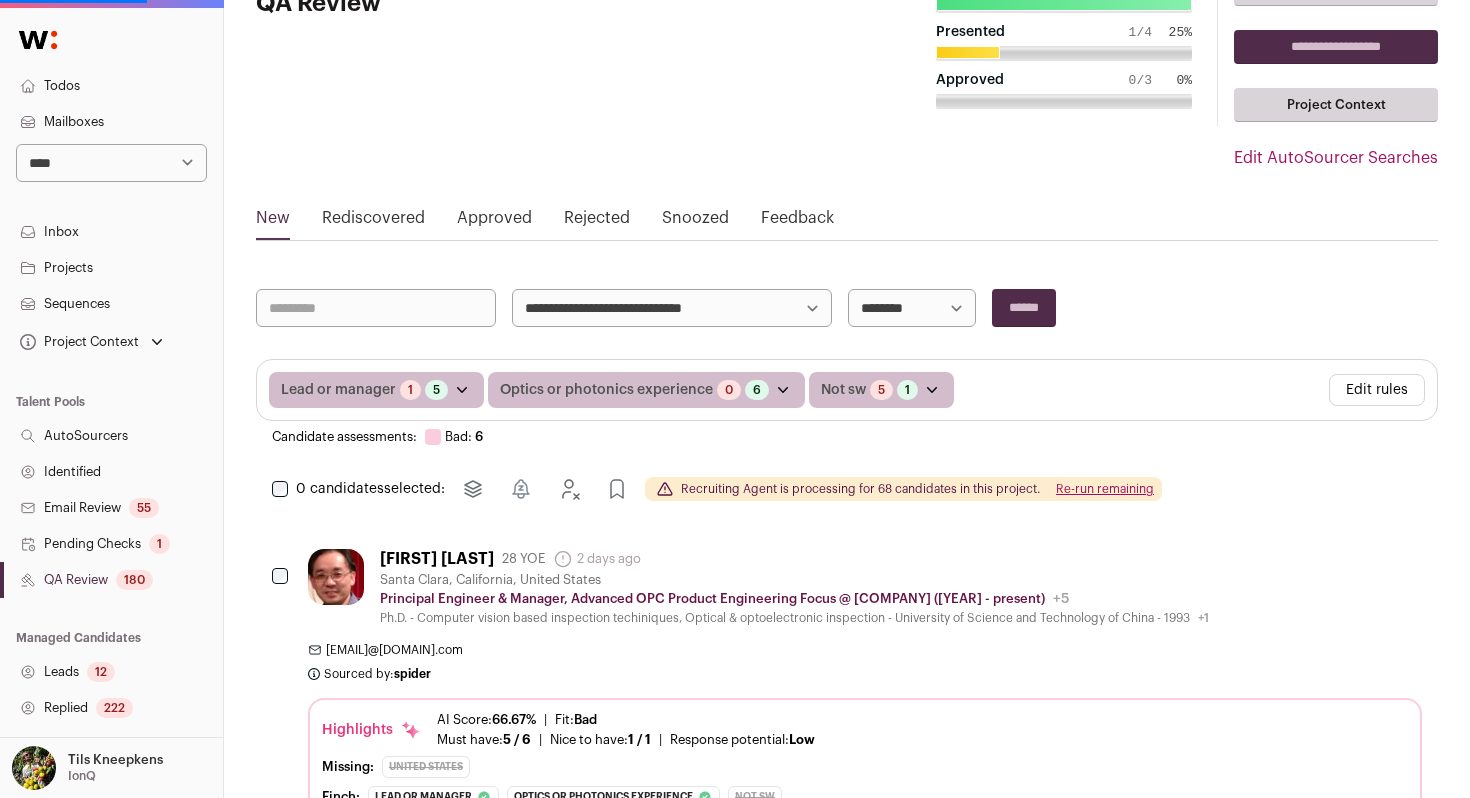 click on "**********" at bounding box center (672, 308) 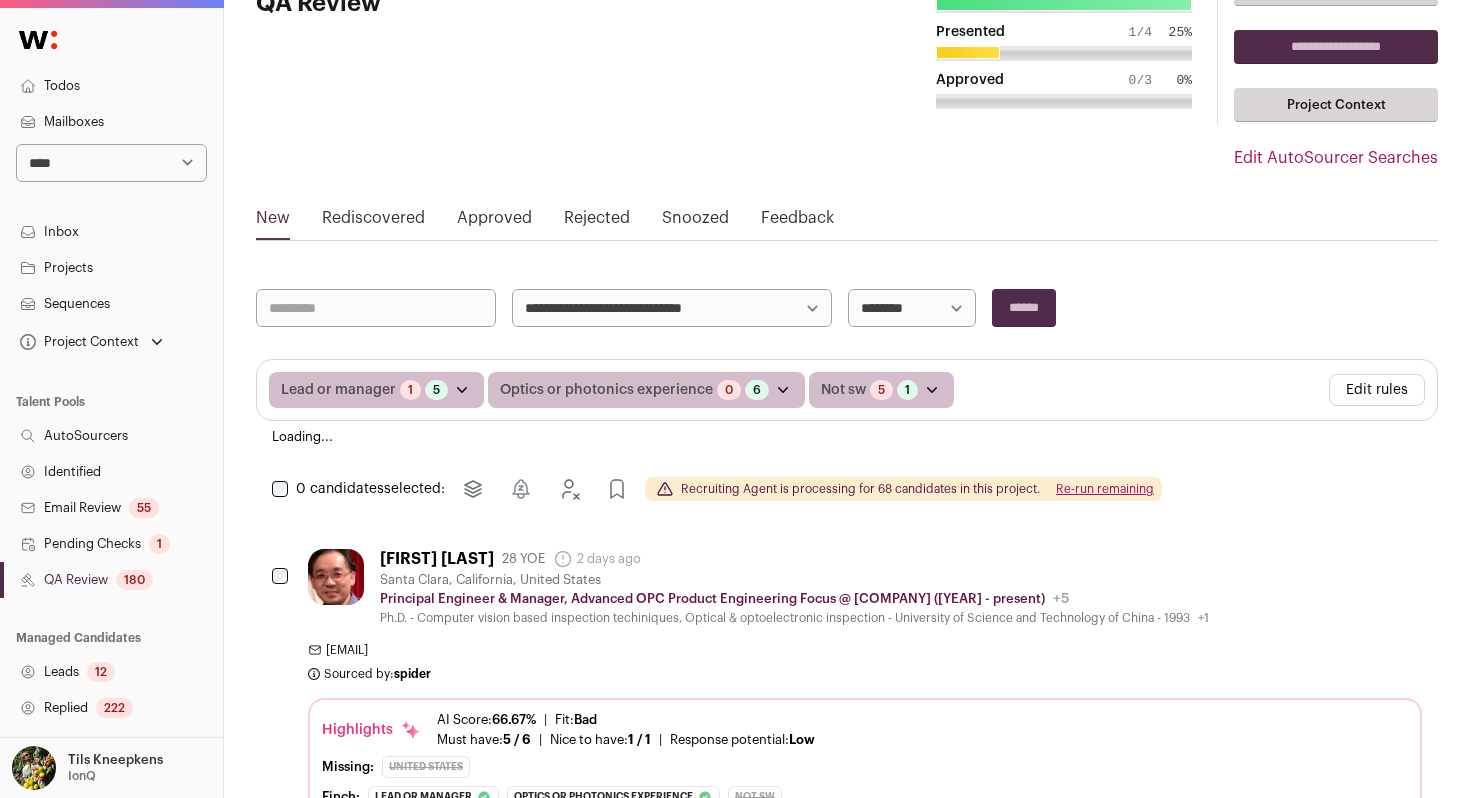 scroll, scrollTop: 0, scrollLeft: 0, axis: both 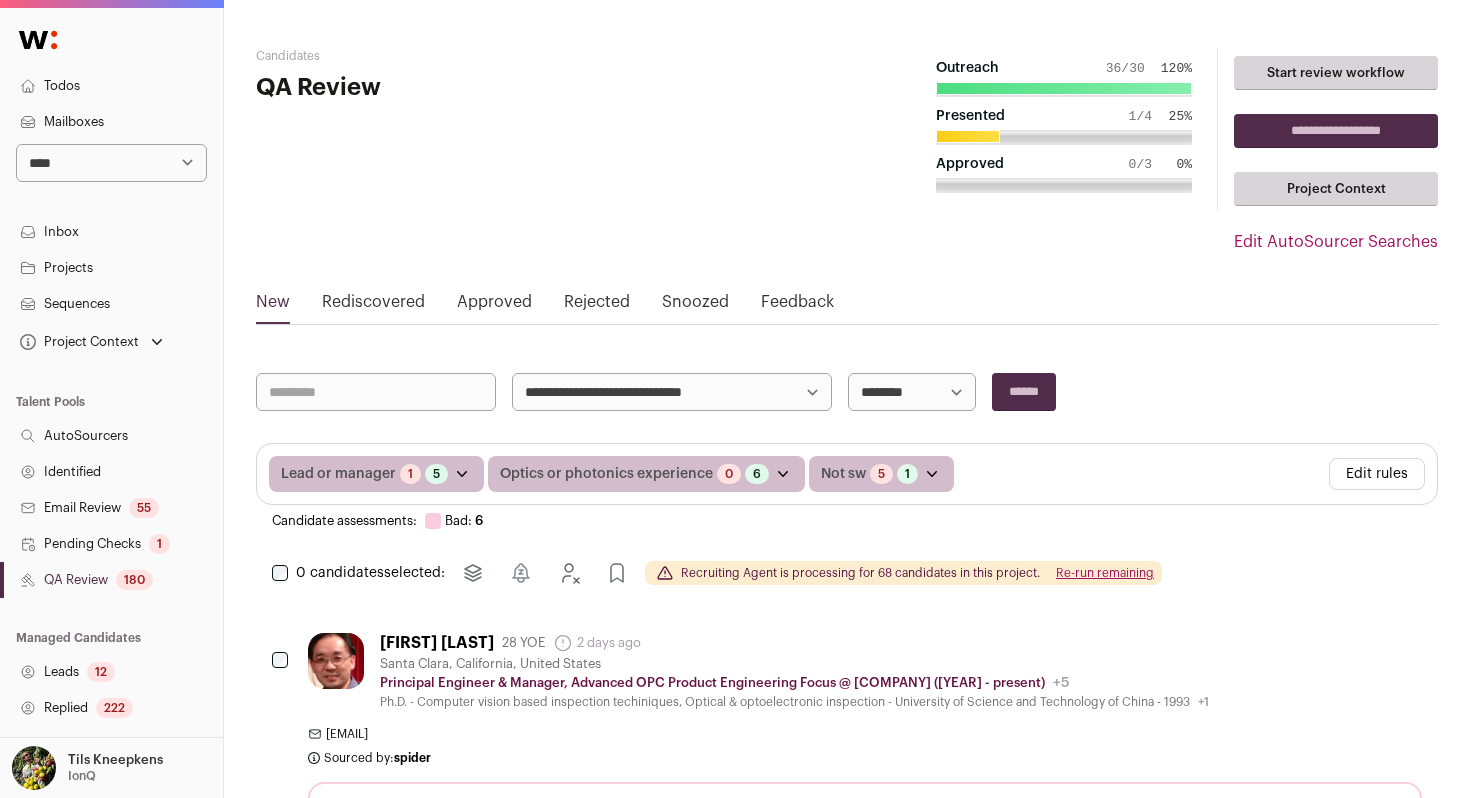 click on "******" at bounding box center [1024, 392] 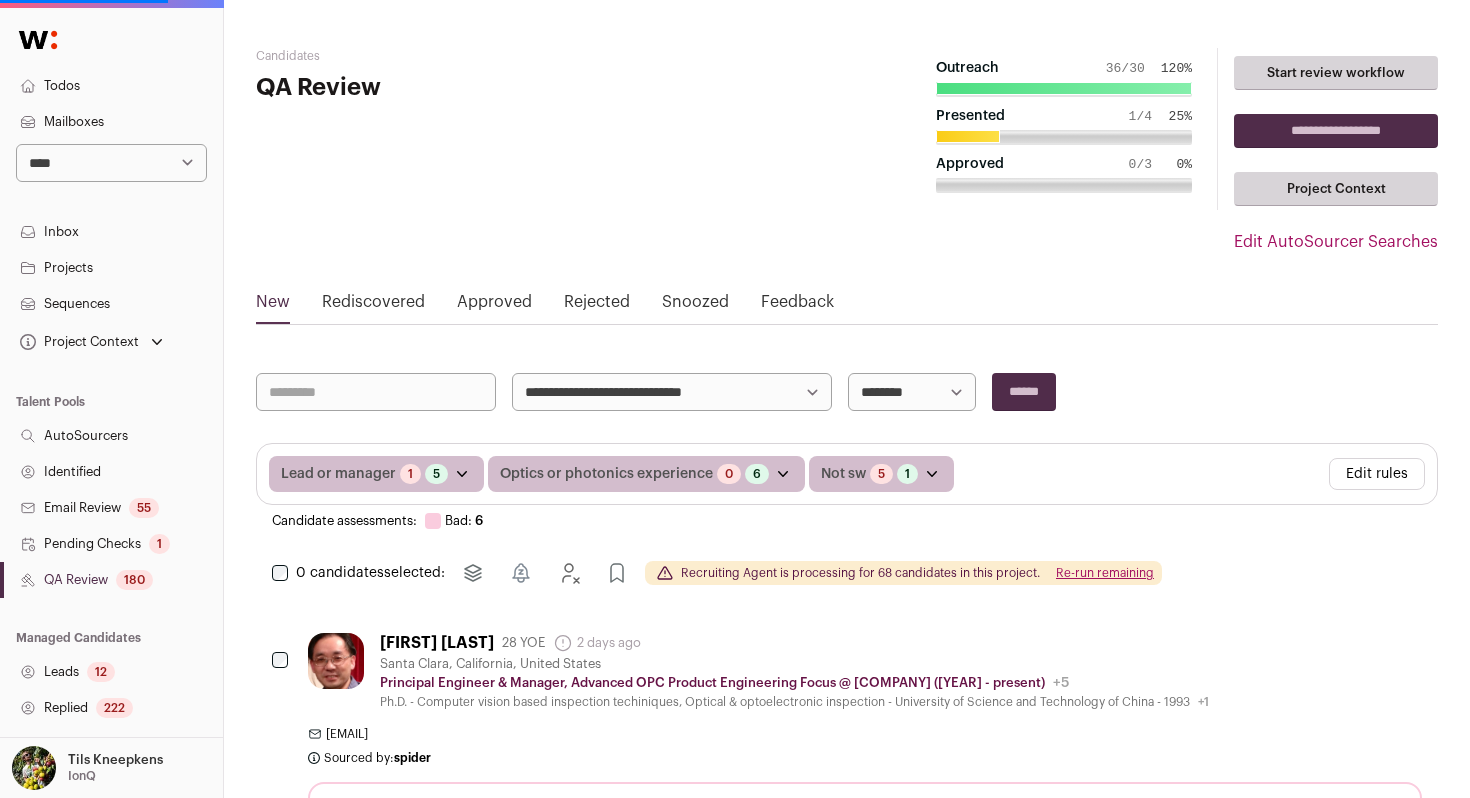 click on "**********" at bounding box center [672, 392] 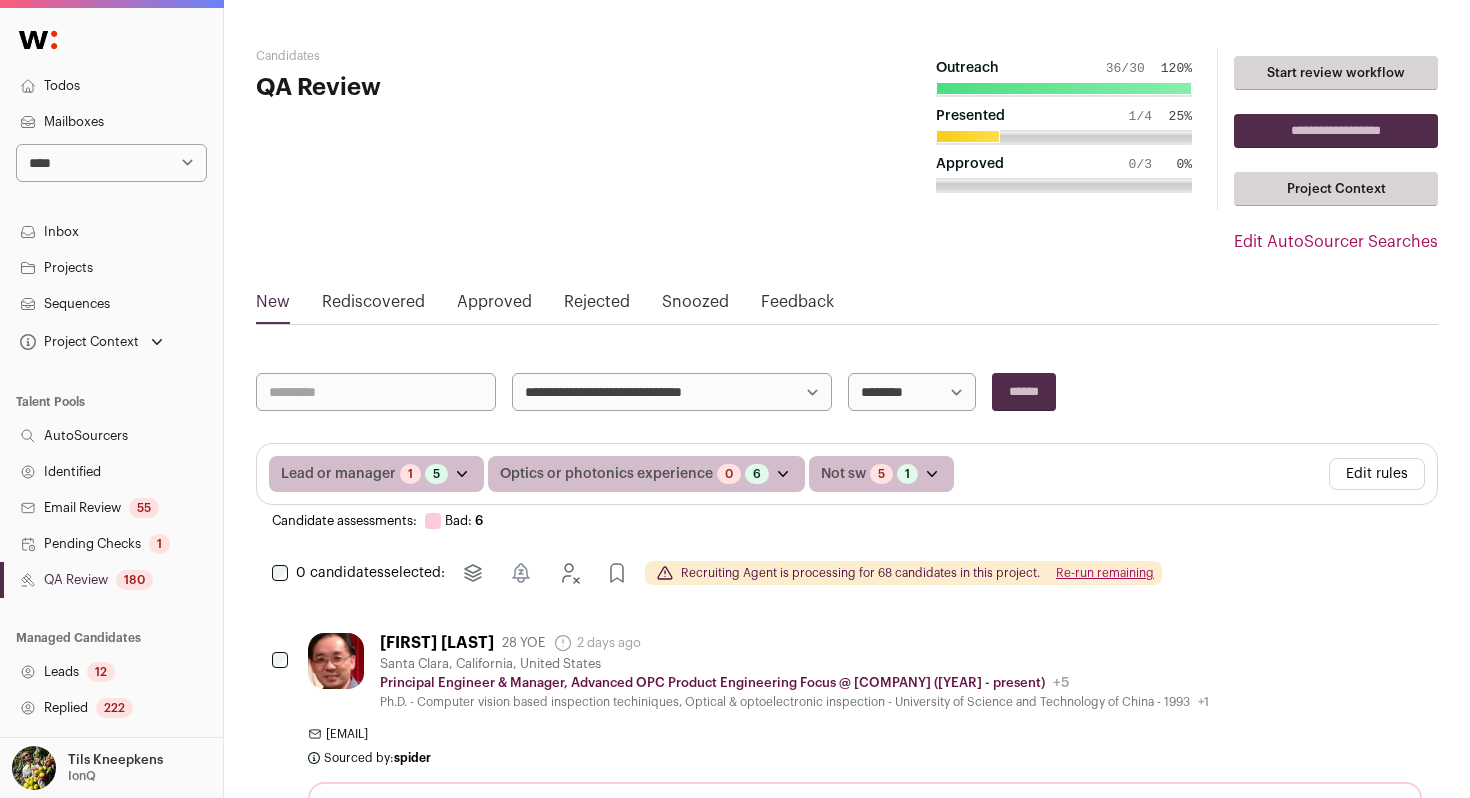 click on "**********" at bounding box center (735, 3920) 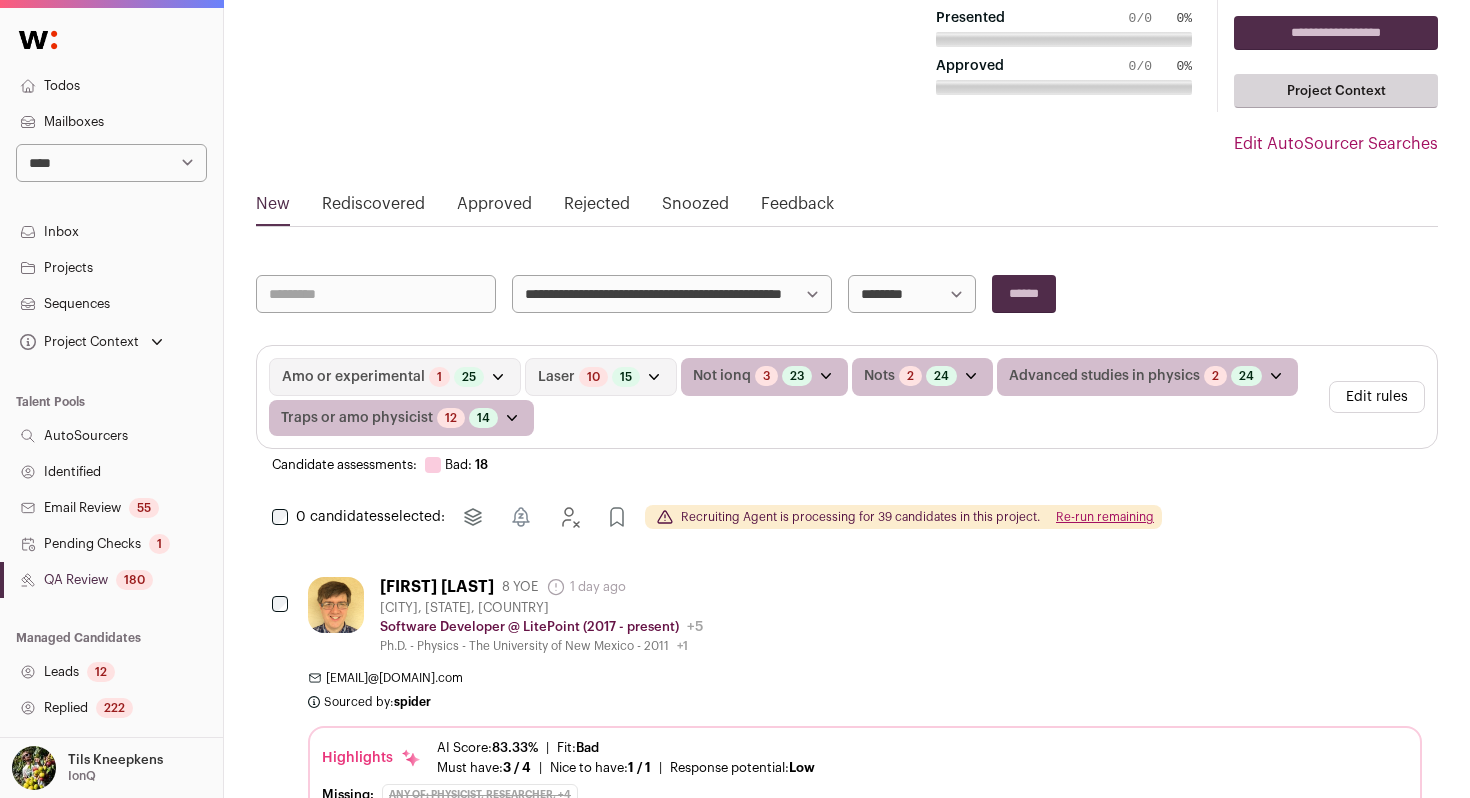 scroll, scrollTop: 110, scrollLeft: 0, axis: vertical 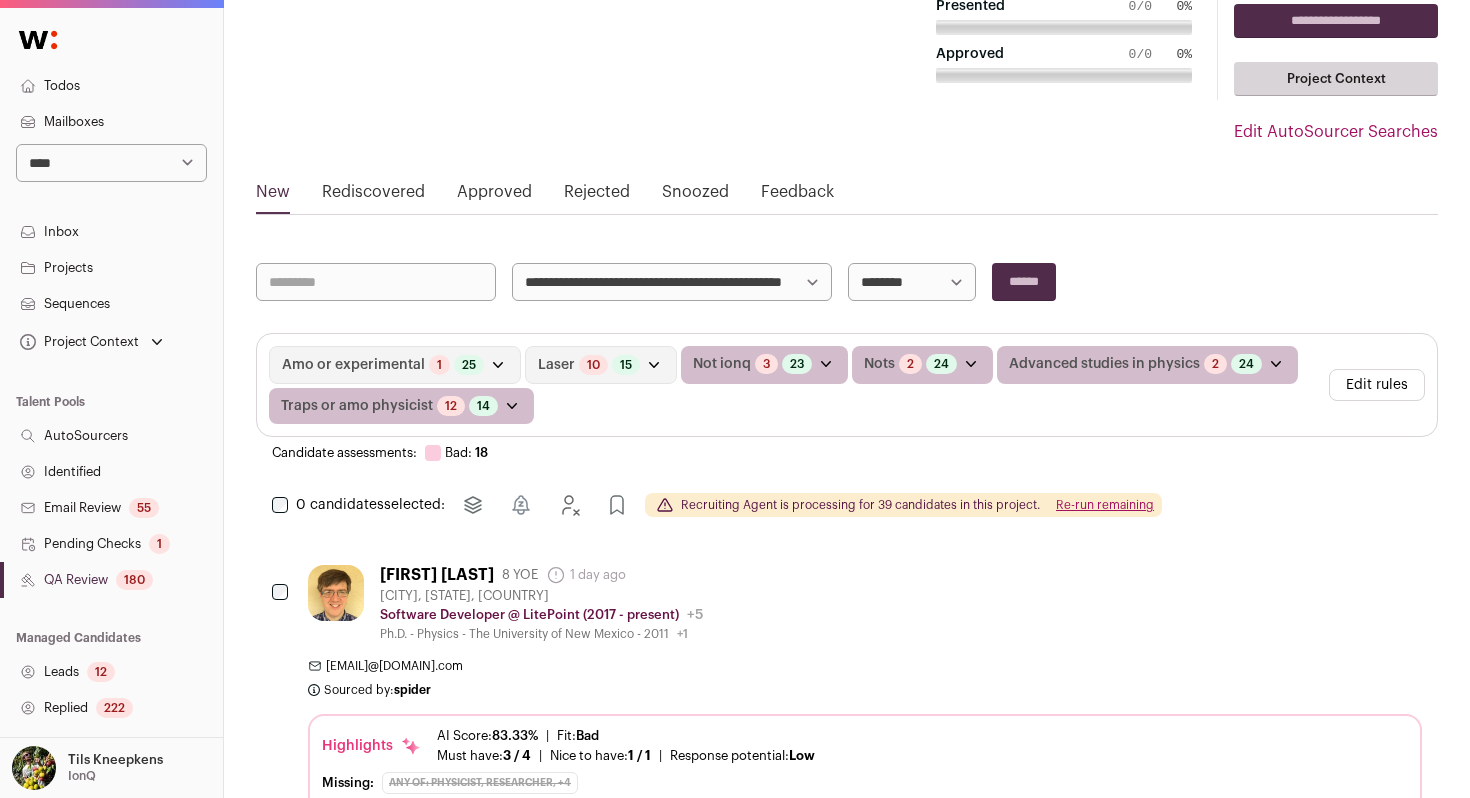 click on "Re-run remaining" at bounding box center (1105, 505) 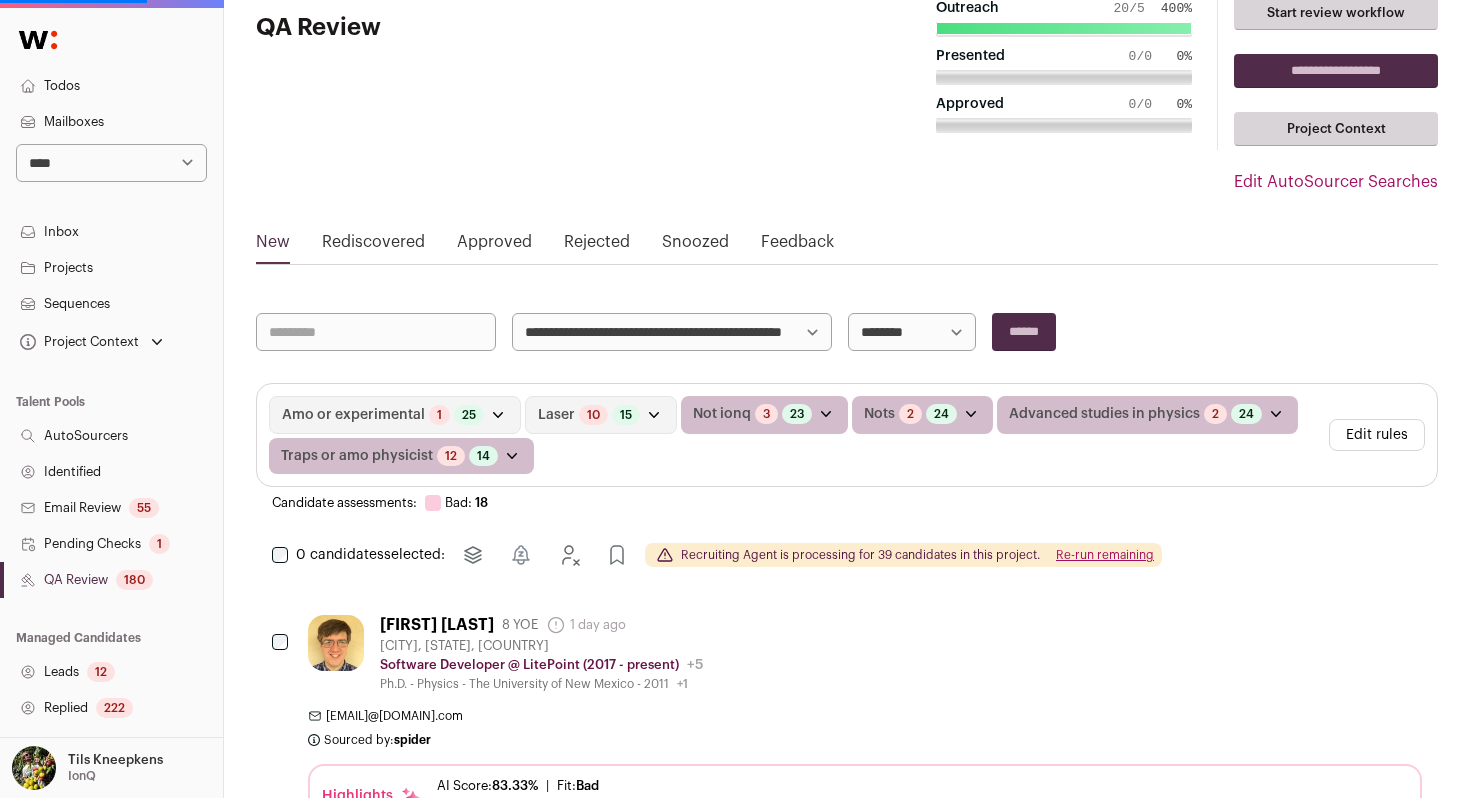 scroll, scrollTop: 0, scrollLeft: 0, axis: both 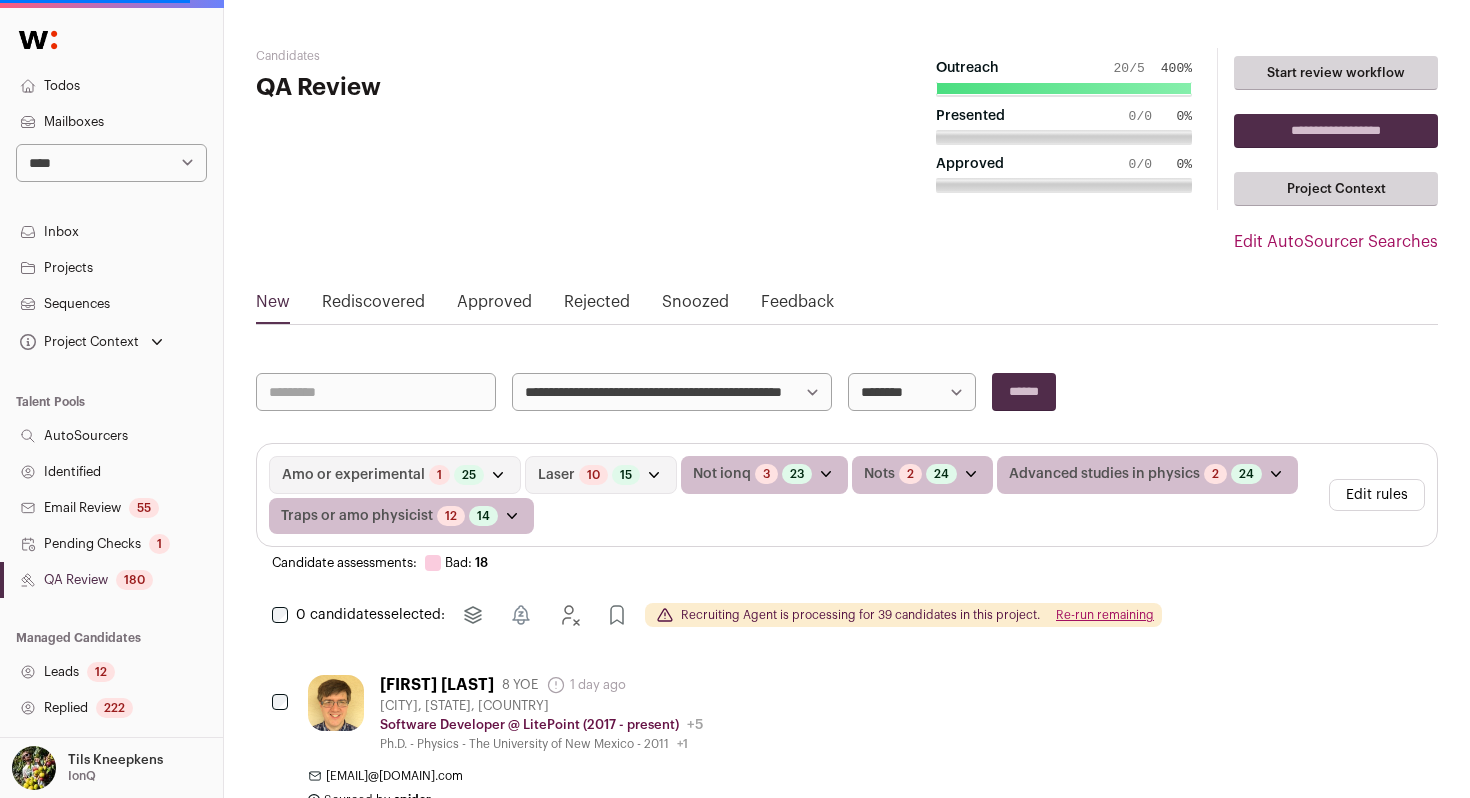 click on "**********" at bounding box center (1336, 131) 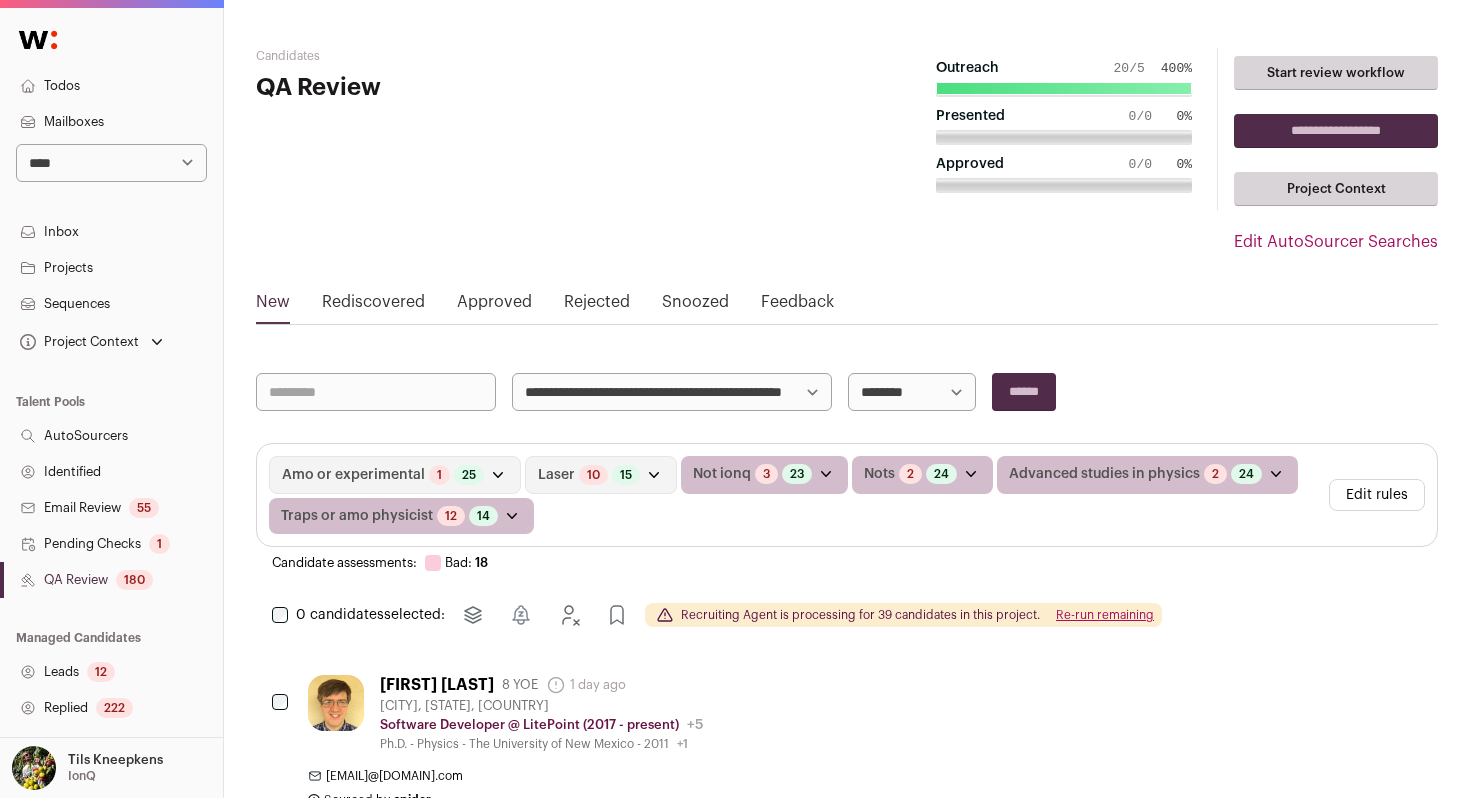 click on "Projects" at bounding box center [111, 268] 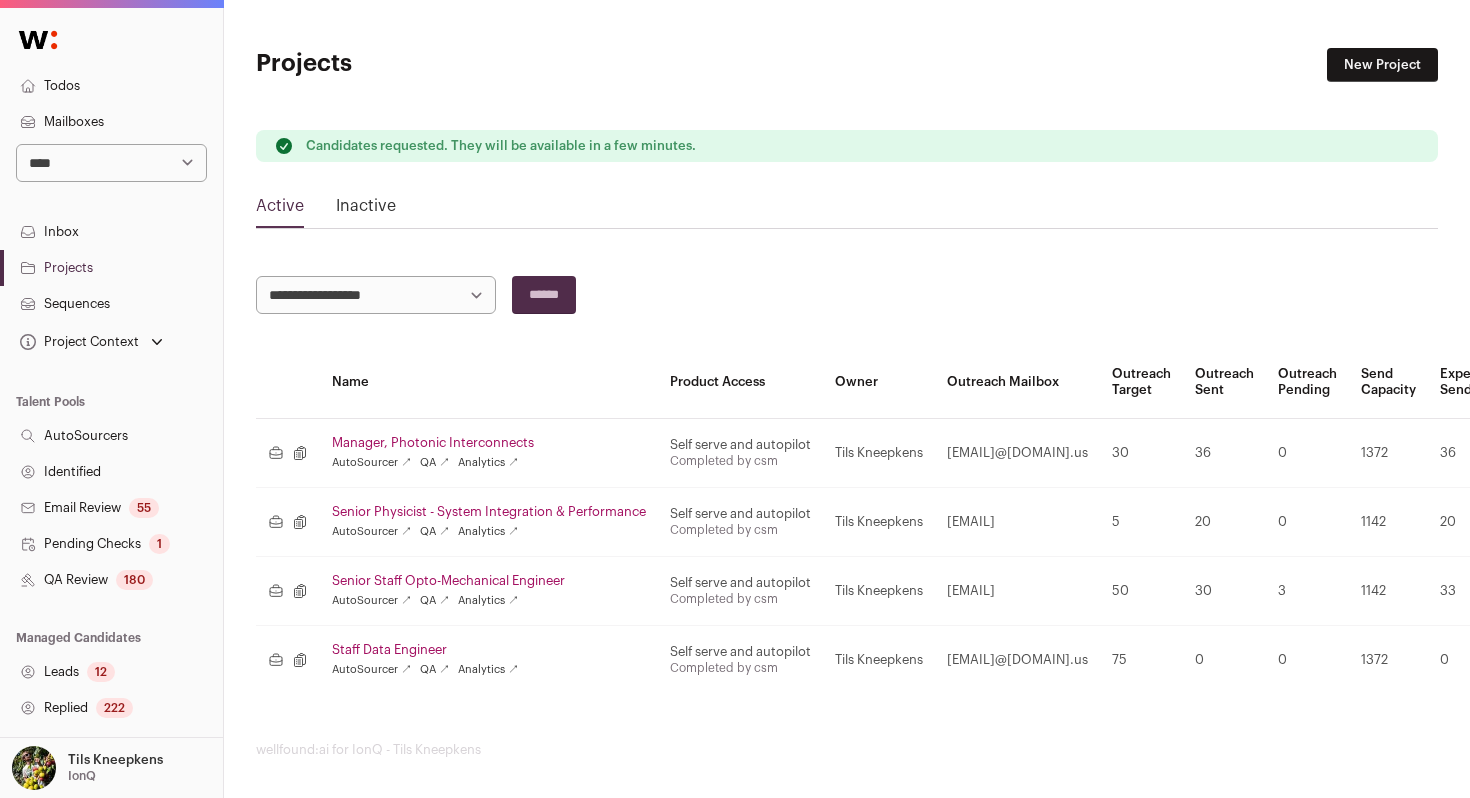 click on "Senior Physicist - System Integration & Performance" at bounding box center [489, 512] 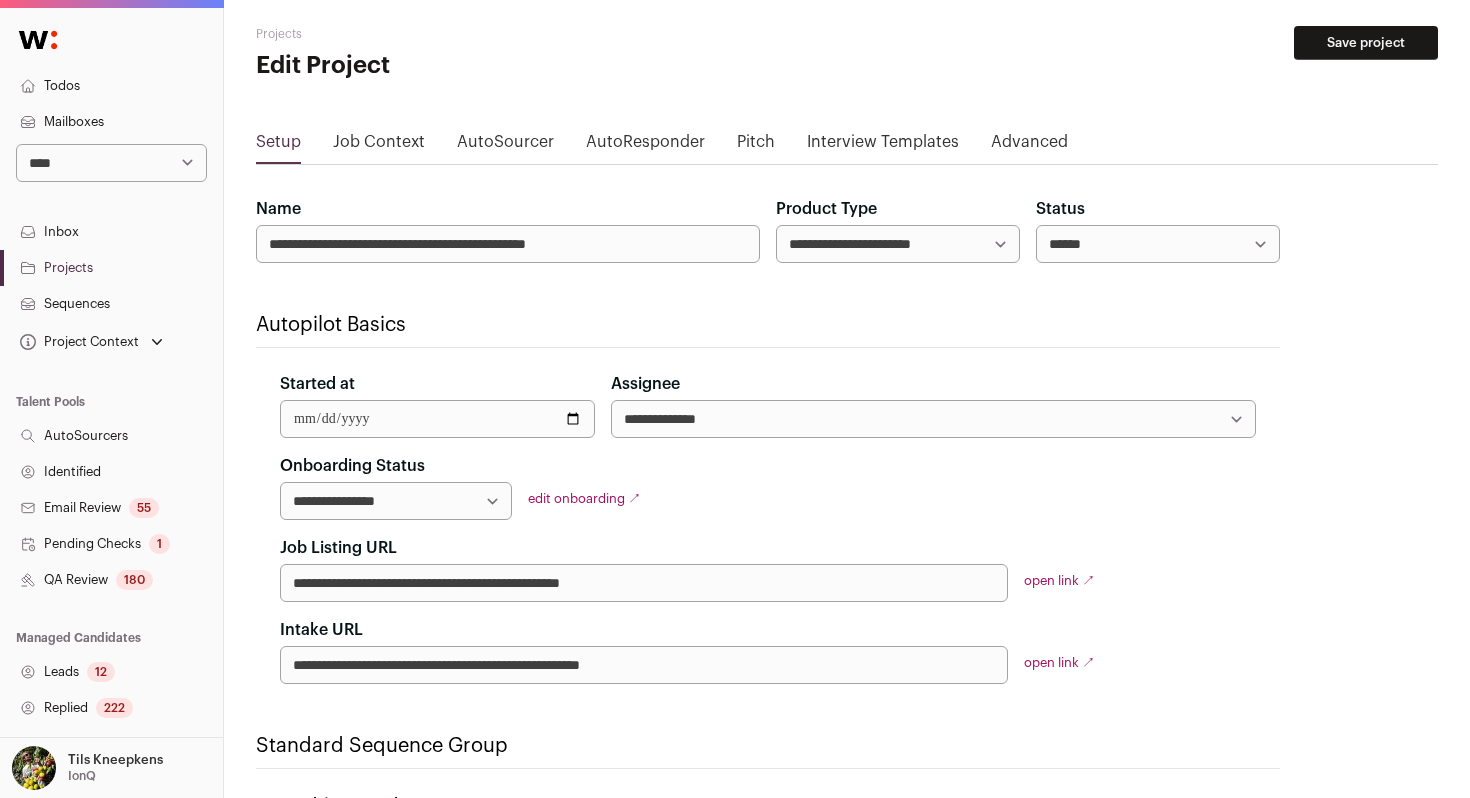 scroll, scrollTop: 41, scrollLeft: 0, axis: vertical 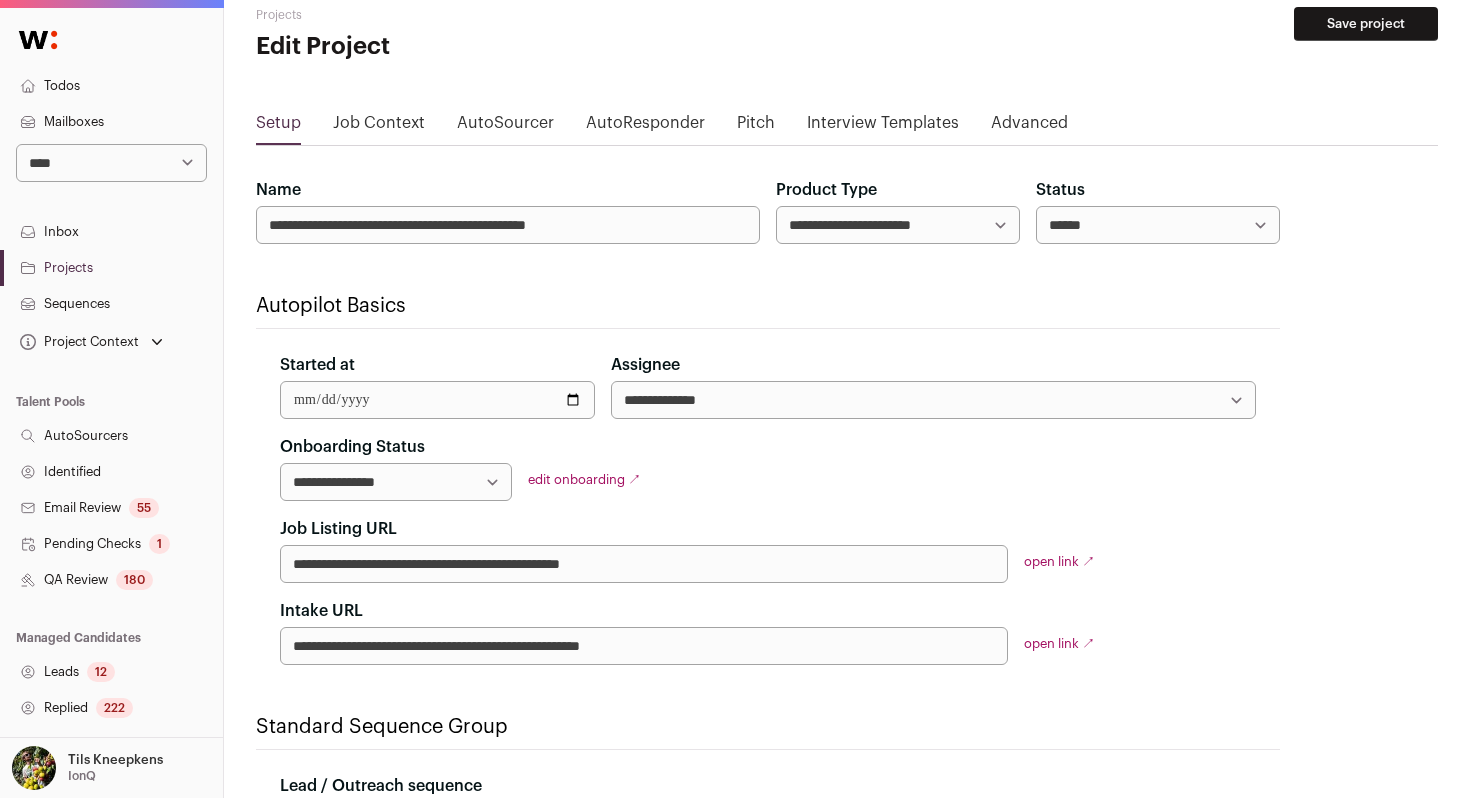 click on "AutoSourcer" at bounding box center (505, 127) 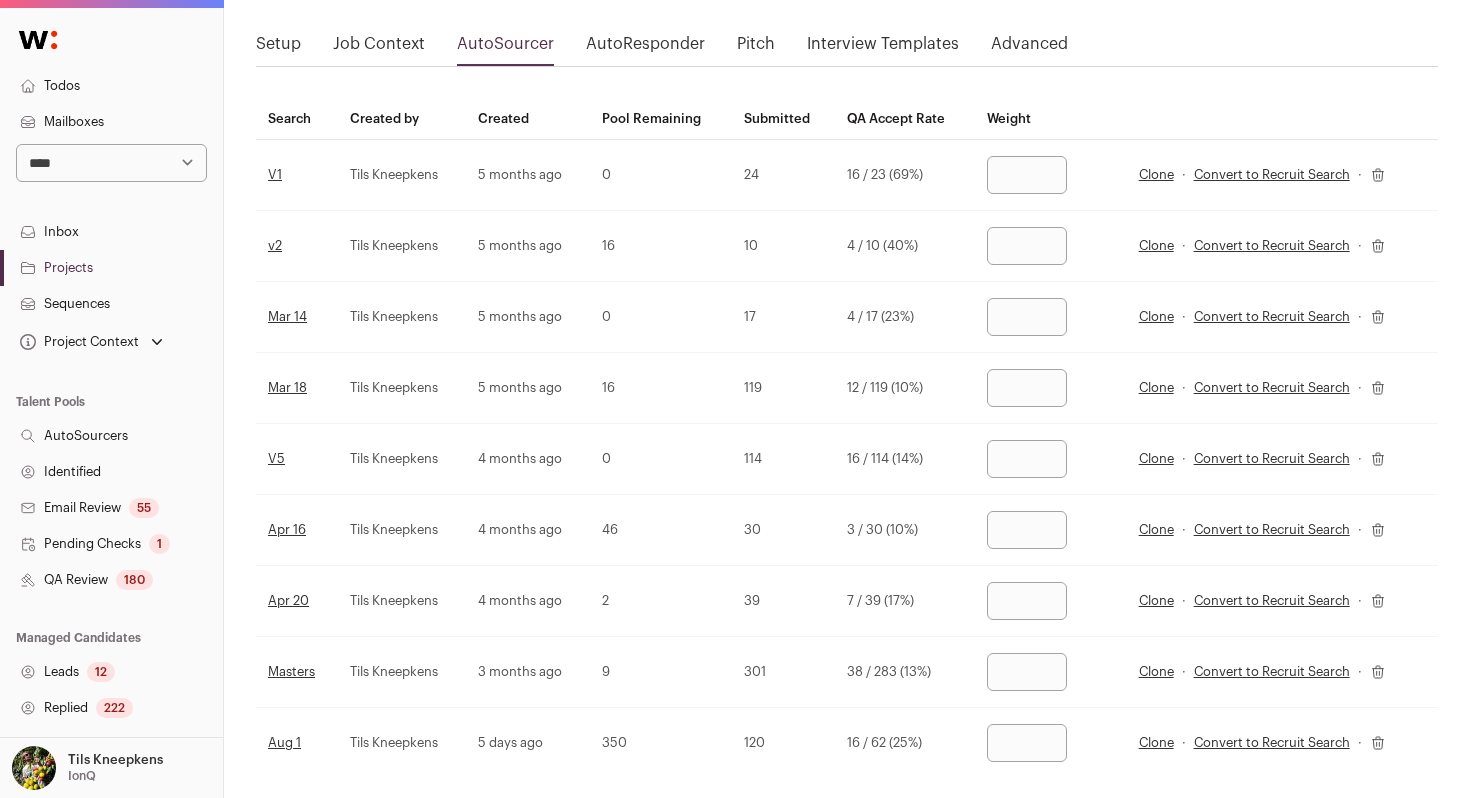scroll, scrollTop: 0, scrollLeft: 0, axis: both 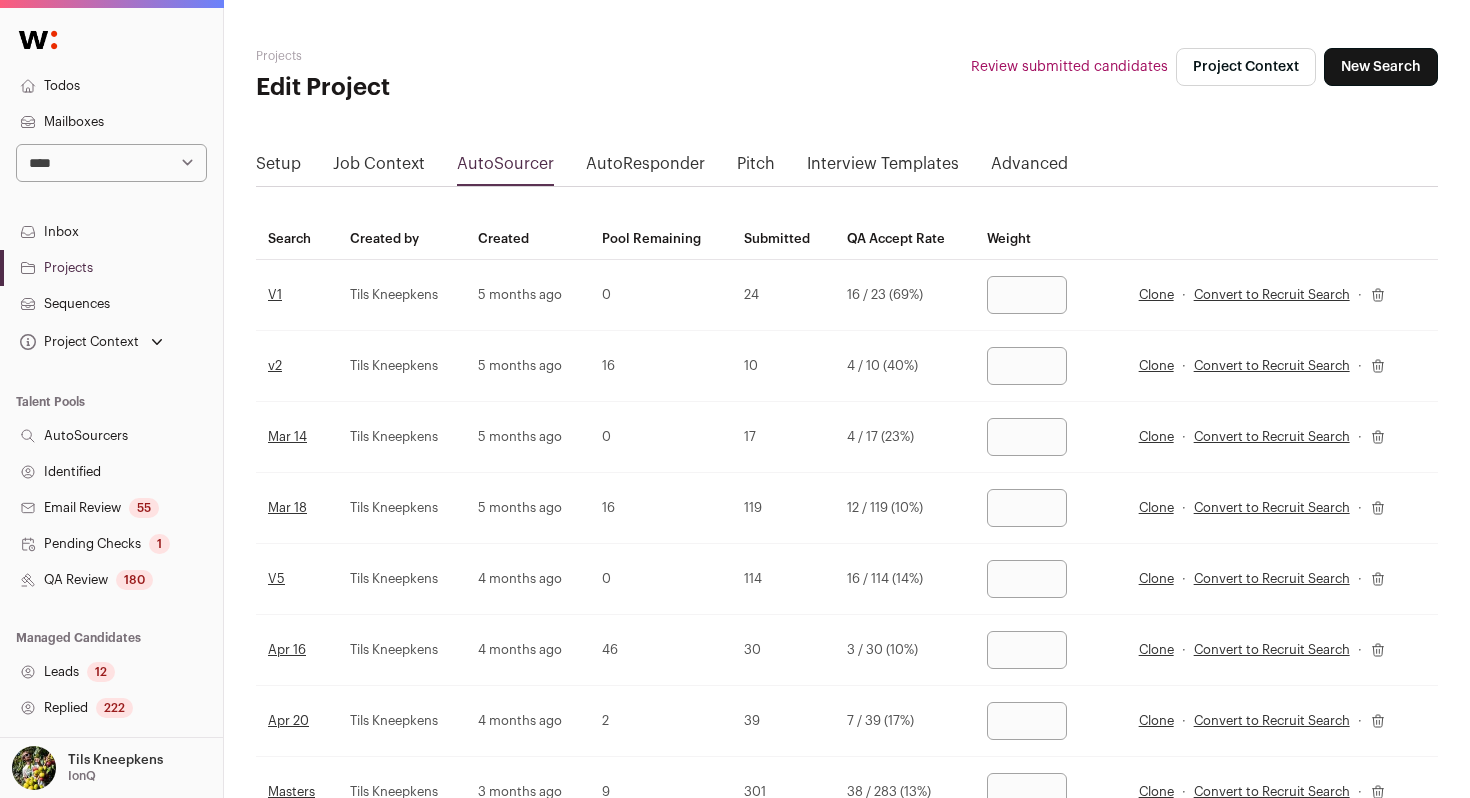 click on "Projects" at bounding box center (111, 268) 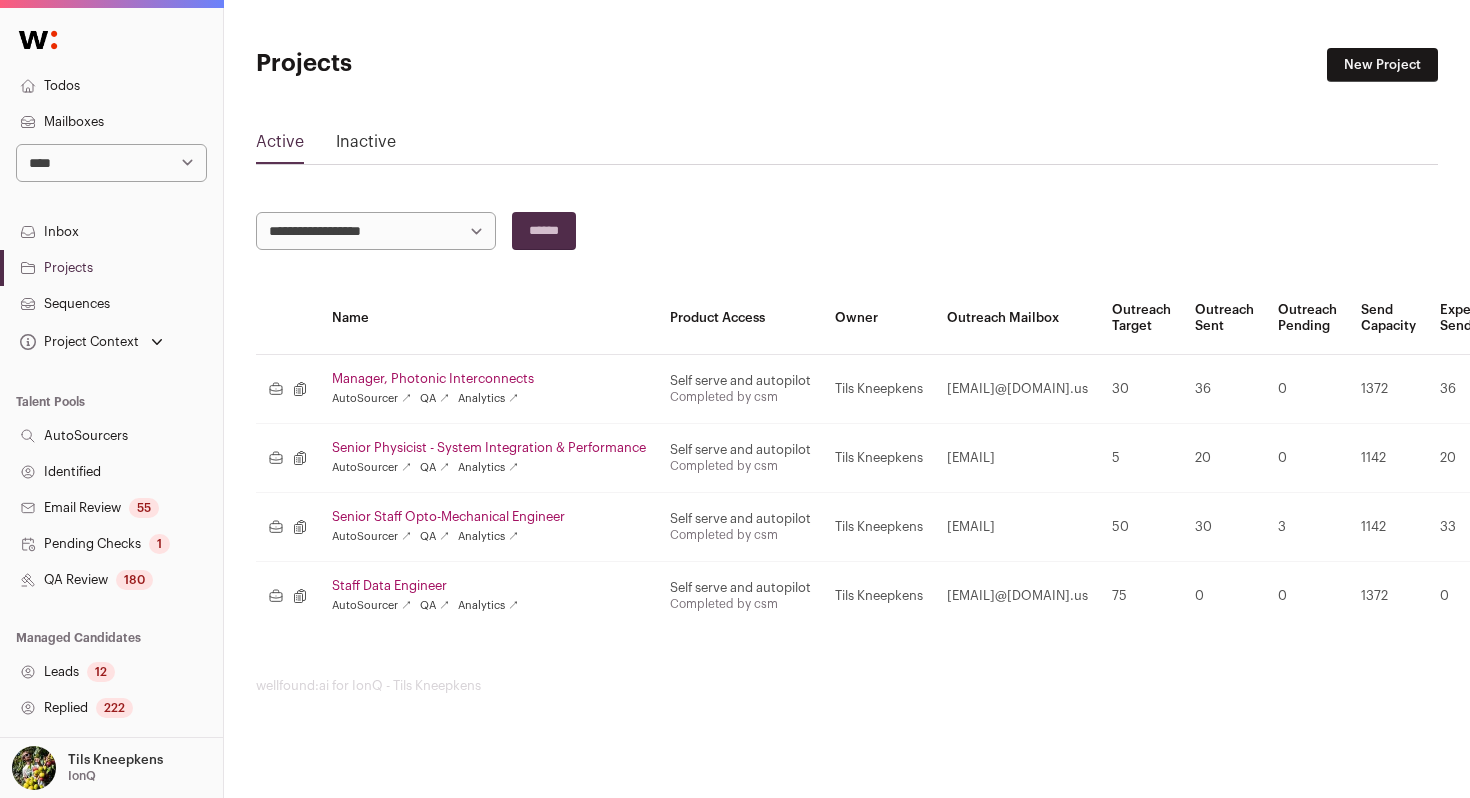 click on "Manager, Photonic Interconnects" at bounding box center [489, 379] 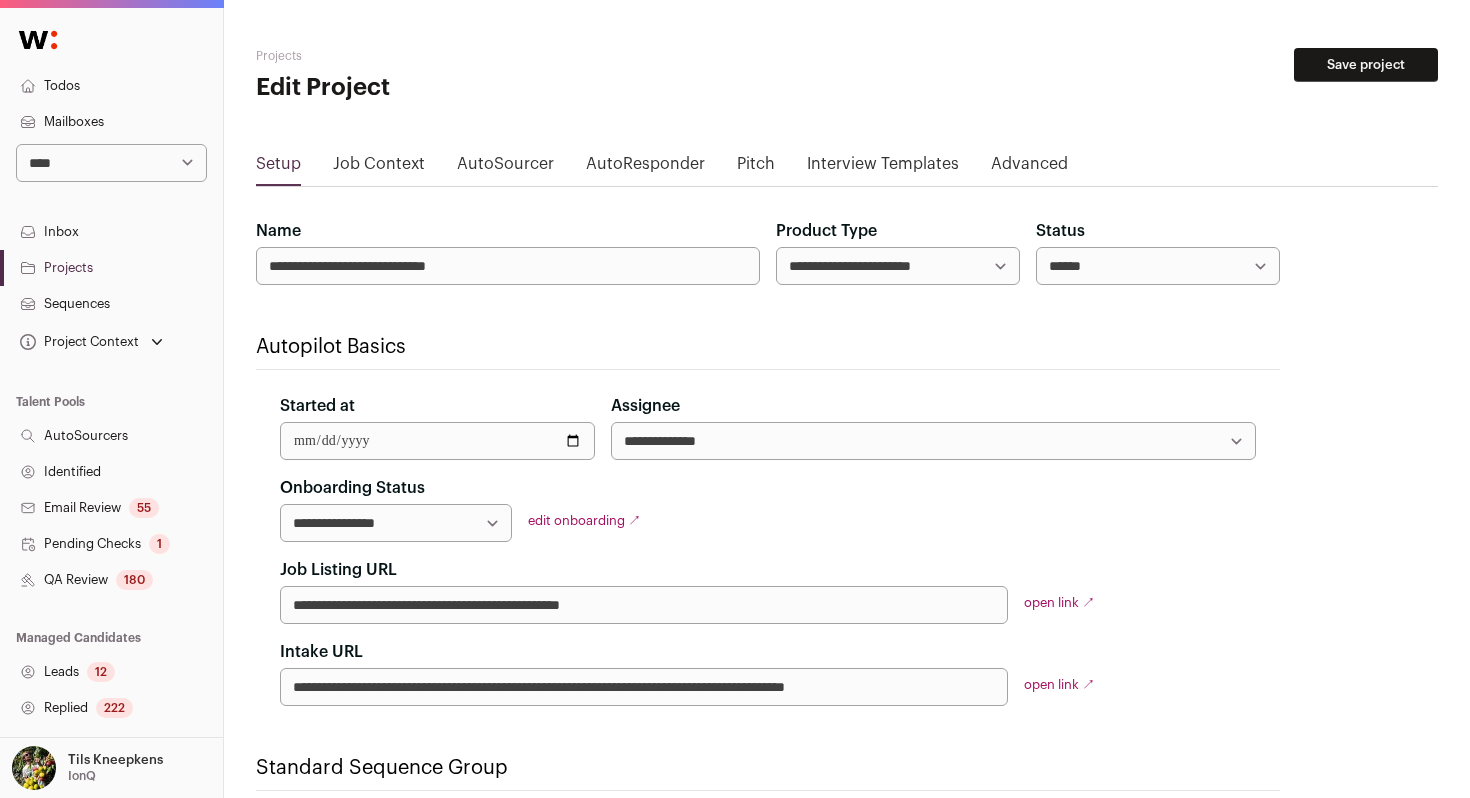 click on "AutoResponder" at bounding box center (645, 168) 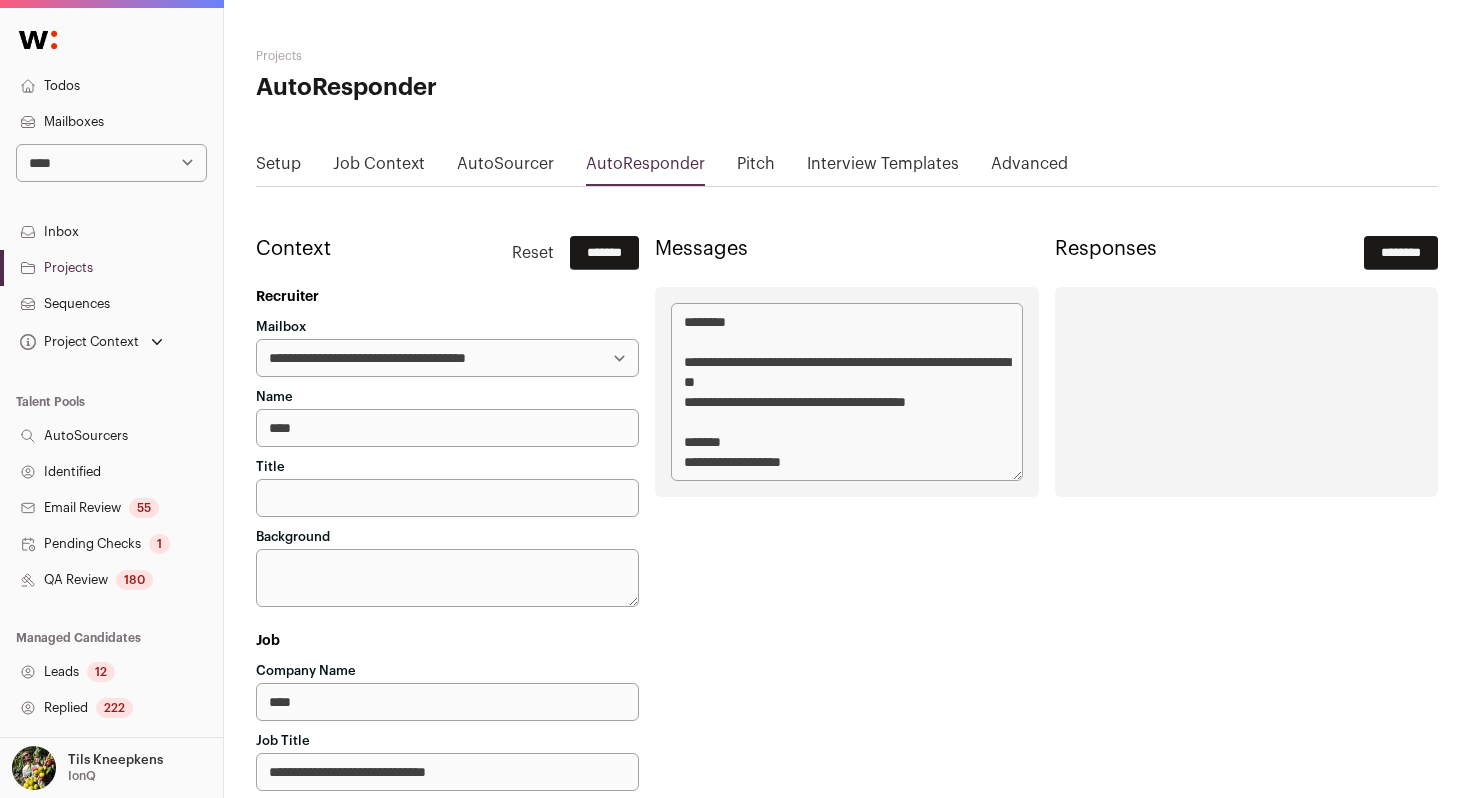 click on "AutoSourcer" at bounding box center [505, 168] 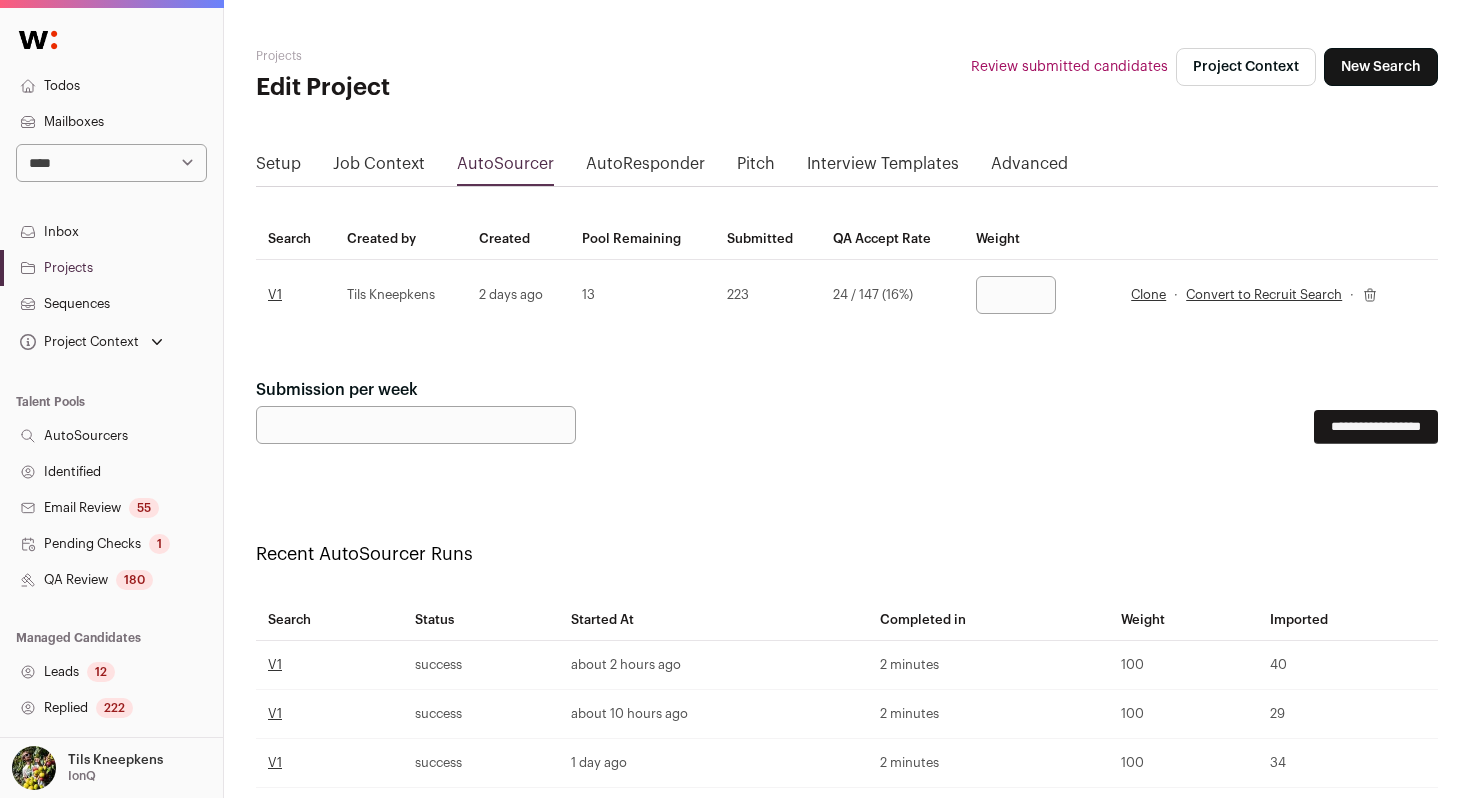 click on "Clone" at bounding box center (1148, 295) 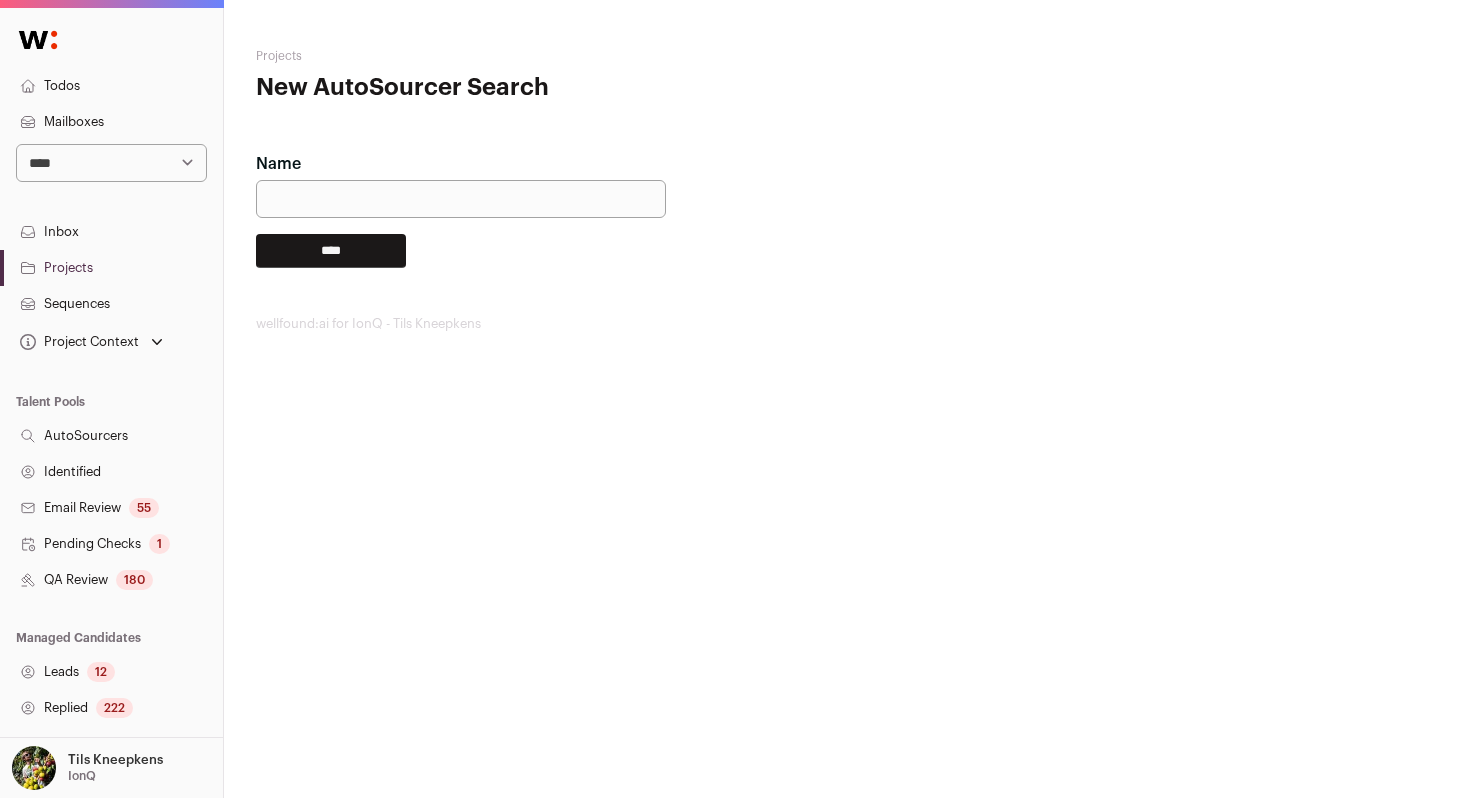 click on "Name" at bounding box center (461, 199) 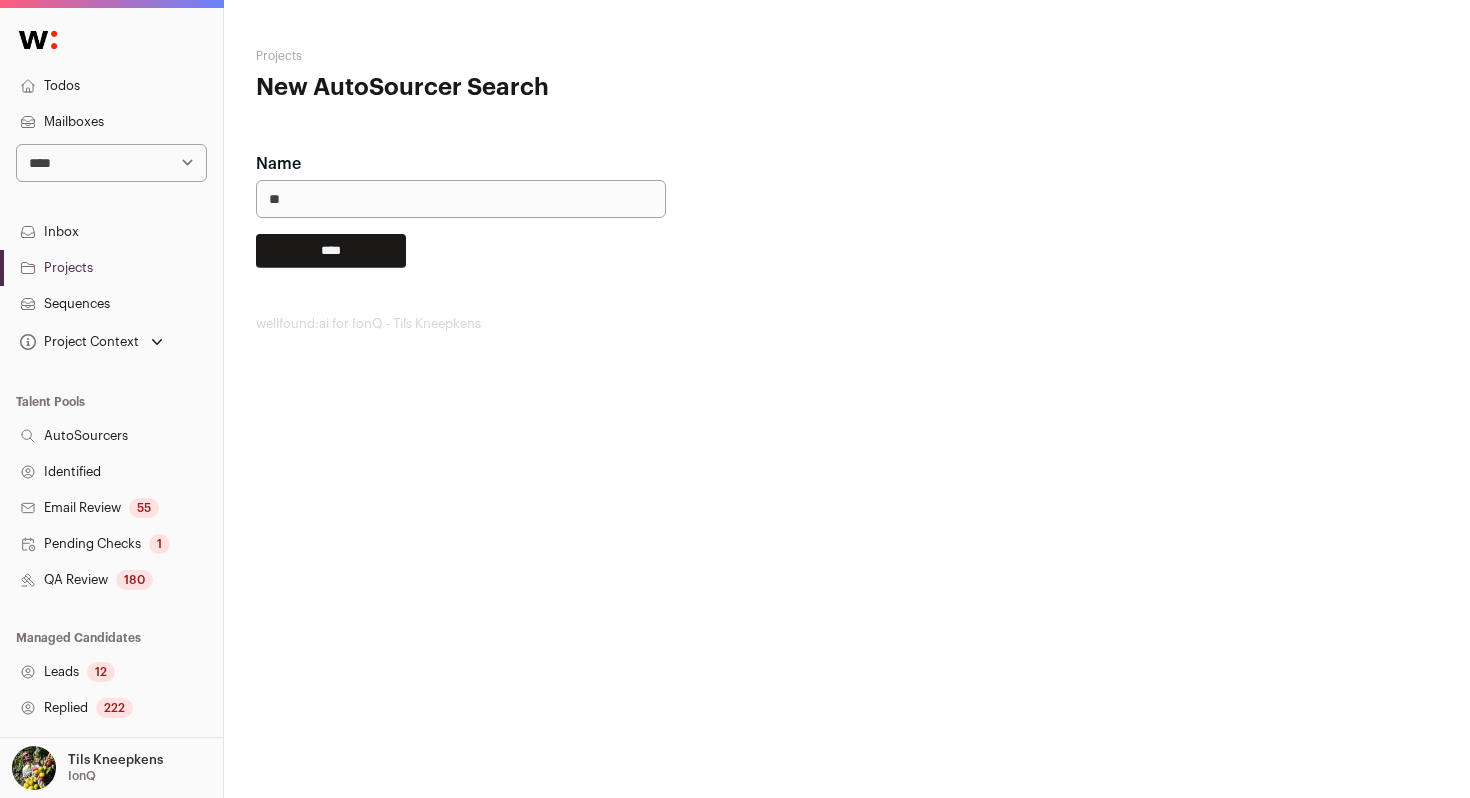 type on "**" 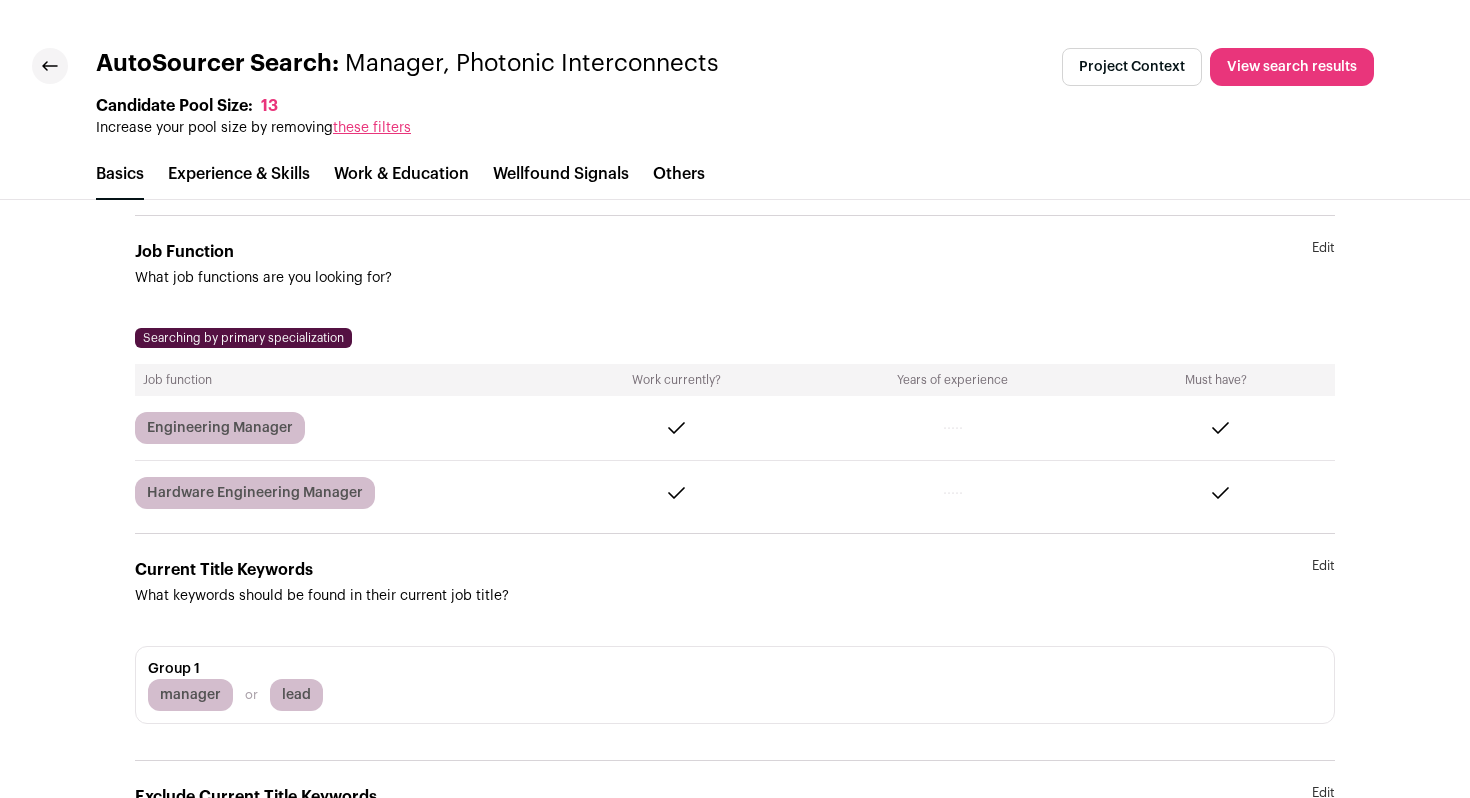 scroll, scrollTop: 633, scrollLeft: 0, axis: vertical 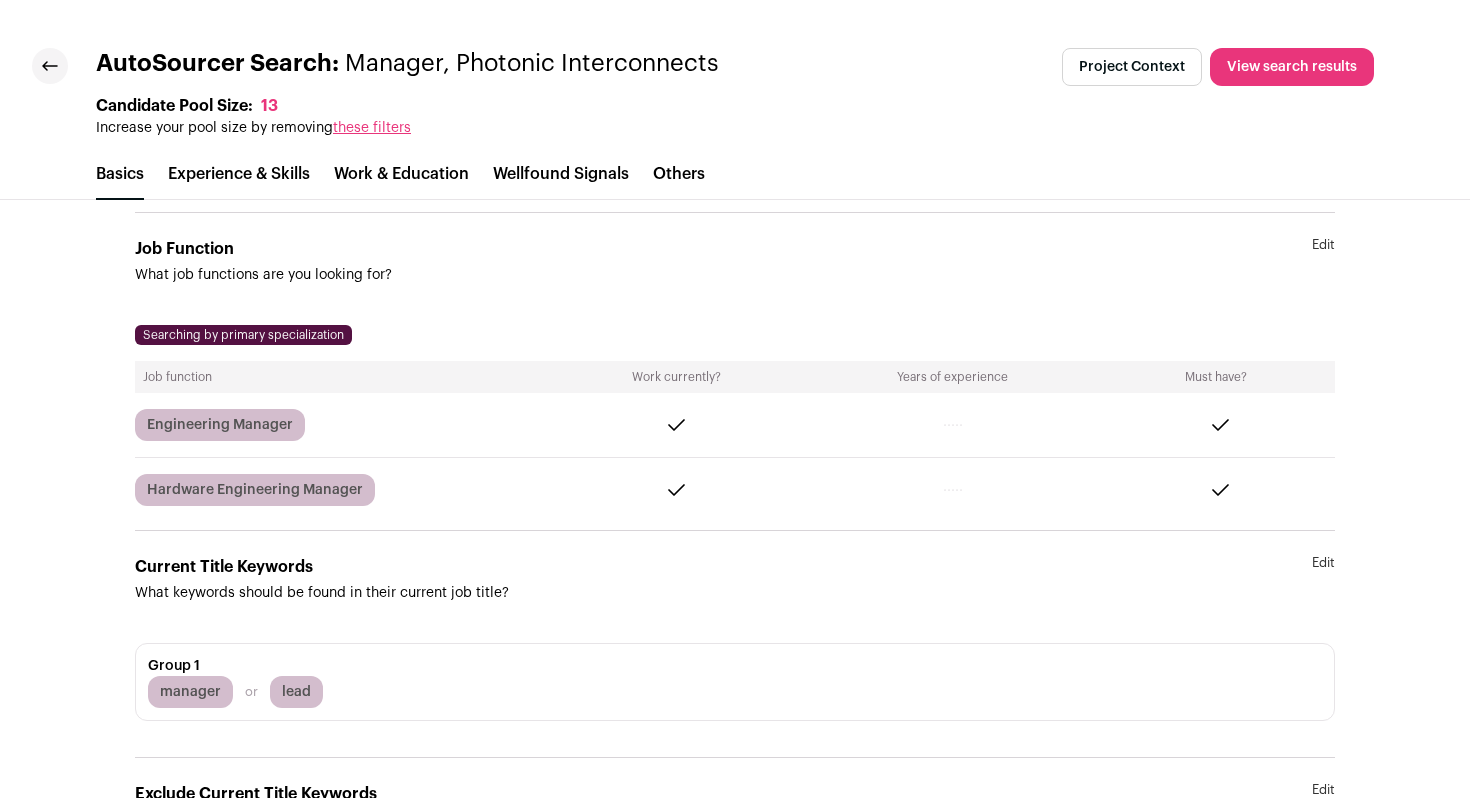 click on "Edit" at bounding box center [1323, 261] 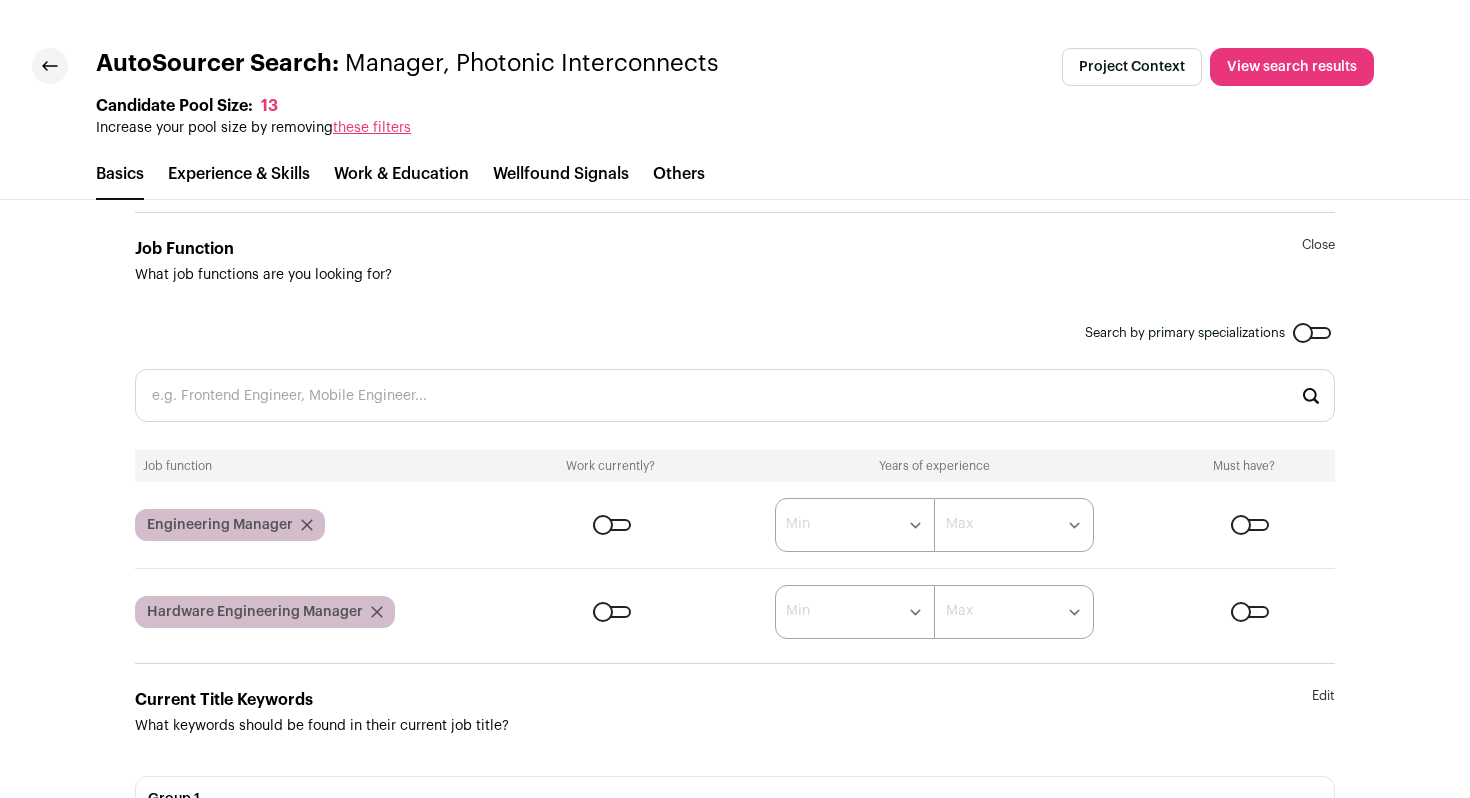 click at bounding box center (735, 395) 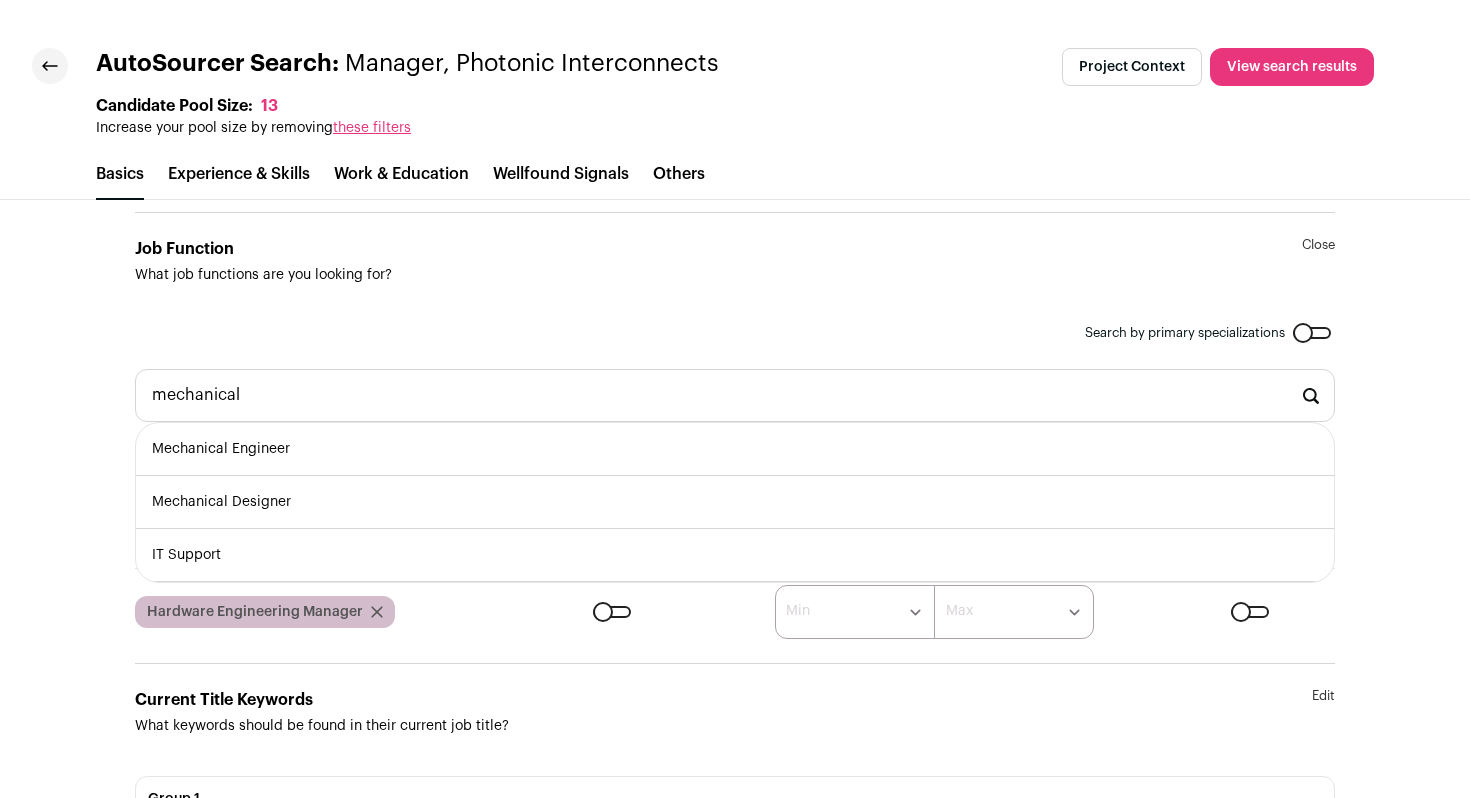 click on "Mechanical Engineer" at bounding box center [735, 449] 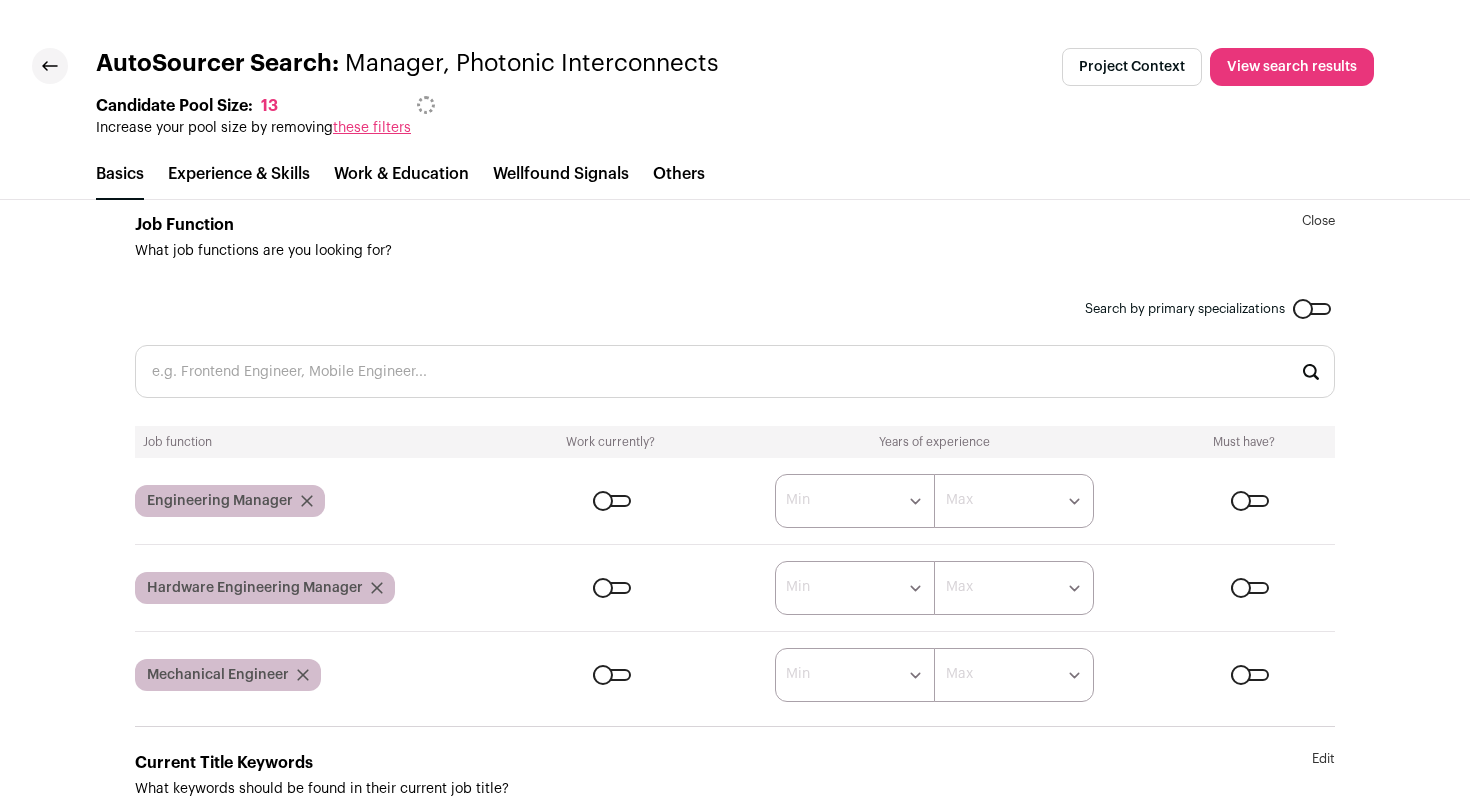 scroll, scrollTop: 679, scrollLeft: 0, axis: vertical 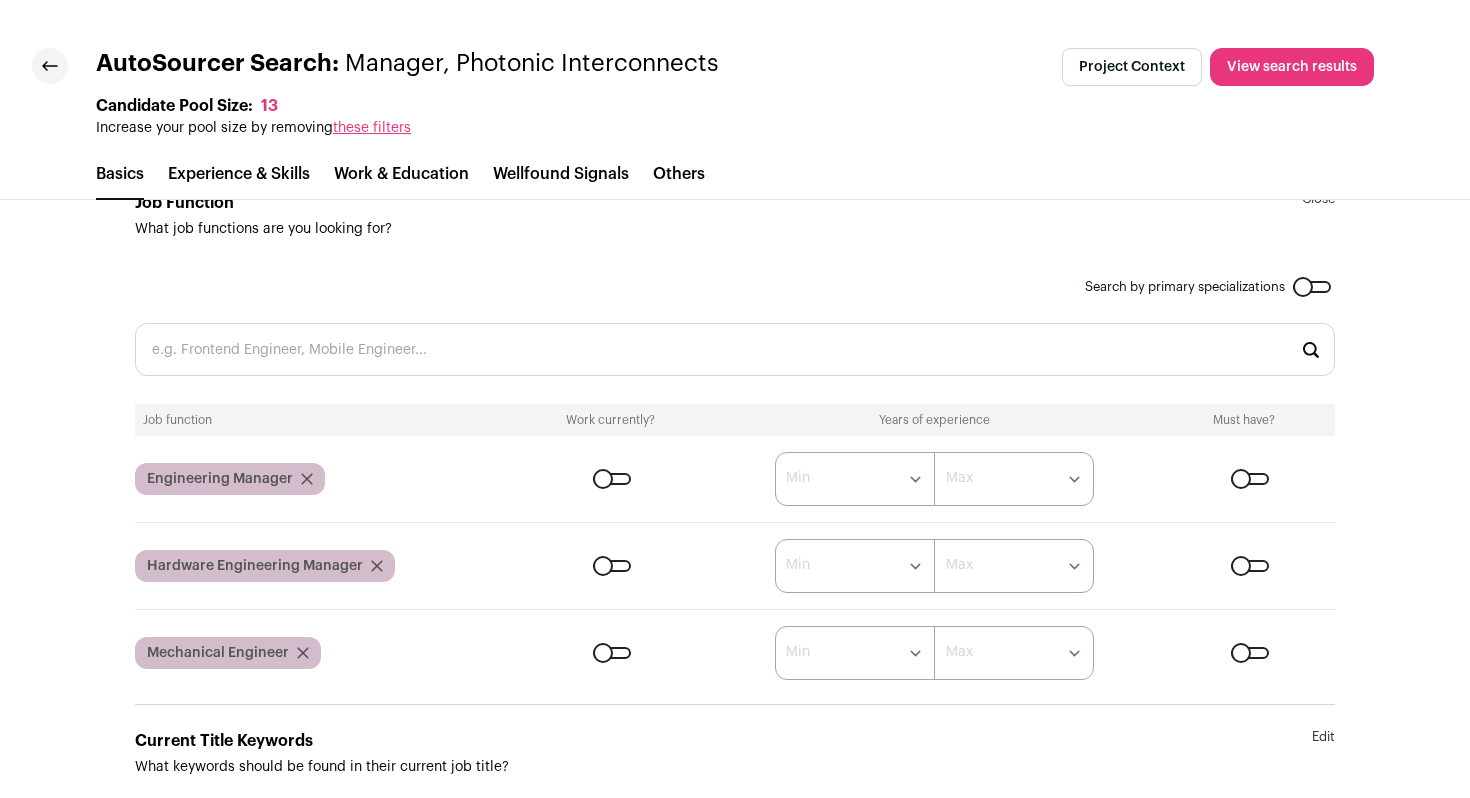 click at bounding box center (612, 653) 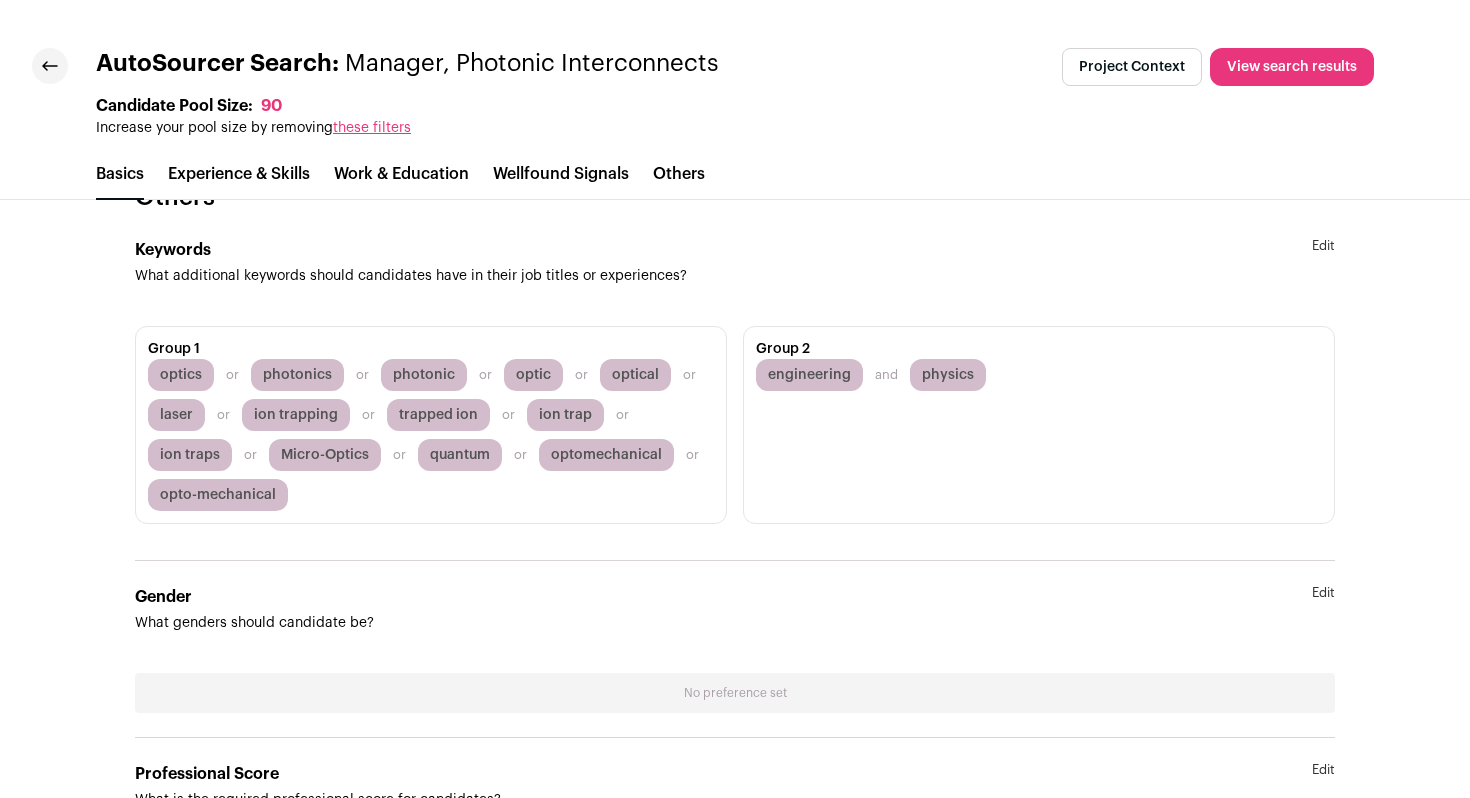 scroll, scrollTop: 4831, scrollLeft: 0, axis: vertical 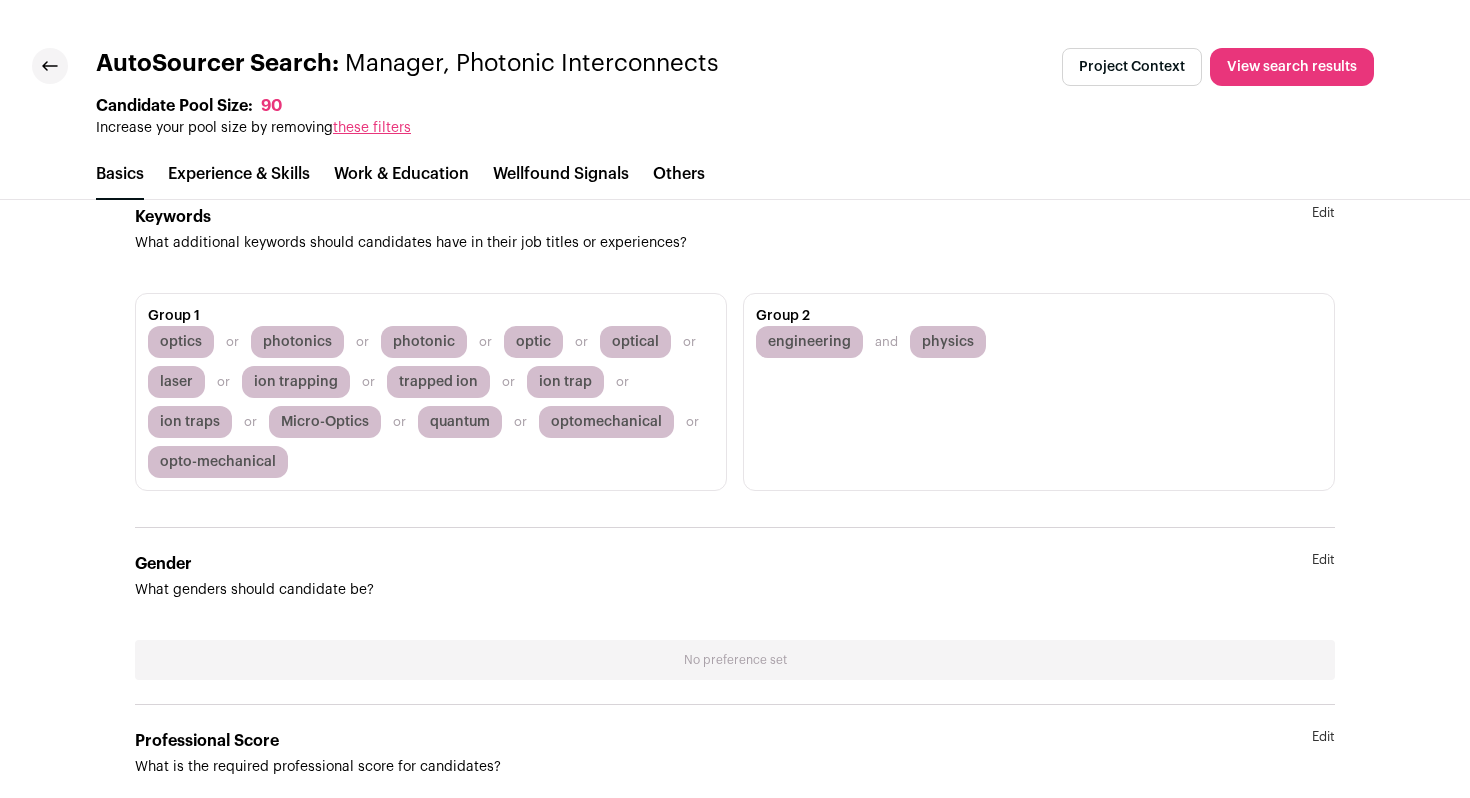 click on "Edit" at bounding box center [1323, 229] 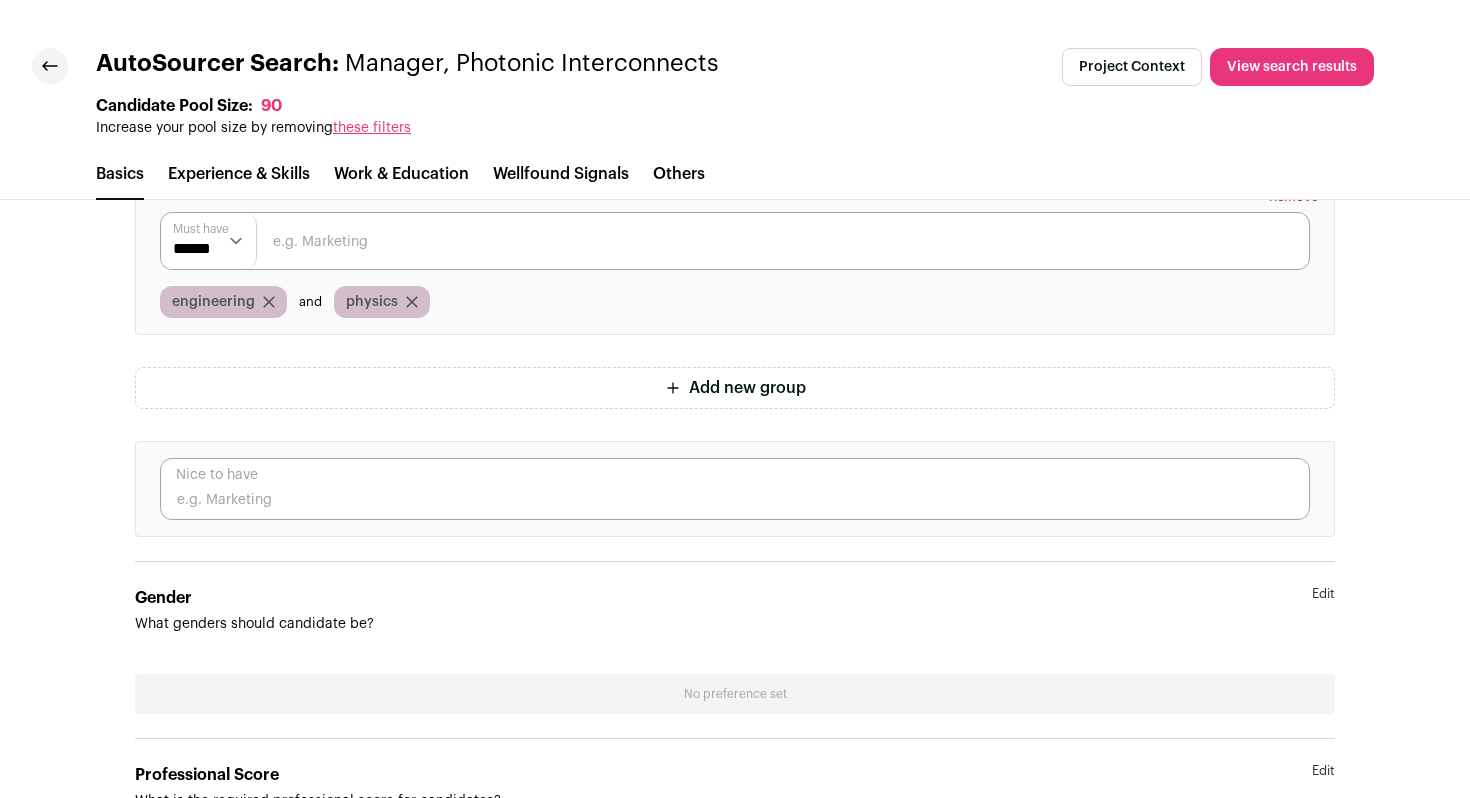 scroll, scrollTop: 5135, scrollLeft: 0, axis: vertical 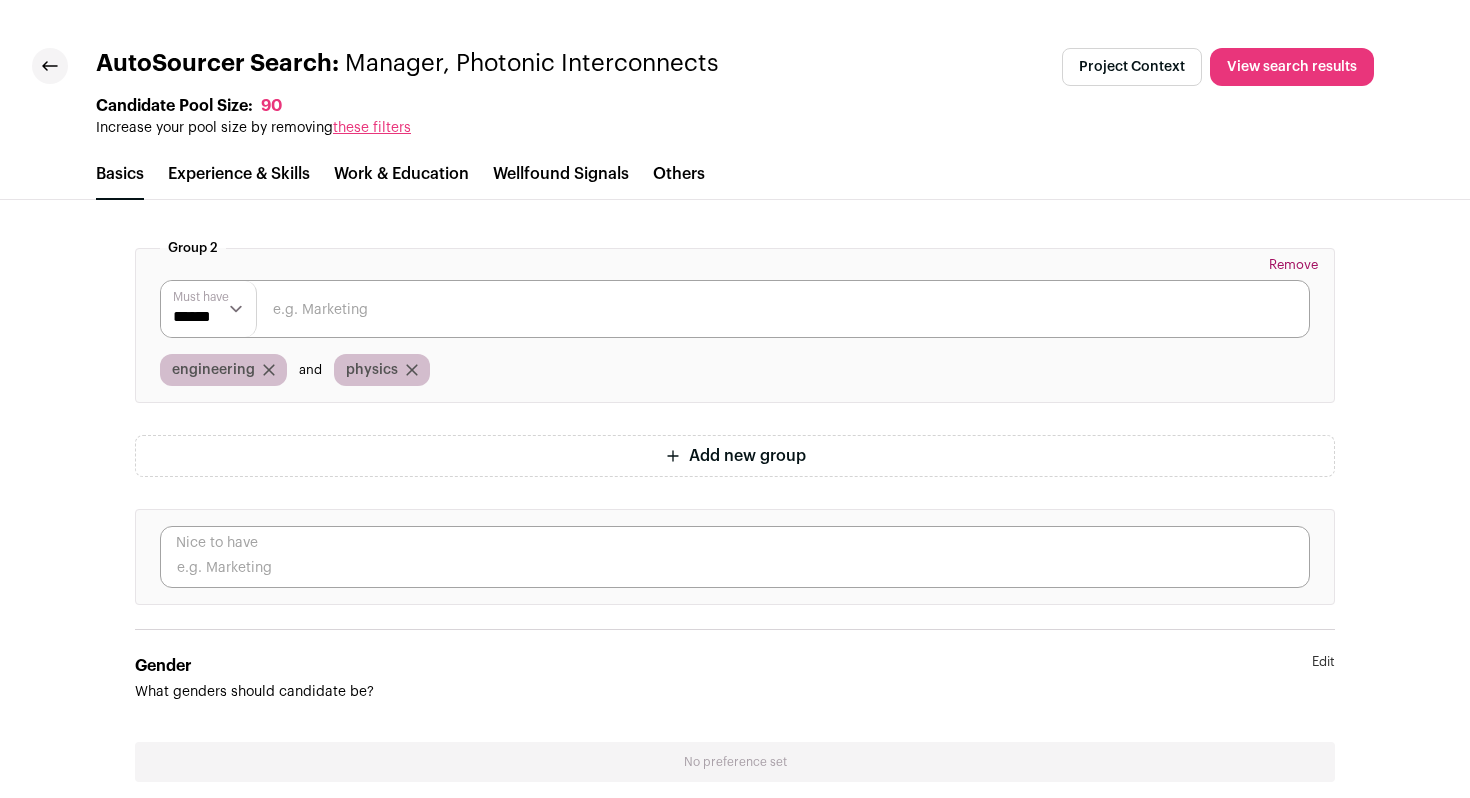 click 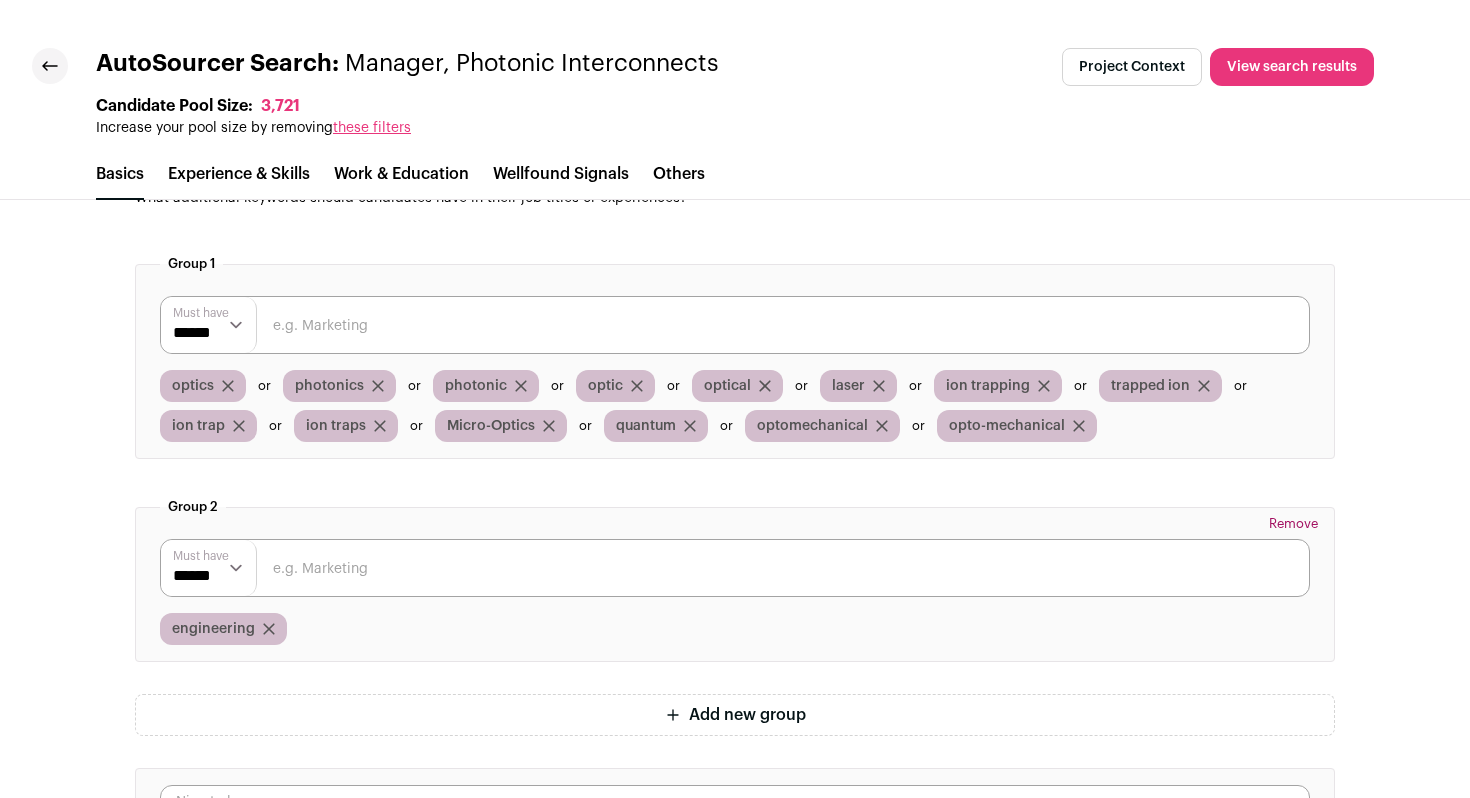 scroll, scrollTop: 4870, scrollLeft: 0, axis: vertical 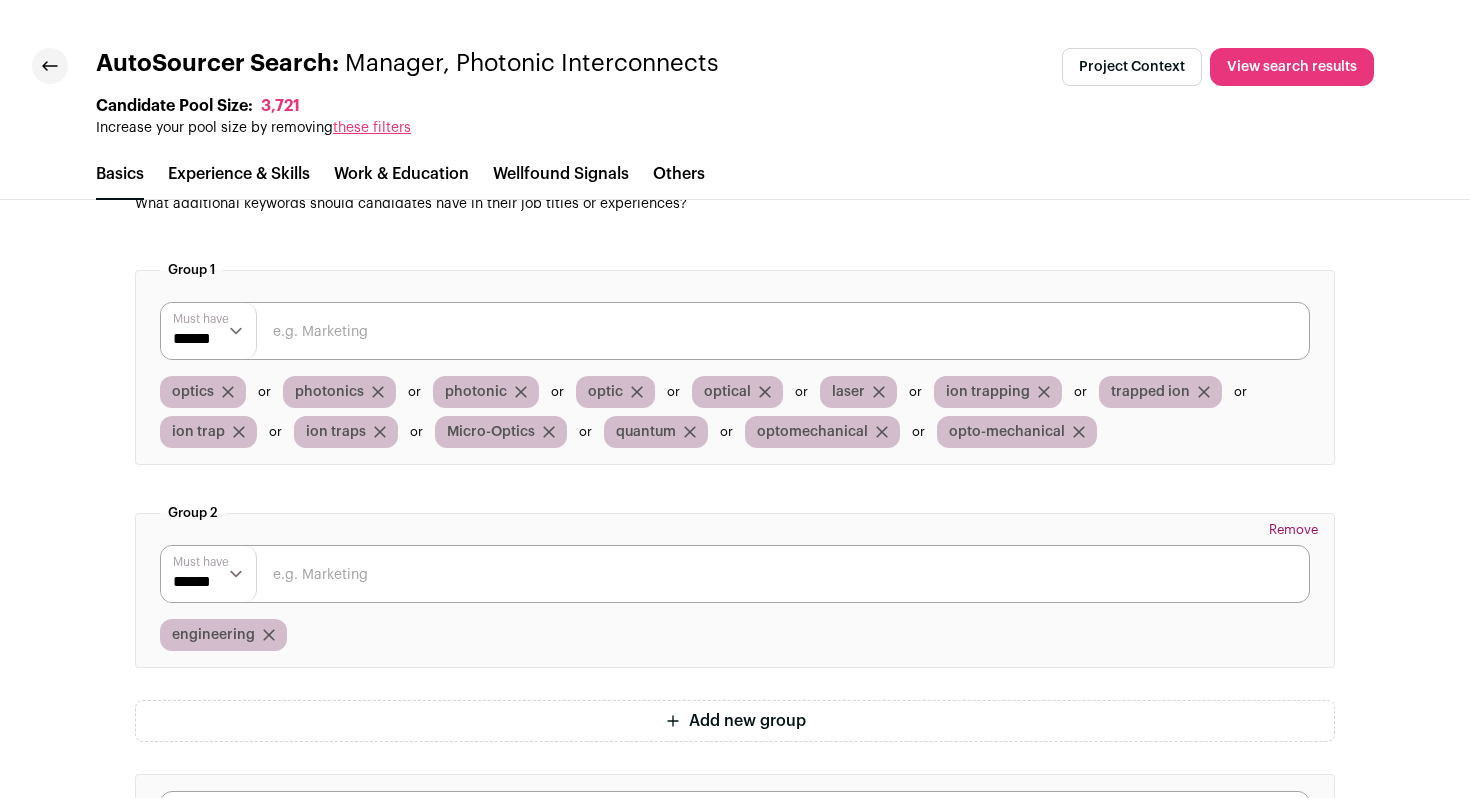 click on "******
******" at bounding box center (209, 574) 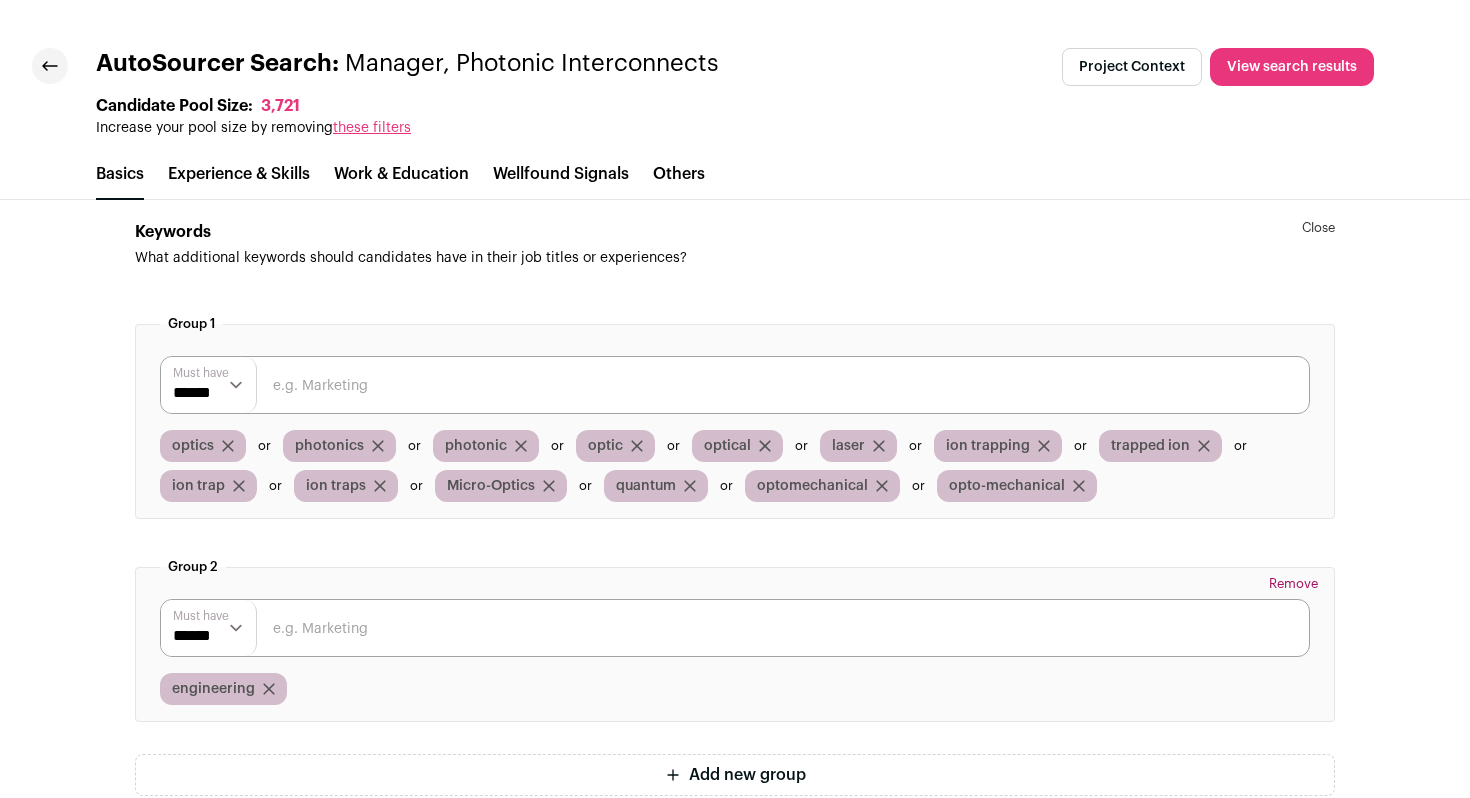 scroll, scrollTop: 4815, scrollLeft: 0, axis: vertical 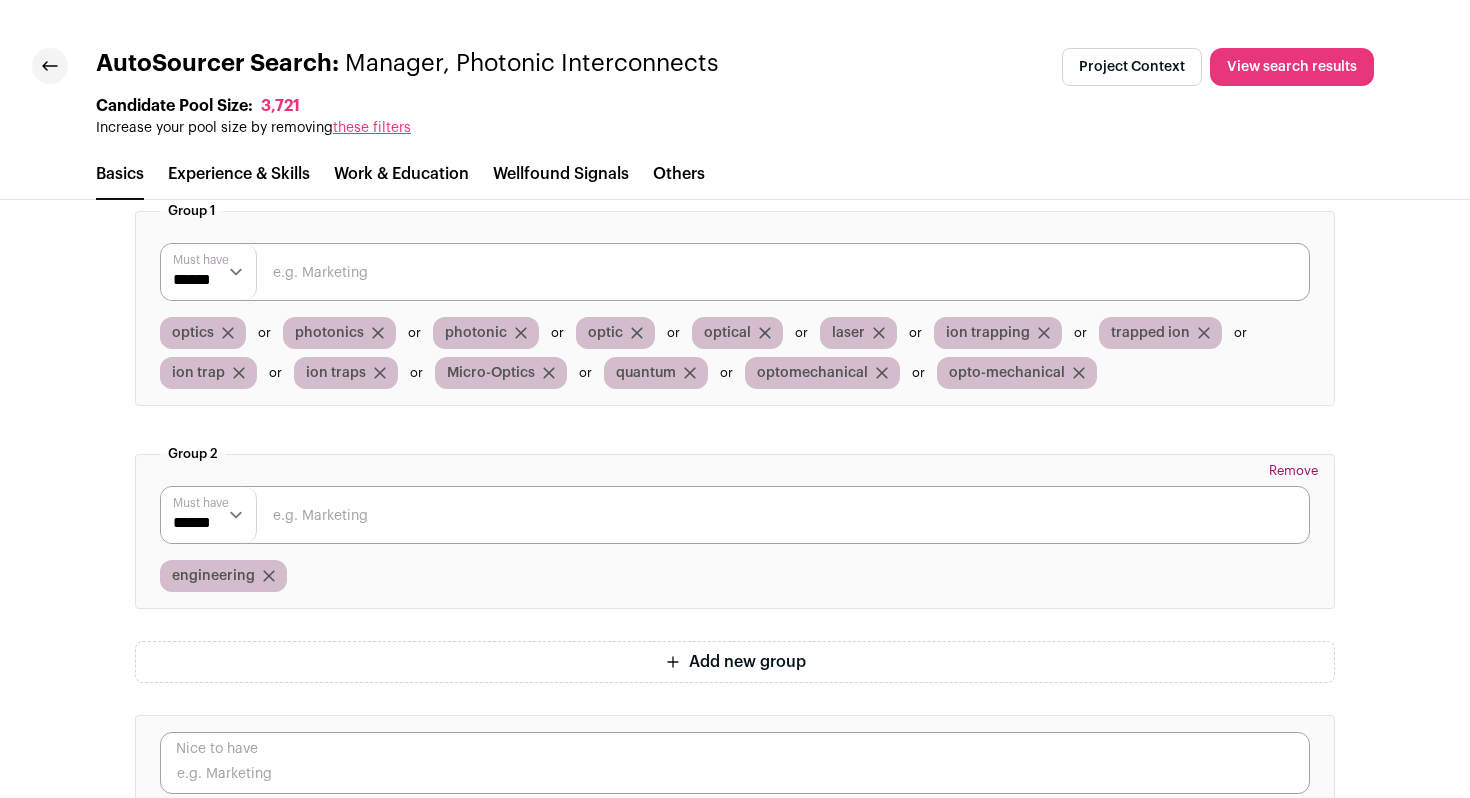 click at bounding box center (735, 515) 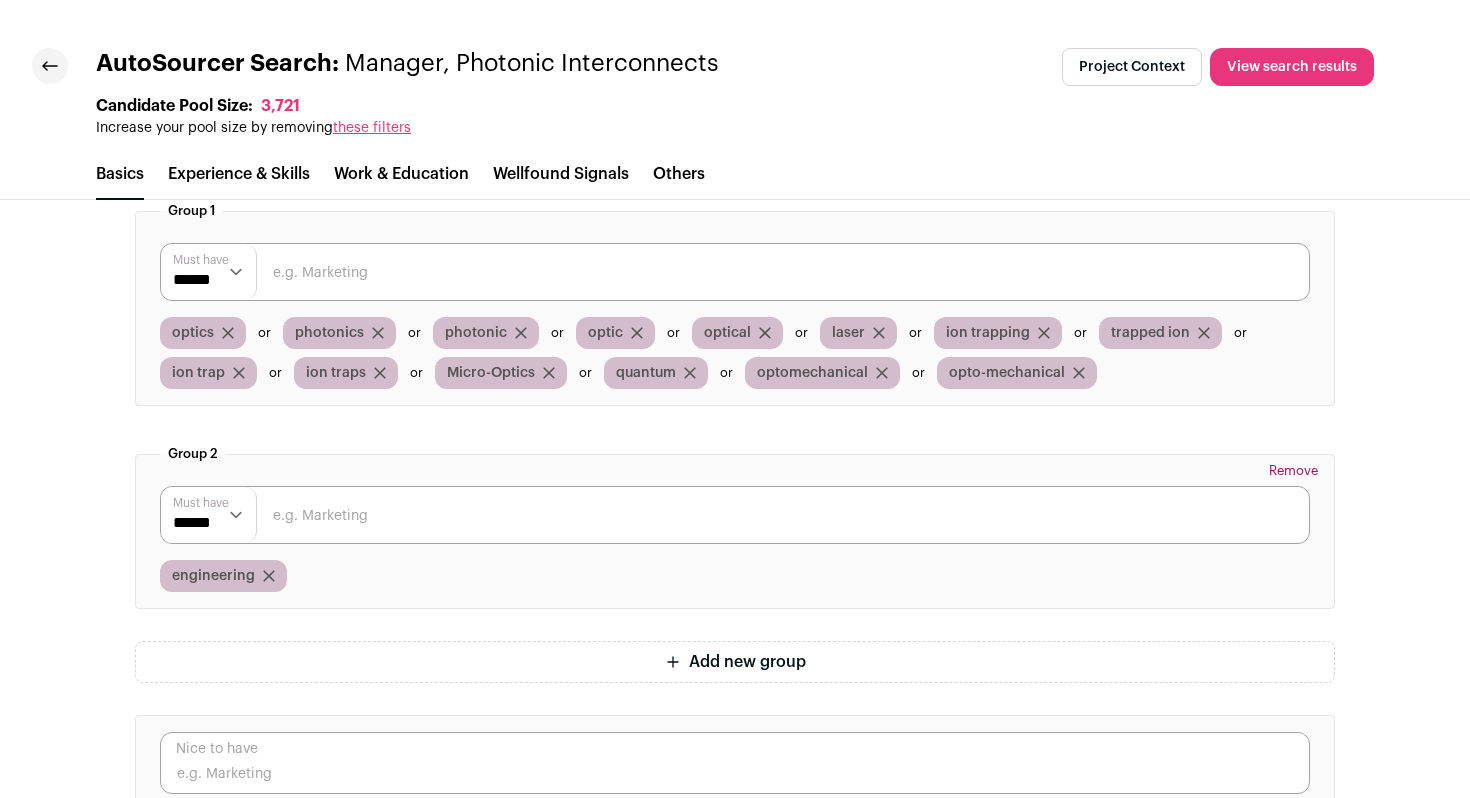 scroll, scrollTop: 4961, scrollLeft: 0, axis: vertical 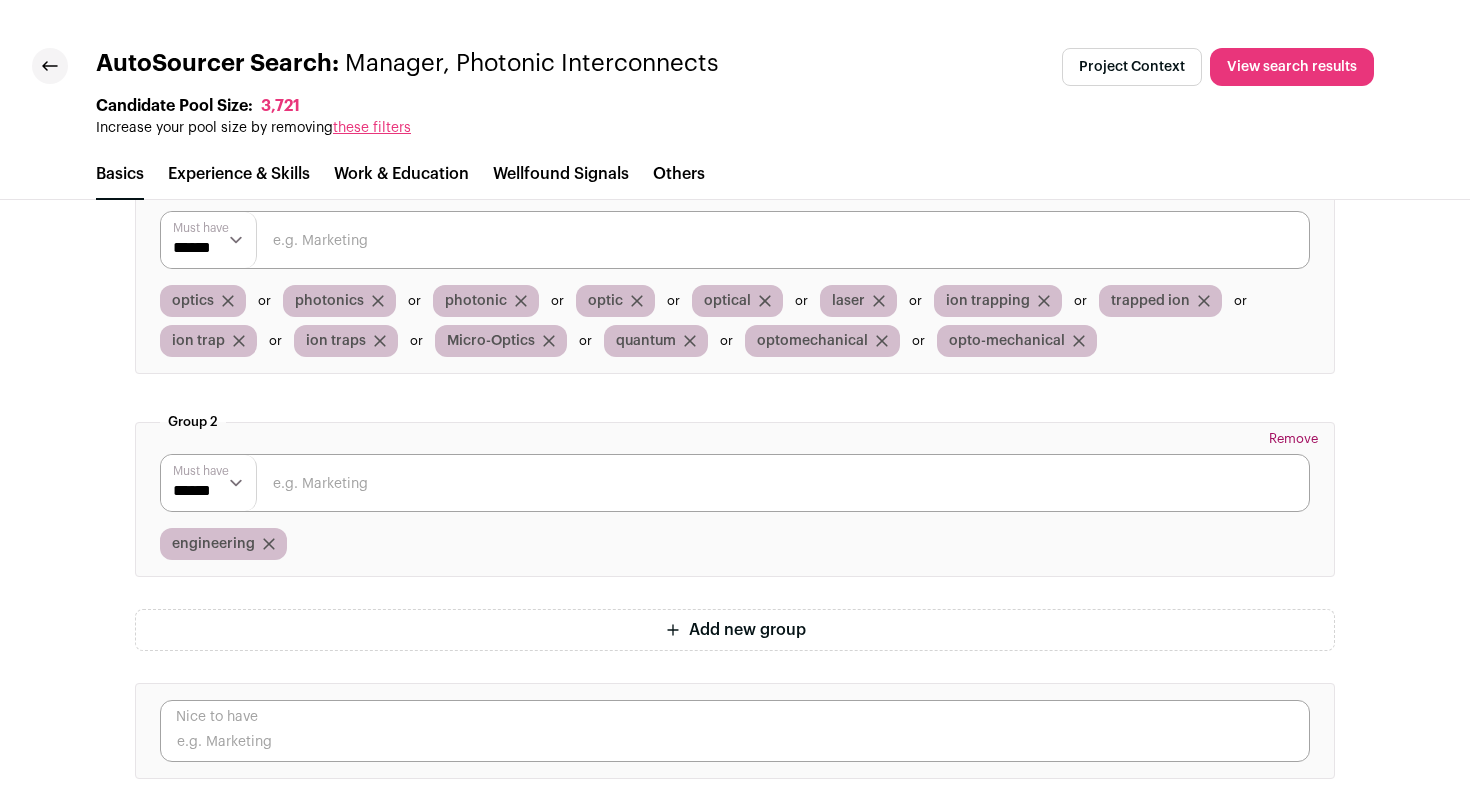 click on "Add new group" at bounding box center (735, 630) 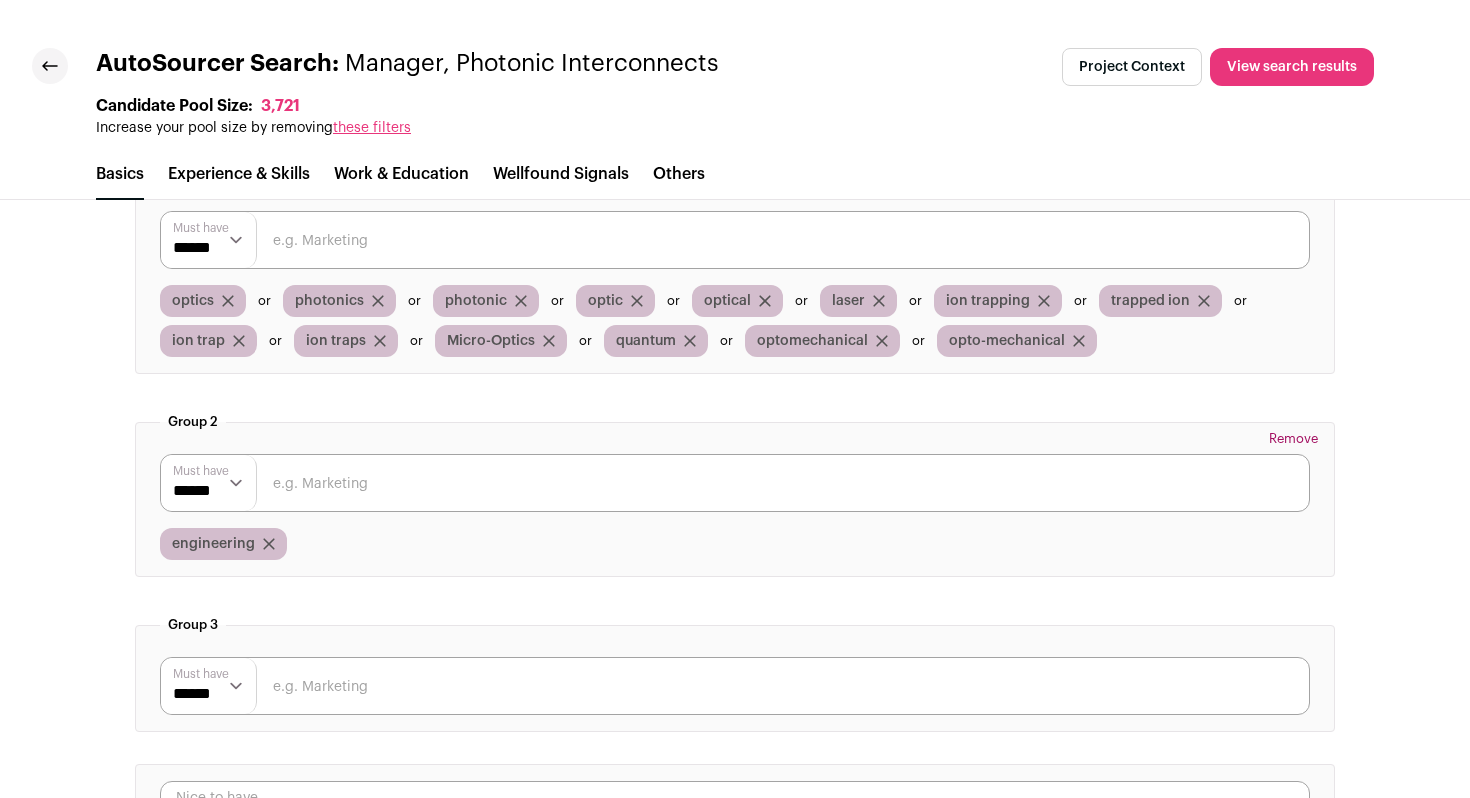 click at bounding box center (735, 686) 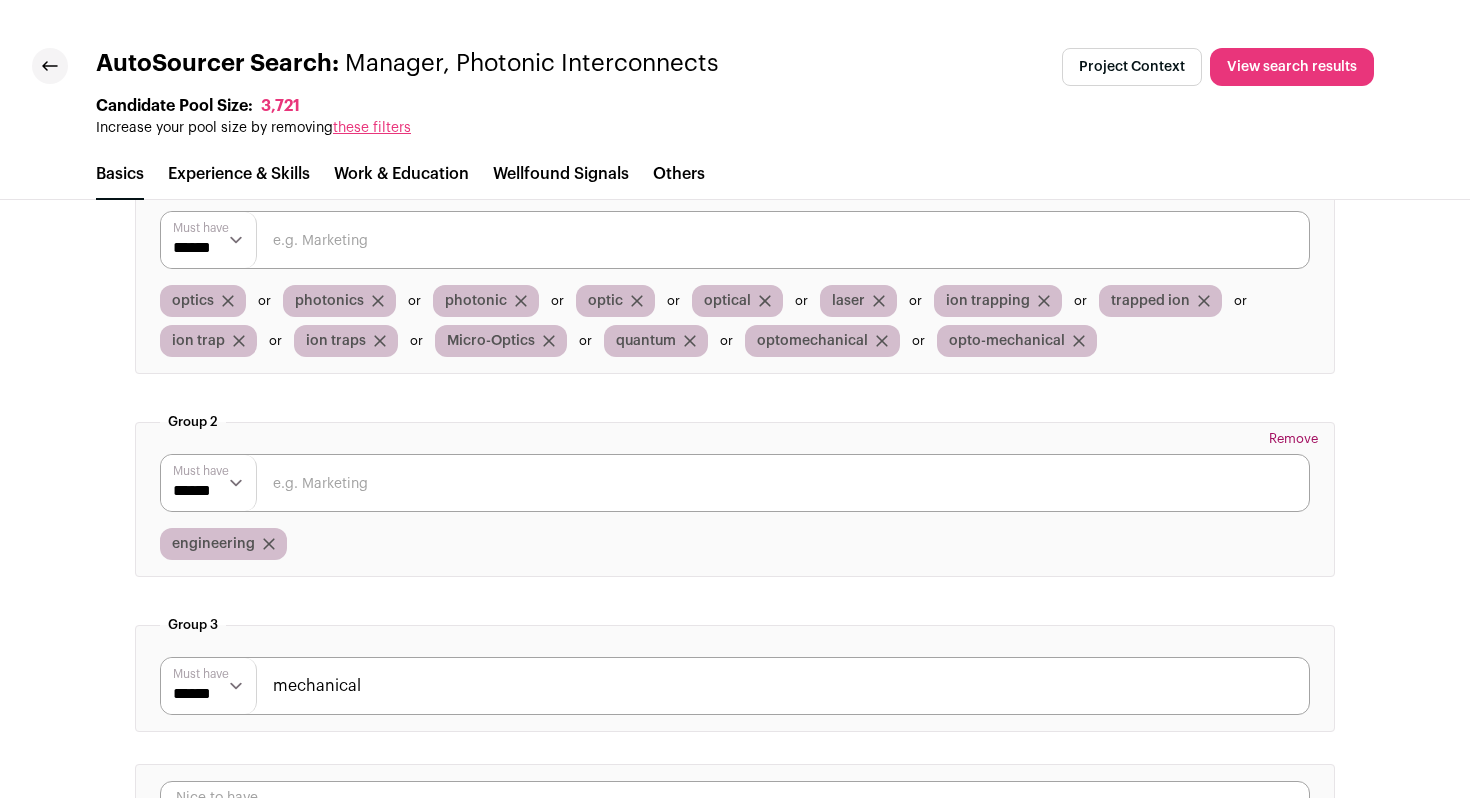 type on "mechanical" 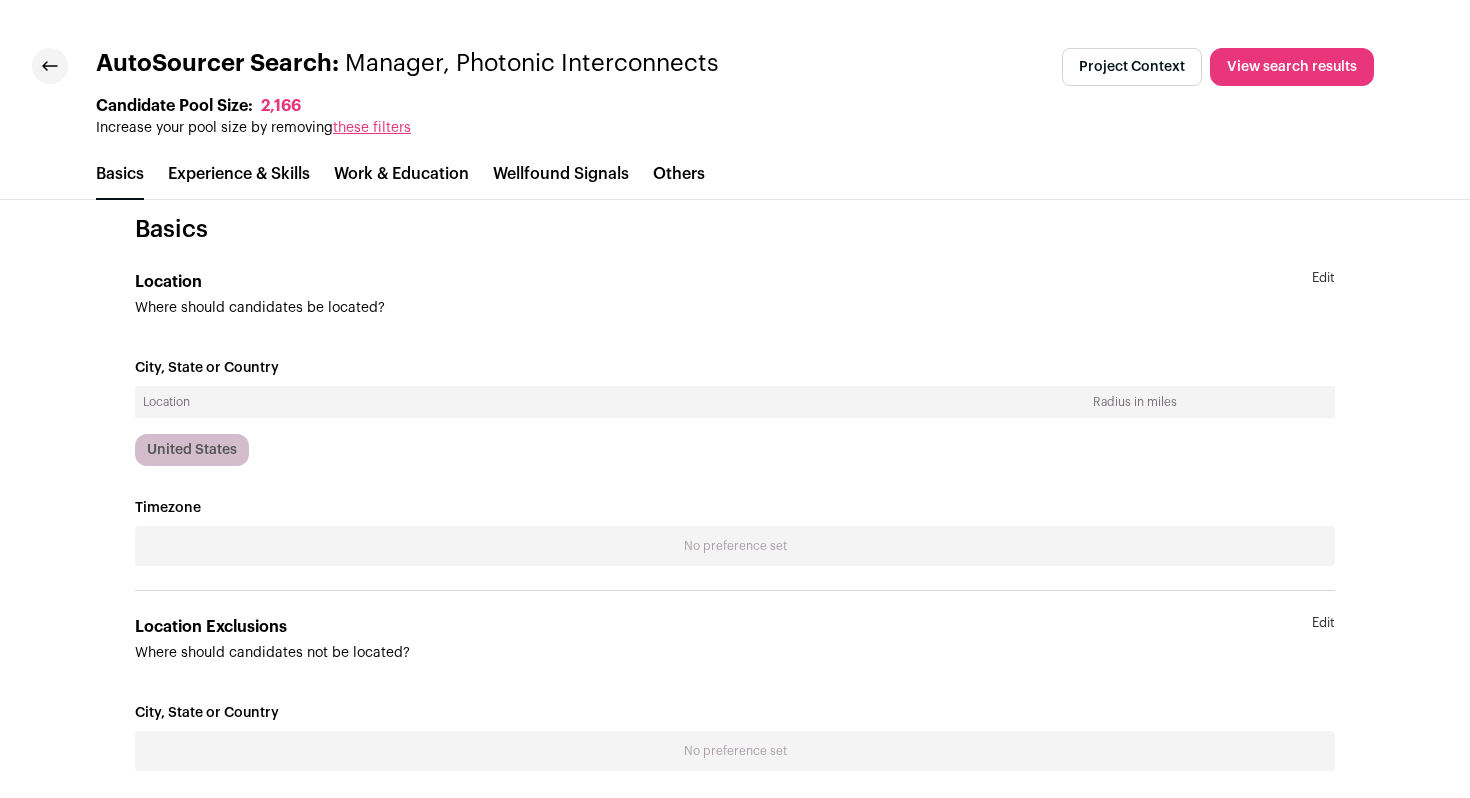 scroll, scrollTop: 0, scrollLeft: 0, axis: both 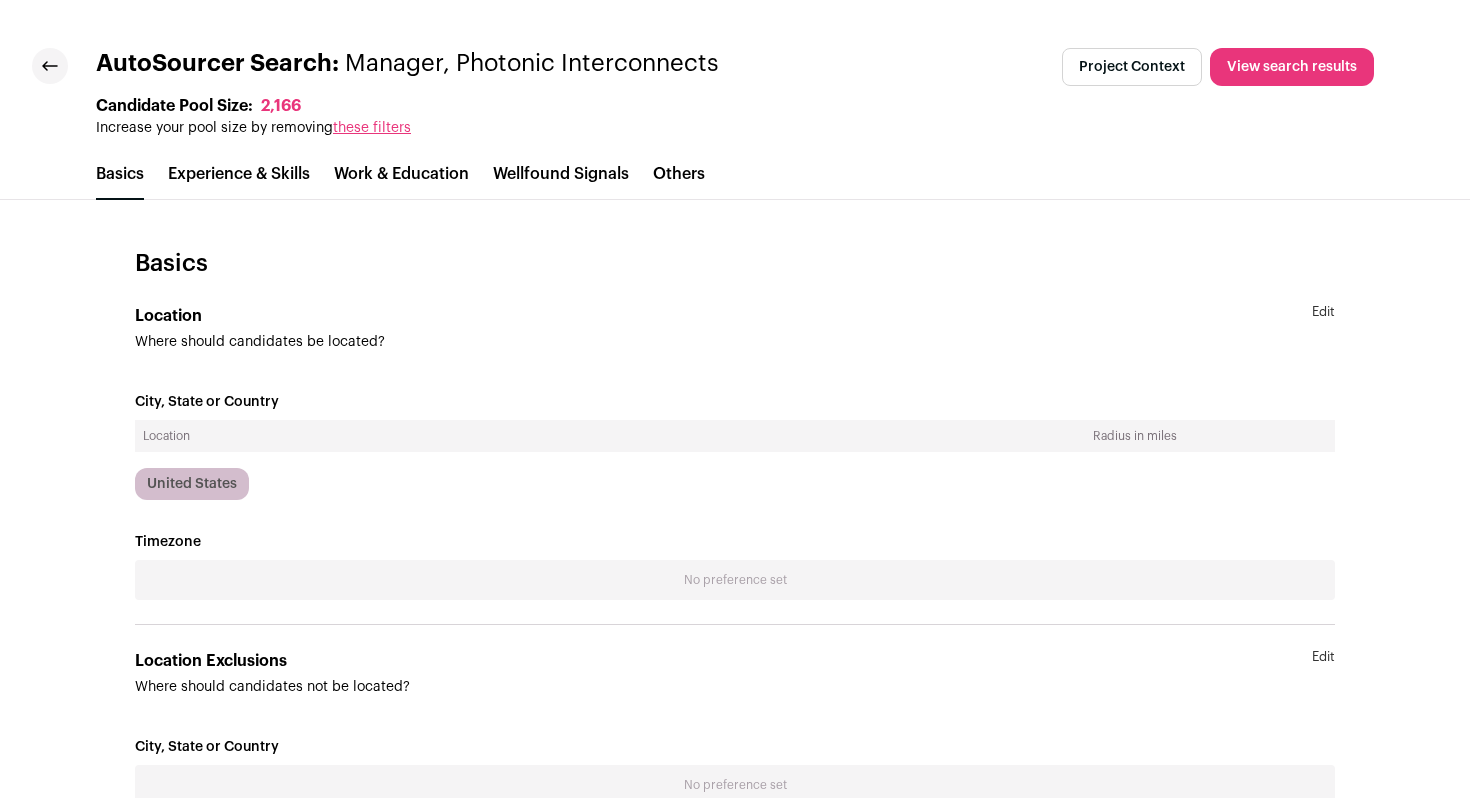 click at bounding box center (50, 66) 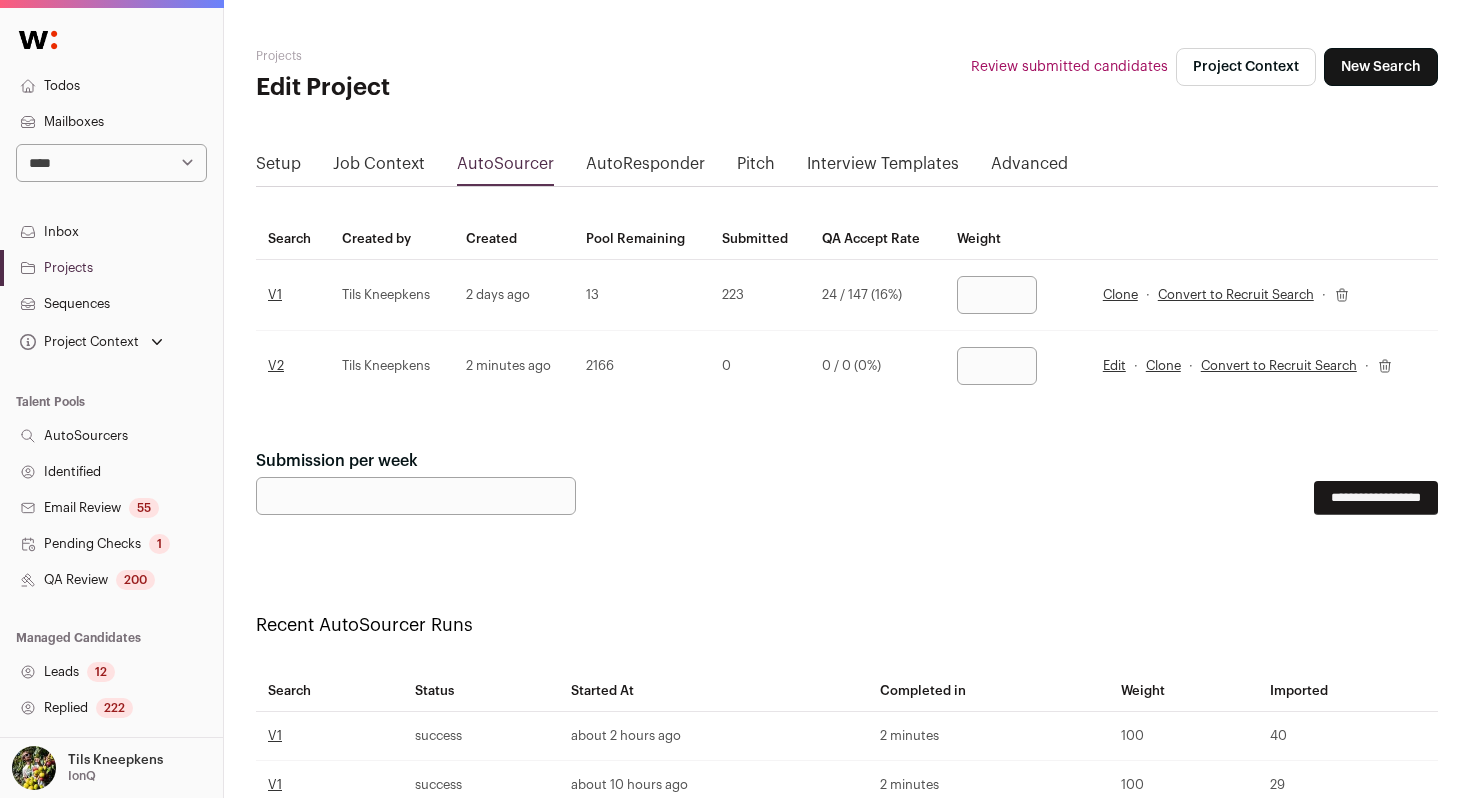 click at bounding box center (997, 366) 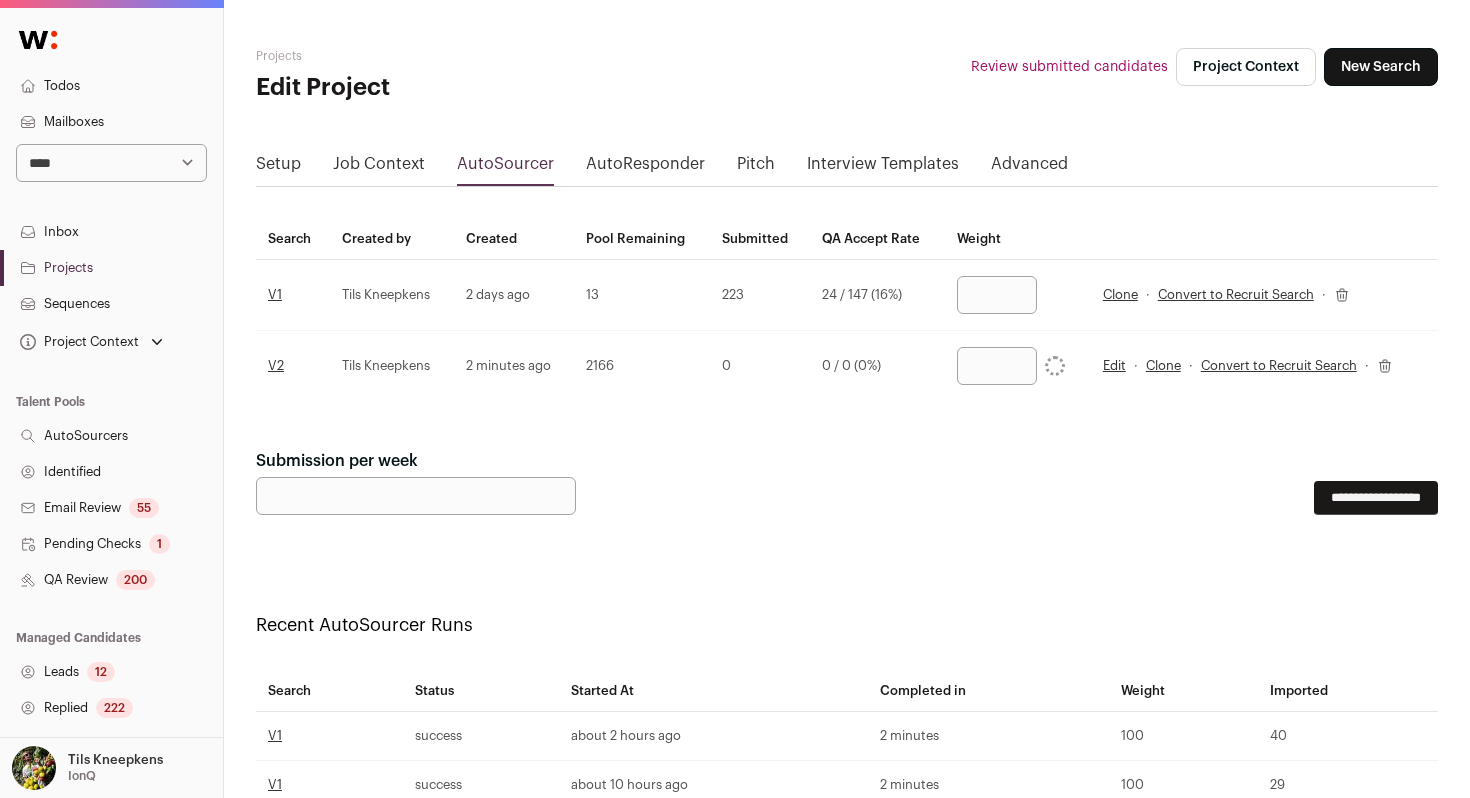 drag, startPoint x: 987, startPoint y: 285, endPoint x: 951, endPoint y: 293, distance: 36.878178 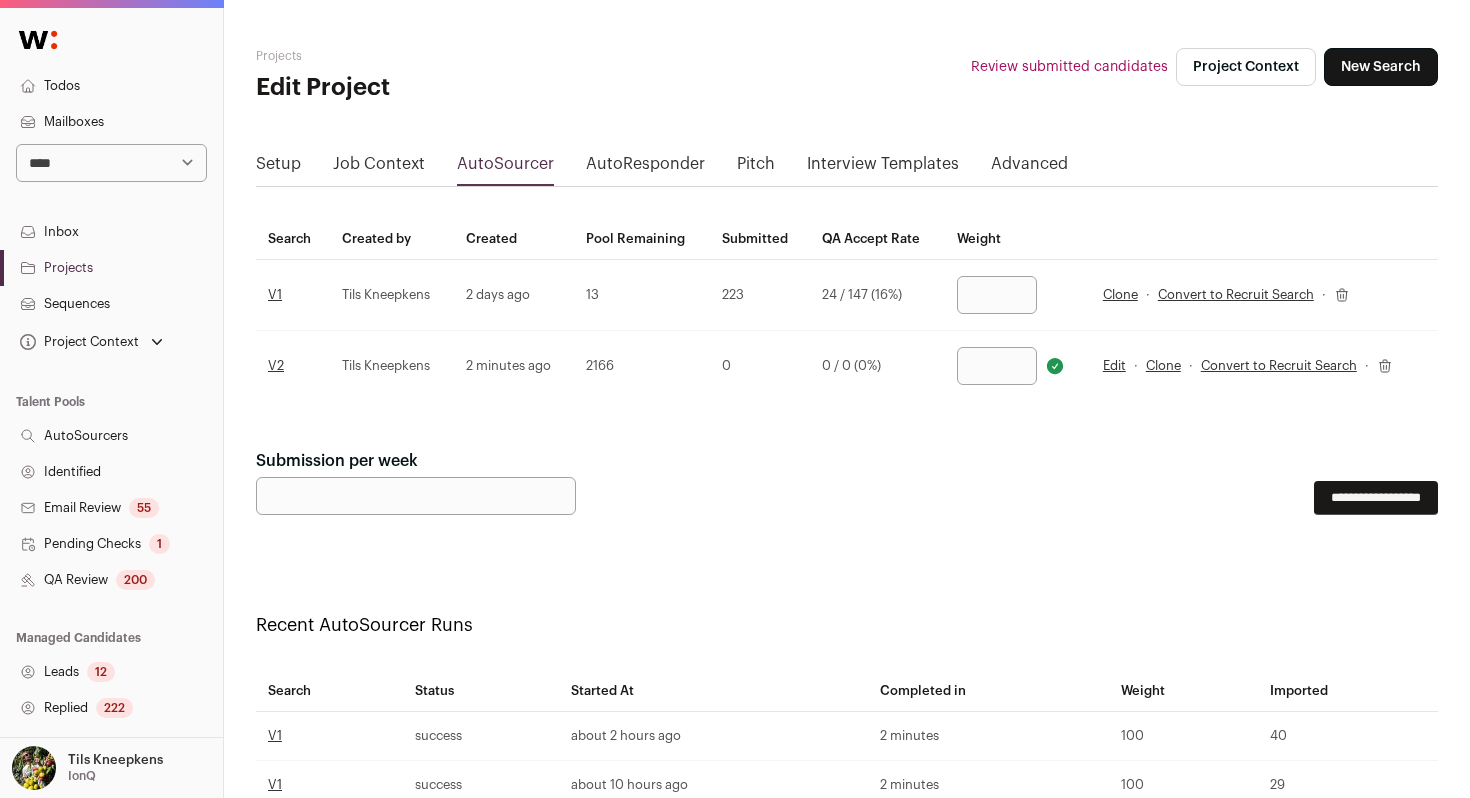 click on "24 / 147
(16%)" at bounding box center [877, 295] 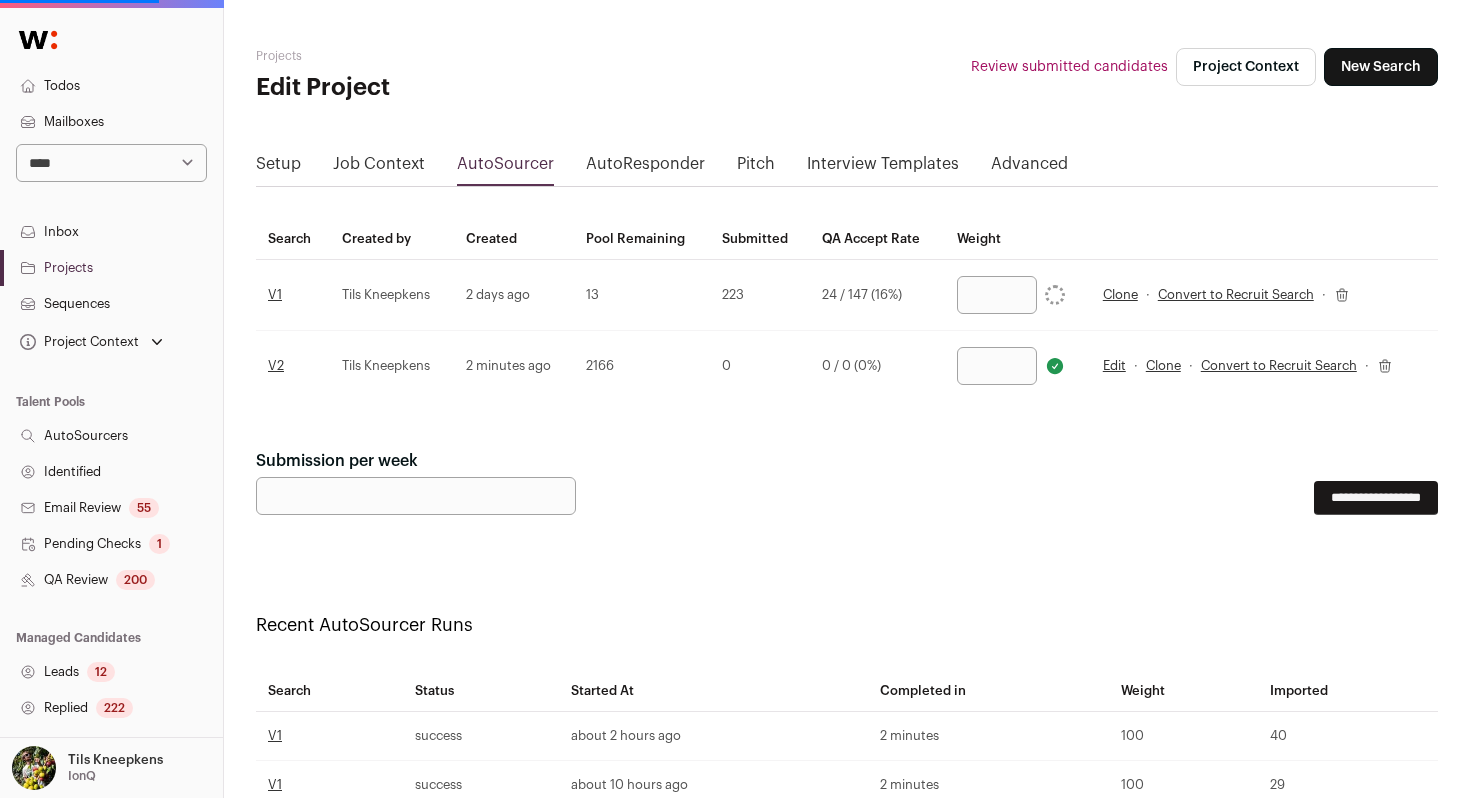 drag, startPoint x: 981, startPoint y: 297, endPoint x: 957, endPoint y: 297, distance: 24 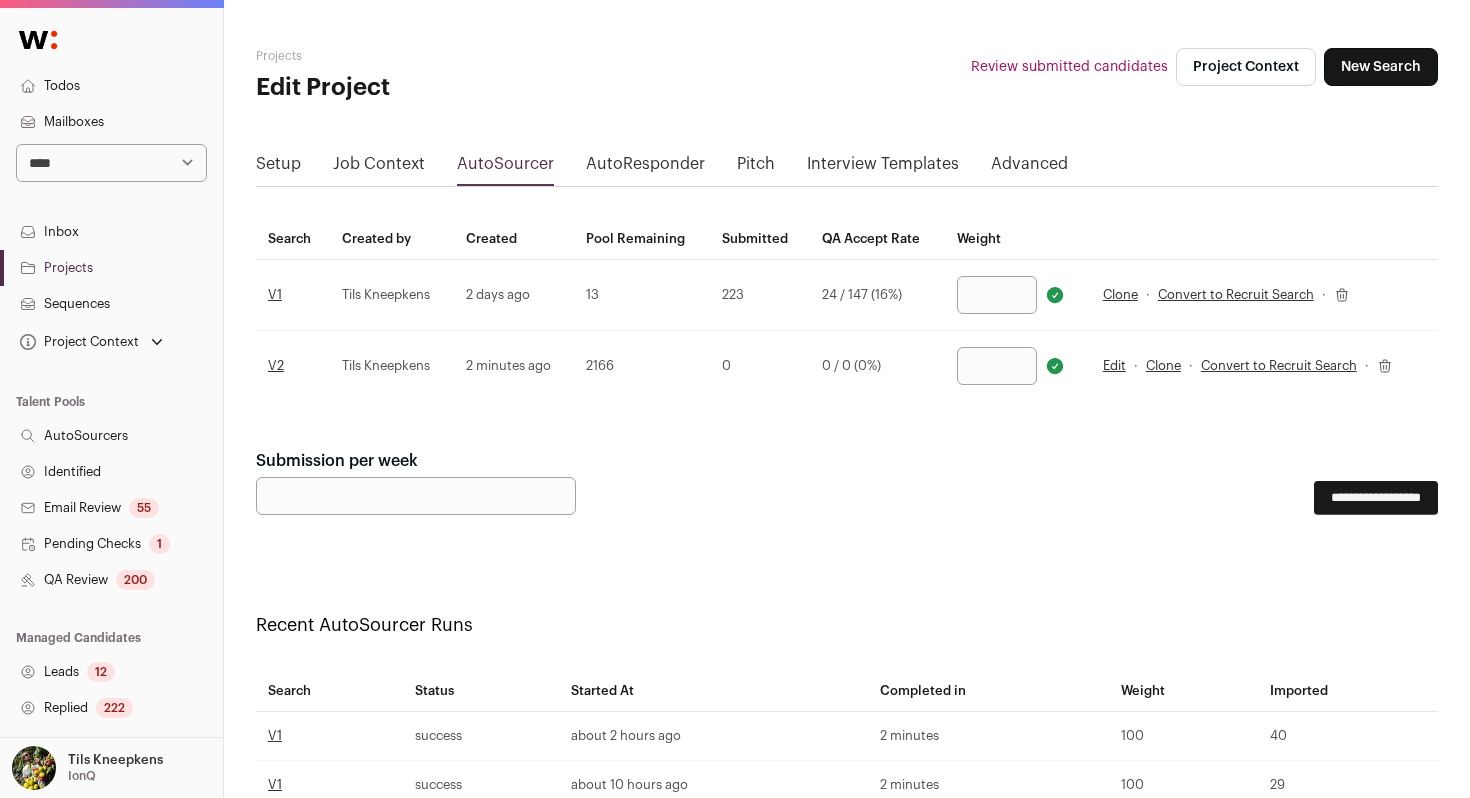 type on "*" 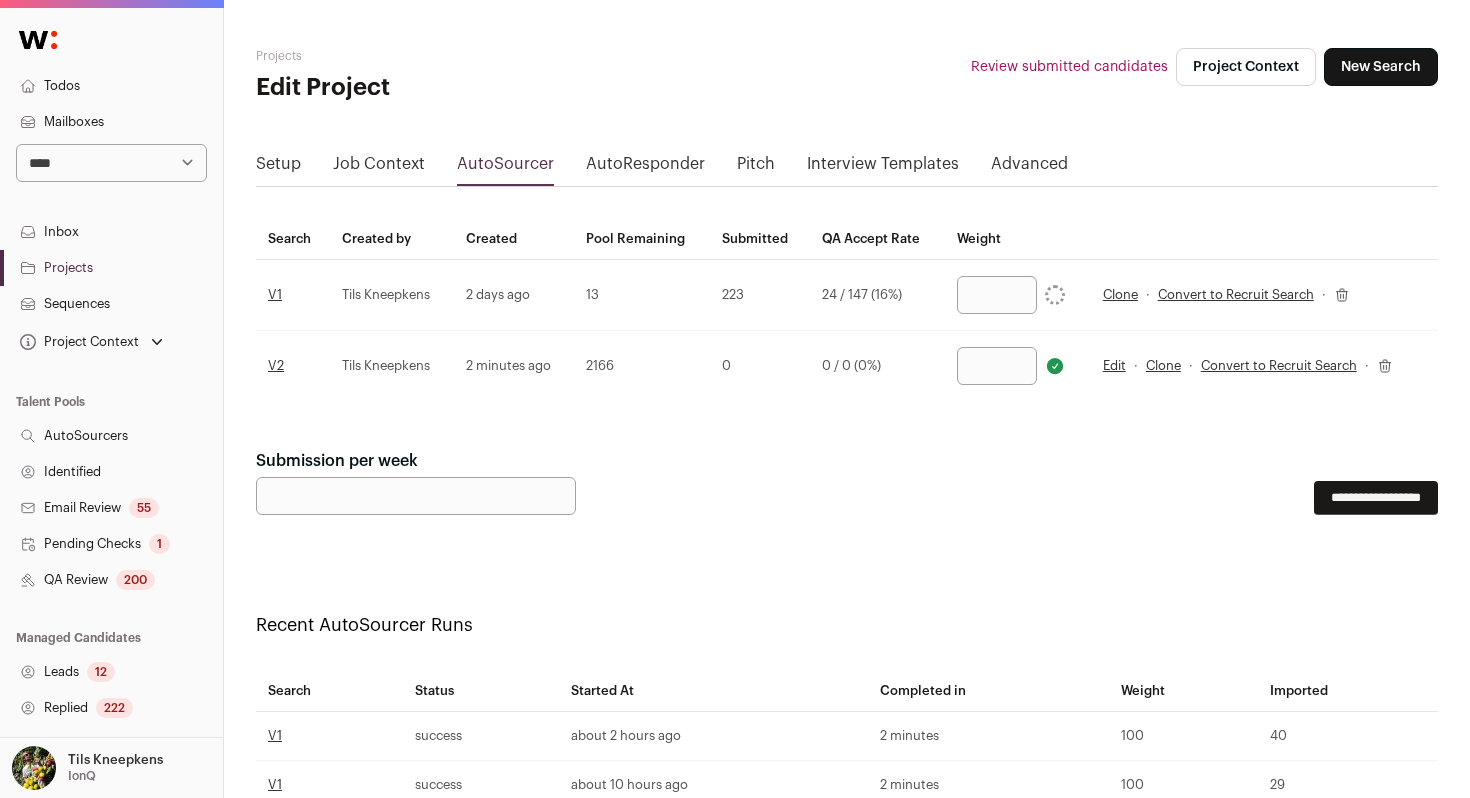 click on "24 / 147
(16%)" at bounding box center (877, 295) 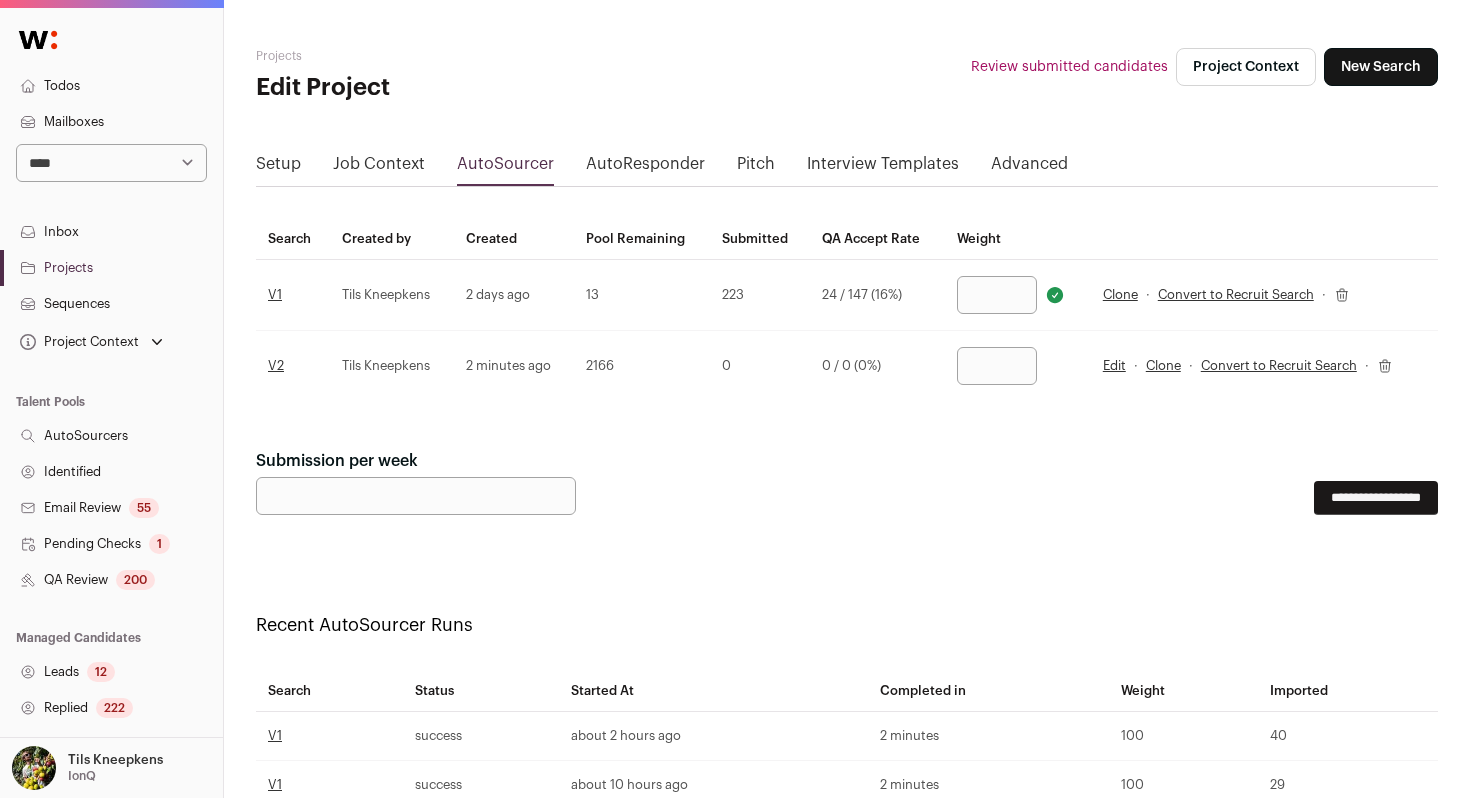 click on "**********" at bounding box center (1376, 498) 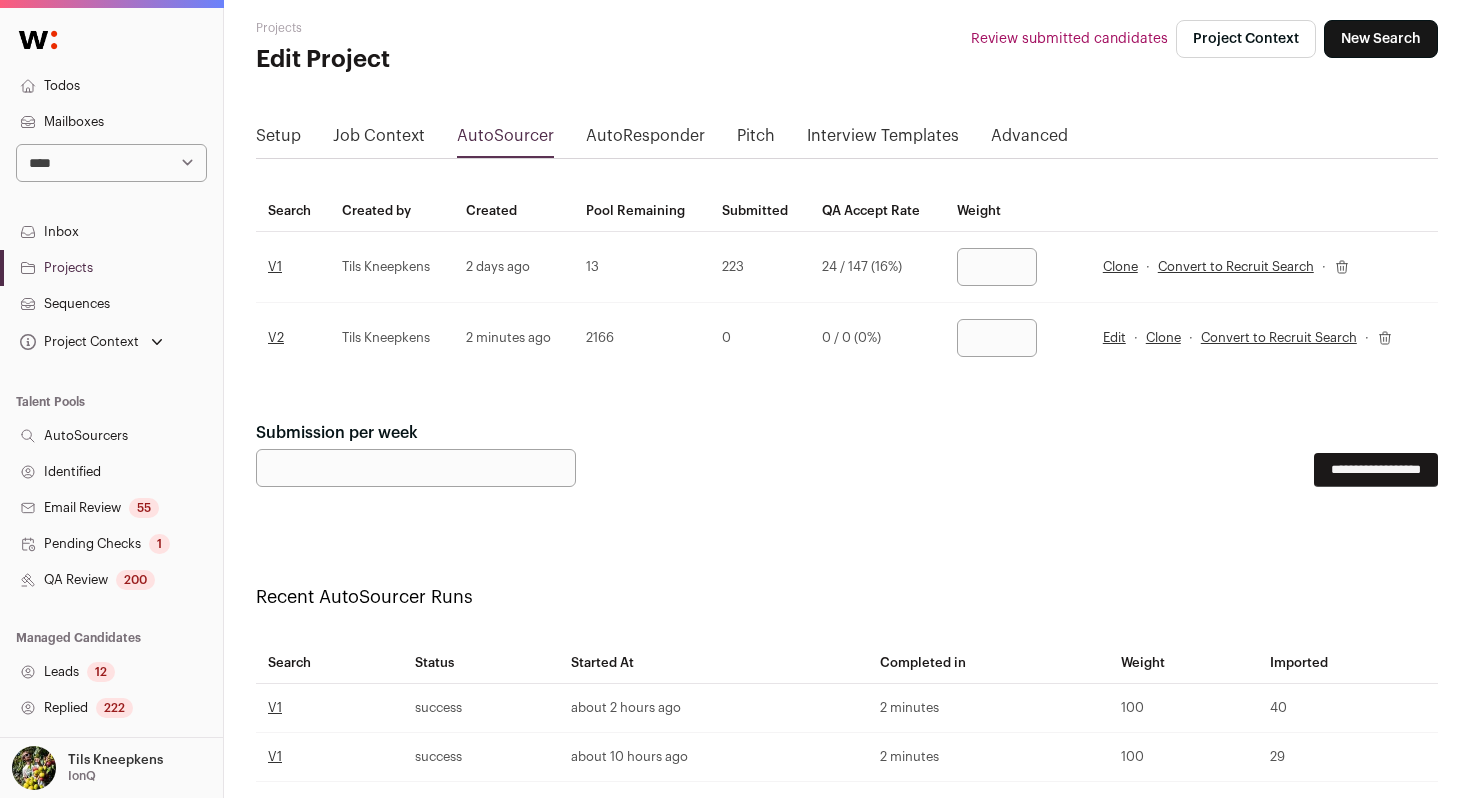 scroll, scrollTop: 0, scrollLeft: 0, axis: both 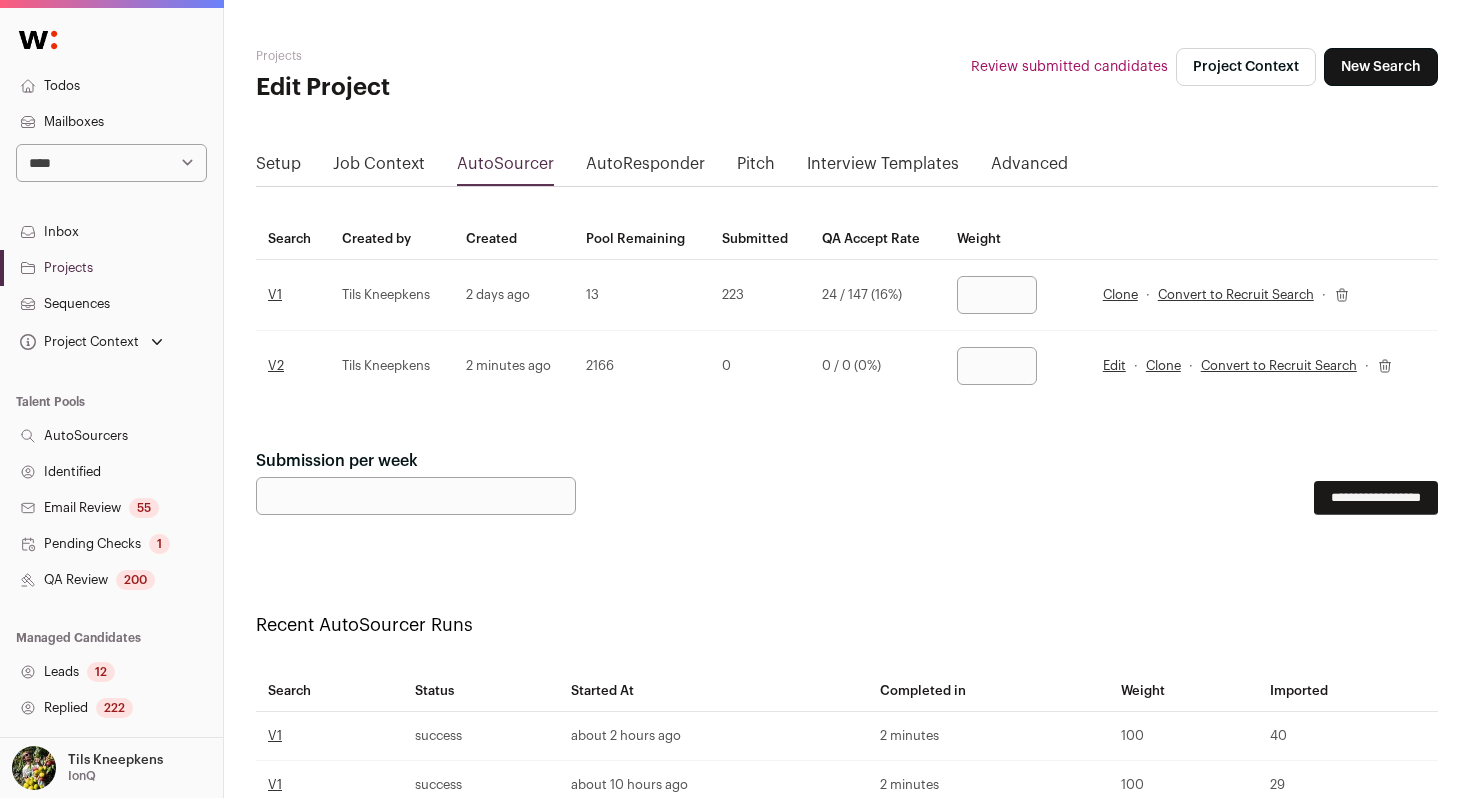 click on "Projects" at bounding box center [111, 268] 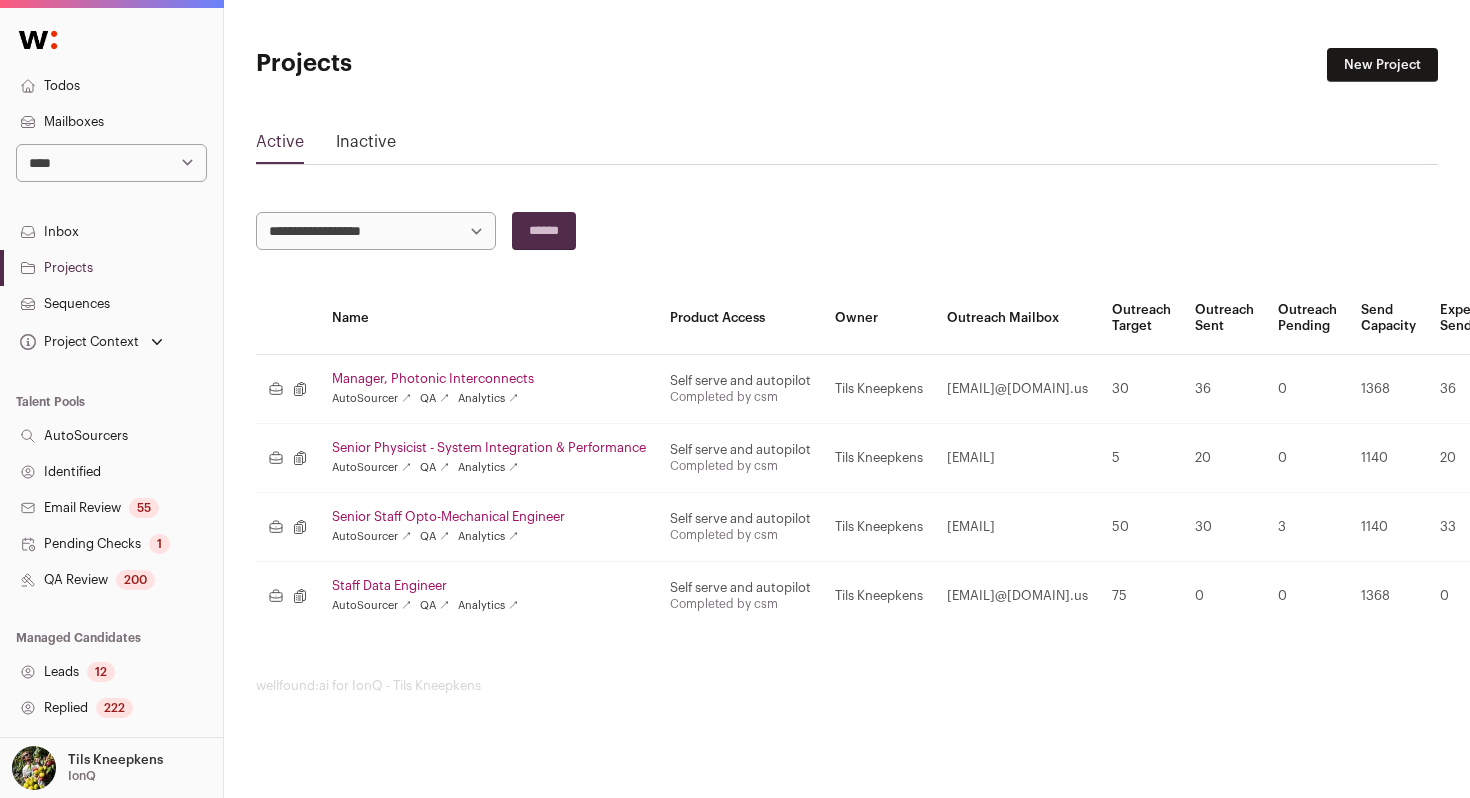 click on "Senior Staff Opto-Mechanical Engineer" at bounding box center [489, 517] 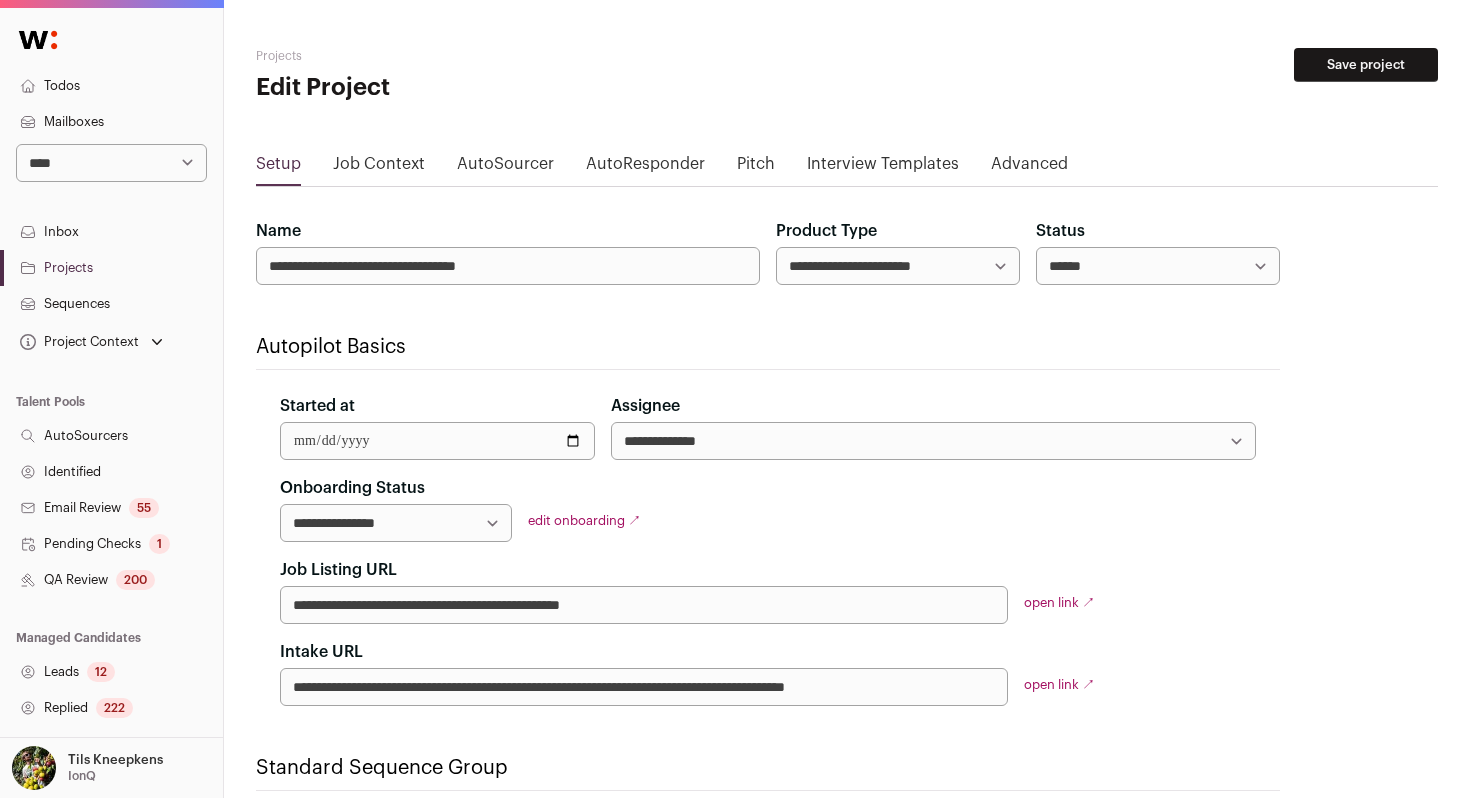 click on "AutoSourcer" at bounding box center (505, 168) 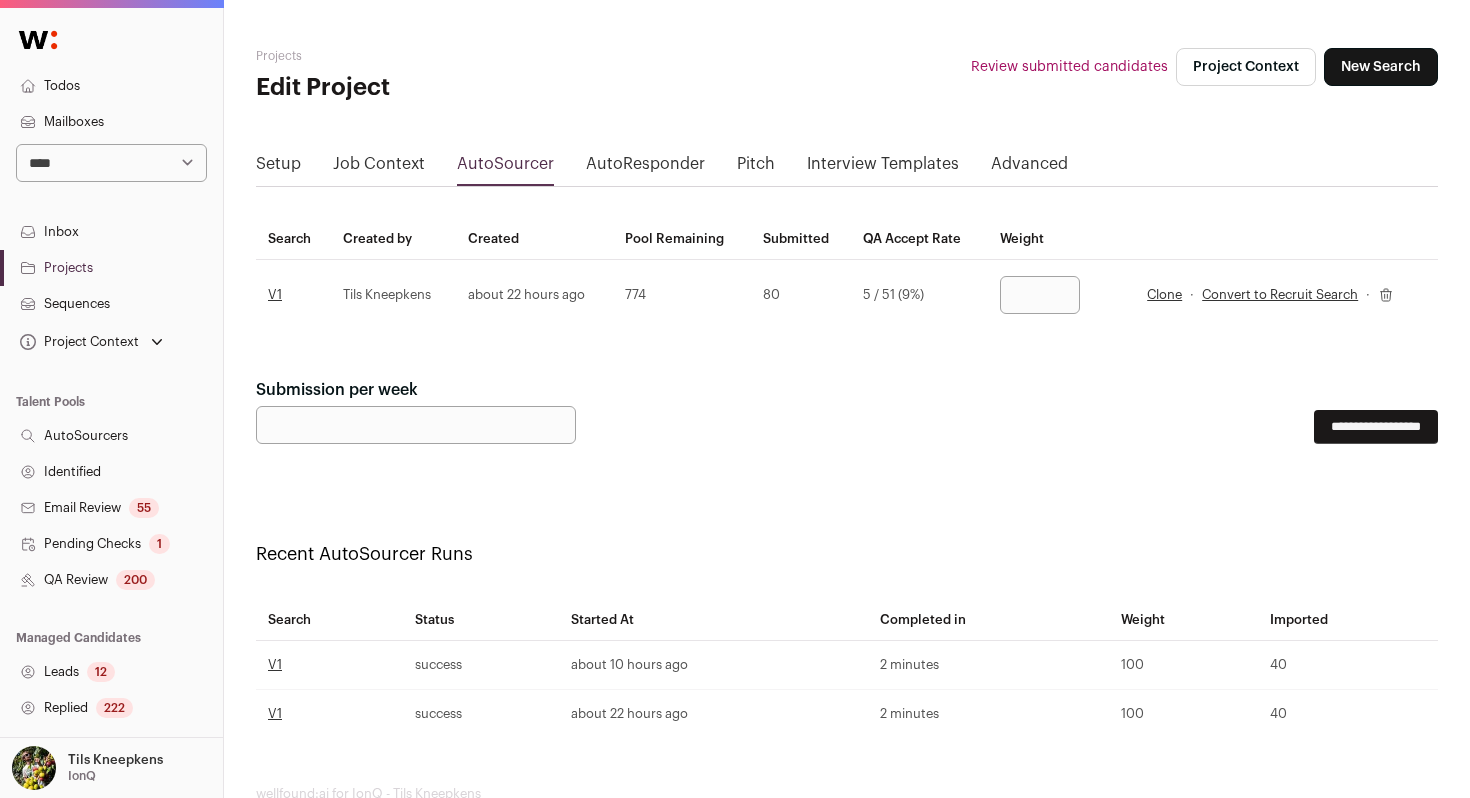 click on "**********" at bounding box center (1376, 427) 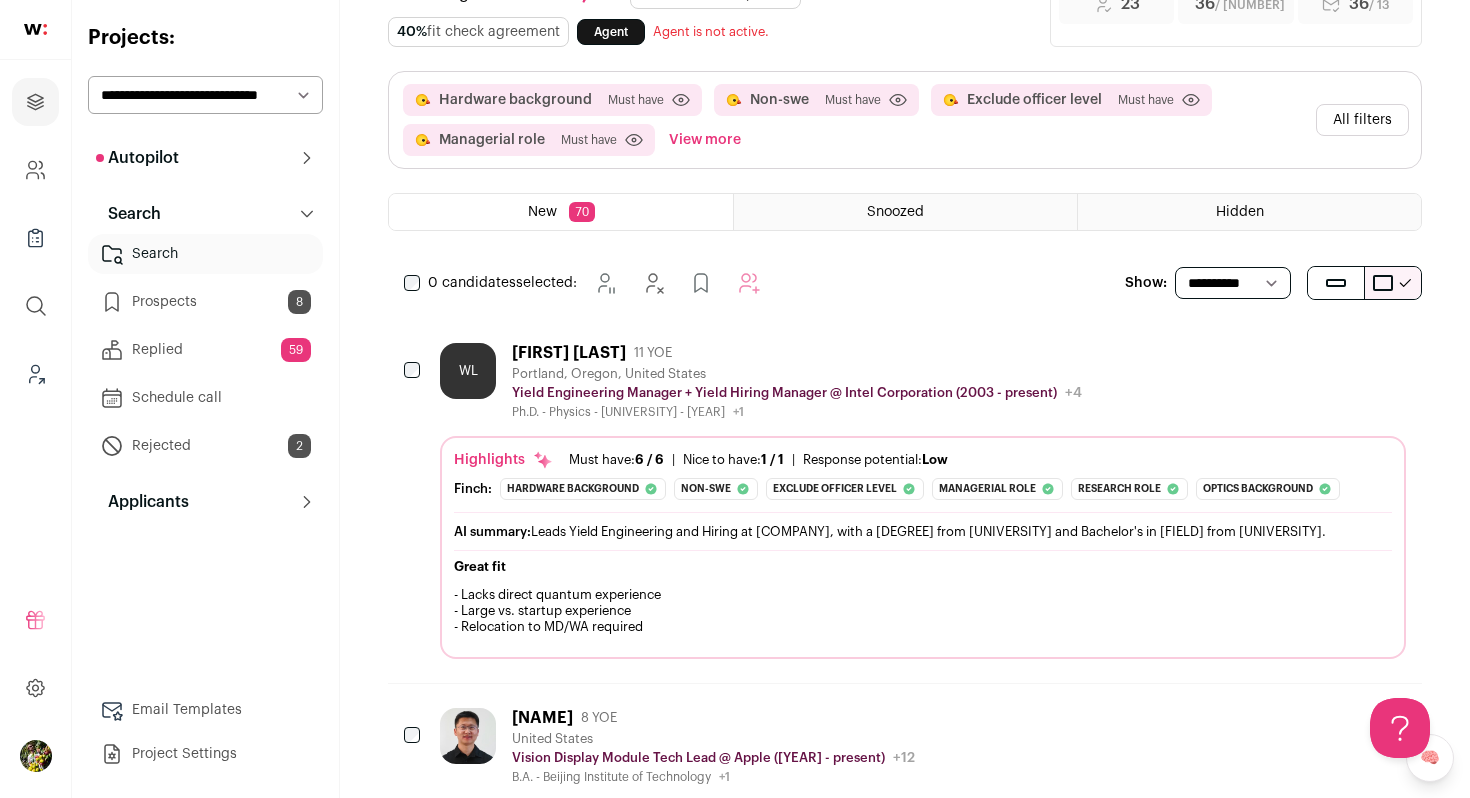scroll, scrollTop: 0, scrollLeft: 0, axis: both 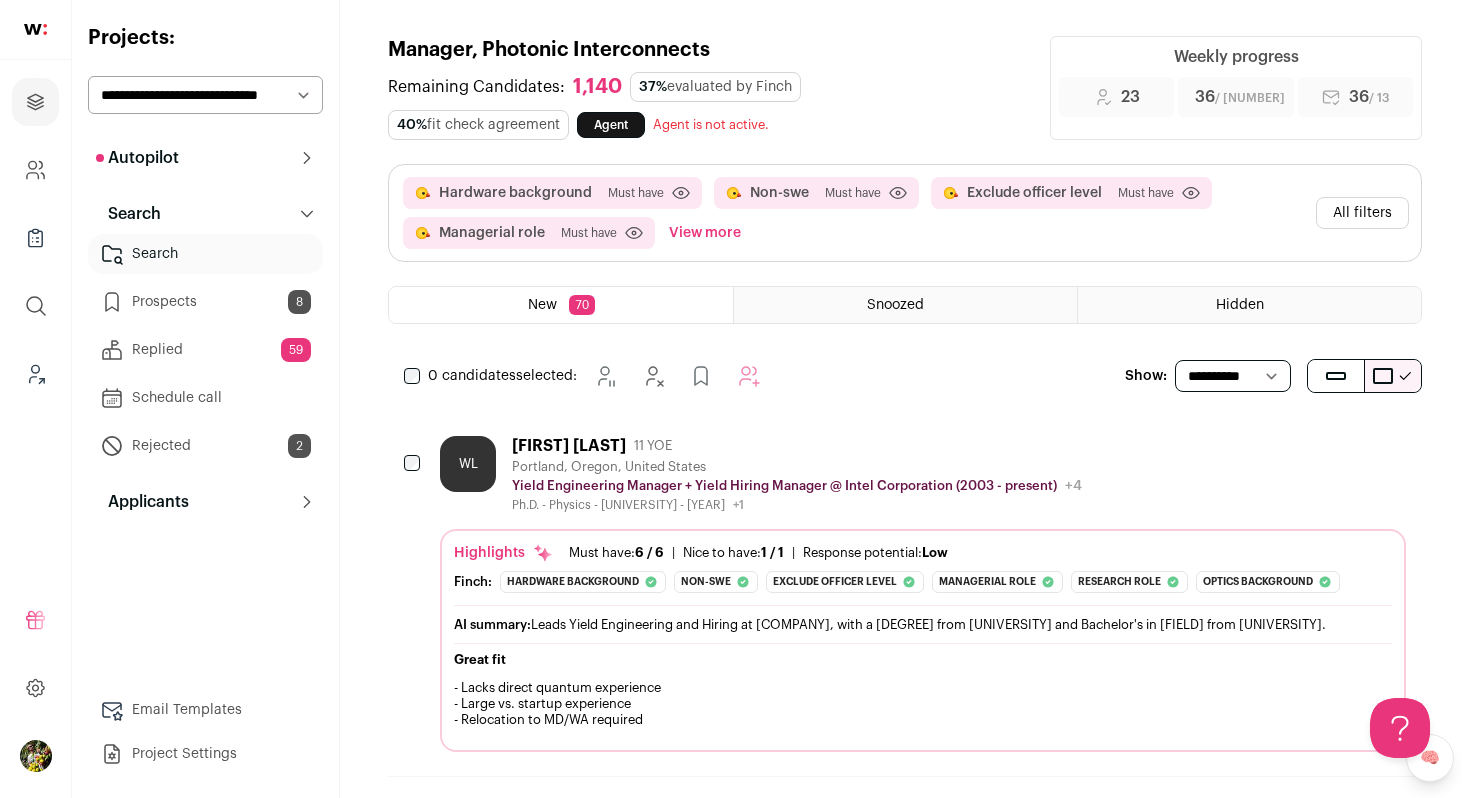 click on "All filters" at bounding box center [1362, 213] 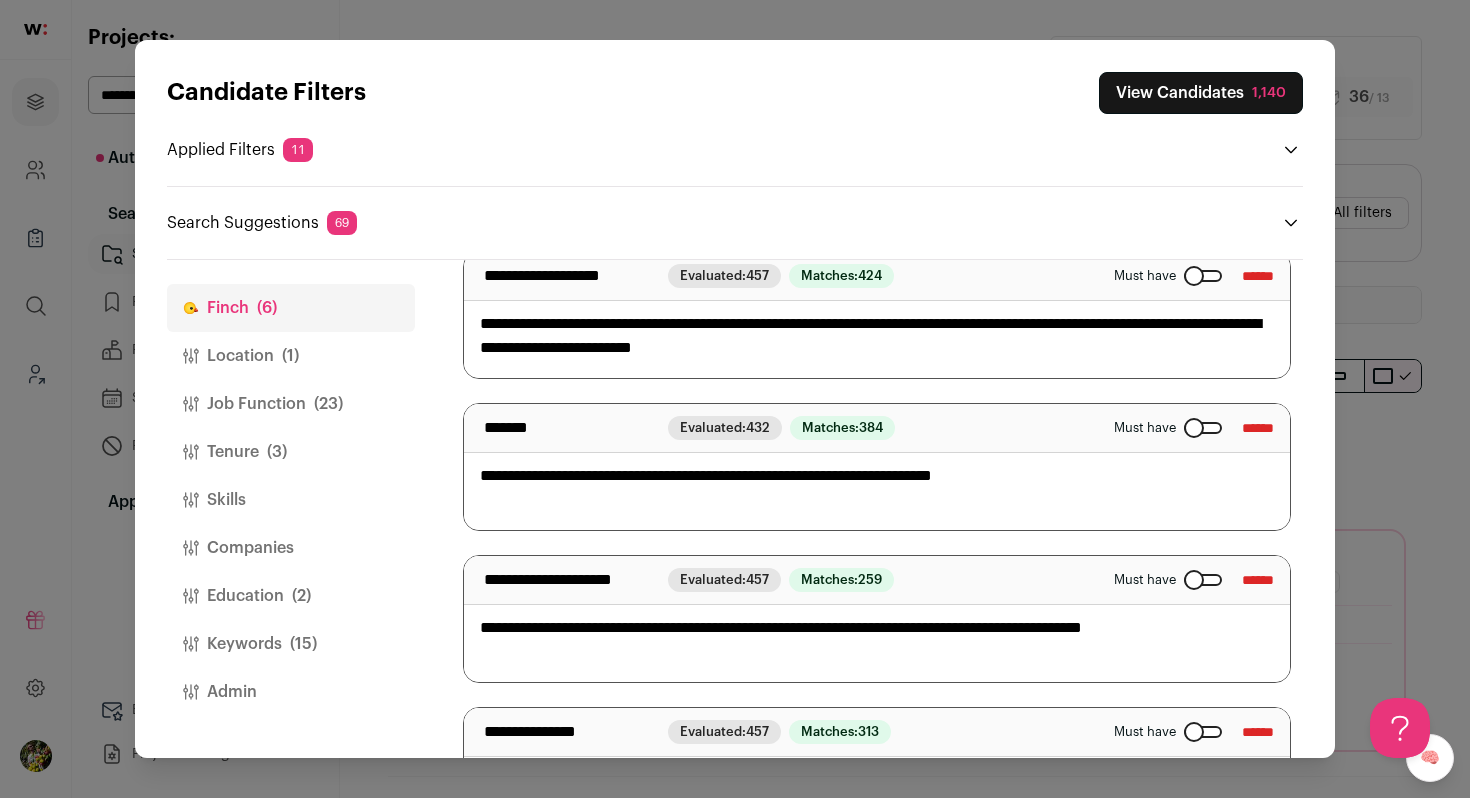 scroll, scrollTop: 156, scrollLeft: 0, axis: vertical 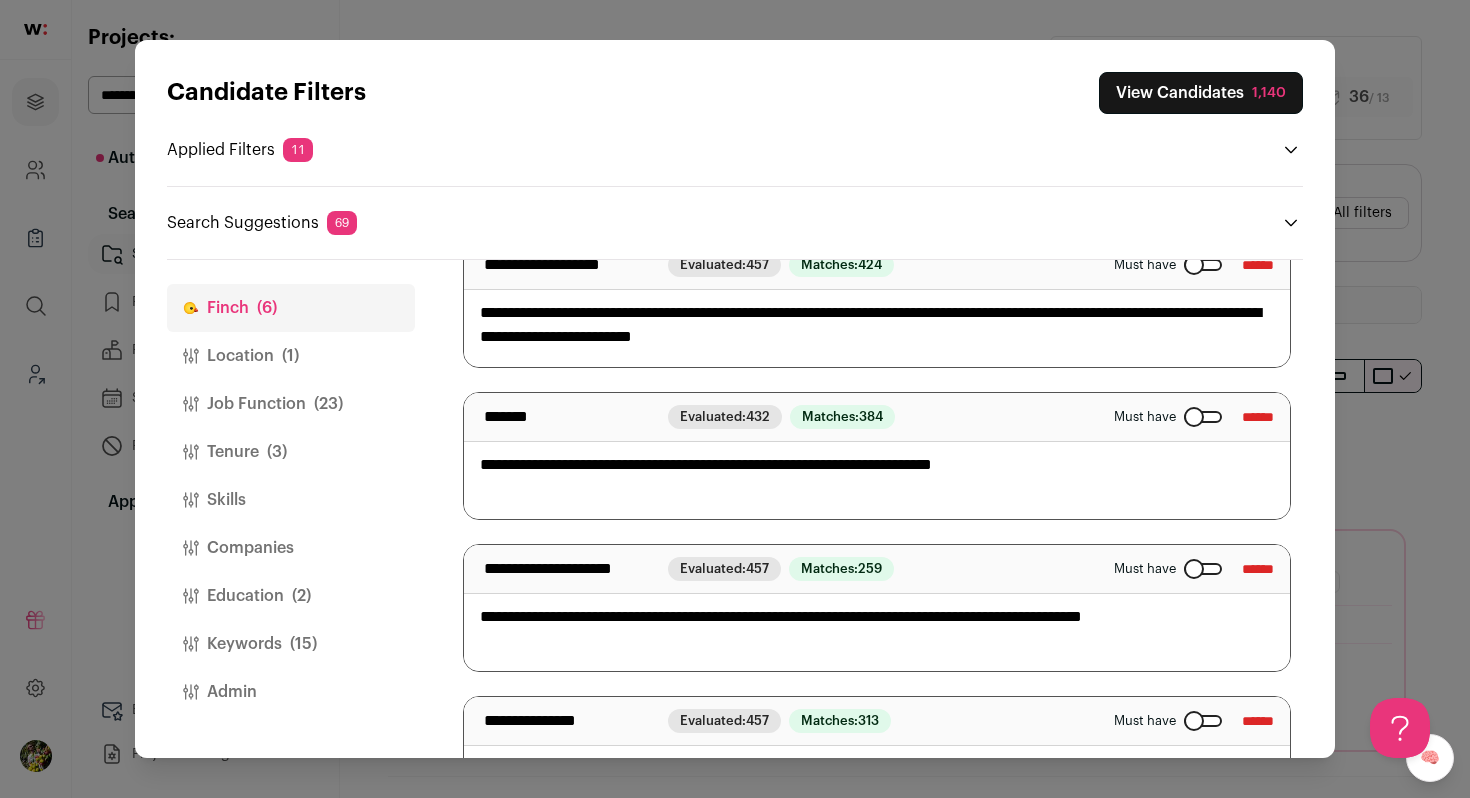 drag, startPoint x: 1184, startPoint y: 315, endPoint x: 1018, endPoint y: 306, distance: 166.24379 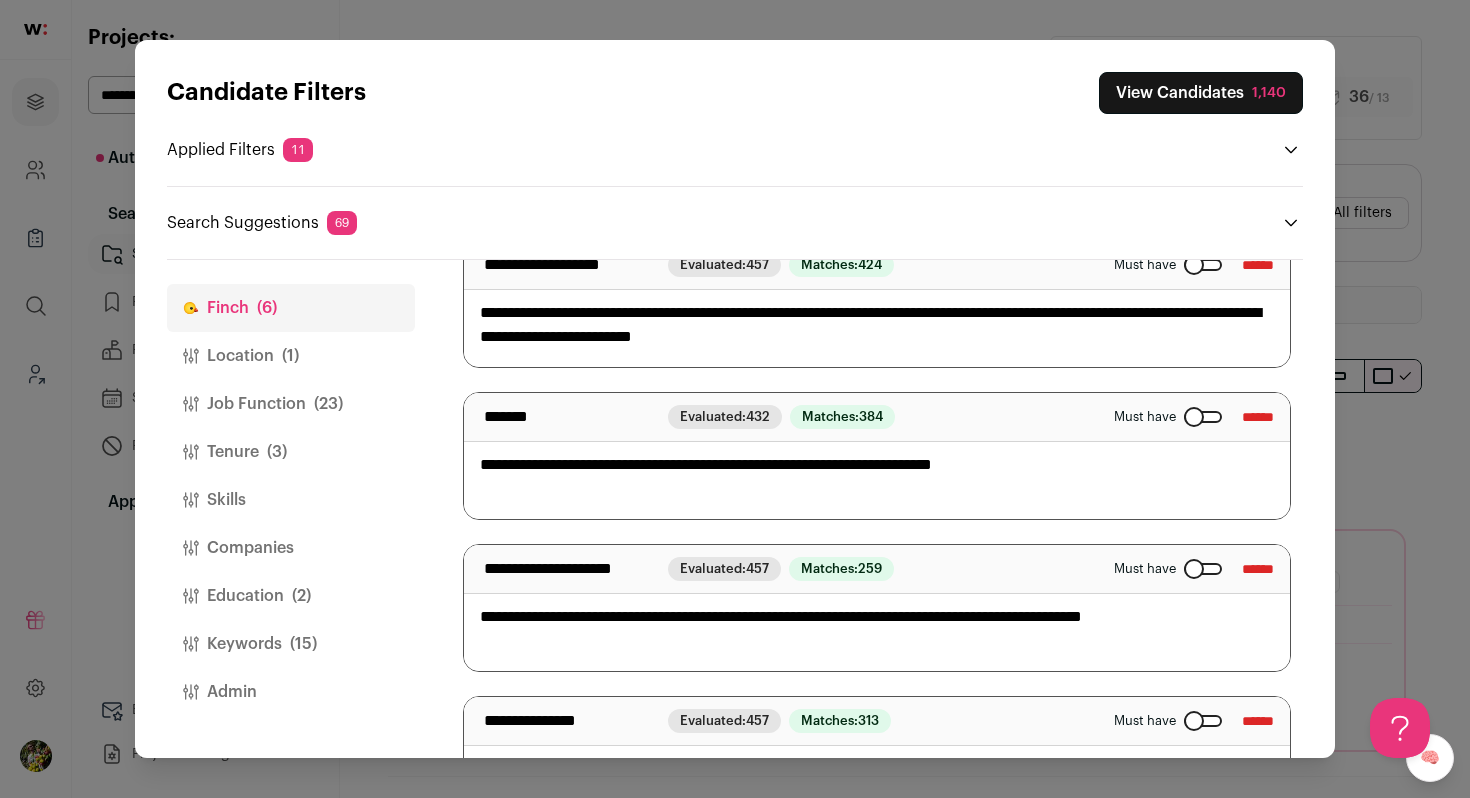 click on "**********" at bounding box center [877, 304] 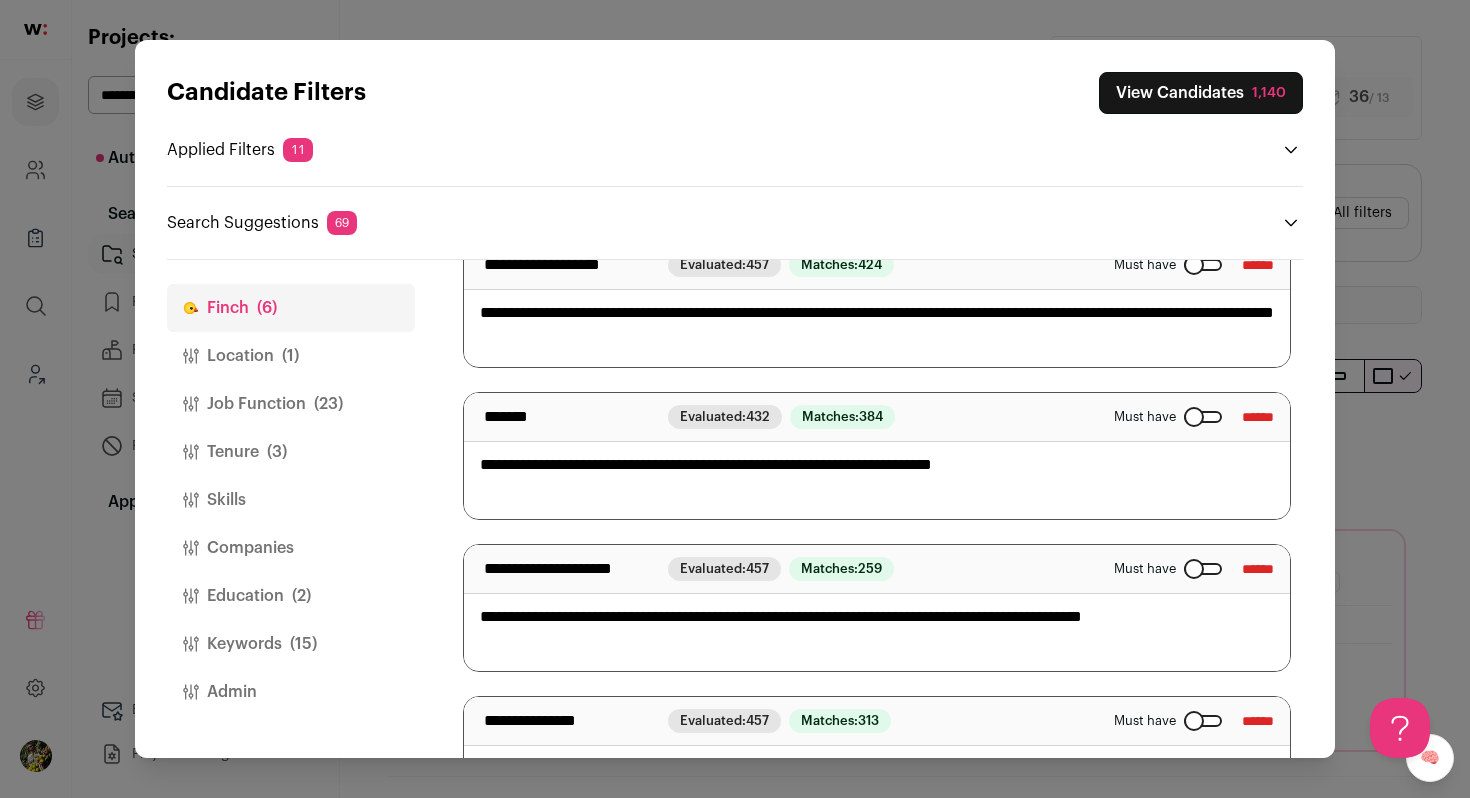 click on "**********" at bounding box center [877, 304] 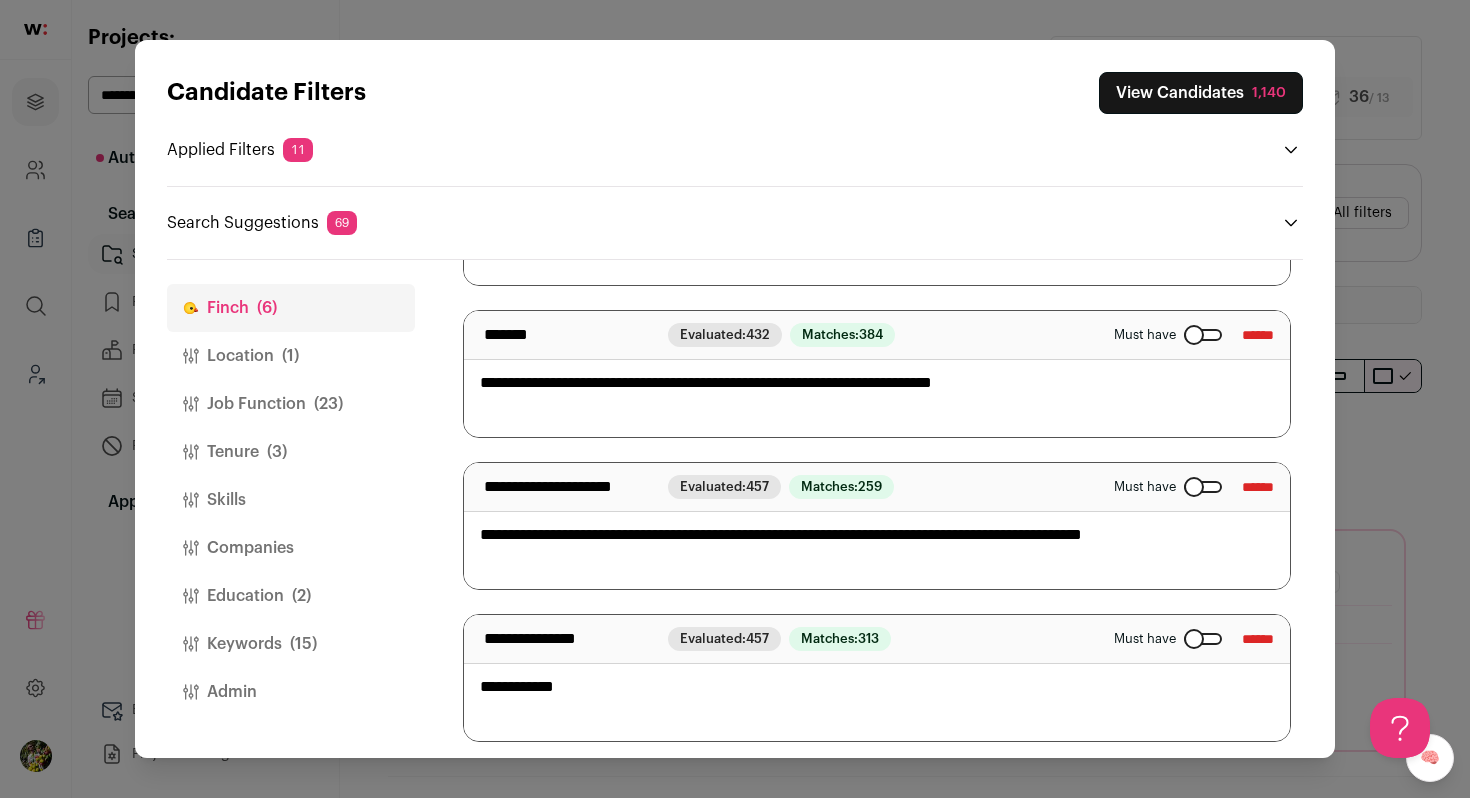scroll, scrollTop: 249, scrollLeft: 0, axis: vertical 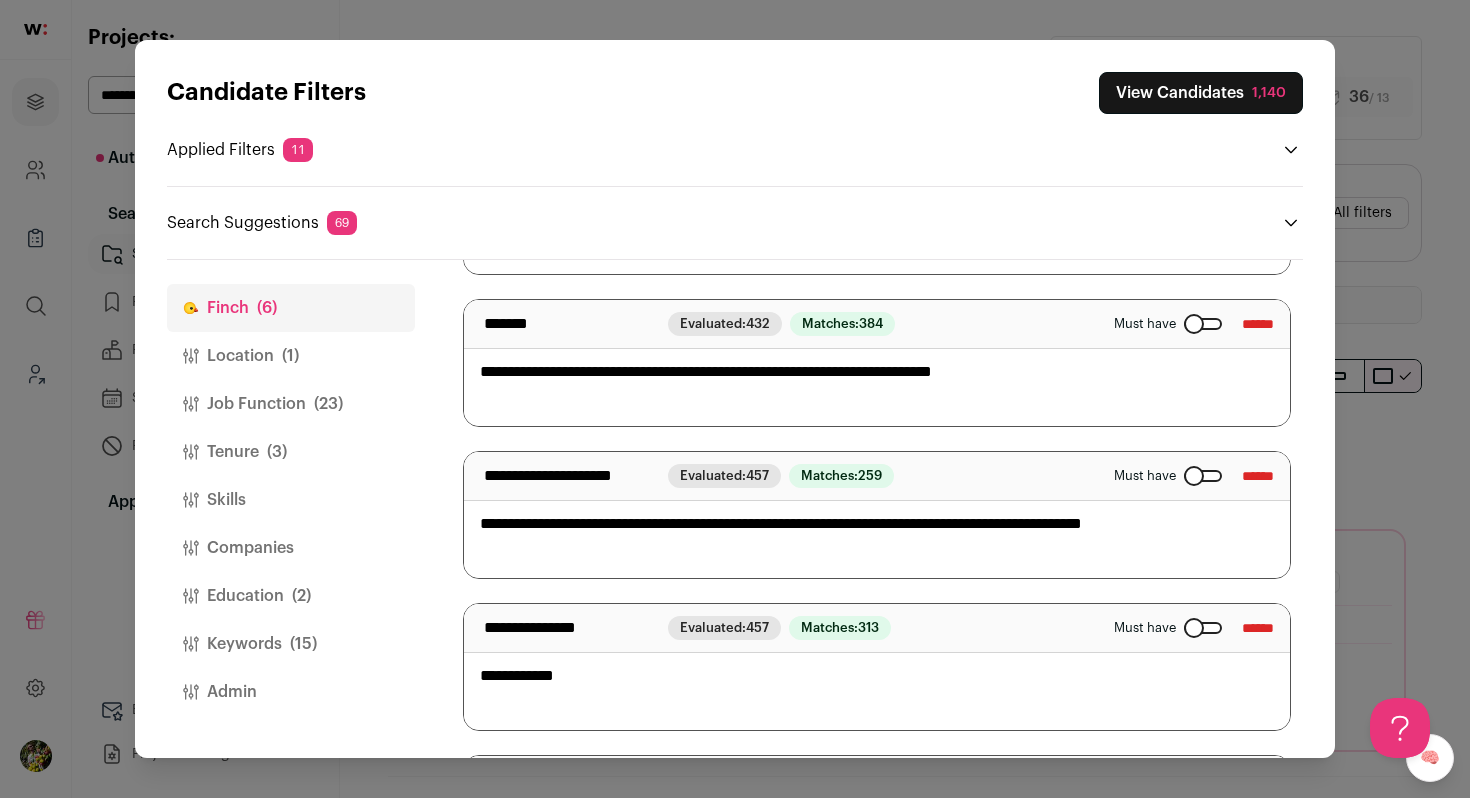 type on "**********" 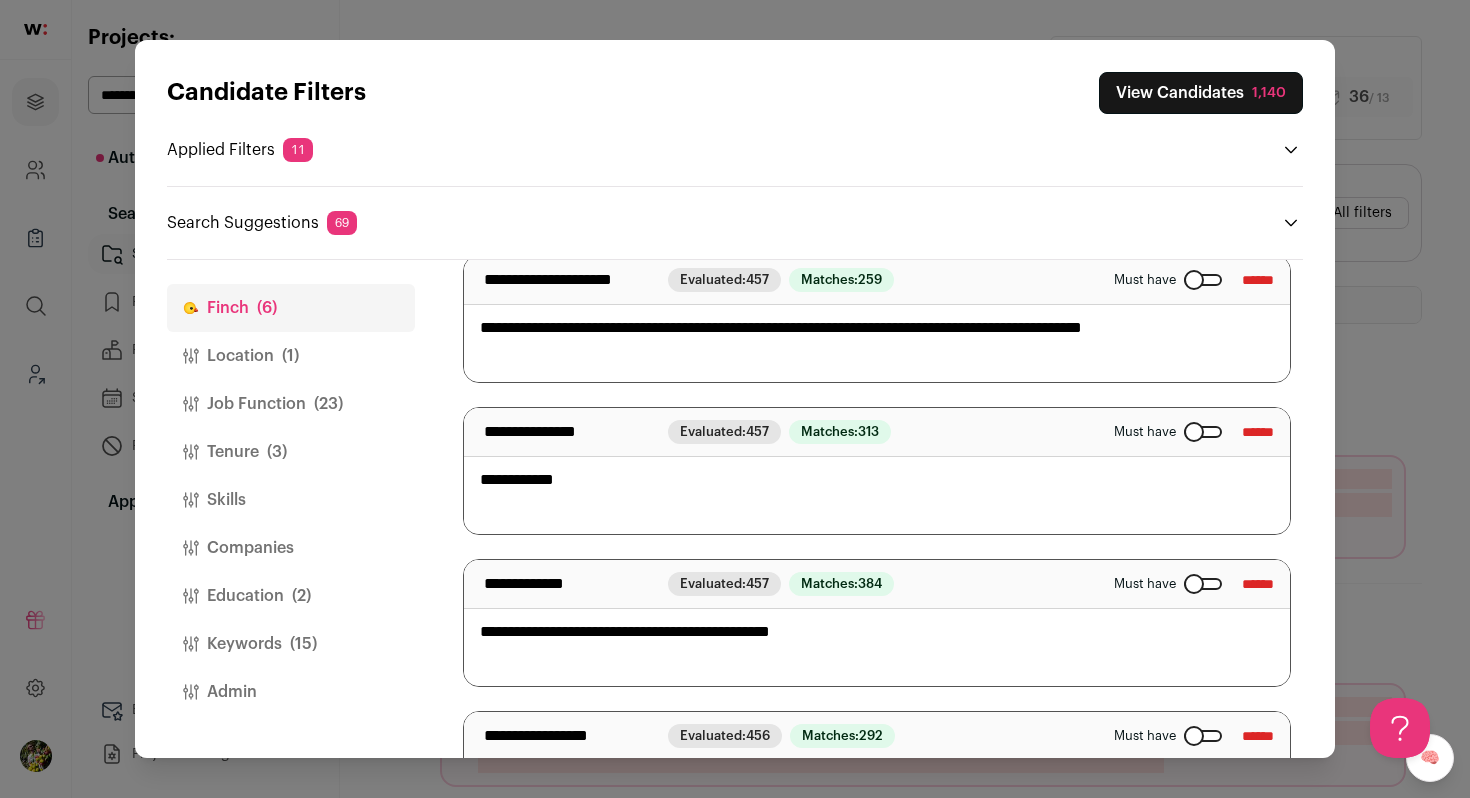 scroll, scrollTop: 450, scrollLeft: 0, axis: vertical 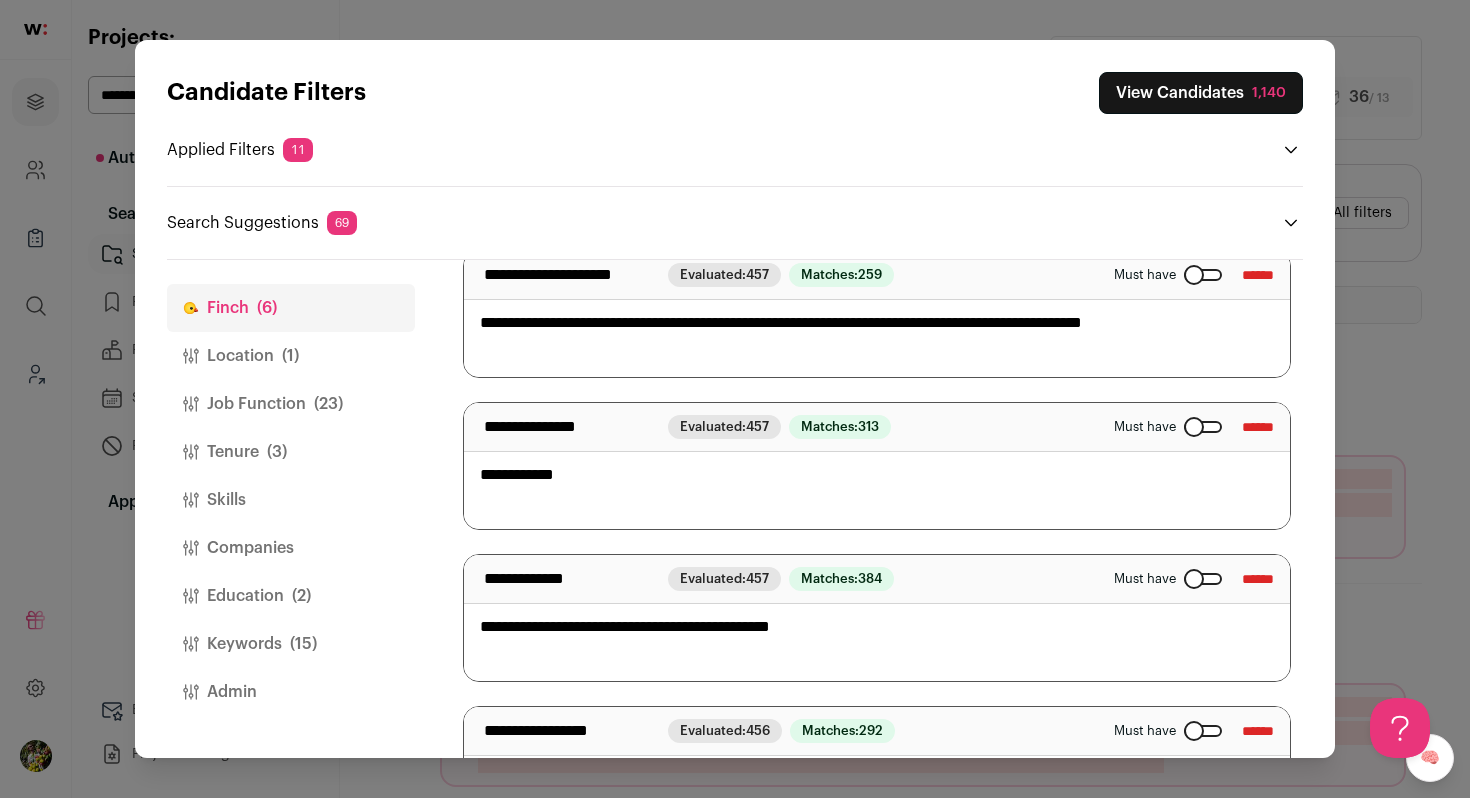 click on "**********" at bounding box center [877, 466] 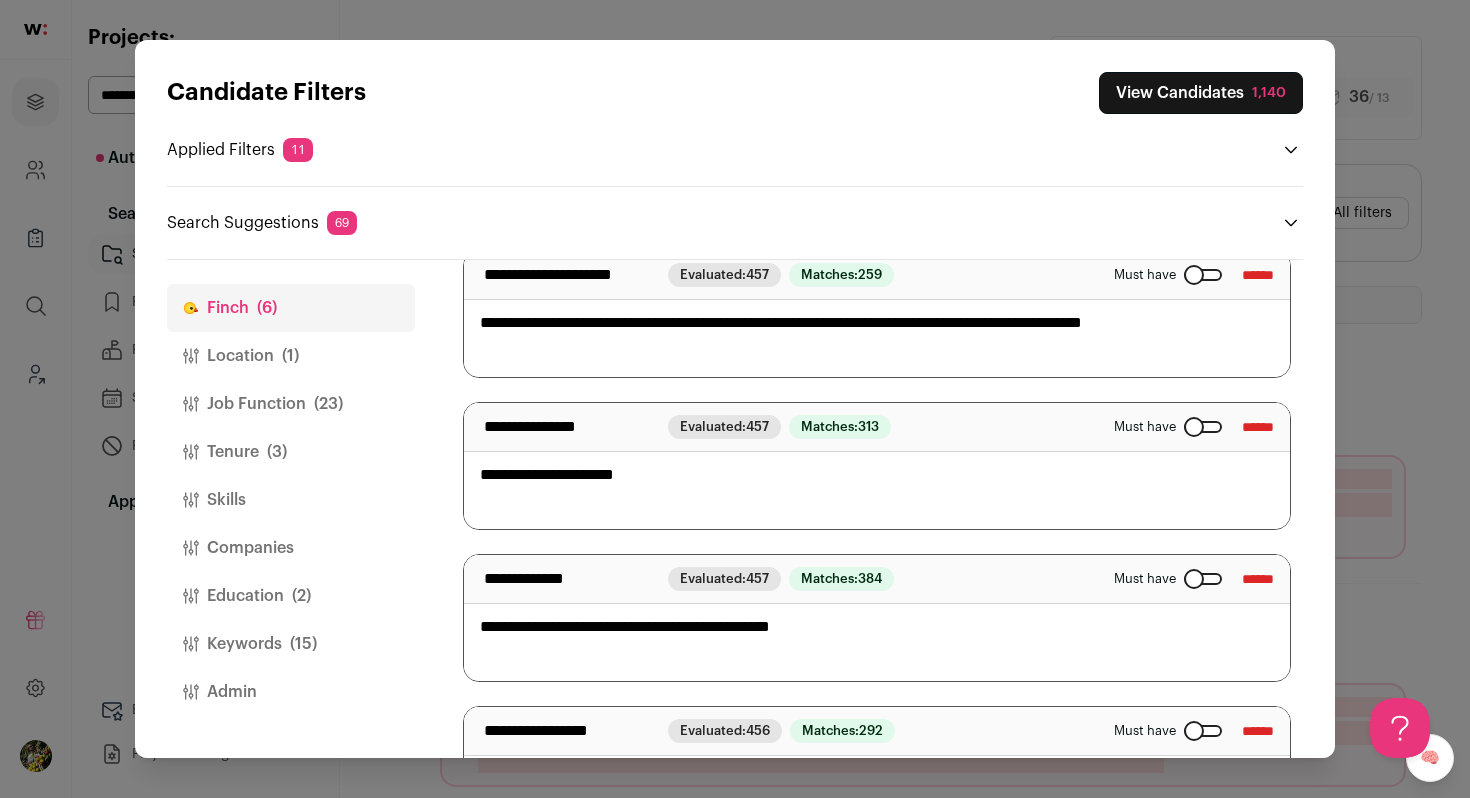 click on "**********" at bounding box center [877, 466] 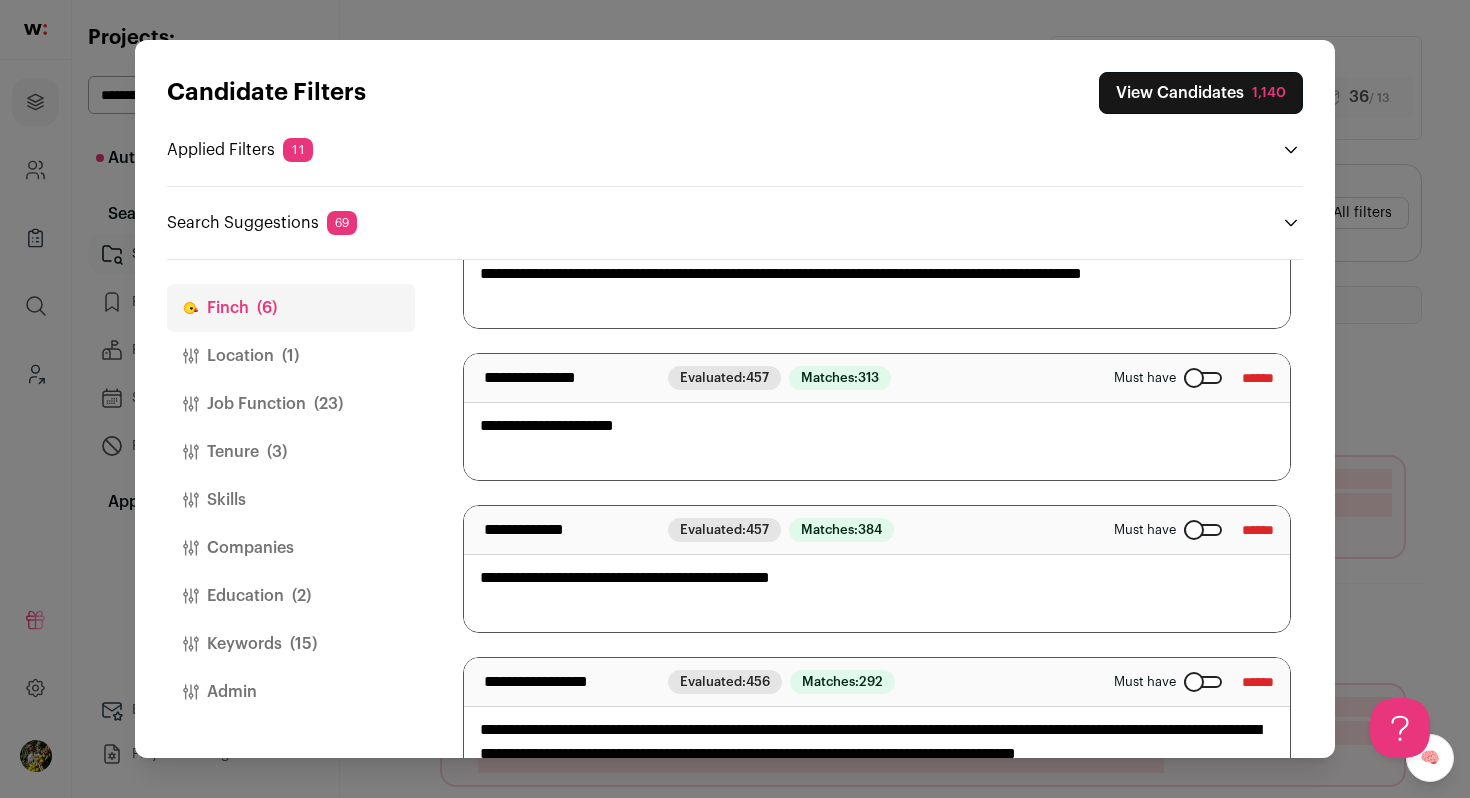 scroll, scrollTop: 574, scrollLeft: 0, axis: vertical 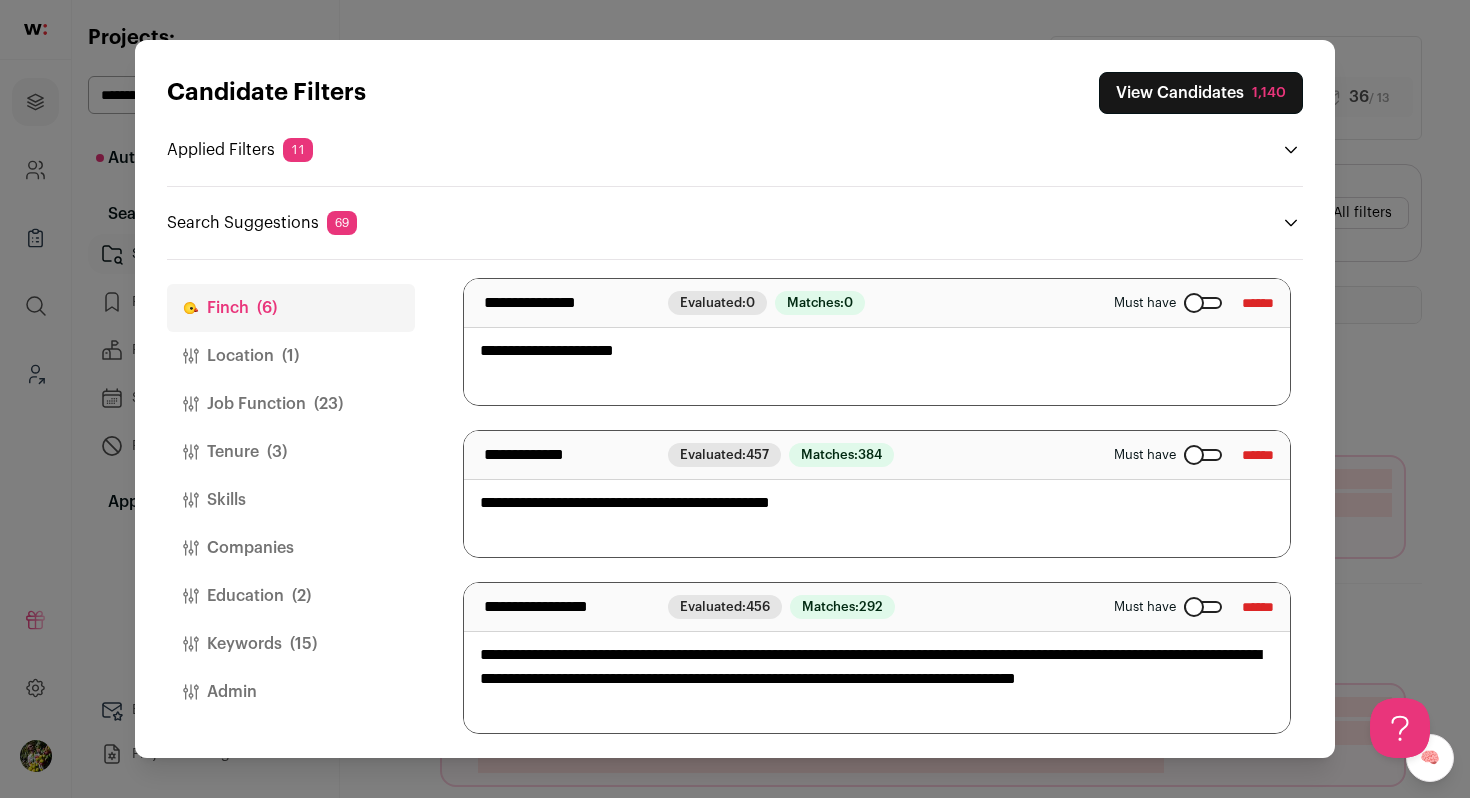 click on "**********" at bounding box center (877, 342) 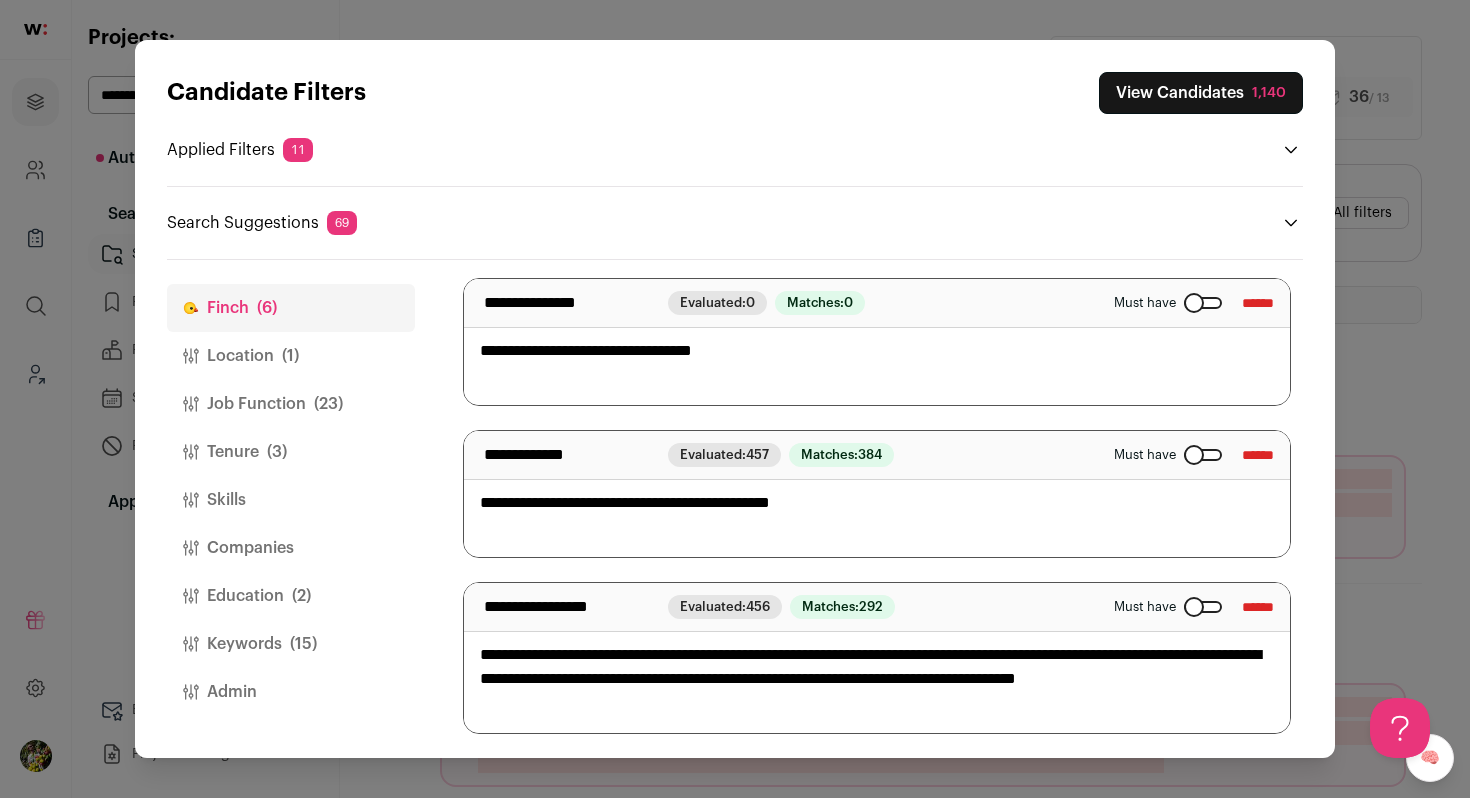 click on "**********" at bounding box center (877, 342) 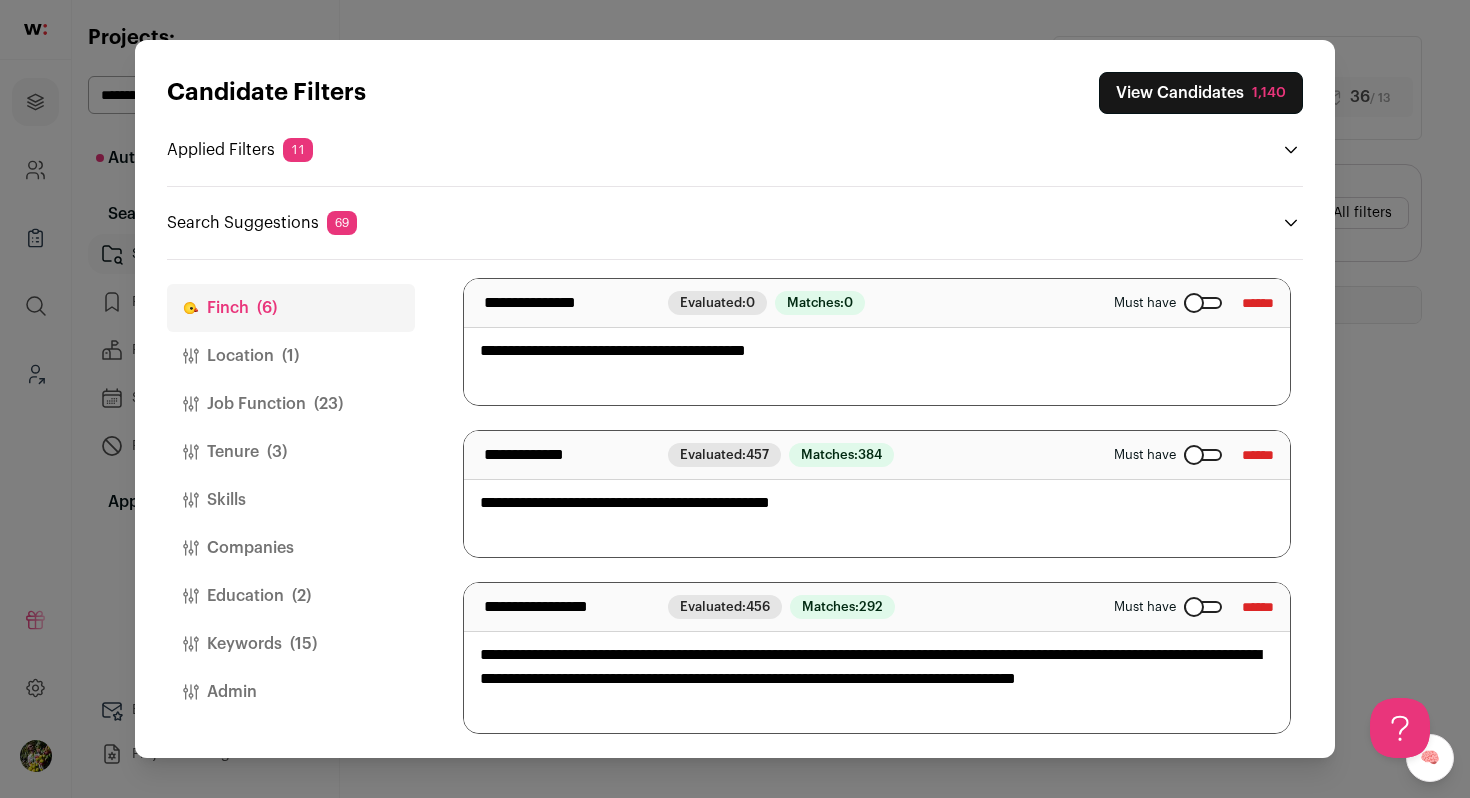 scroll, scrollTop: 0, scrollLeft: 0, axis: both 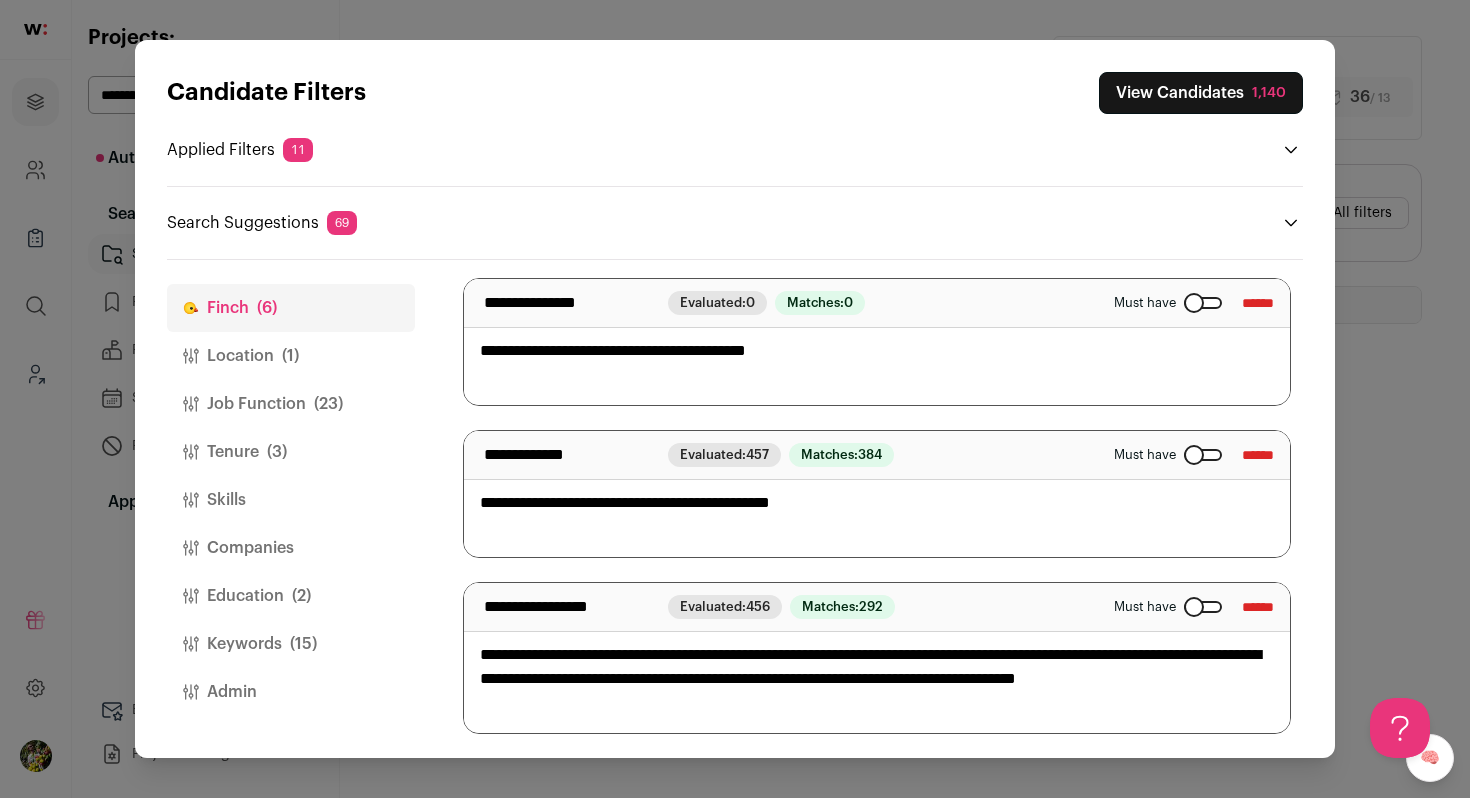 type on "**********" 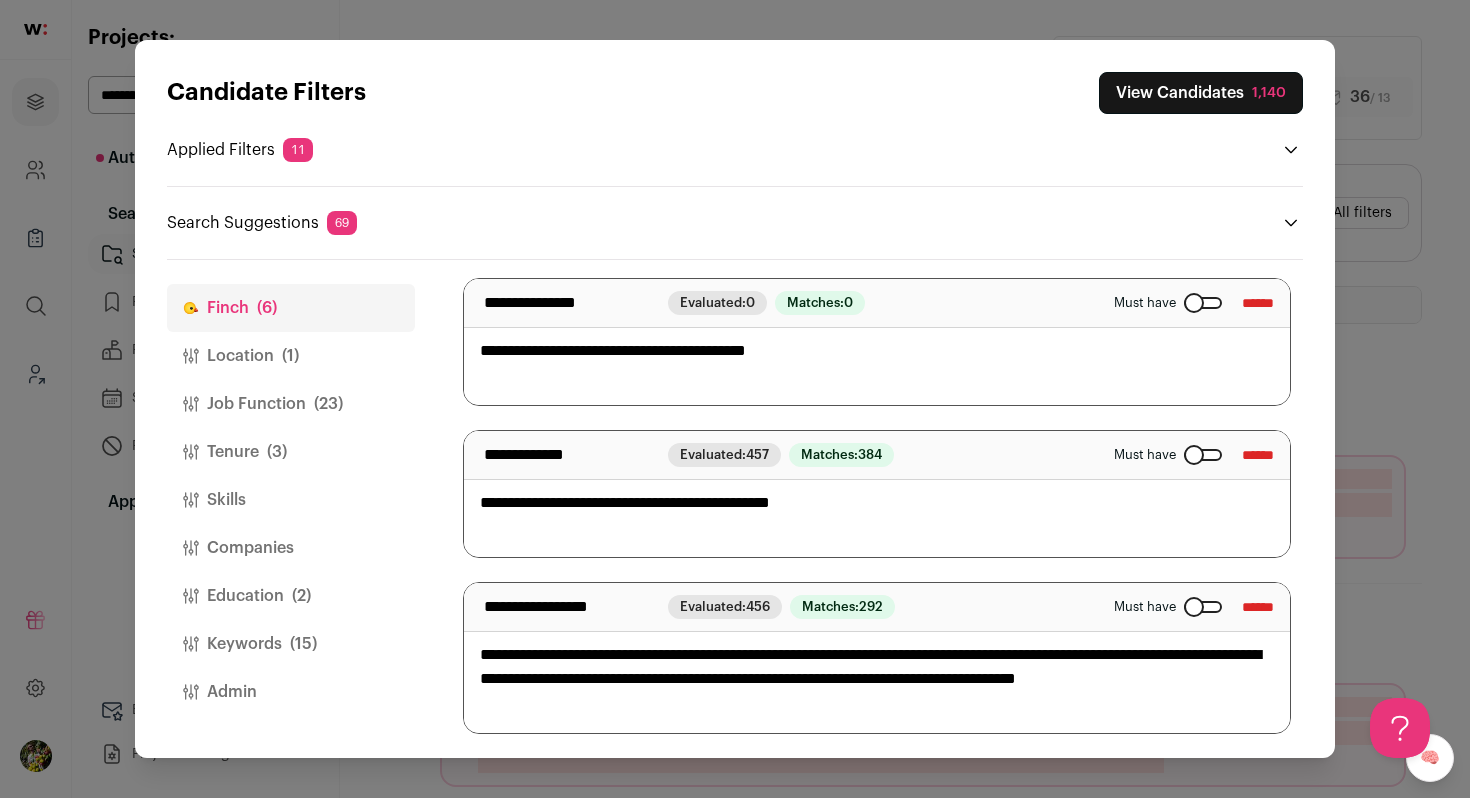 scroll, scrollTop: 2, scrollLeft: 0, axis: vertical 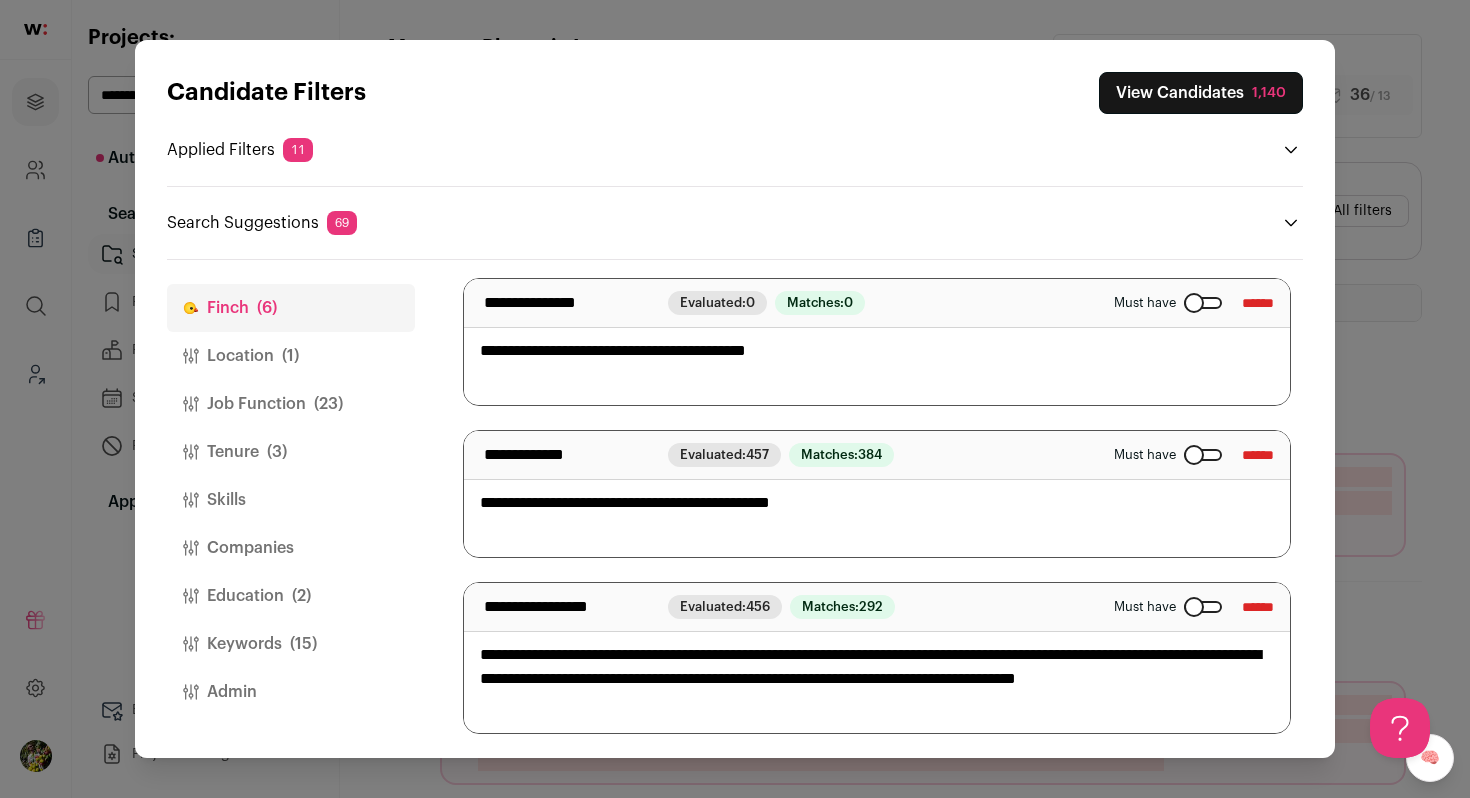 click on "**********" at bounding box center (877, 658) 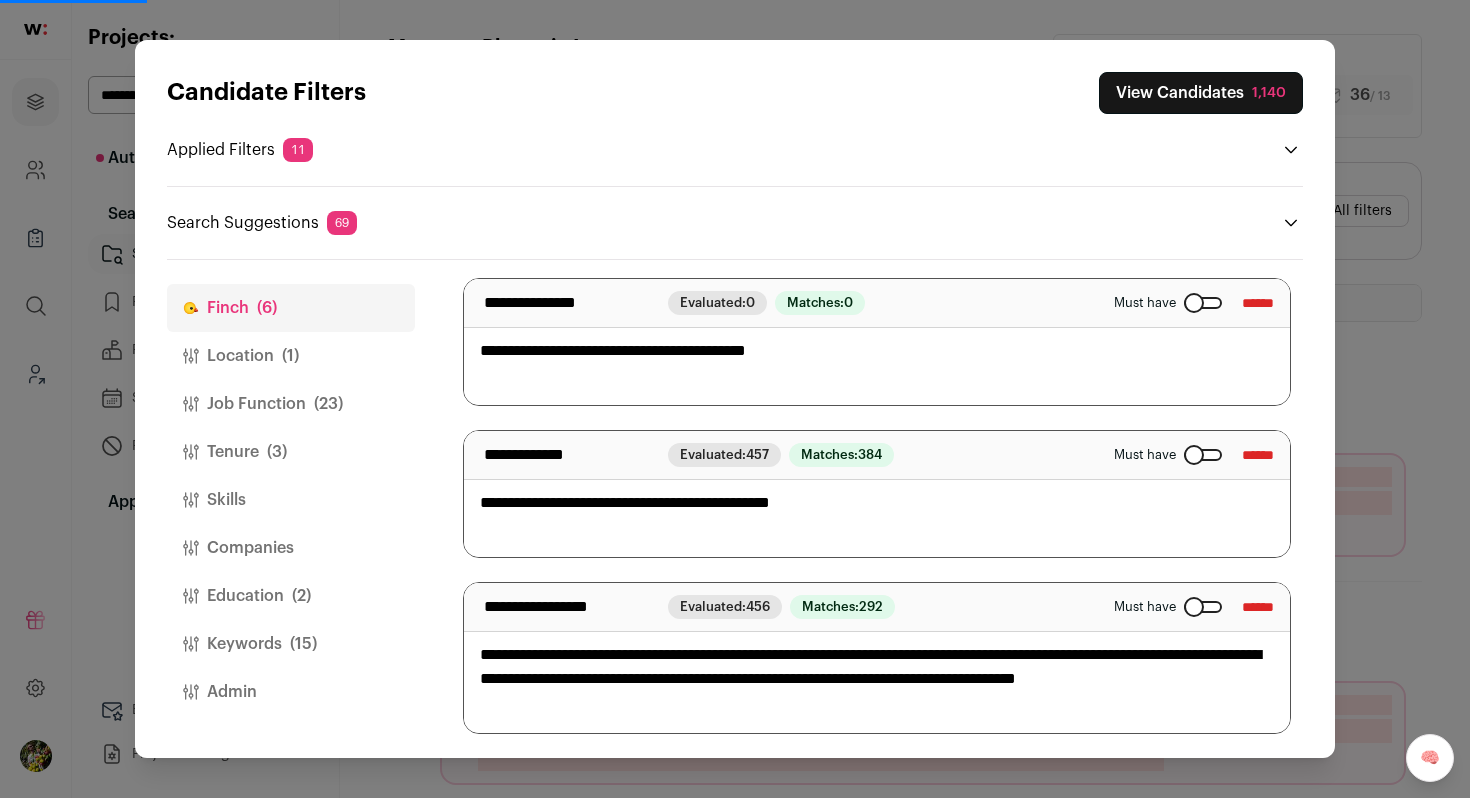 click on "View Candidates
1,140" at bounding box center [1201, 93] 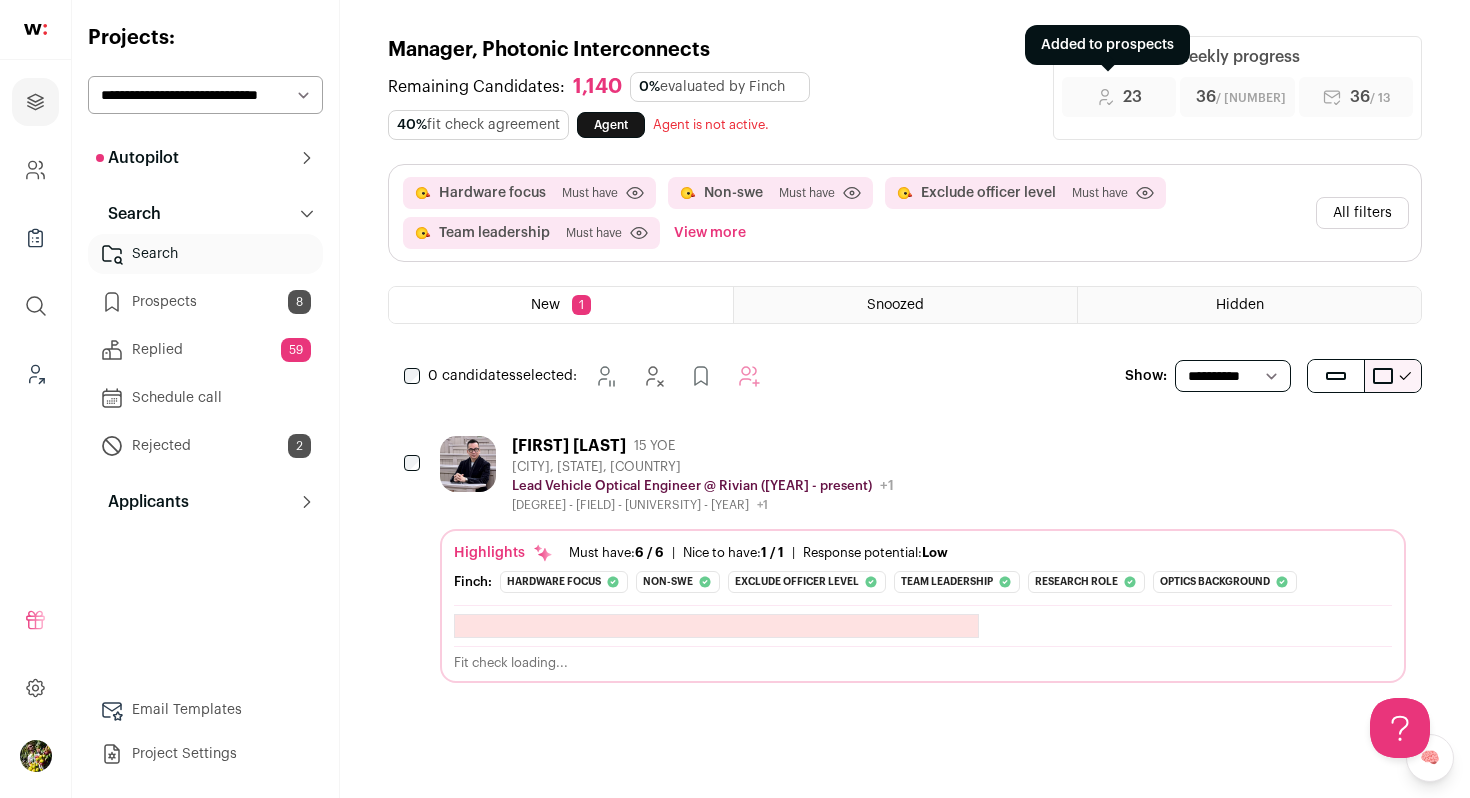 scroll, scrollTop: 0, scrollLeft: 0, axis: both 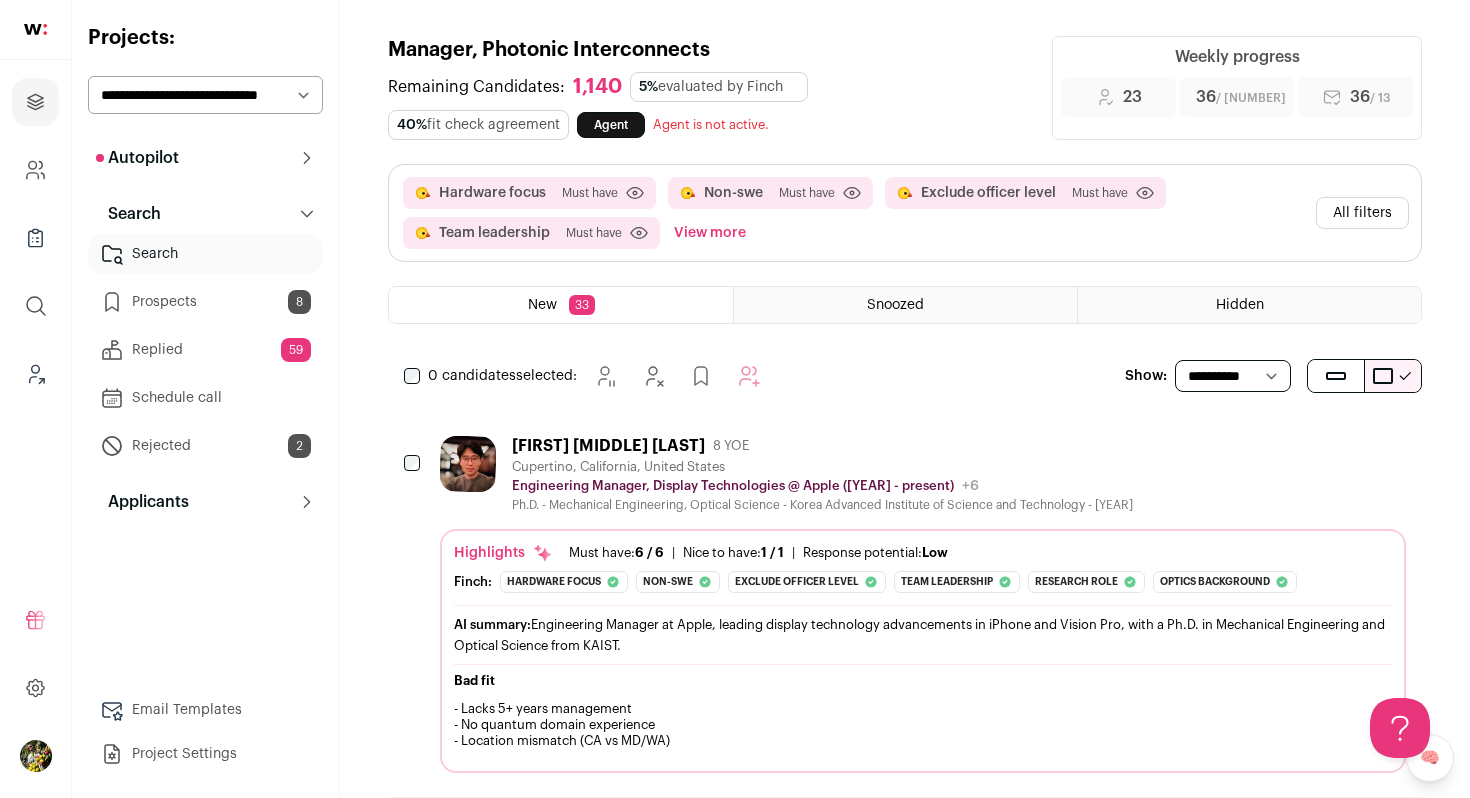 click on "Cupertino, California, United States" at bounding box center [822, 467] 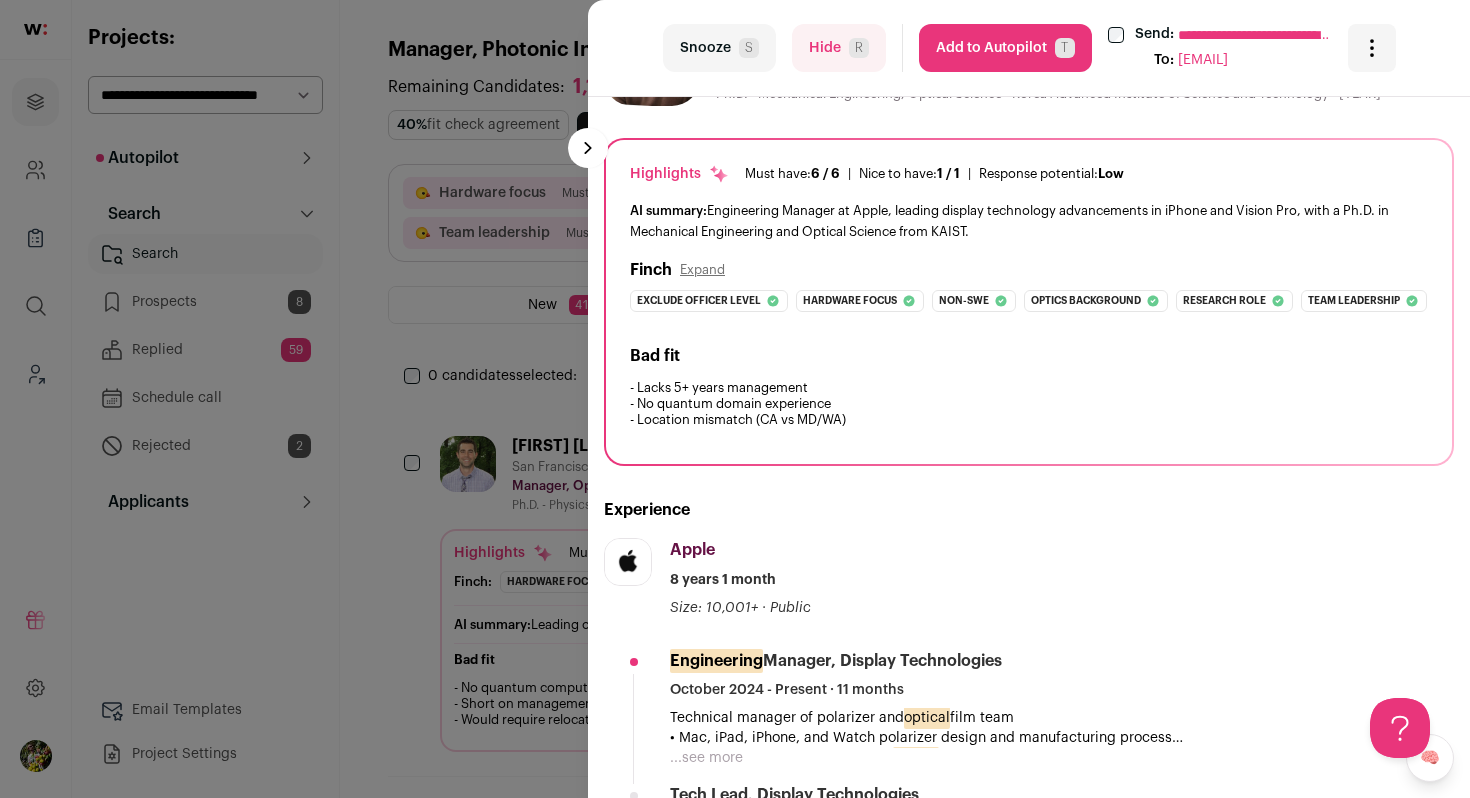scroll, scrollTop: 180, scrollLeft: 0, axis: vertical 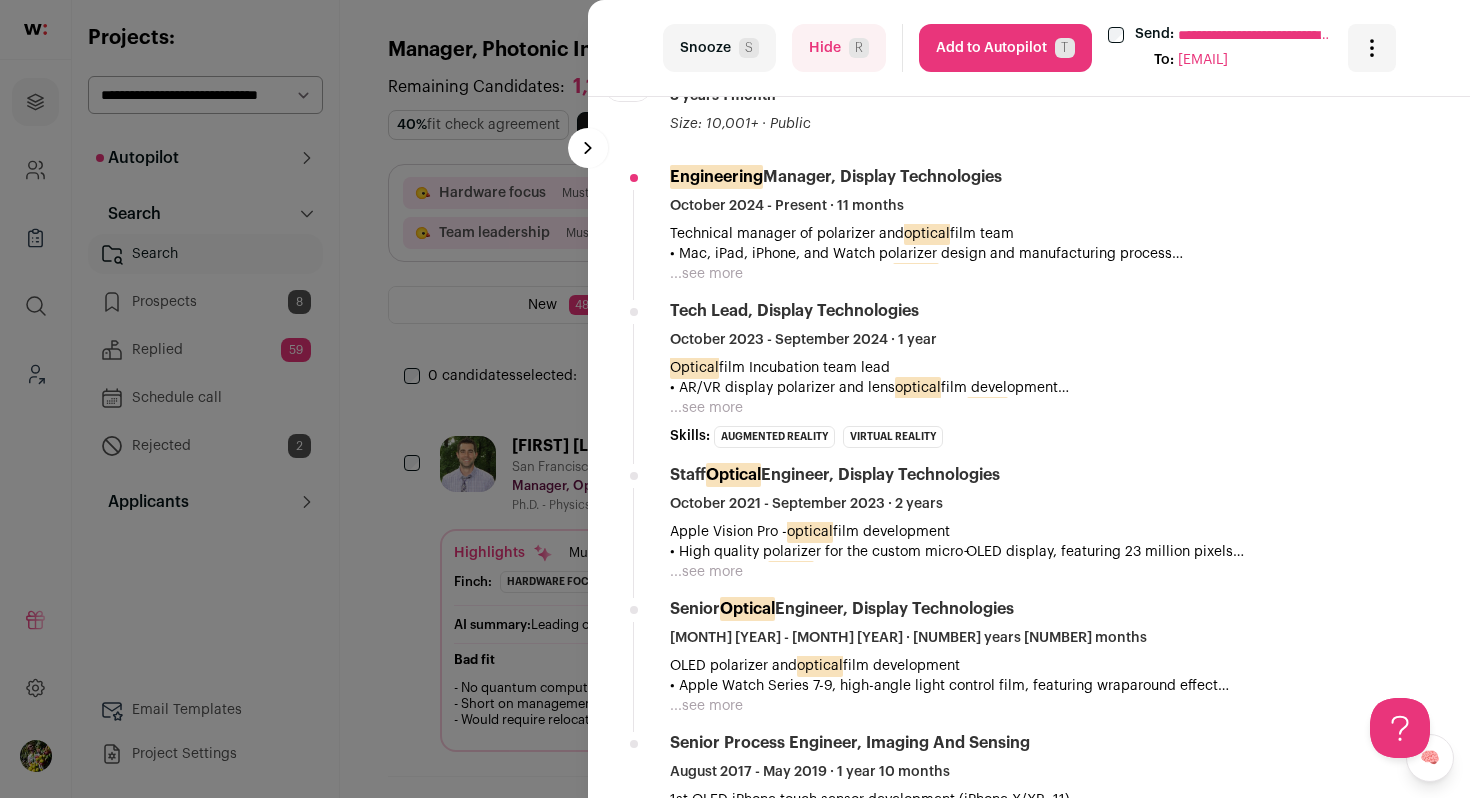 click on "Add to Autopilot
T" at bounding box center [1005, 48] 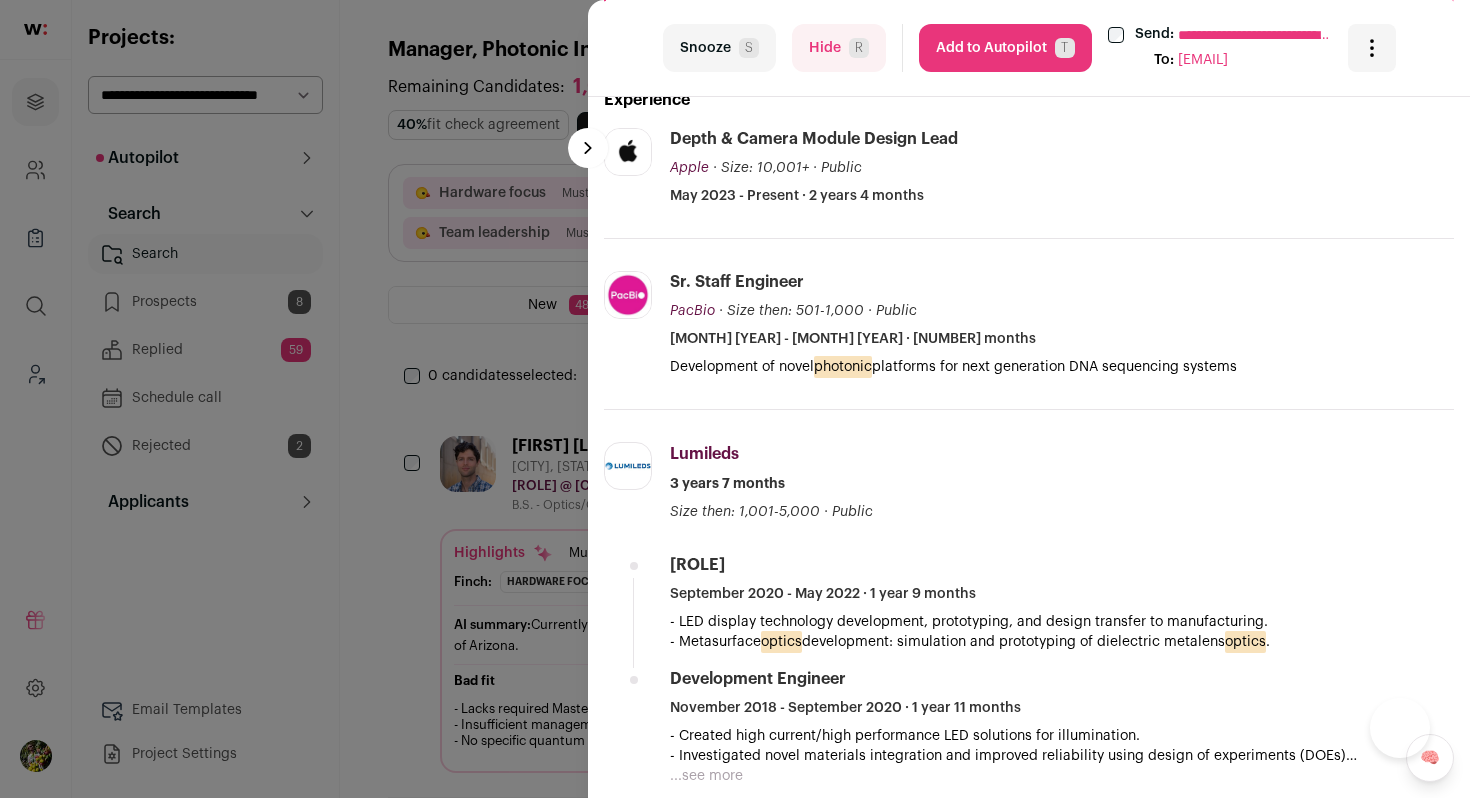 scroll, scrollTop: 265, scrollLeft: 0, axis: vertical 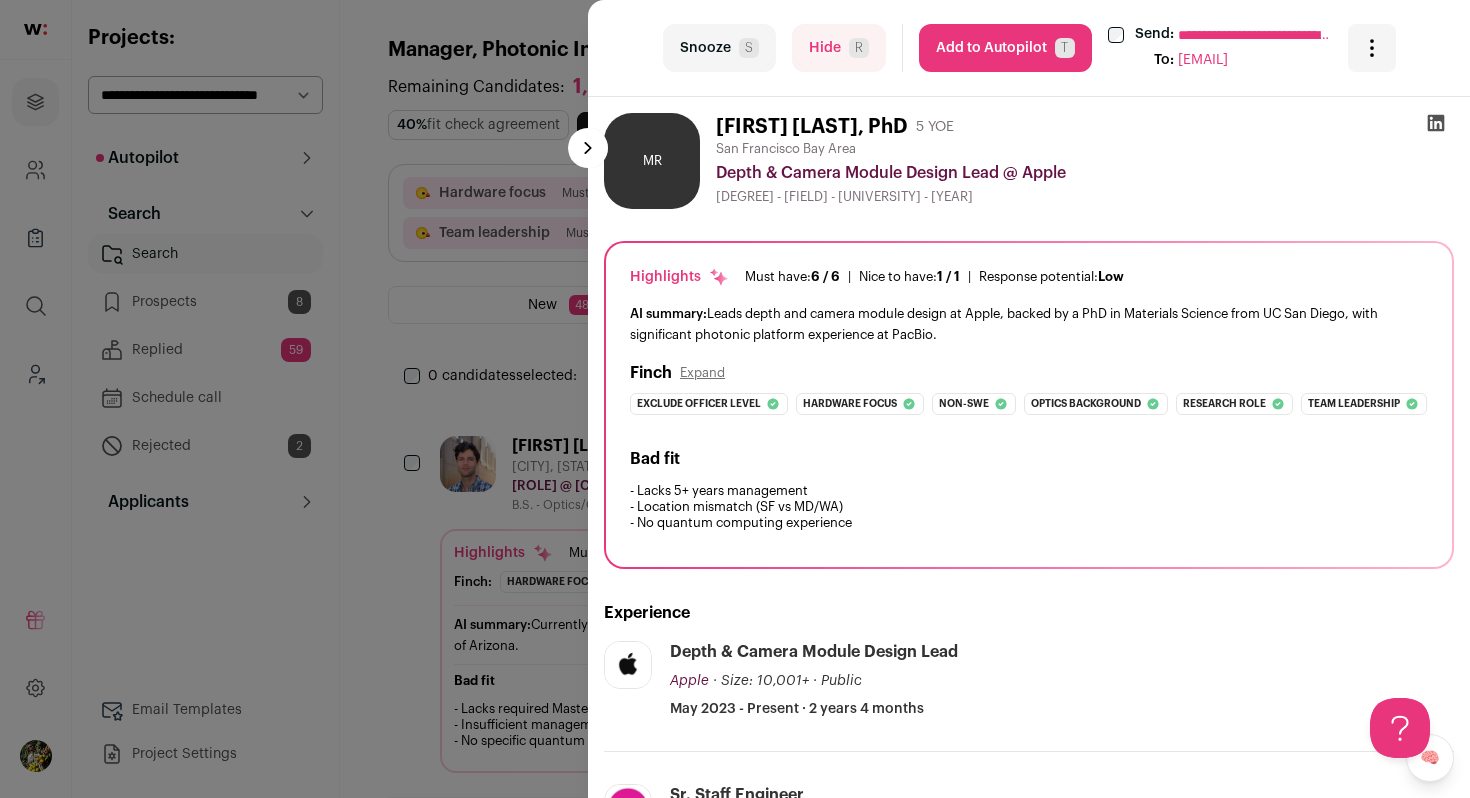 click on "T" at bounding box center (1065, 48) 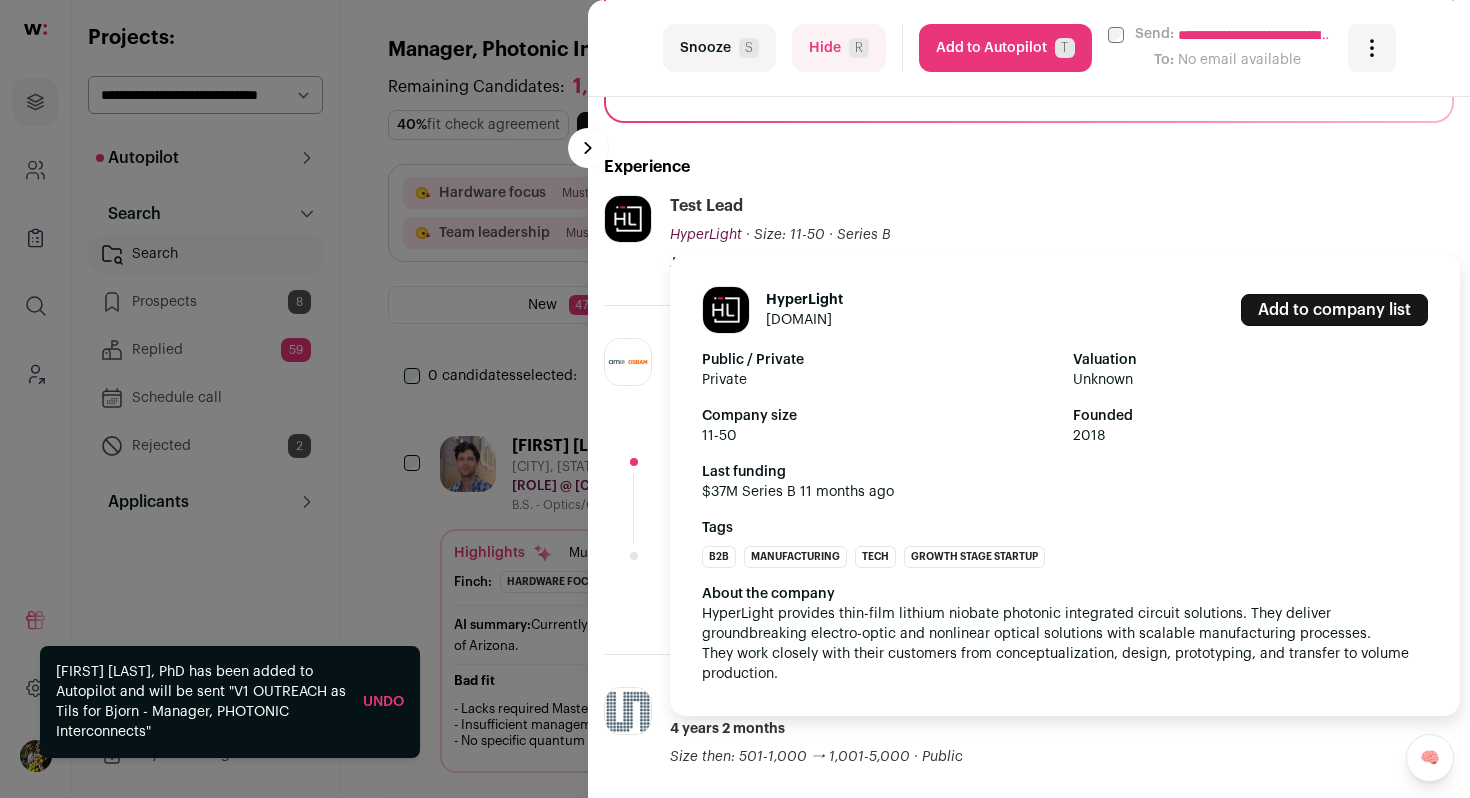 scroll, scrollTop: 570, scrollLeft: 0, axis: vertical 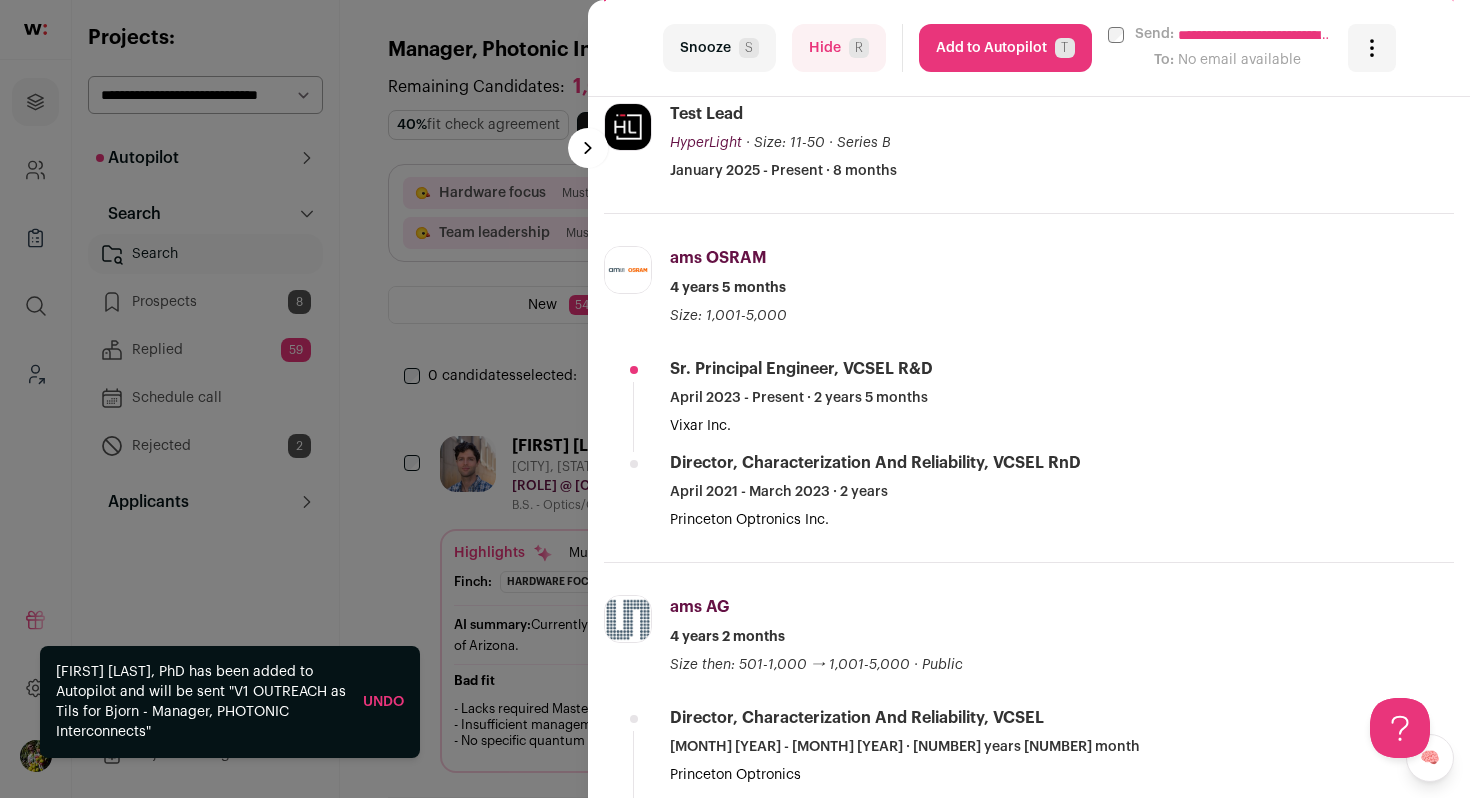 click on "Hide
R" at bounding box center (839, 48) 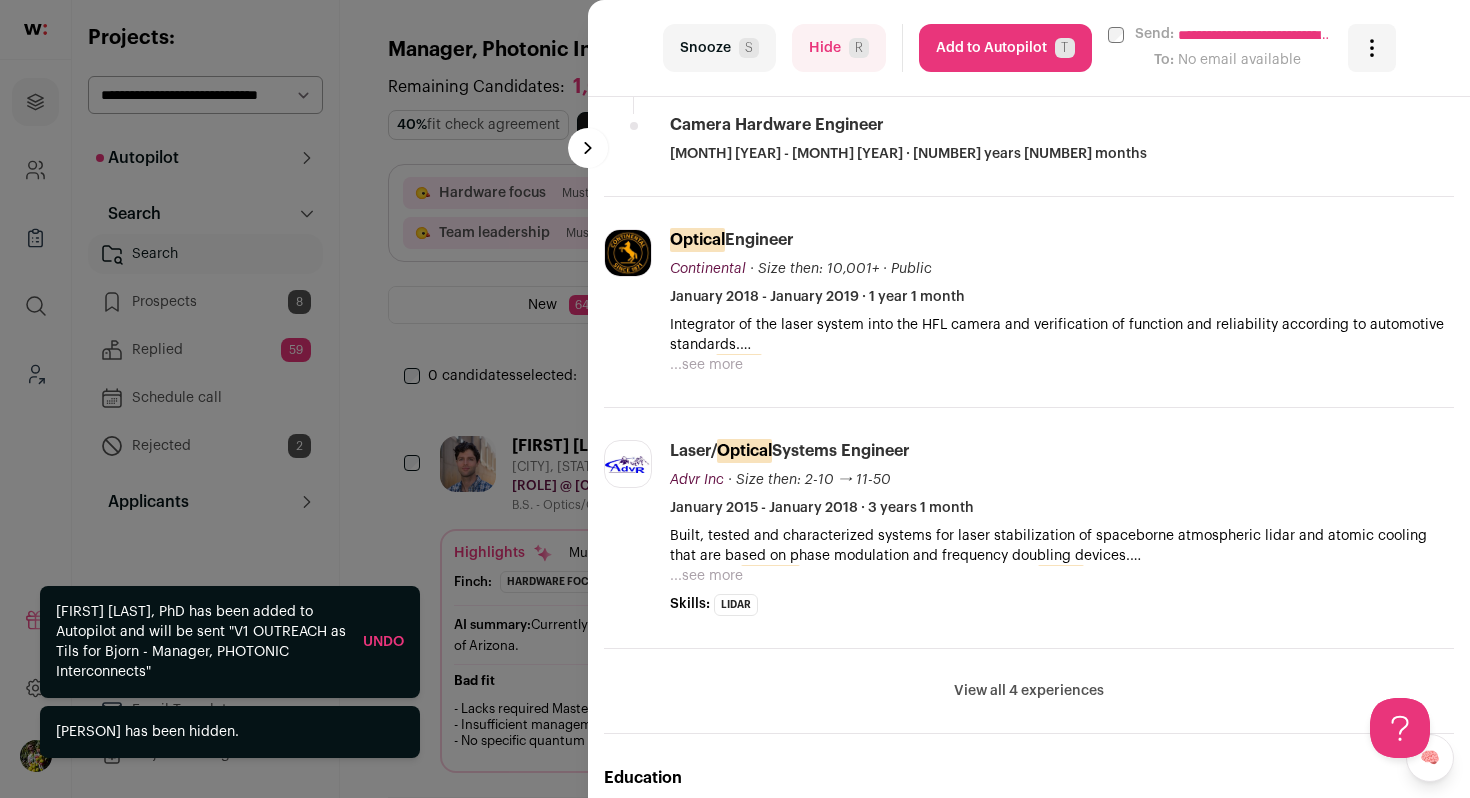 scroll, scrollTop: 814, scrollLeft: 0, axis: vertical 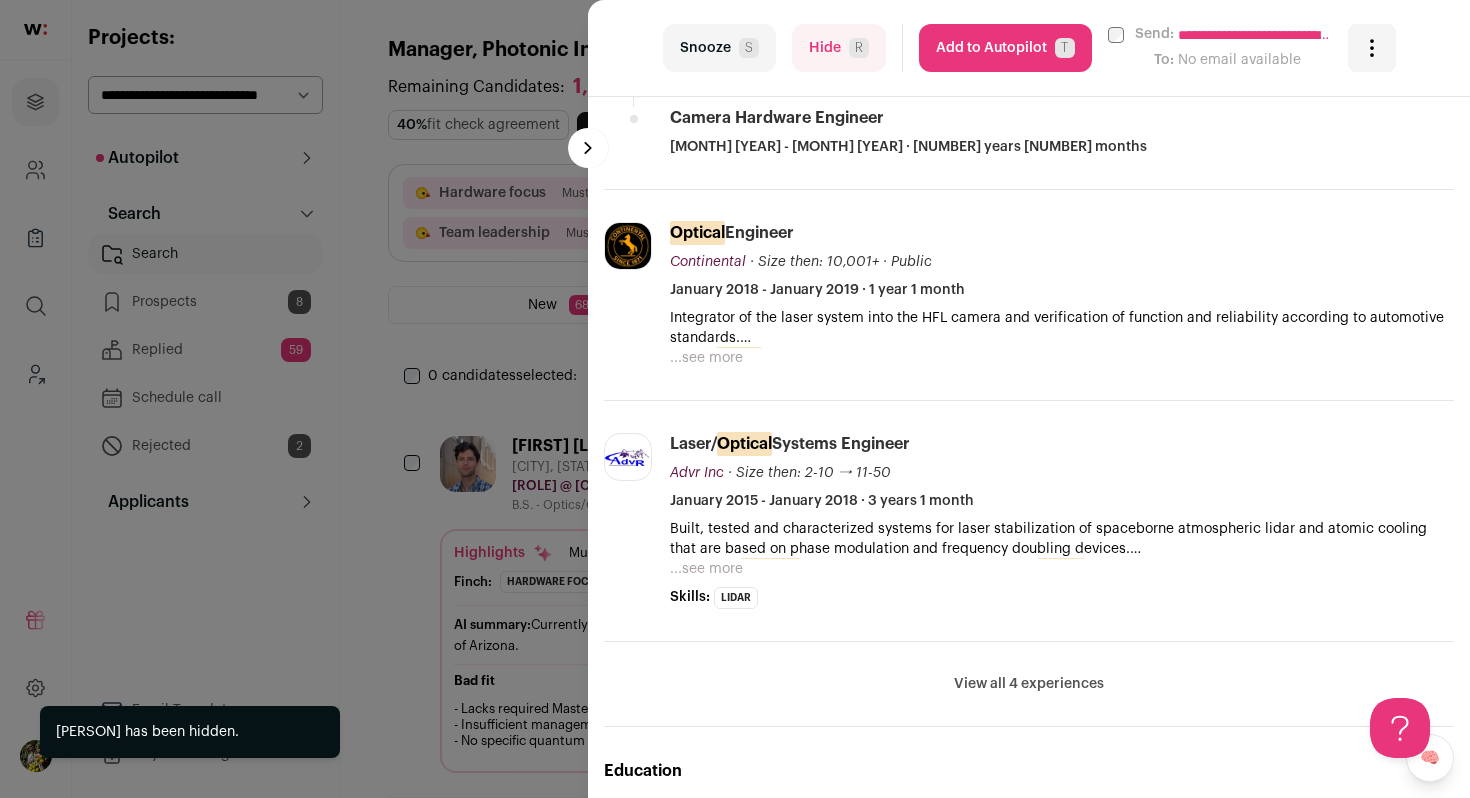 click on "Add to Autopilot
T" at bounding box center (1005, 48) 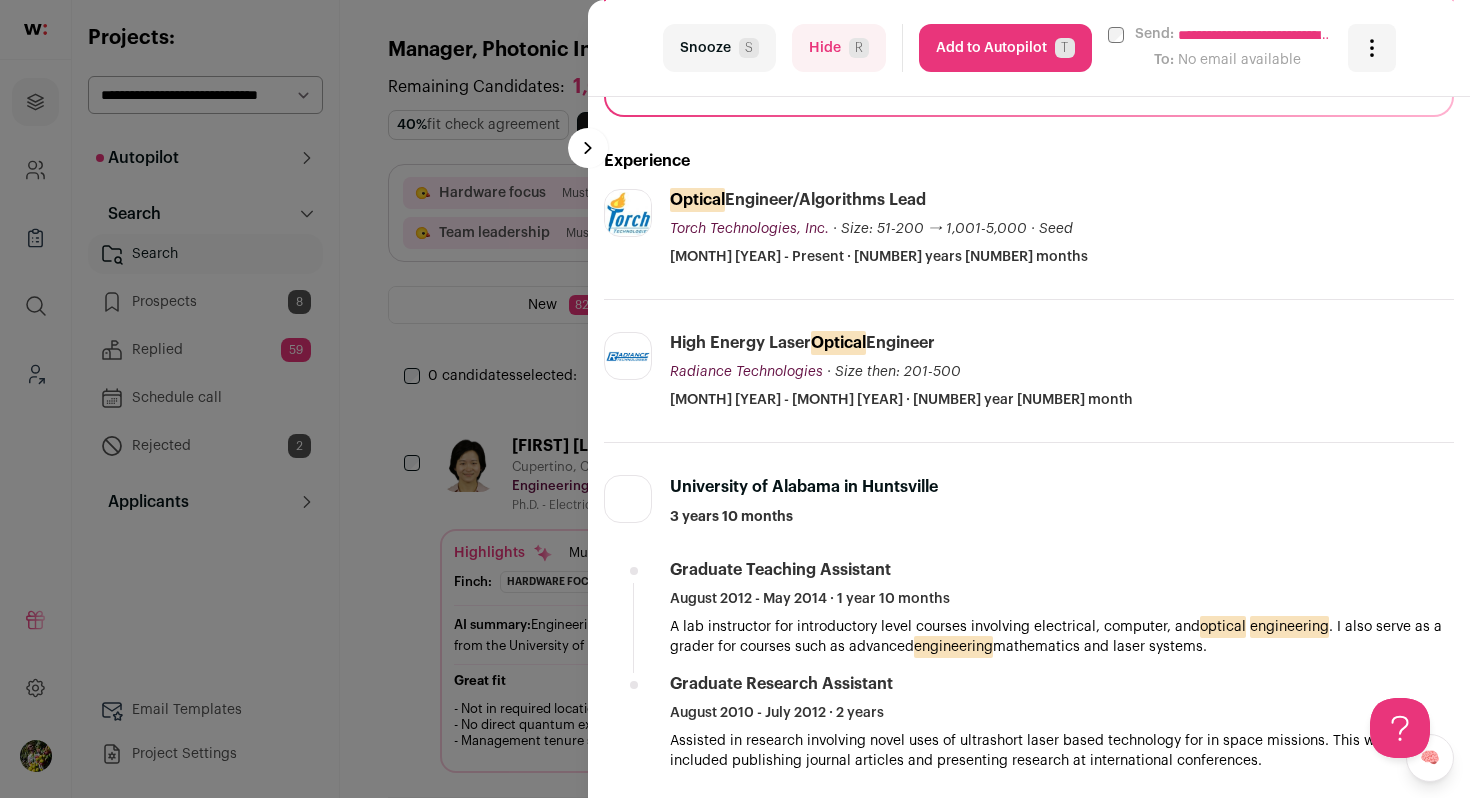 scroll, scrollTop: 487, scrollLeft: 0, axis: vertical 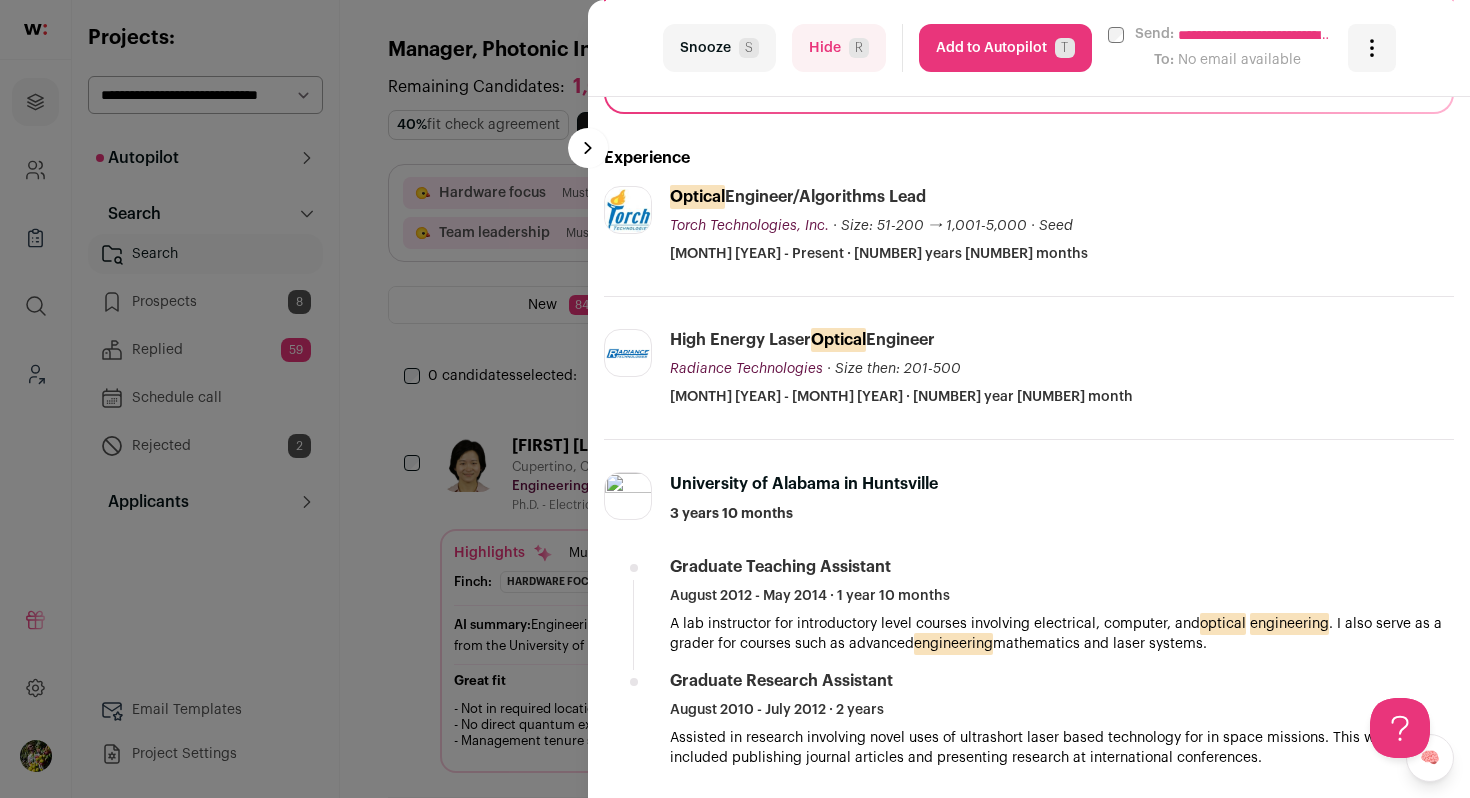 click on "Add to Autopilot
T" at bounding box center (1005, 48) 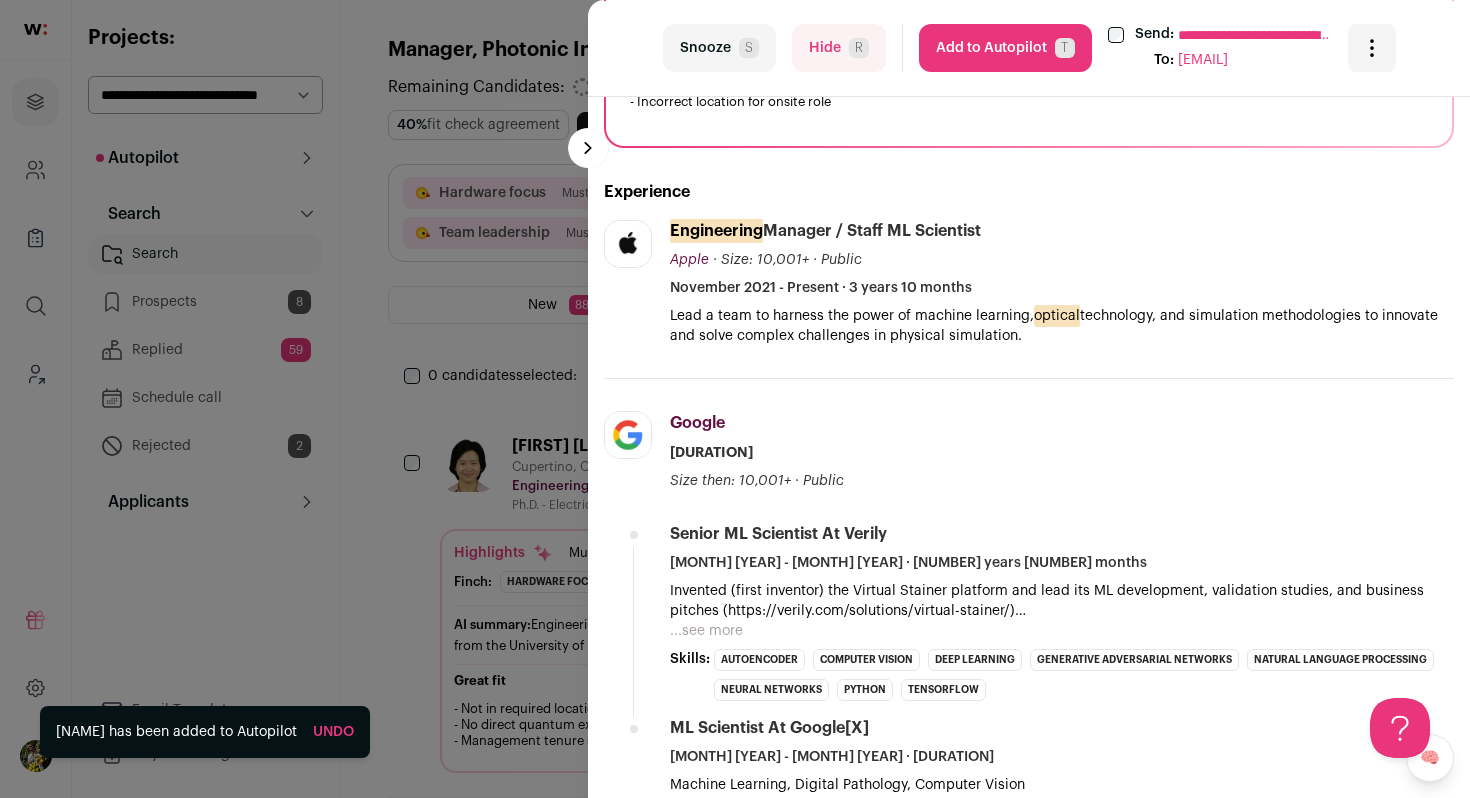 scroll, scrollTop: 496, scrollLeft: 0, axis: vertical 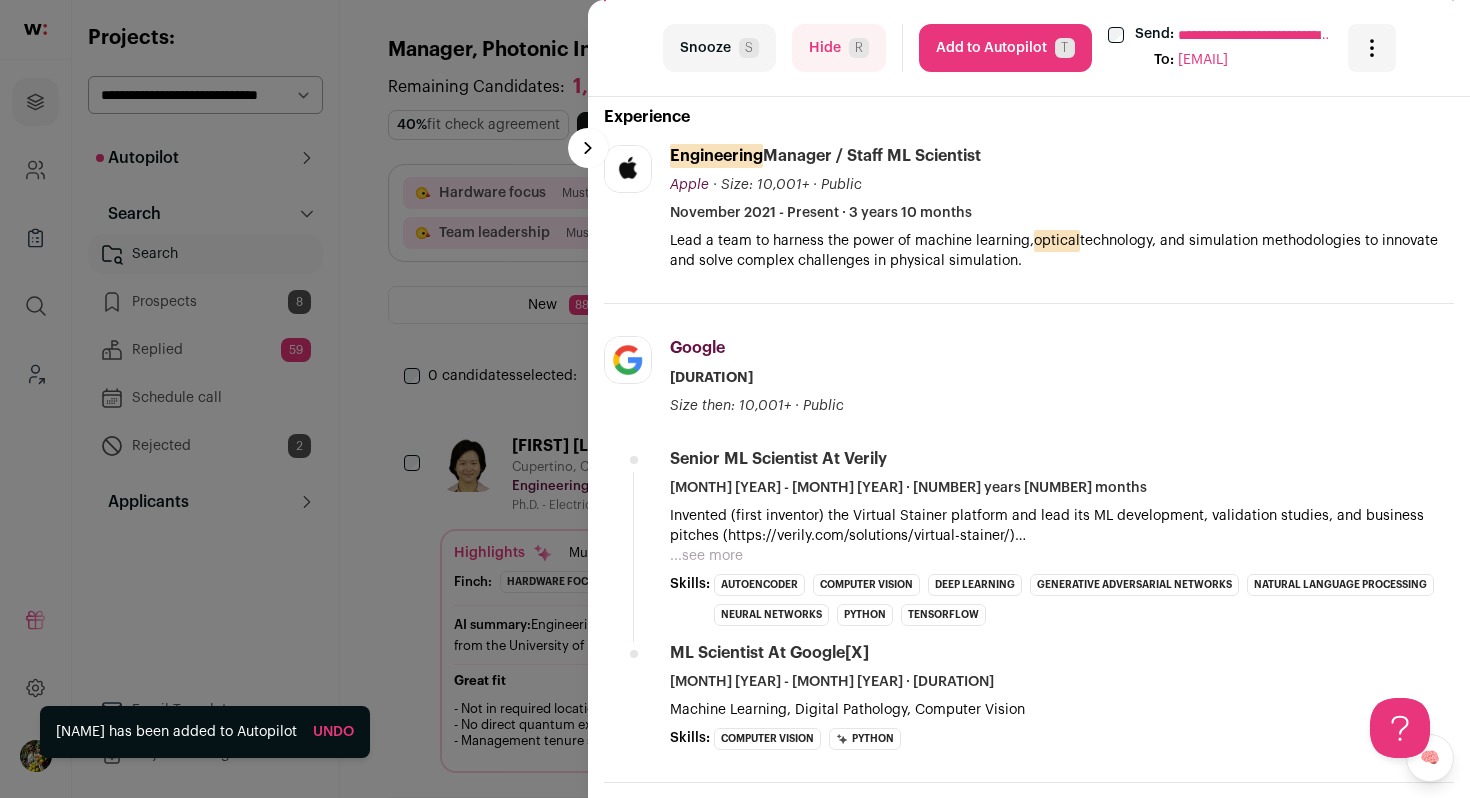 click on "...see more" at bounding box center [706, 556] 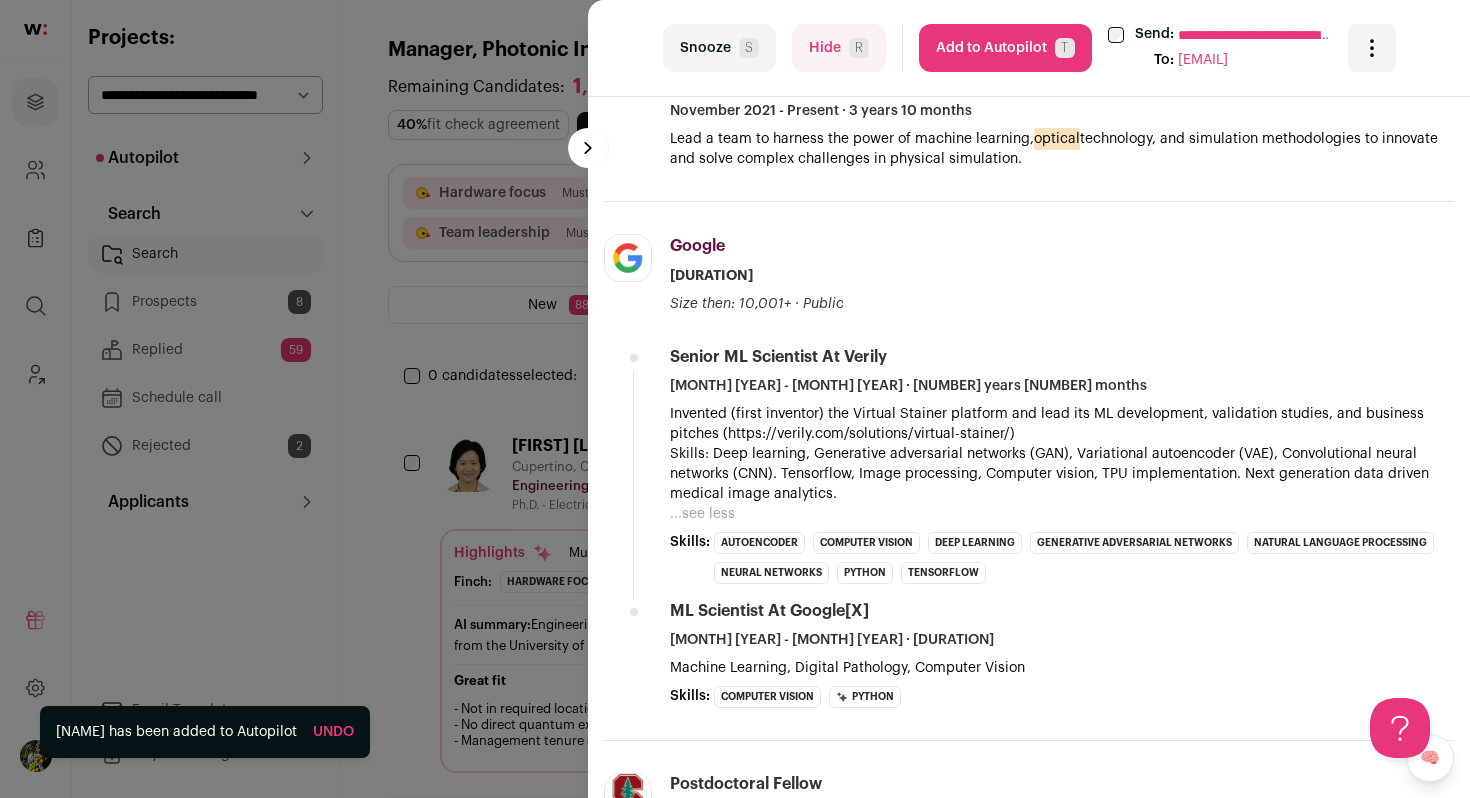 scroll, scrollTop: 496, scrollLeft: 0, axis: vertical 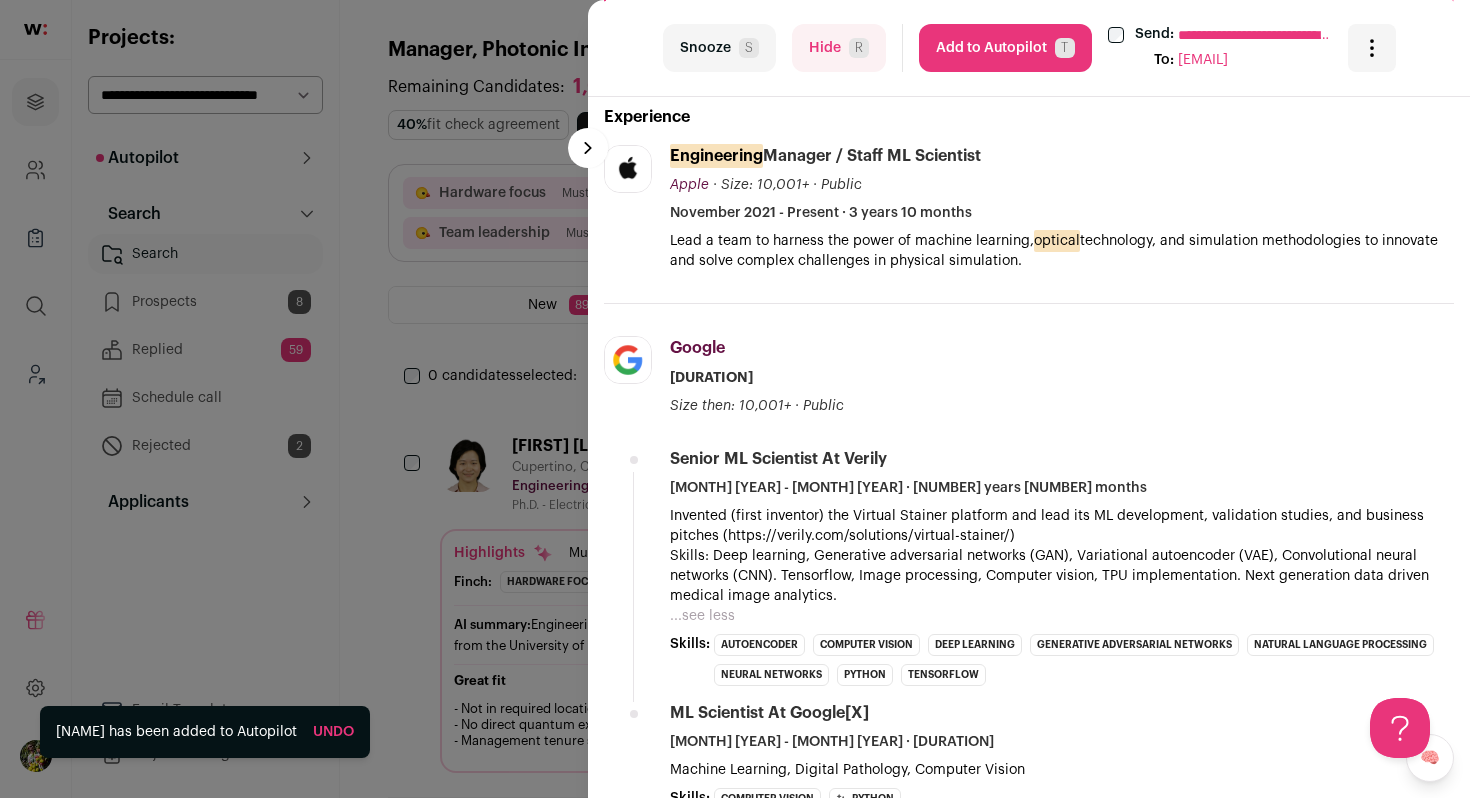 click on "optical" at bounding box center (1057, 241) 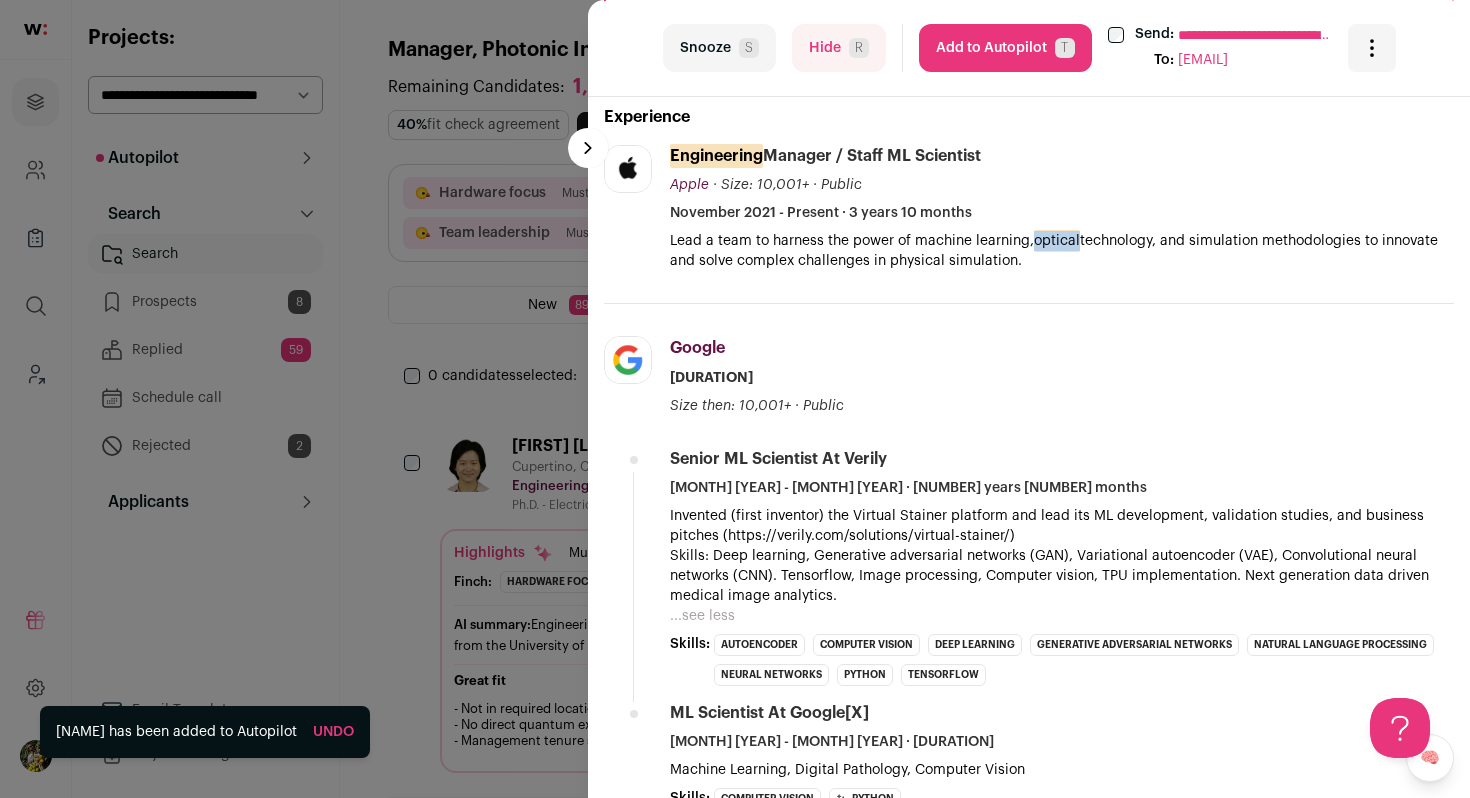 click on "optical" at bounding box center (1057, 241) 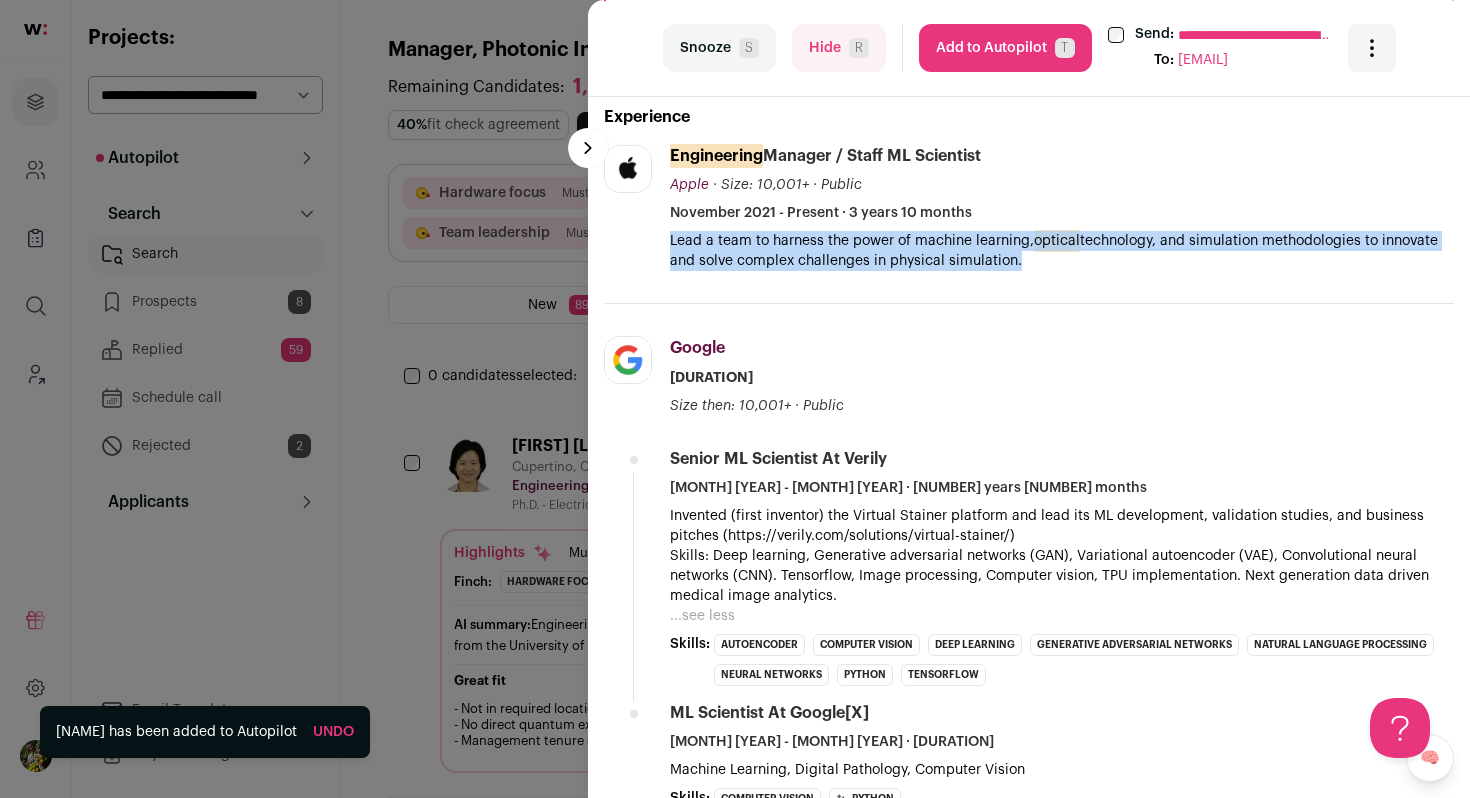 click on "optical" at bounding box center (1057, 241) 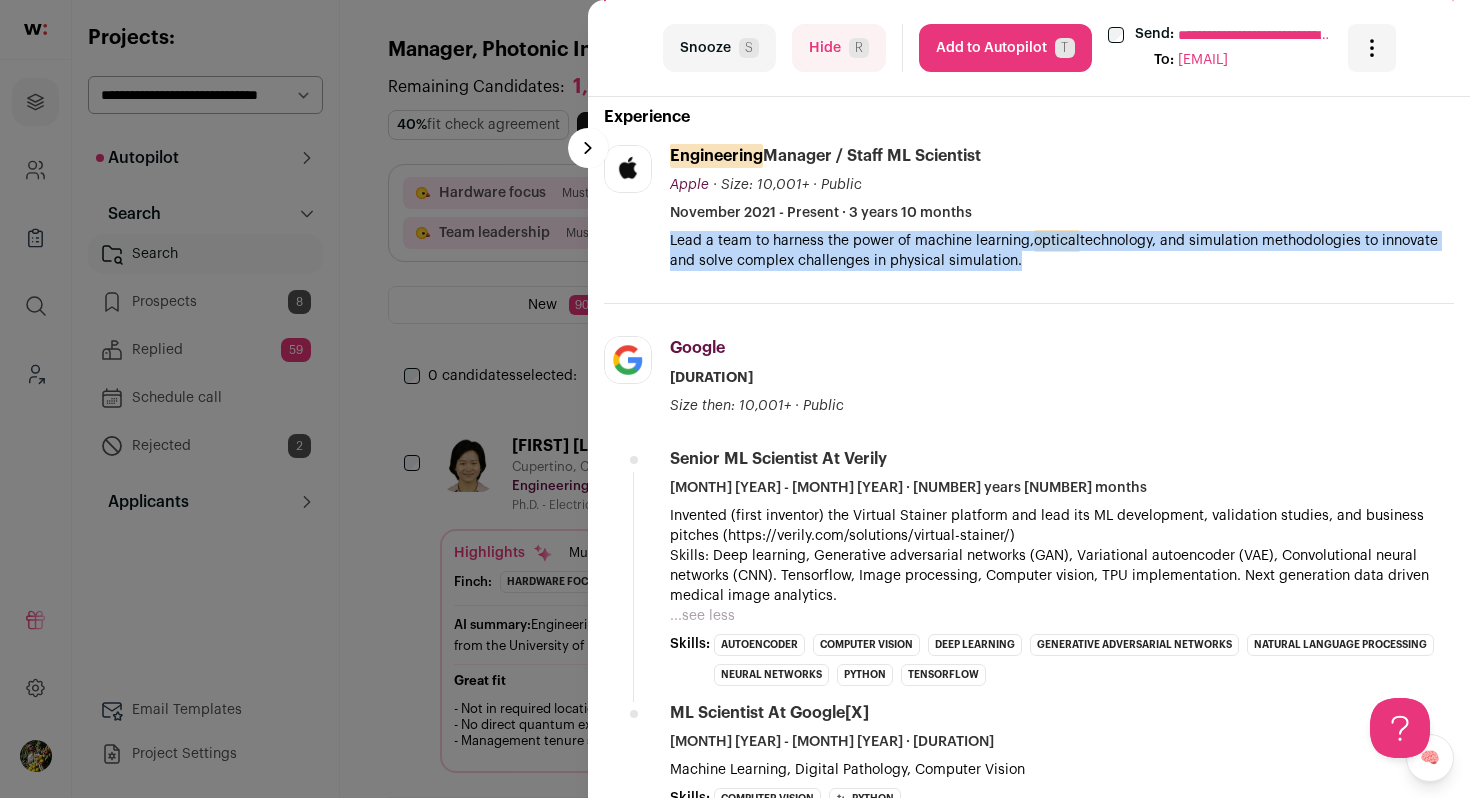 click on "Lead a team to harness the power of machine learning,  optical  technology, and simulation methodologies to innovate and solve complex challenges in physical simulation." at bounding box center [1062, 251] 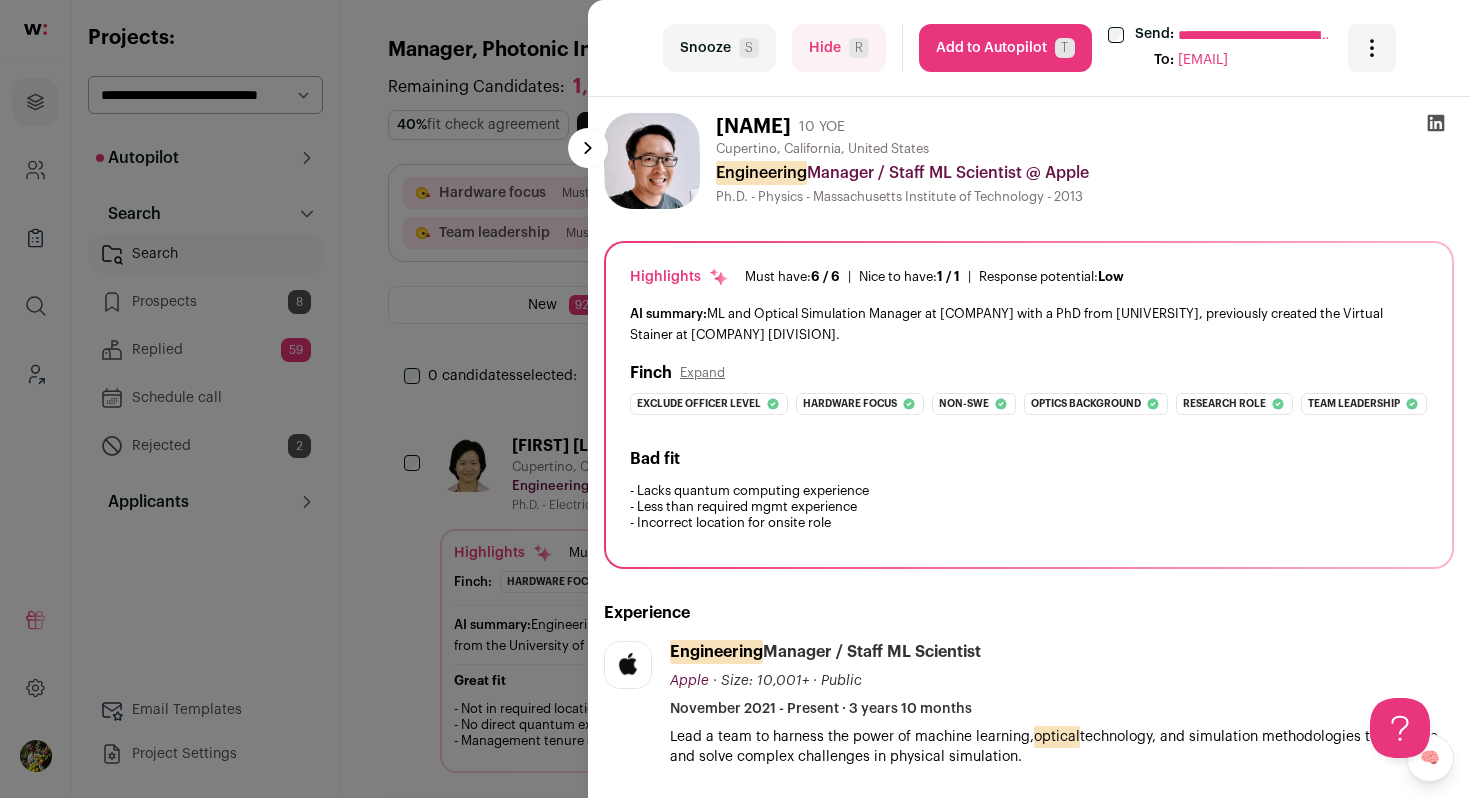 scroll, scrollTop: 266, scrollLeft: 0, axis: vertical 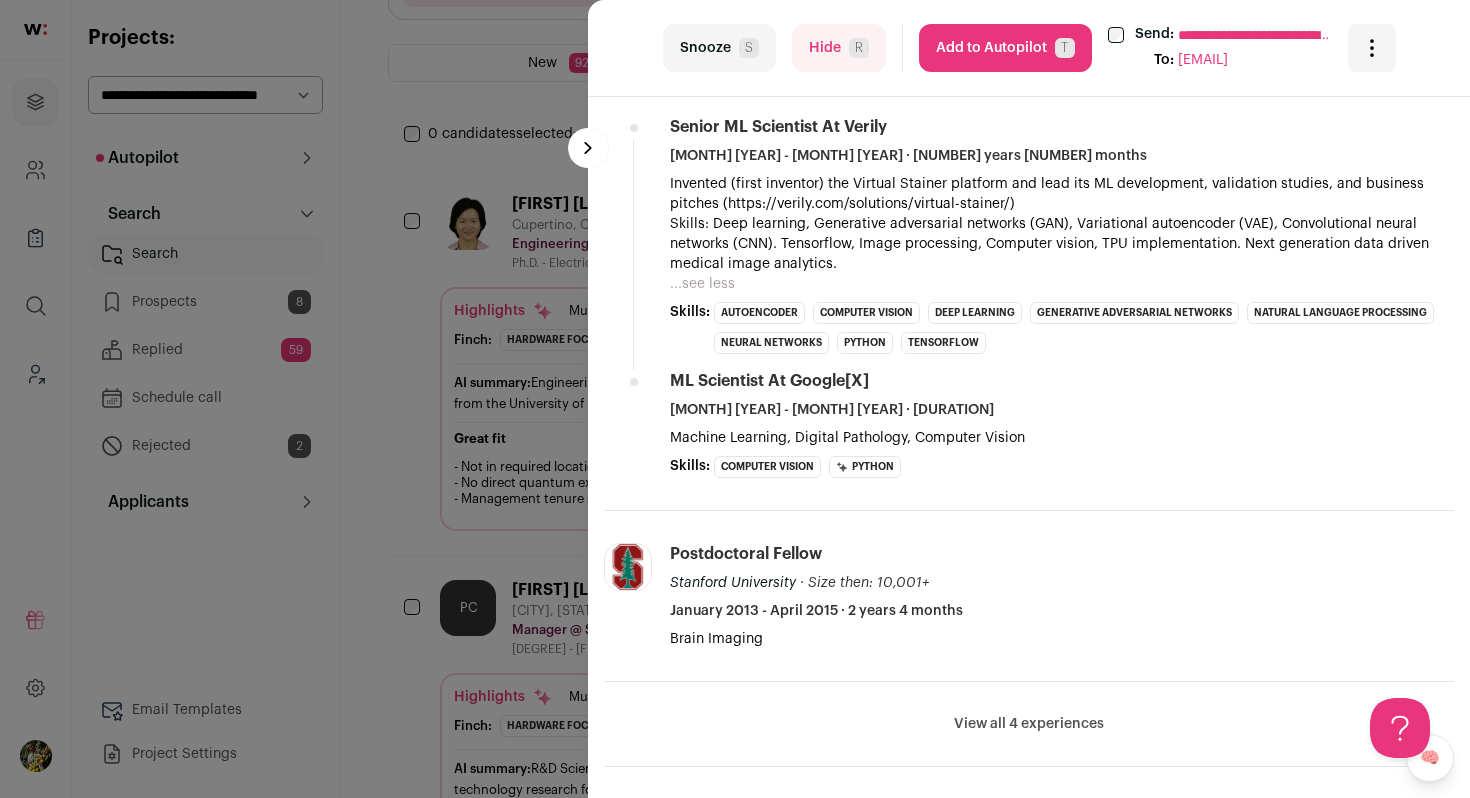 click on "...see less" at bounding box center (702, 284) 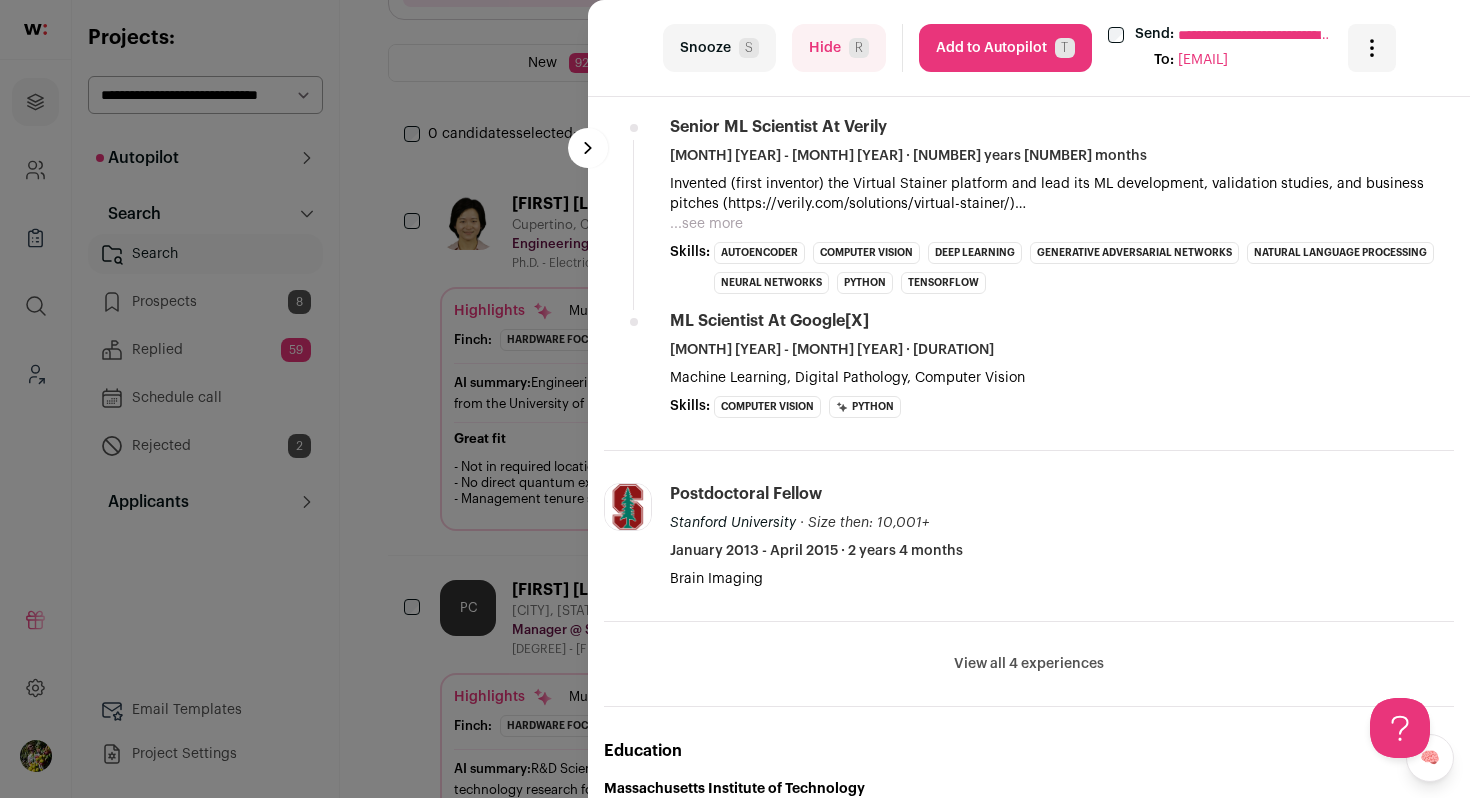 click on "...see more" at bounding box center (706, 224) 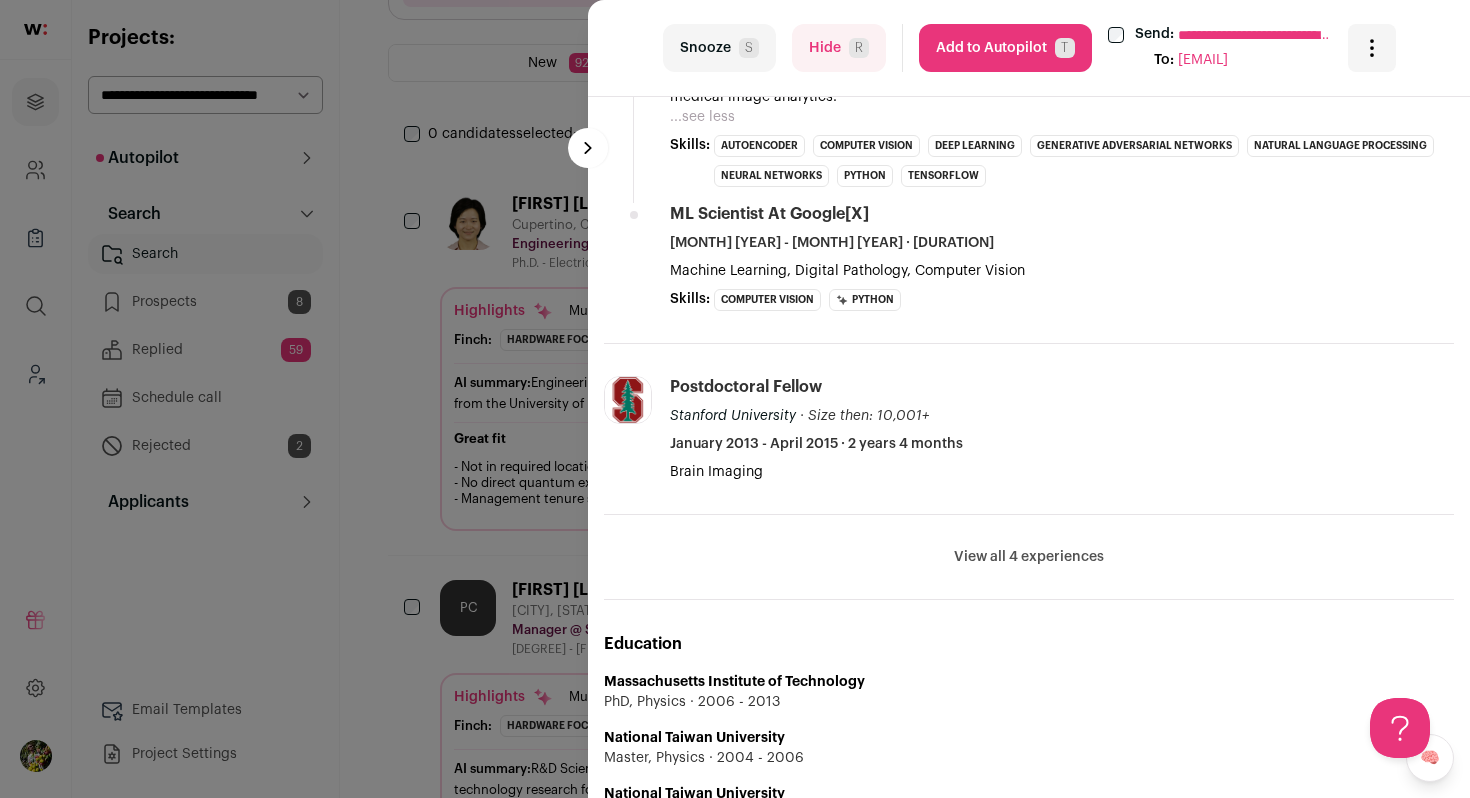 scroll, scrollTop: 1060, scrollLeft: 0, axis: vertical 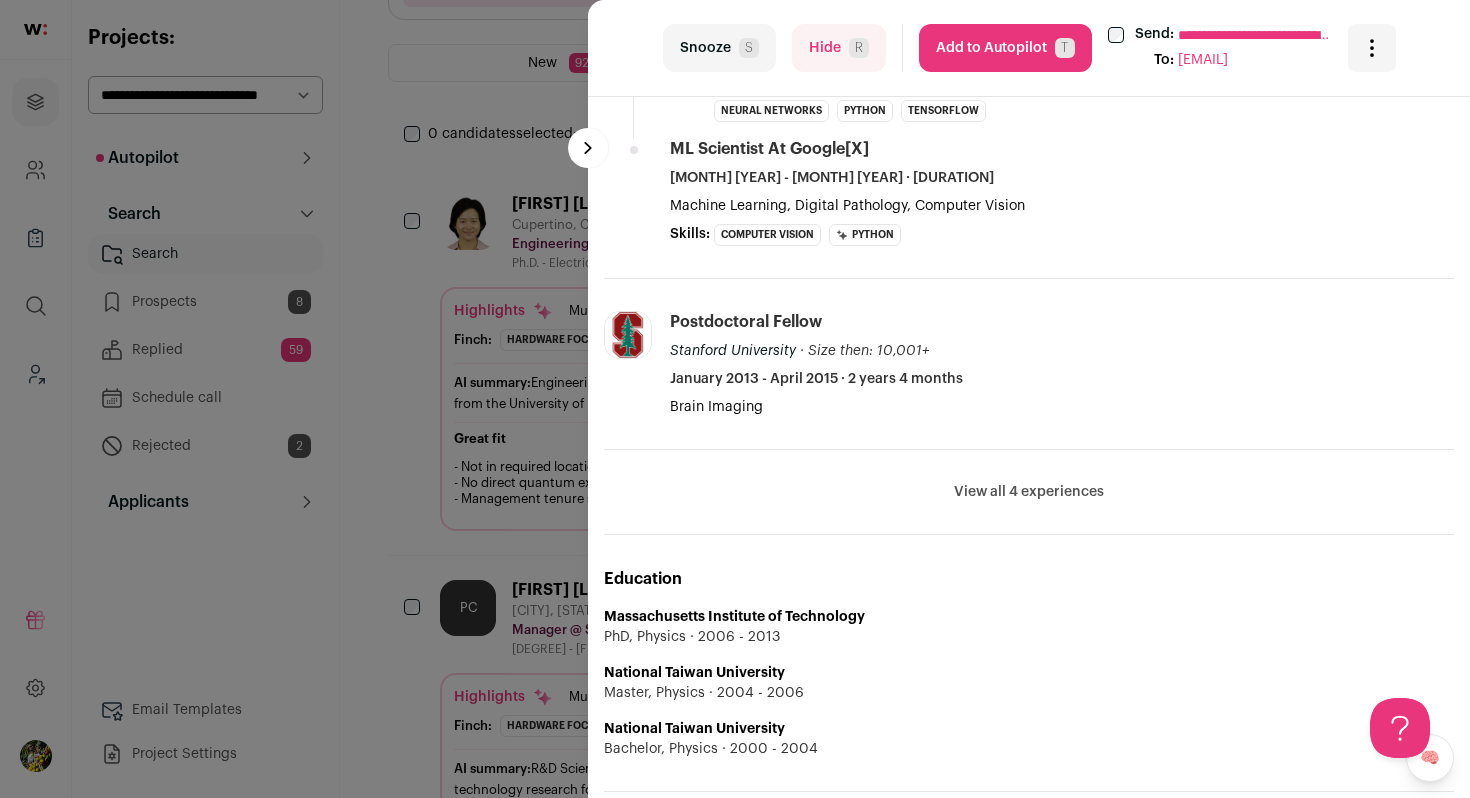 click on "View all 4 experiences" at bounding box center (1029, 492) 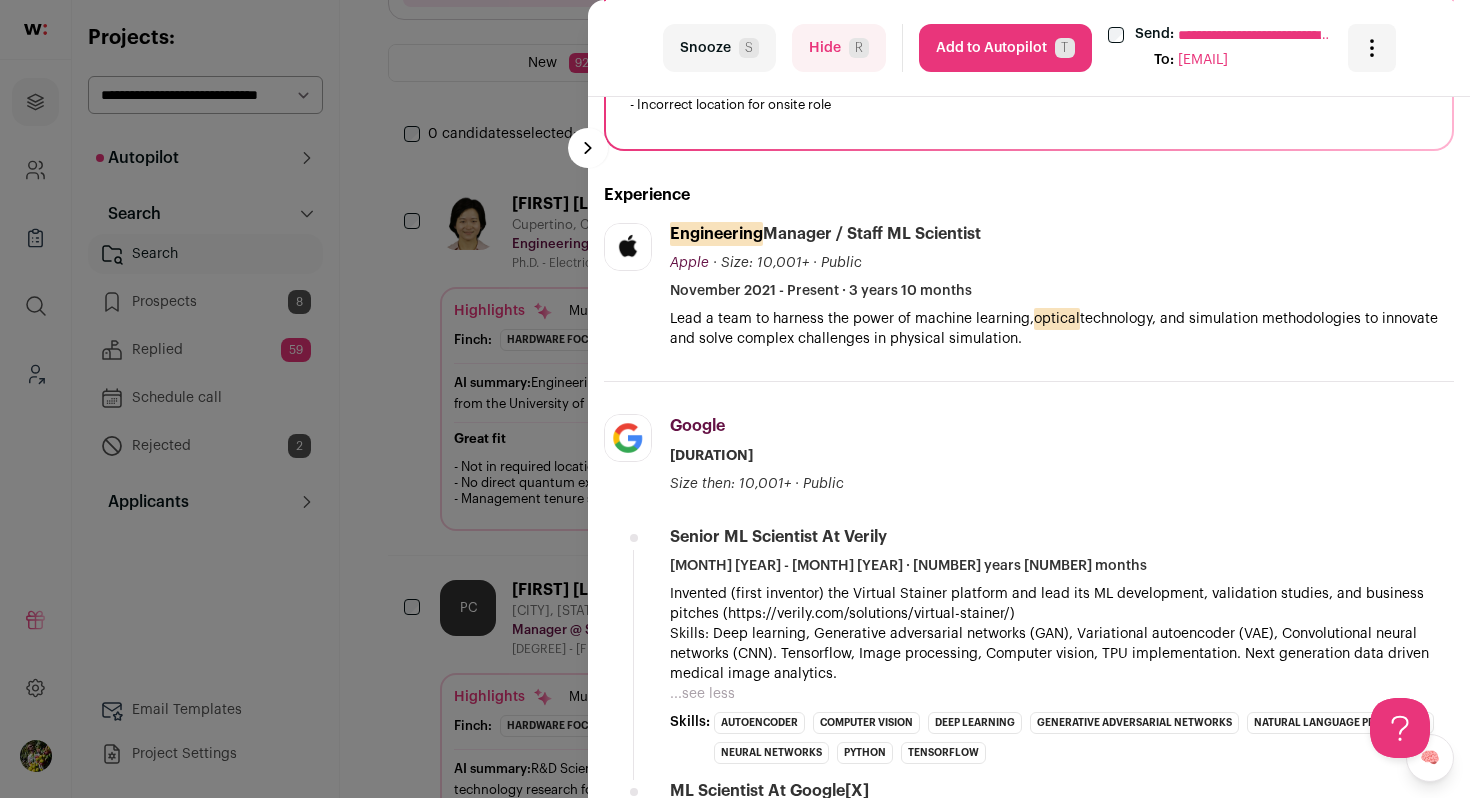 scroll, scrollTop: 435, scrollLeft: 0, axis: vertical 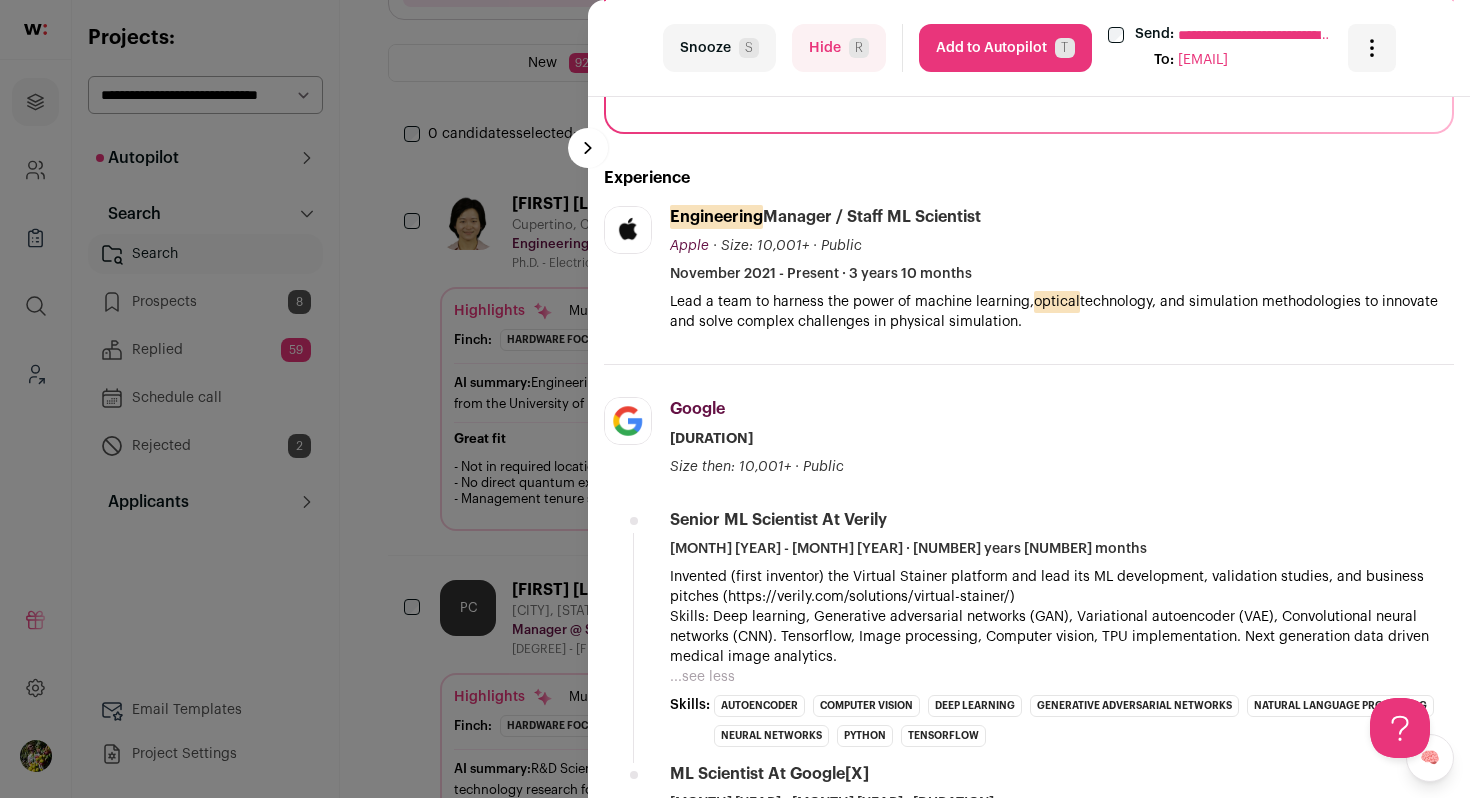 click on "R" at bounding box center (859, 48) 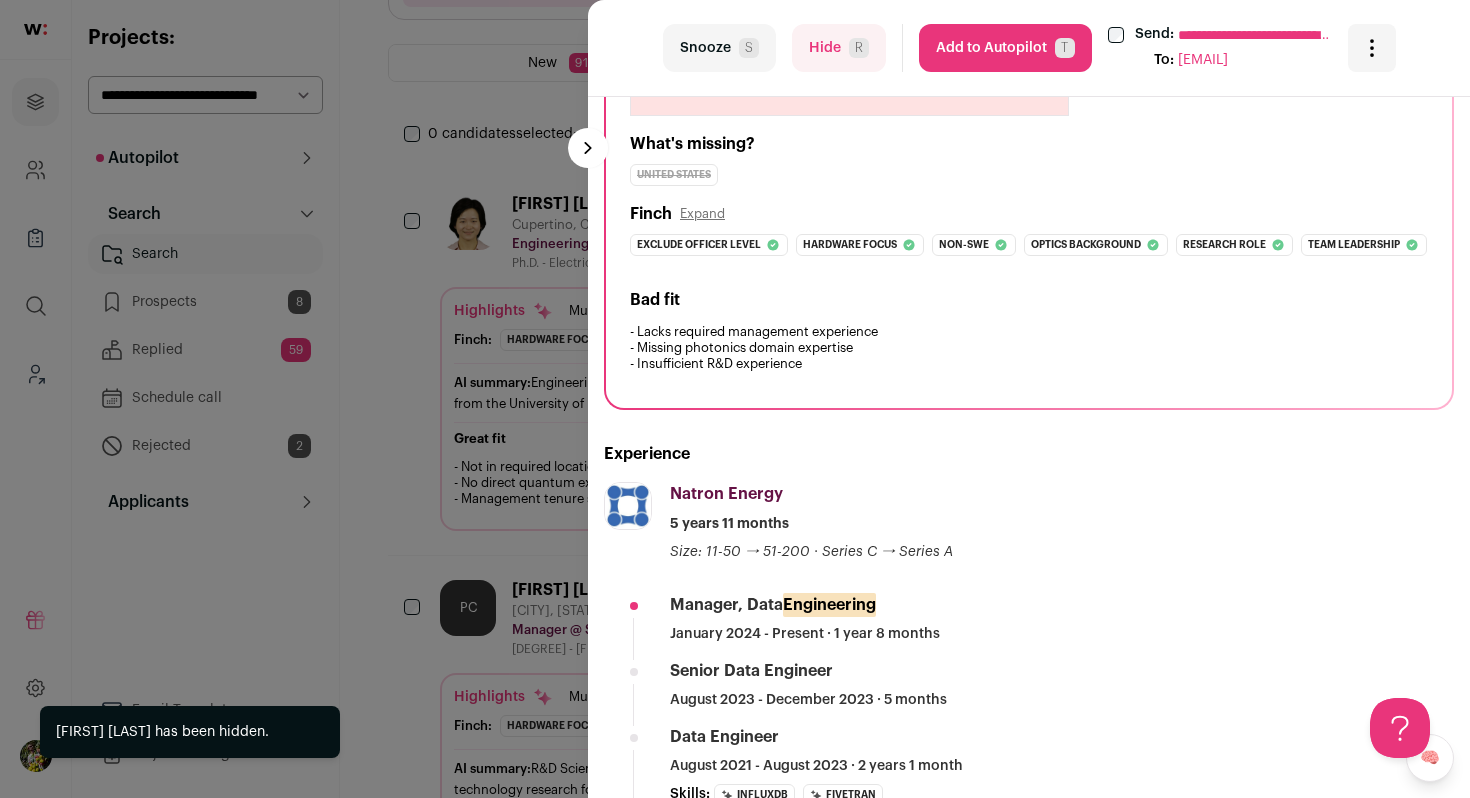 scroll, scrollTop: 225, scrollLeft: 0, axis: vertical 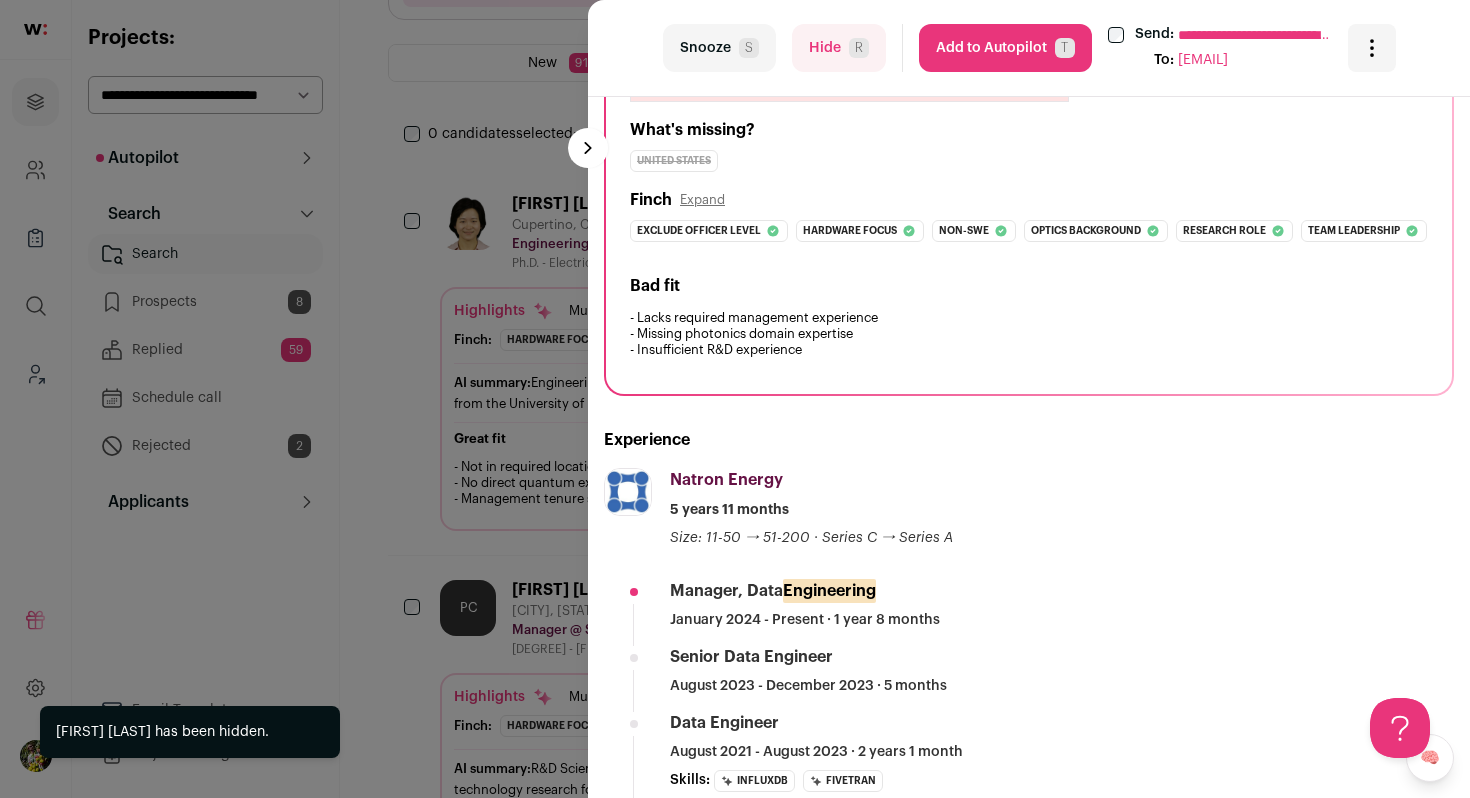click on "Hide
R" at bounding box center (839, 48) 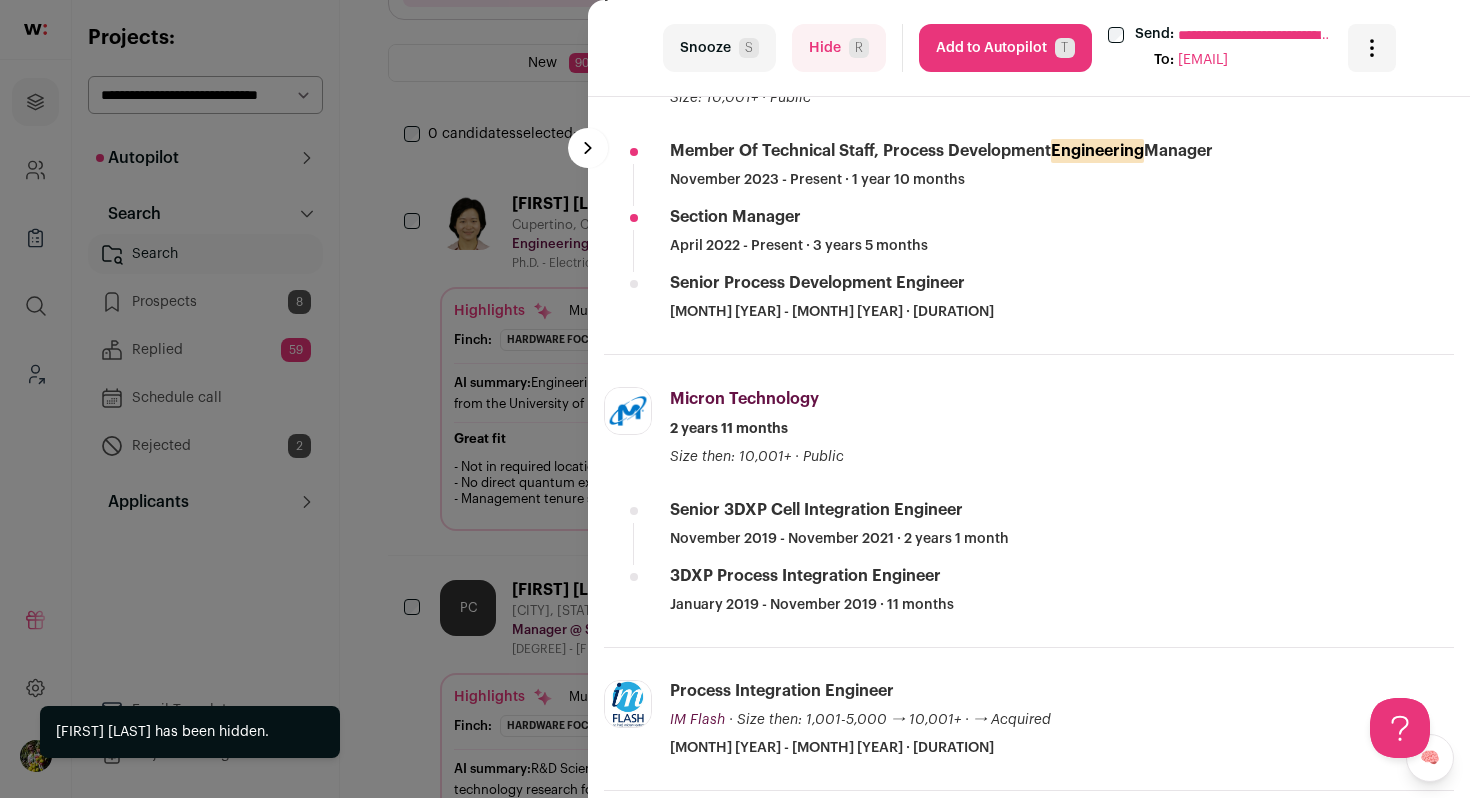 scroll, scrollTop: 626, scrollLeft: 0, axis: vertical 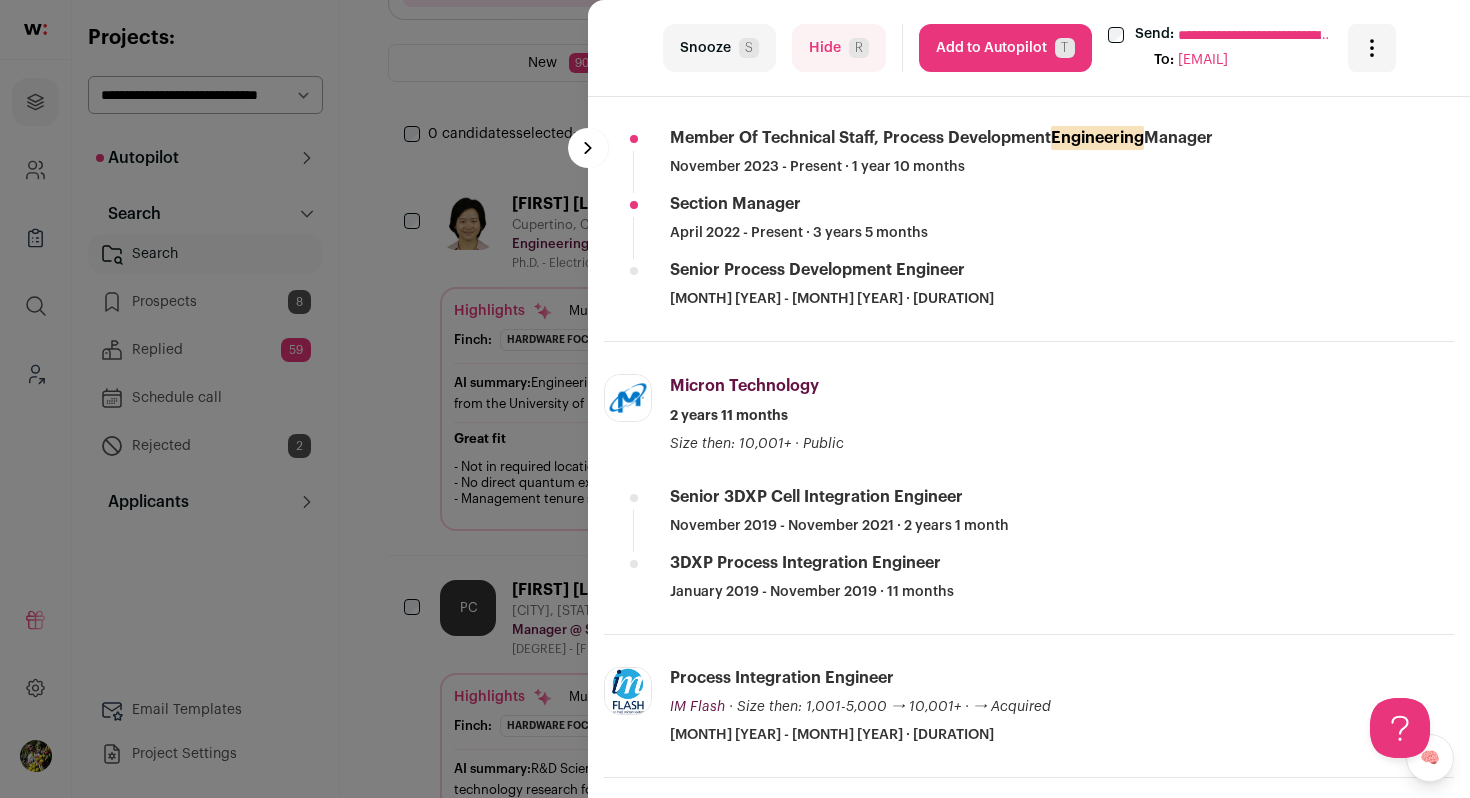 click on "Hide
R" at bounding box center [839, 48] 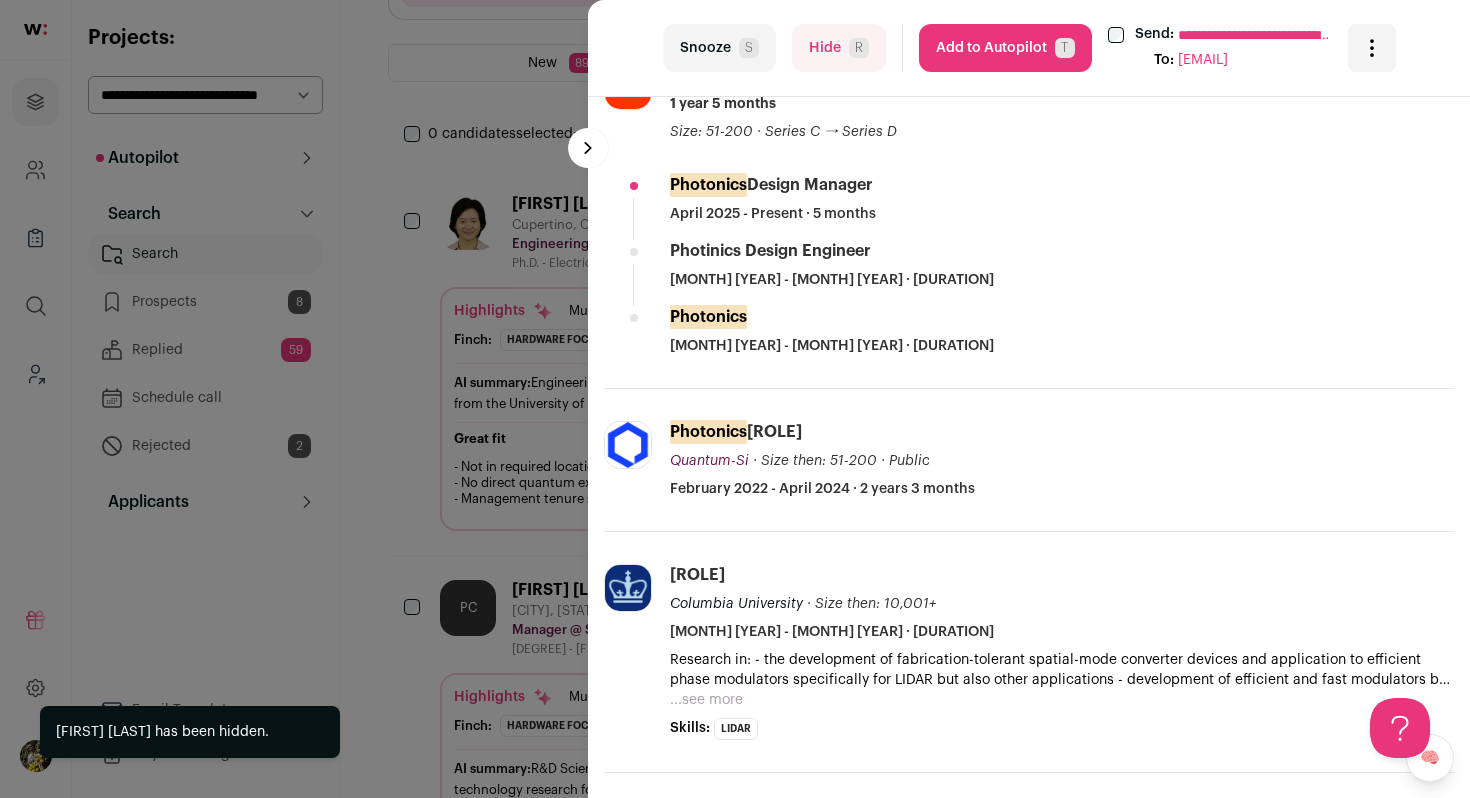 scroll, scrollTop: 615, scrollLeft: 0, axis: vertical 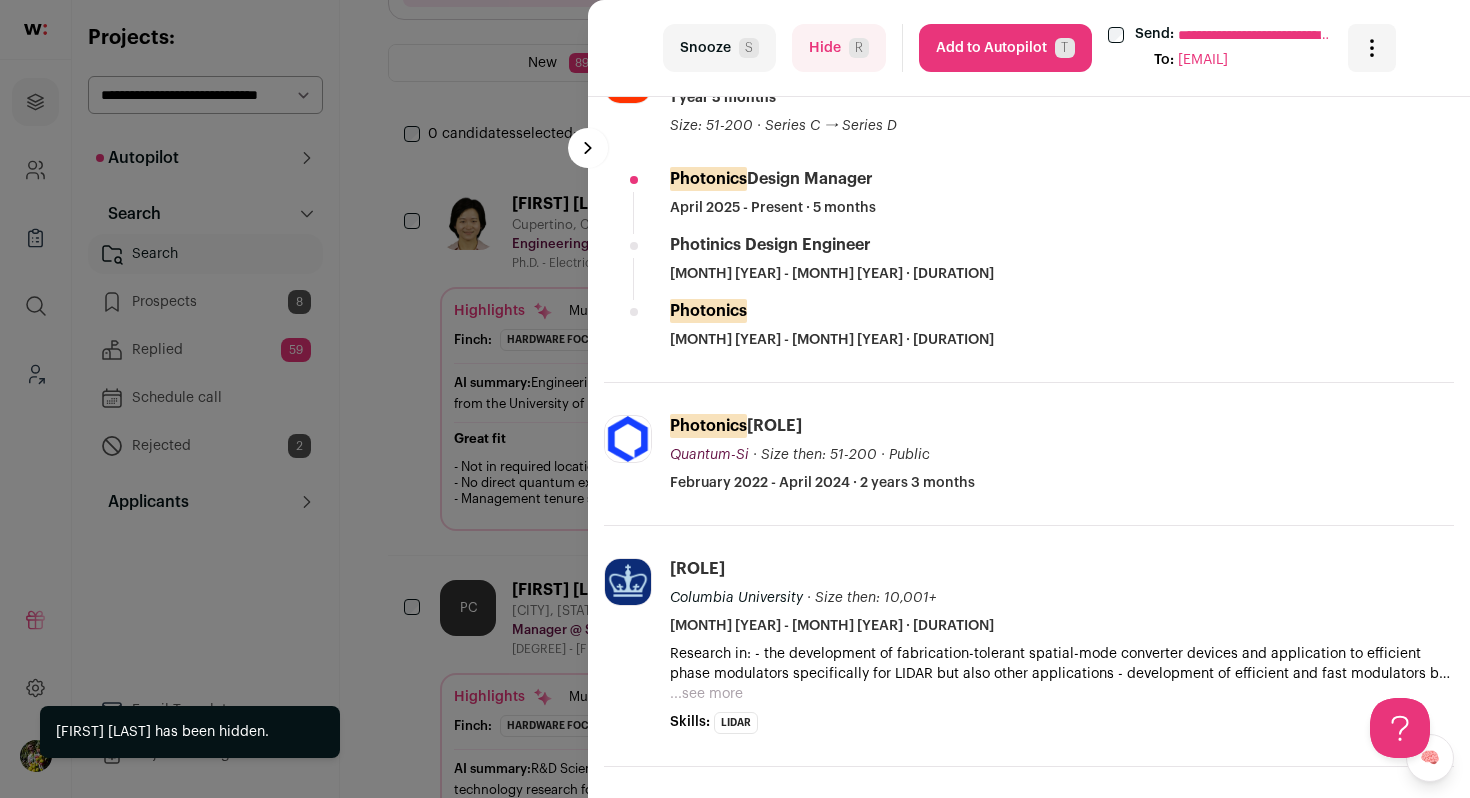 click on "Add to Autopilot
T" at bounding box center (1005, 48) 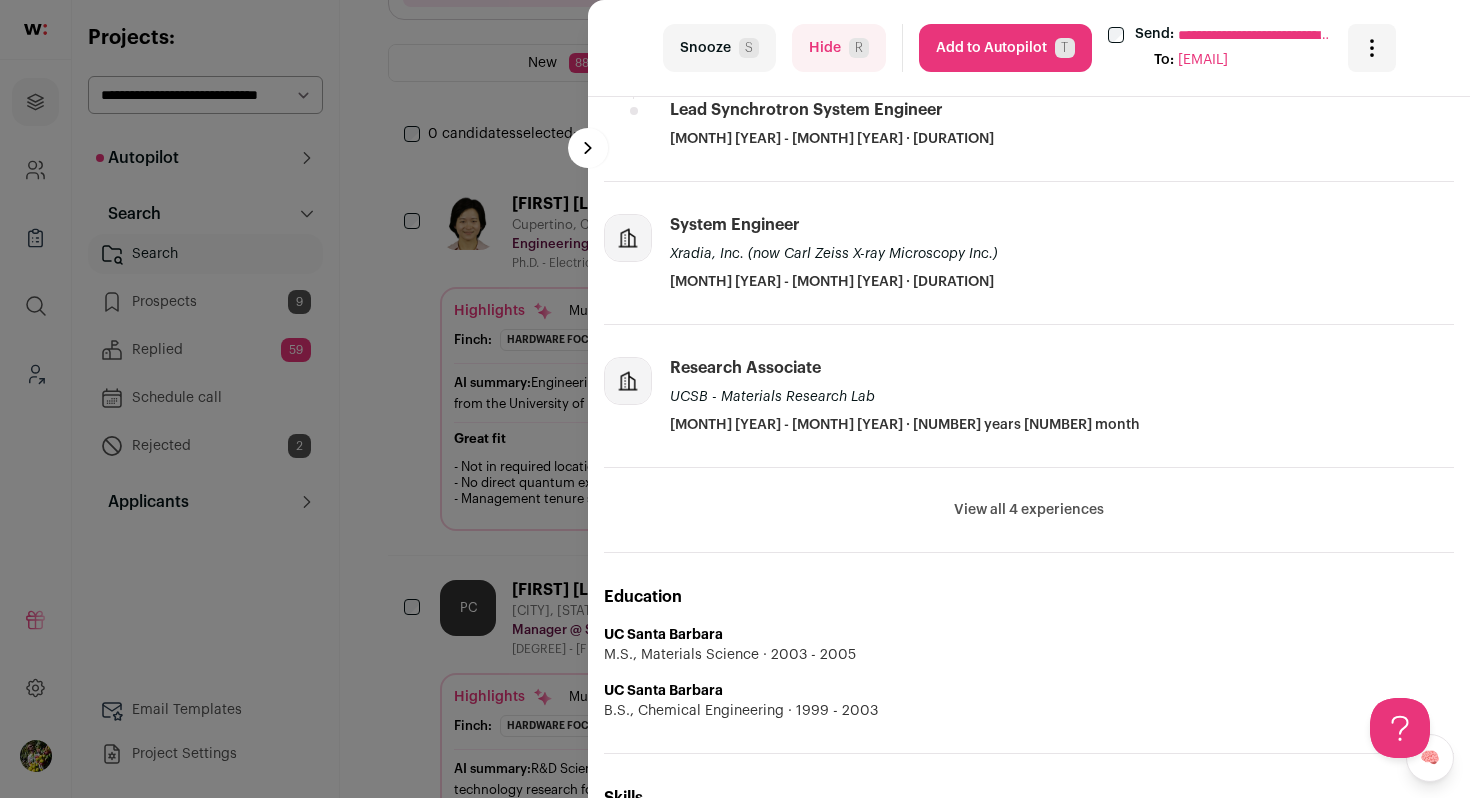 scroll, scrollTop: 799, scrollLeft: 0, axis: vertical 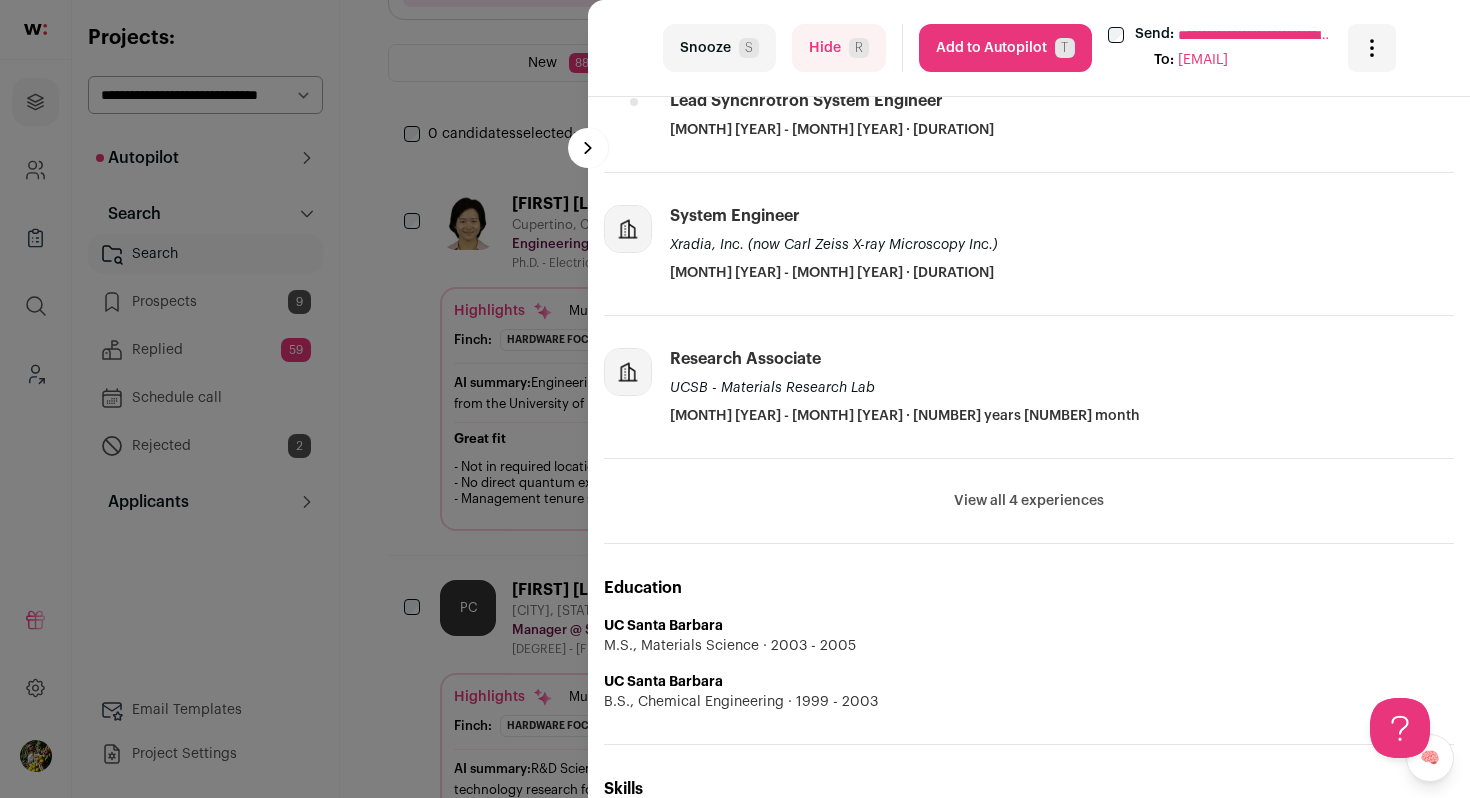 click on "View all 4 experiences" at bounding box center (1029, 501) 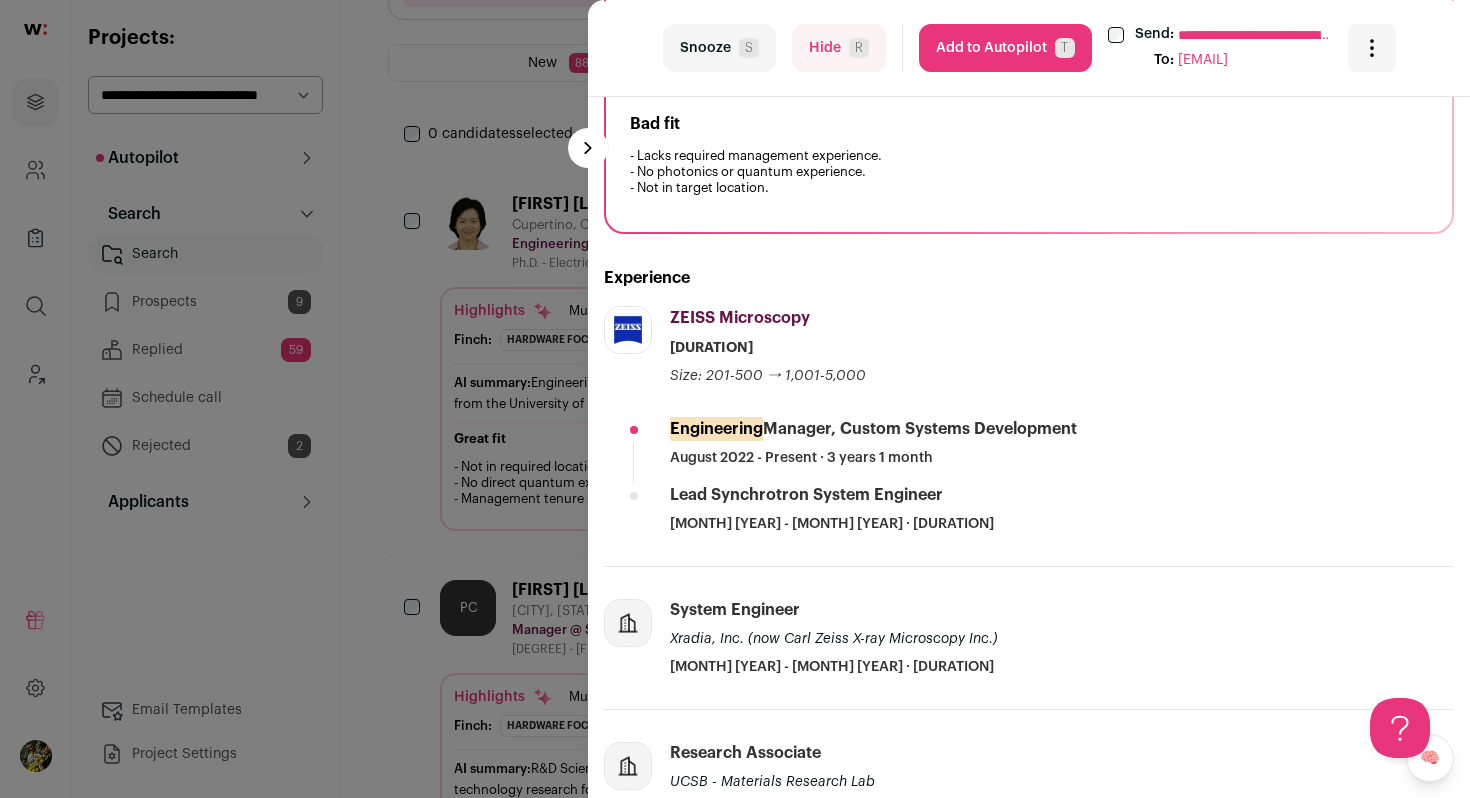scroll, scrollTop: 0, scrollLeft: 0, axis: both 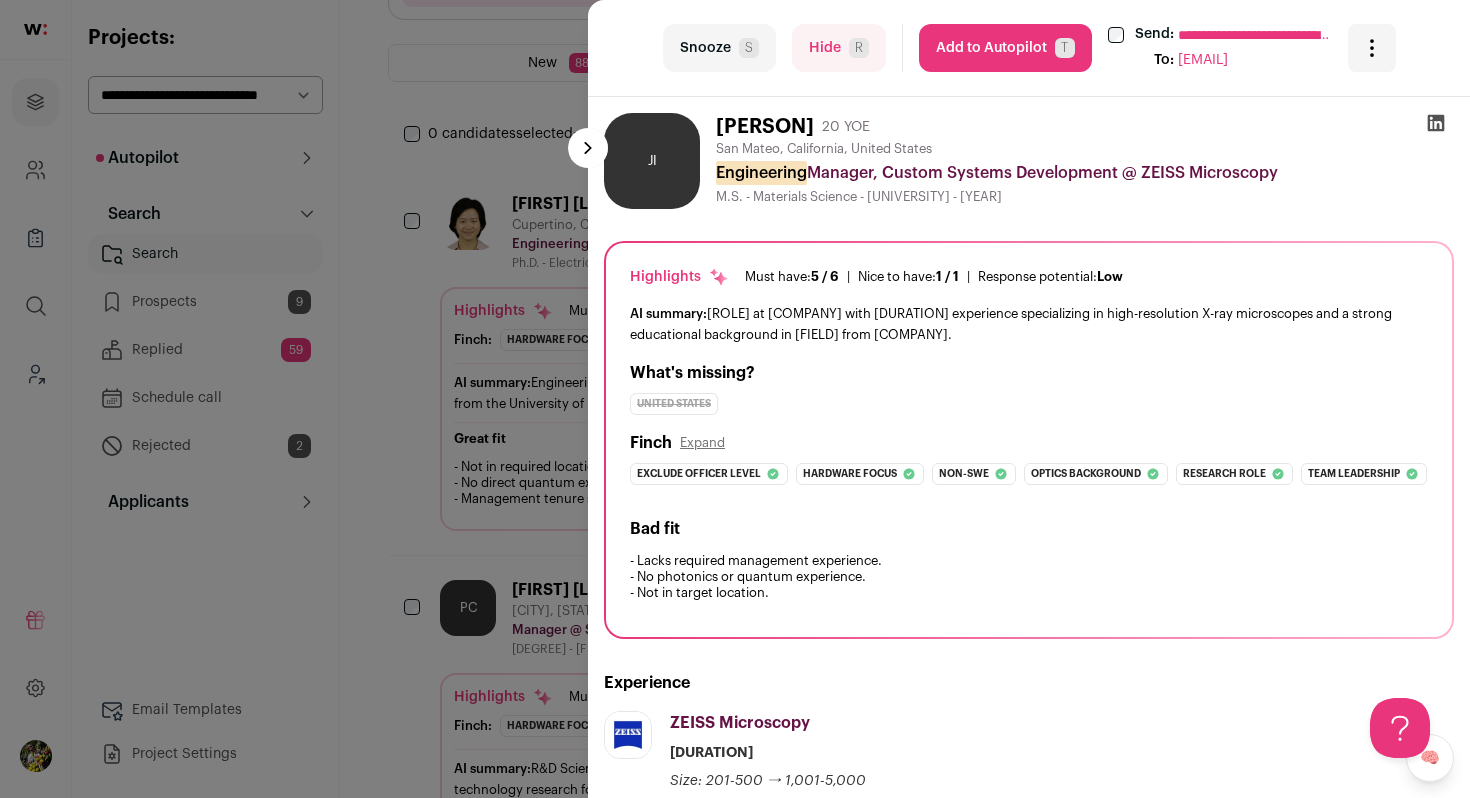click on "Hide
R" at bounding box center [839, 48] 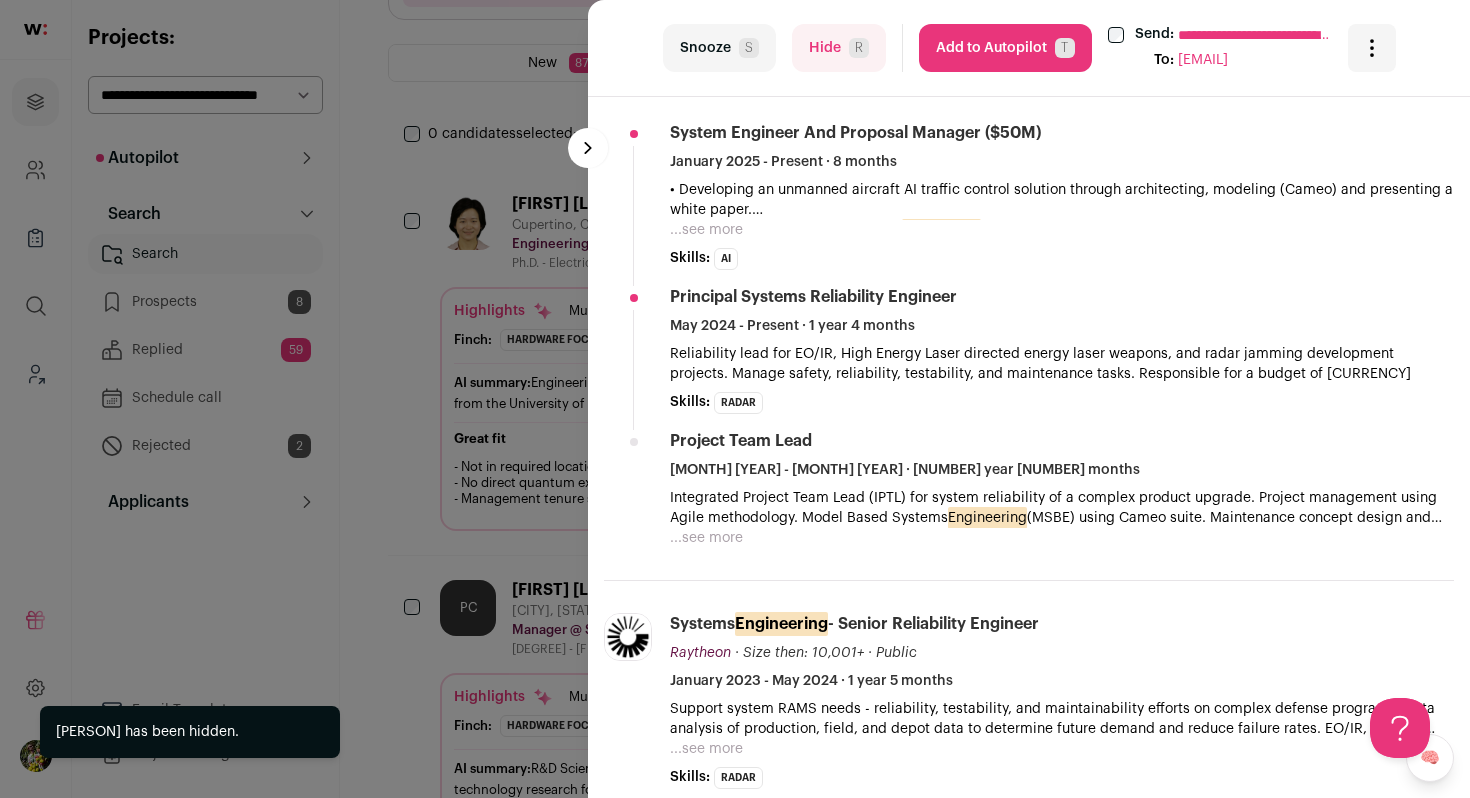 scroll, scrollTop: 936, scrollLeft: 0, axis: vertical 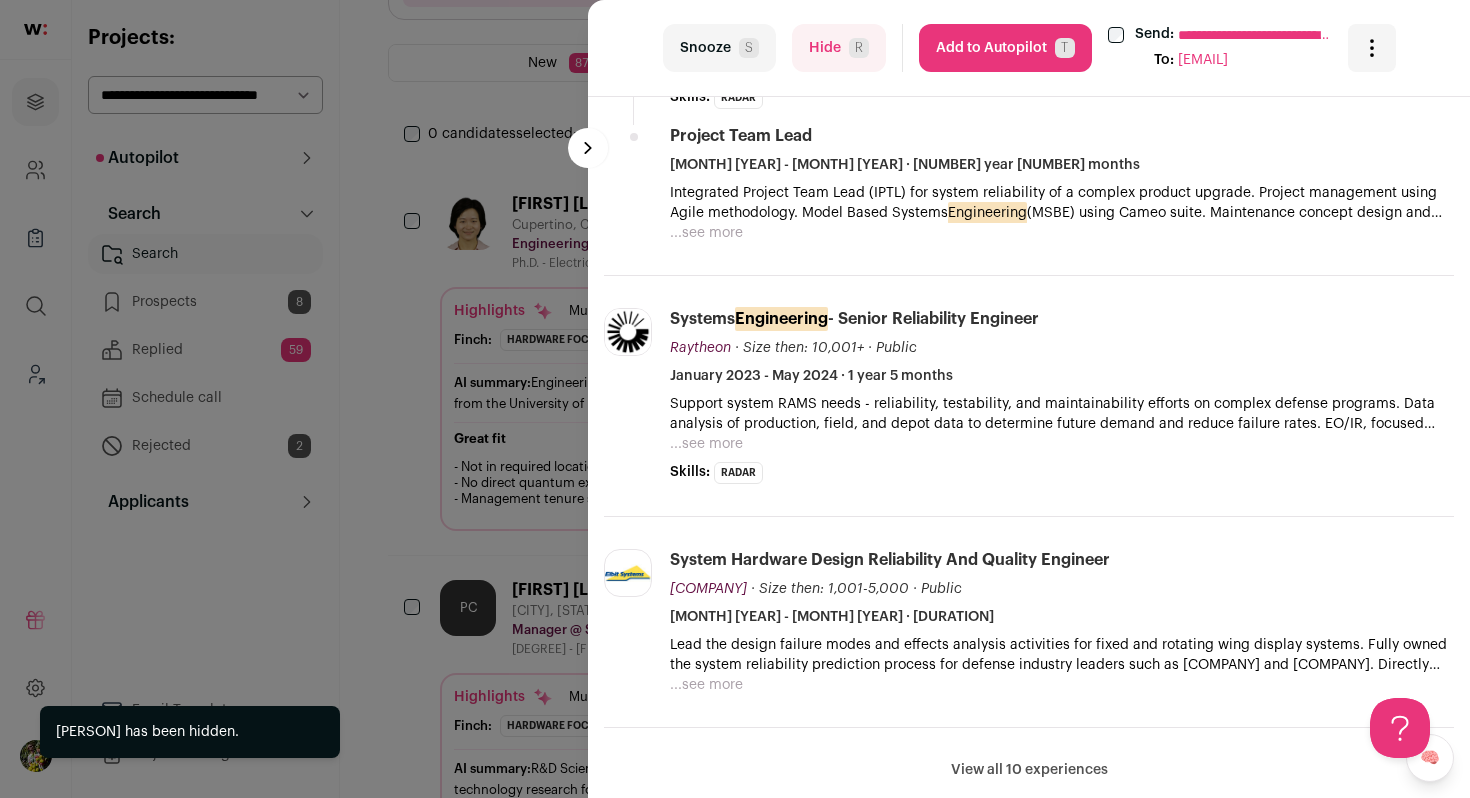 click on "R" at bounding box center (859, 48) 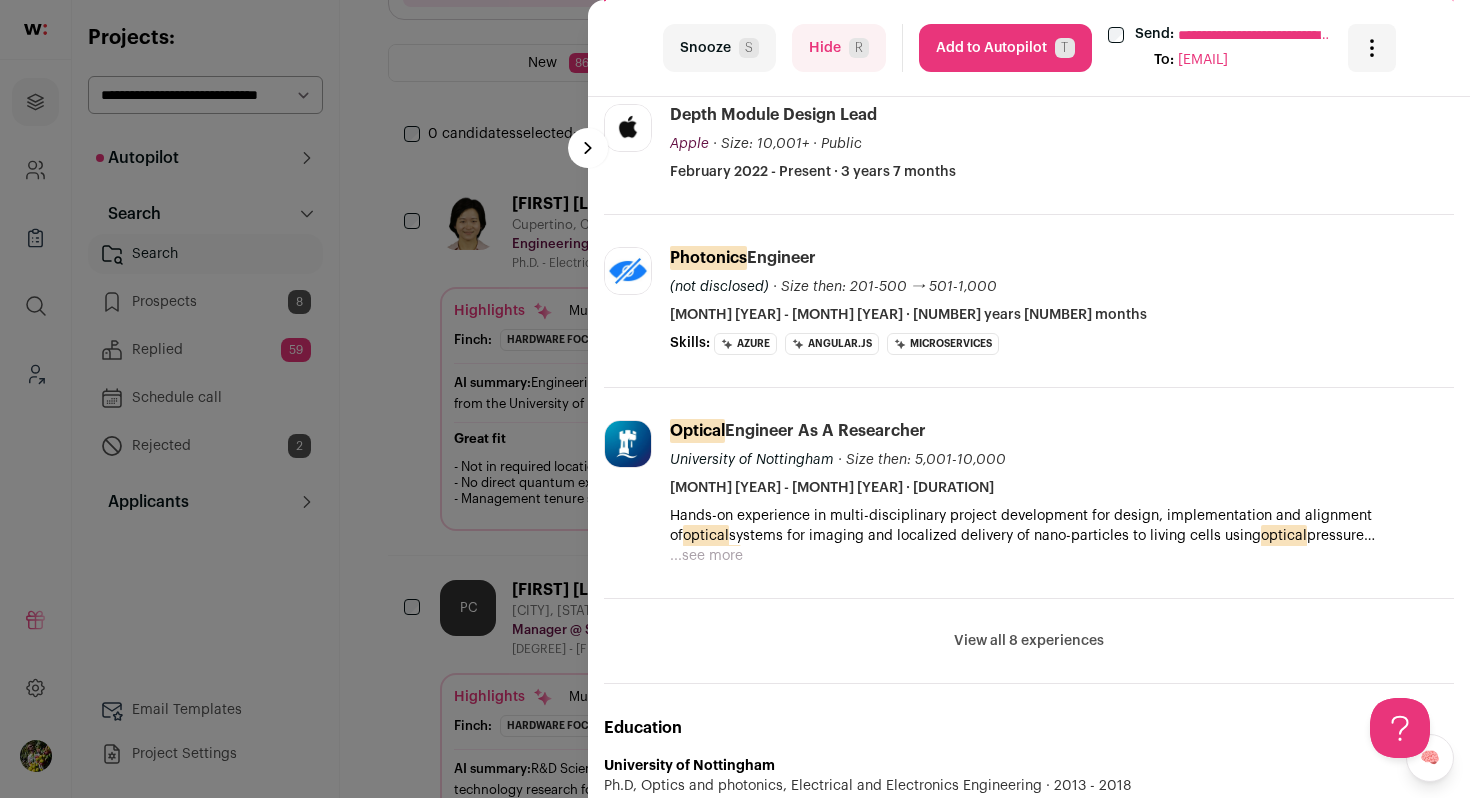 scroll, scrollTop: 561, scrollLeft: 0, axis: vertical 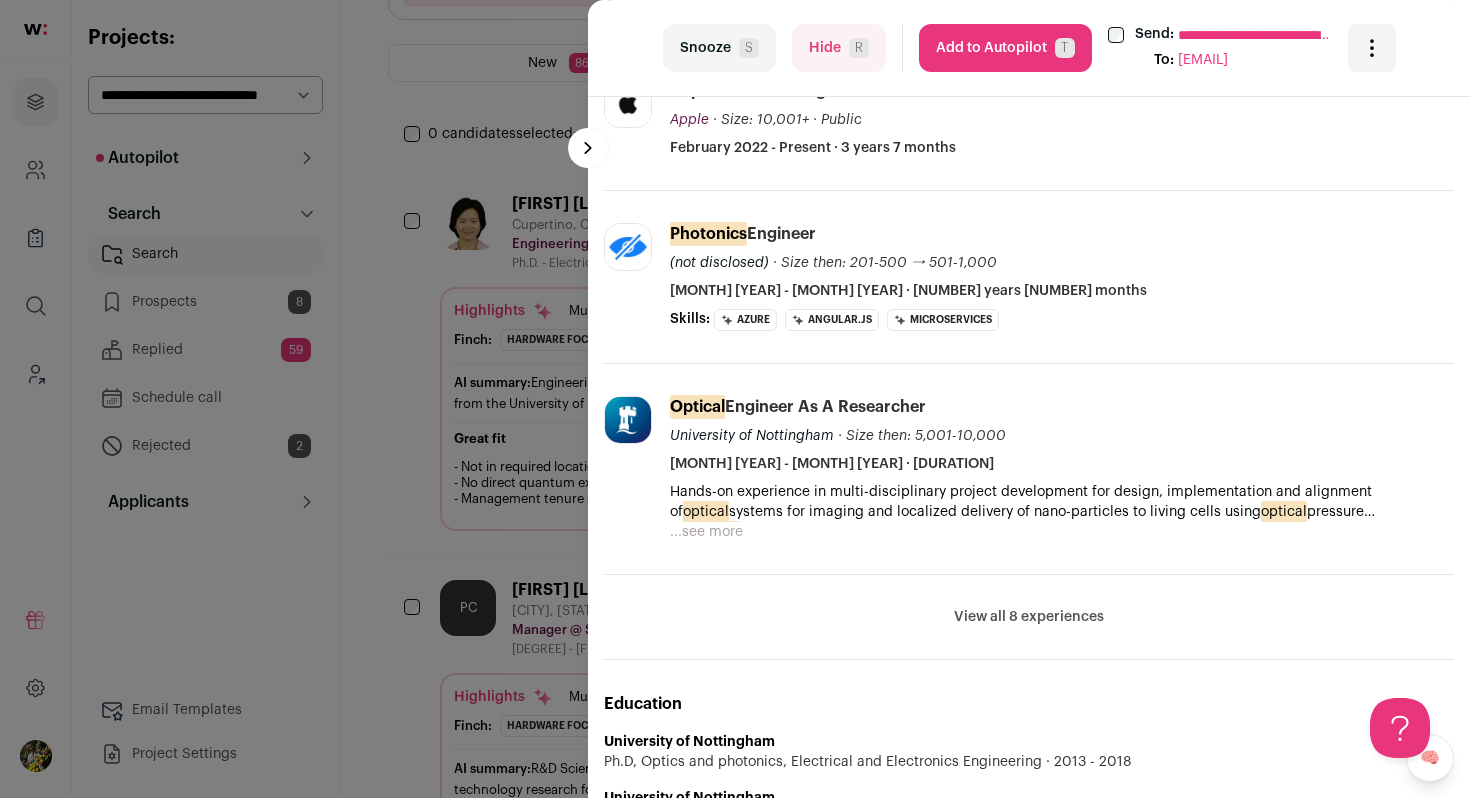 click on "Add to Autopilot
T" at bounding box center (1005, 48) 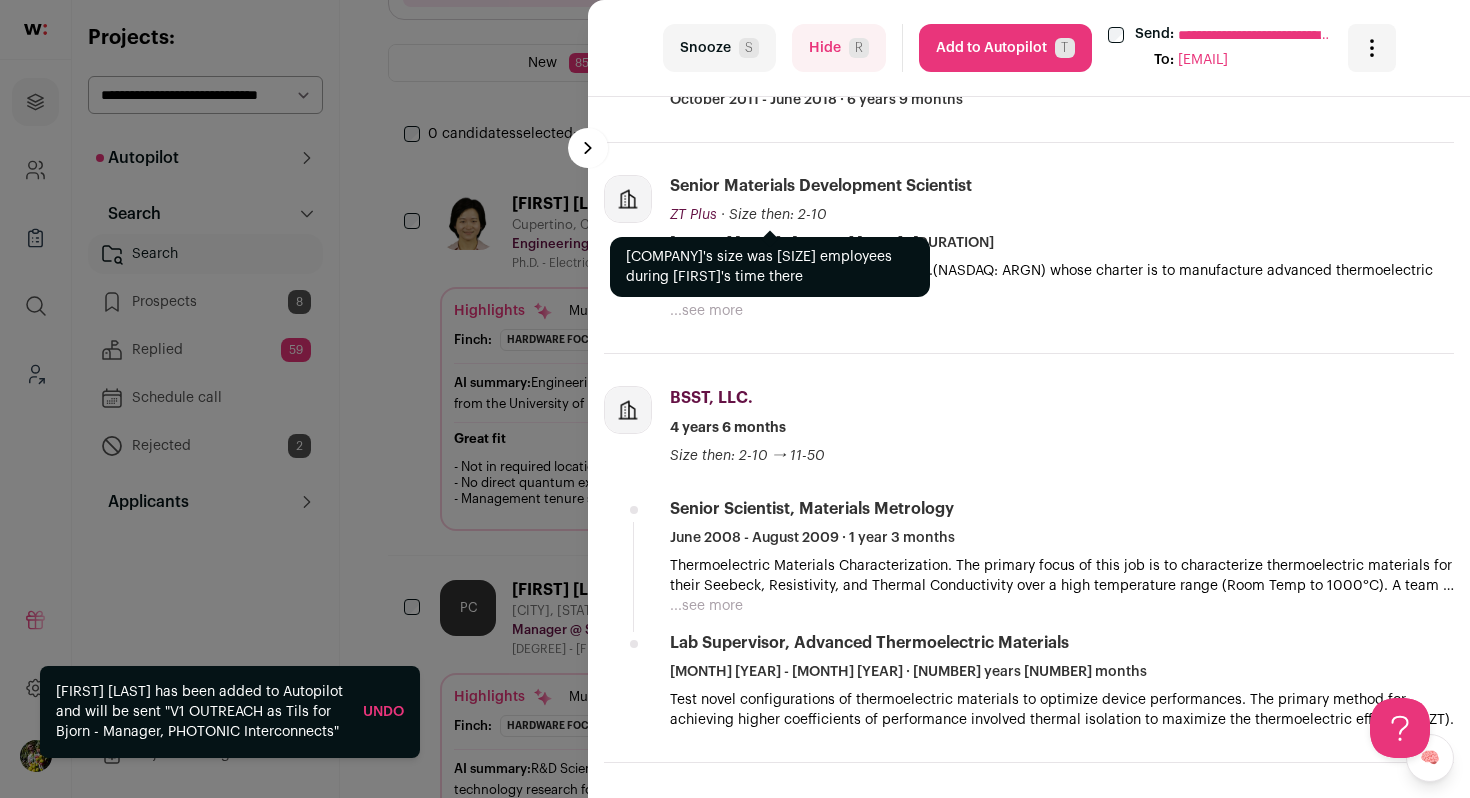 scroll, scrollTop: 827, scrollLeft: 0, axis: vertical 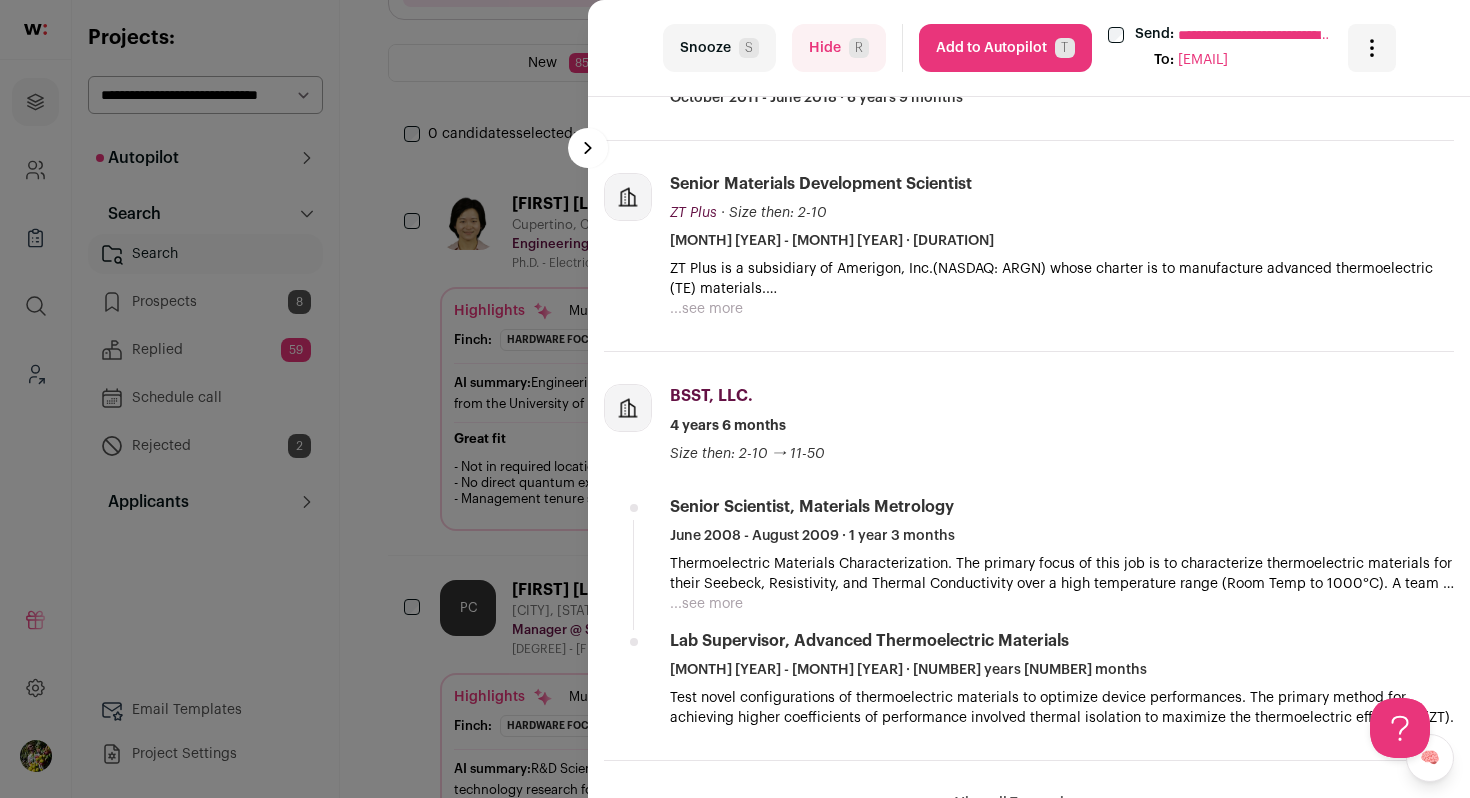 click on "**********" at bounding box center (735, 399) 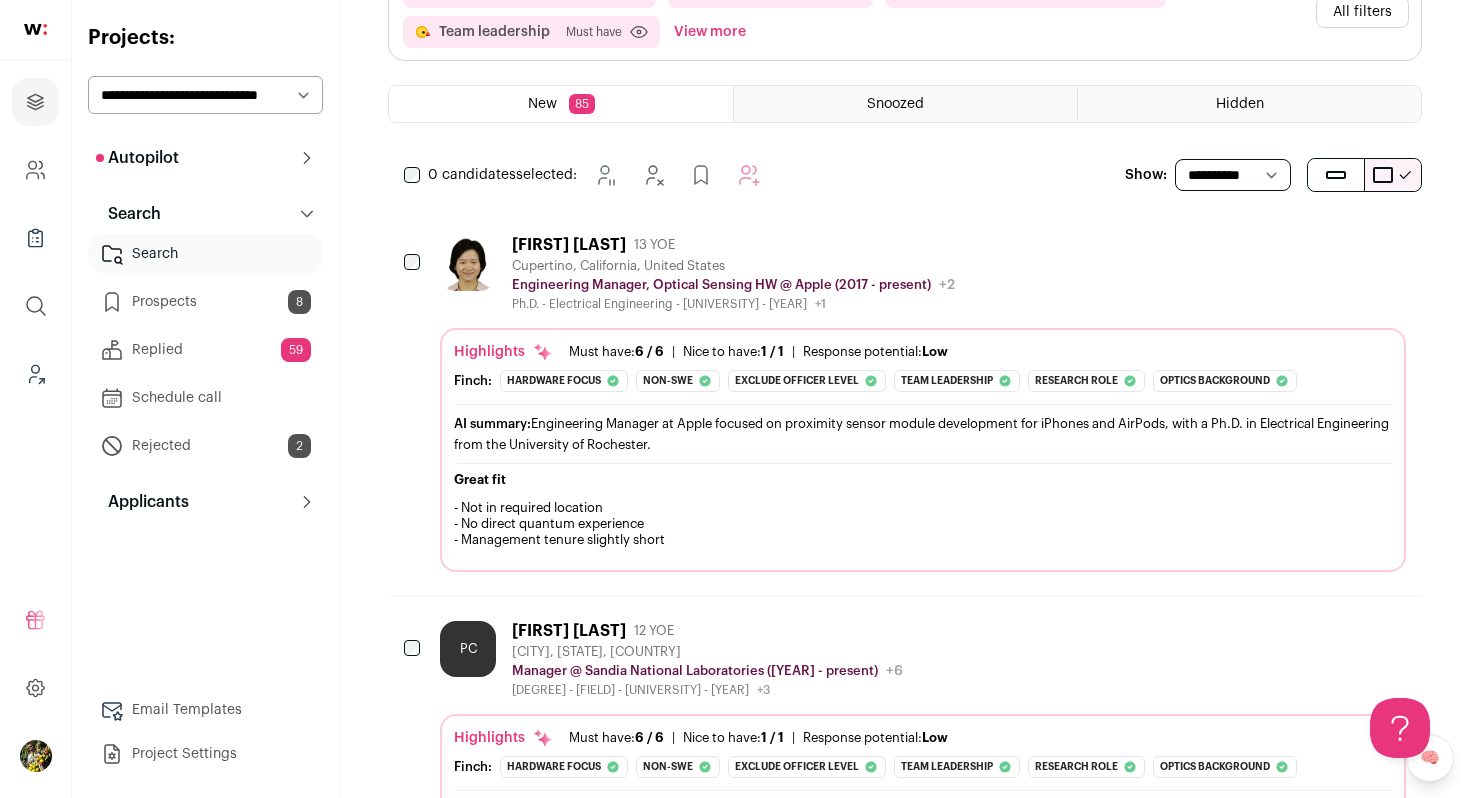 scroll, scrollTop: 115, scrollLeft: 0, axis: vertical 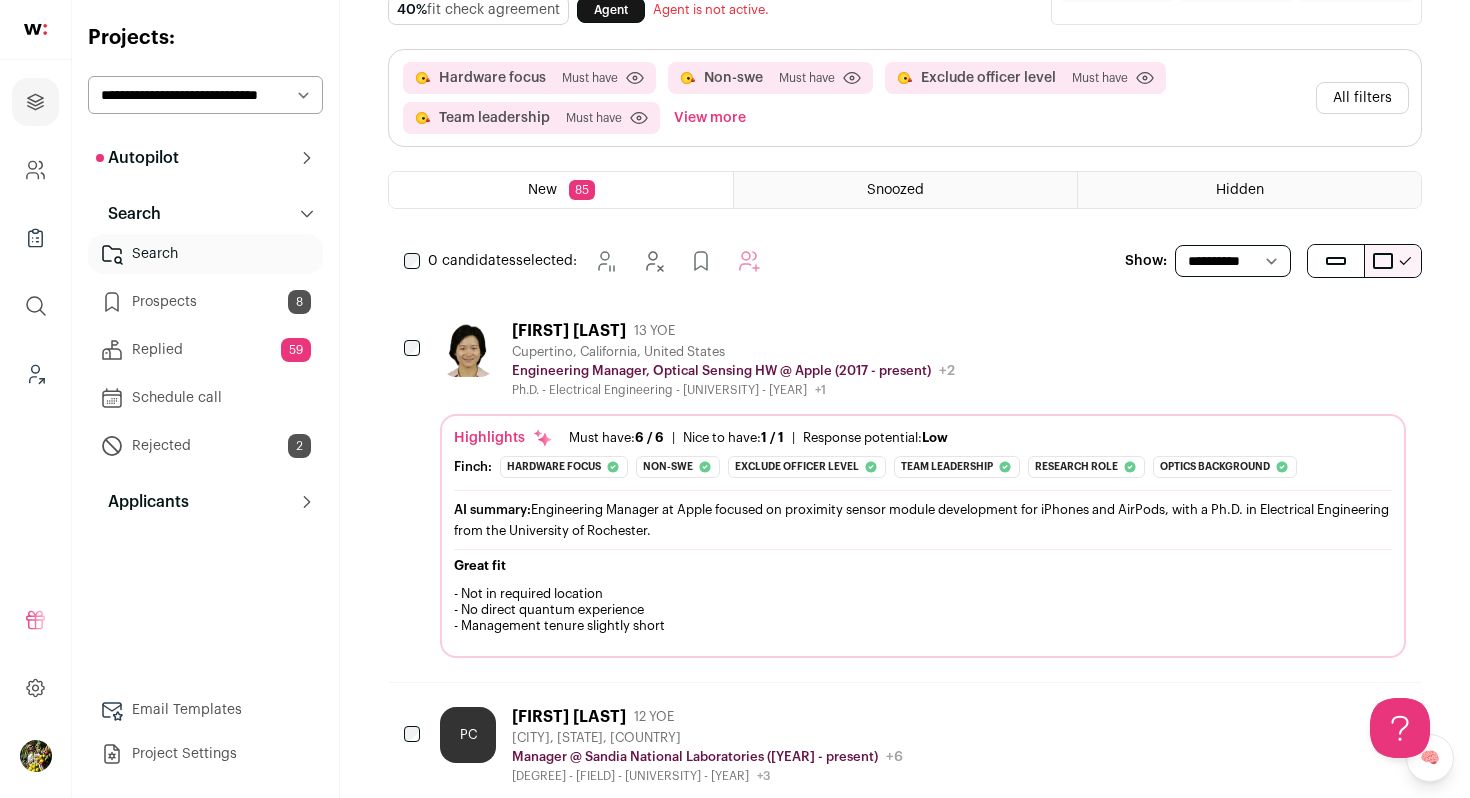 click on "Shang Wang
13 YOE
Cupertino, California, United States
Engineering Manager, Optical Sensing HW @ Apple
(2017 - present)
Apple
Public / Private
Public
Company size
10,001+
Tags
B2B
B2C
FAANG
Fintech
Hardware
Media & Entertainment
SaaS
Tech
IPO" at bounding box center (733, 359) 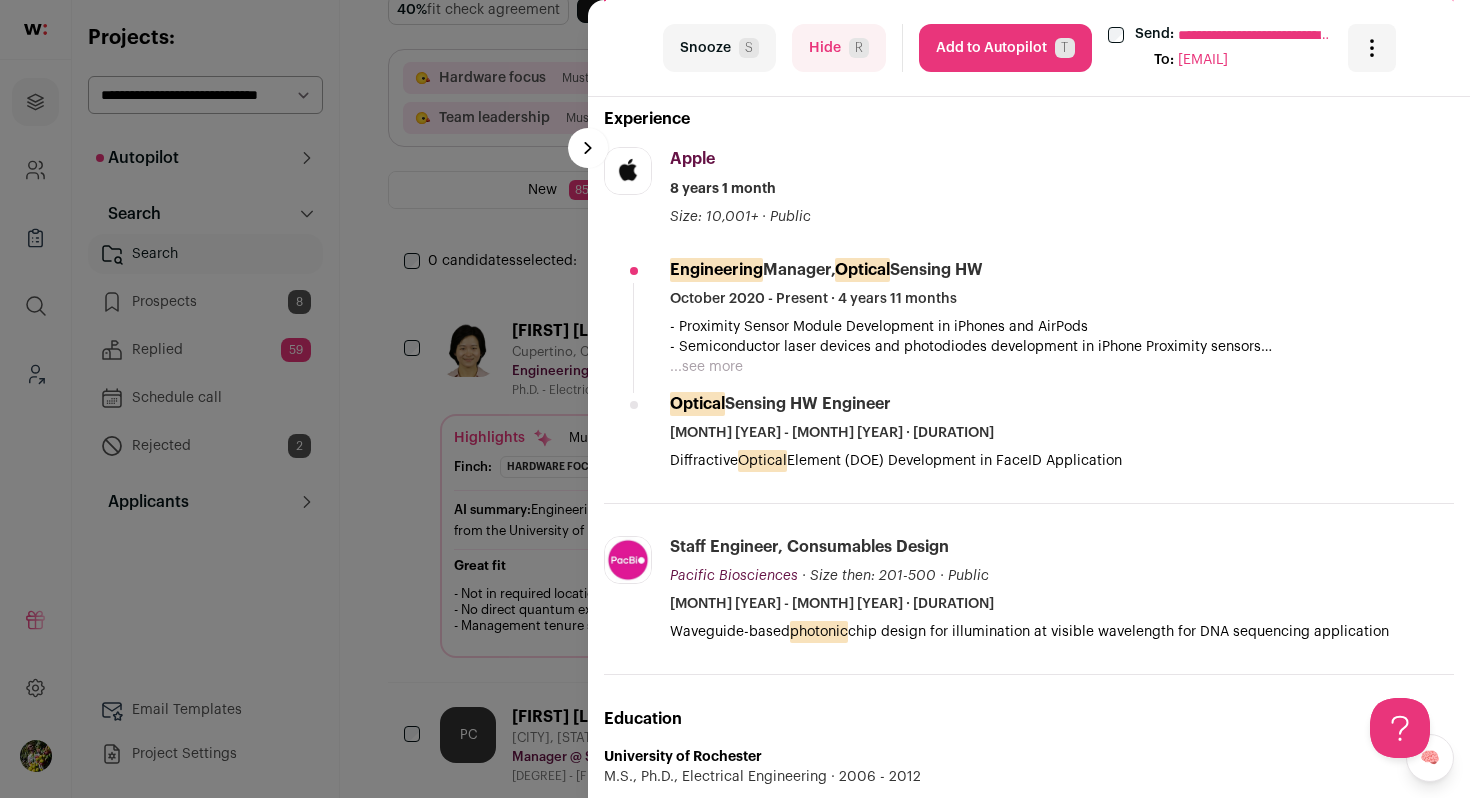 scroll, scrollTop: 506, scrollLeft: 0, axis: vertical 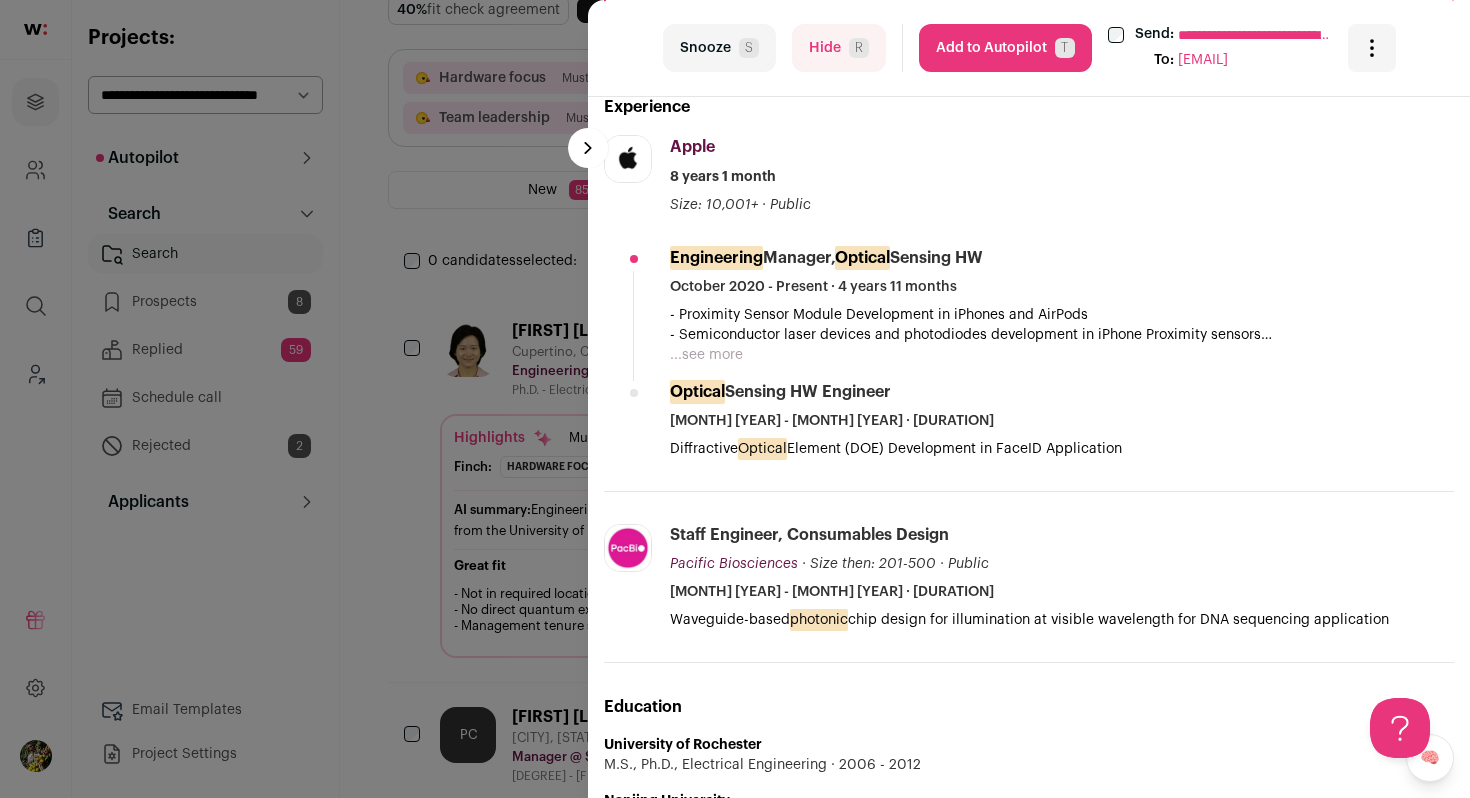 click on "Add to Autopilot
T" at bounding box center [1005, 48] 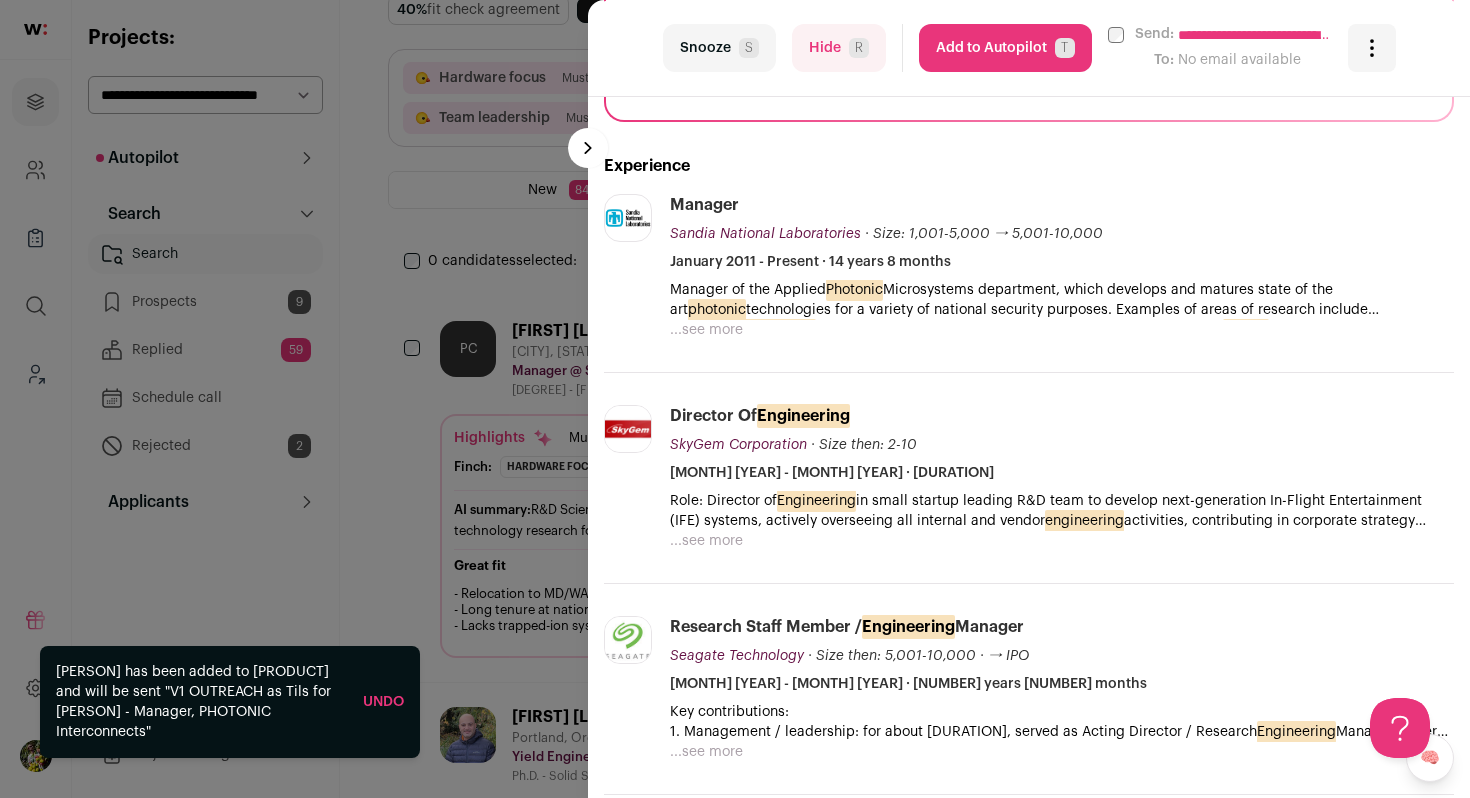 scroll, scrollTop: 511, scrollLeft: 0, axis: vertical 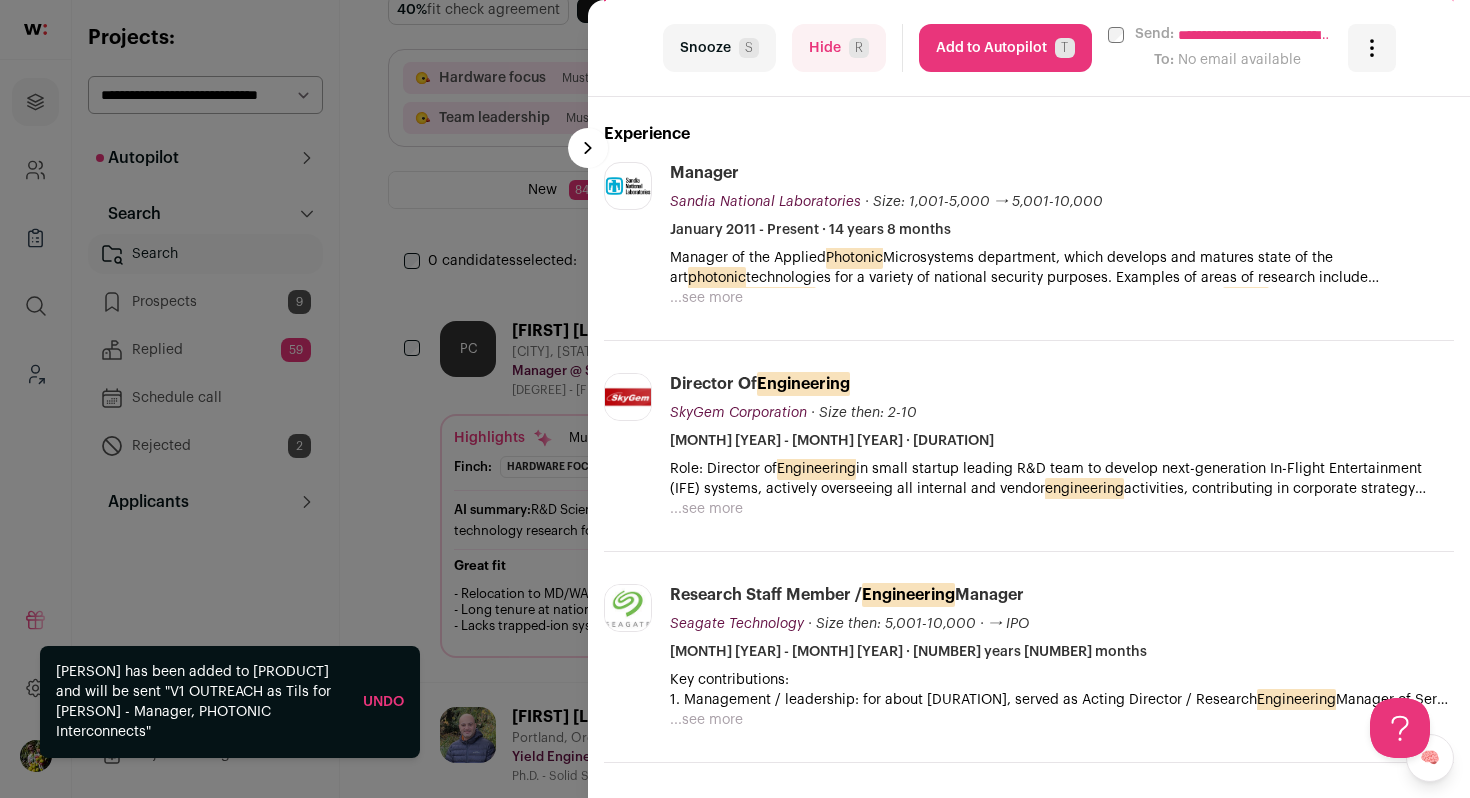 click on "...see more" at bounding box center (706, 298) 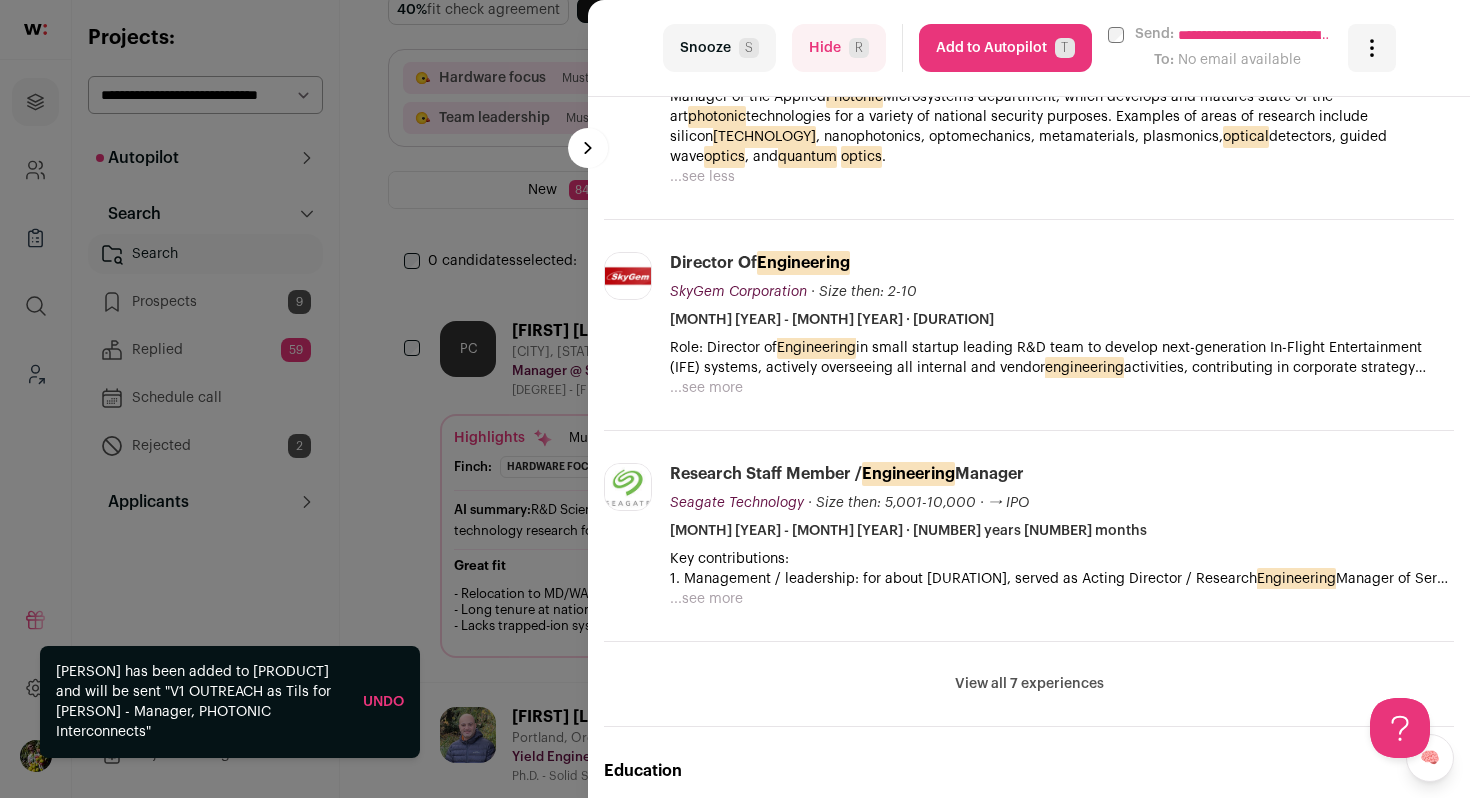 scroll, scrollTop: 743, scrollLeft: 0, axis: vertical 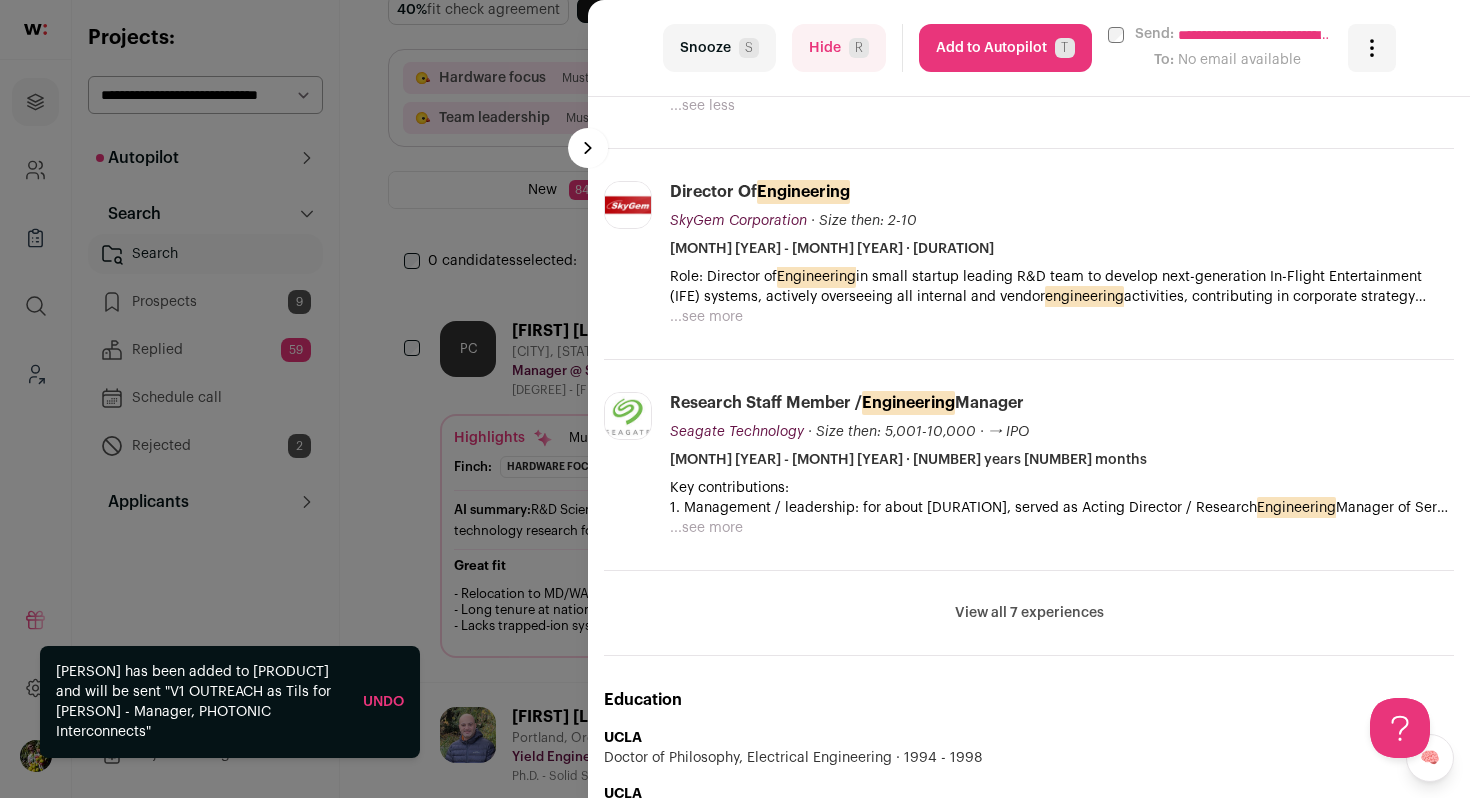 click on "Add to Autopilot
T" at bounding box center (1005, 48) 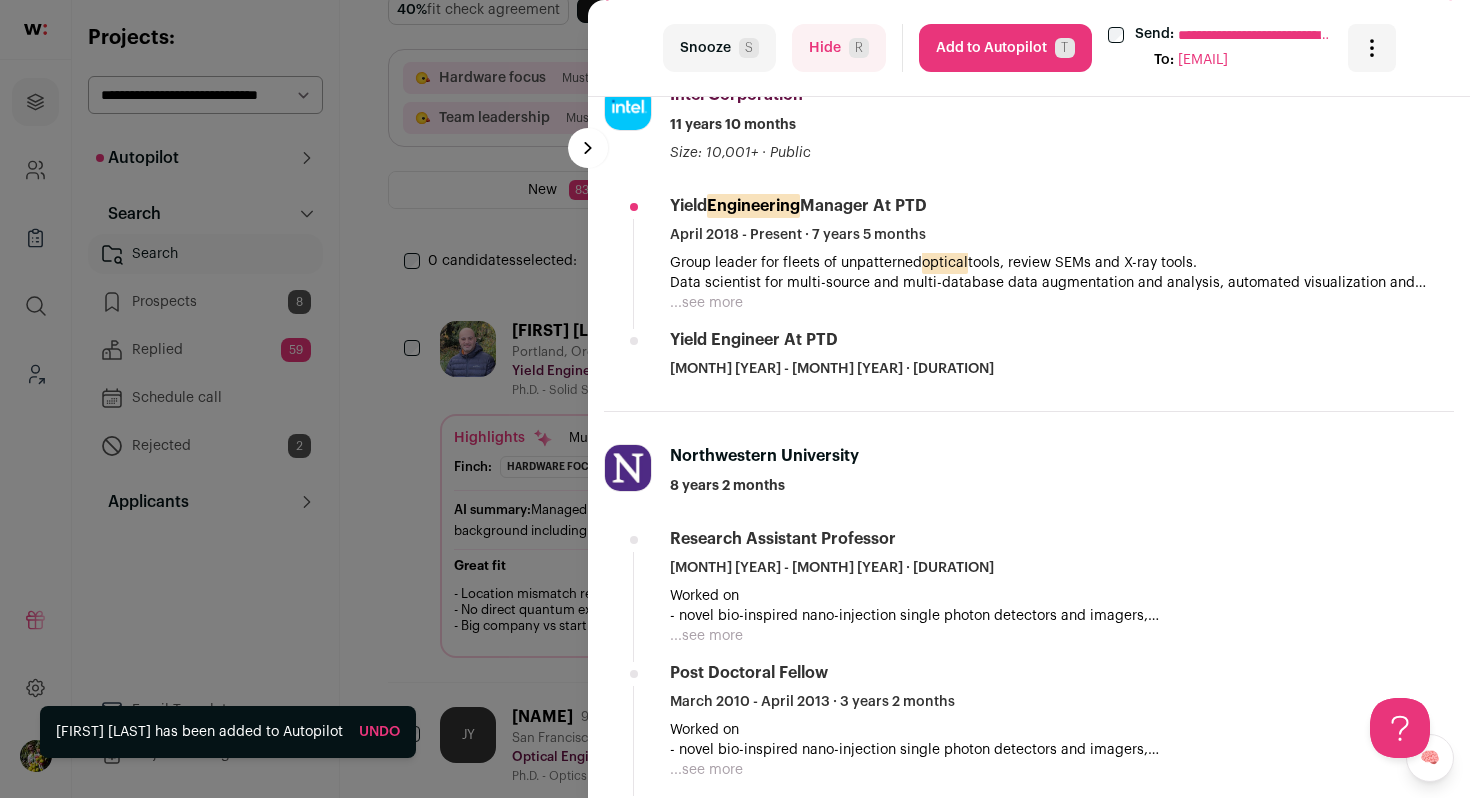 scroll, scrollTop: 575, scrollLeft: 0, axis: vertical 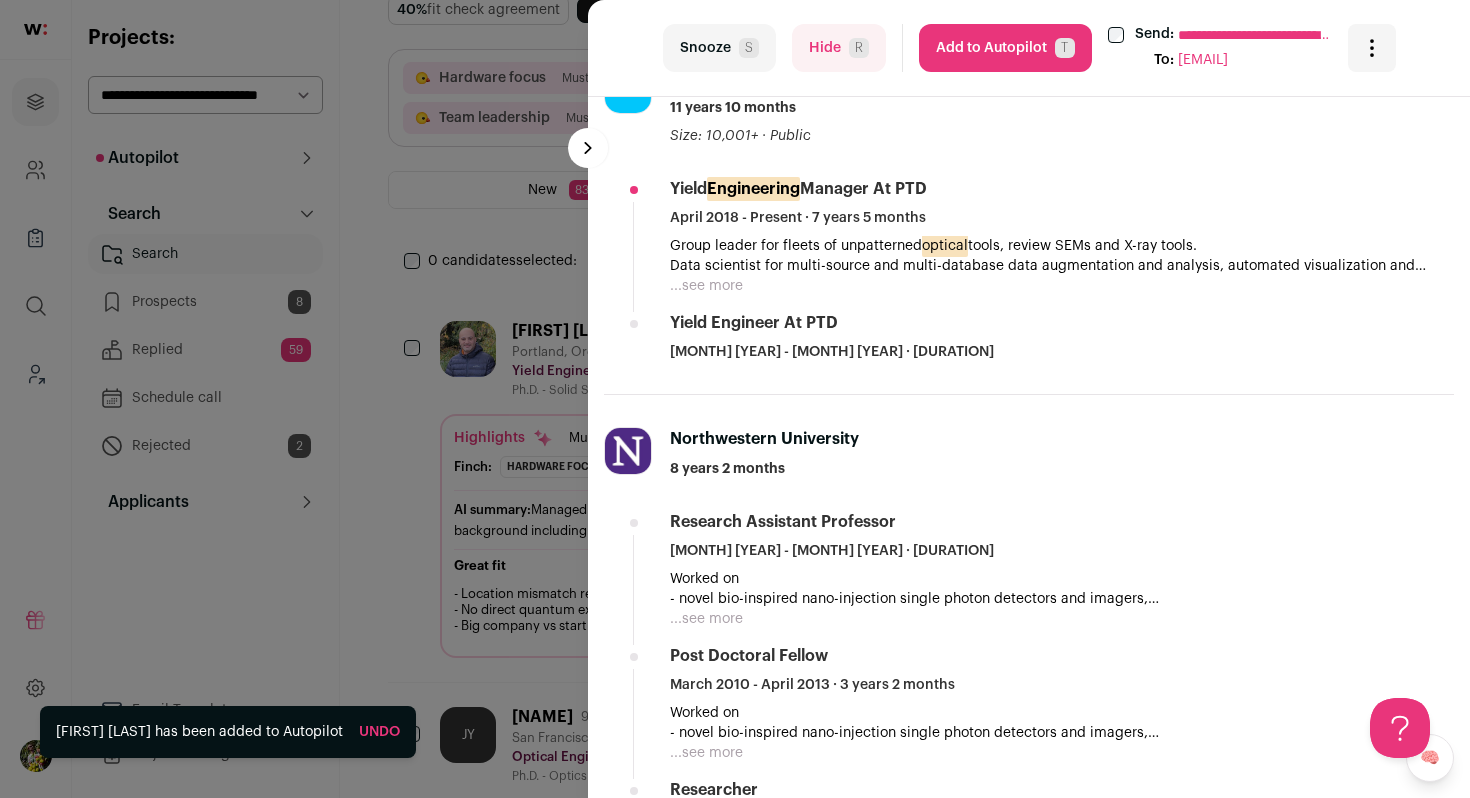 click on "...see more" at bounding box center [706, 286] 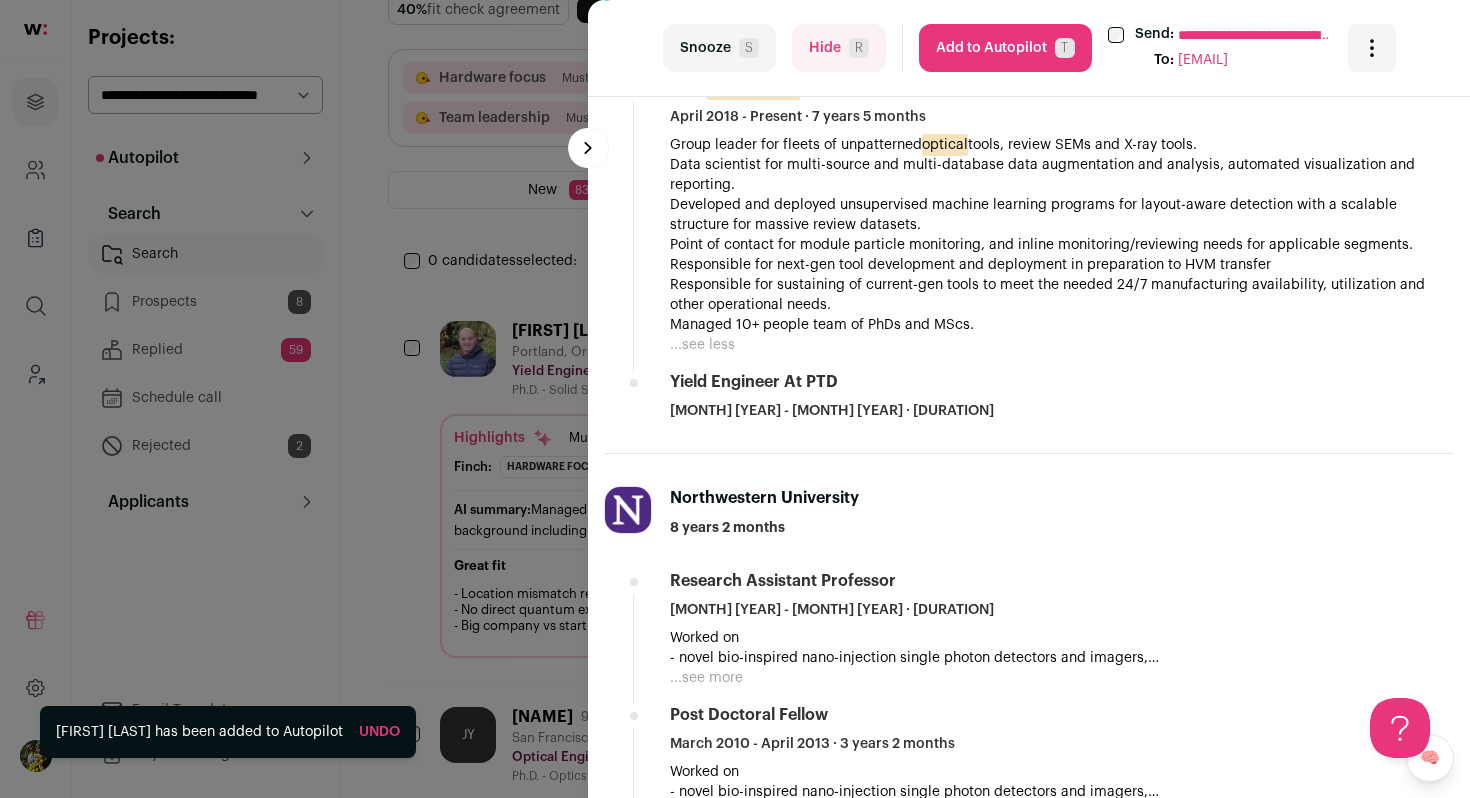 scroll, scrollTop: 679, scrollLeft: 0, axis: vertical 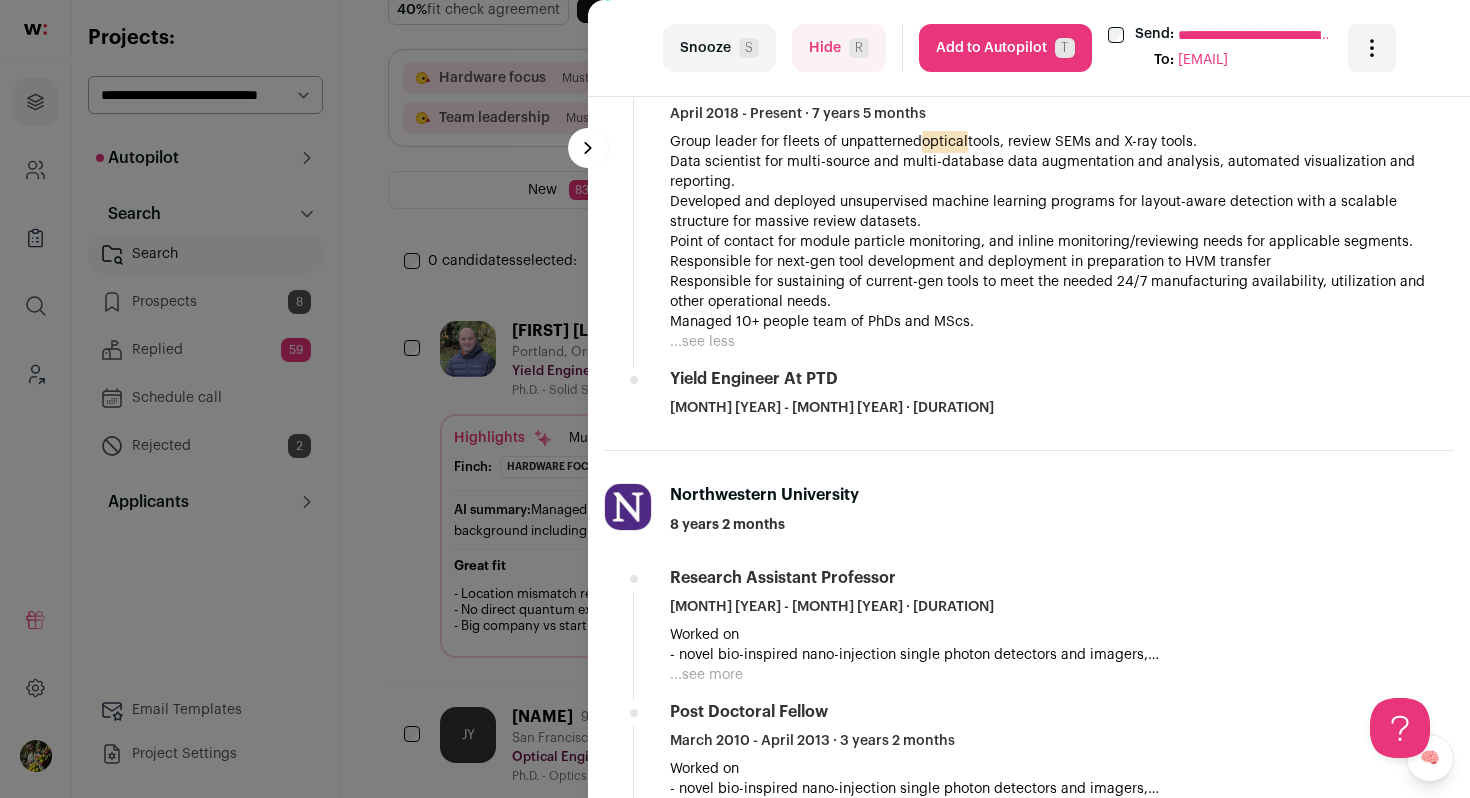click on "Hide
R" at bounding box center (839, 48) 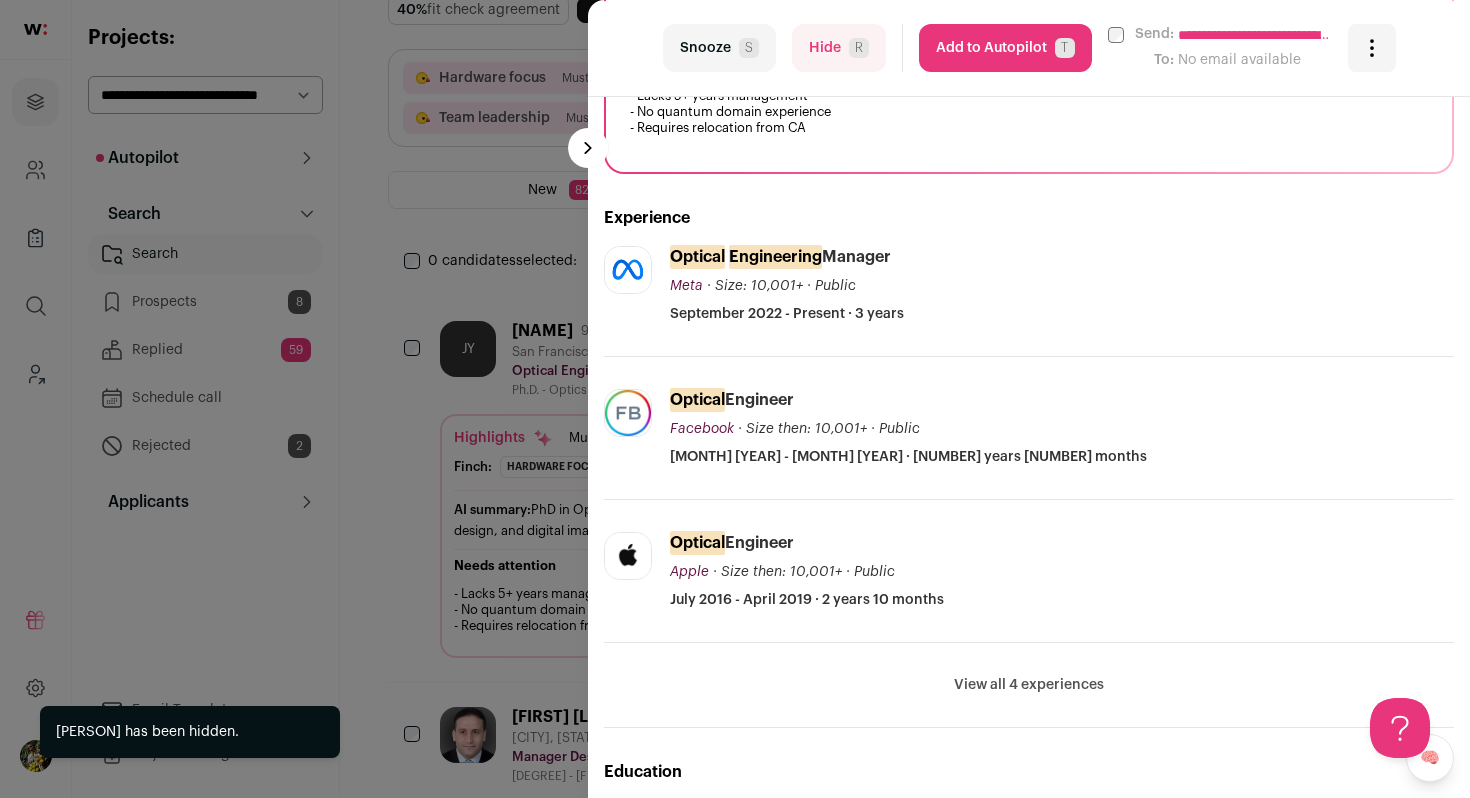 scroll, scrollTop: 430, scrollLeft: 0, axis: vertical 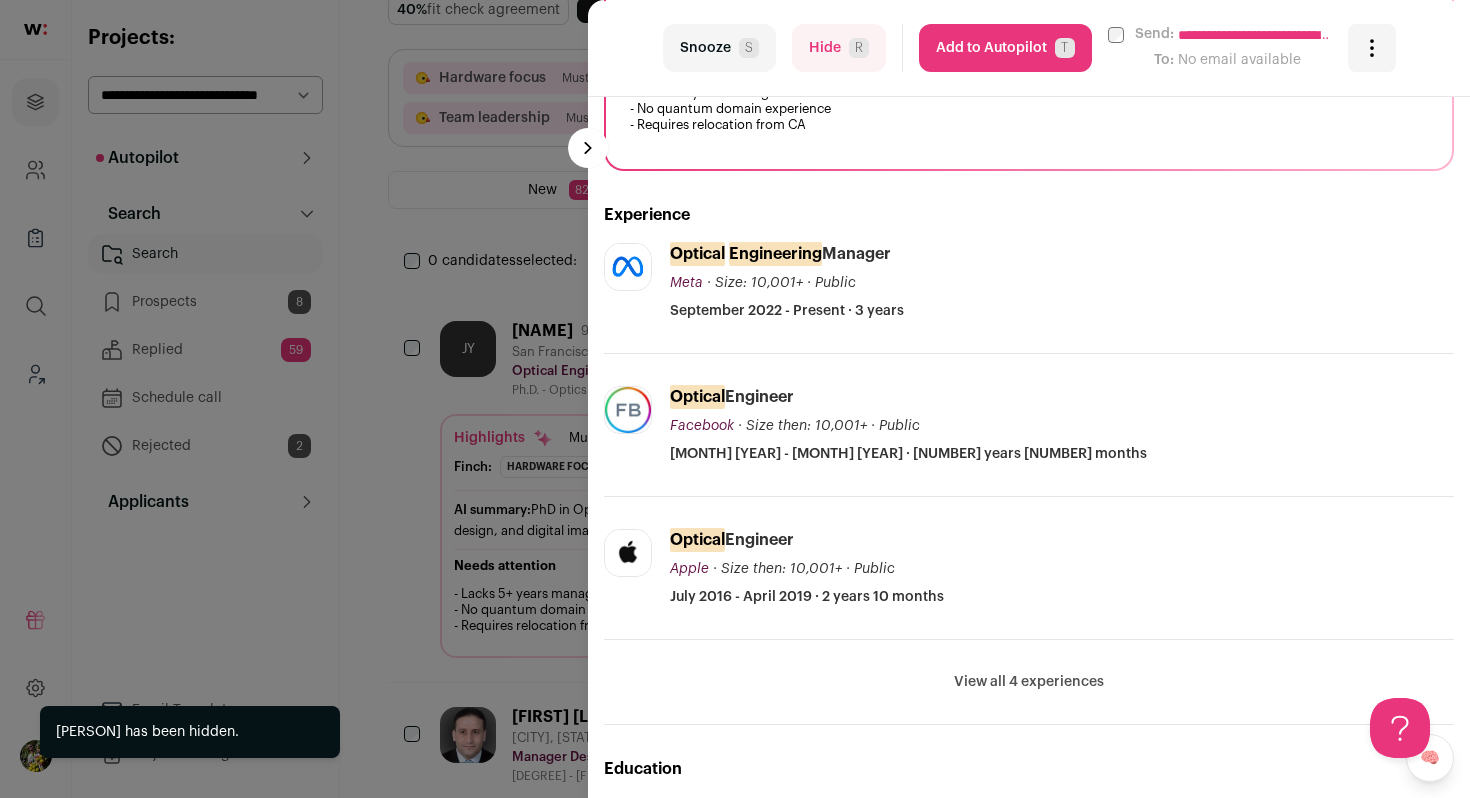 click on "Add to Autopilot
T" at bounding box center (1005, 48) 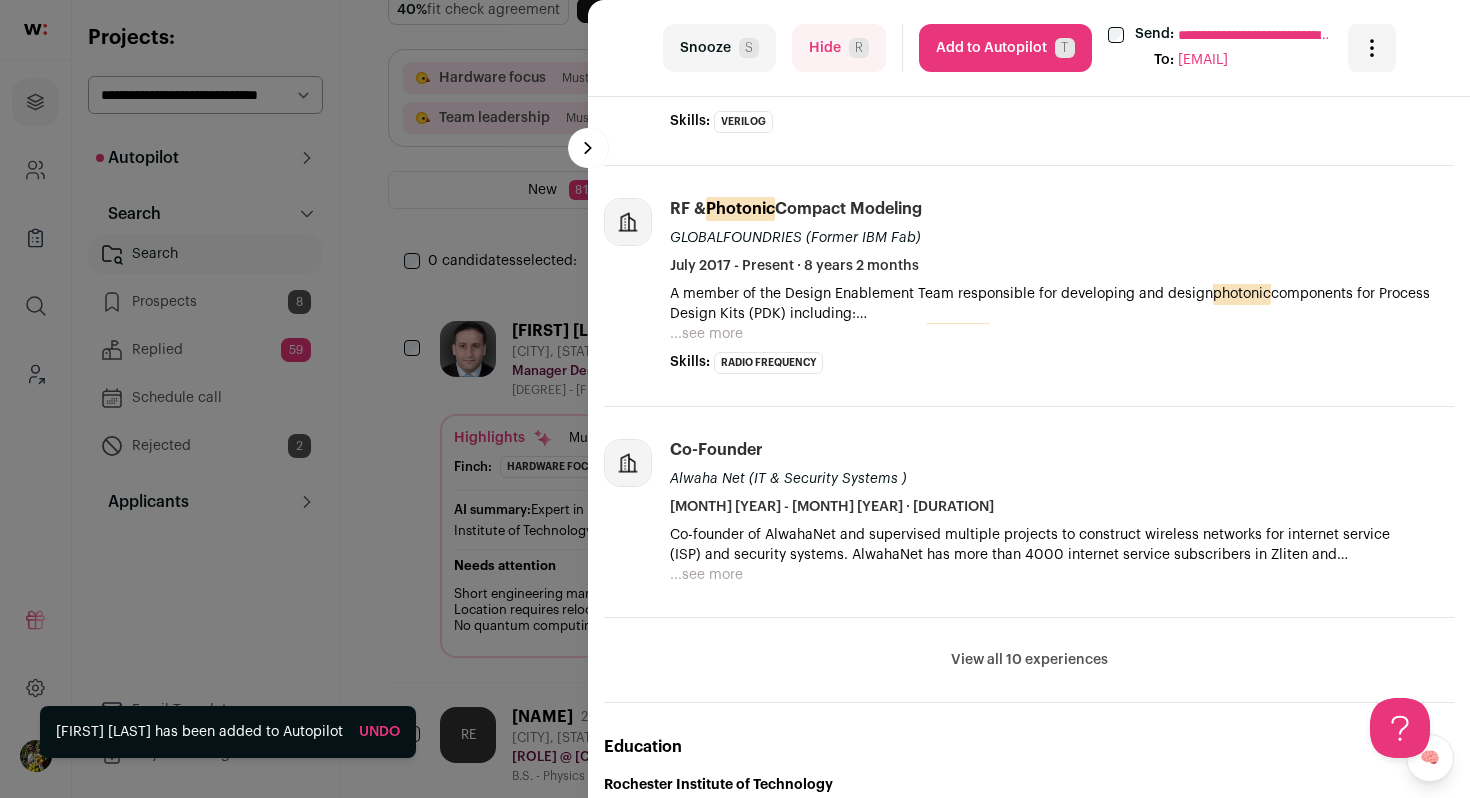scroll, scrollTop: 929, scrollLeft: 0, axis: vertical 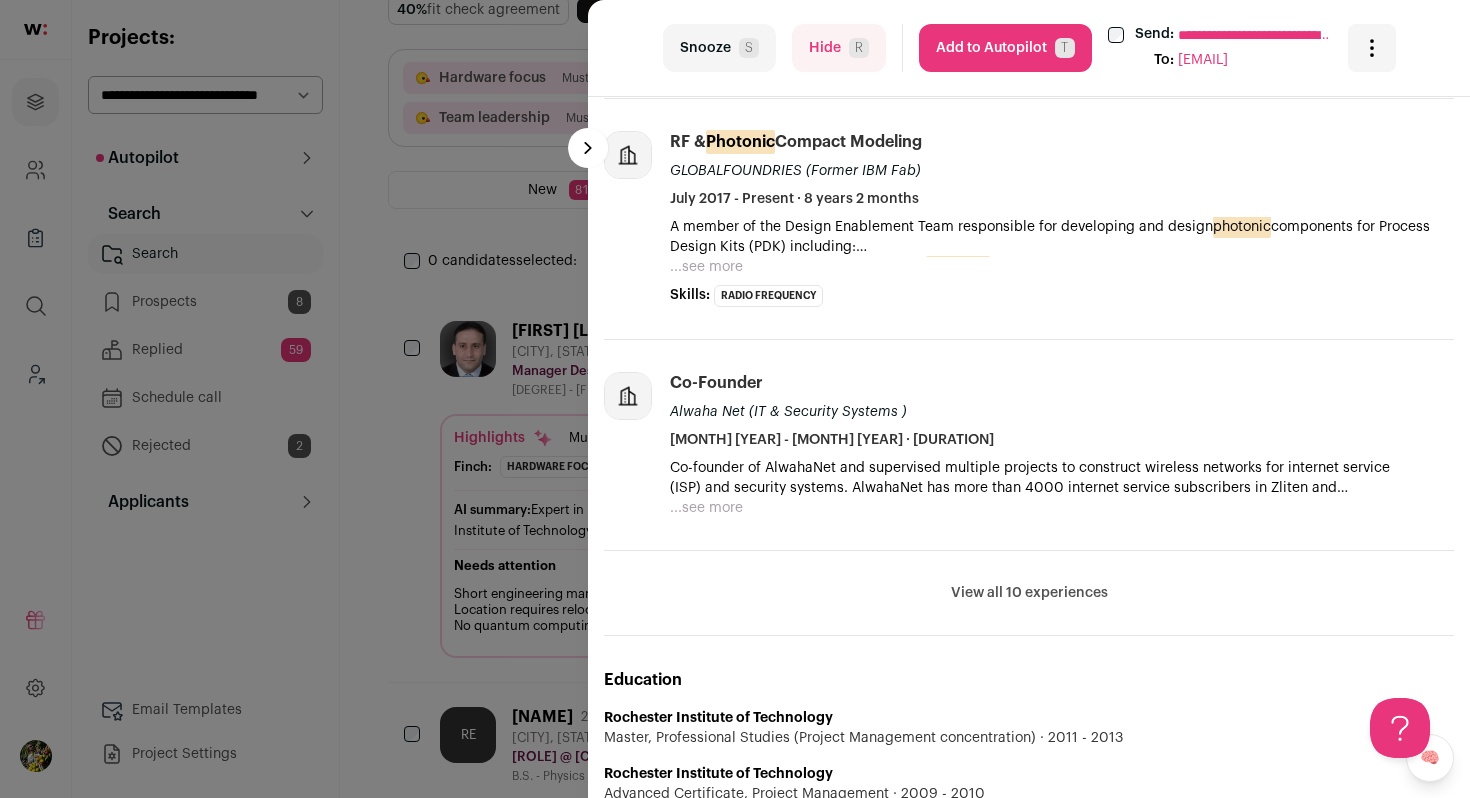 click on "...see more" at bounding box center [706, 267] 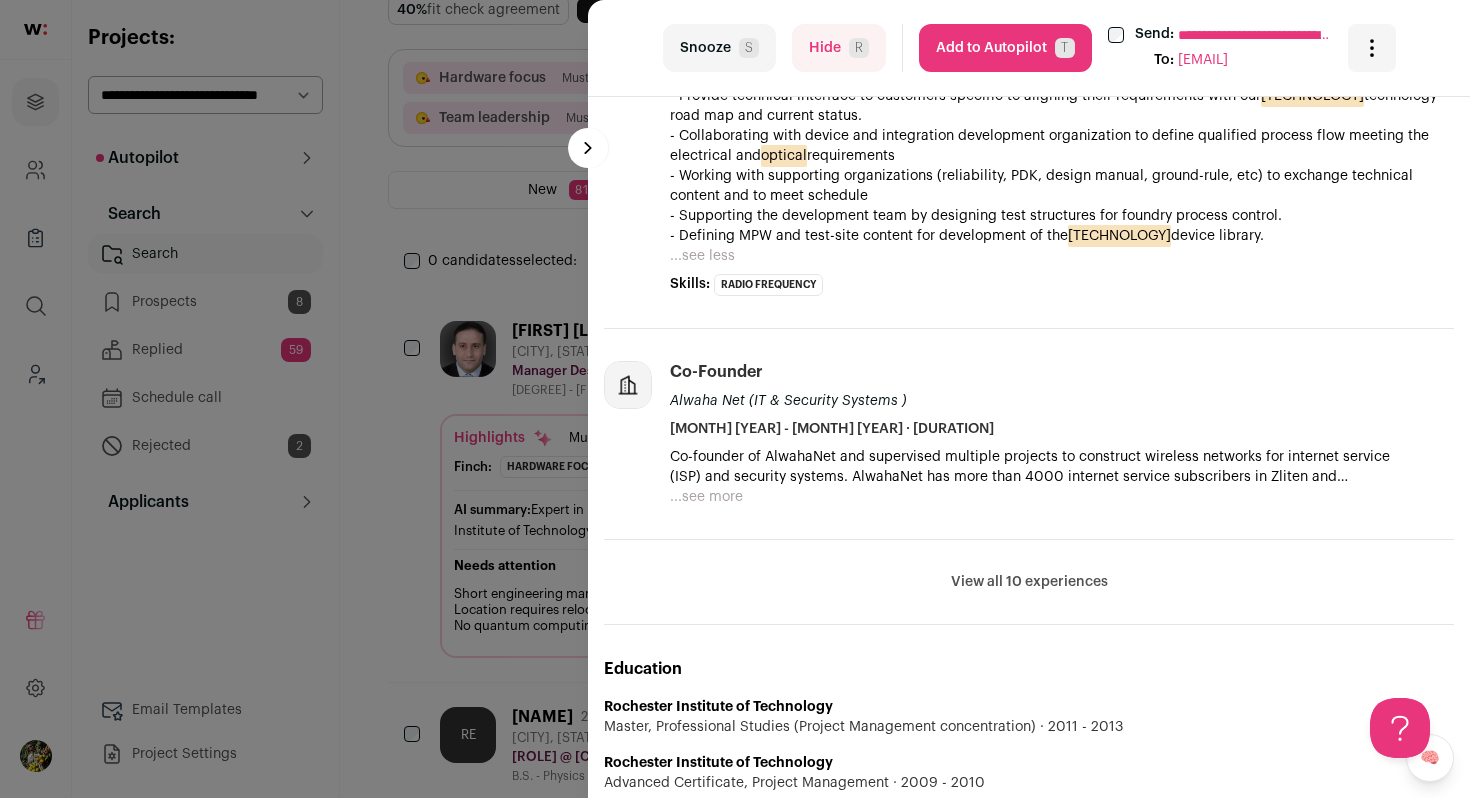 scroll, scrollTop: 1251, scrollLeft: 0, axis: vertical 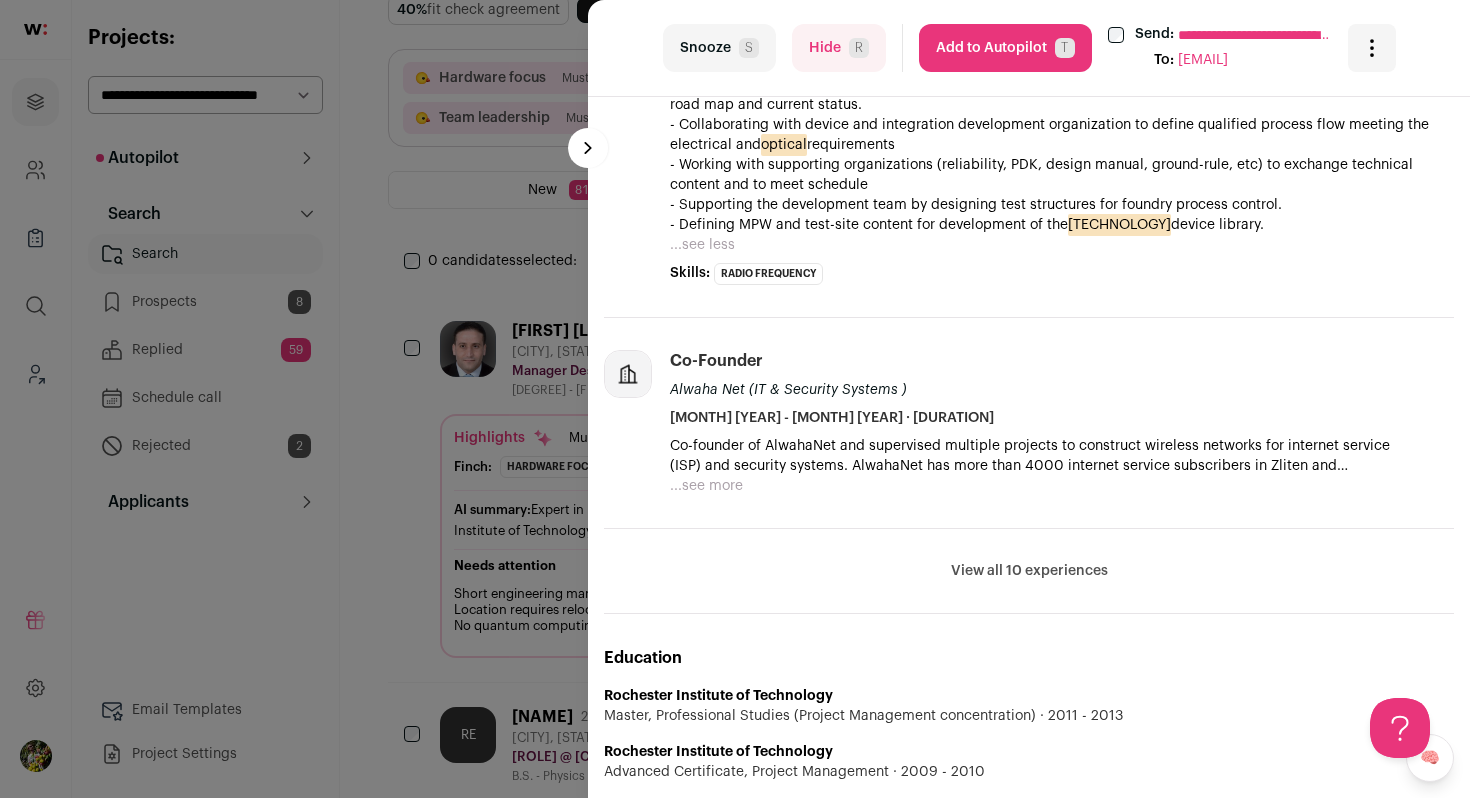click on "View all 10 experiences
View less" at bounding box center (1029, 571) 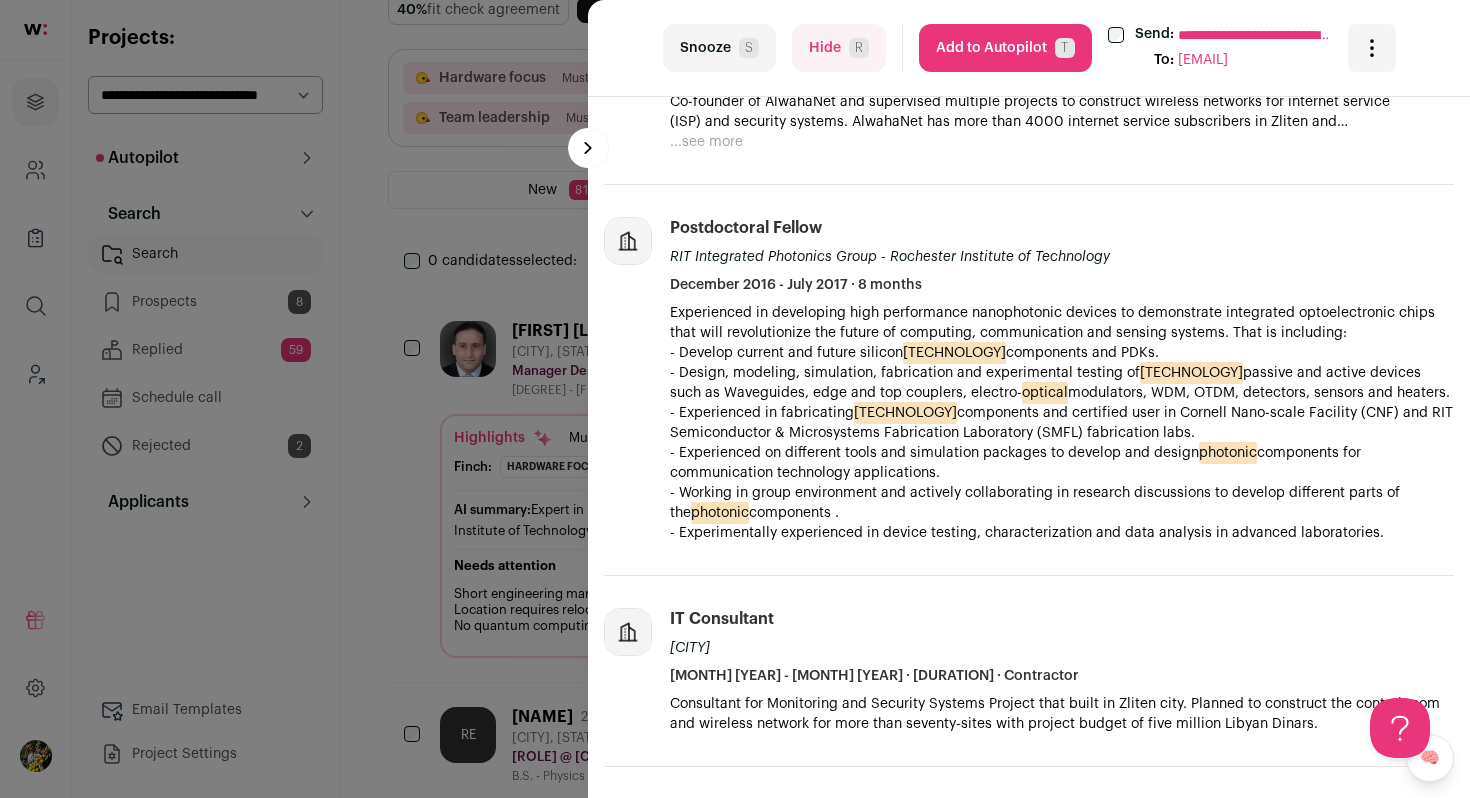 scroll, scrollTop: 1747, scrollLeft: 0, axis: vertical 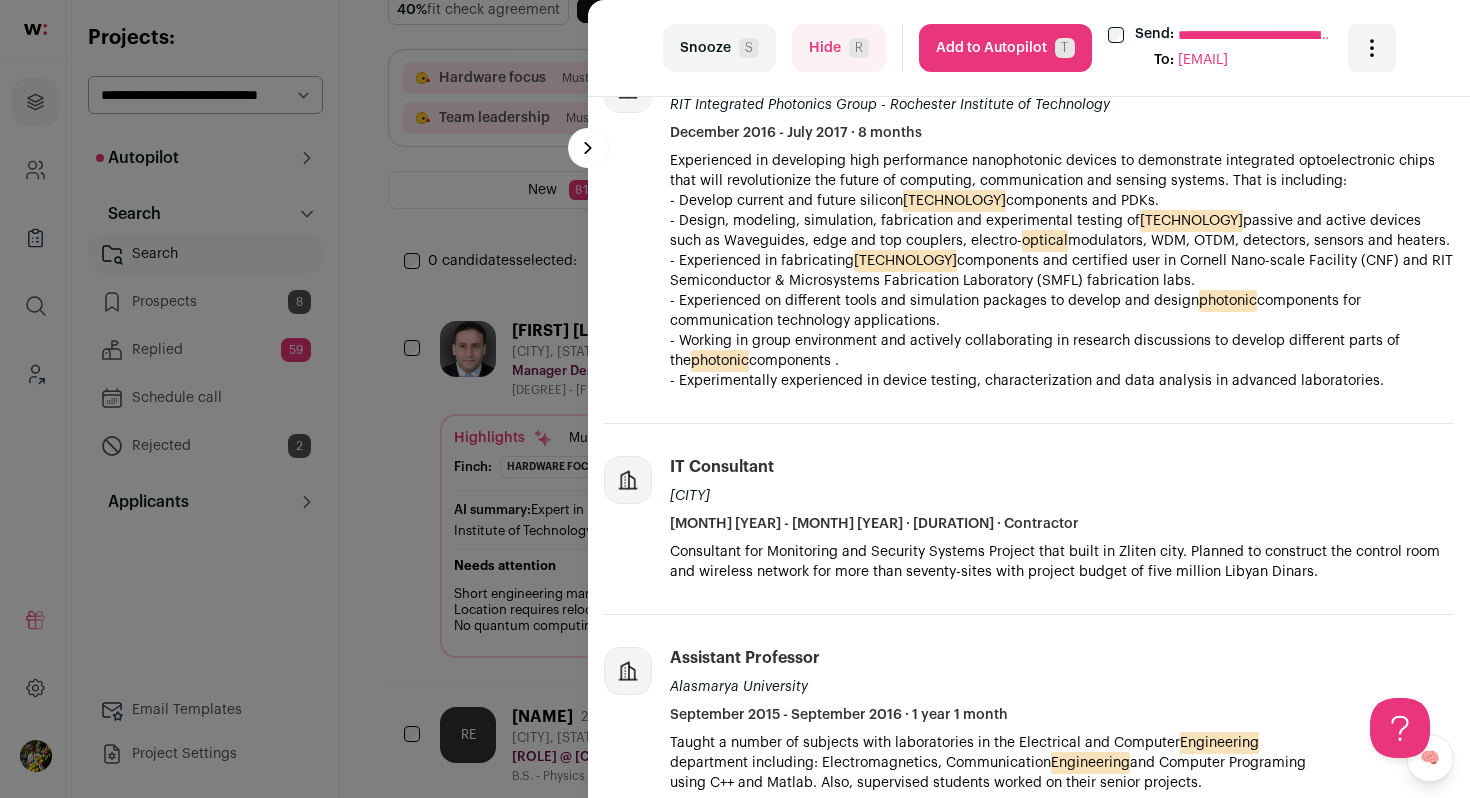 click on "Add to Autopilot
T" at bounding box center (1005, 48) 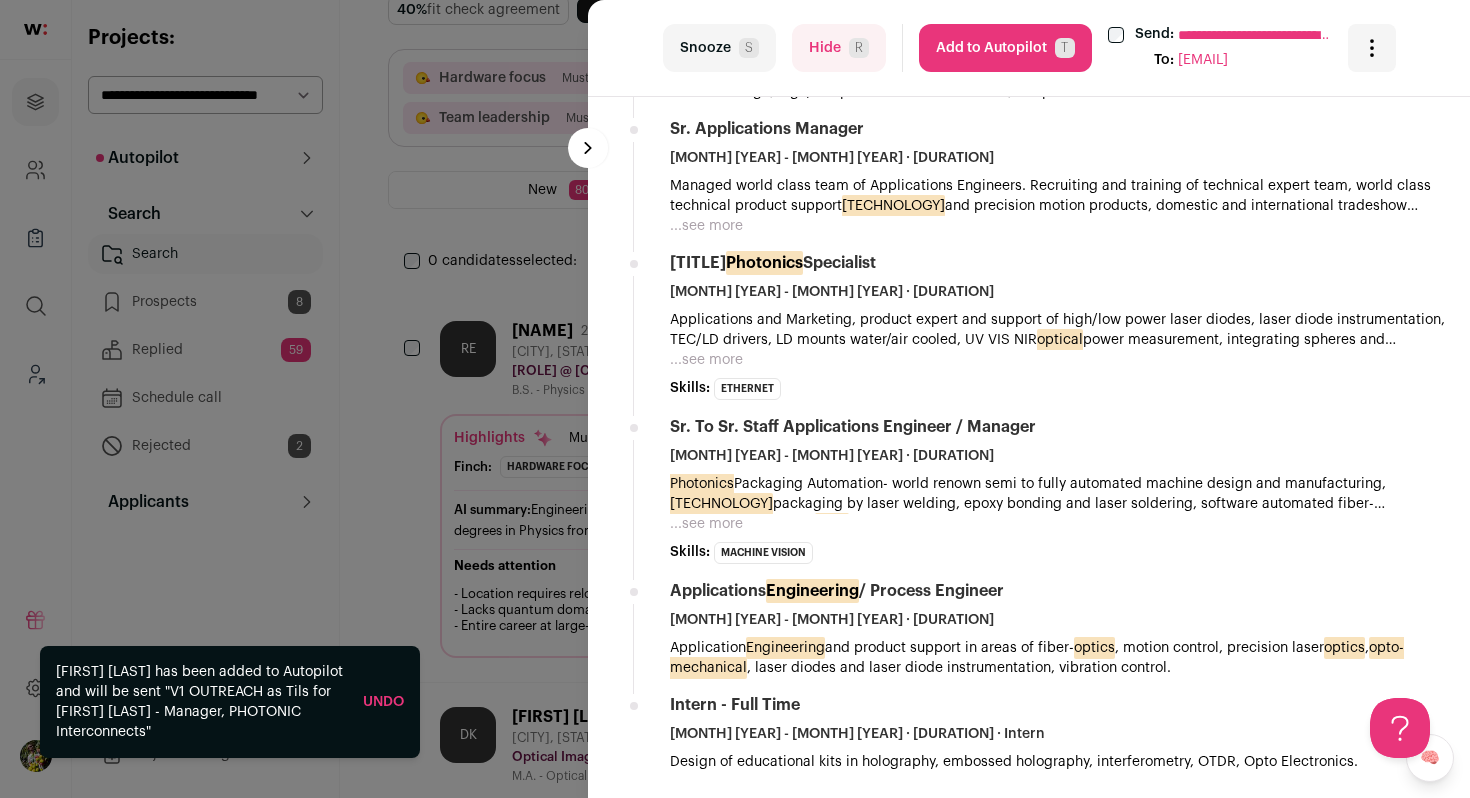 scroll, scrollTop: 996, scrollLeft: 0, axis: vertical 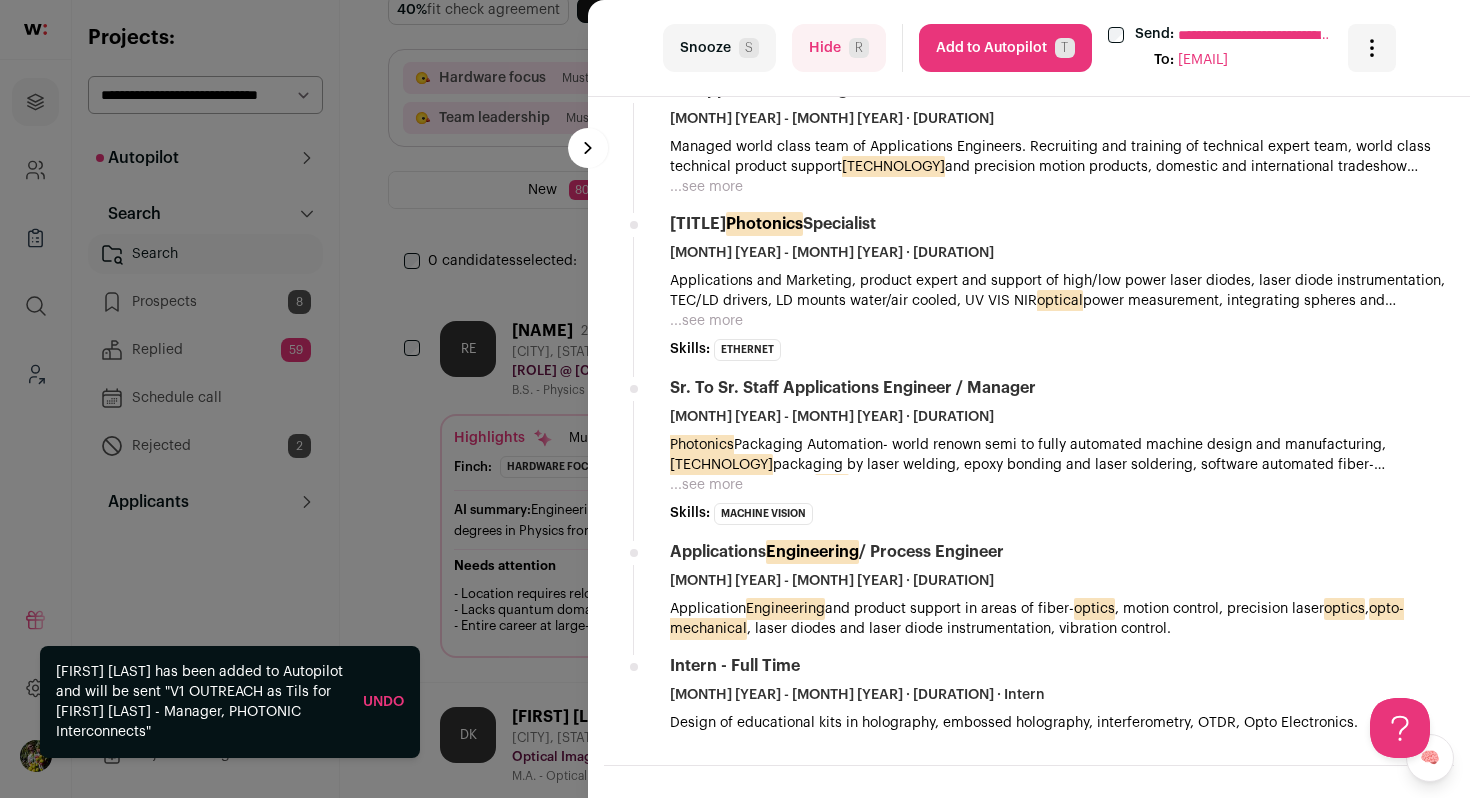 click on "Add to Autopilot
T" at bounding box center (1005, 48) 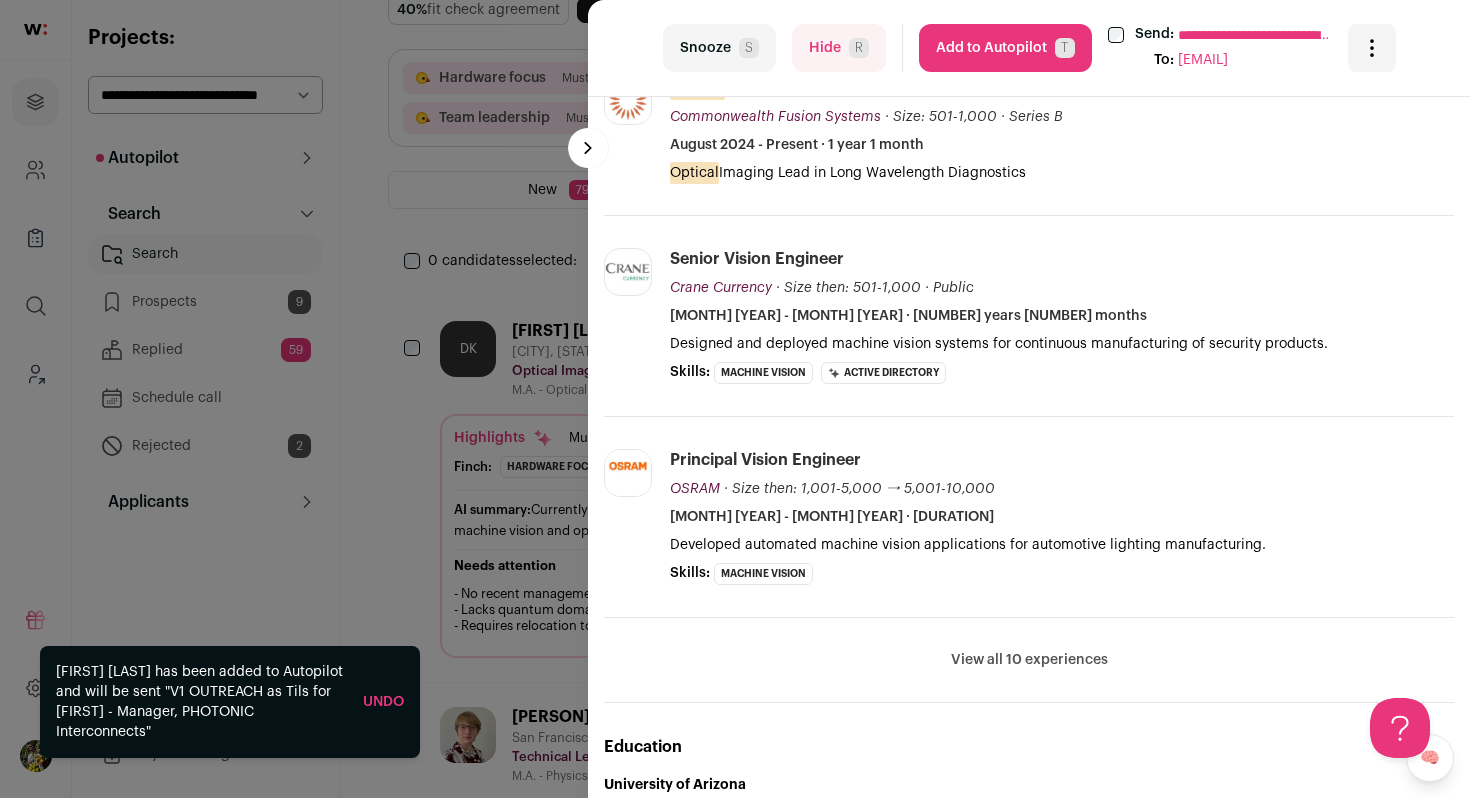 scroll, scrollTop: 515, scrollLeft: 0, axis: vertical 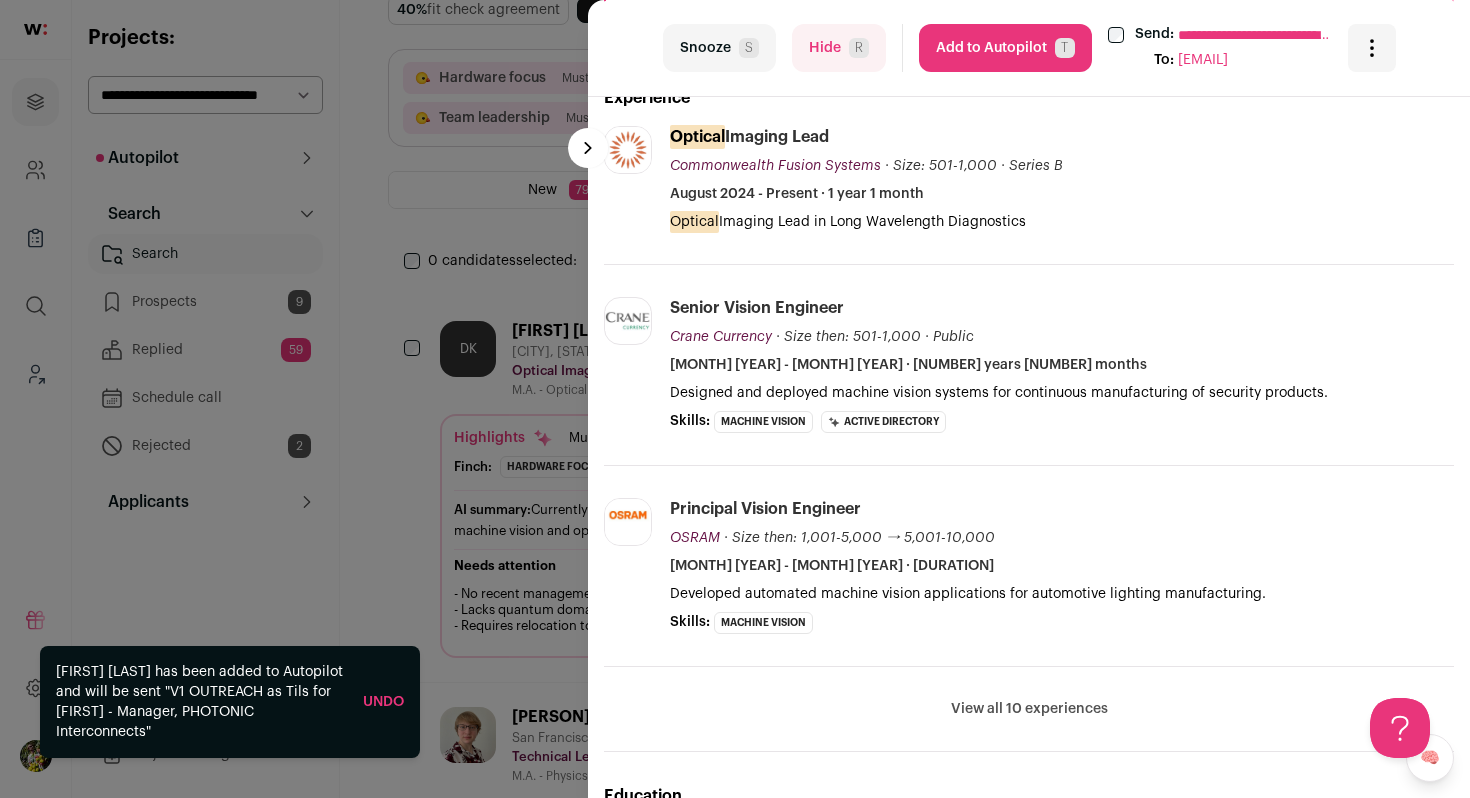 click on "Hide
R" at bounding box center [839, 48] 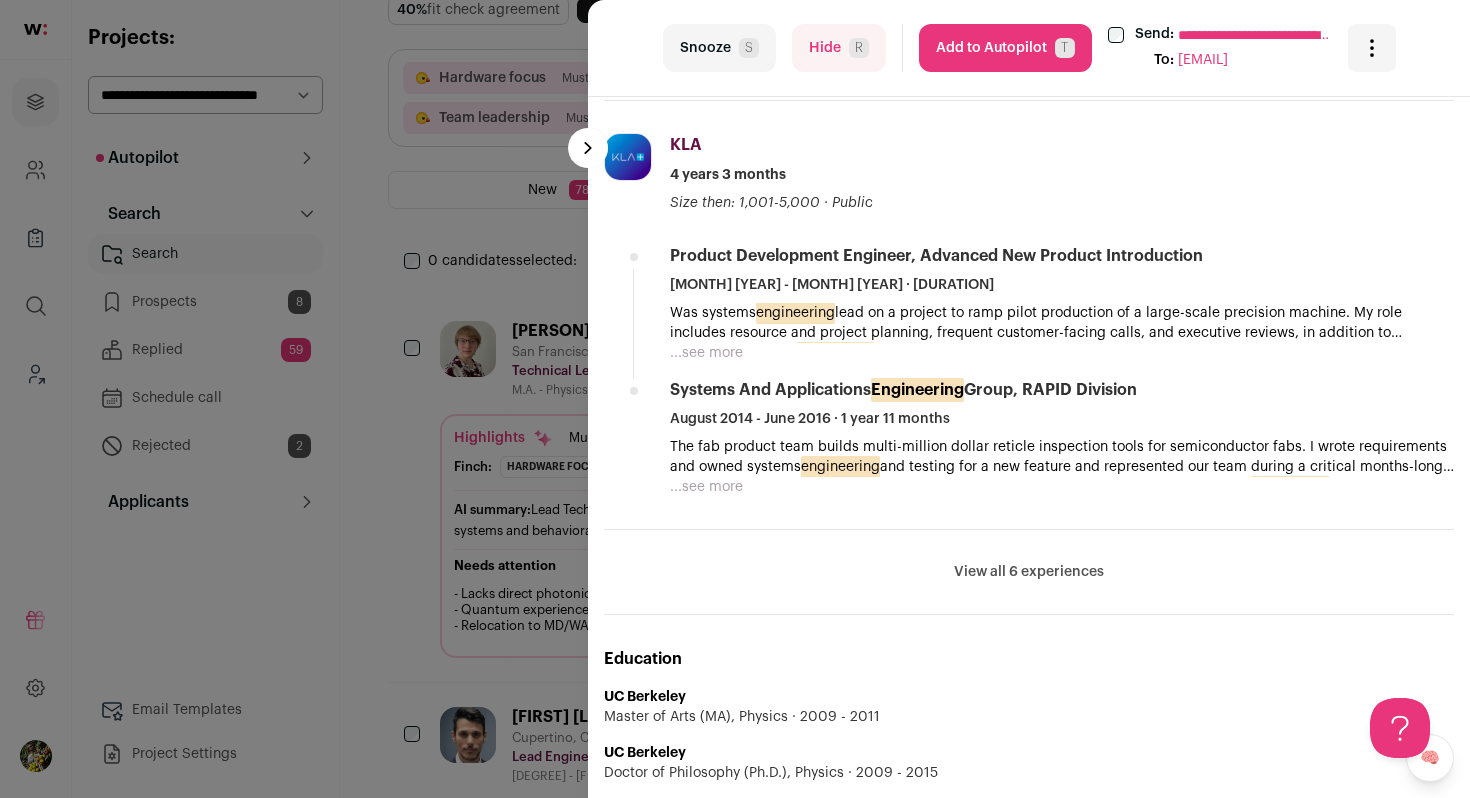 scroll, scrollTop: 1188, scrollLeft: 0, axis: vertical 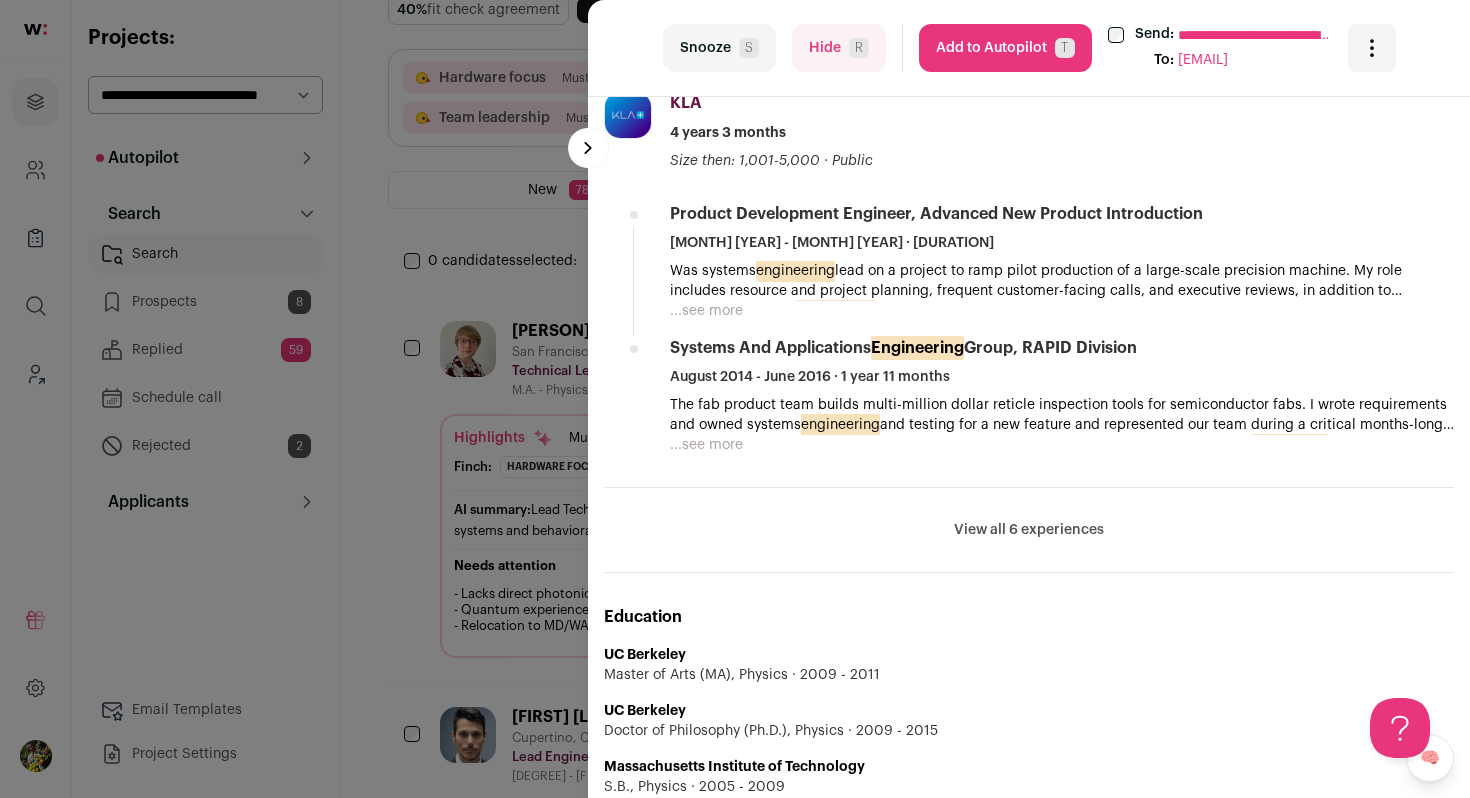 click on "View all 6 experiences
View less" at bounding box center (1029, 530) 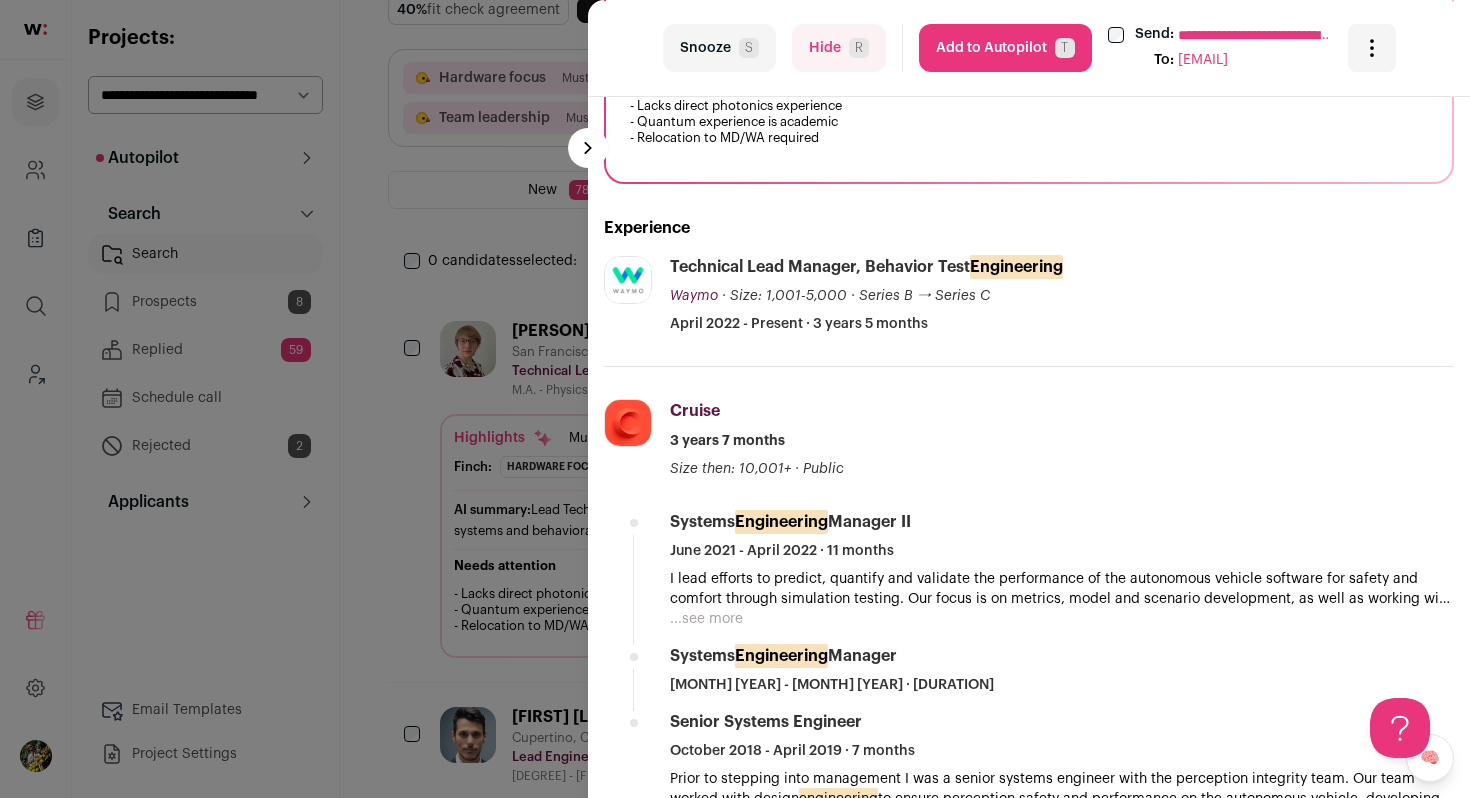 scroll, scrollTop: 380, scrollLeft: 0, axis: vertical 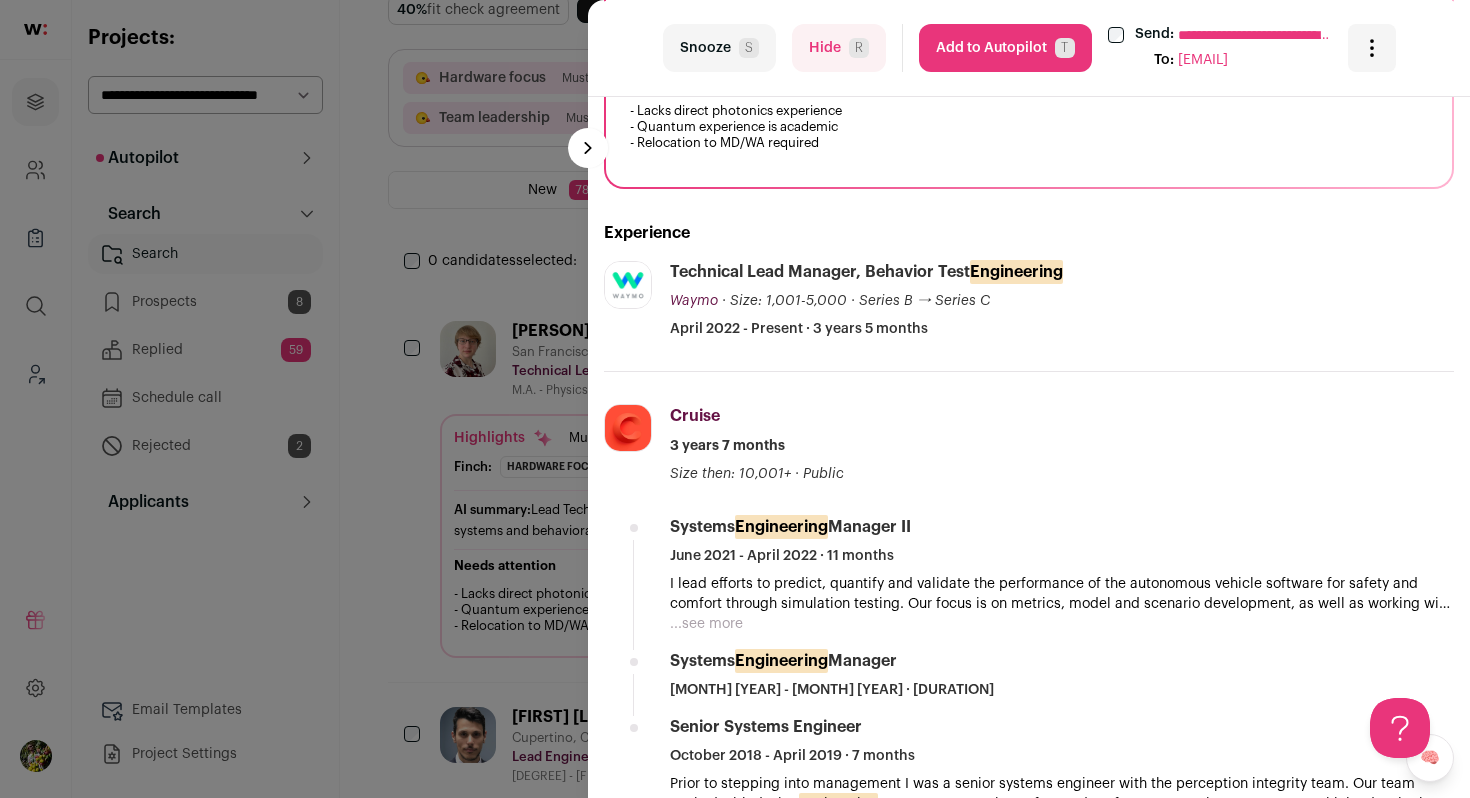 click on "Hide
R" at bounding box center [839, 48] 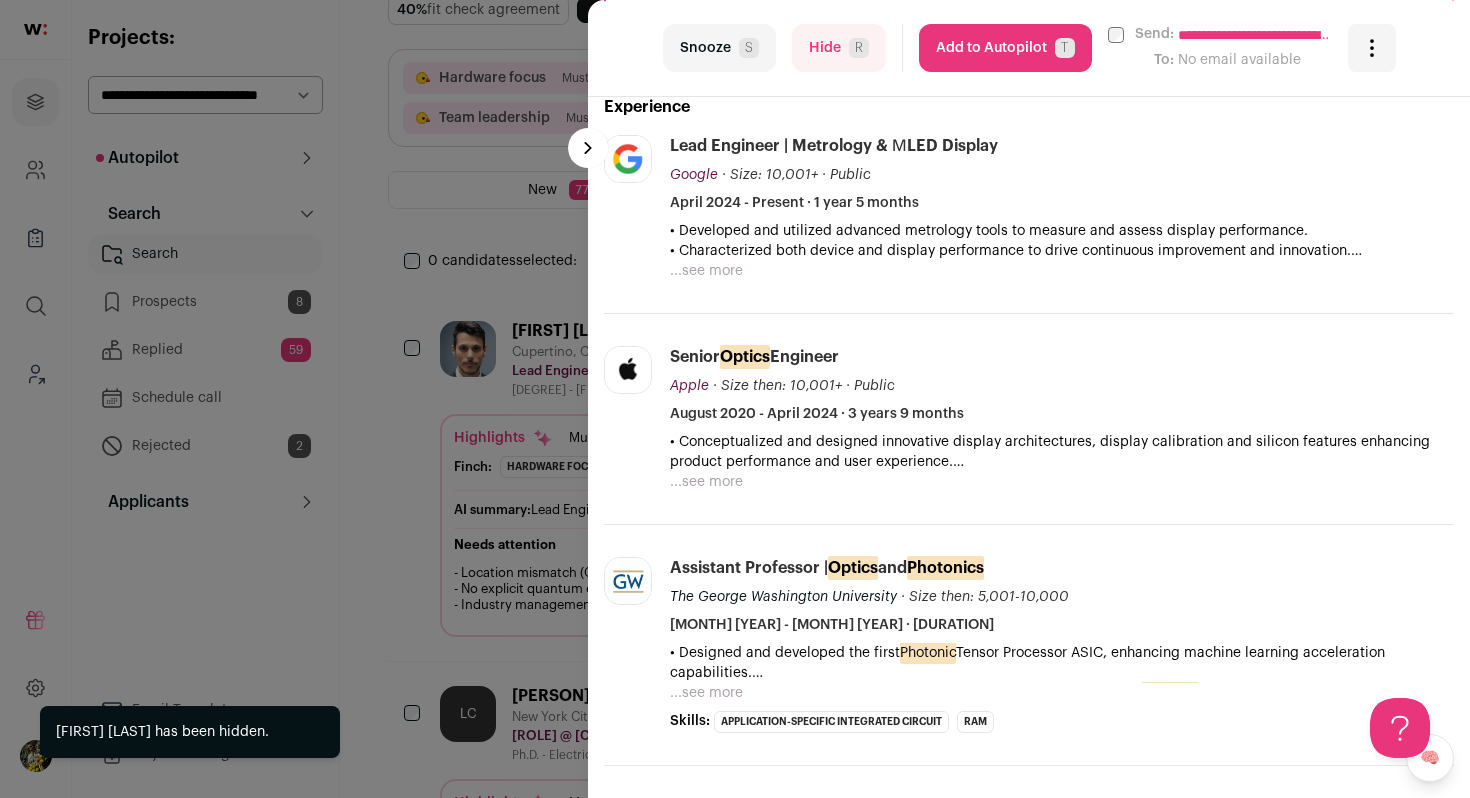 scroll, scrollTop: 530, scrollLeft: 0, axis: vertical 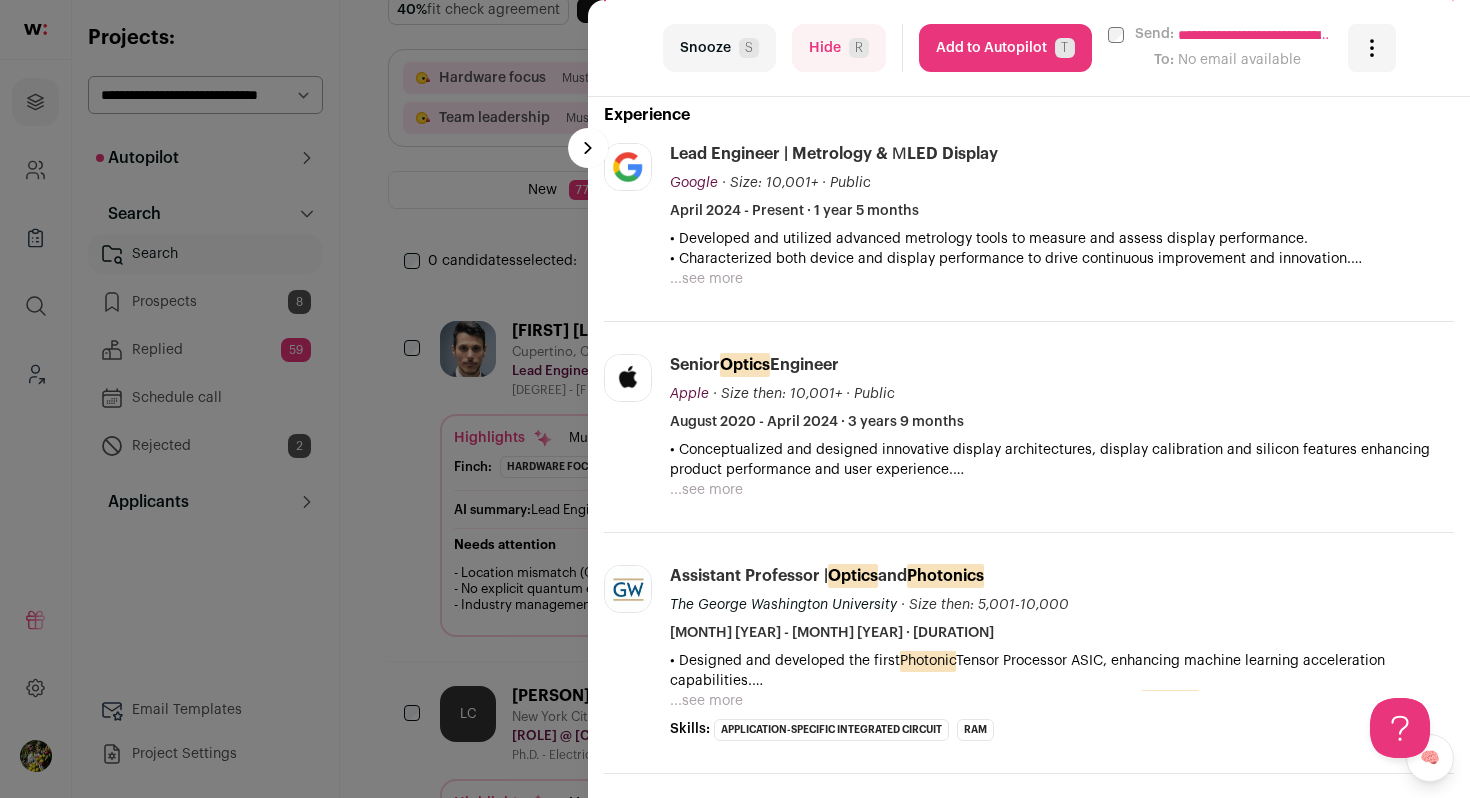 click on "...see more" at bounding box center [706, 279] 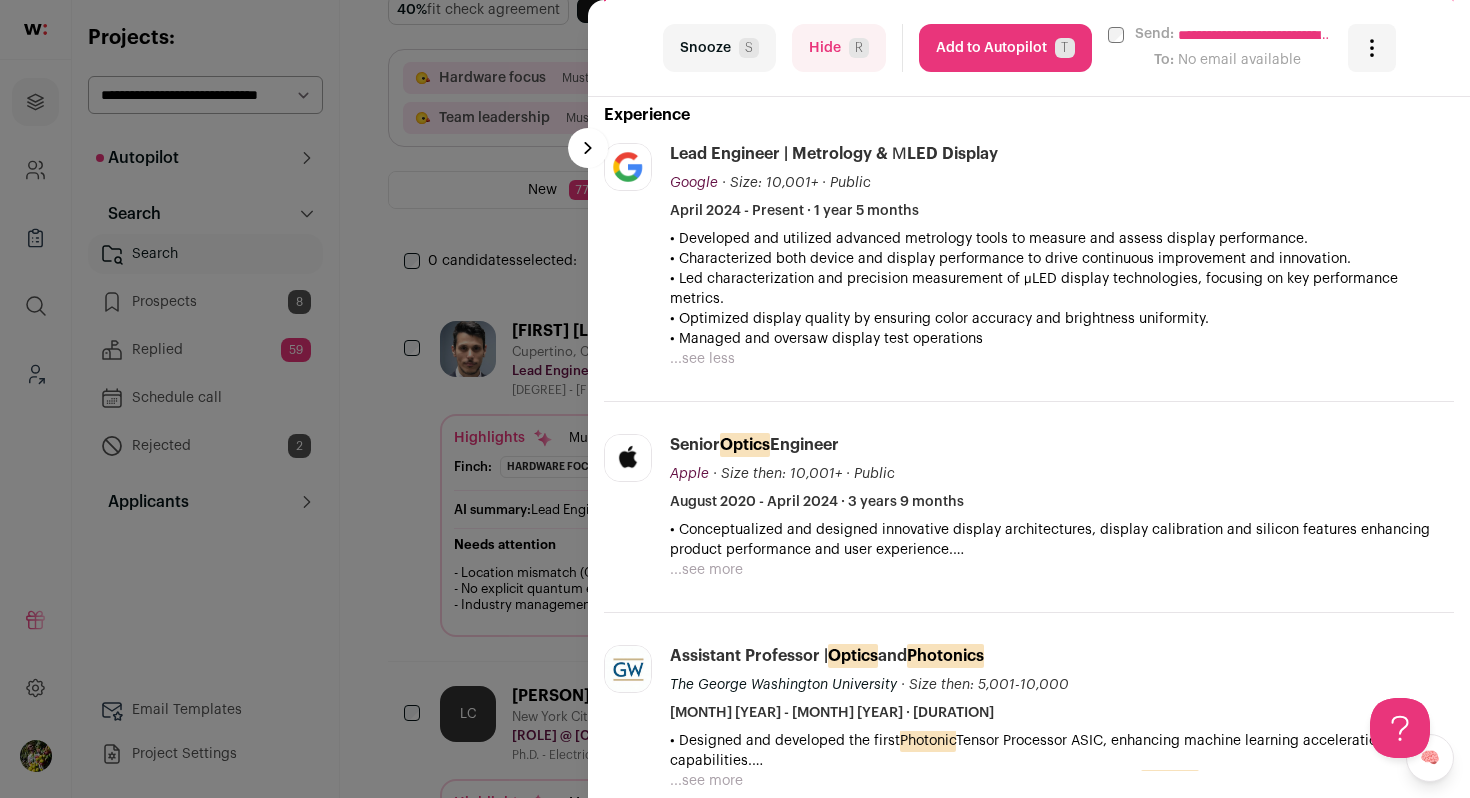 click on "Add to Autopilot
T" at bounding box center [1005, 48] 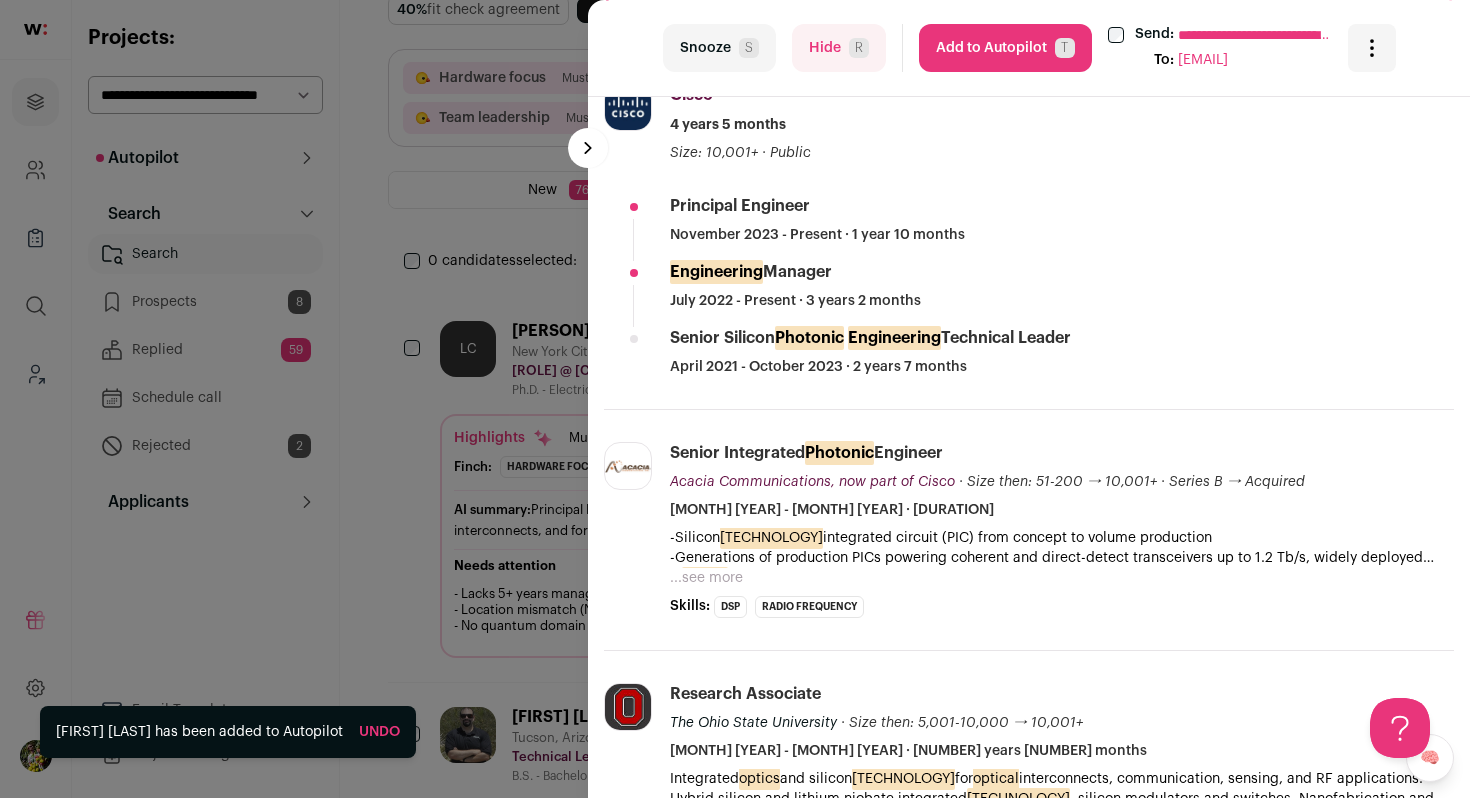 scroll, scrollTop: 532, scrollLeft: 0, axis: vertical 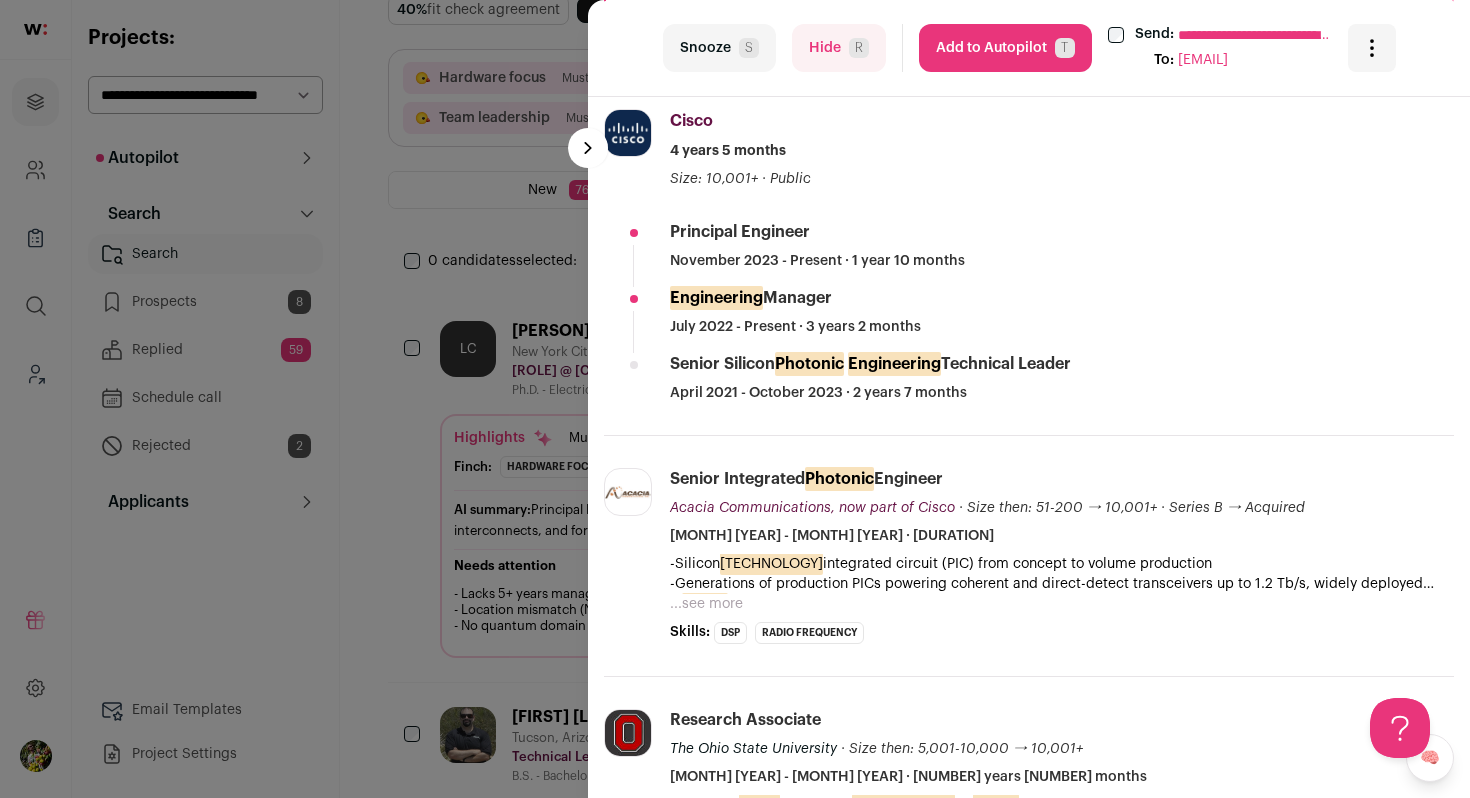 click on "Hide
R" at bounding box center [839, 48] 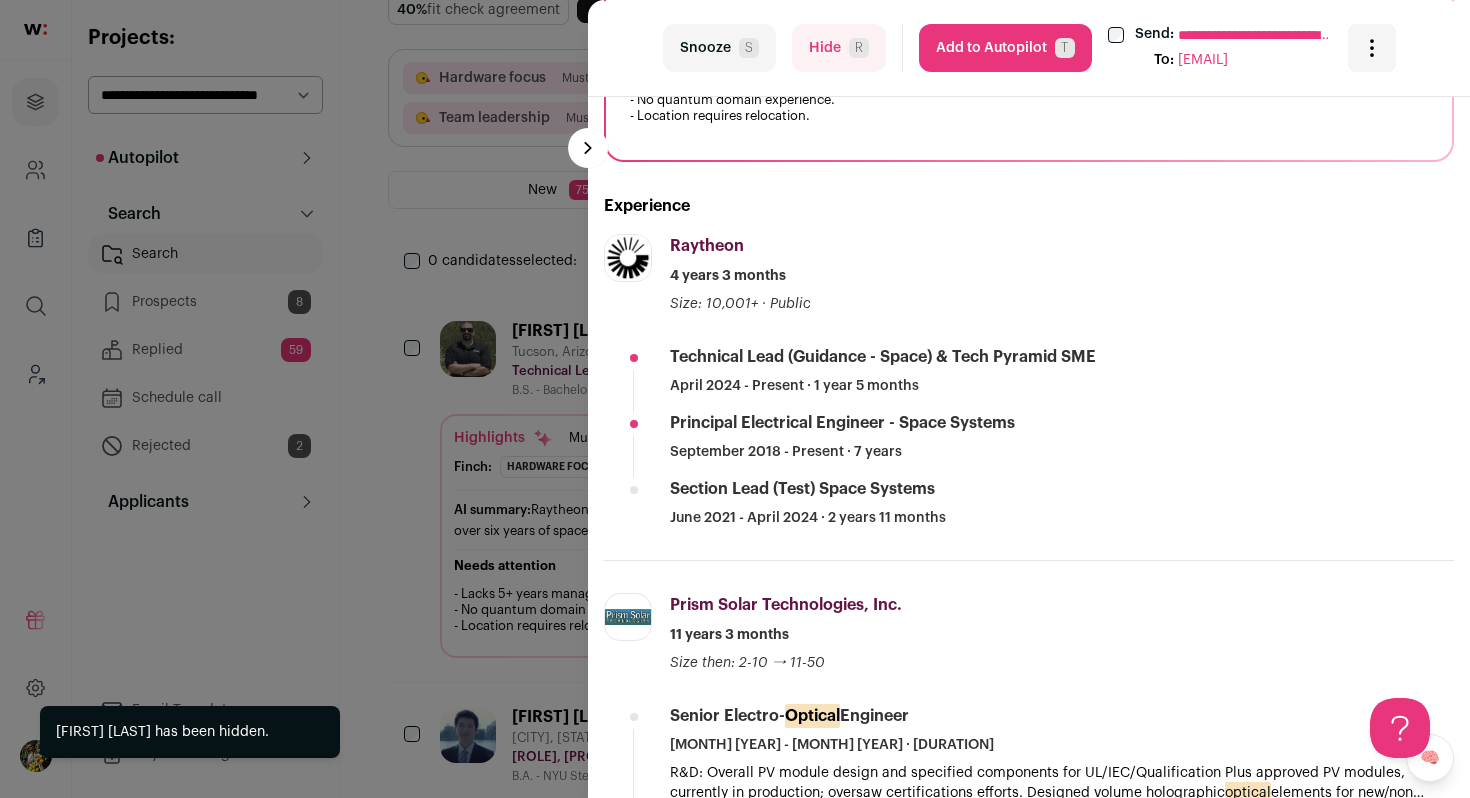 scroll, scrollTop: 440, scrollLeft: 0, axis: vertical 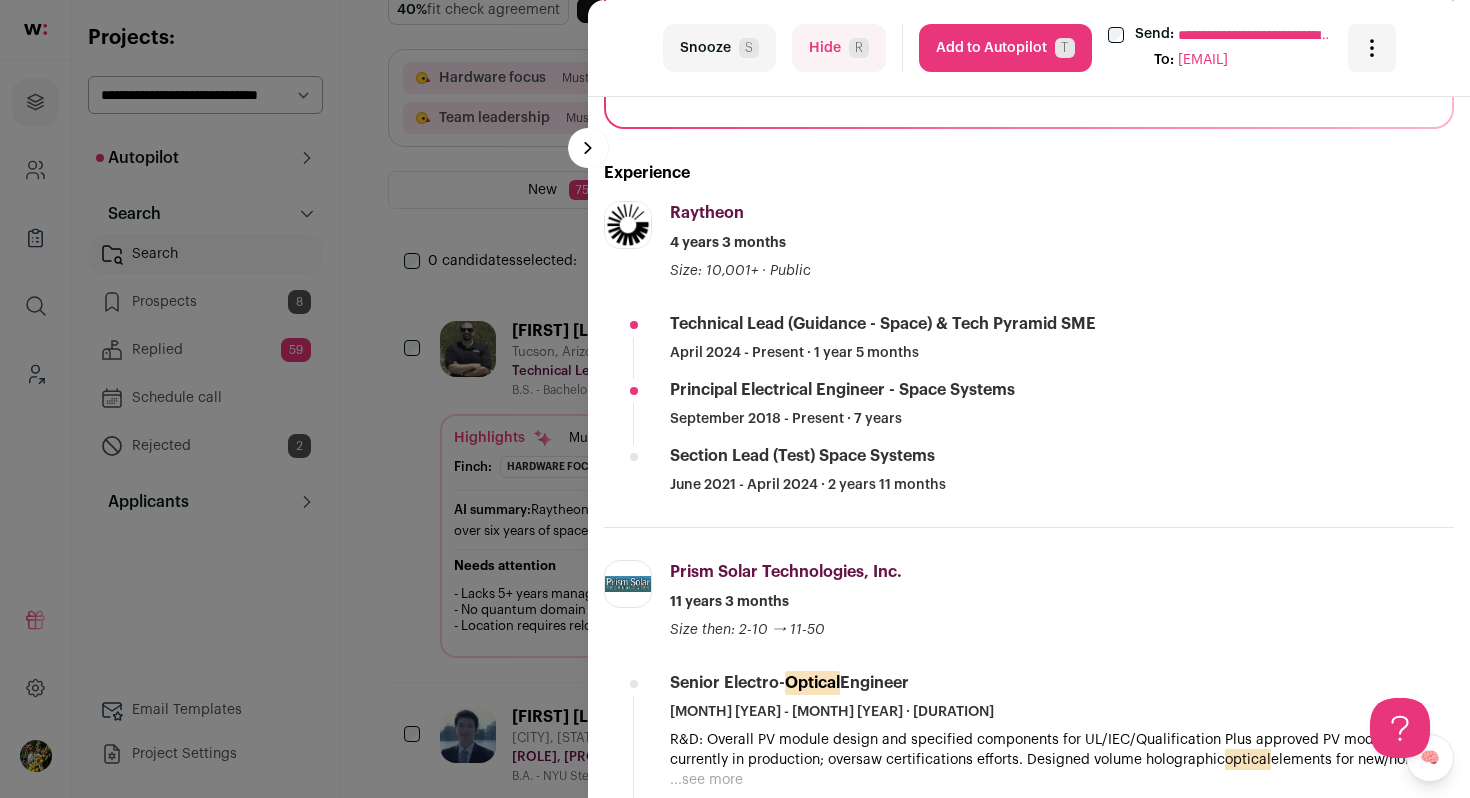 click on "**********" at bounding box center [735, 399] 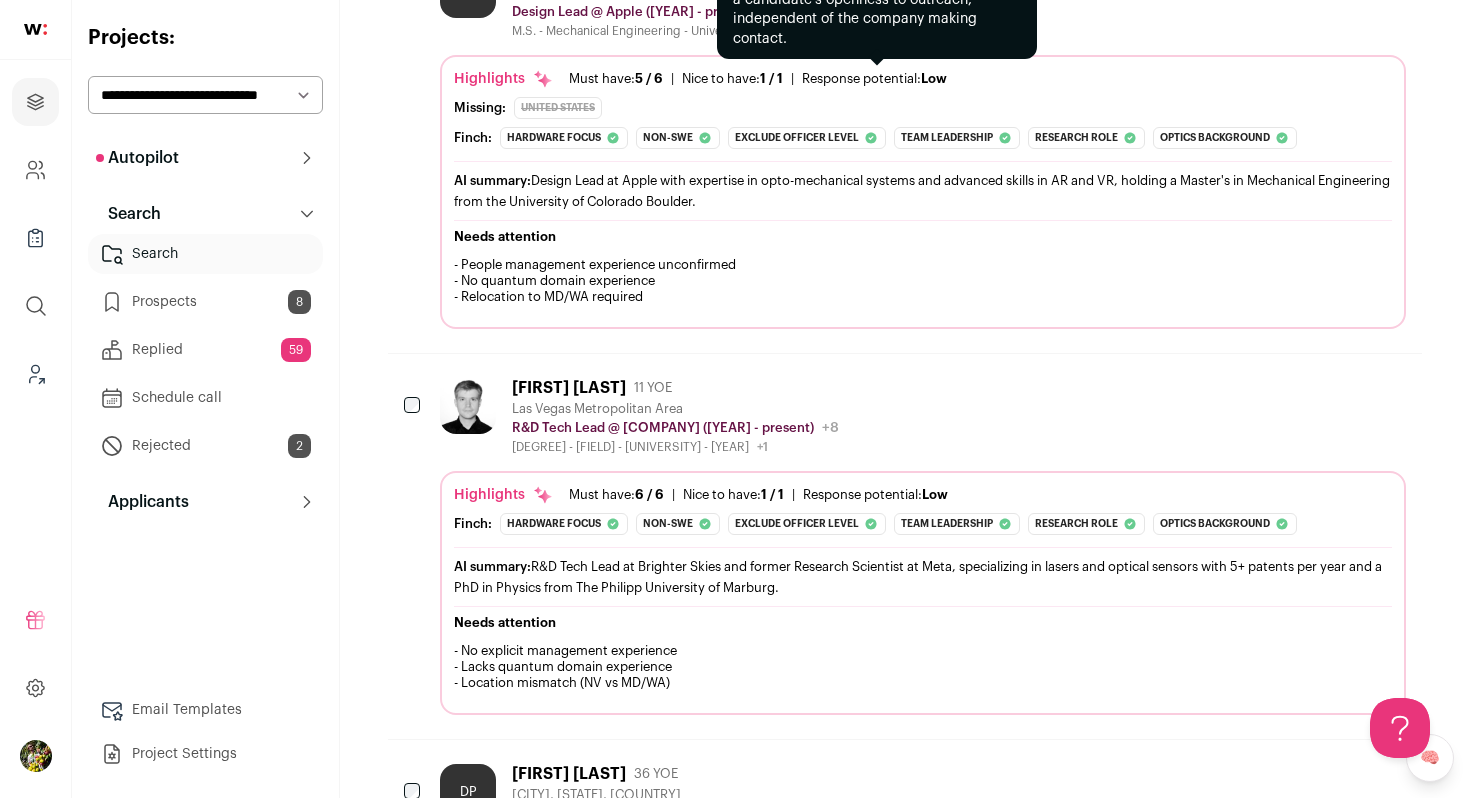 scroll, scrollTop: 1648, scrollLeft: 0, axis: vertical 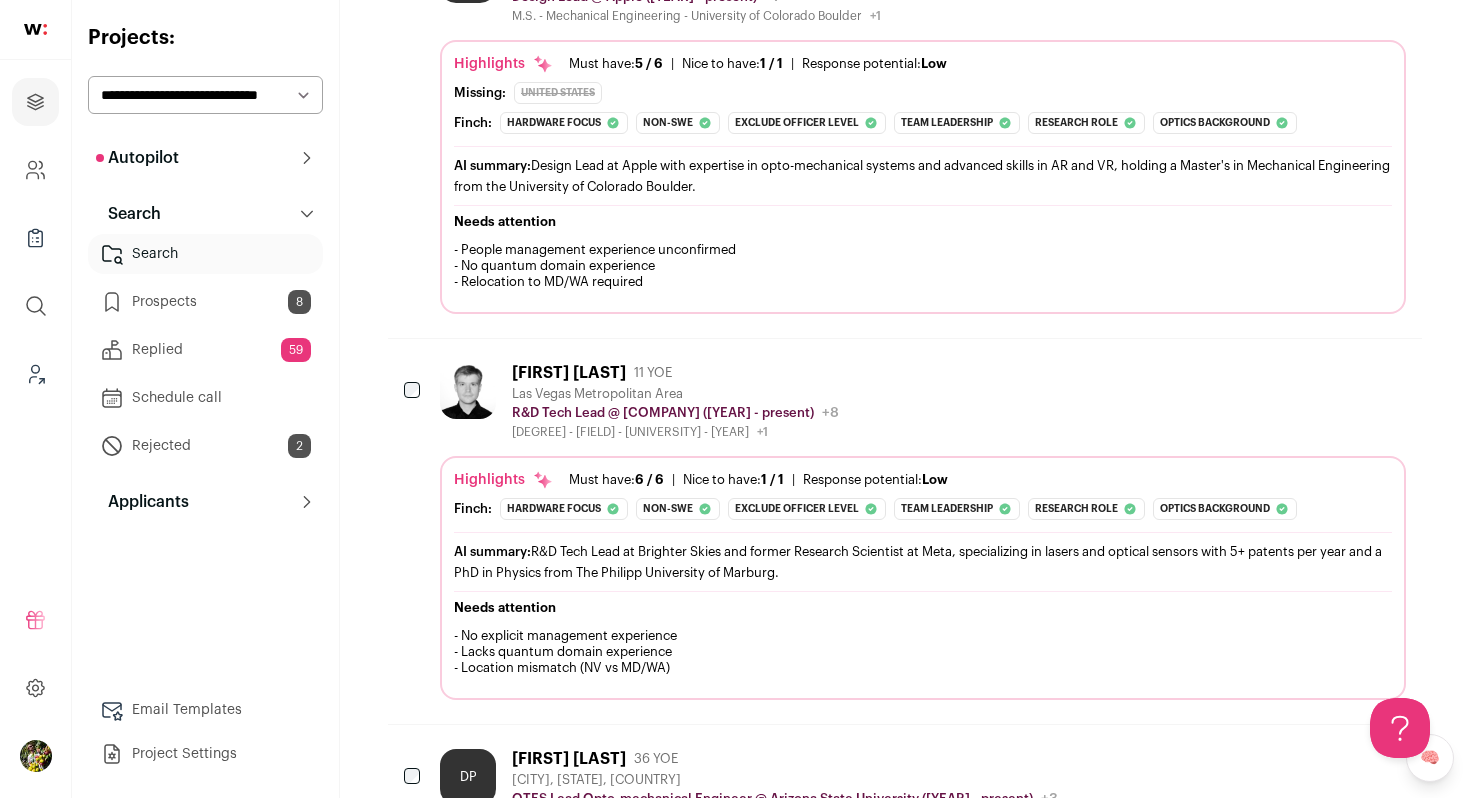 click on "Maik Scheller
11 YOE" at bounding box center (675, 373) 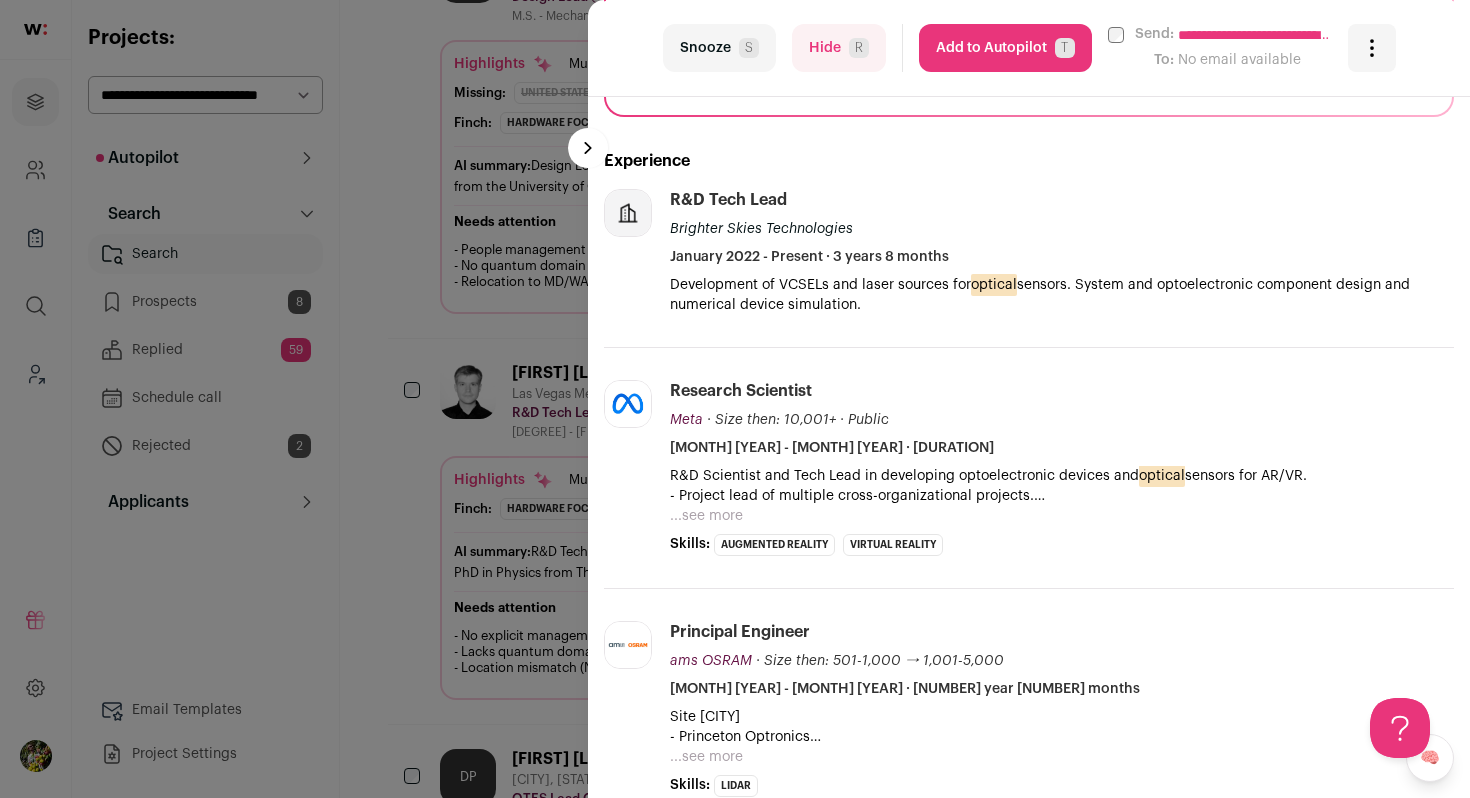scroll, scrollTop: 486, scrollLeft: 0, axis: vertical 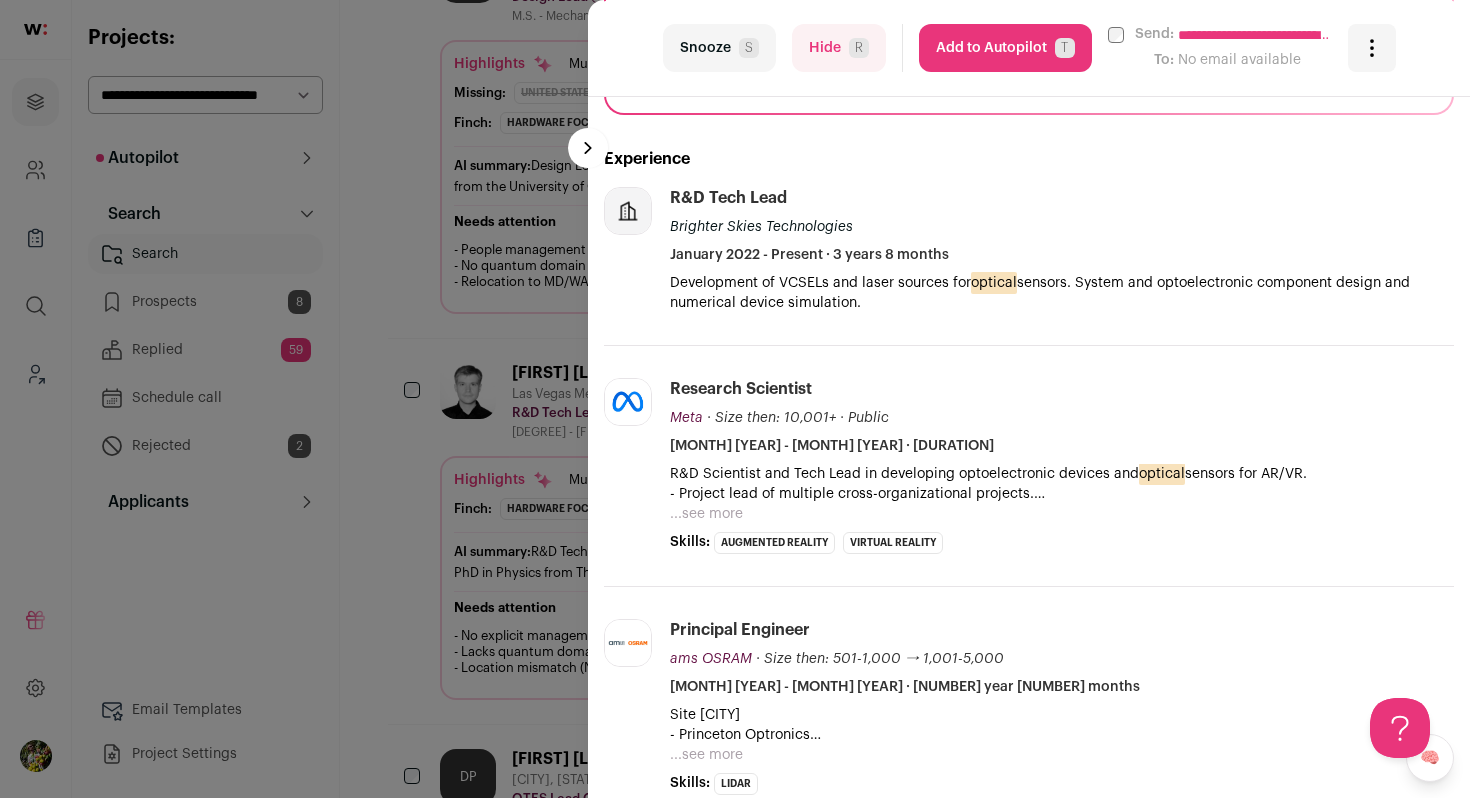 click on "...see more" at bounding box center (706, 514) 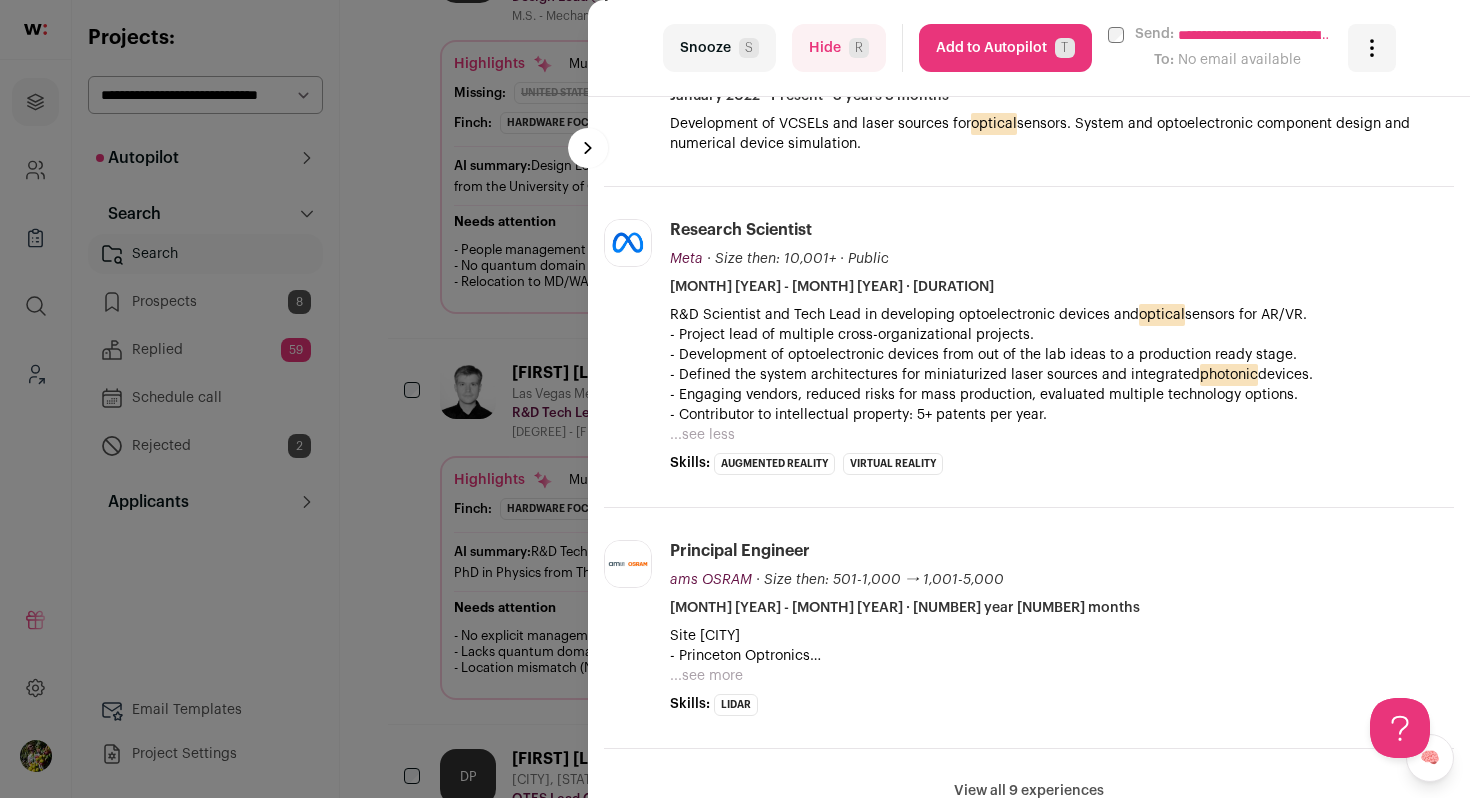 scroll, scrollTop: 687, scrollLeft: 0, axis: vertical 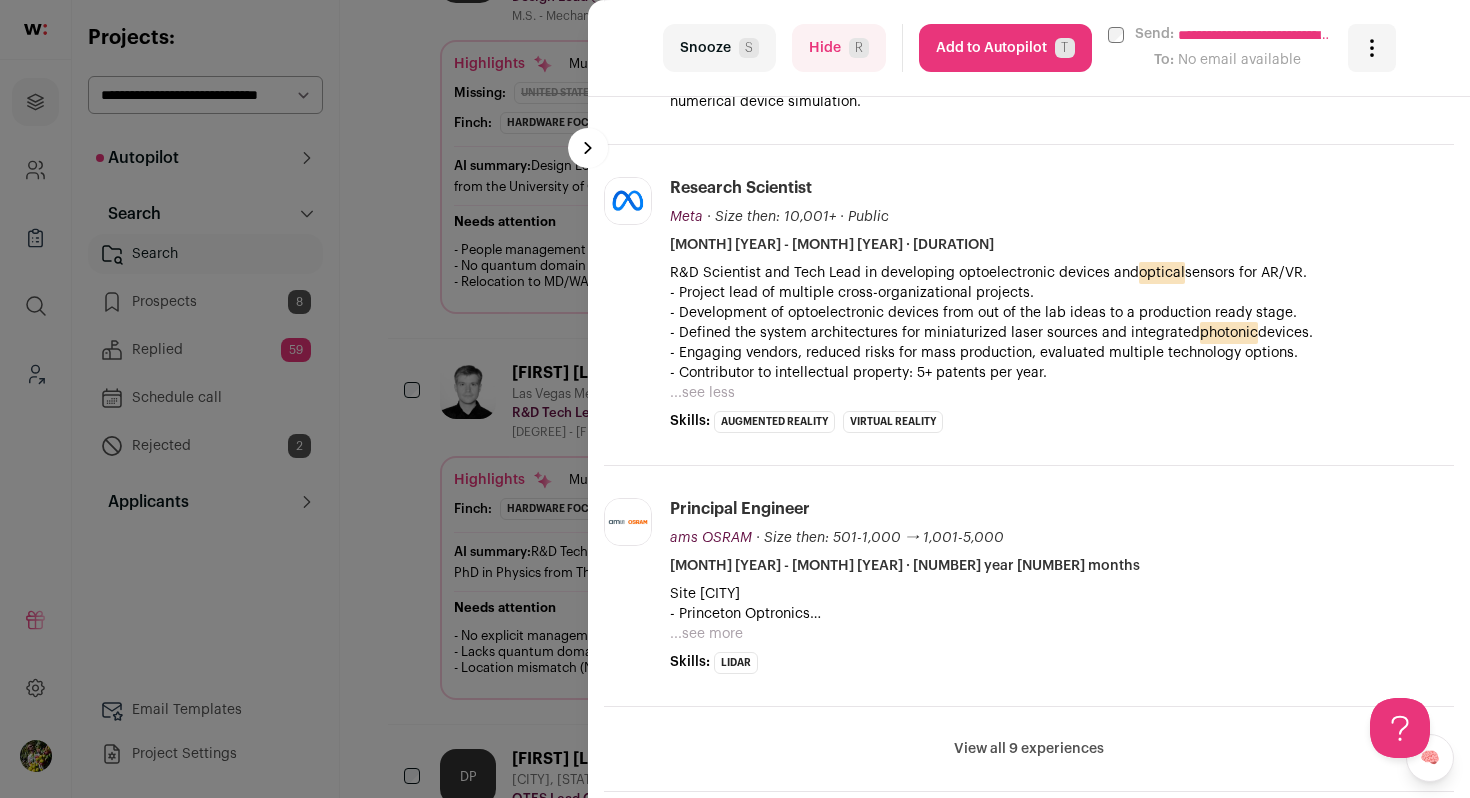 click on "...see more" at bounding box center (706, 634) 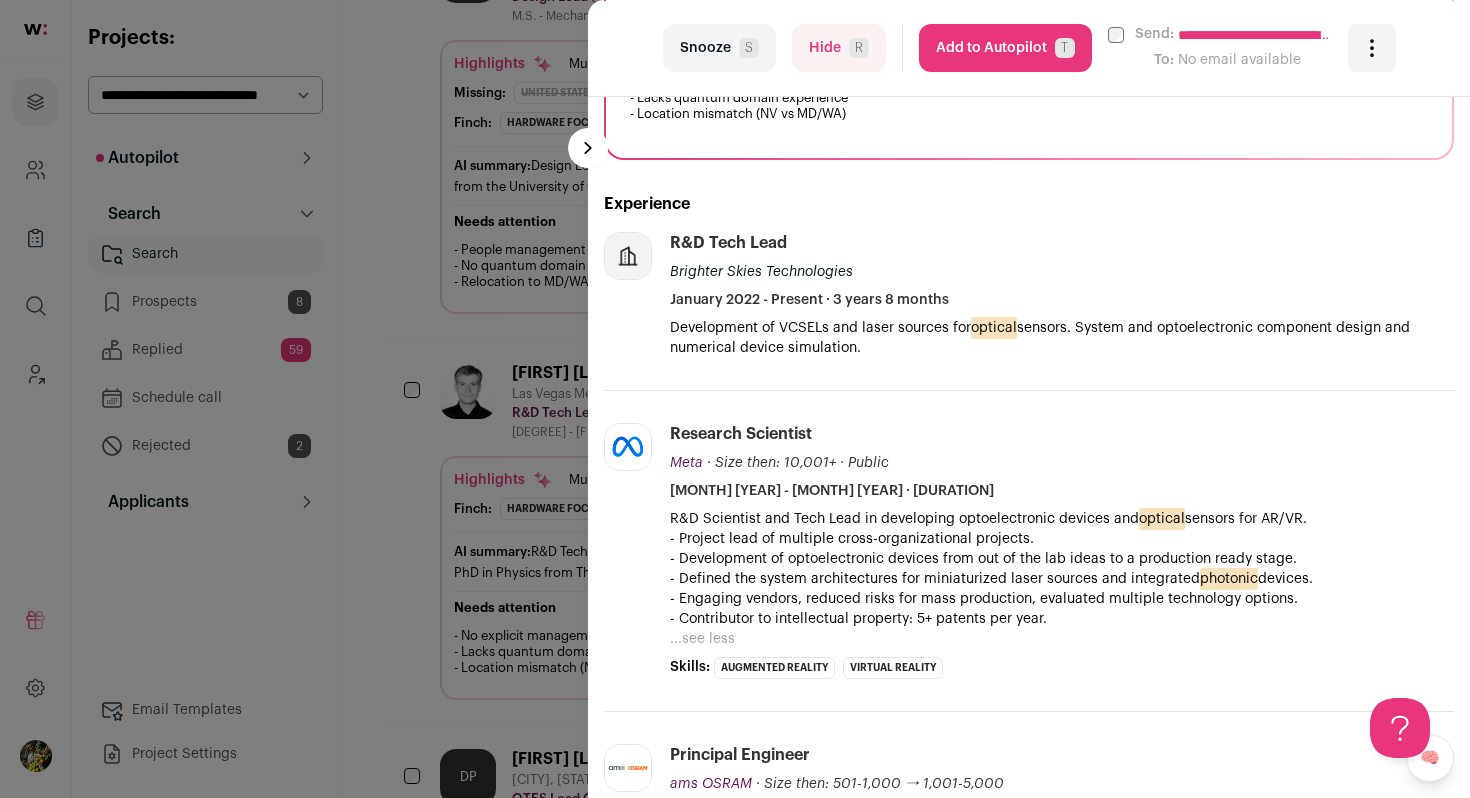 scroll, scrollTop: 435, scrollLeft: 0, axis: vertical 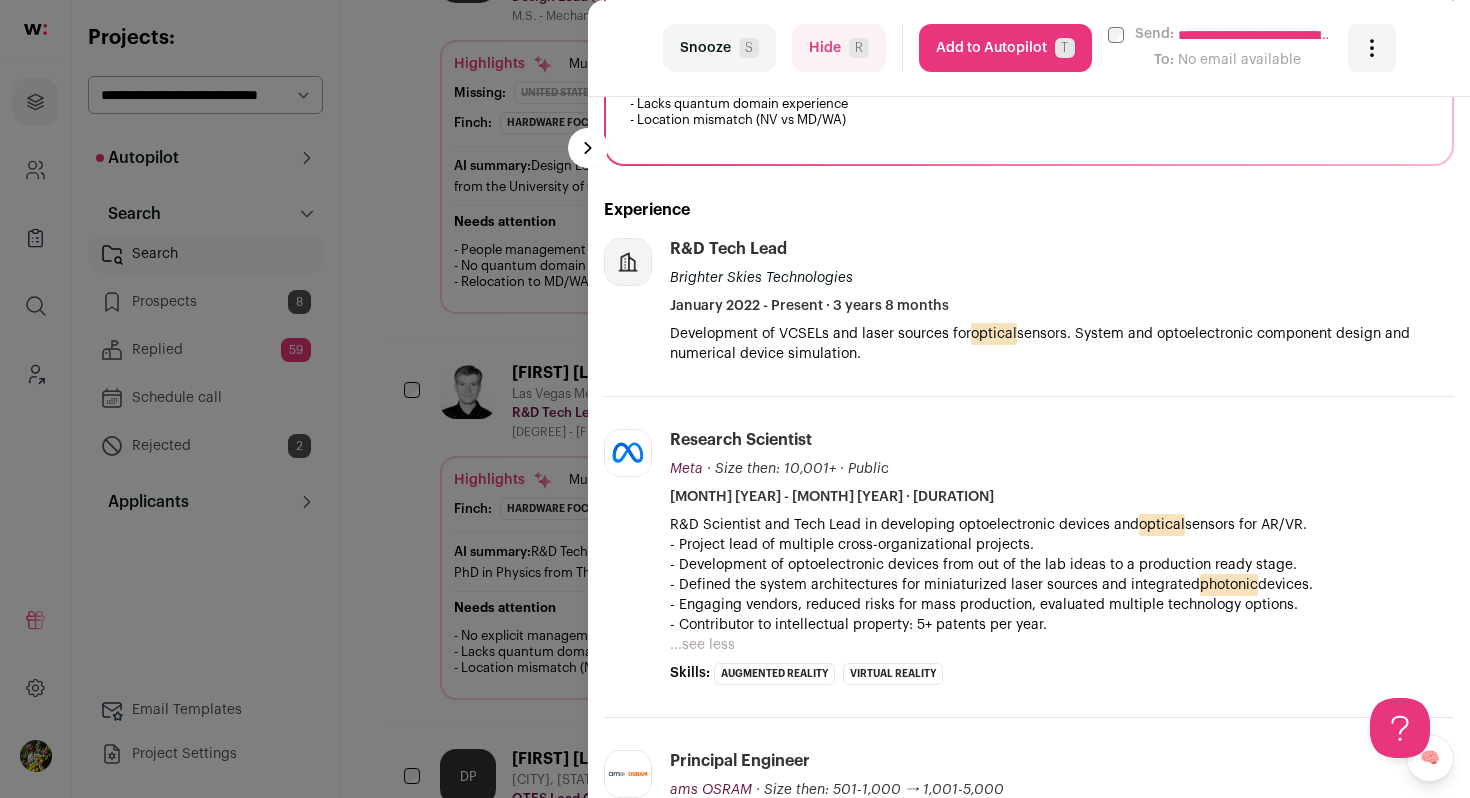 click on "Add to Autopilot
T" at bounding box center (1005, 48) 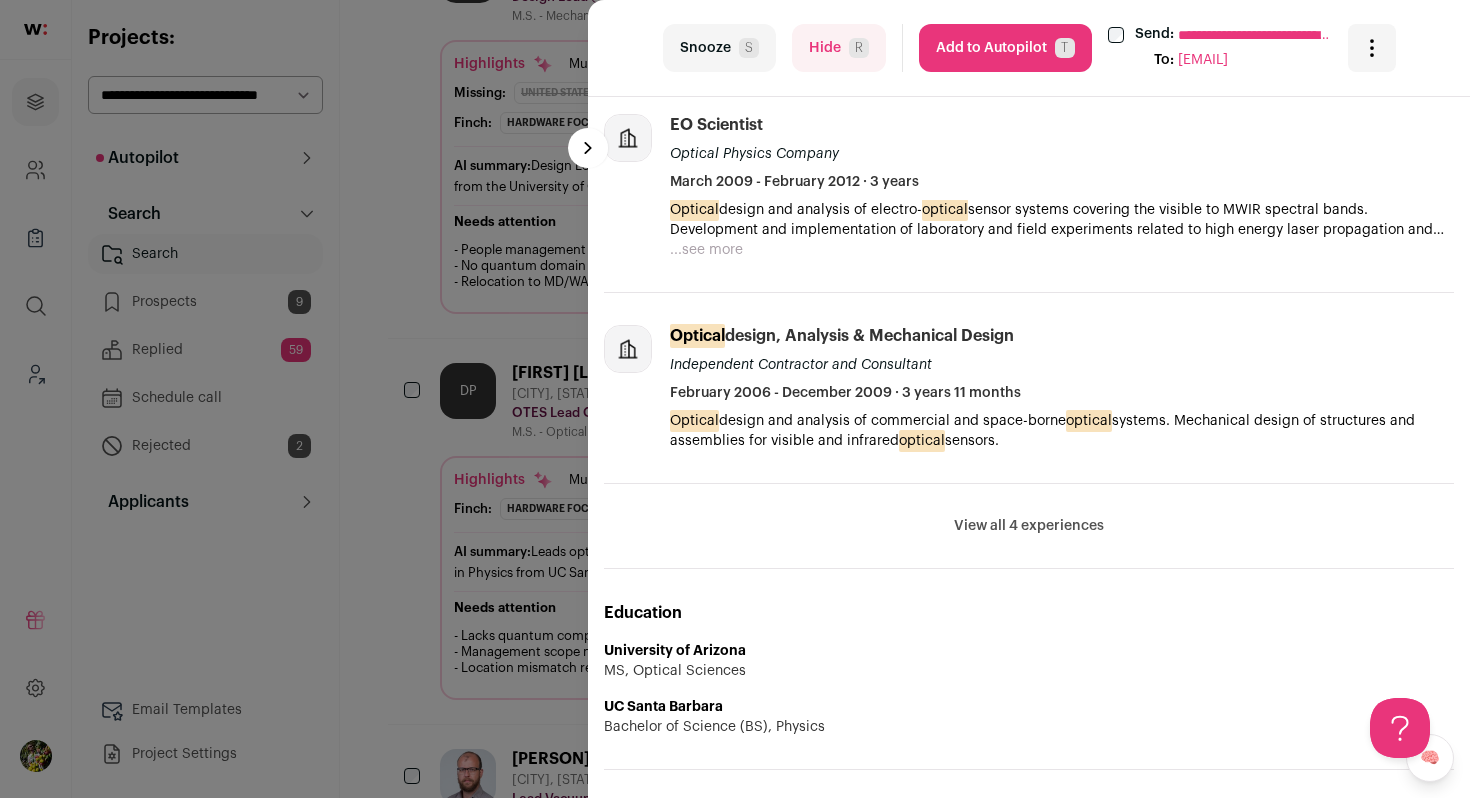 scroll, scrollTop: 726, scrollLeft: 0, axis: vertical 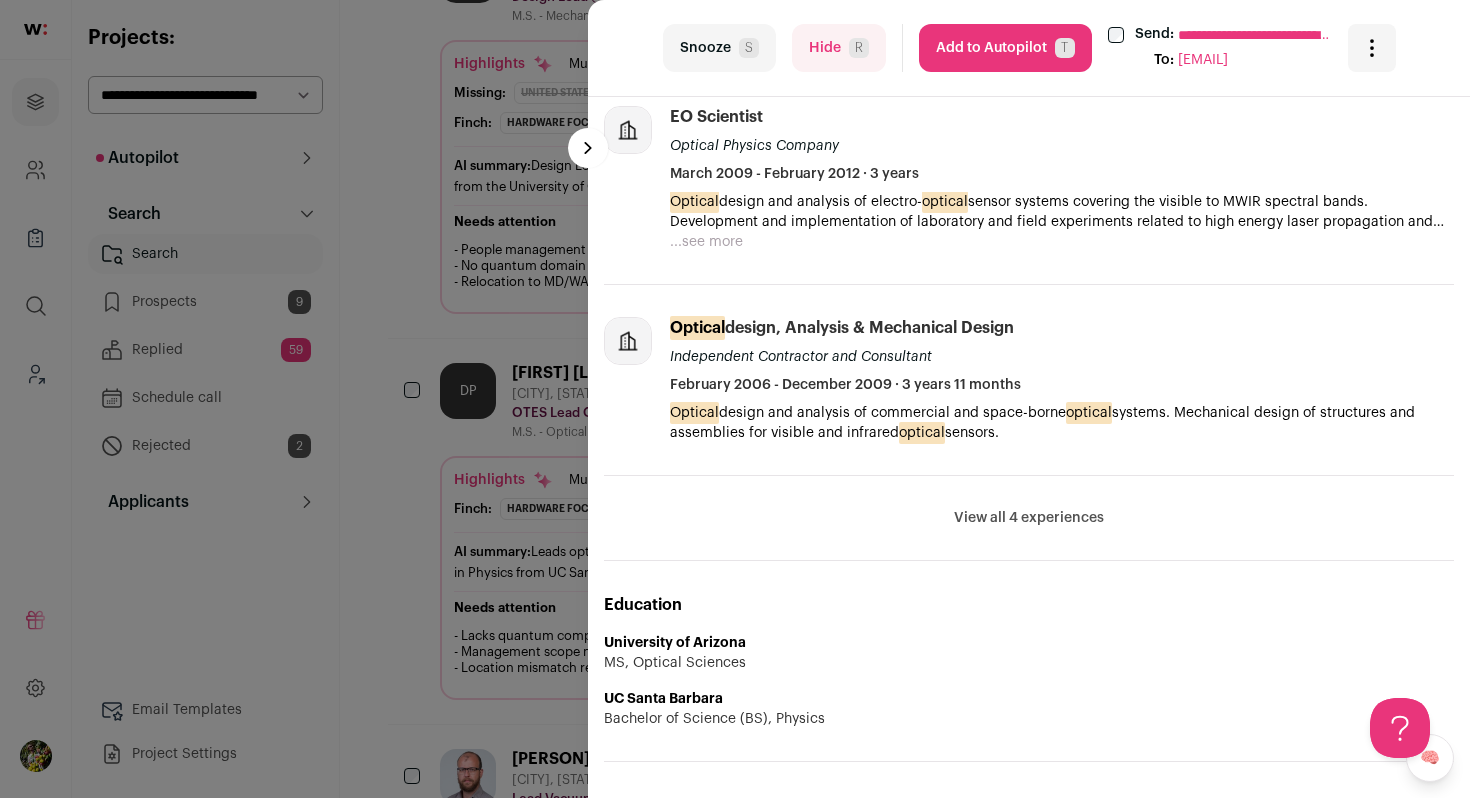 click on "View all 4 experiences
View less" at bounding box center (1029, 518) 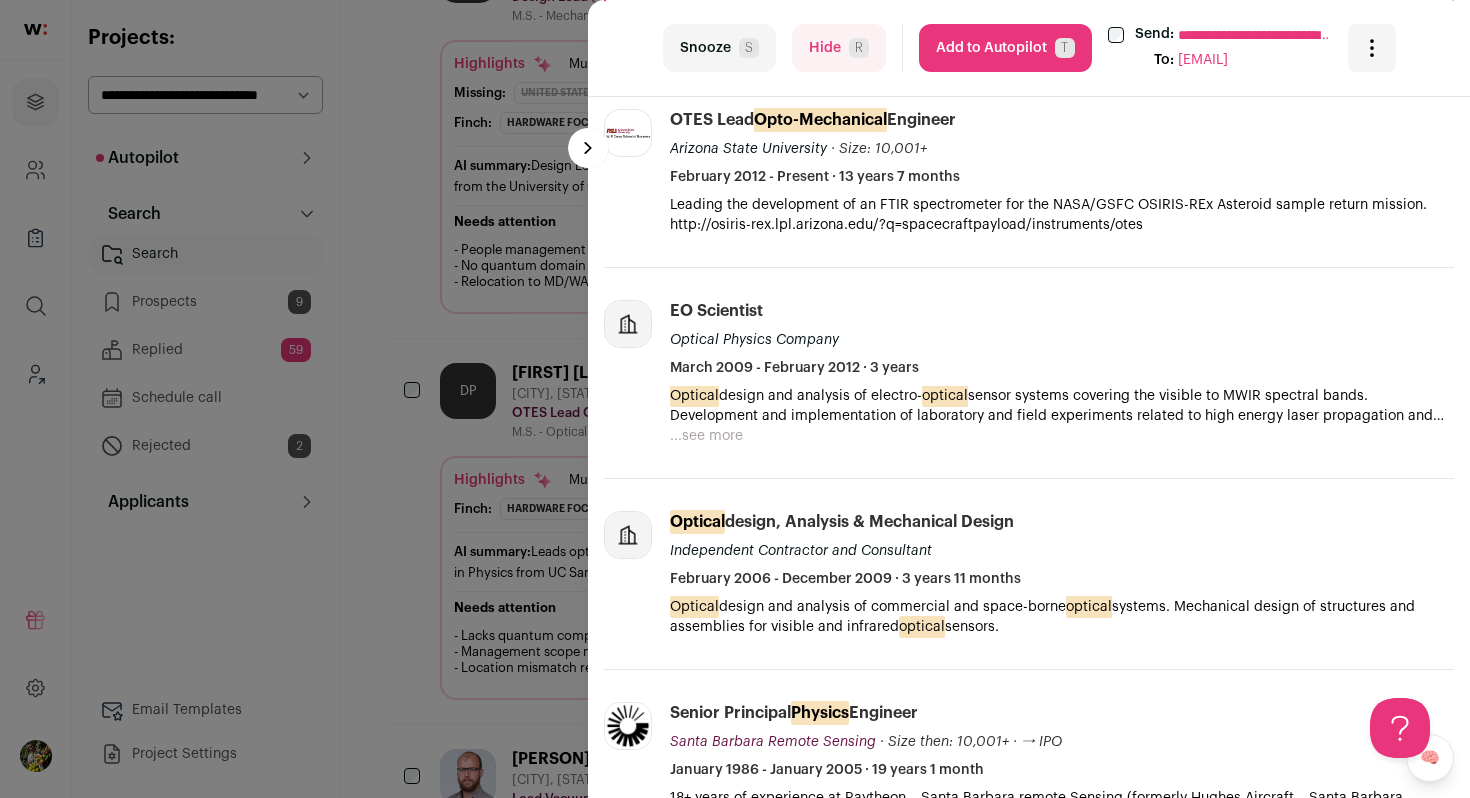 scroll, scrollTop: 0, scrollLeft: 0, axis: both 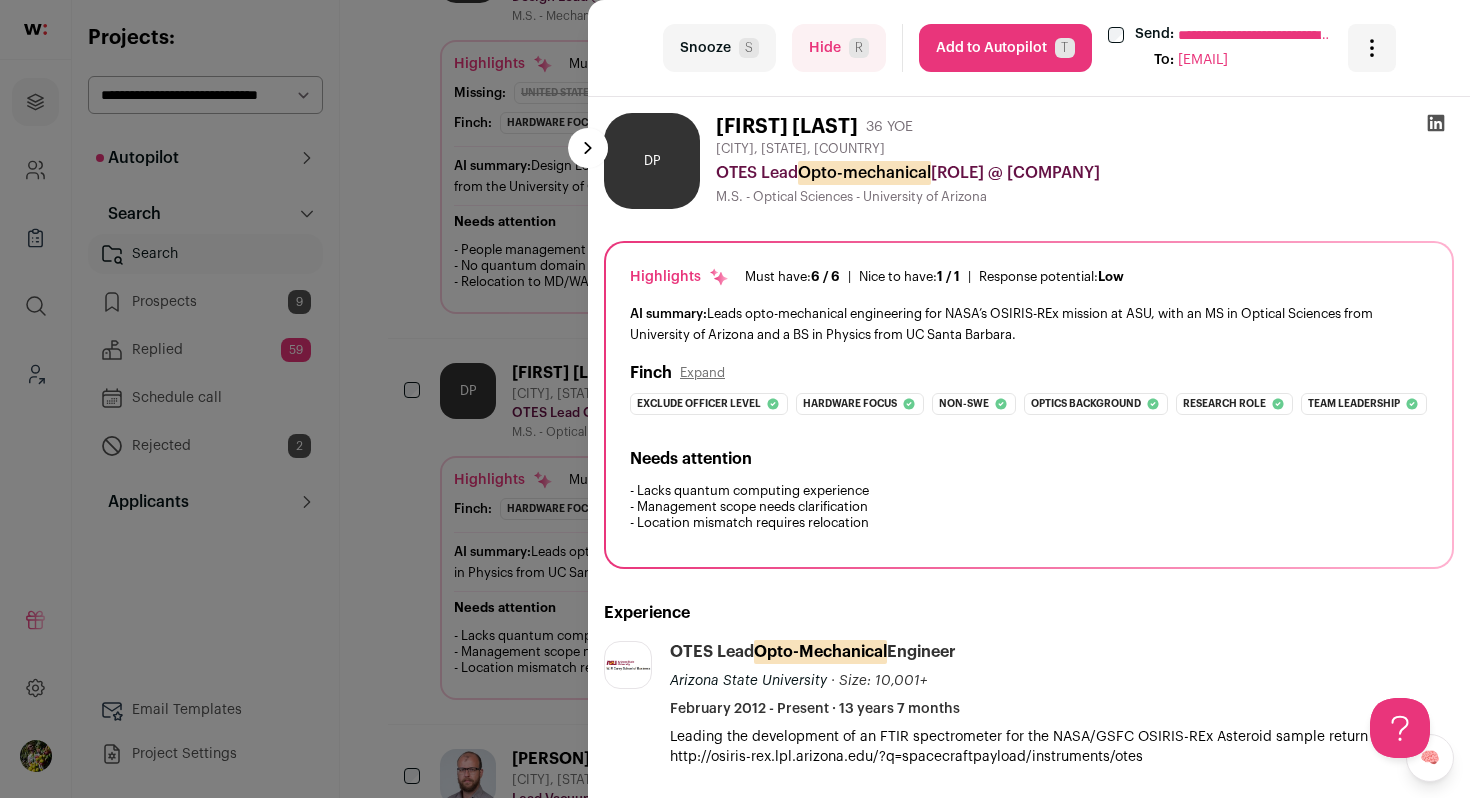 click on "Hide
R" at bounding box center (839, 48) 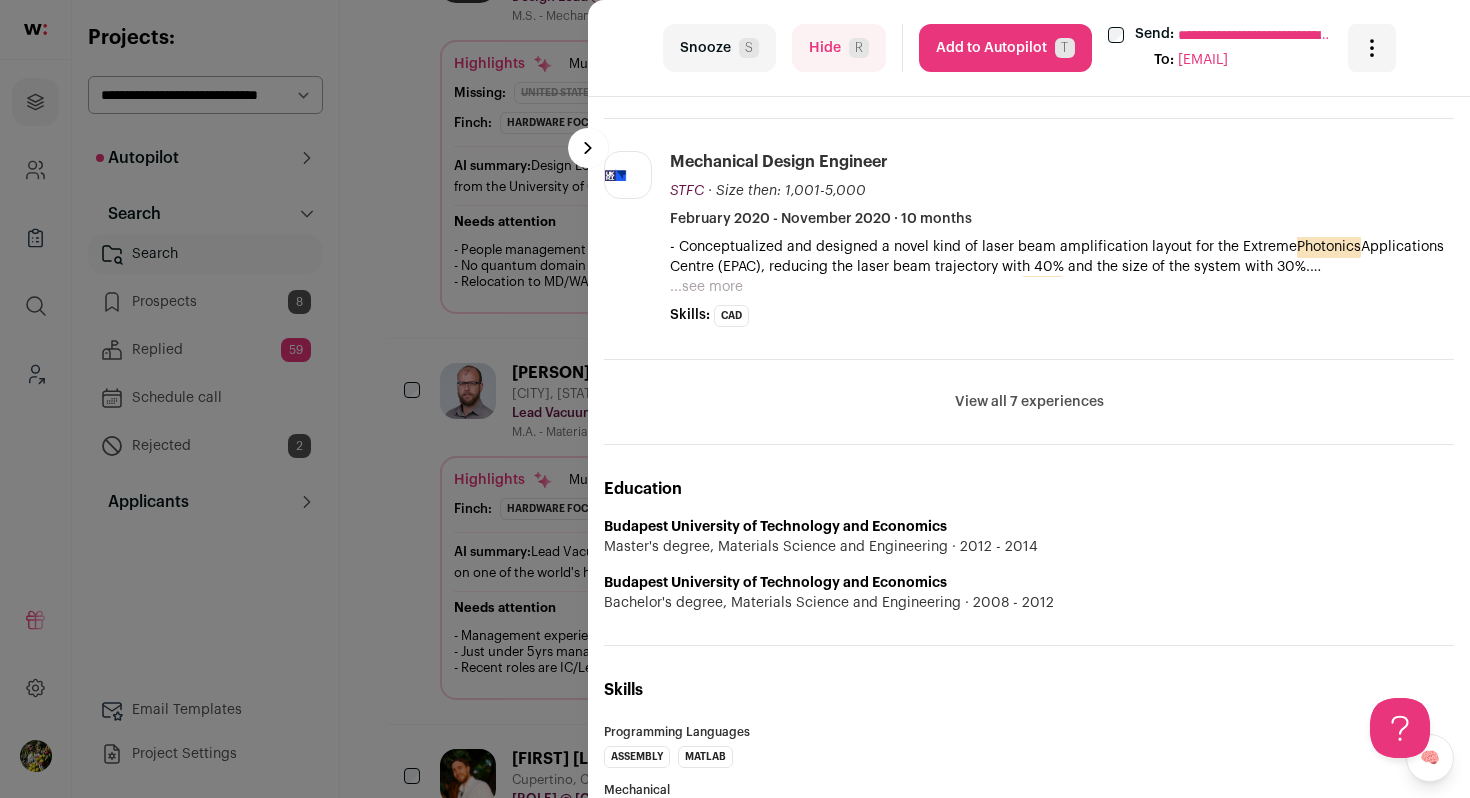 scroll, scrollTop: 1098, scrollLeft: 0, axis: vertical 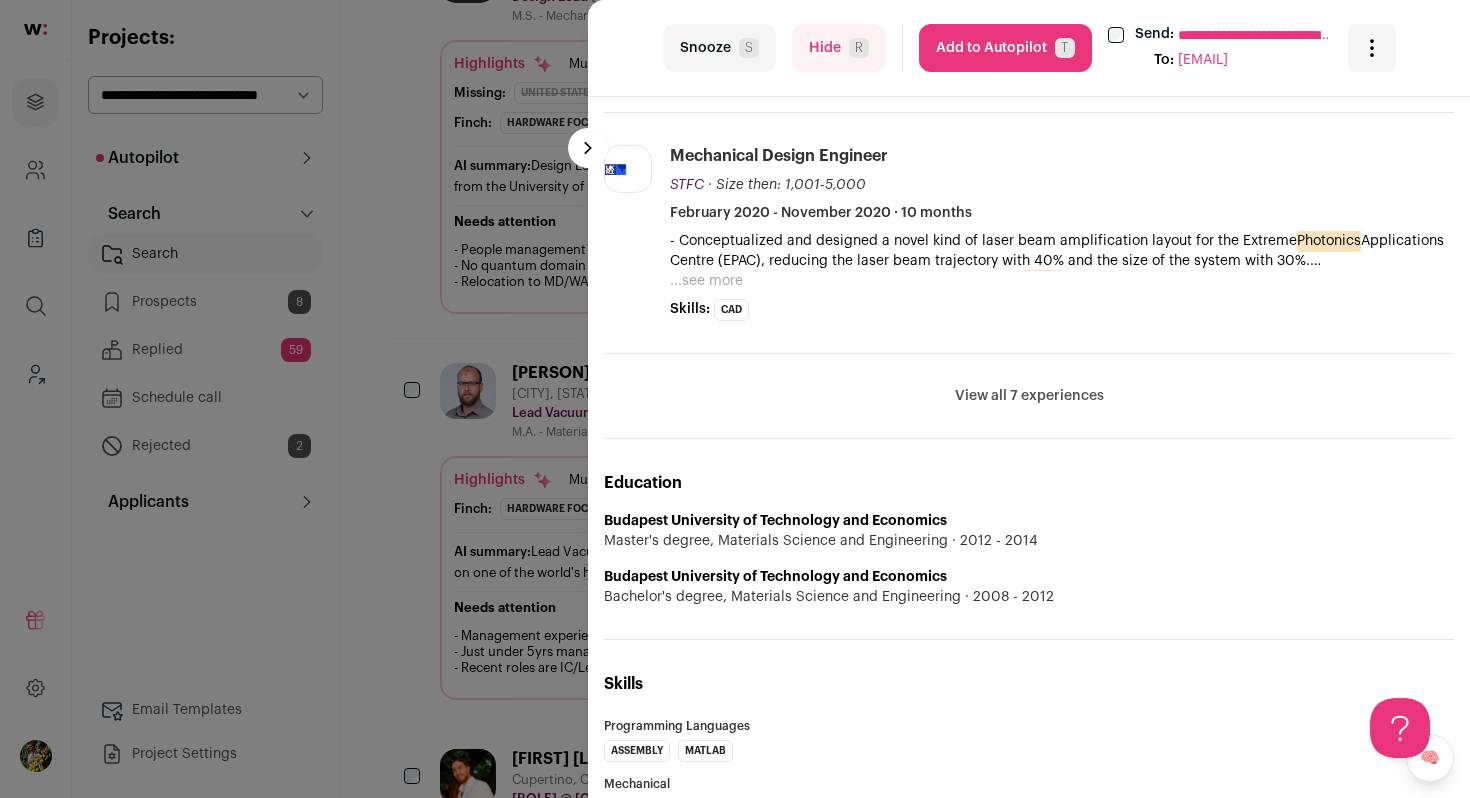 click on "View all 7 experiences" at bounding box center [1029, 396] 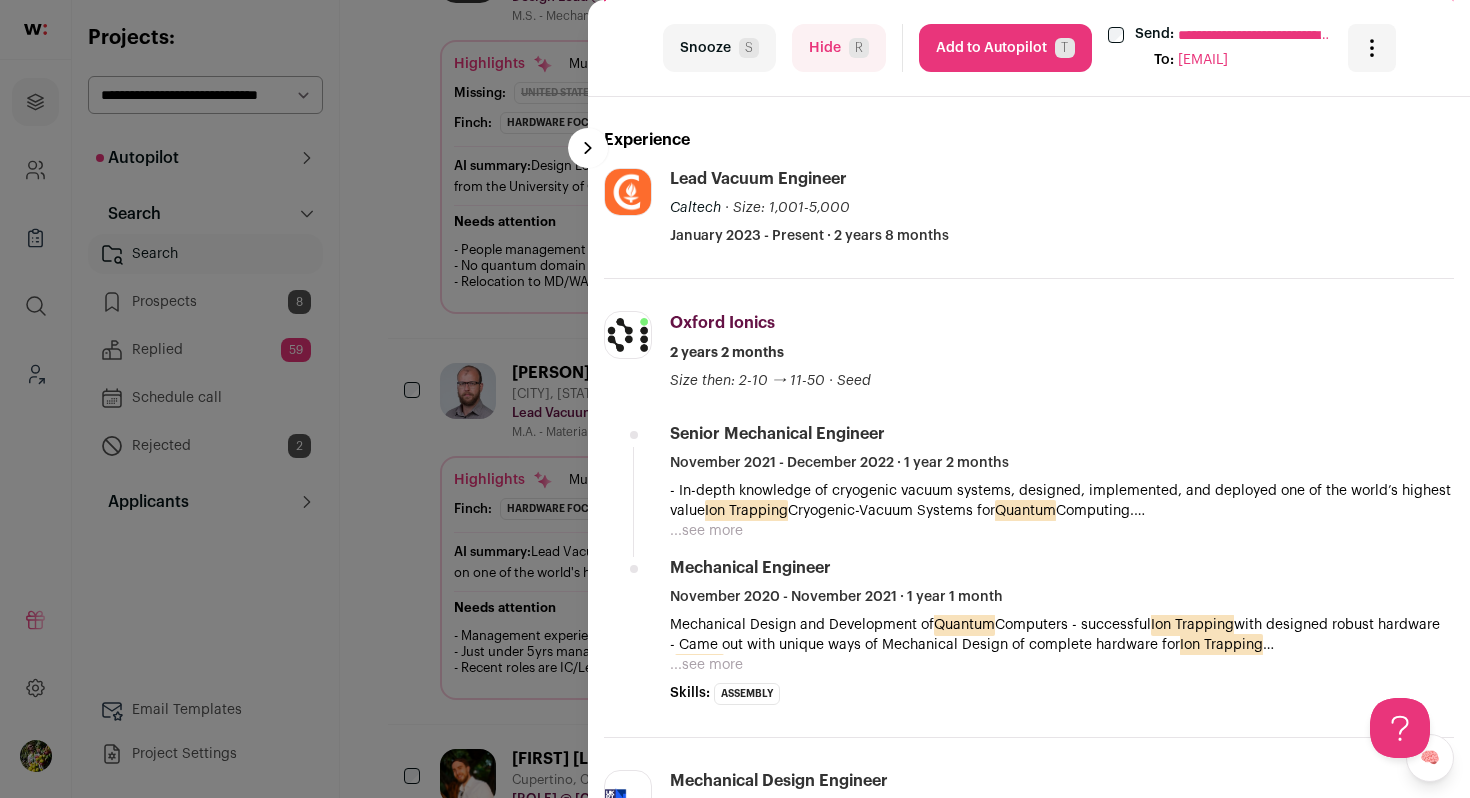 scroll, scrollTop: 513, scrollLeft: 0, axis: vertical 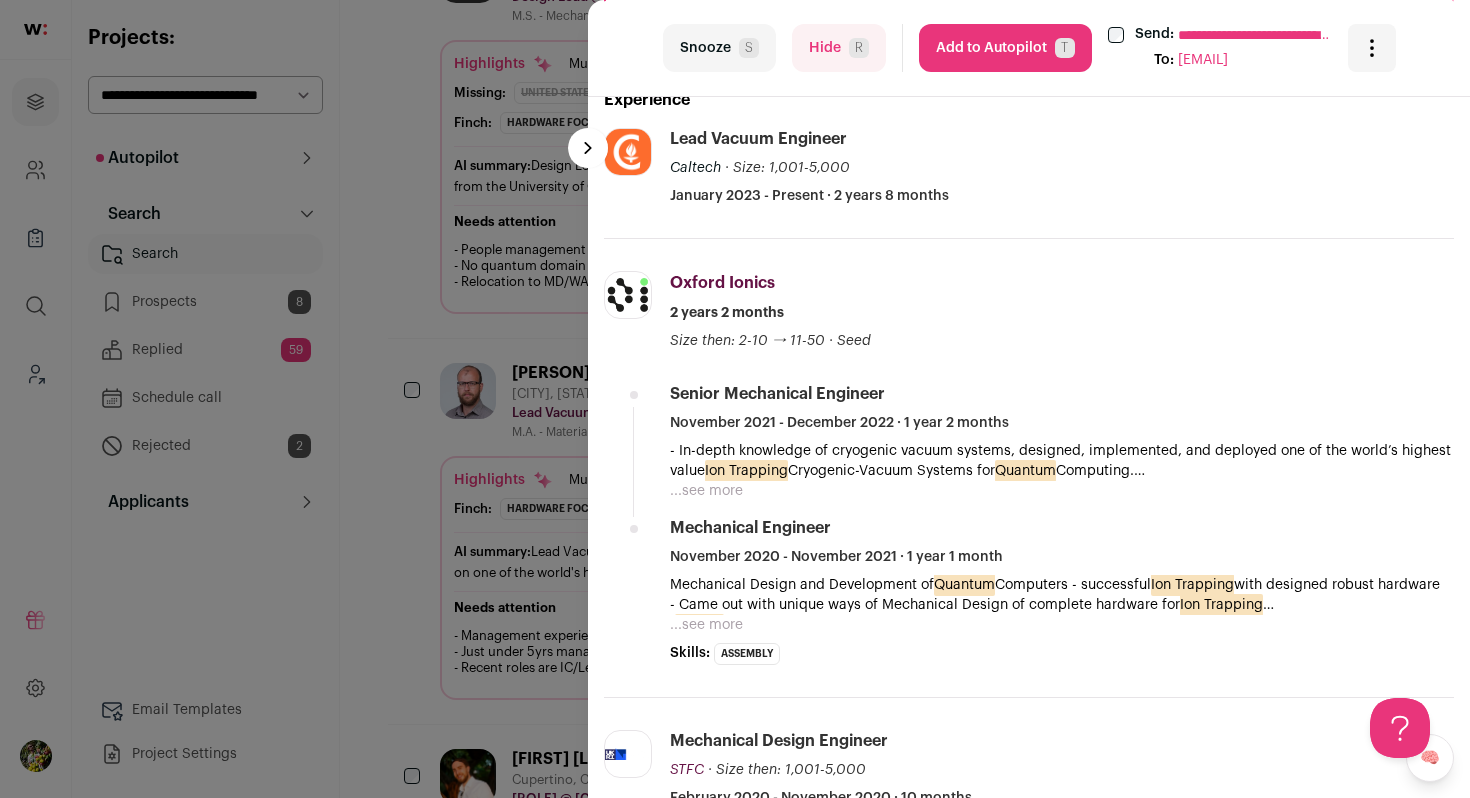 click on "...see more" at bounding box center (706, 491) 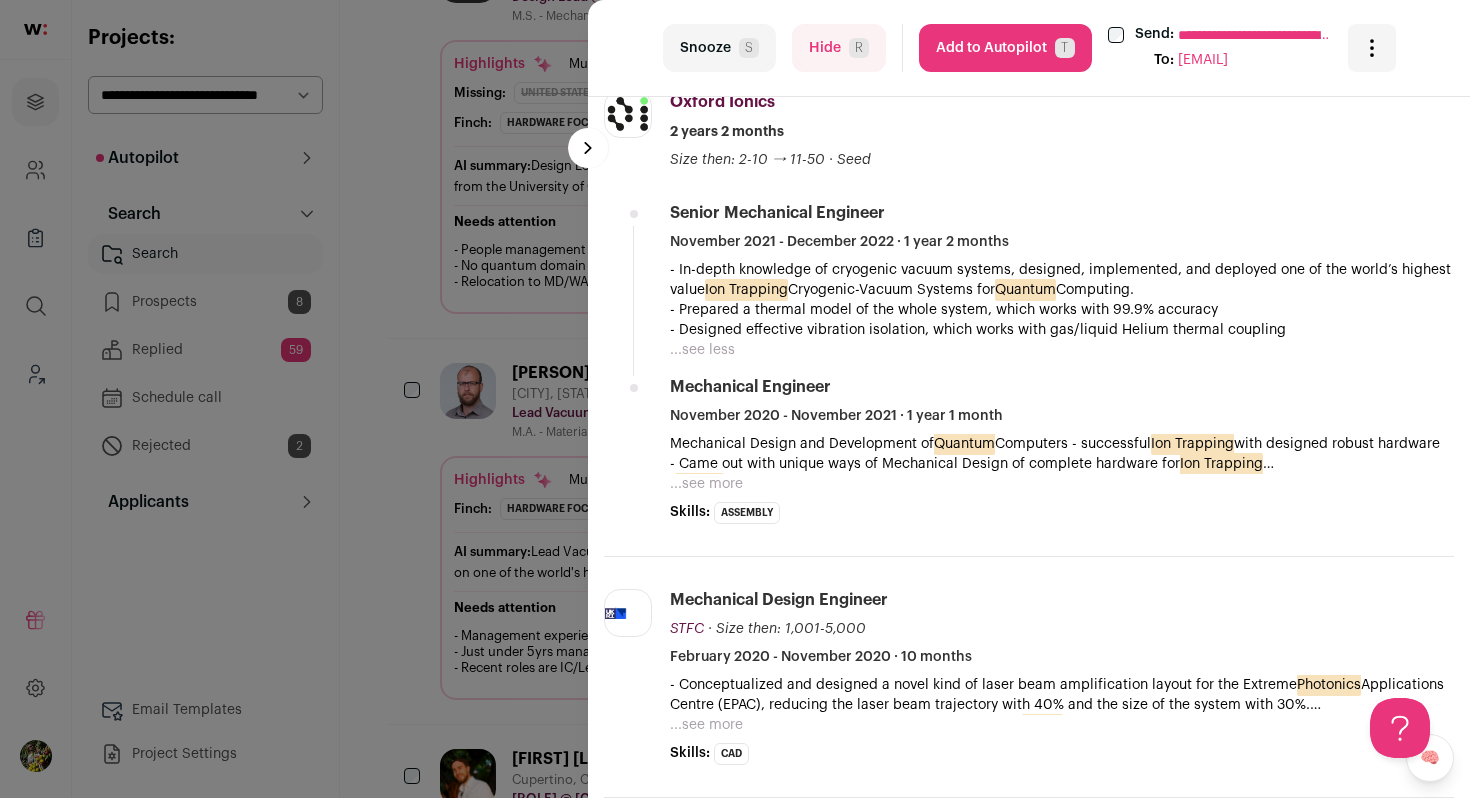 scroll, scrollTop: 0, scrollLeft: 0, axis: both 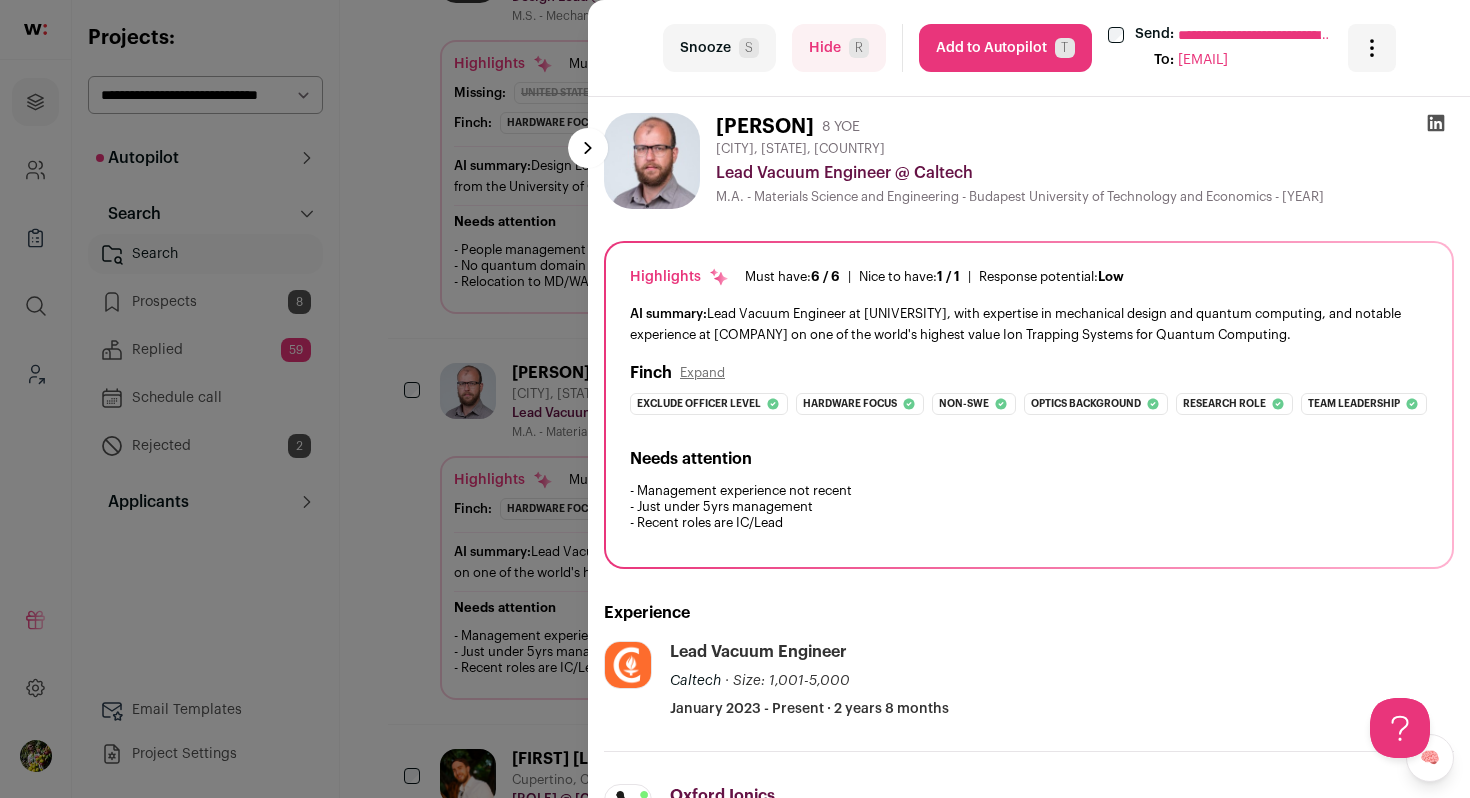 click on "Add to Autopilot
T" at bounding box center (1005, 48) 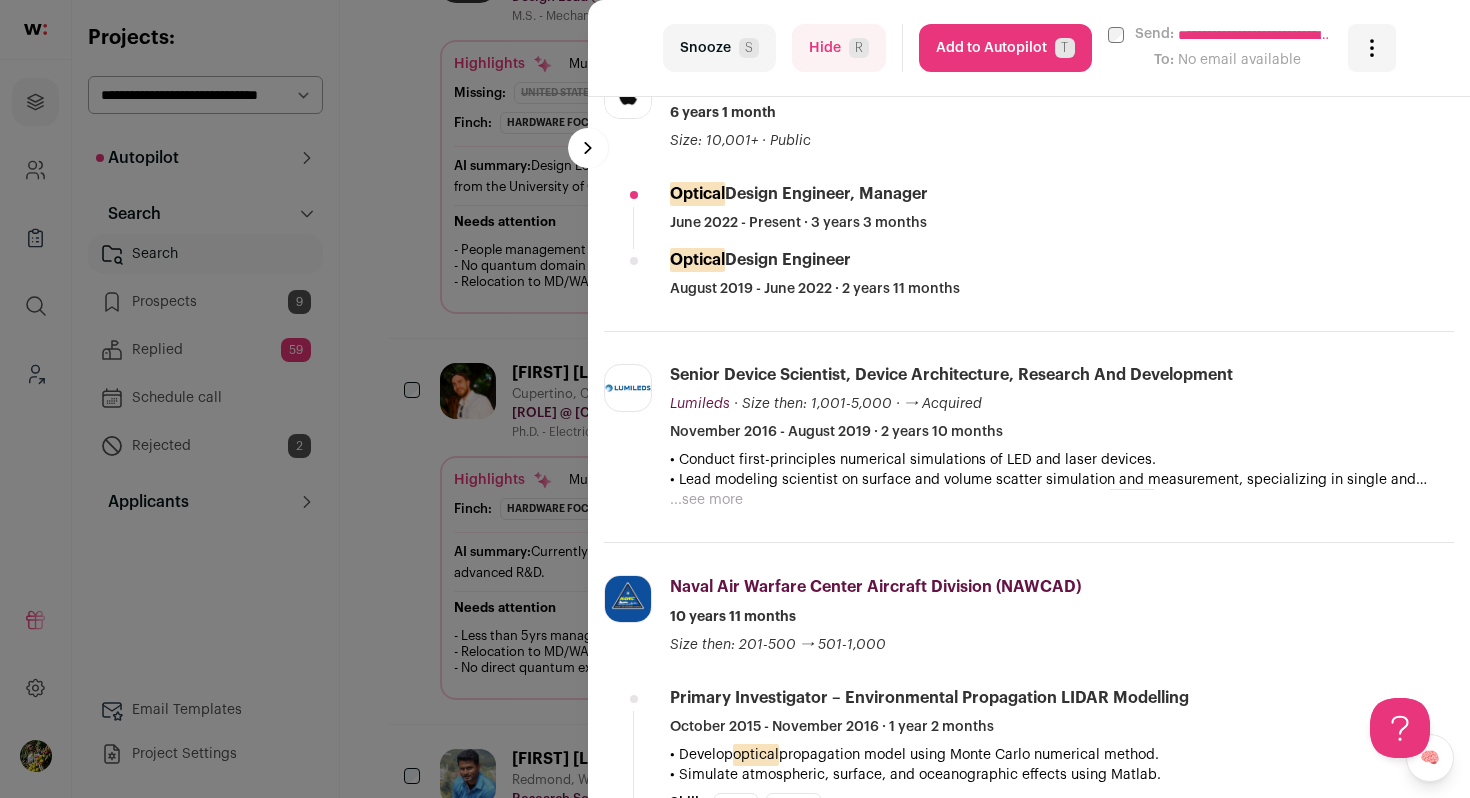 scroll, scrollTop: 637, scrollLeft: 0, axis: vertical 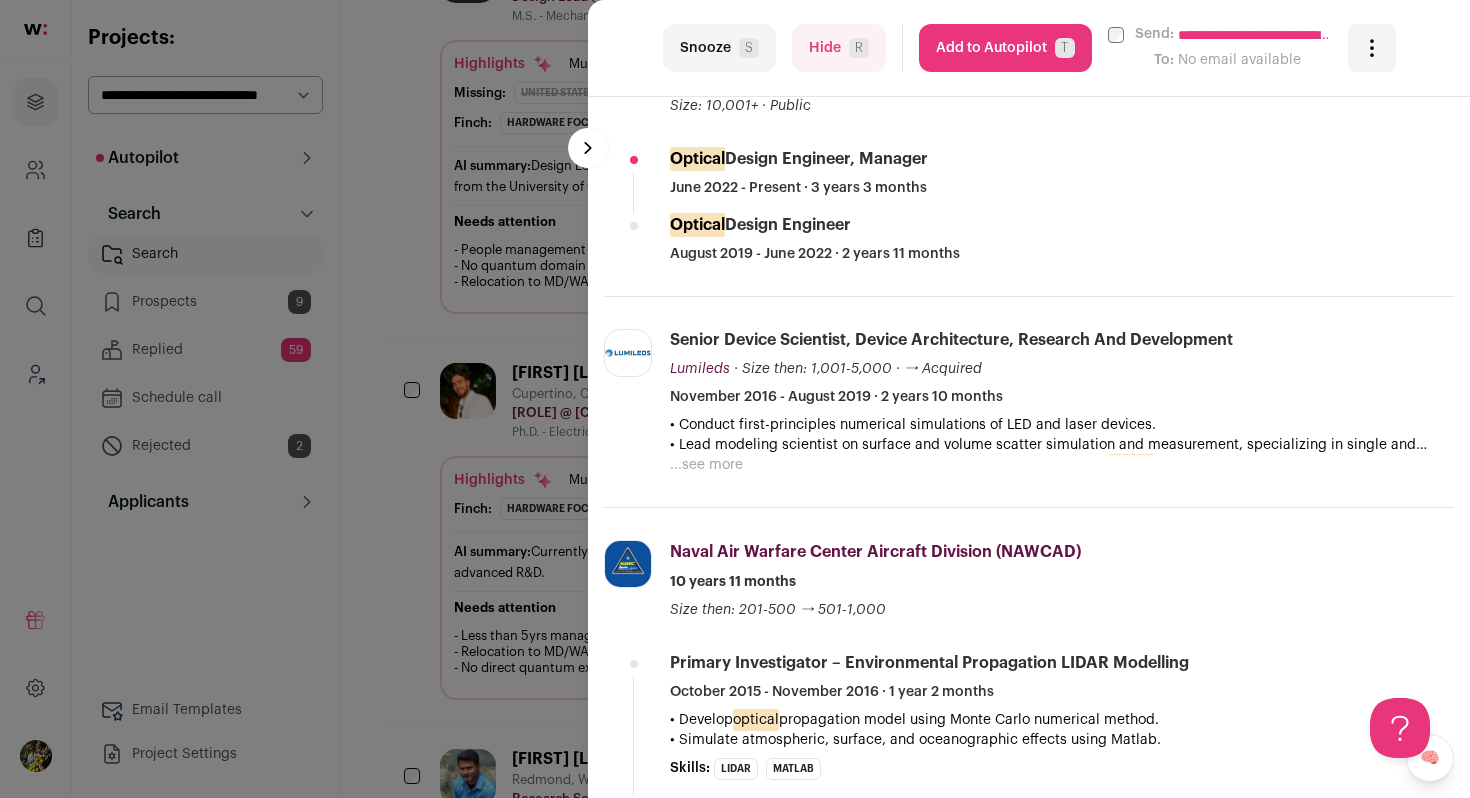 click on "Add to Autopilot
T" at bounding box center (1005, 48) 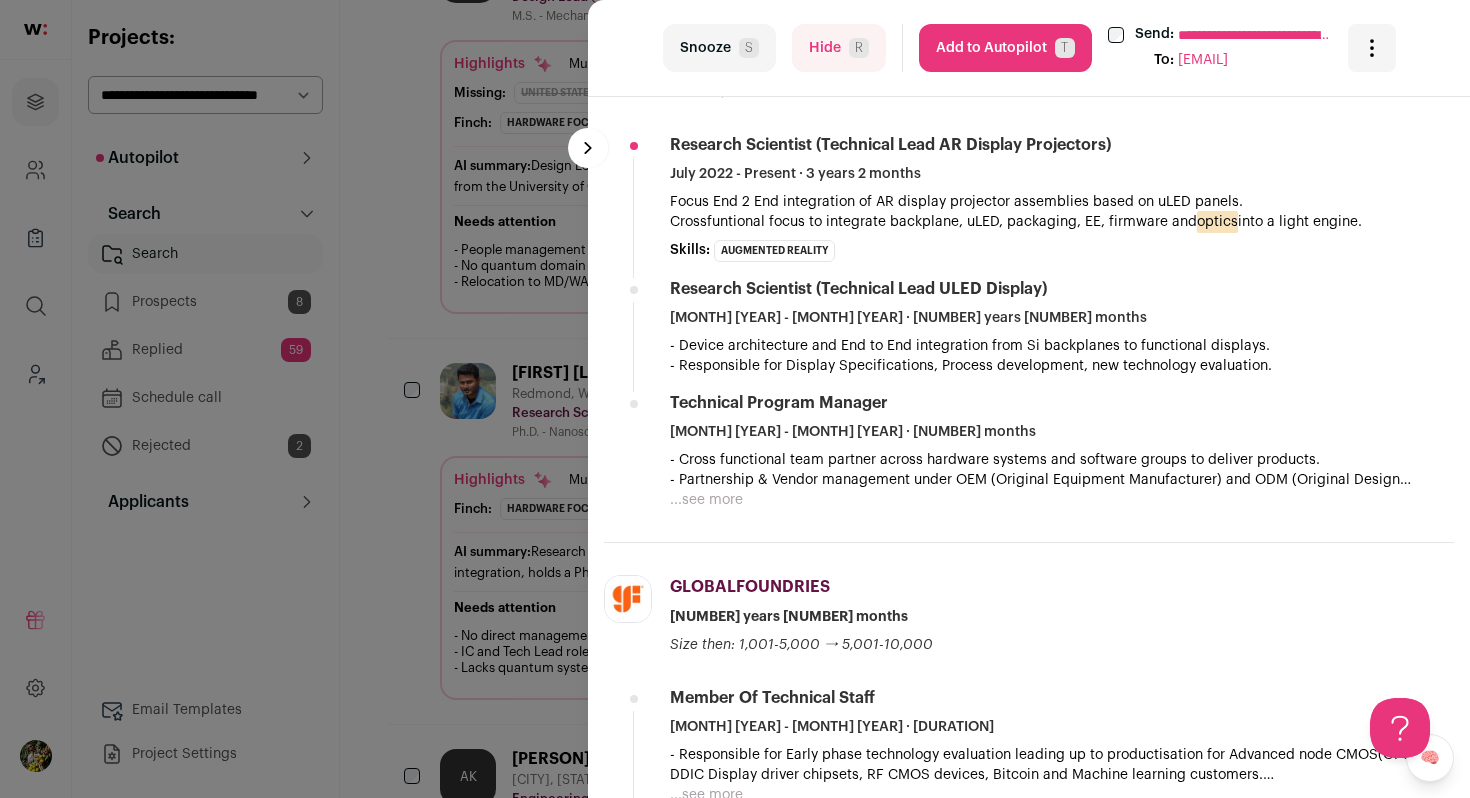 scroll, scrollTop: 616, scrollLeft: 0, axis: vertical 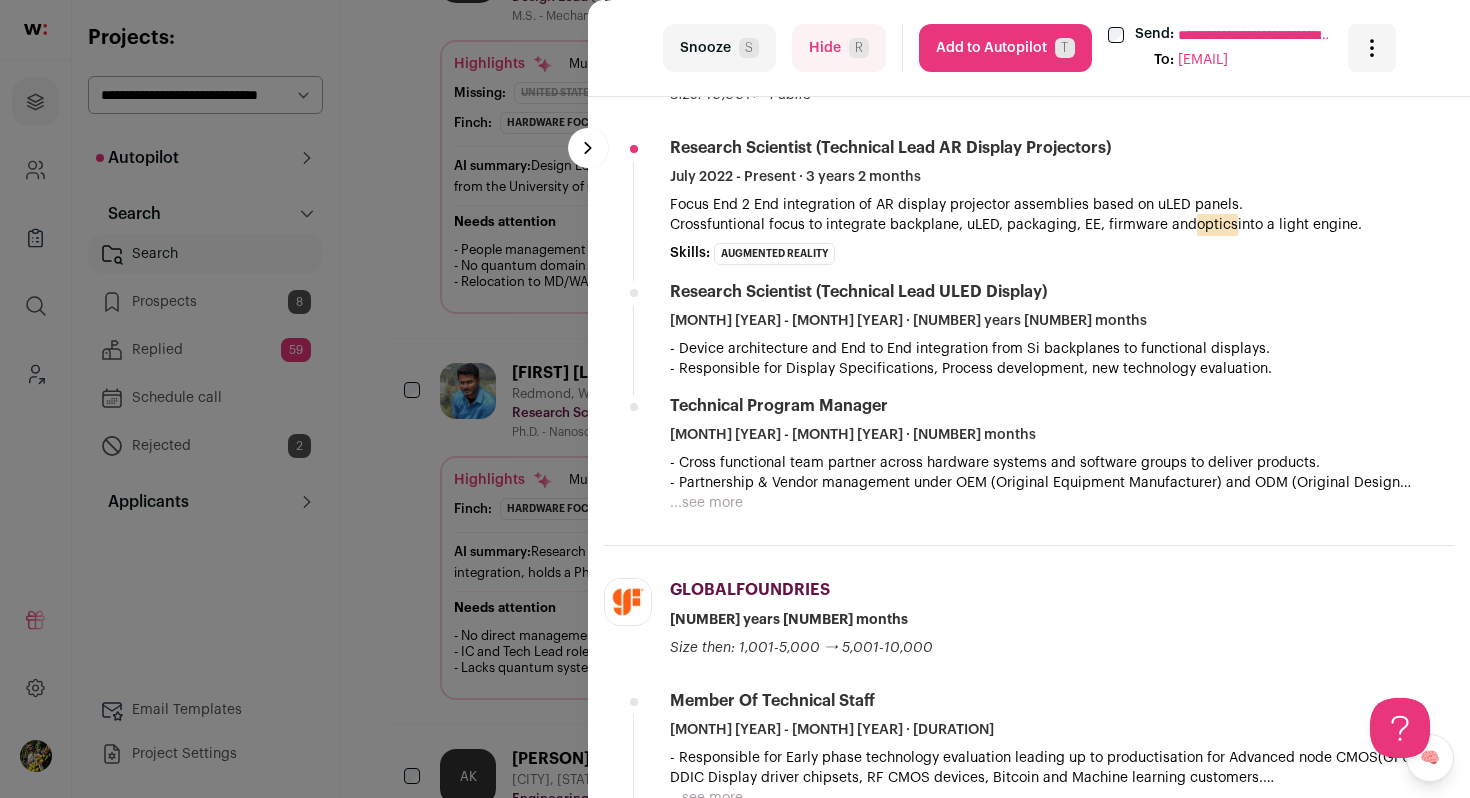 click on "**********" at bounding box center (735, 399) 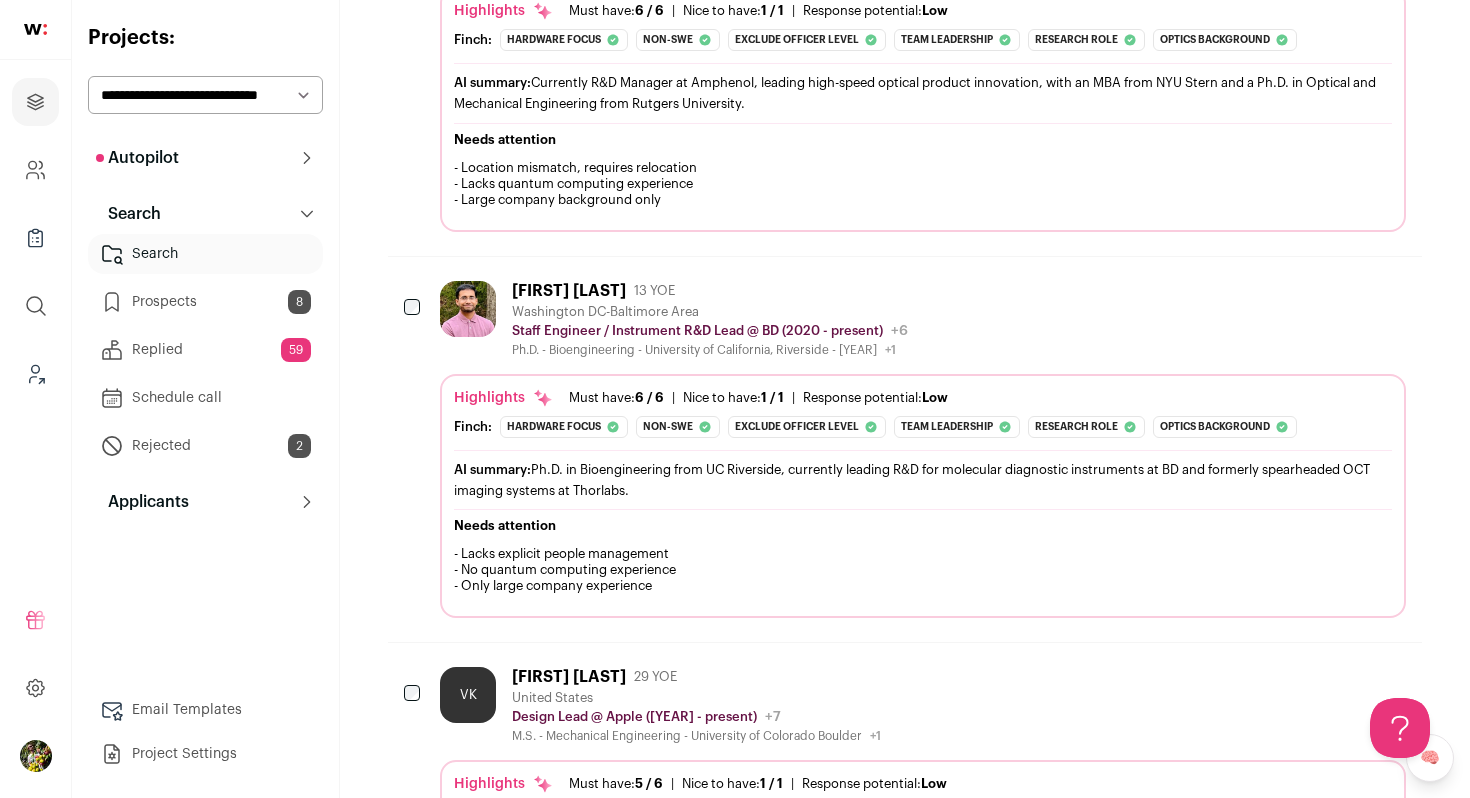 scroll, scrollTop: 918, scrollLeft: 0, axis: vertical 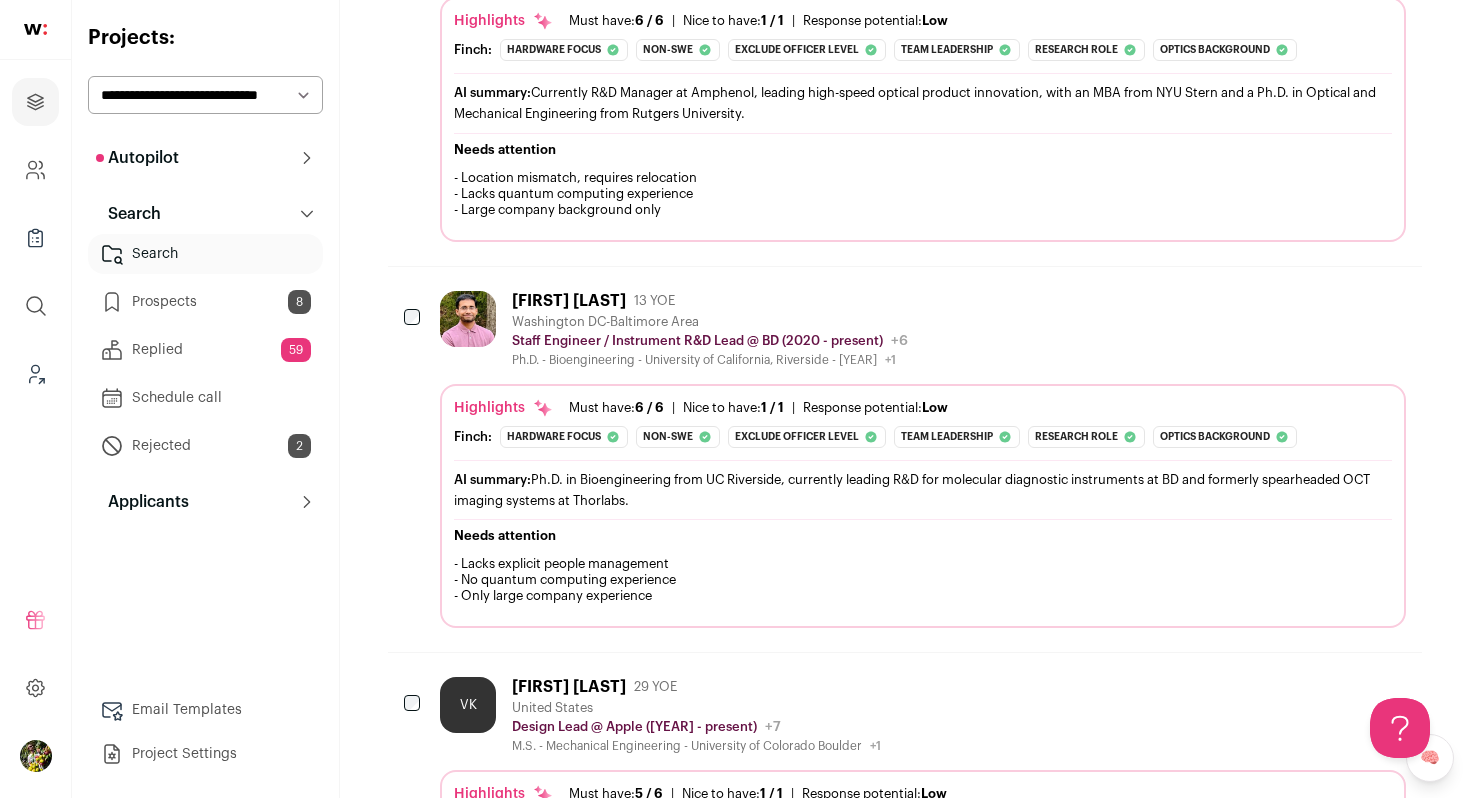 click on "Prospects
8" at bounding box center [205, 302] 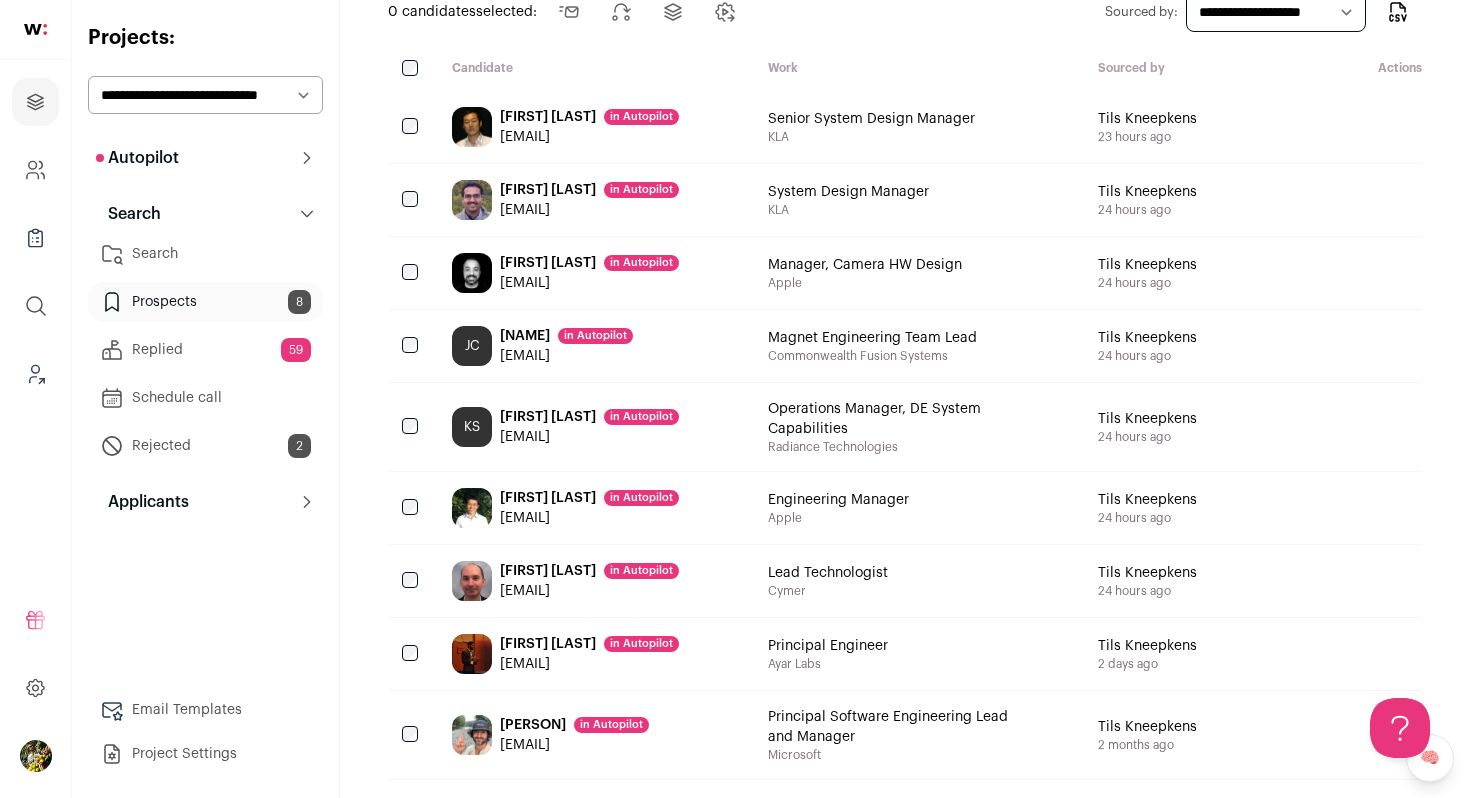scroll, scrollTop: 214, scrollLeft: 0, axis: vertical 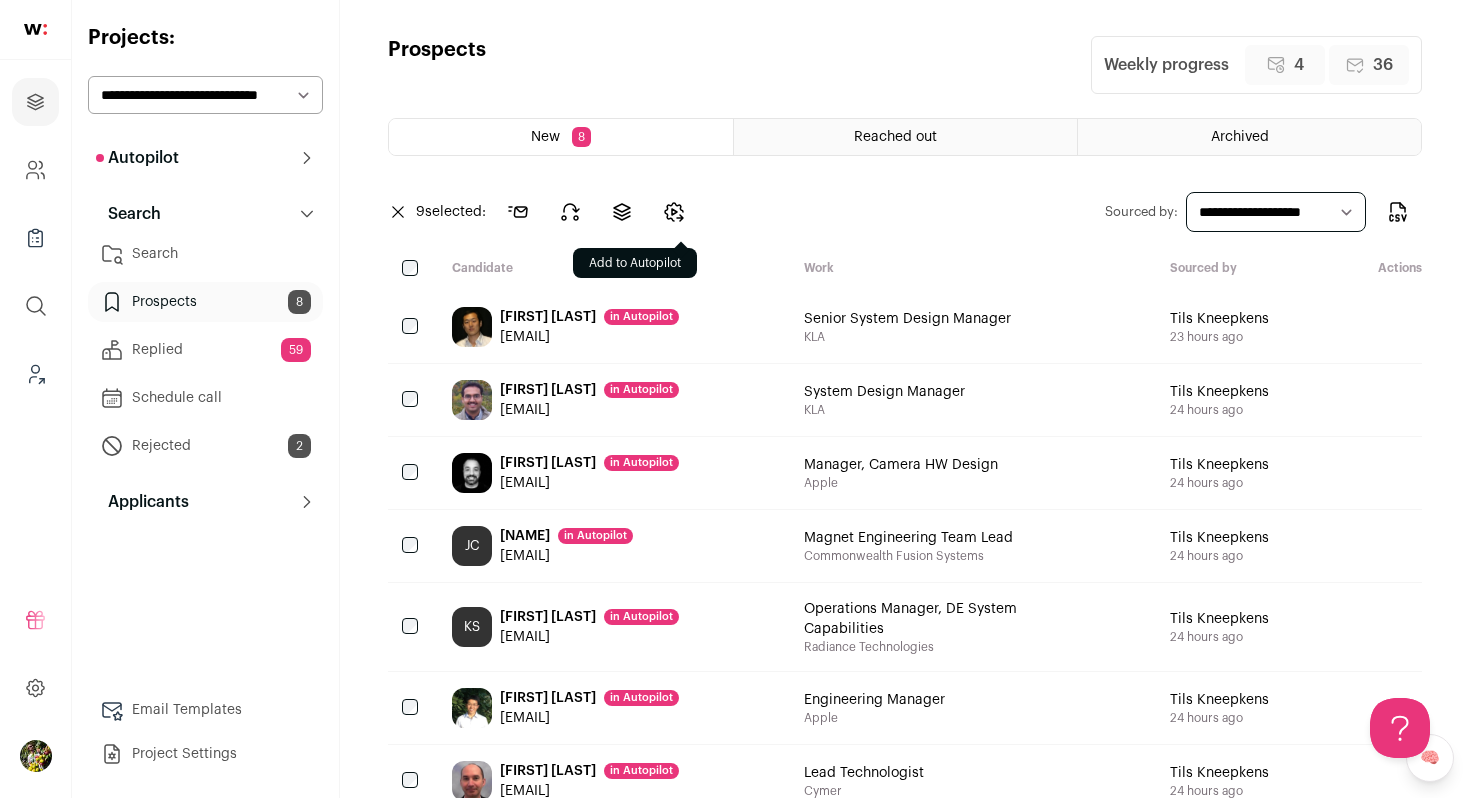 click 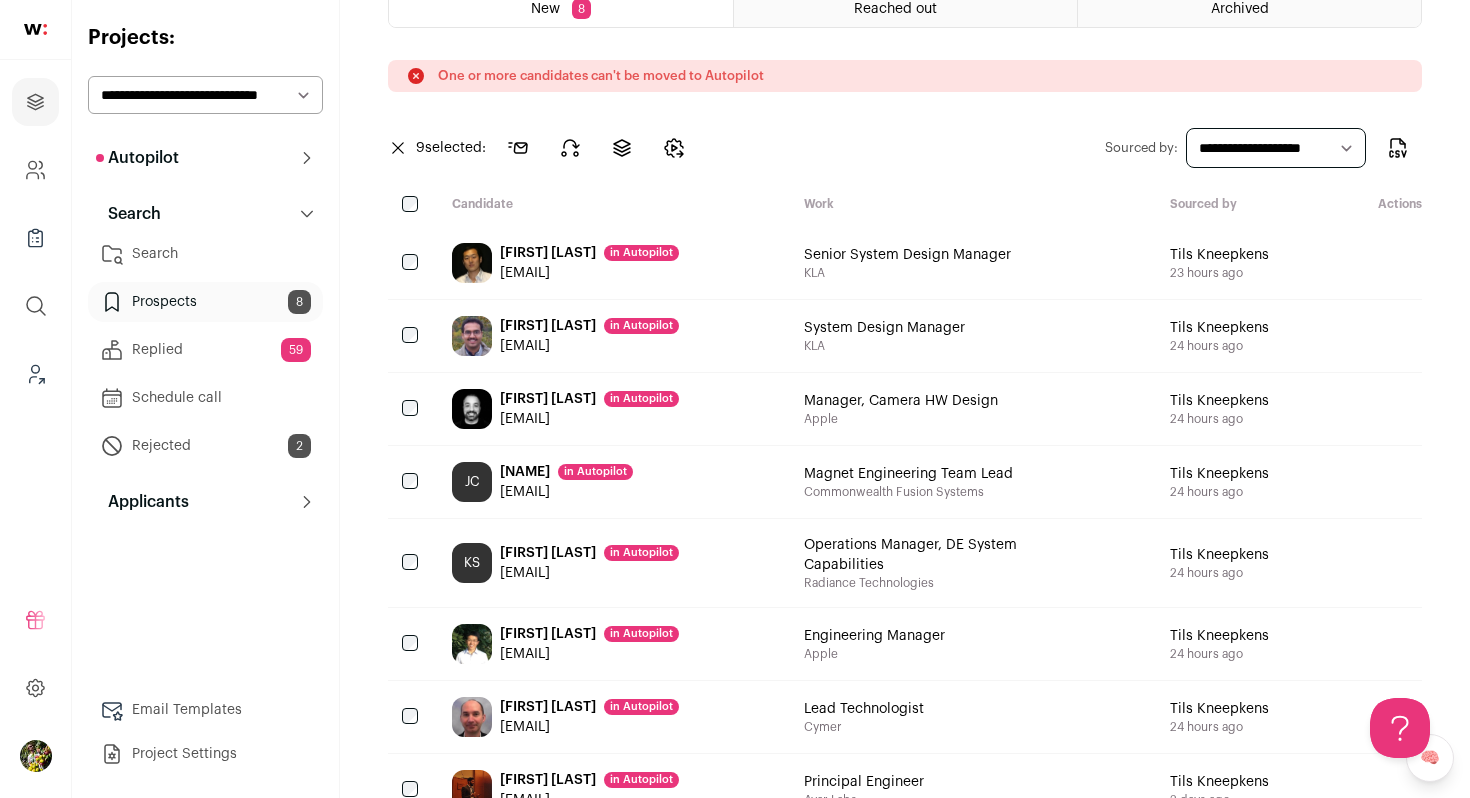 scroll, scrollTop: 179, scrollLeft: 0, axis: vertical 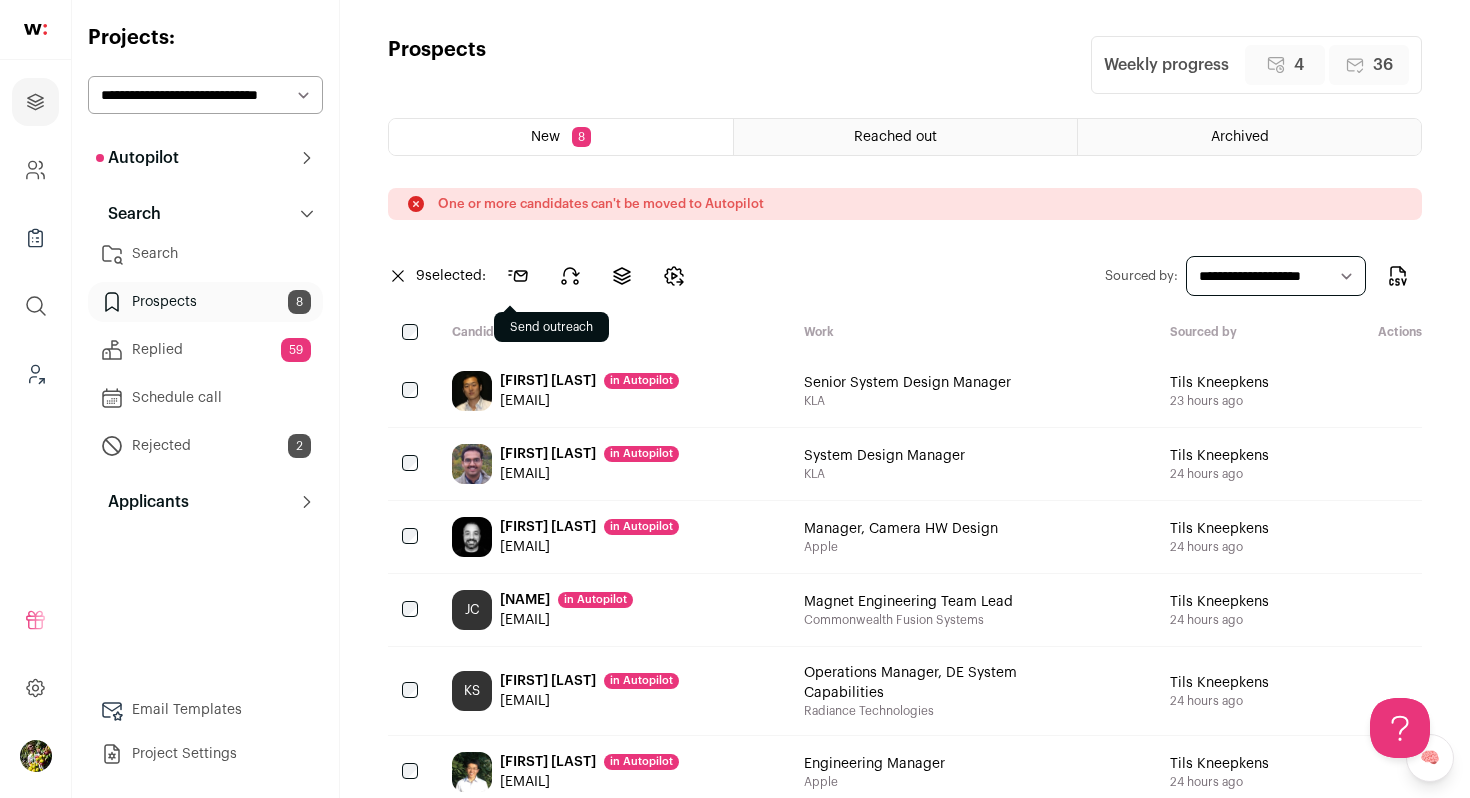 click at bounding box center [518, 276] 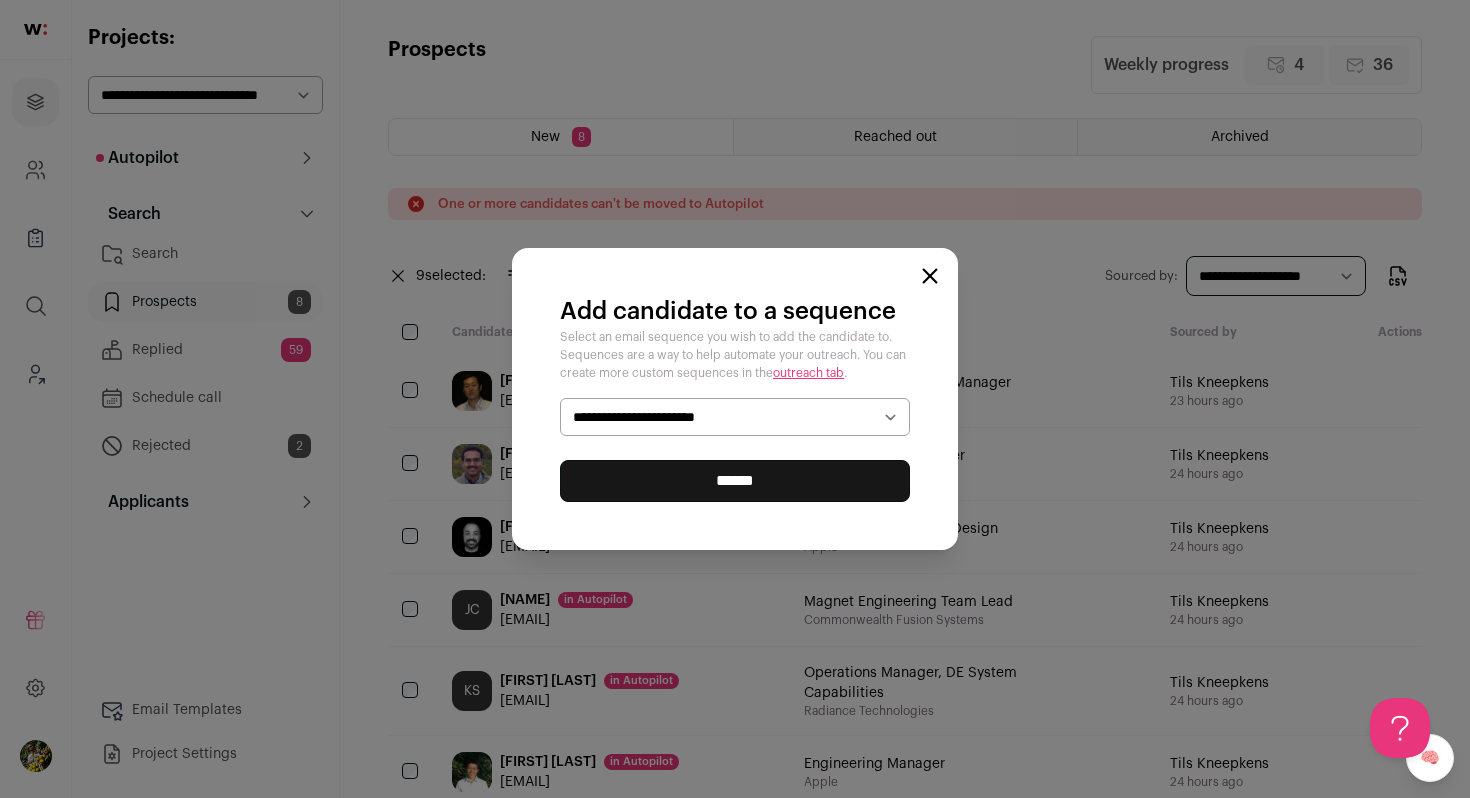 click on "**********" at bounding box center [735, 417] 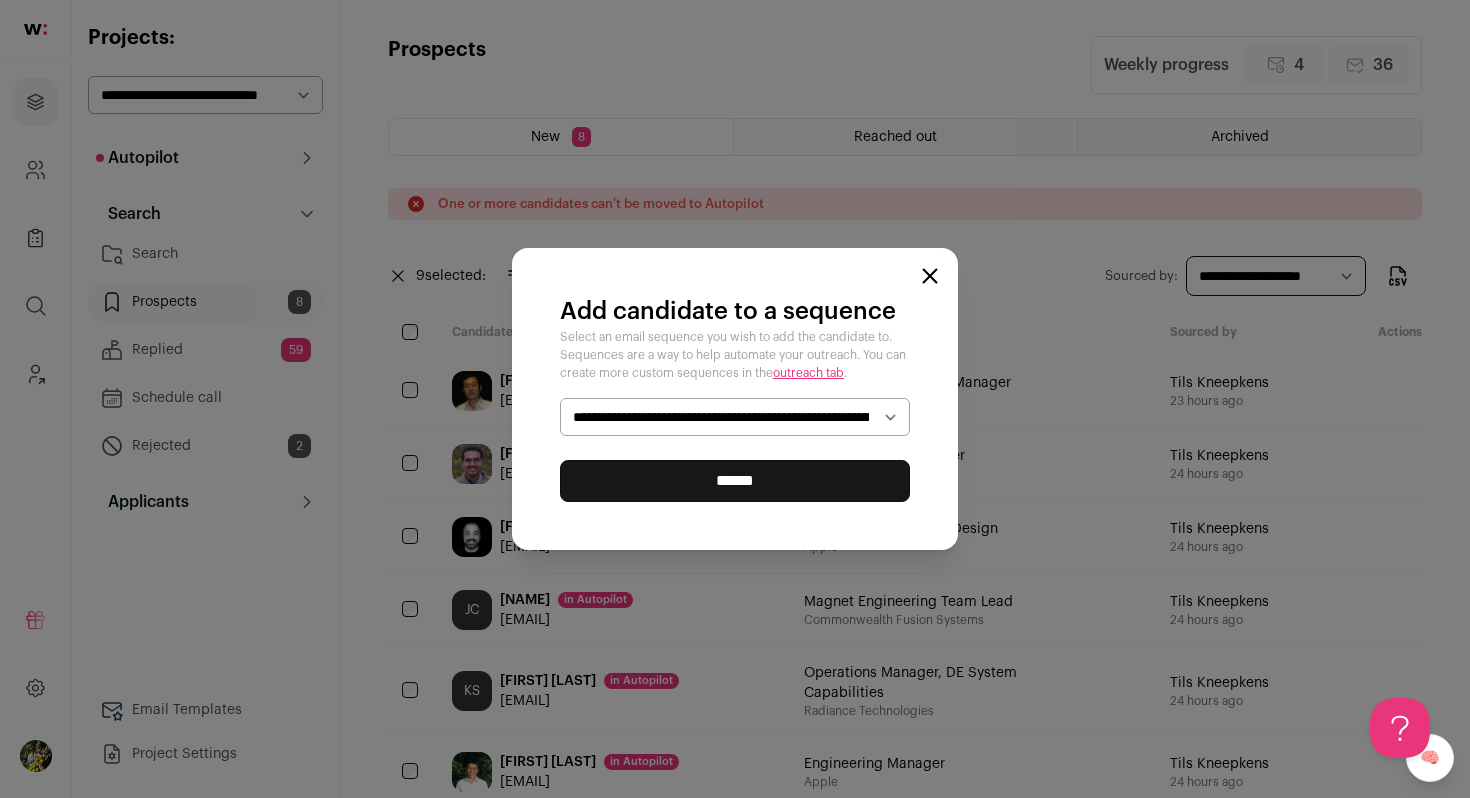 click on "******" at bounding box center [735, 481] 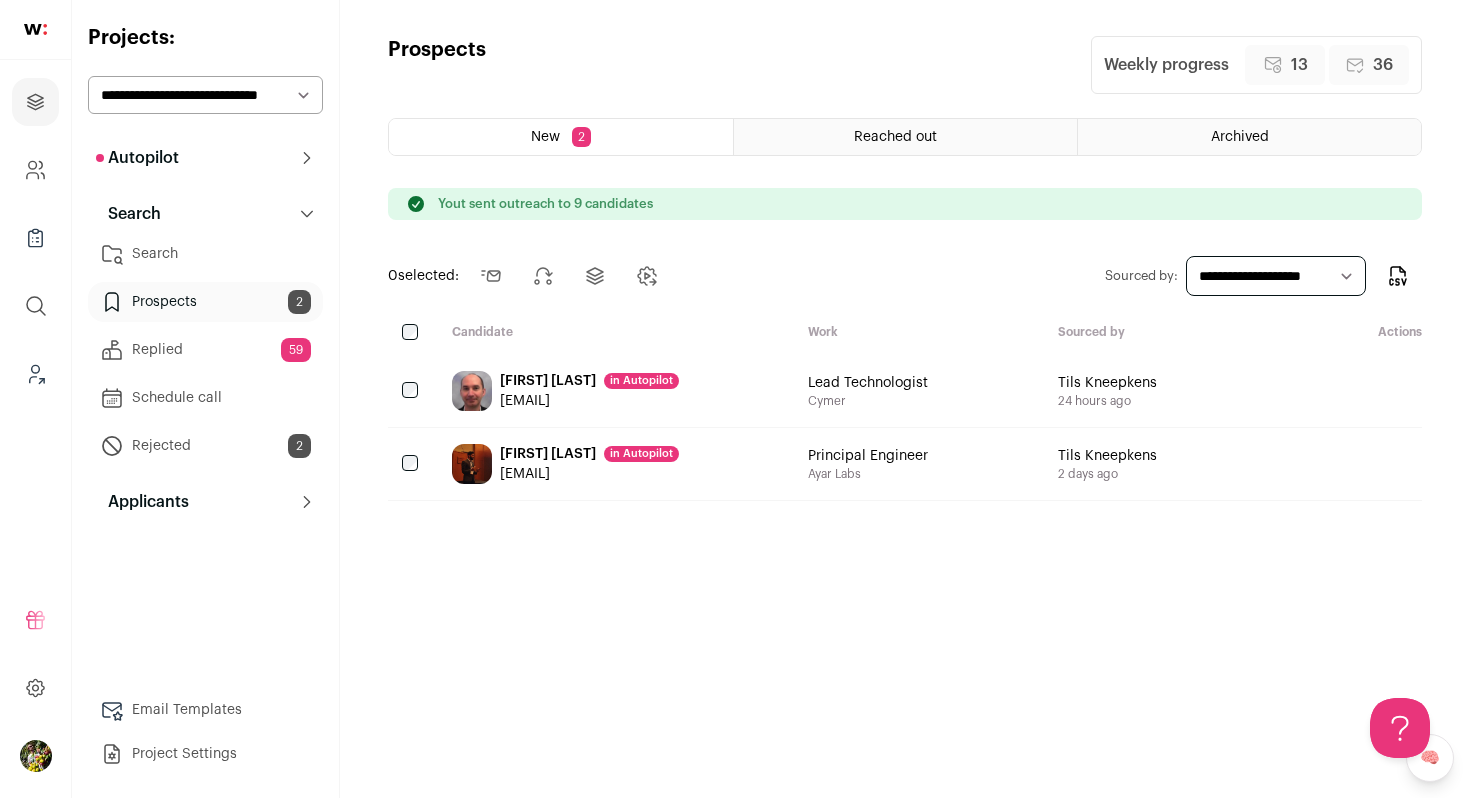 scroll, scrollTop: 0, scrollLeft: 0, axis: both 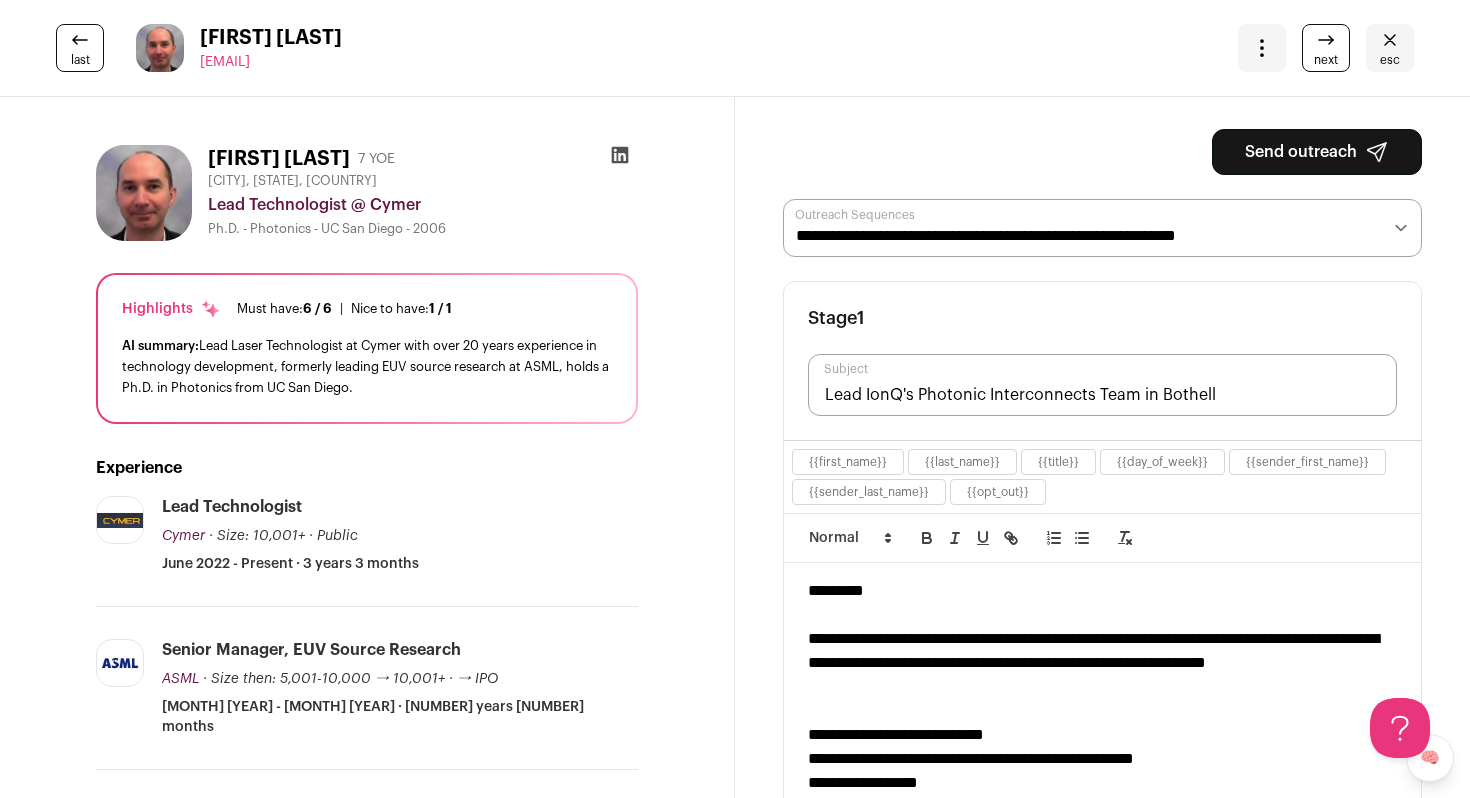 click 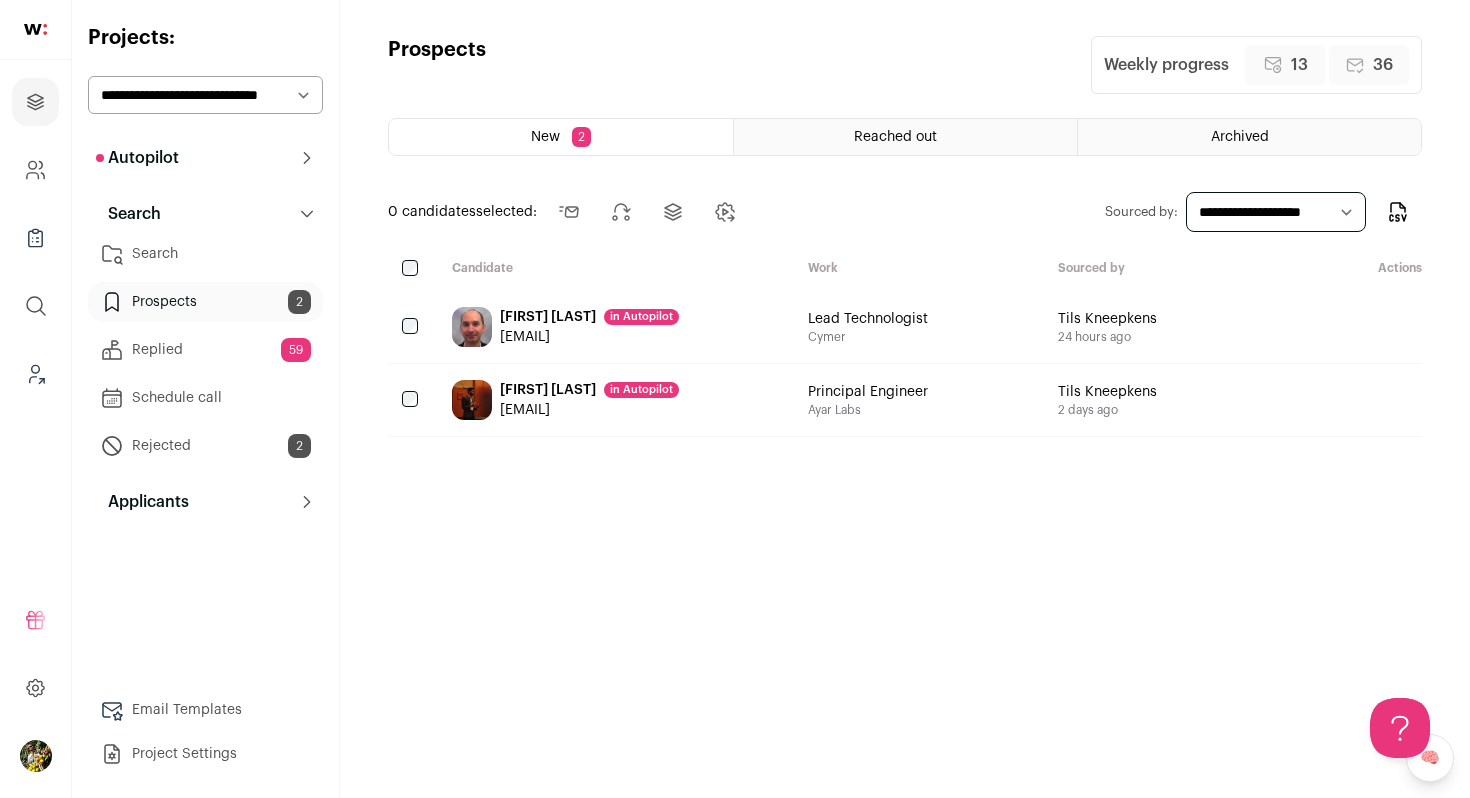 scroll, scrollTop: 0, scrollLeft: 0, axis: both 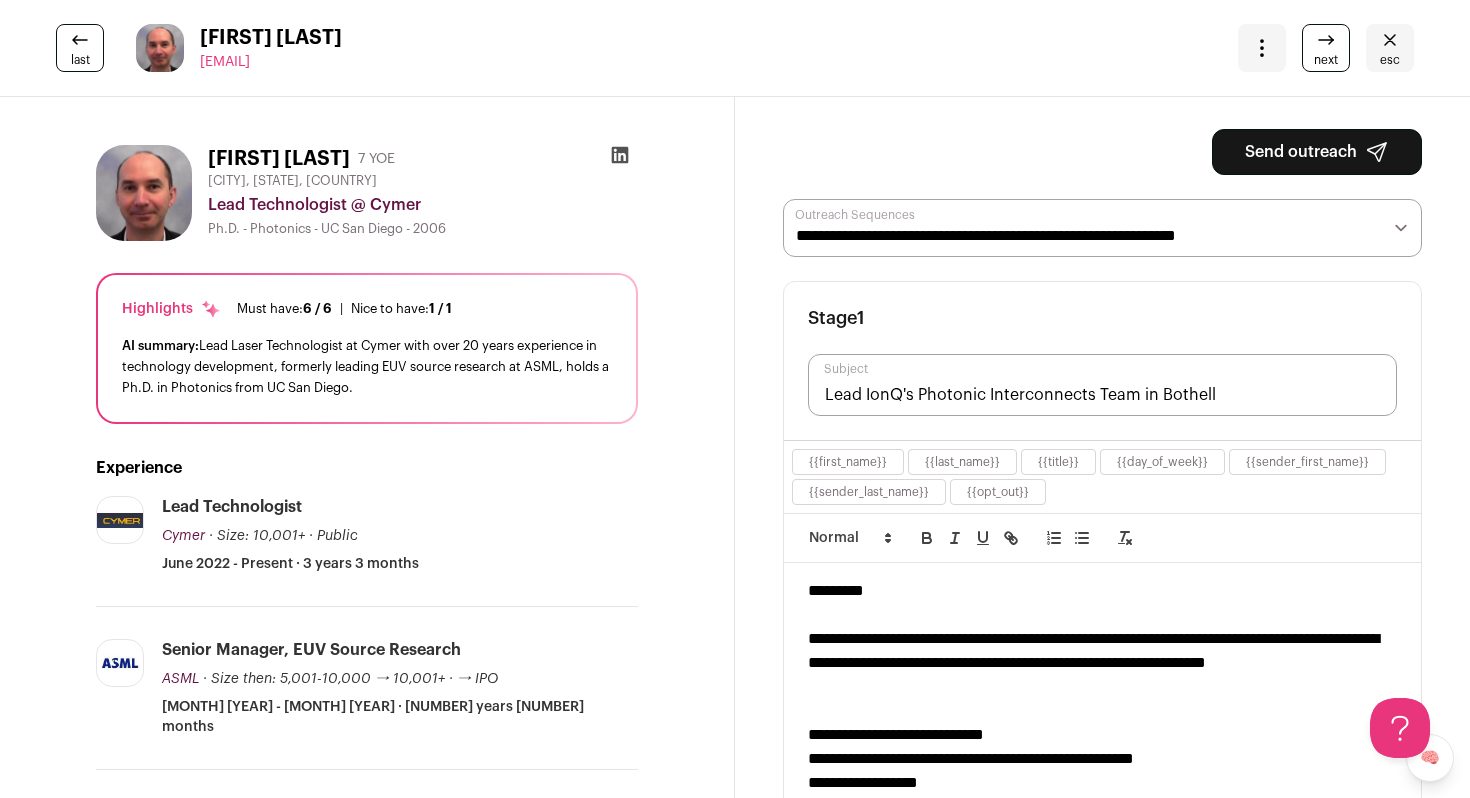 click 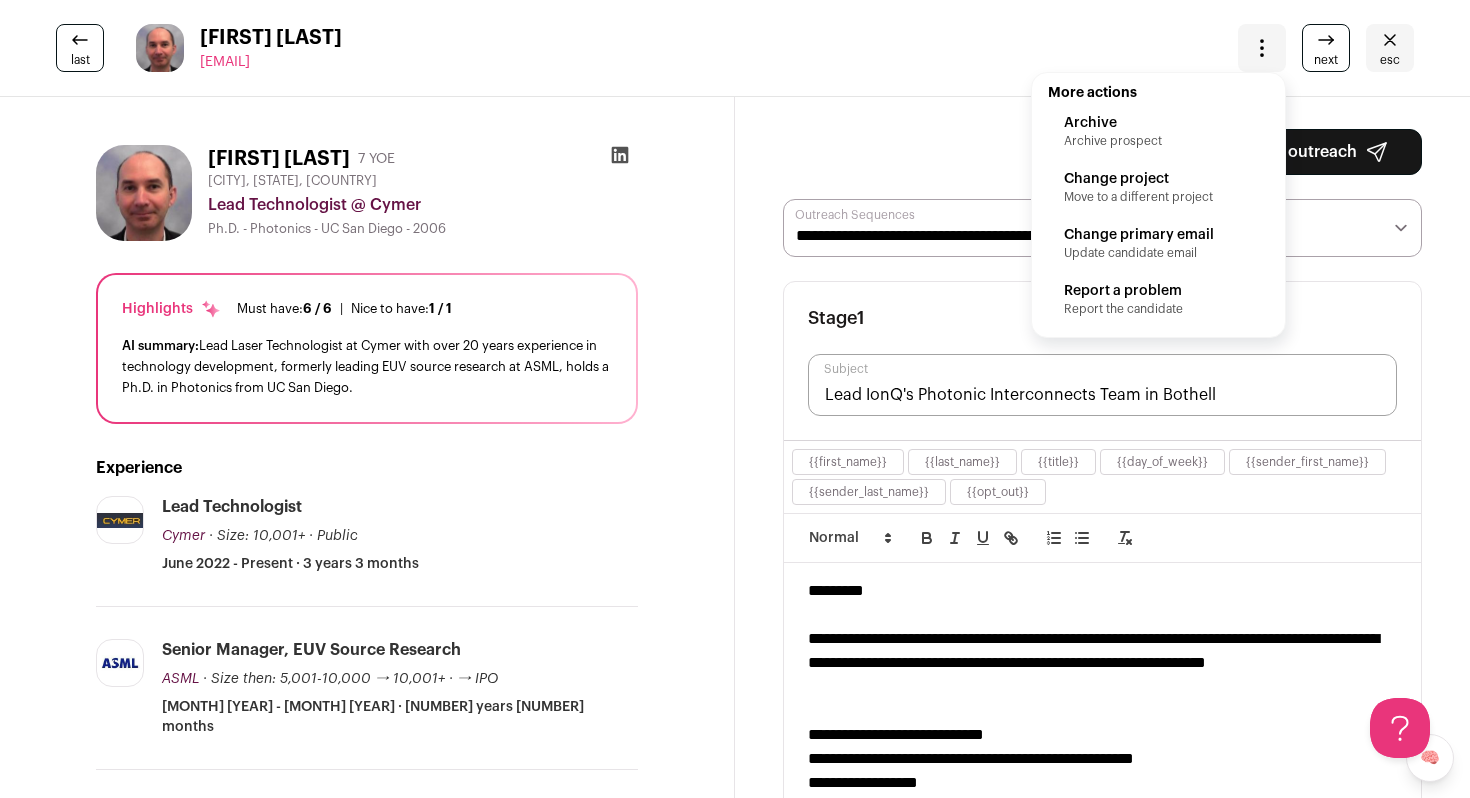 click on "Archive" at bounding box center (1158, 123) 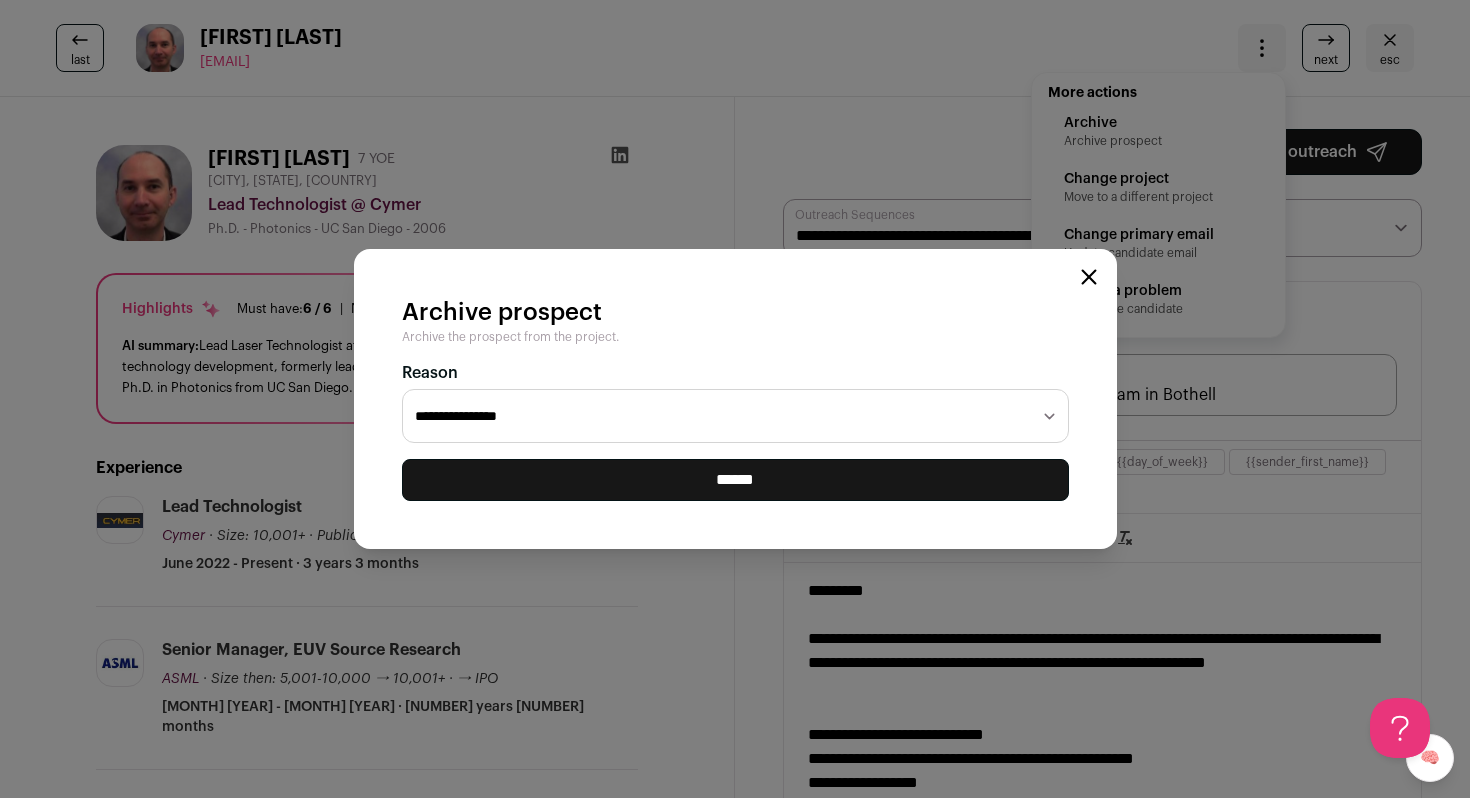 click on "**********" at bounding box center (735, 399) 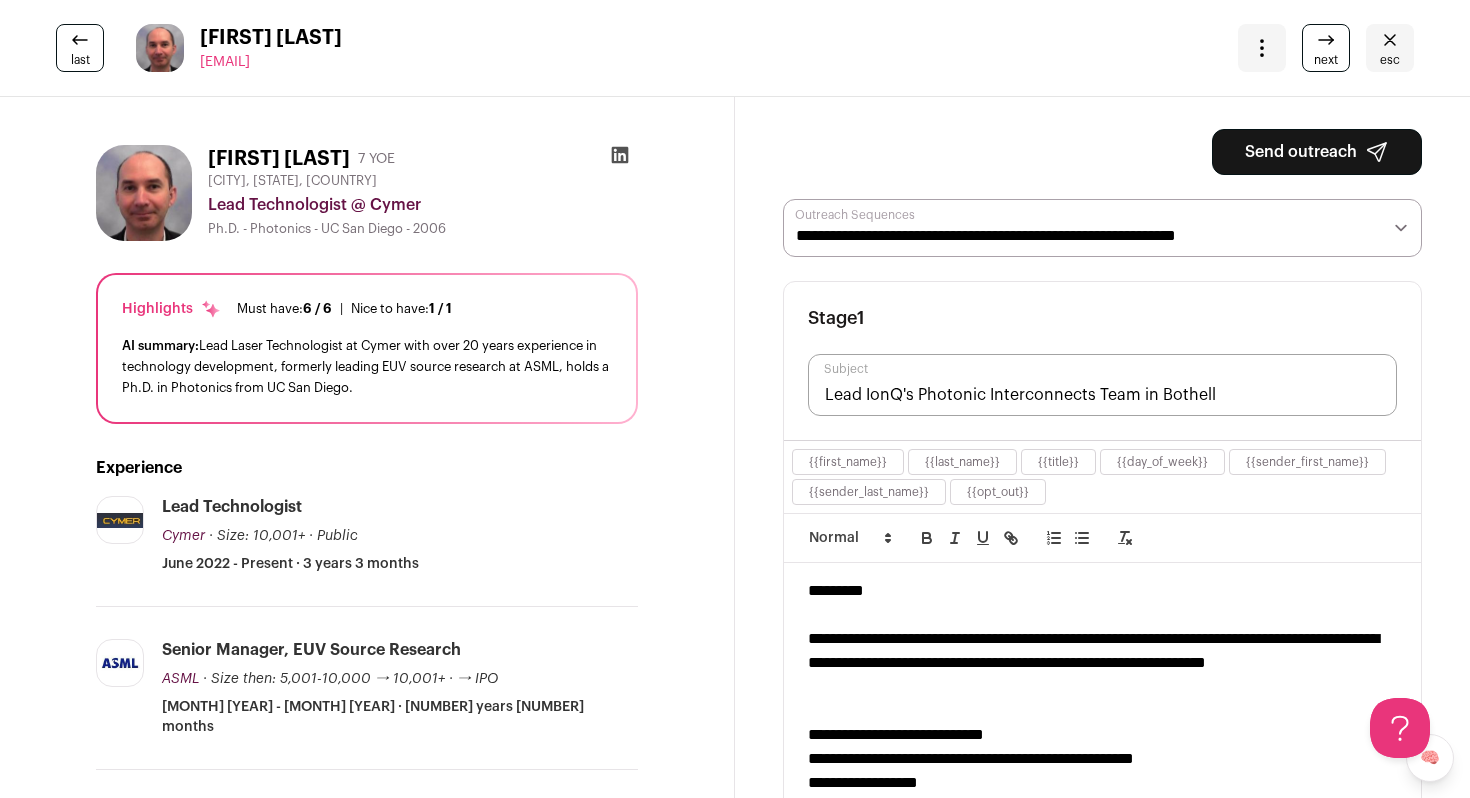 click on "esc" at bounding box center [1390, 48] 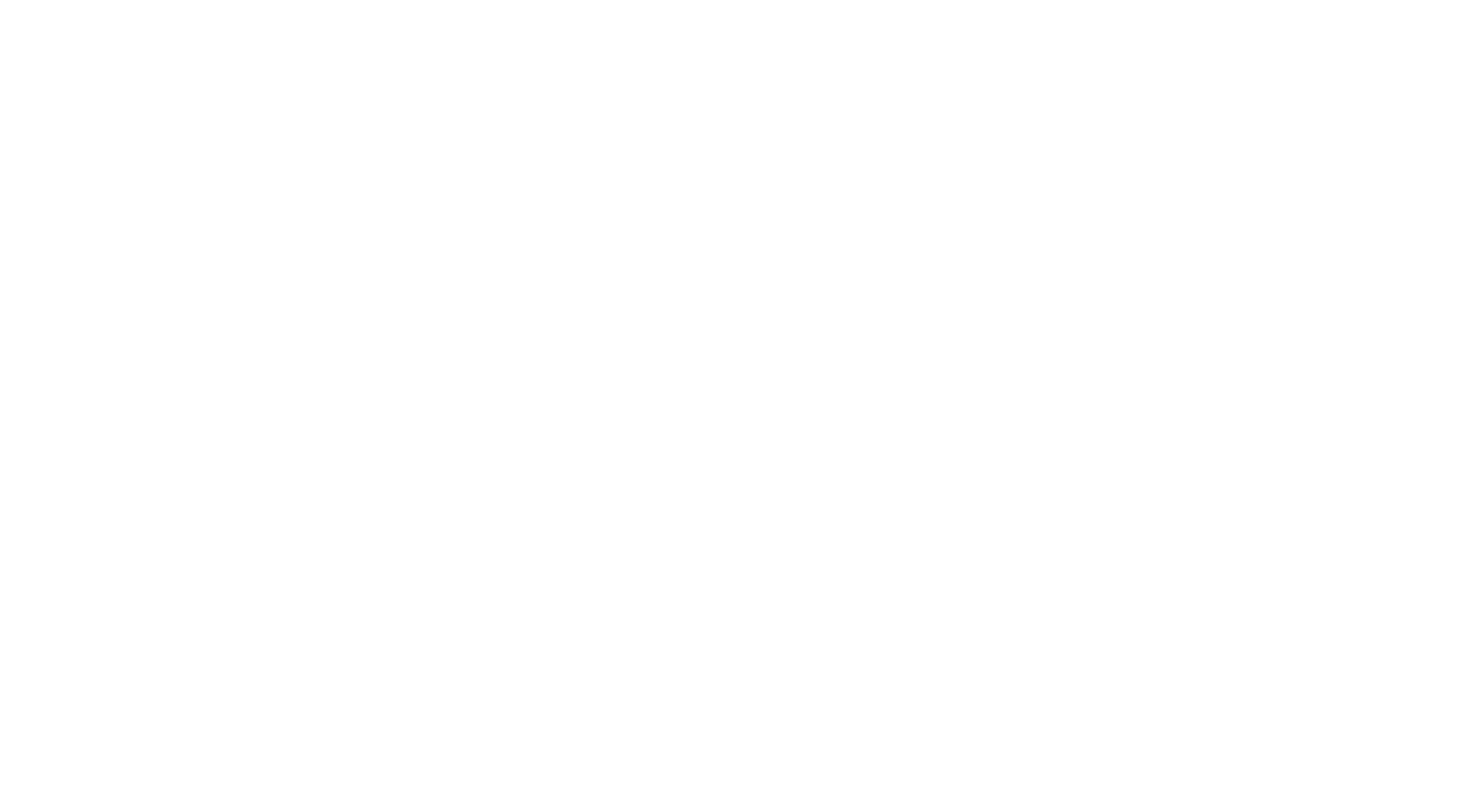 scroll, scrollTop: 0, scrollLeft: 0, axis: both 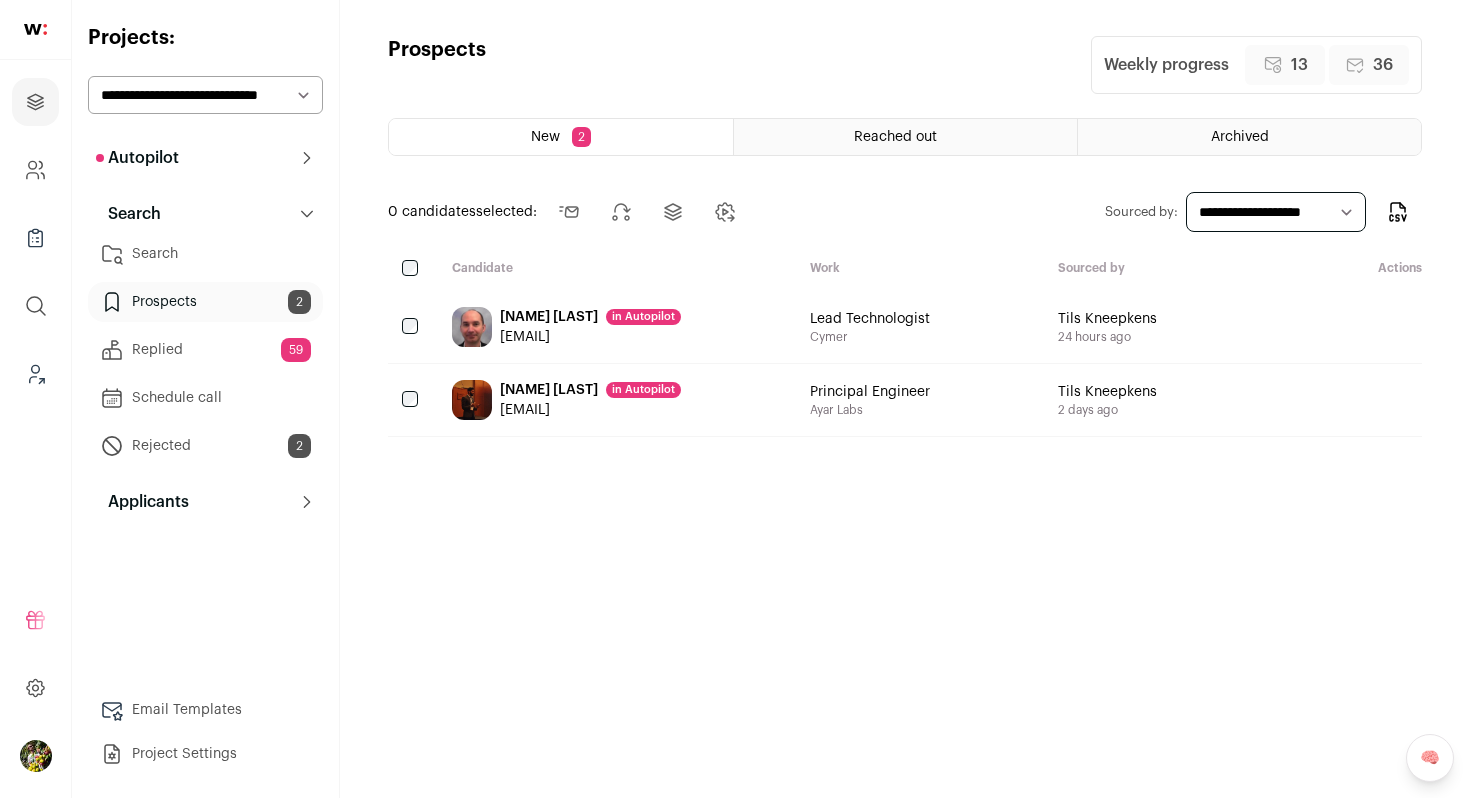 click on "in Autopilot" at bounding box center (643, 390) 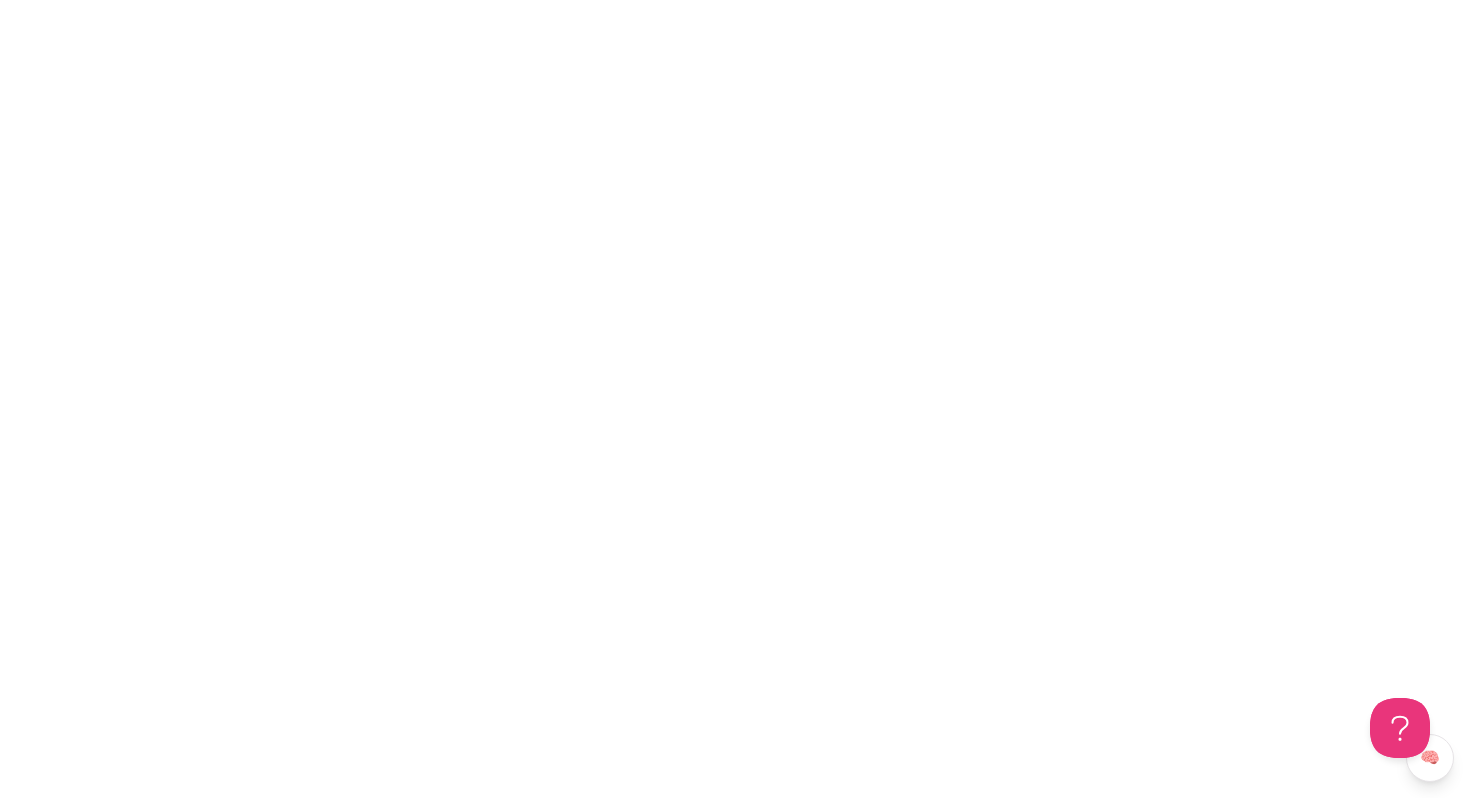 scroll, scrollTop: 0, scrollLeft: 0, axis: both 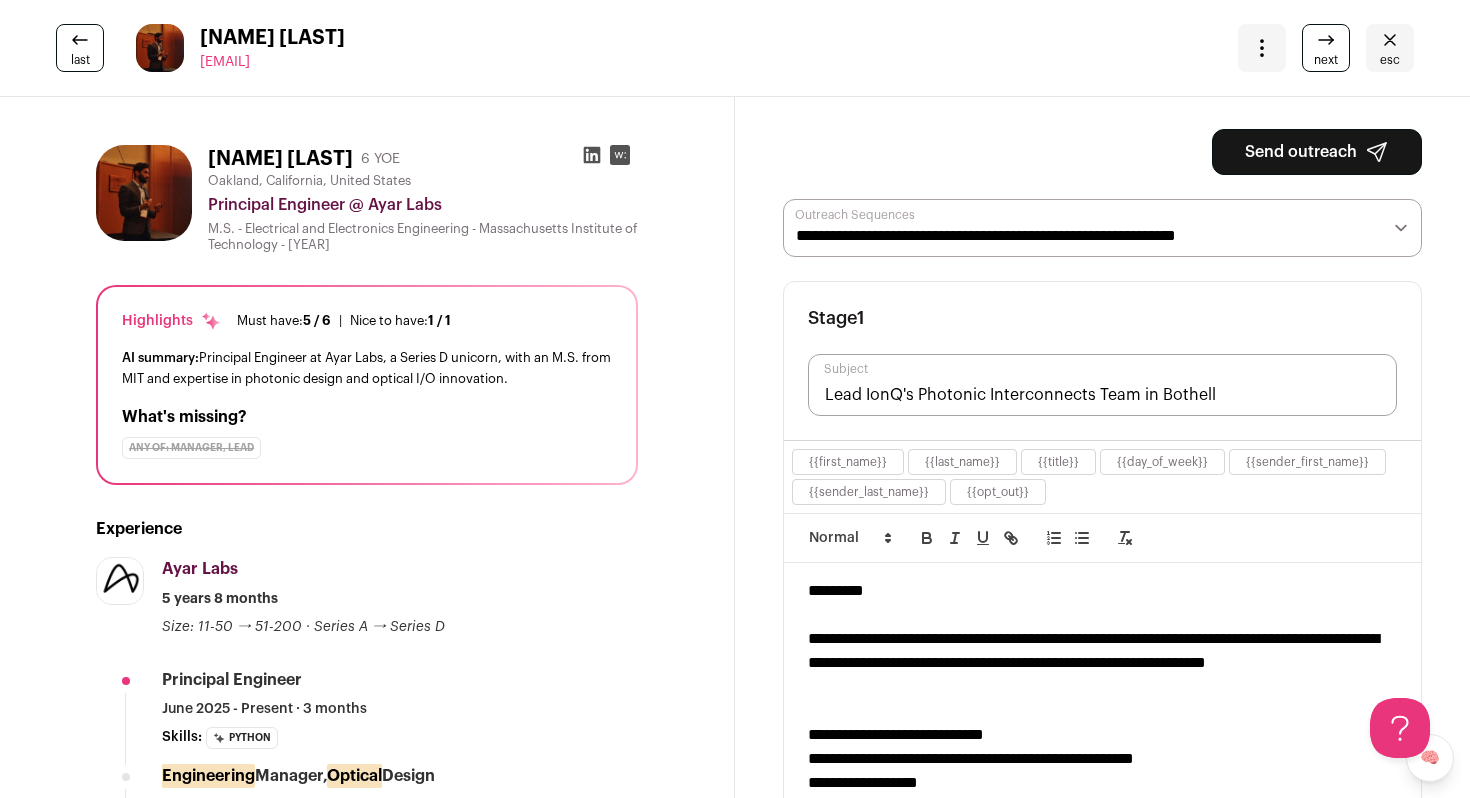 click 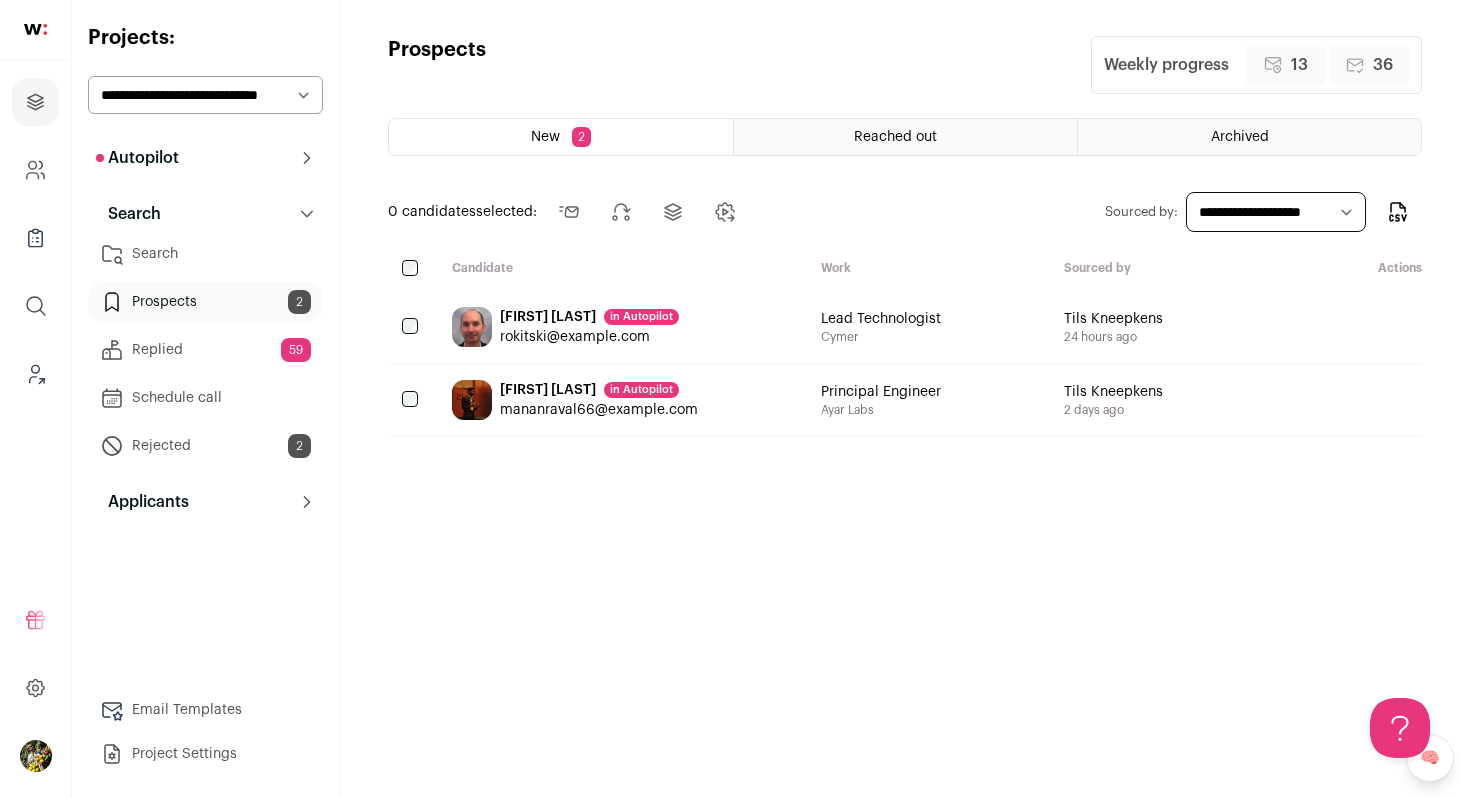 scroll, scrollTop: 0, scrollLeft: 0, axis: both 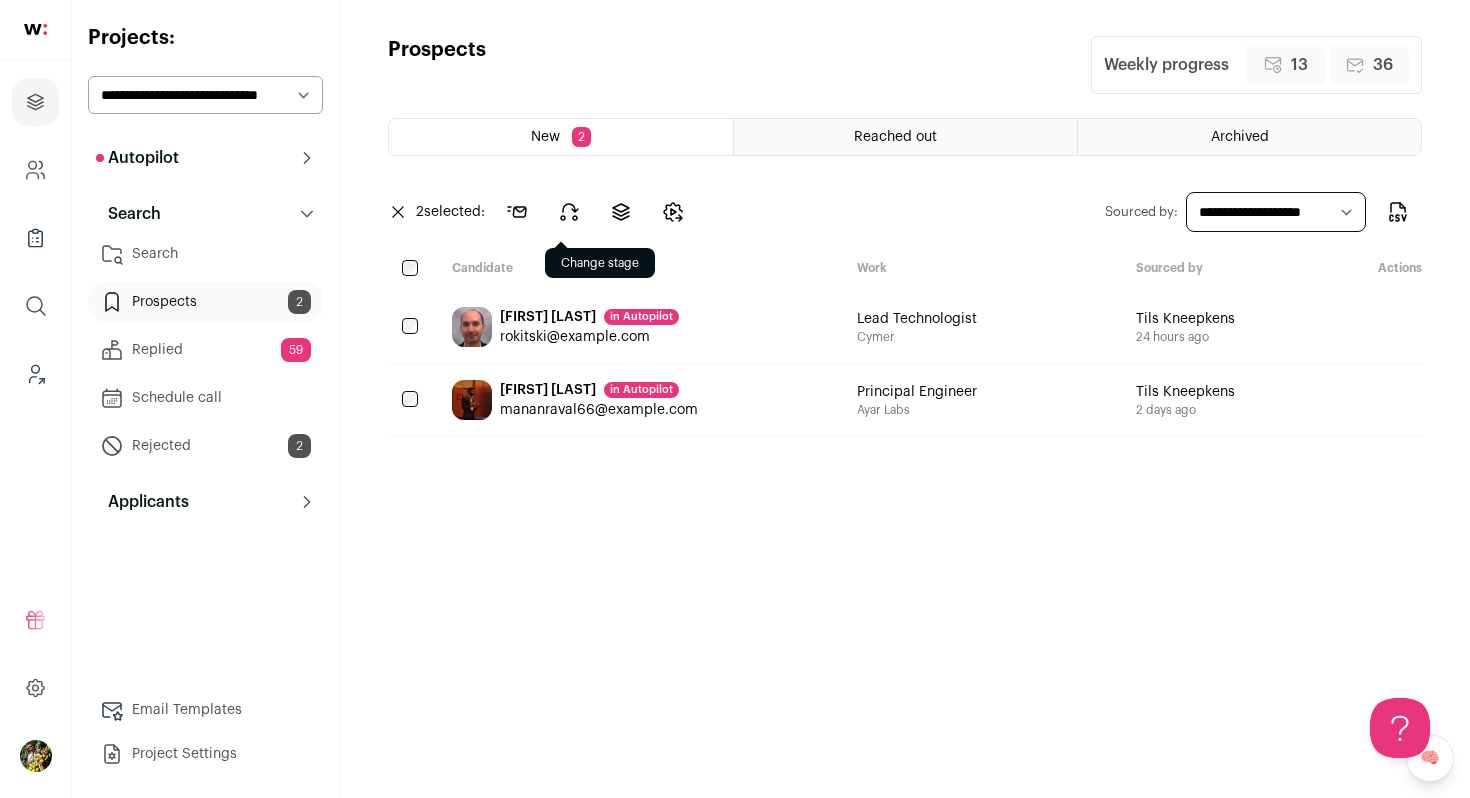 click 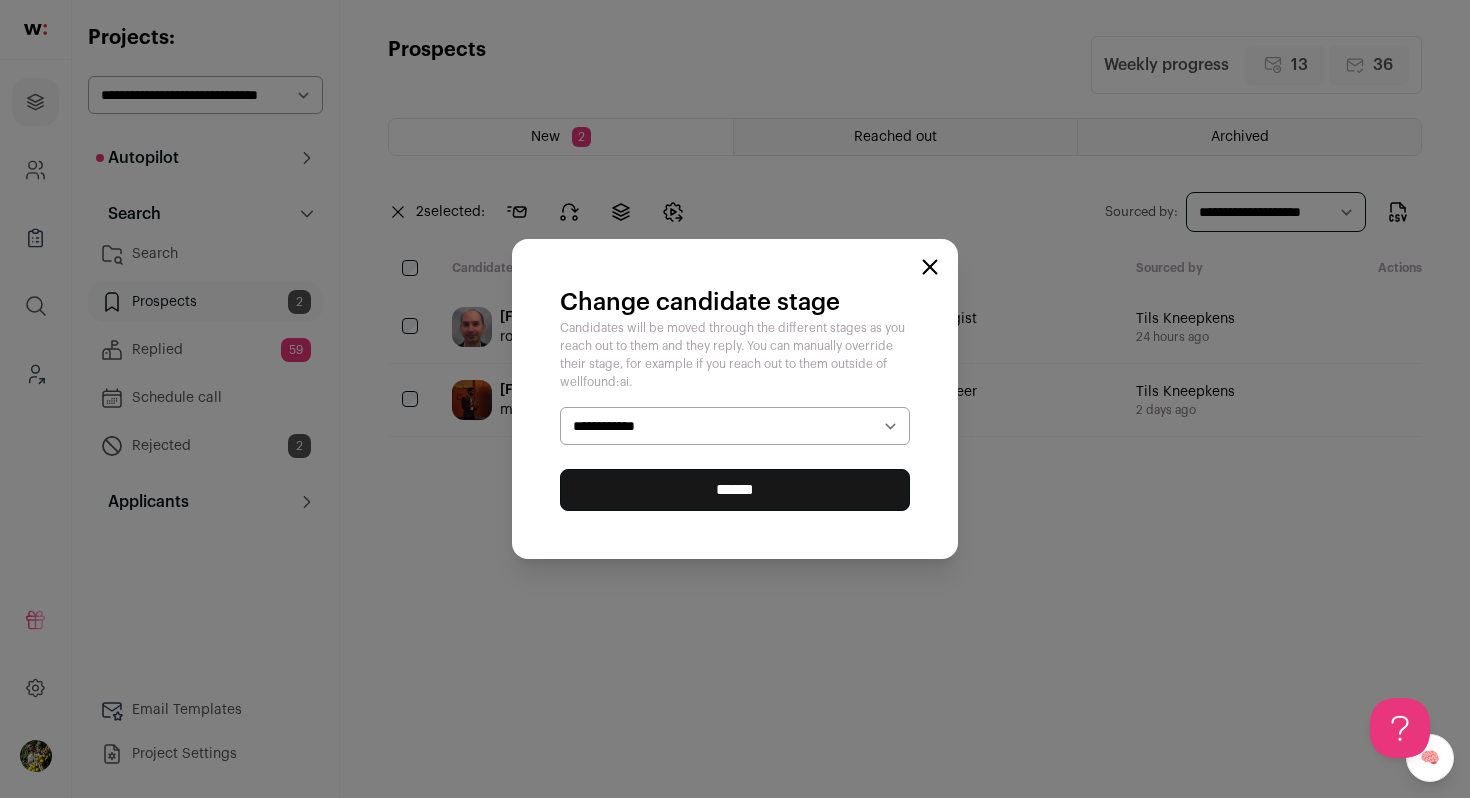 click on "**********" at bounding box center [735, 426] 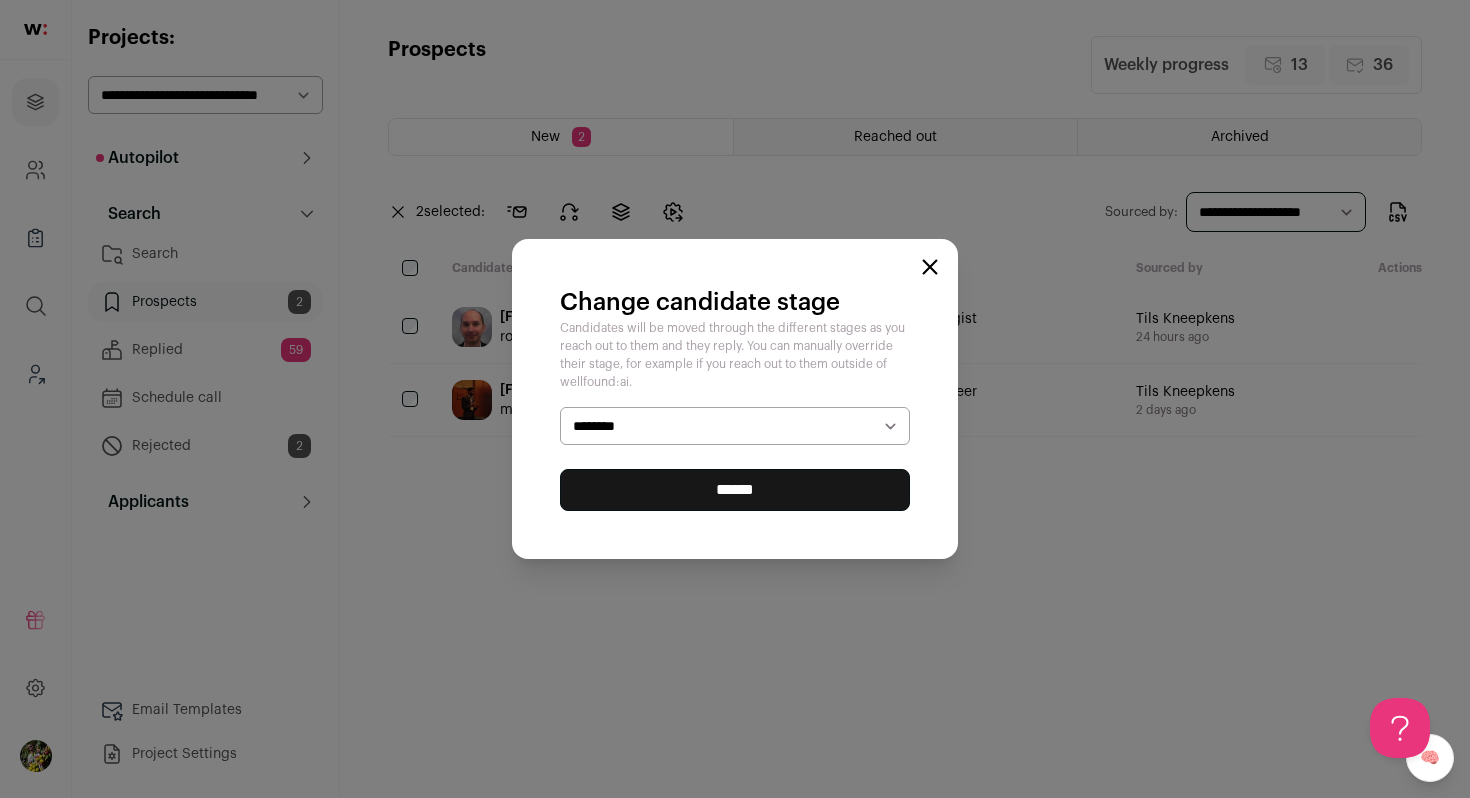 click on "******" at bounding box center [735, 490] 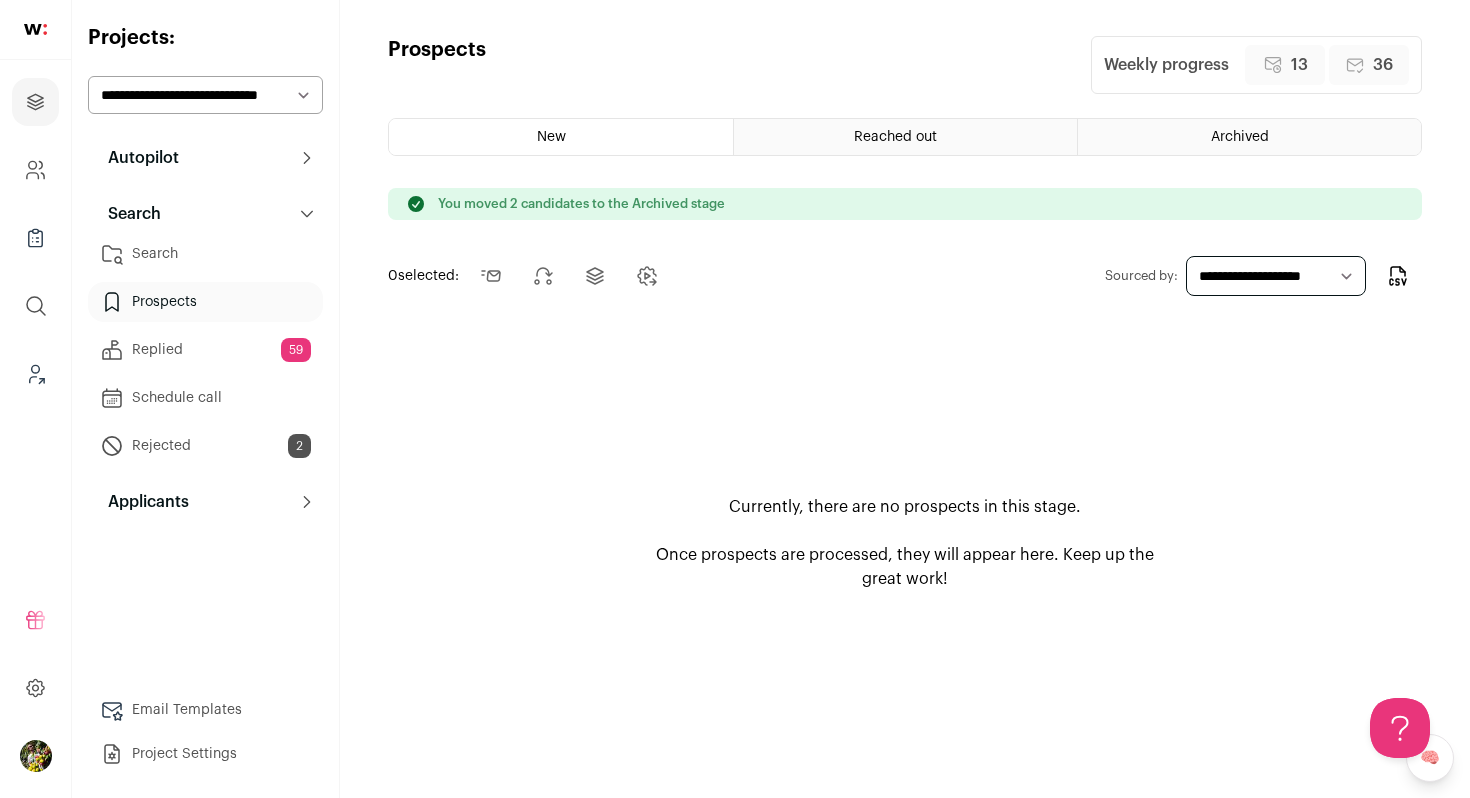 scroll, scrollTop: 0, scrollLeft: 0, axis: both 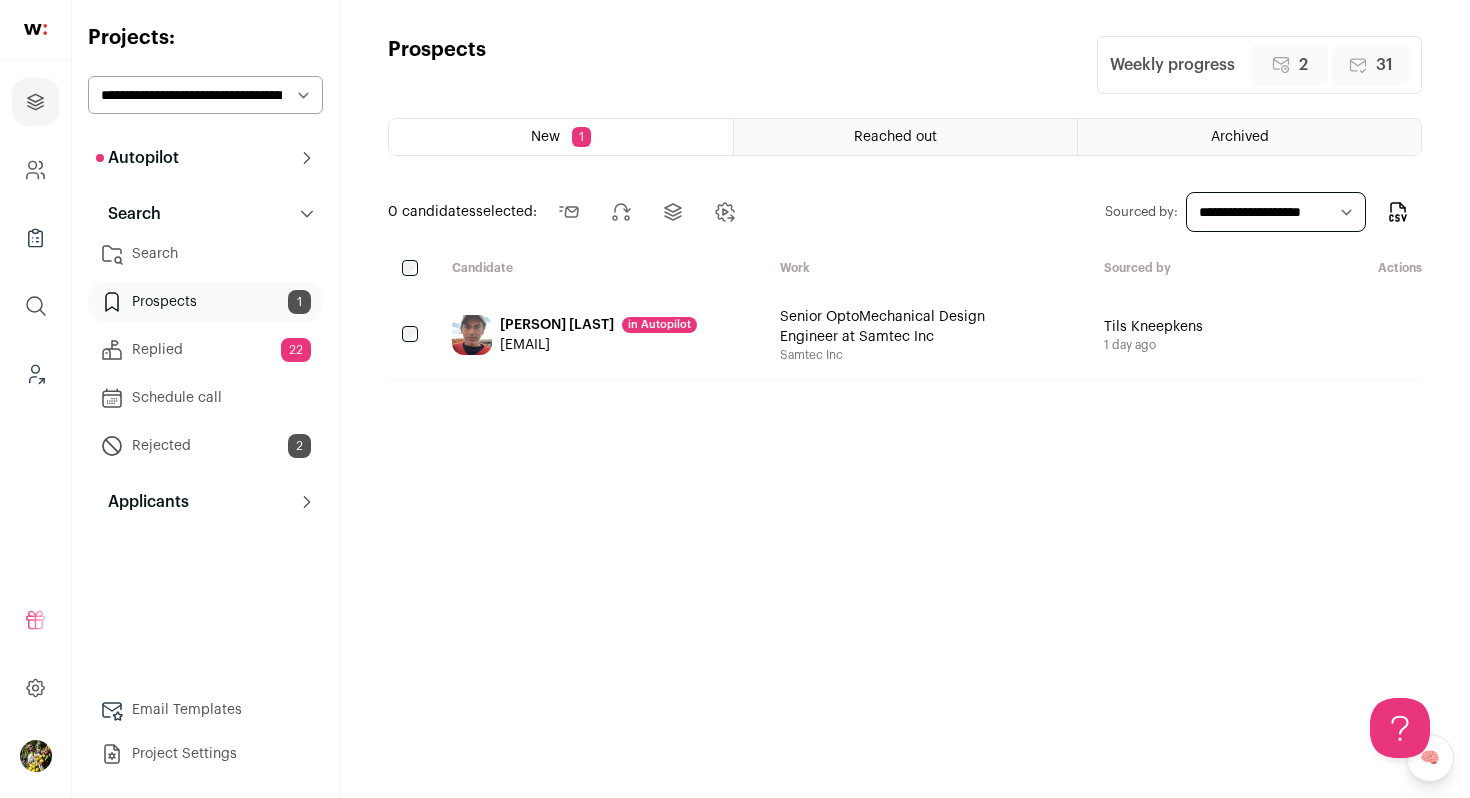 click at bounding box center [472, 335] 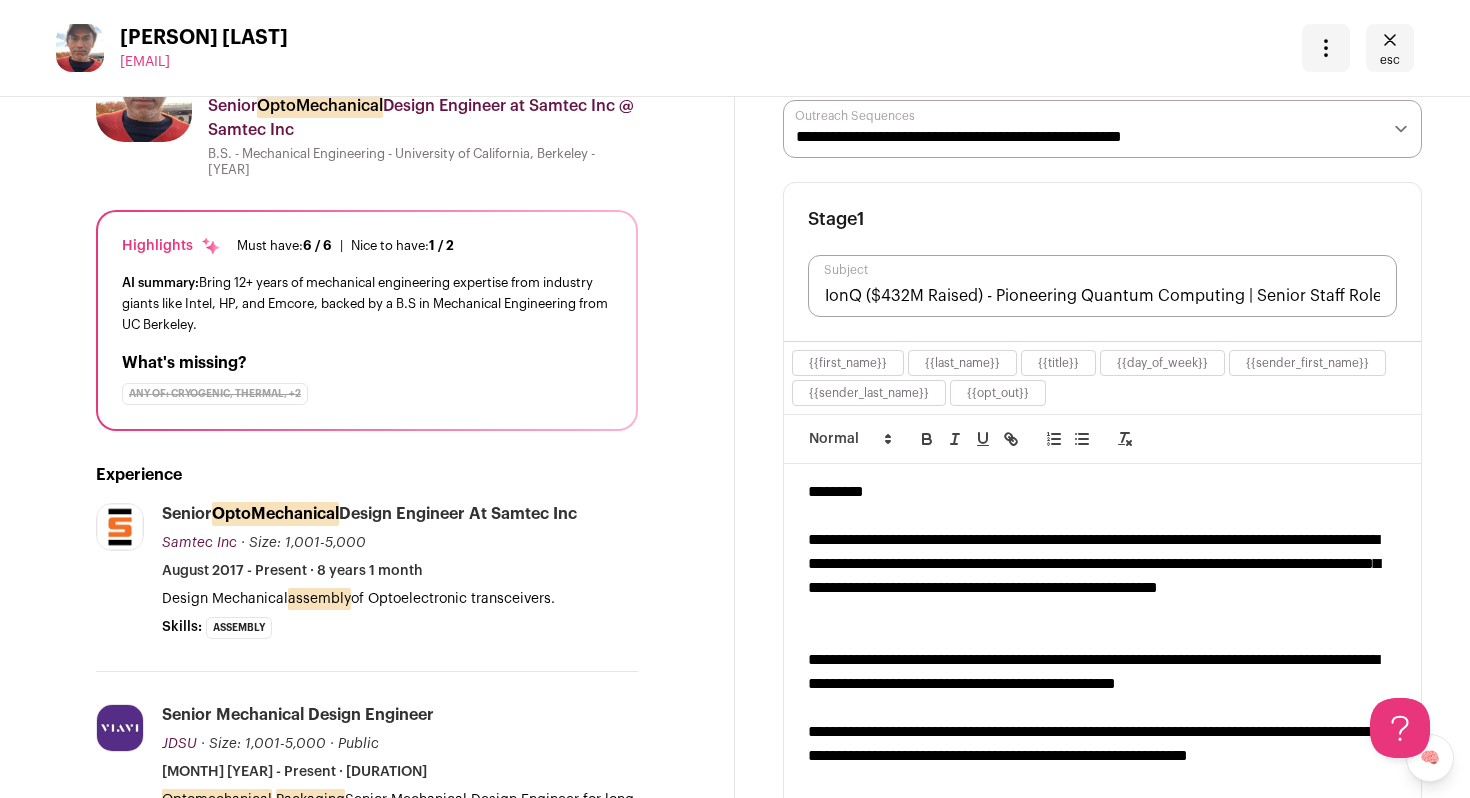 scroll, scrollTop: 0, scrollLeft: 0, axis: both 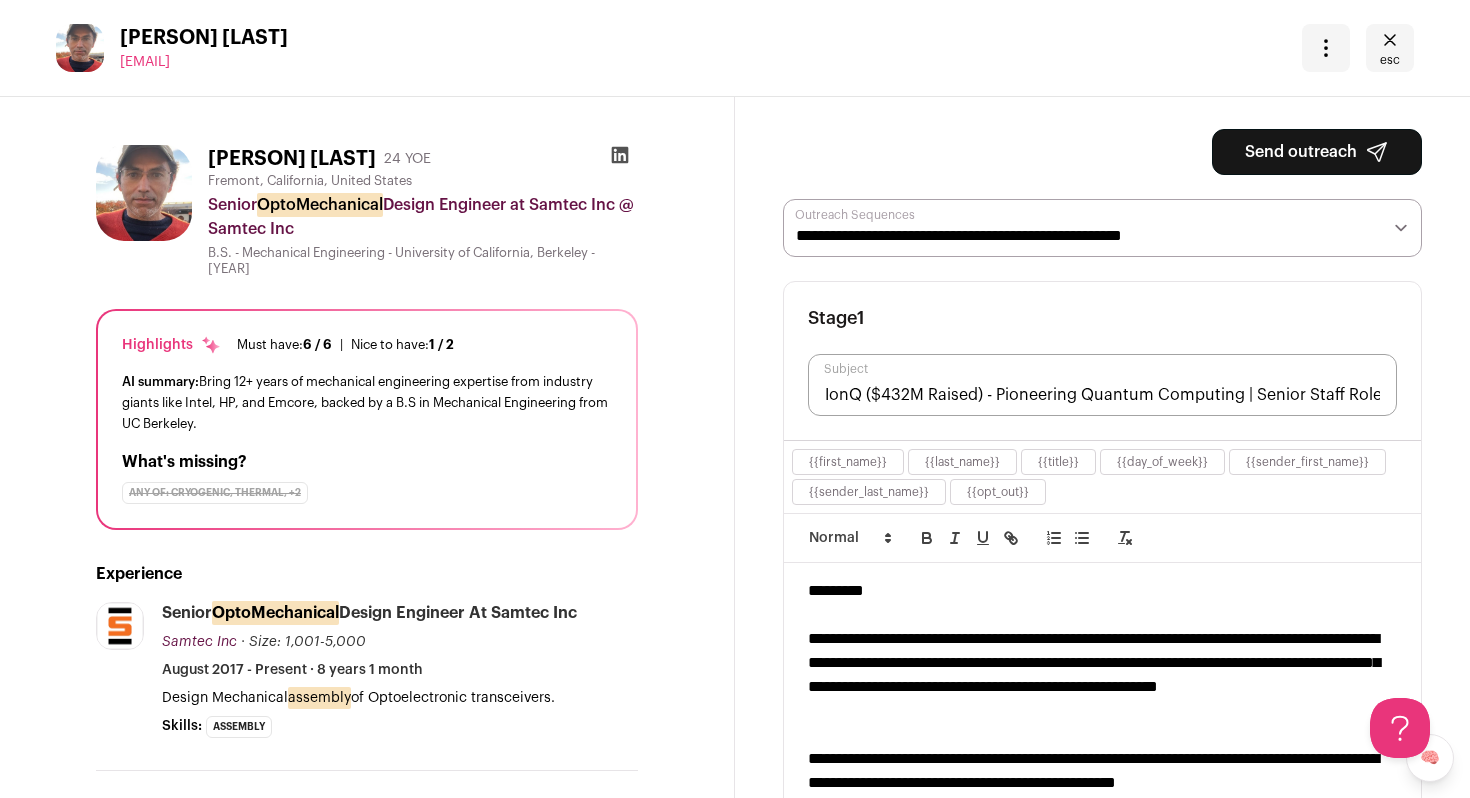 click on "Send outreach" at bounding box center [1317, 152] 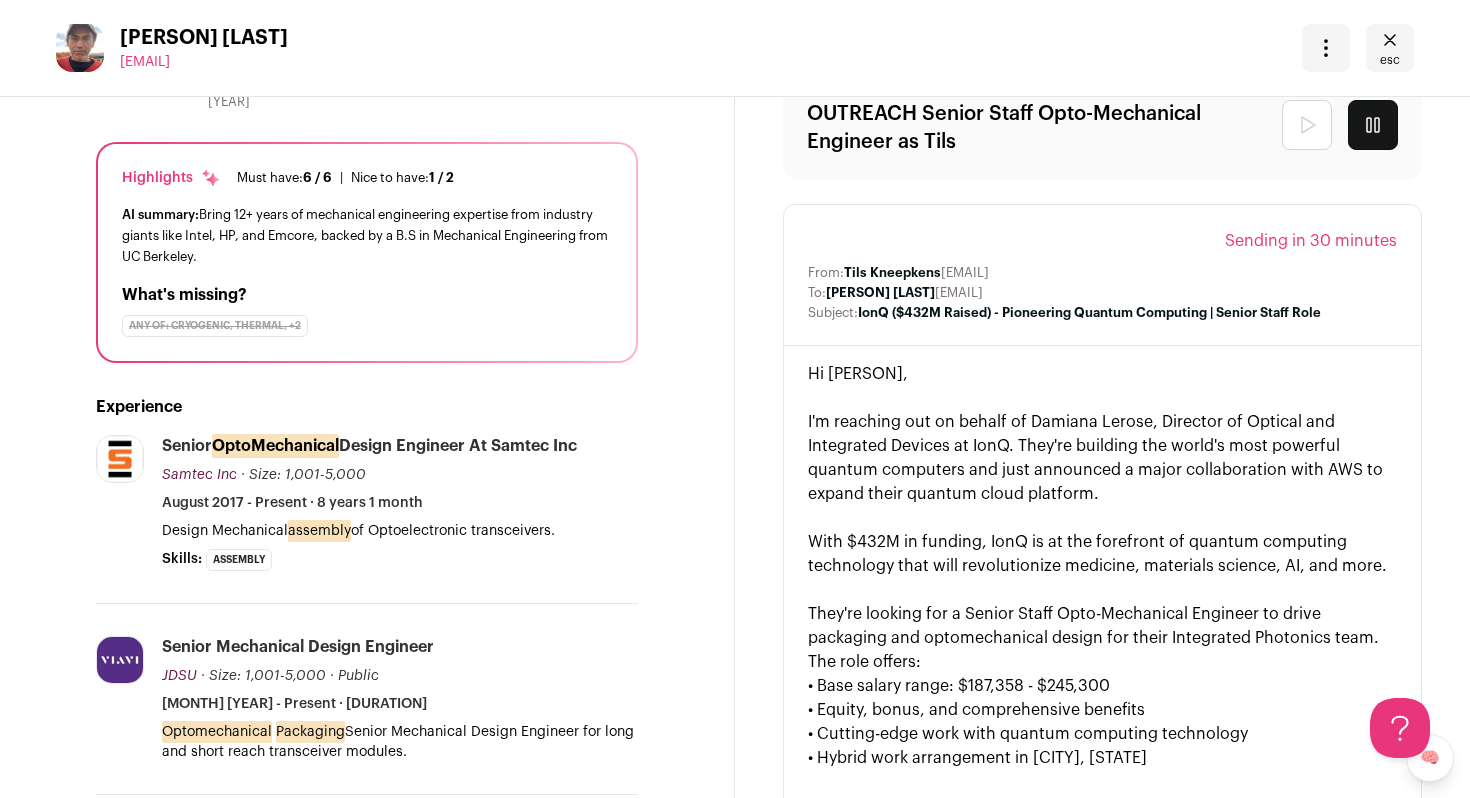 scroll, scrollTop: 0, scrollLeft: 0, axis: both 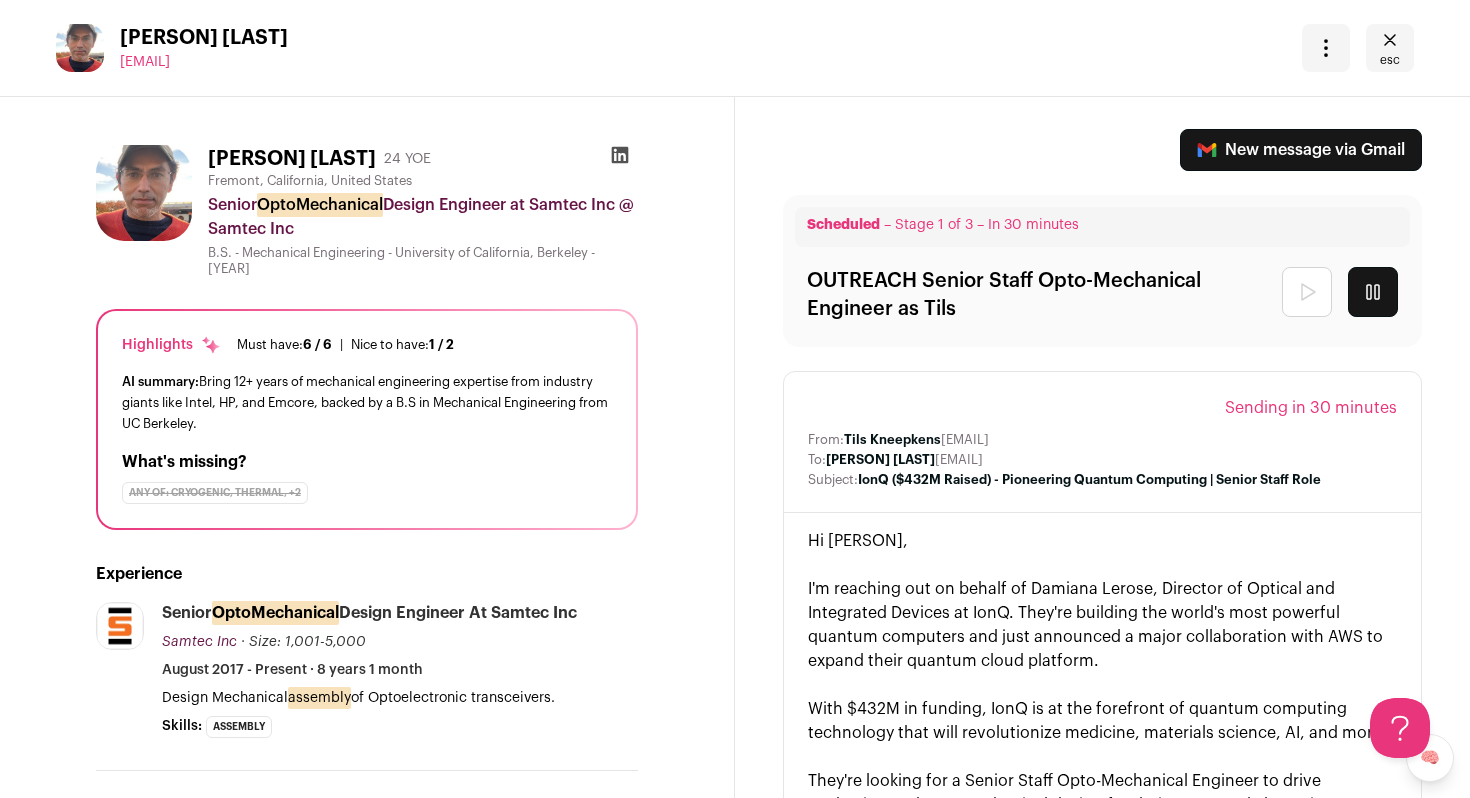 click 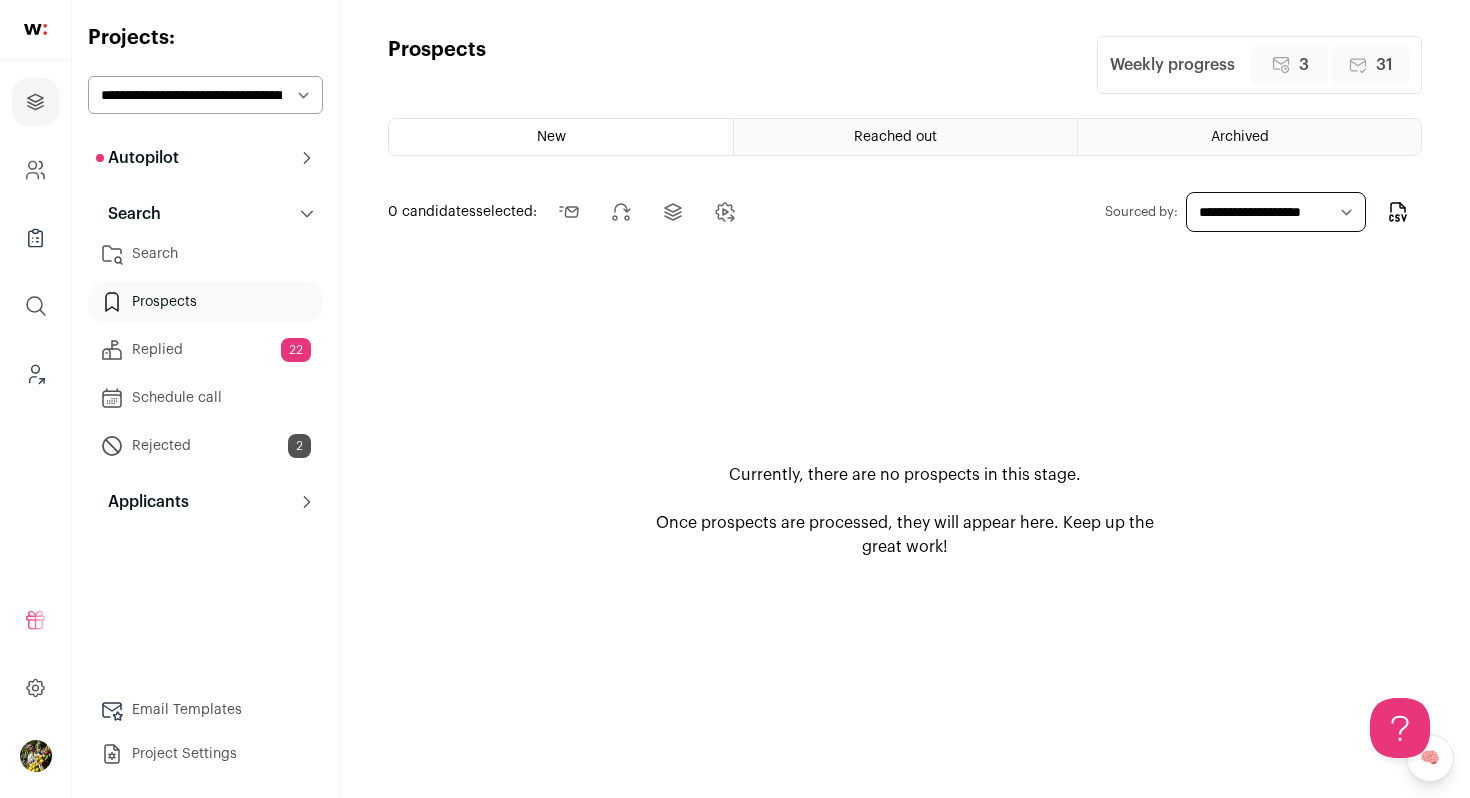 scroll, scrollTop: 0, scrollLeft: 0, axis: both 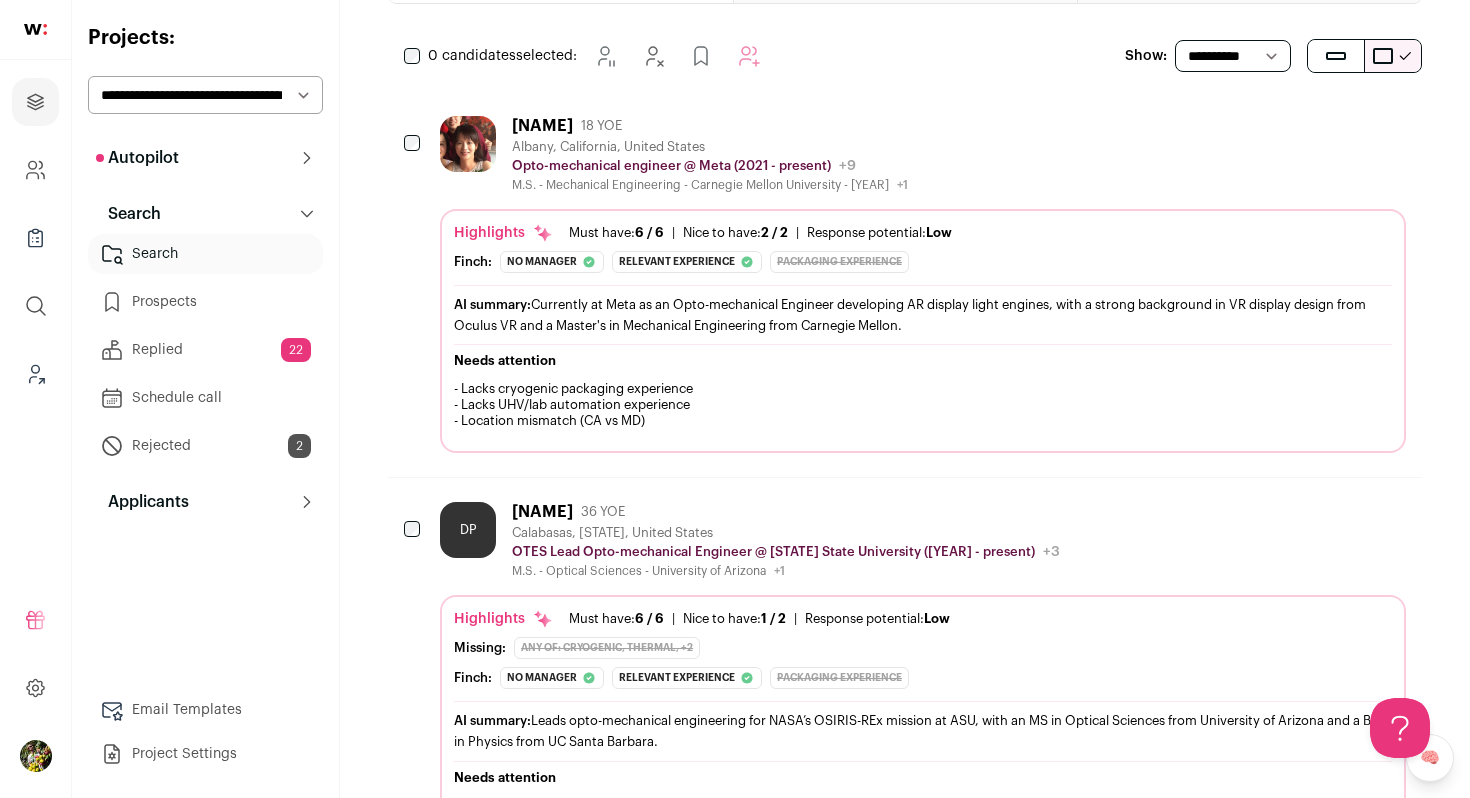 click at bounding box center (472, 154) 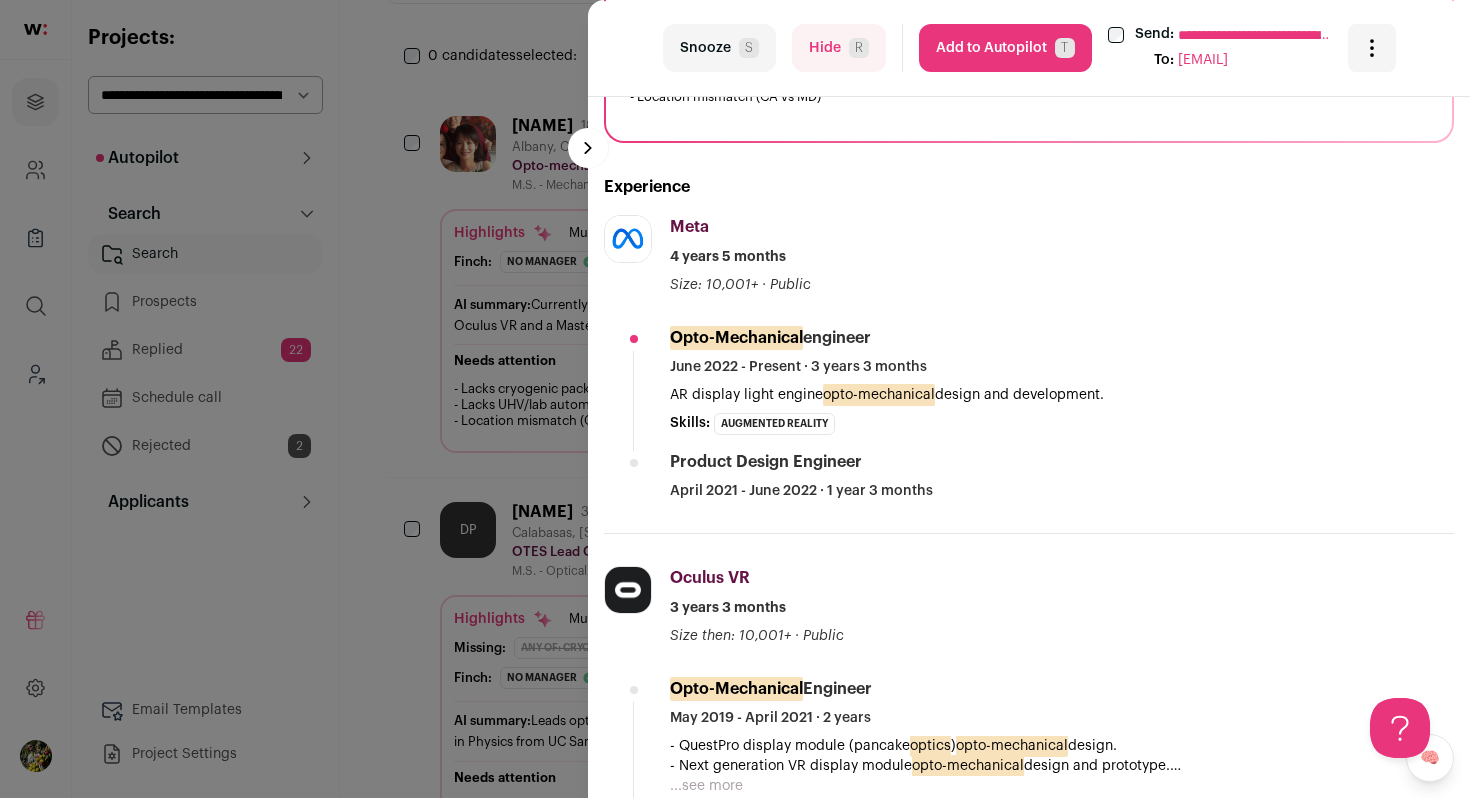 scroll, scrollTop: 437, scrollLeft: 0, axis: vertical 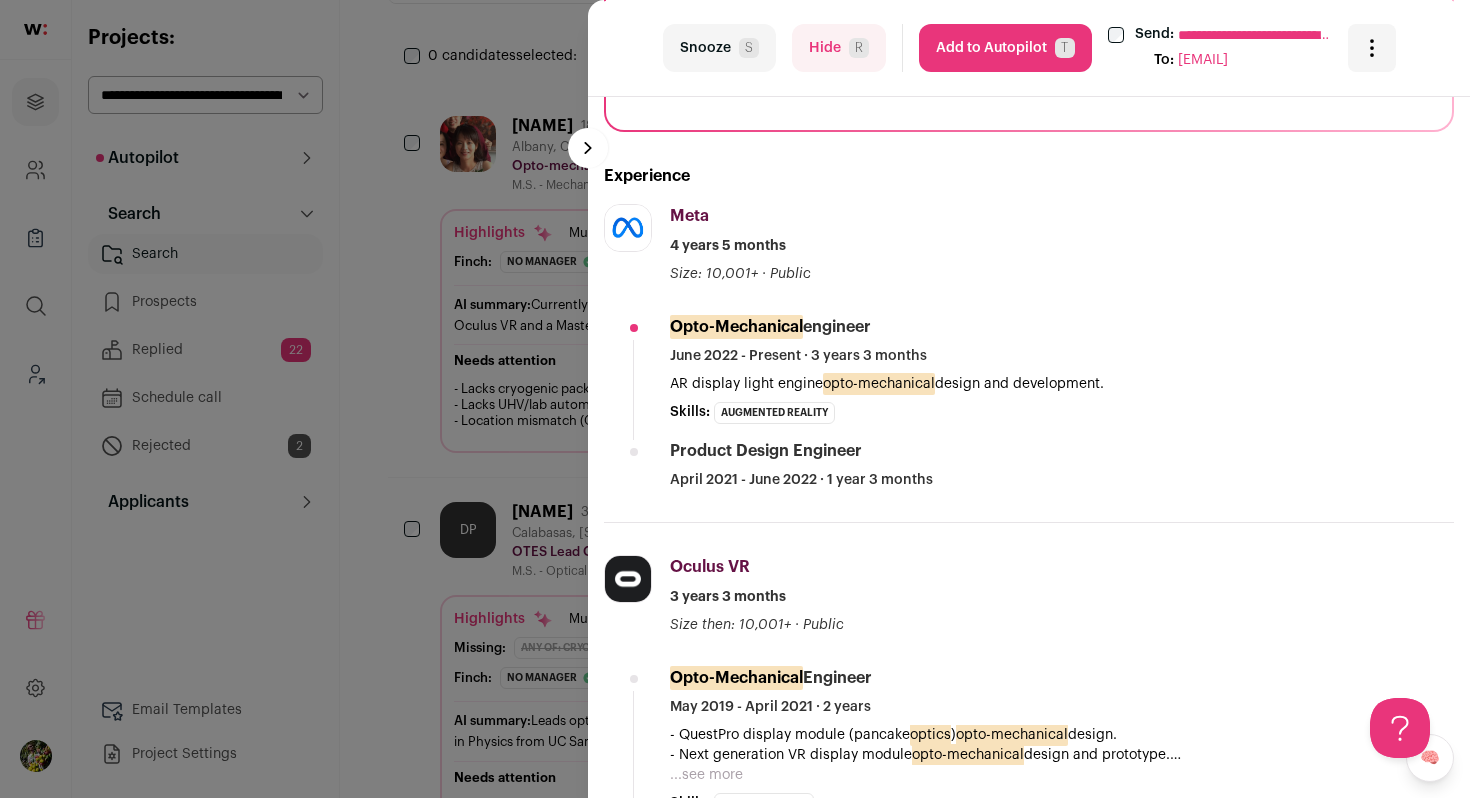 click on "Add to Autopilot
T" at bounding box center [1005, 48] 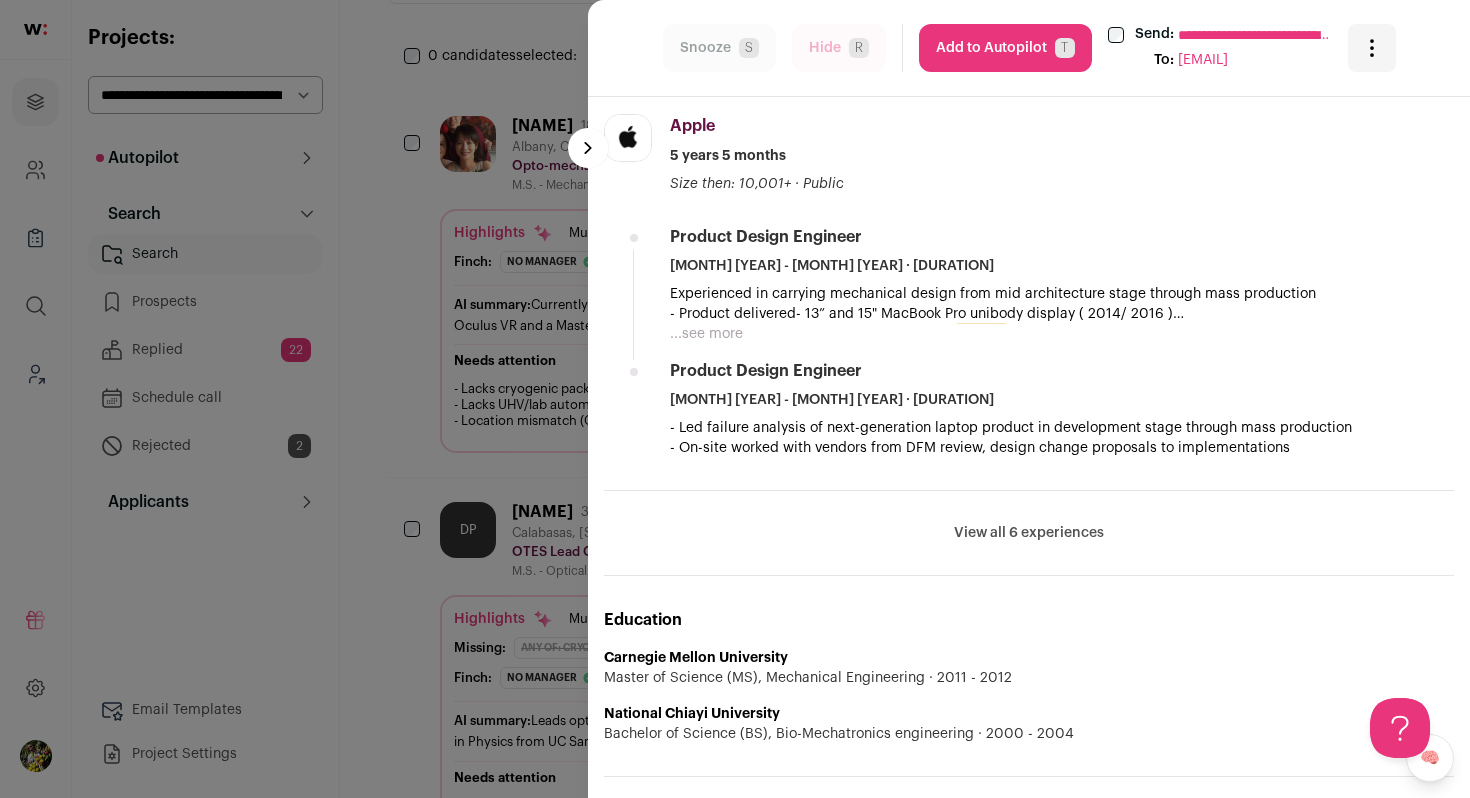 scroll, scrollTop: 1348, scrollLeft: 0, axis: vertical 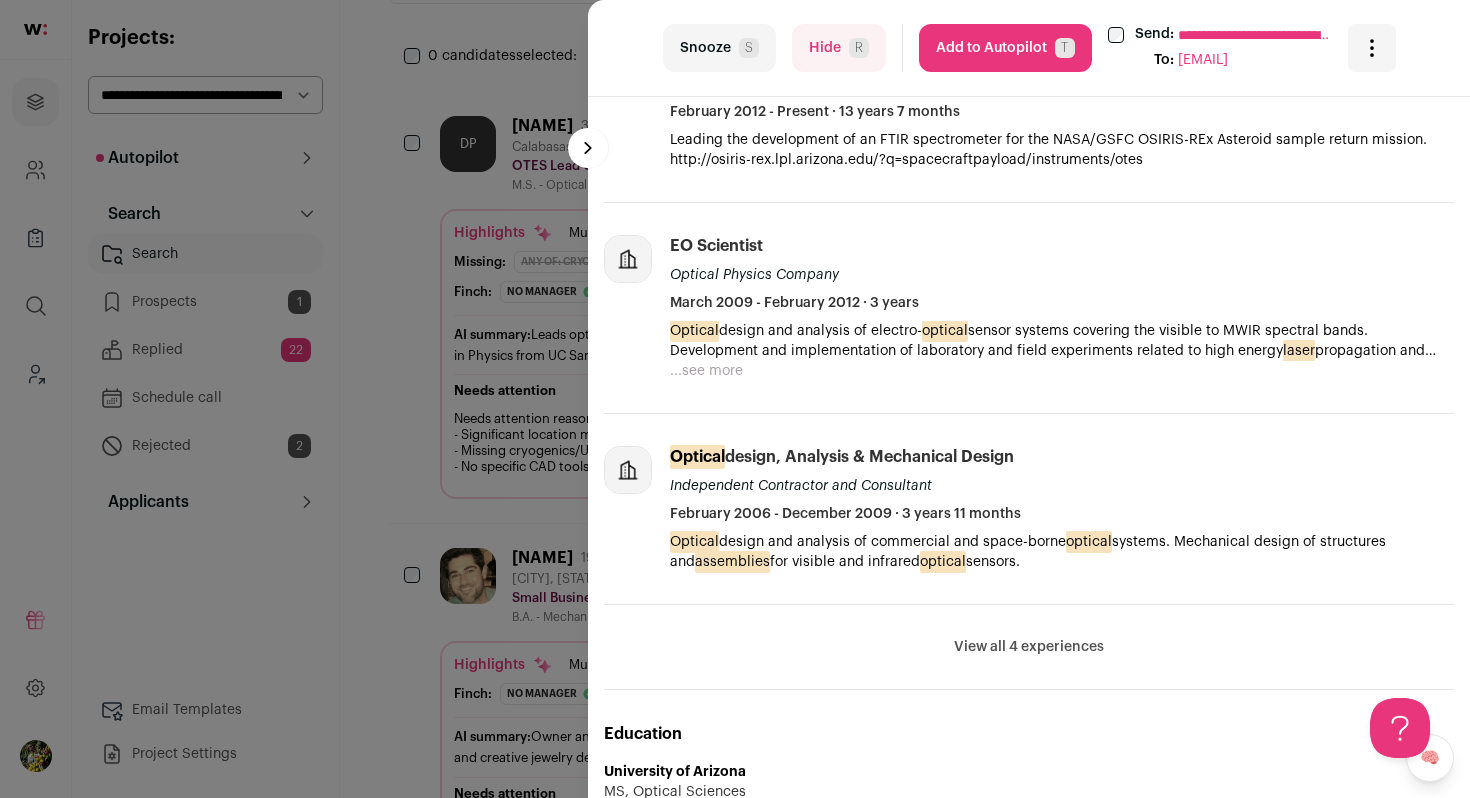 click on "View all 4 experiences" at bounding box center [1029, 647] 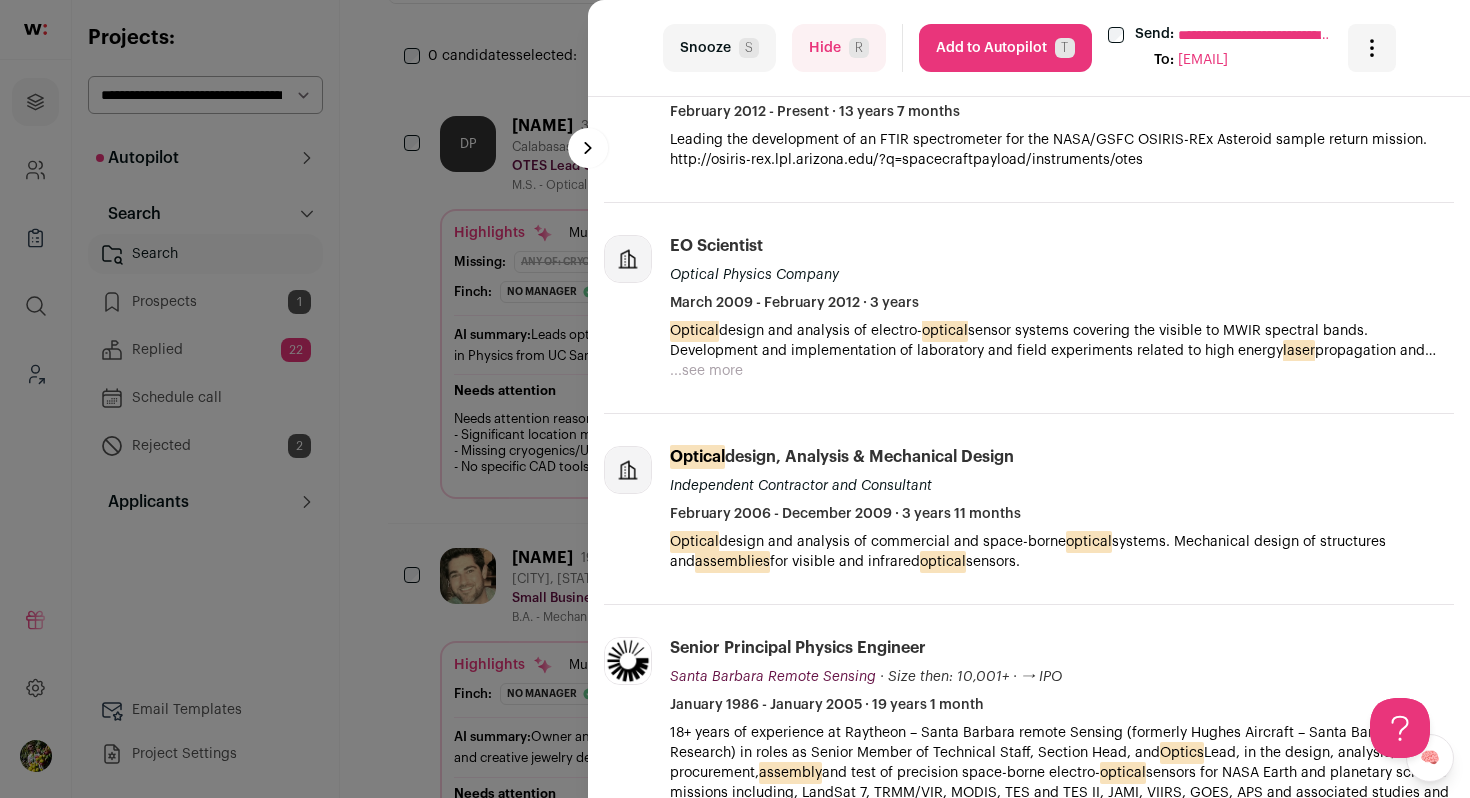 click on "Hide
R" at bounding box center [839, 48] 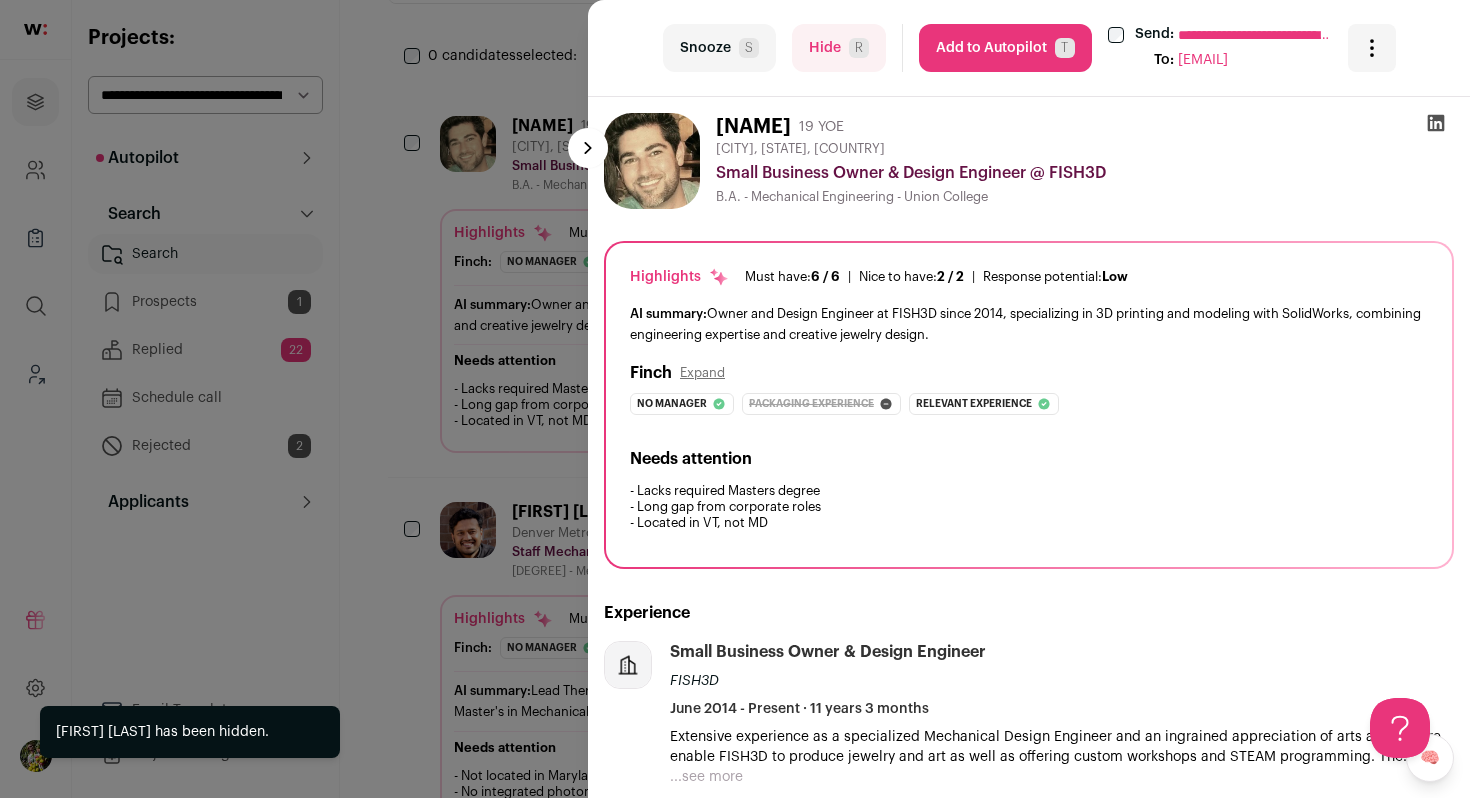 click on "**********" at bounding box center [735, 399] 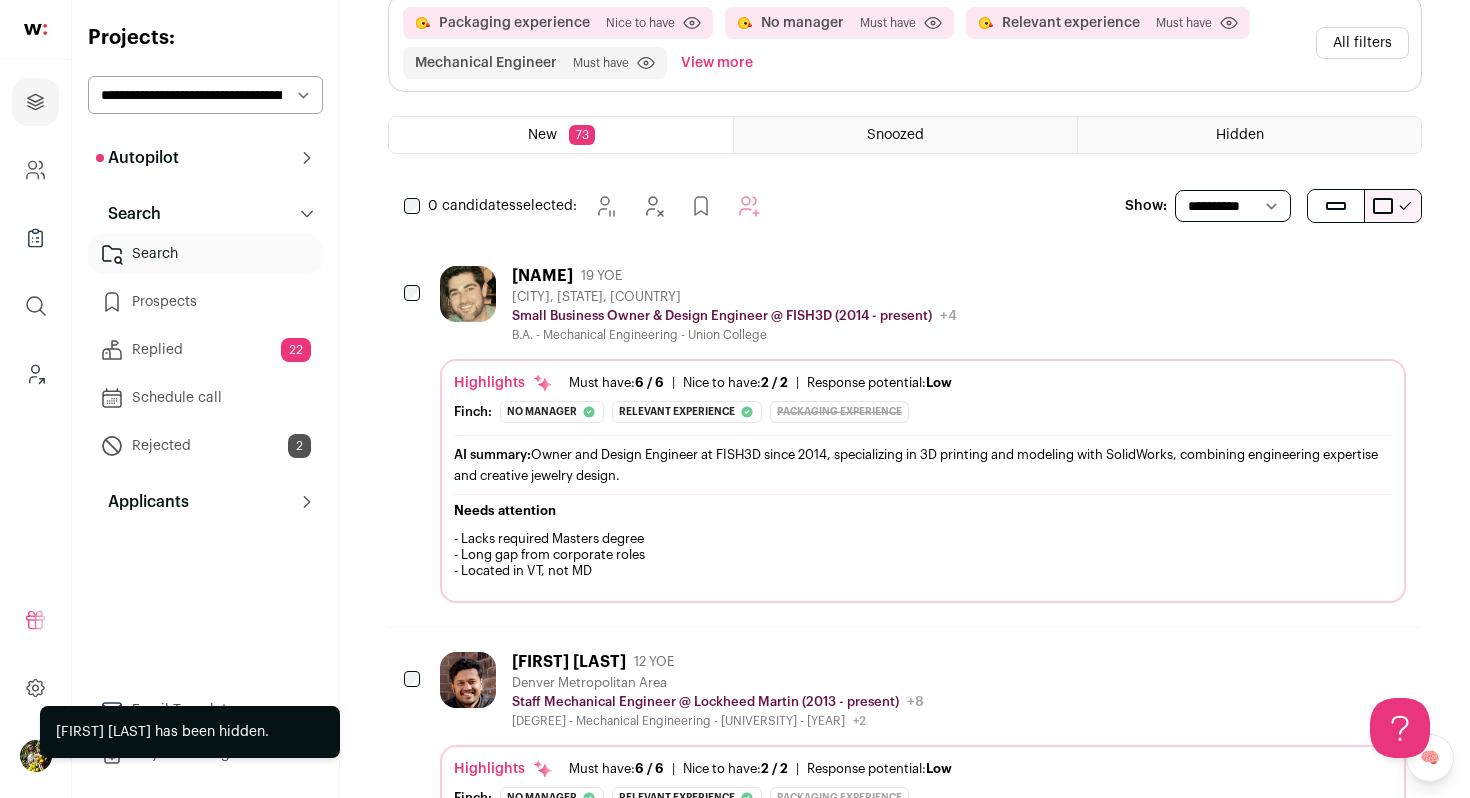 scroll, scrollTop: 0, scrollLeft: 0, axis: both 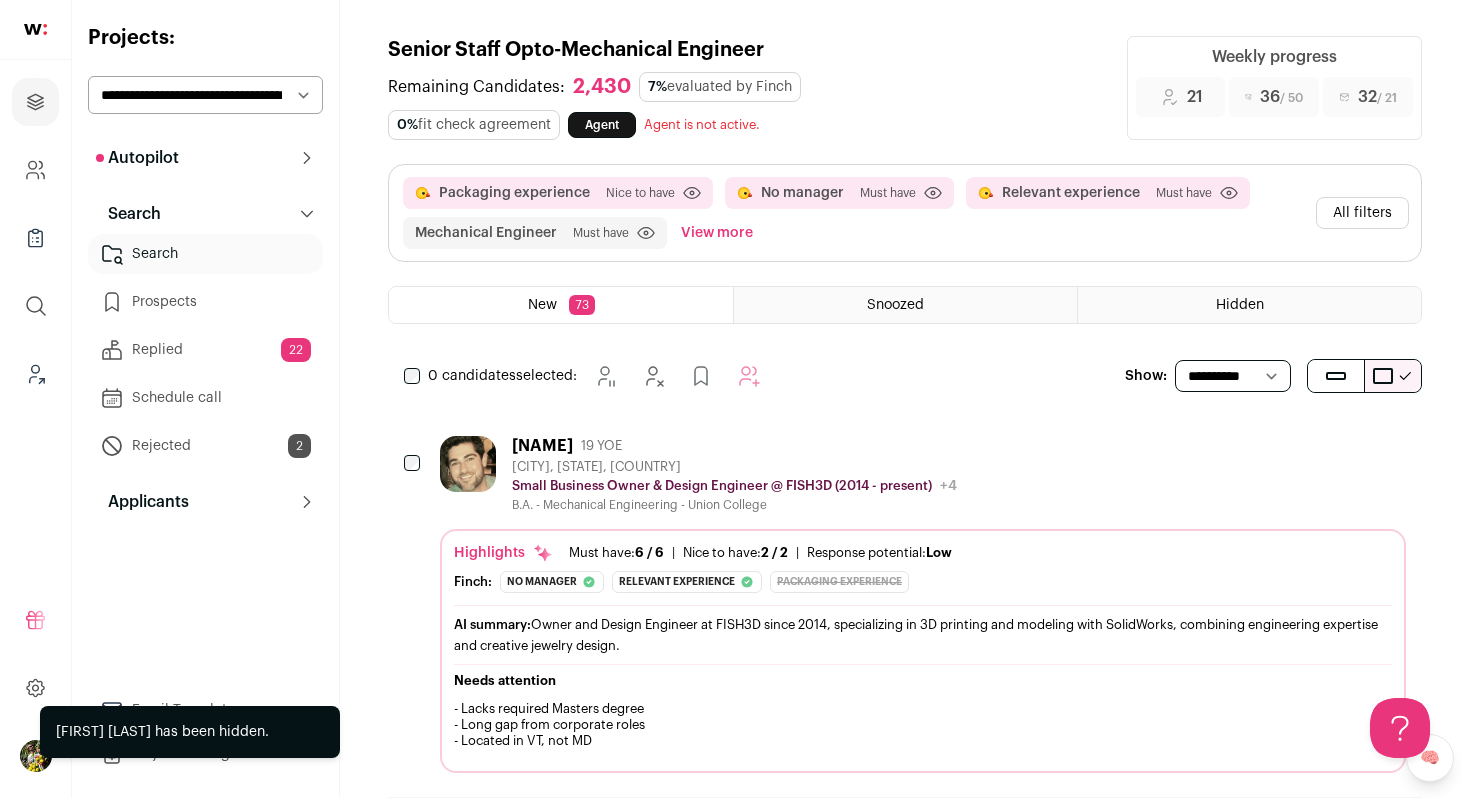 click on "All filters" at bounding box center (1362, 213) 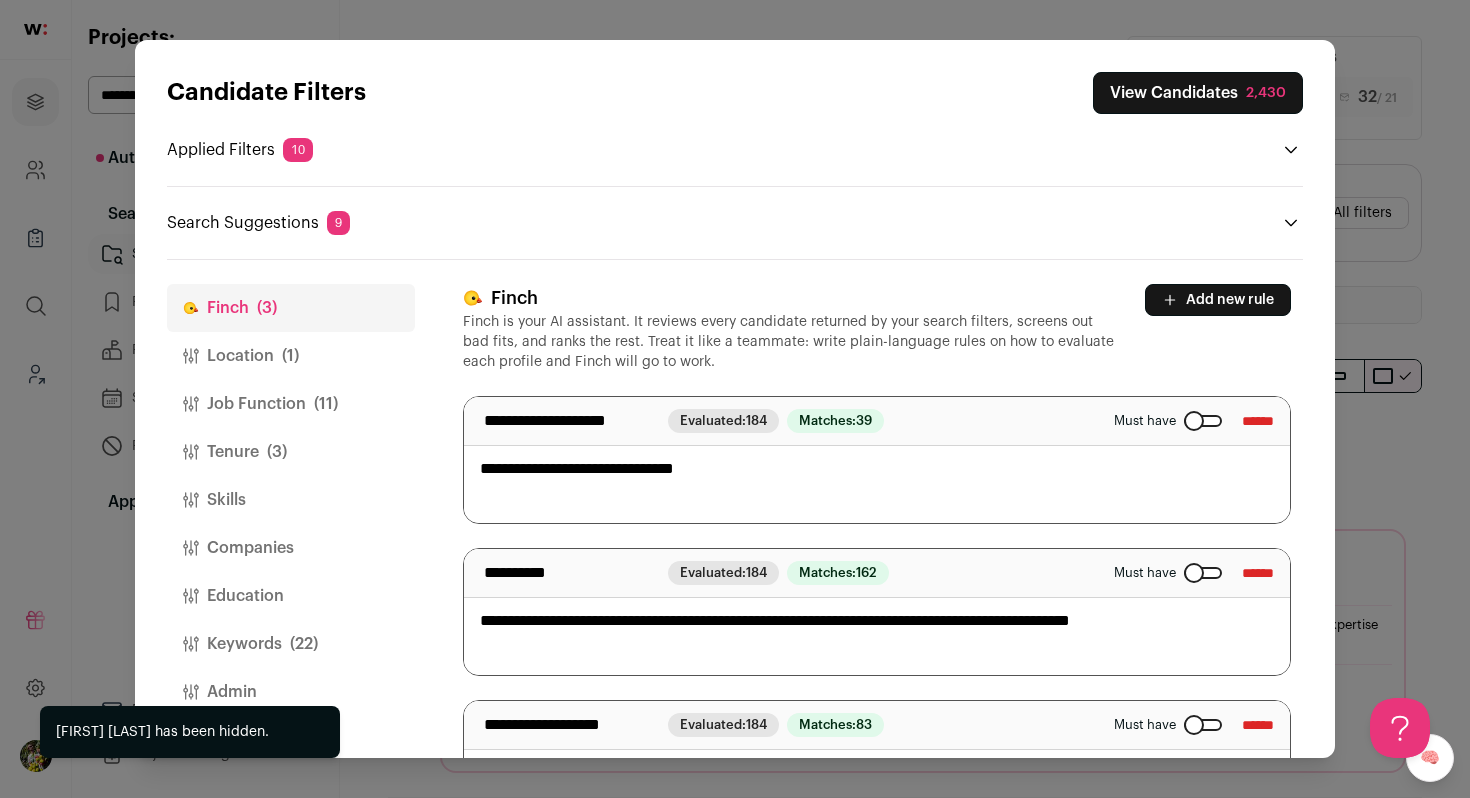 click on "Keywords
(22)" at bounding box center (291, 644) 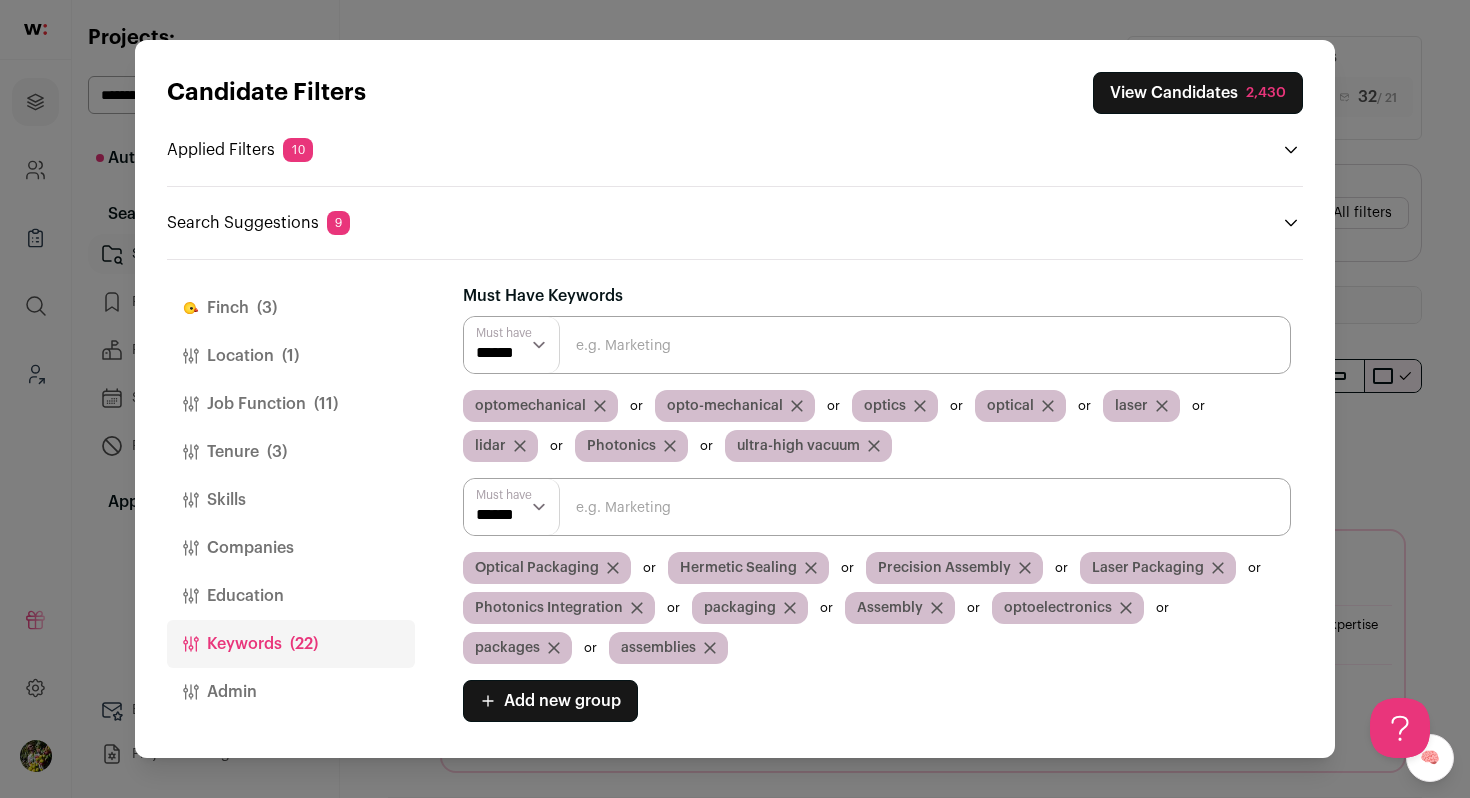 click 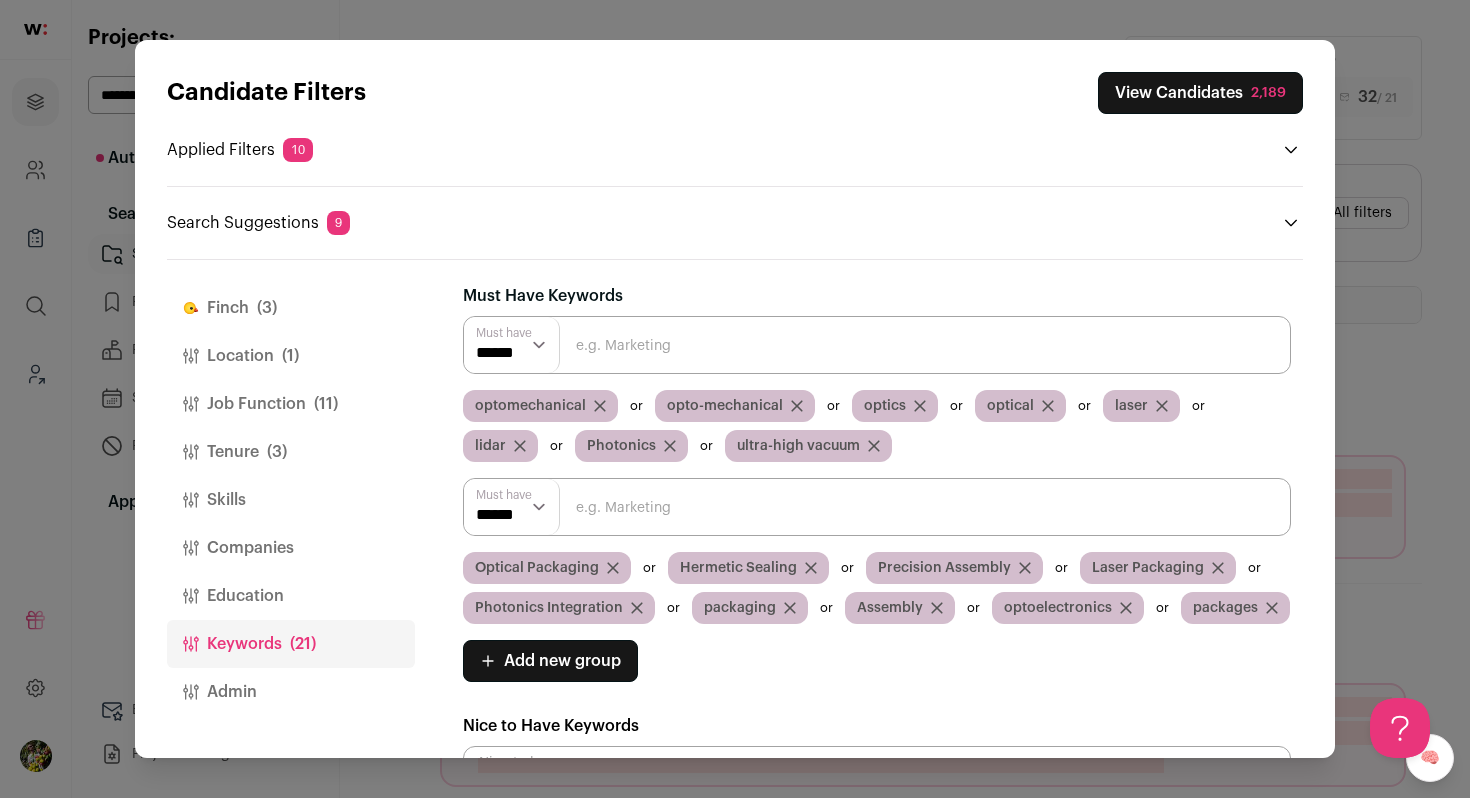click 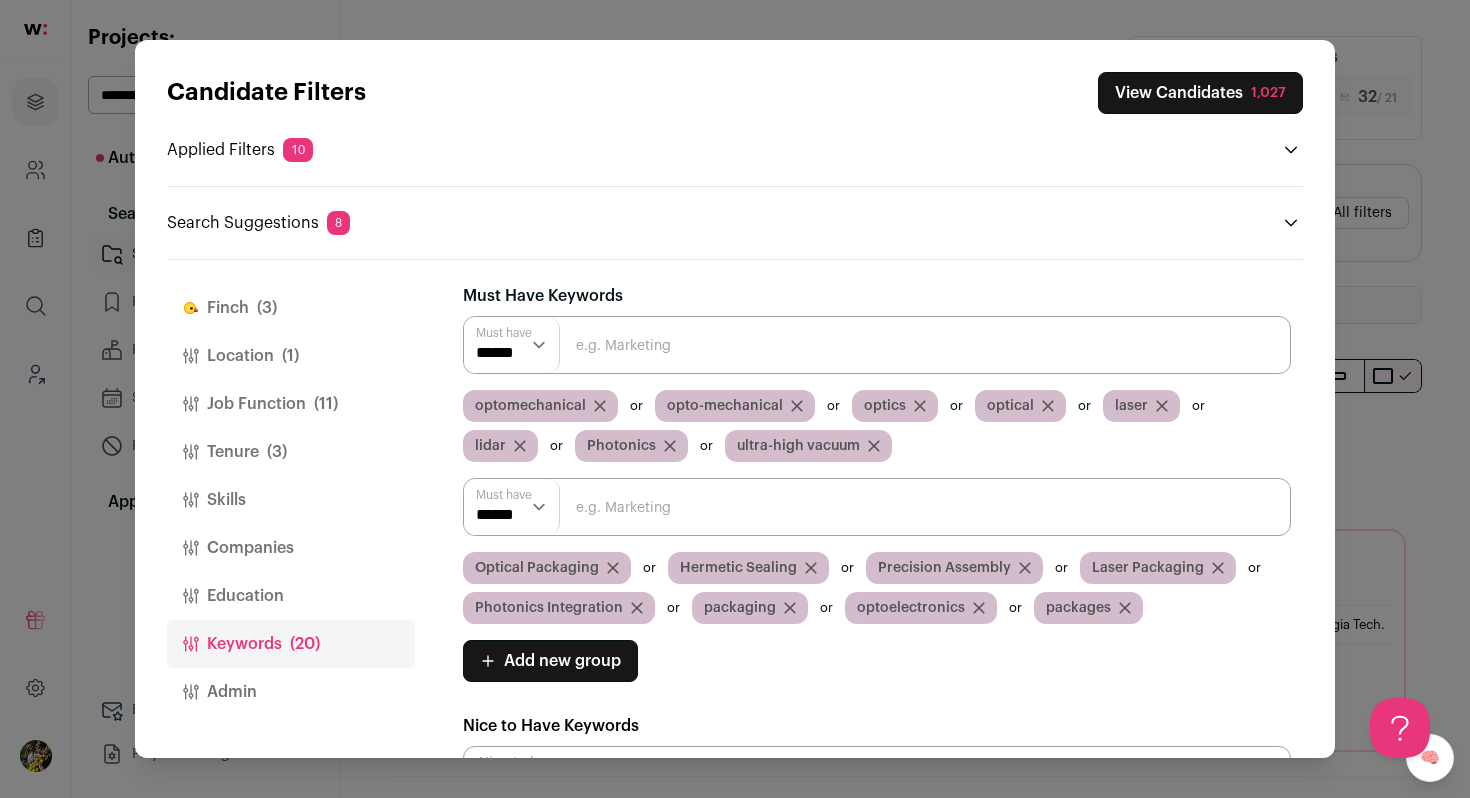 scroll, scrollTop: 0, scrollLeft: 0, axis: both 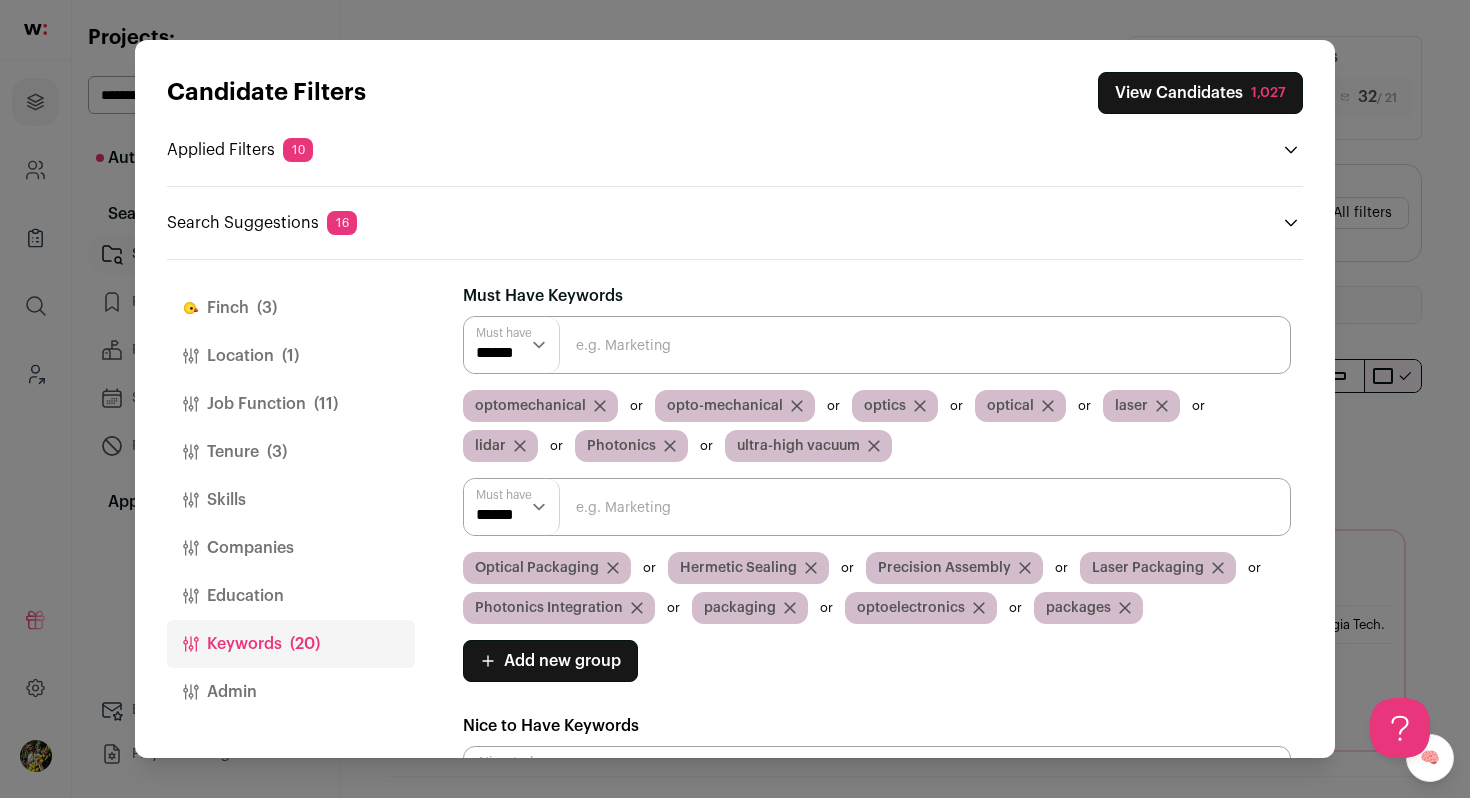click on "View Candidates
1,027" at bounding box center [1200, 93] 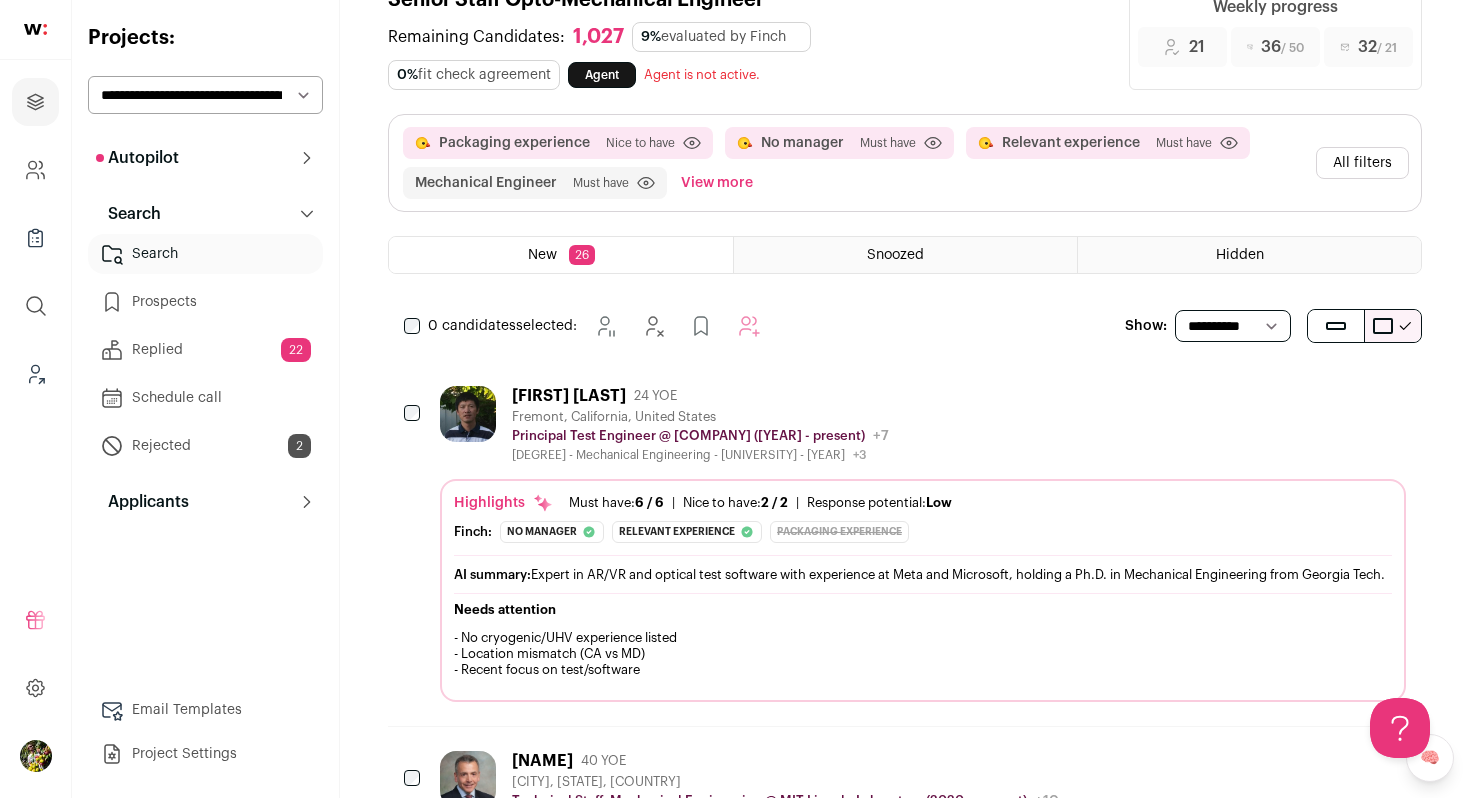 scroll, scrollTop: 54, scrollLeft: 0, axis: vertical 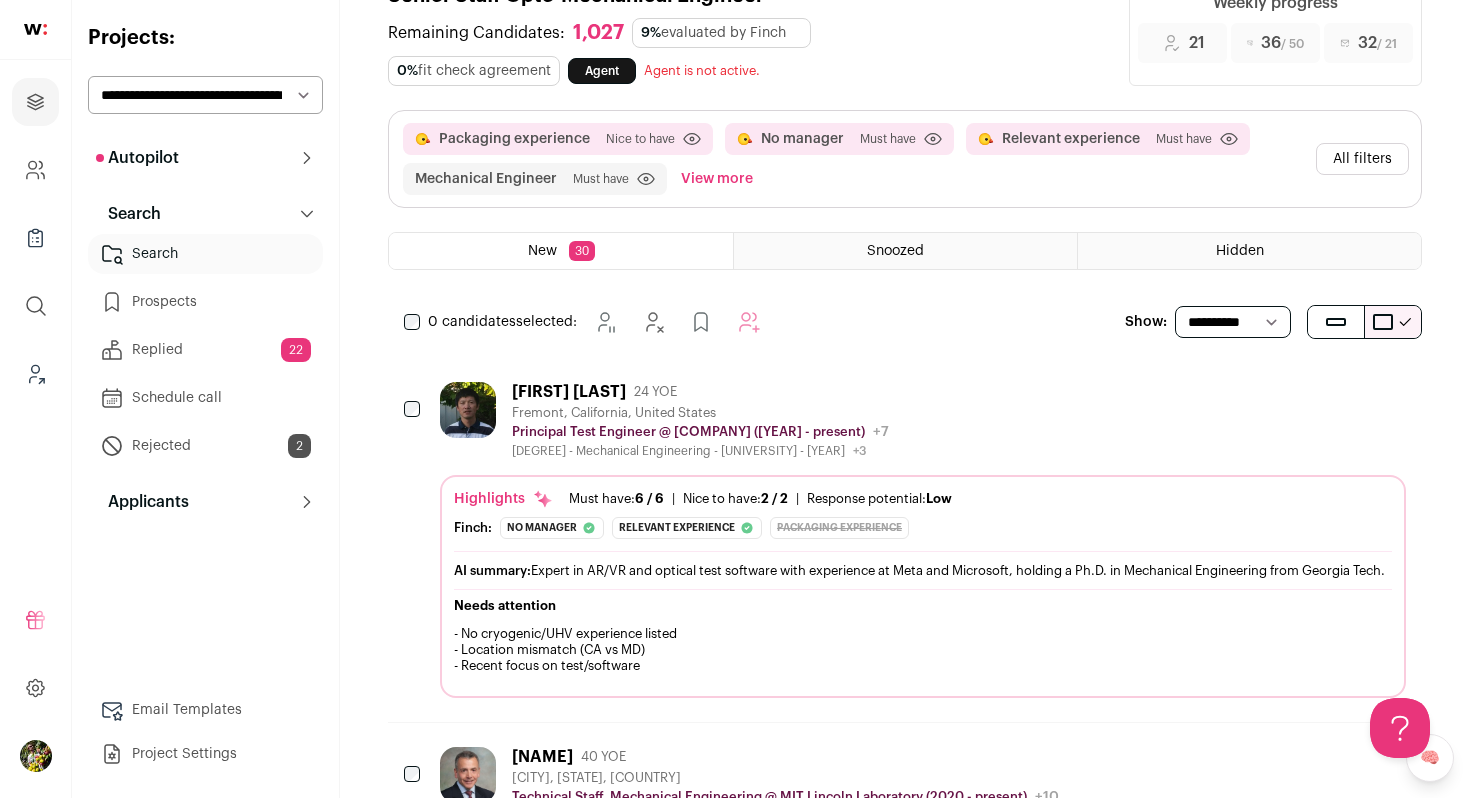 click 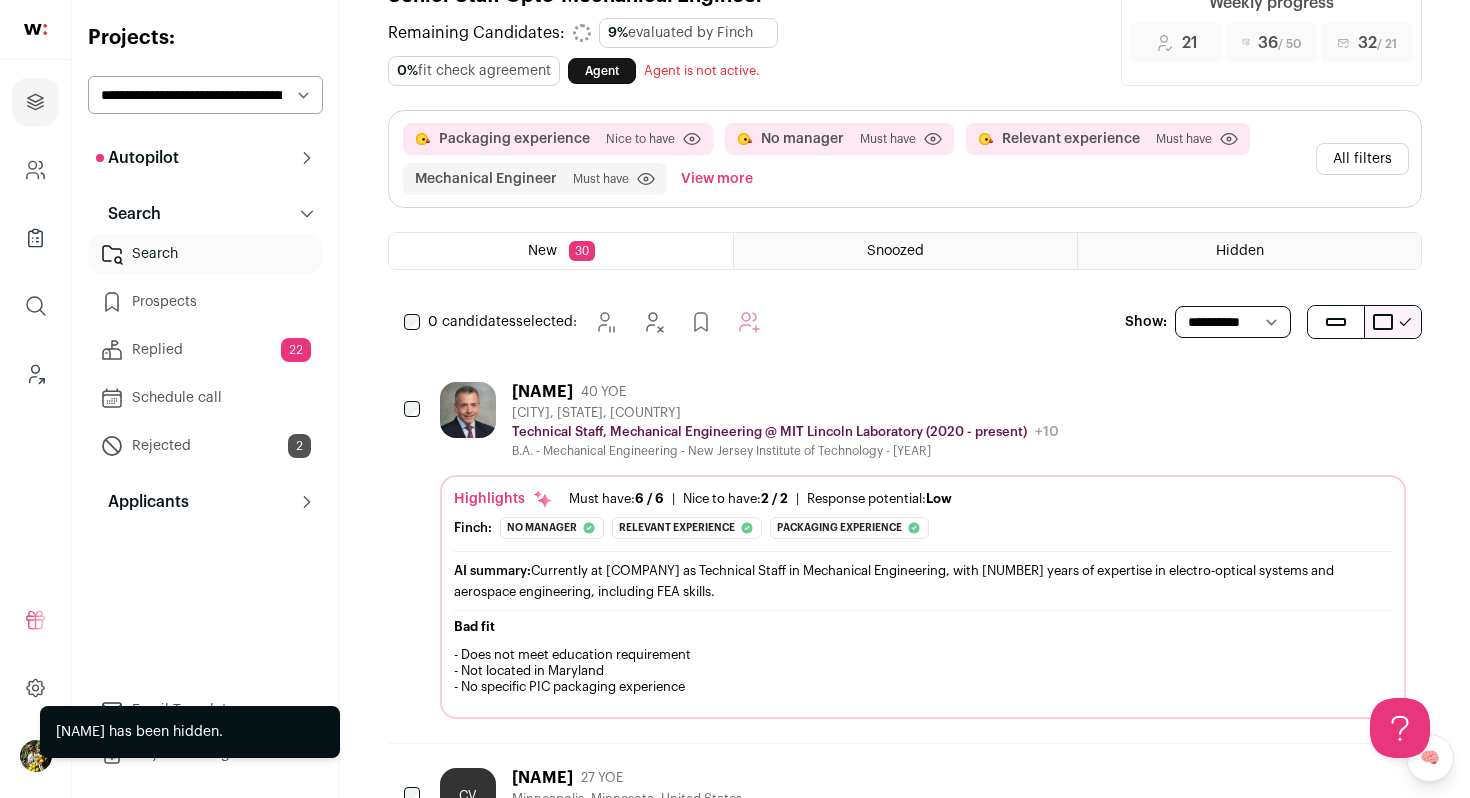 click on "All filters" at bounding box center [1362, 159] 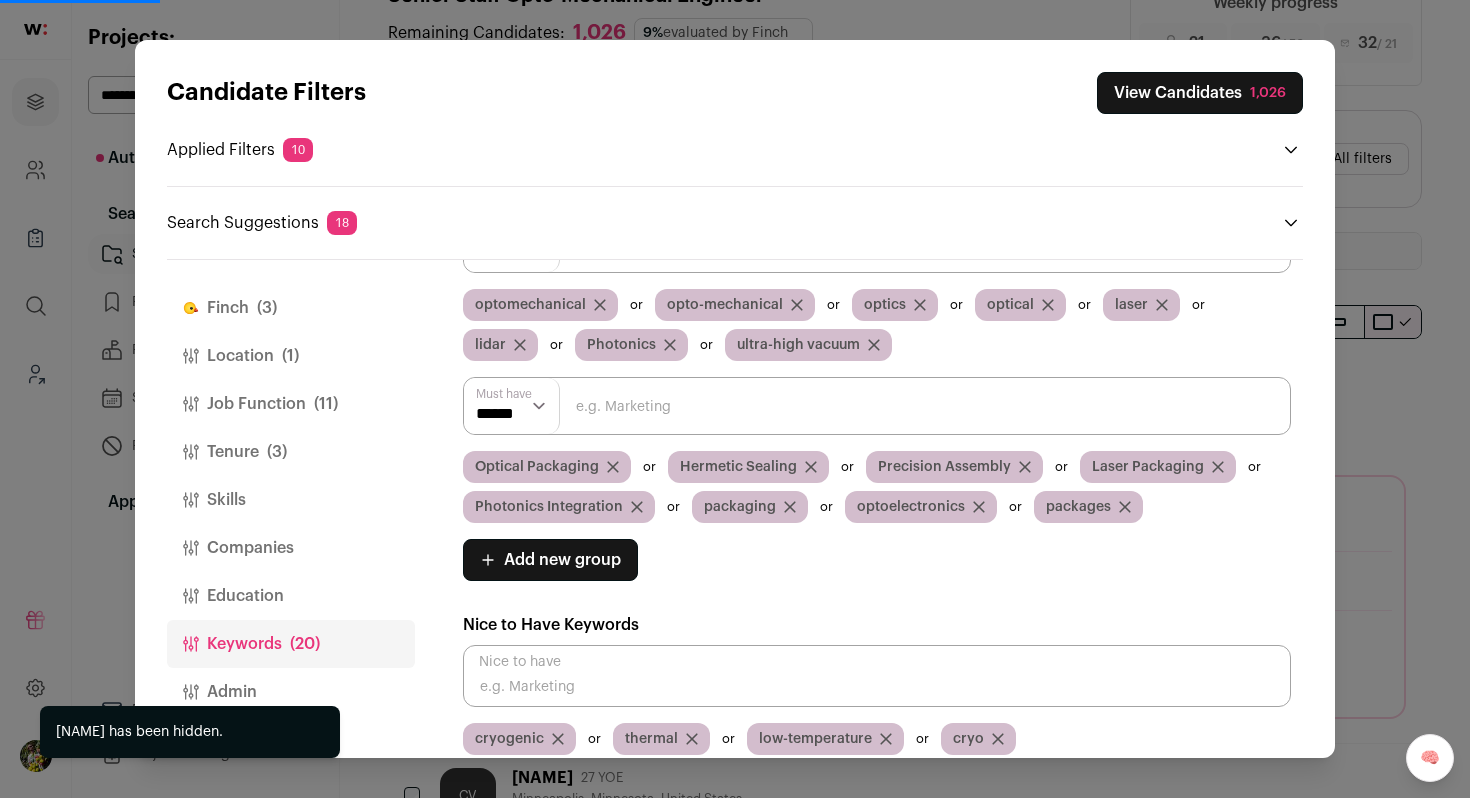 scroll, scrollTop: 122, scrollLeft: 0, axis: vertical 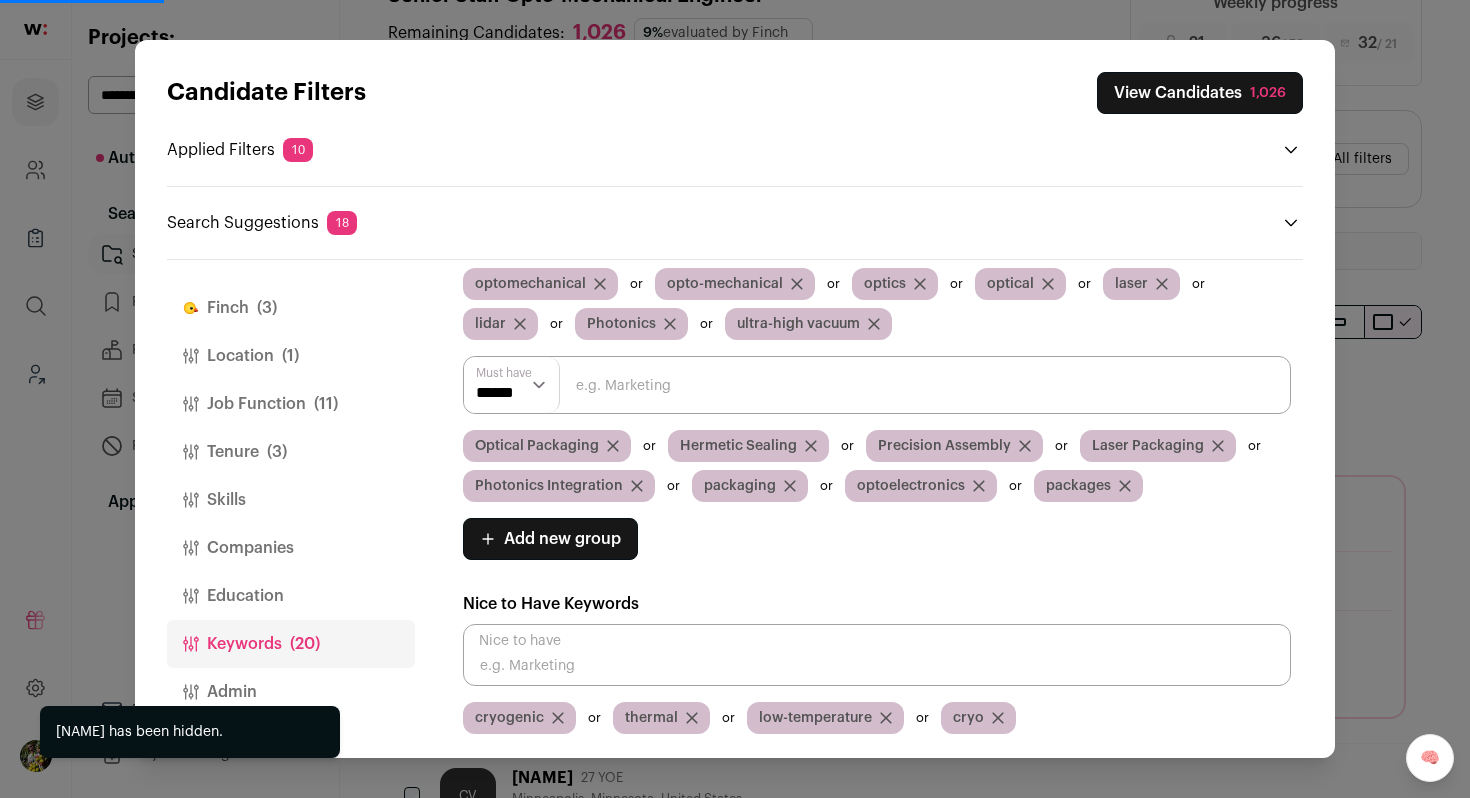 click on "(11)" at bounding box center (326, 404) 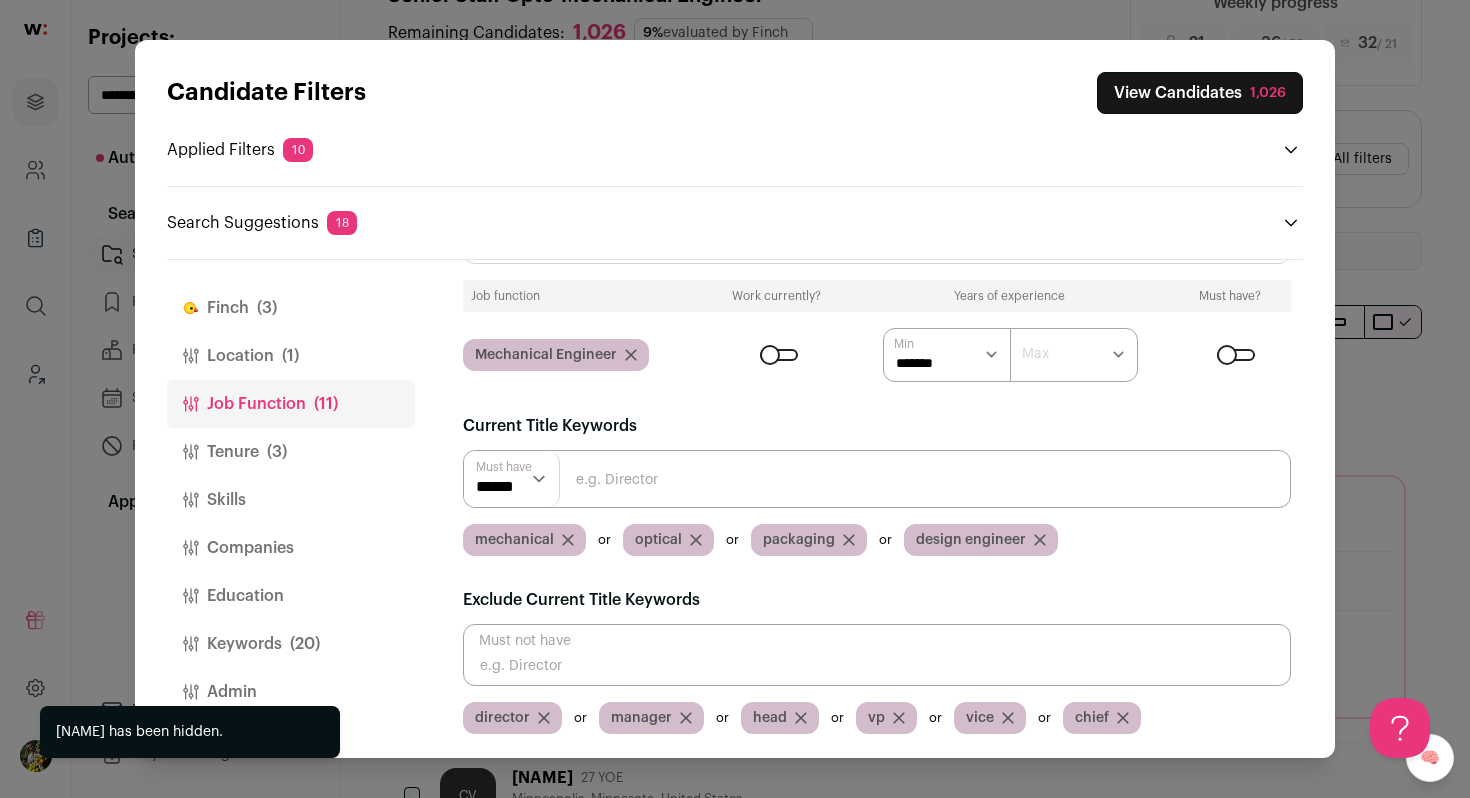 scroll, scrollTop: 0, scrollLeft: 0, axis: both 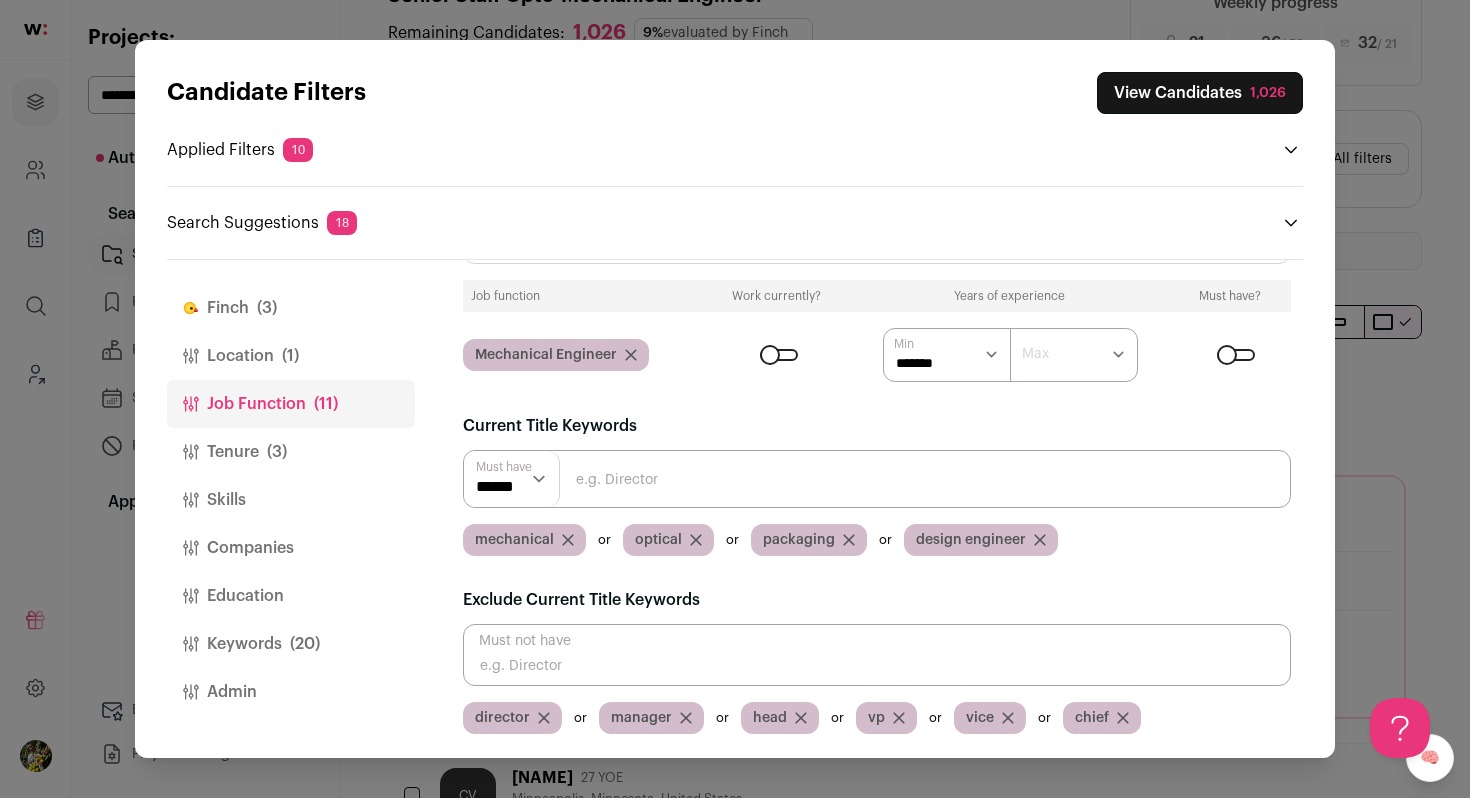 click at bounding box center [877, 479] 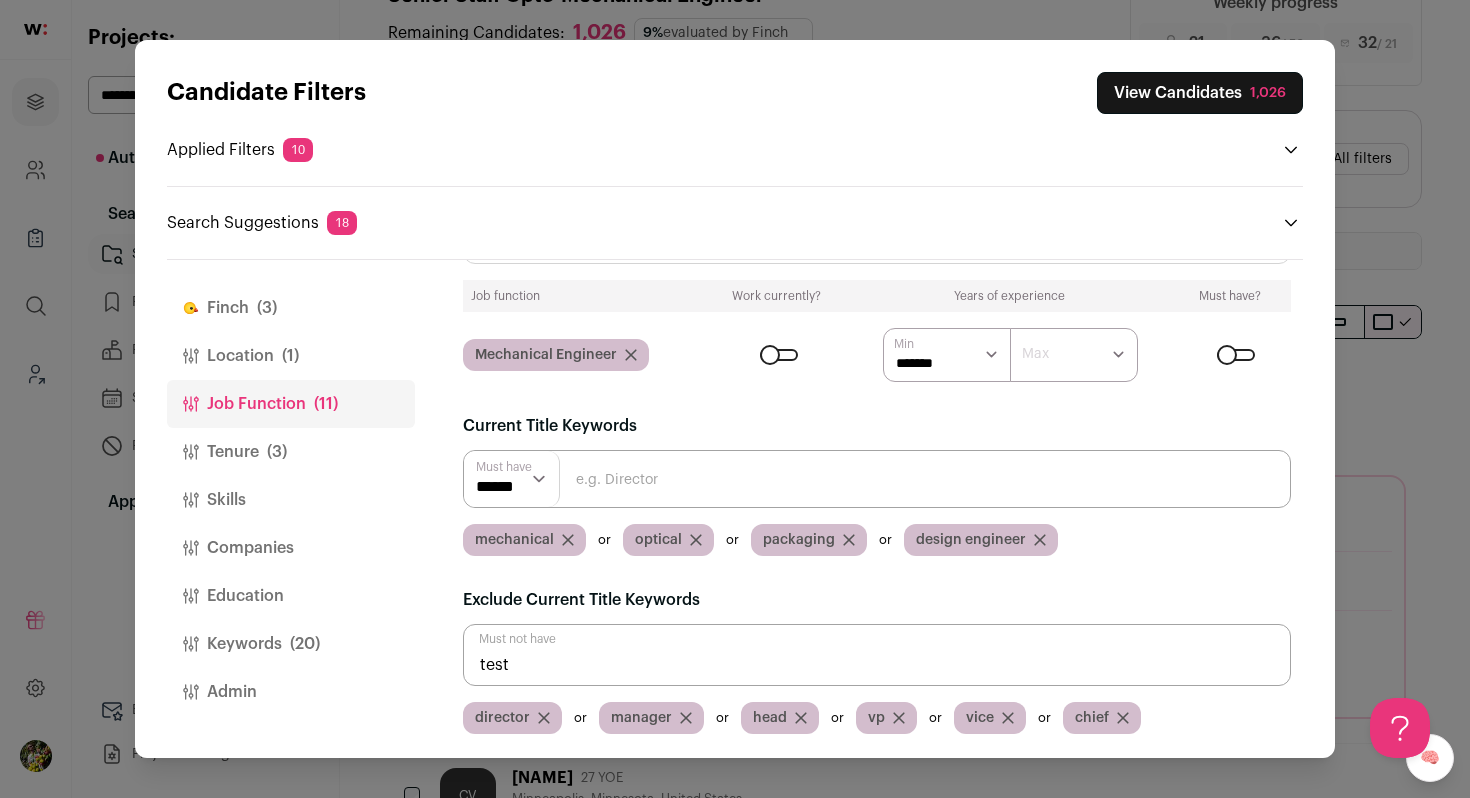 type on "test" 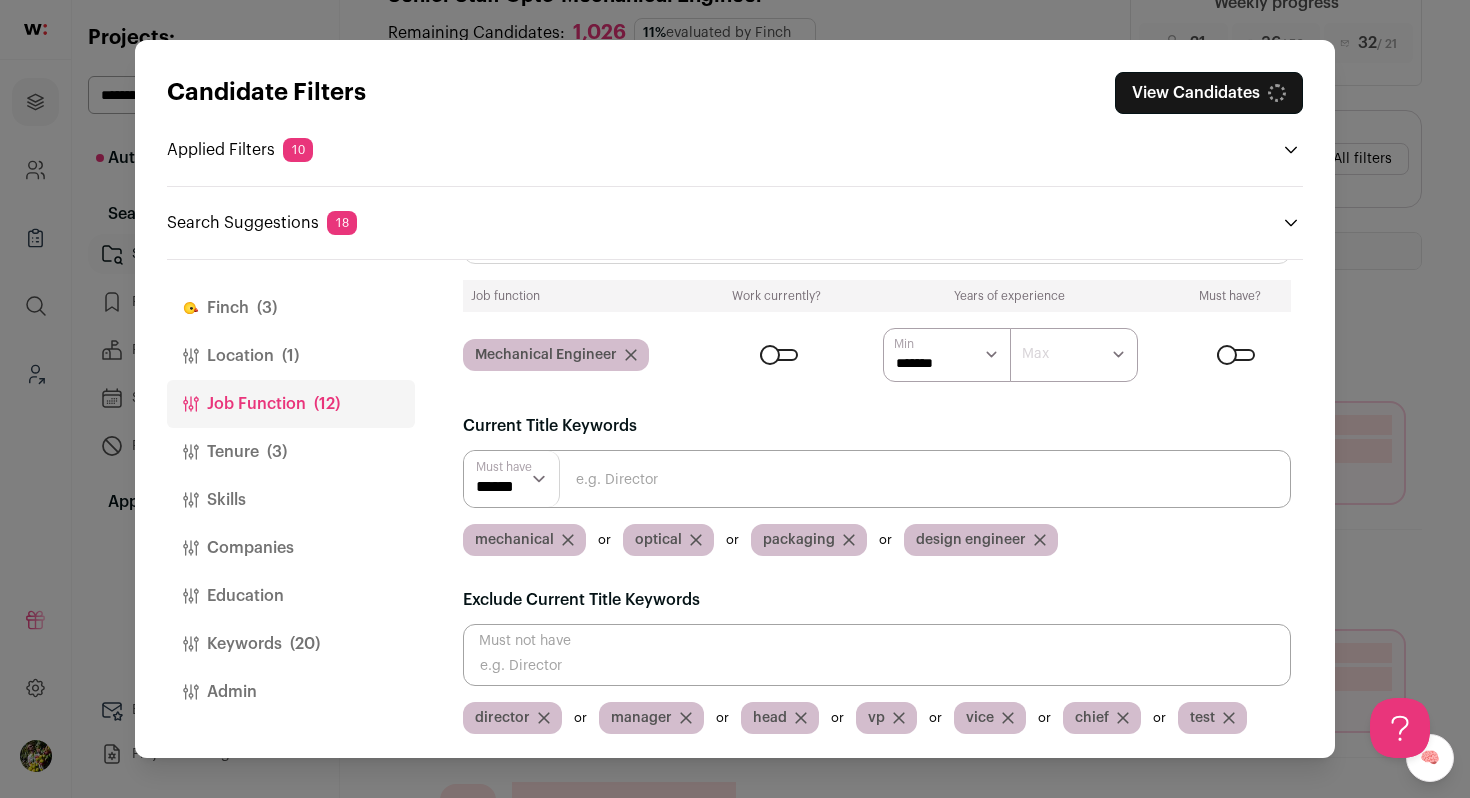 click on "View Candidates" at bounding box center (1209, 93) 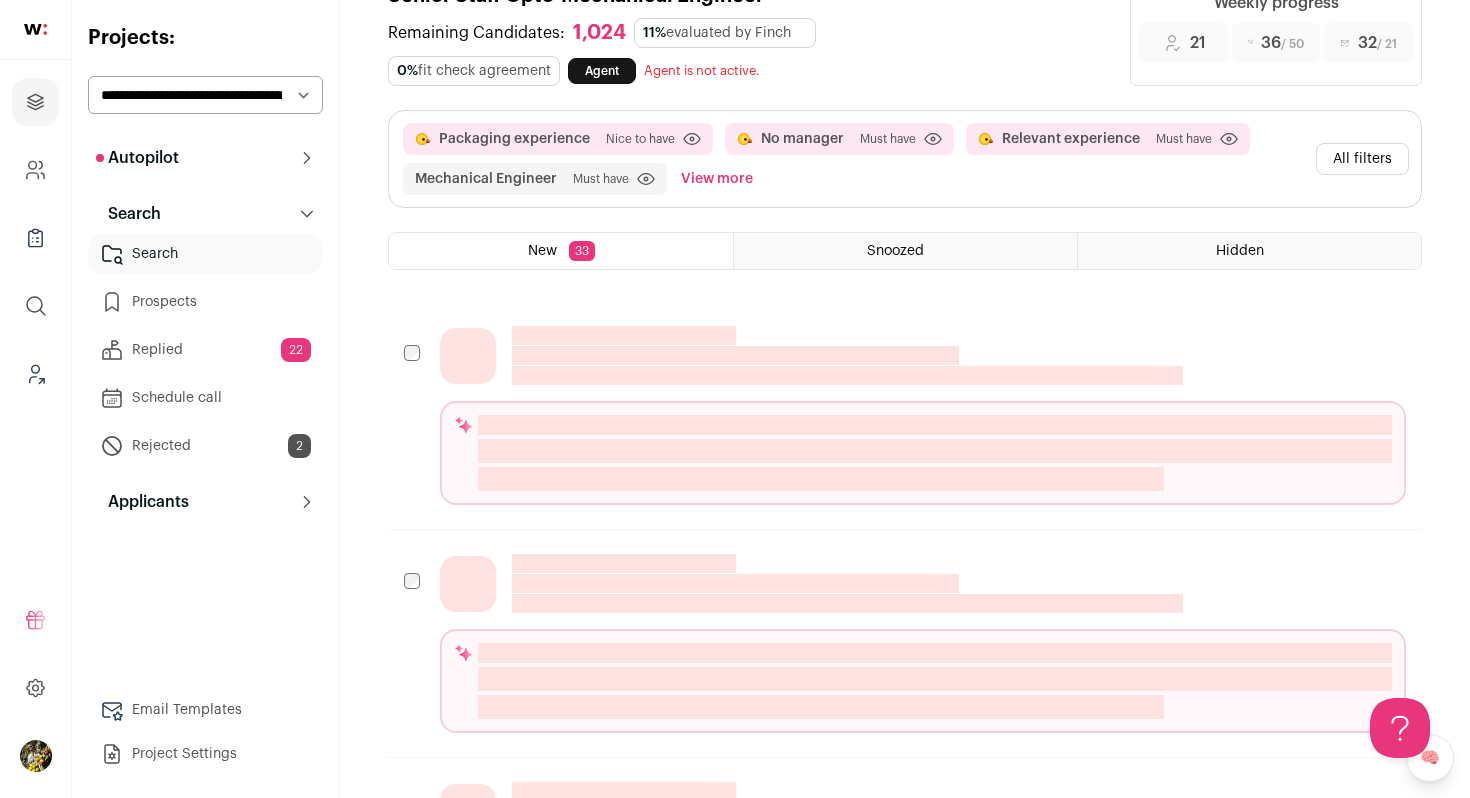 scroll, scrollTop: 0, scrollLeft: 0, axis: both 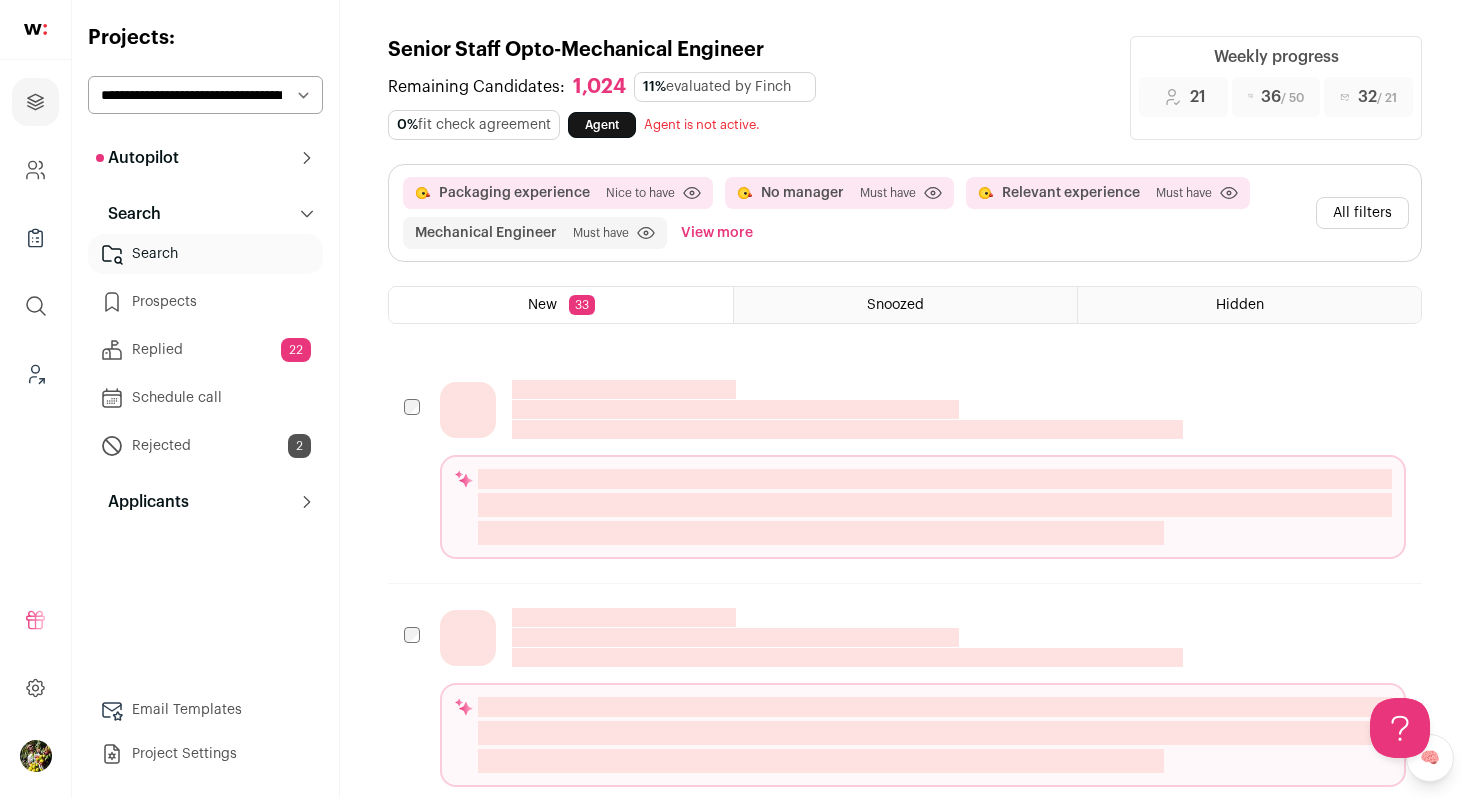 click on "All filters" at bounding box center [1362, 213] 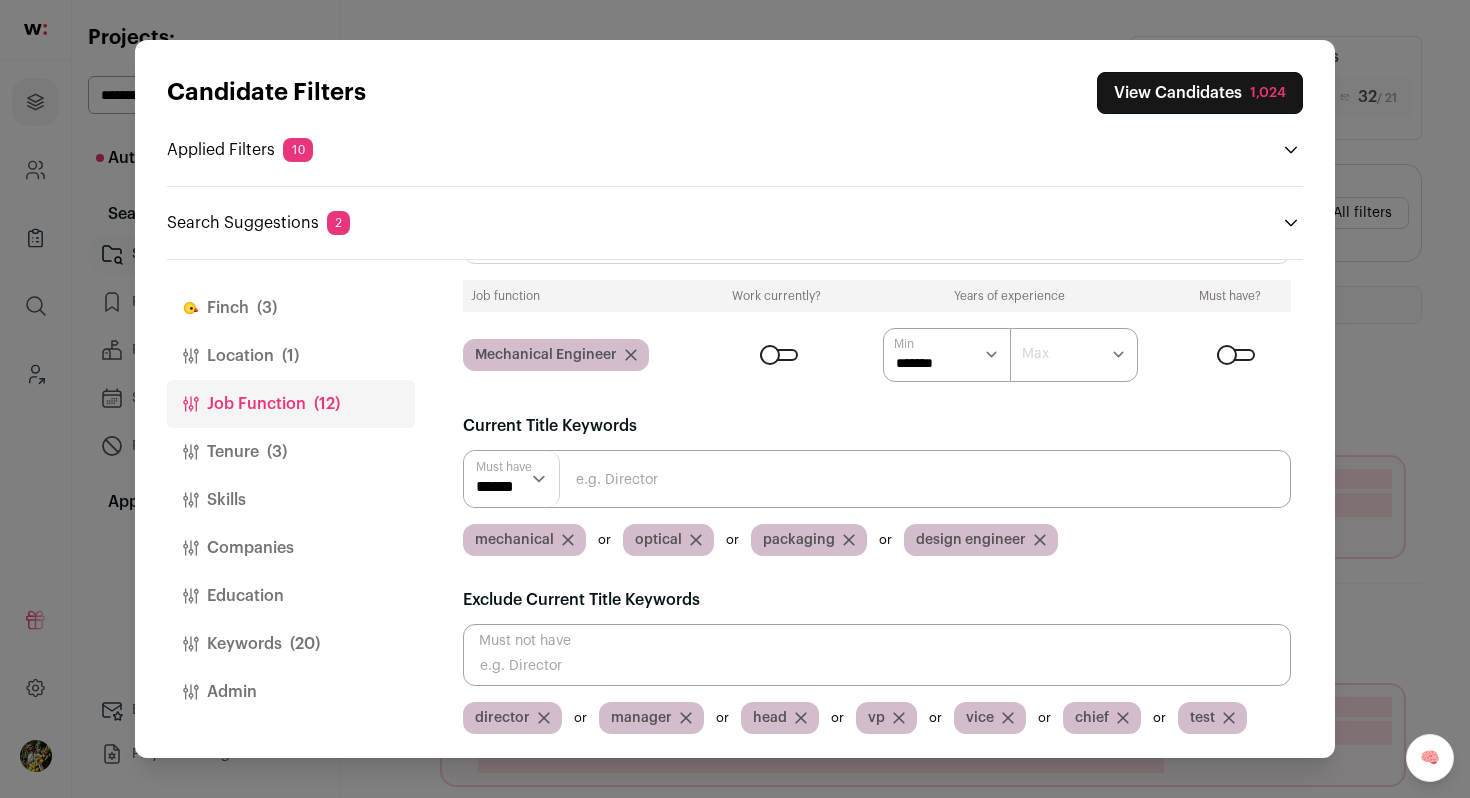 click at bounding box center (877, 655) 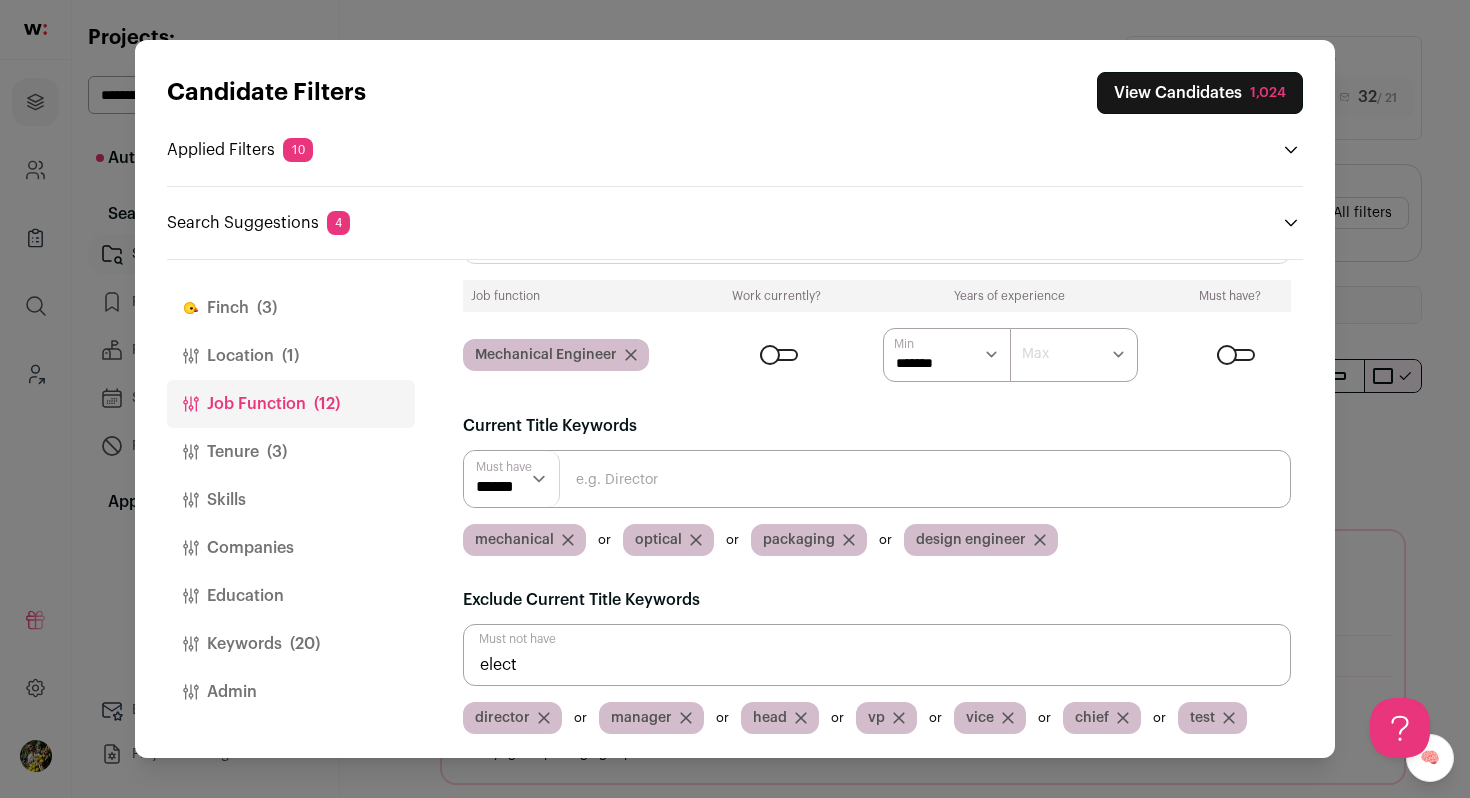 scroll, scrollTop: 0, scrollLeft: 0, axis: both 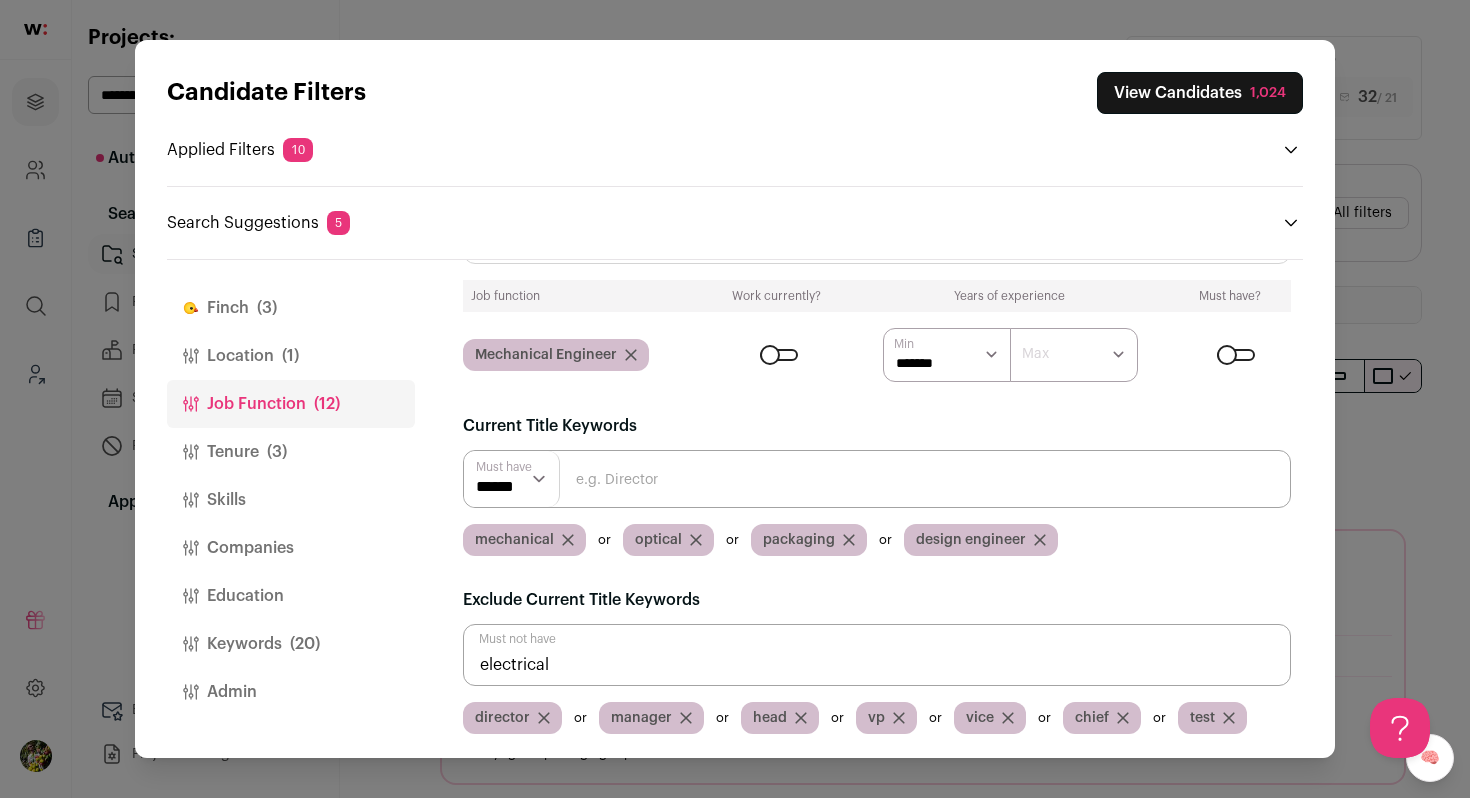 type on "electrical" 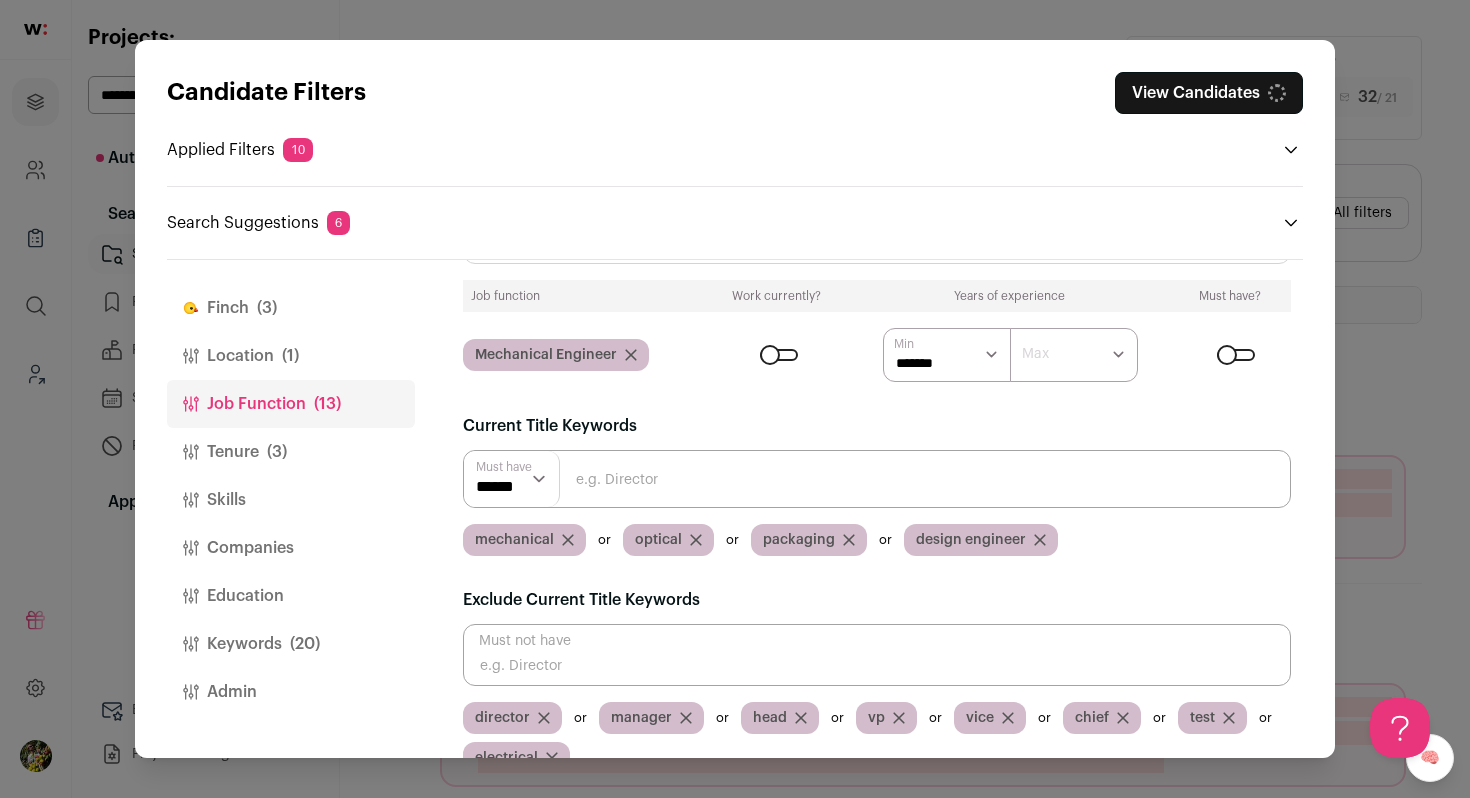 click on "View Candidates" at bounding box center [1209, 93] 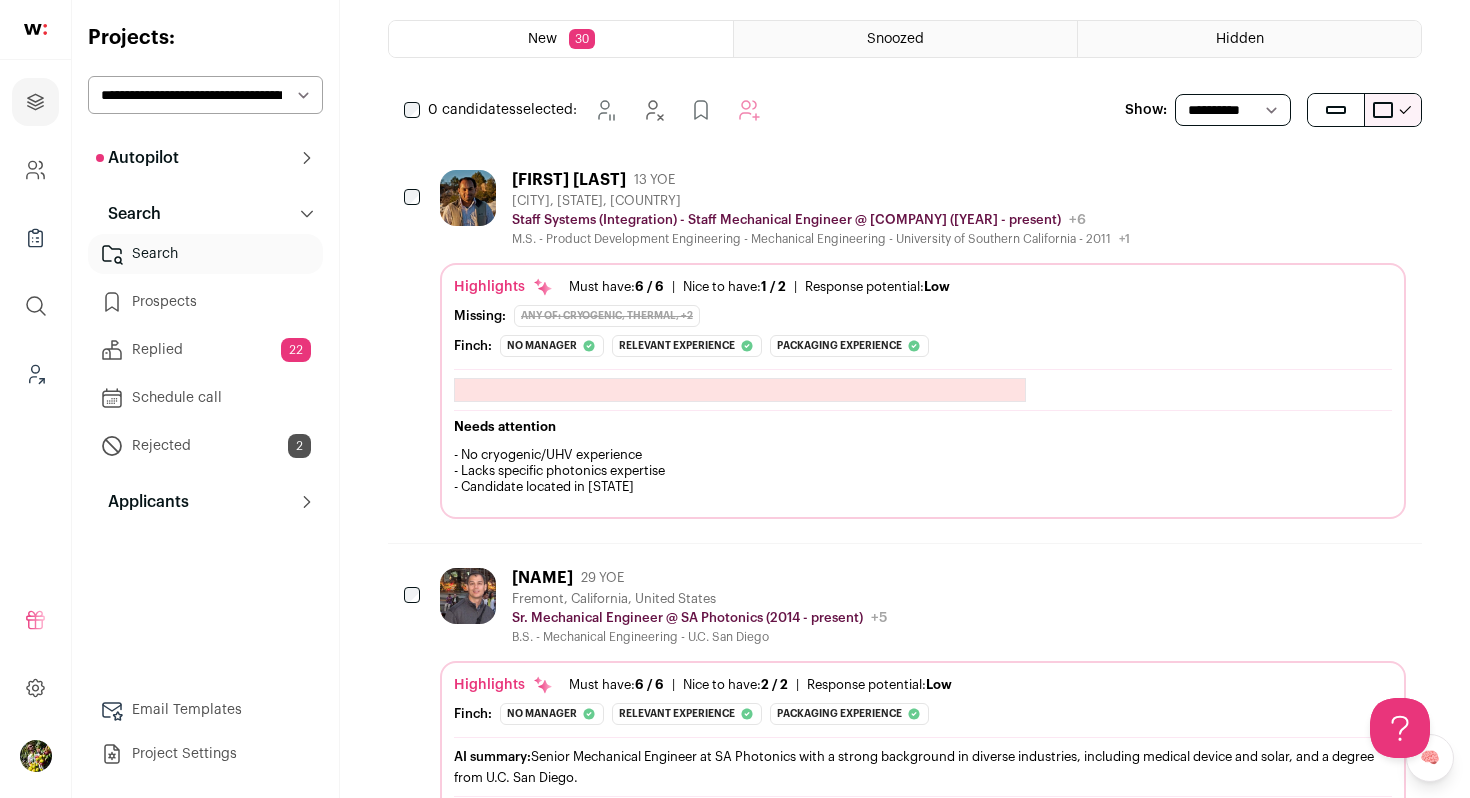 scroll, scrollTop: 271, scrollLeft: 0, axis: vertical 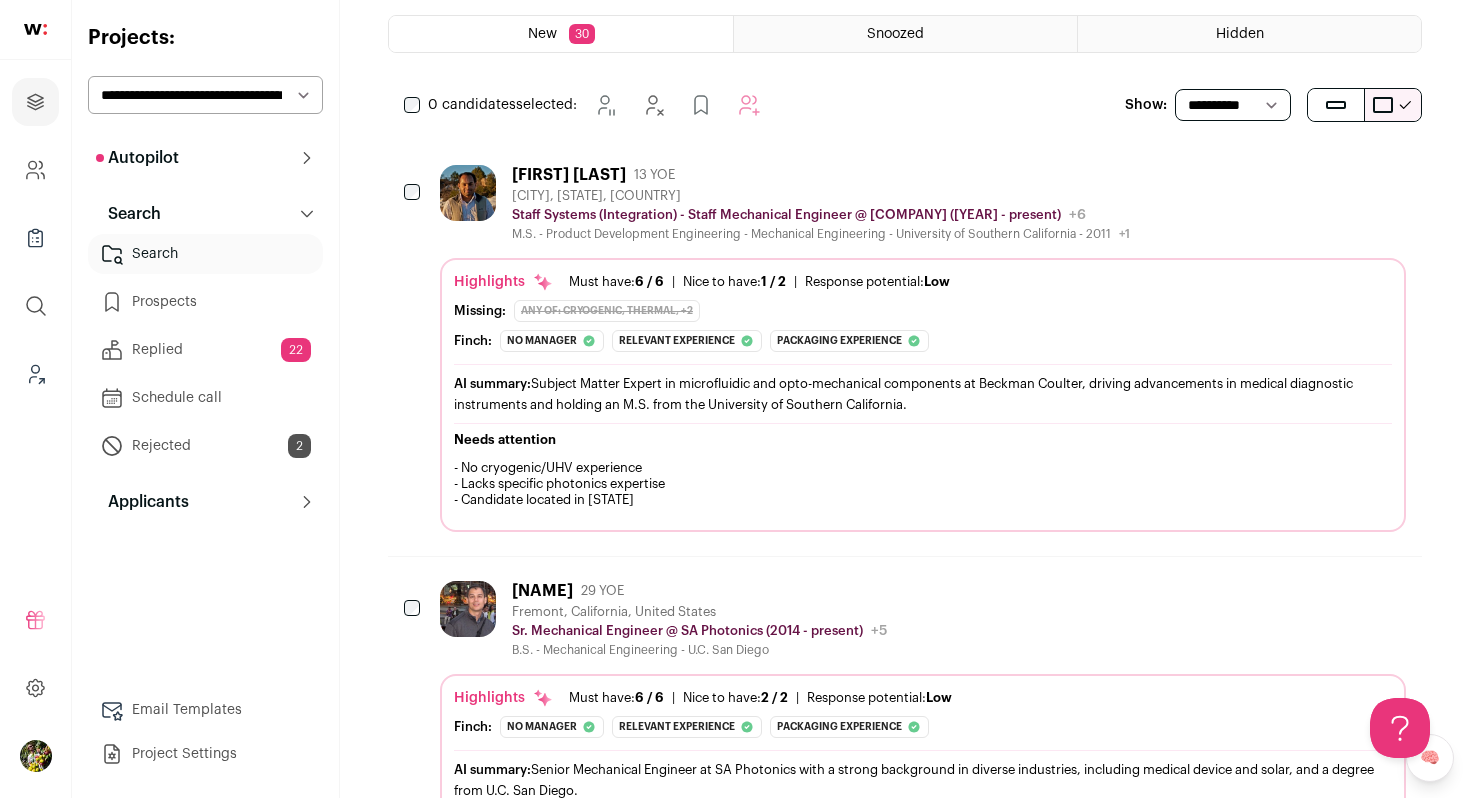 click on "Vinay Prathapan
13 YOE
Miami, Florida, United States
Staff Systems (Integration) - Staff Mechanical Engineer @ Beckman Coulter Diagnostics
(2012 - present)
Beckman Coulter Diagnostics
Public / Private
Private
Valuation
$6.8B
Company size
5,001-10,000
Founded 1935 B2B" at bounding box center (923, 348) 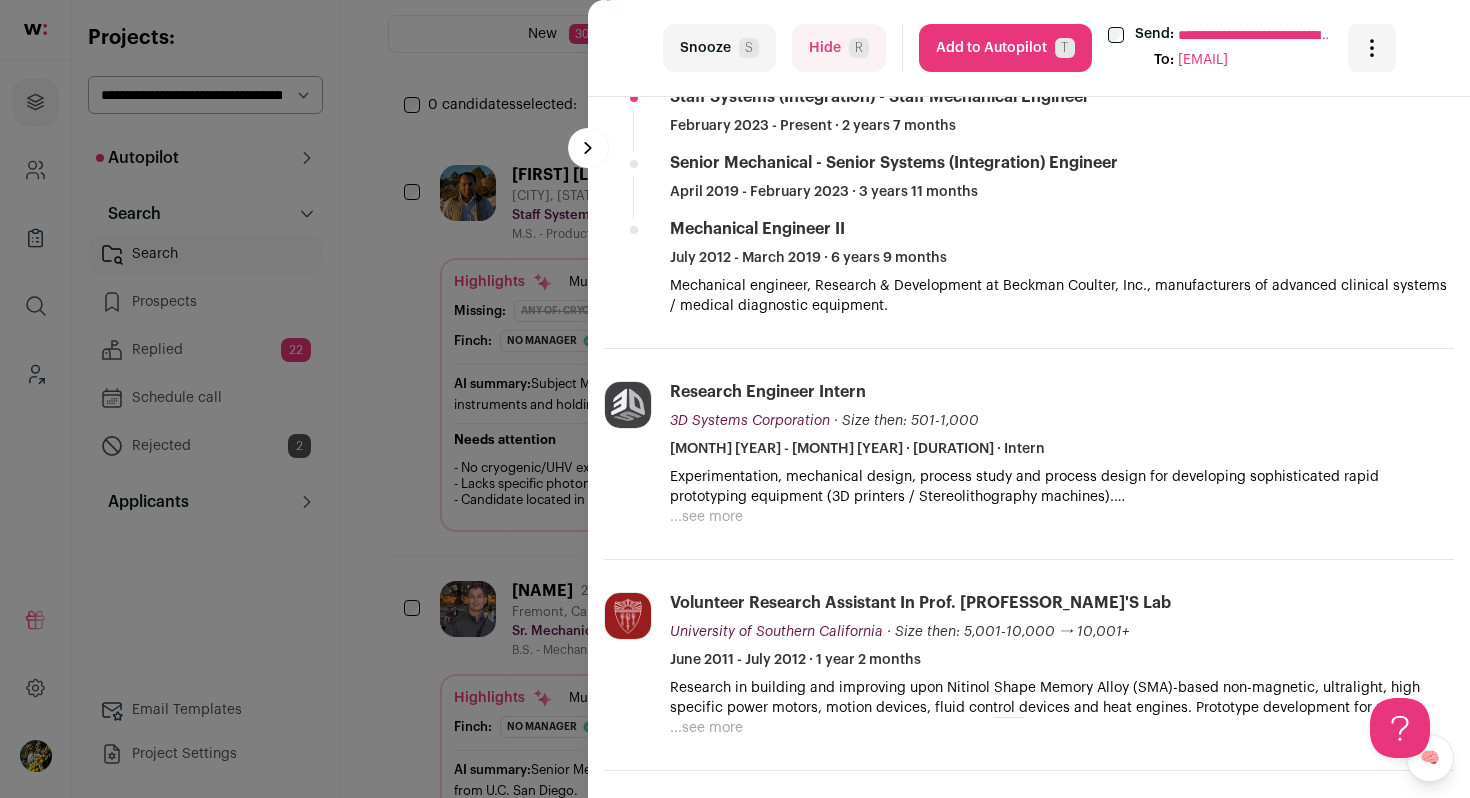 scroll, scrollTop: 742, scrollLeft: 0, axis: vertical 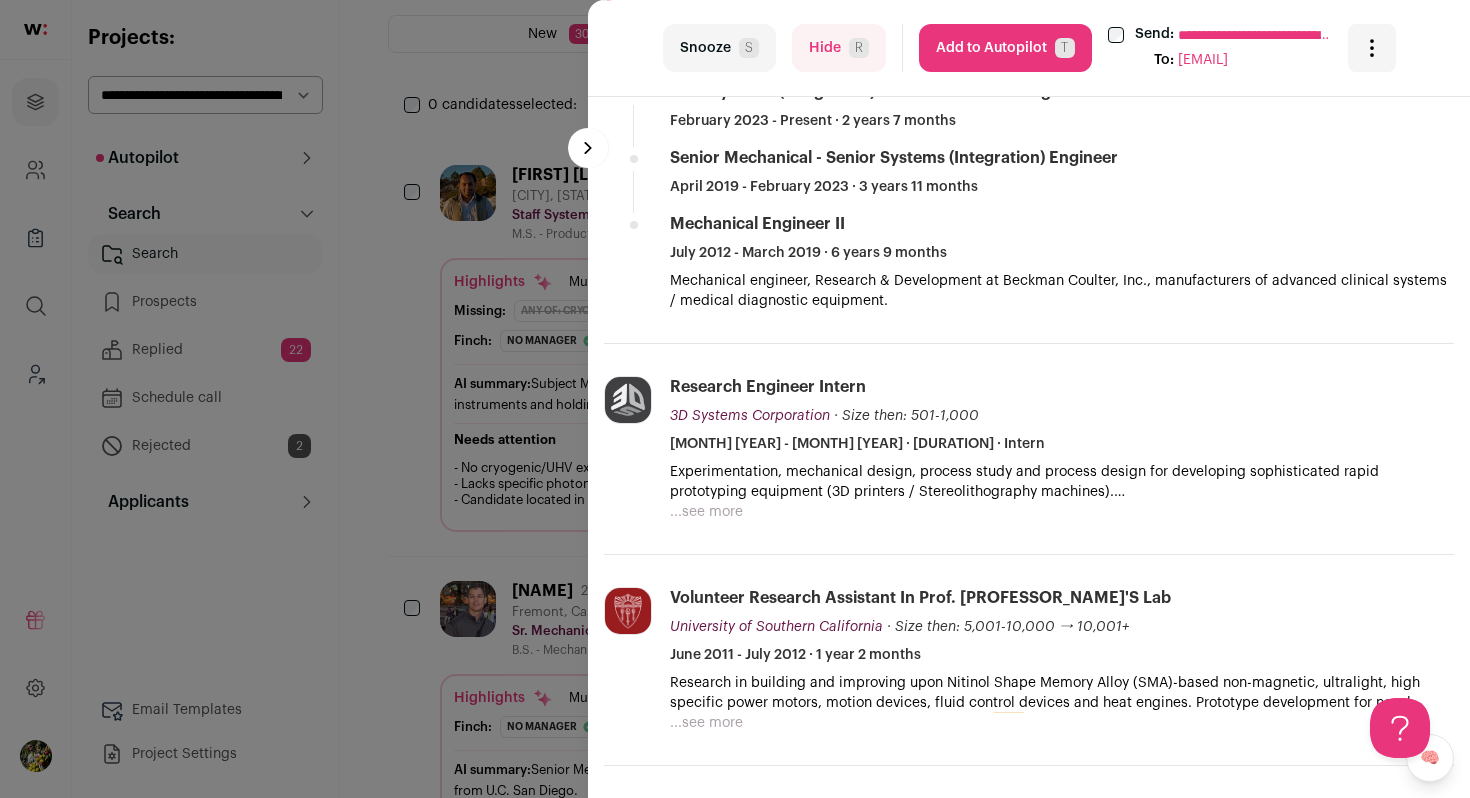 click on "Hide
R" at bounding box center (839, 48) 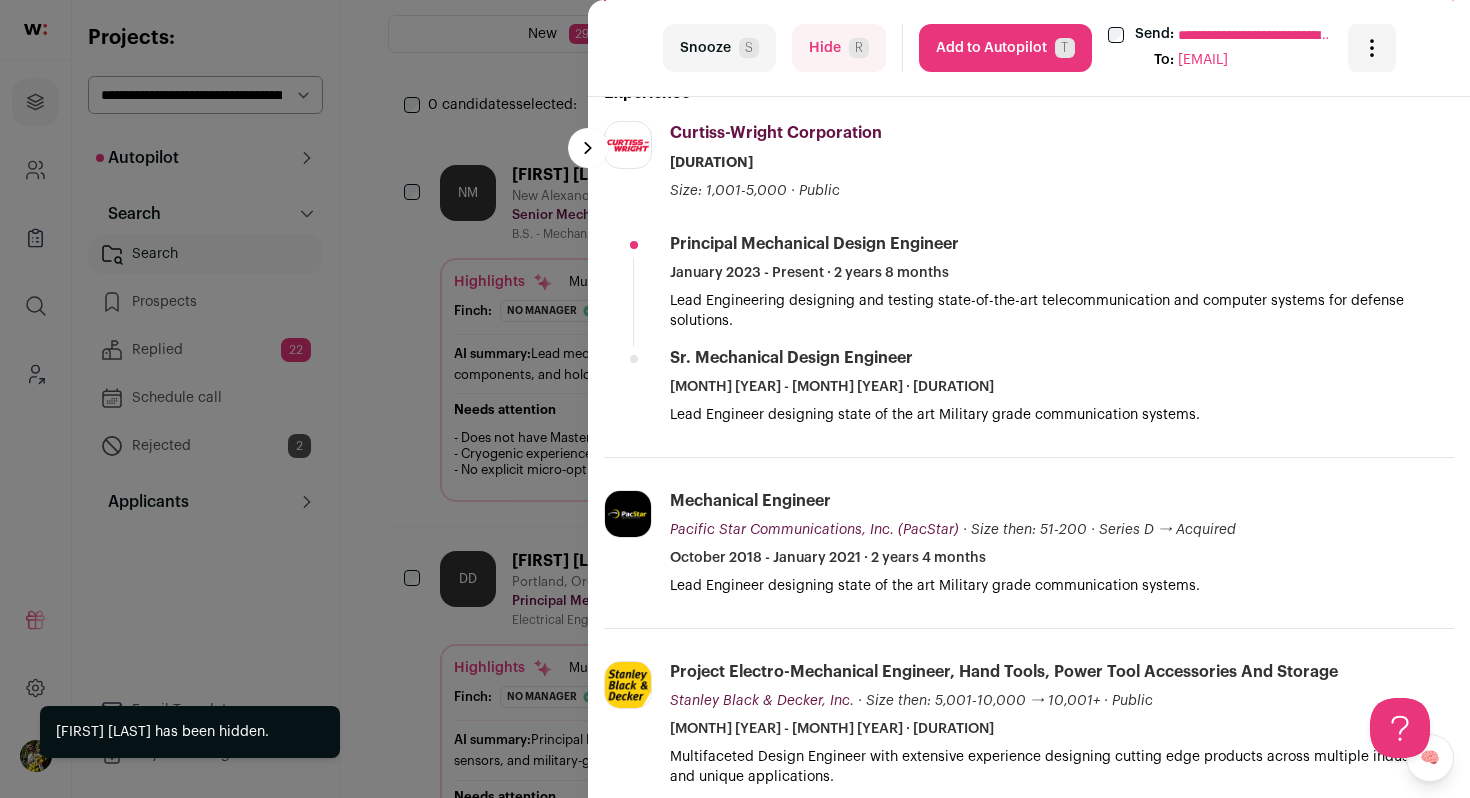 scroll, scrollTop: 522, scrollLeft: 0, axis: vertical 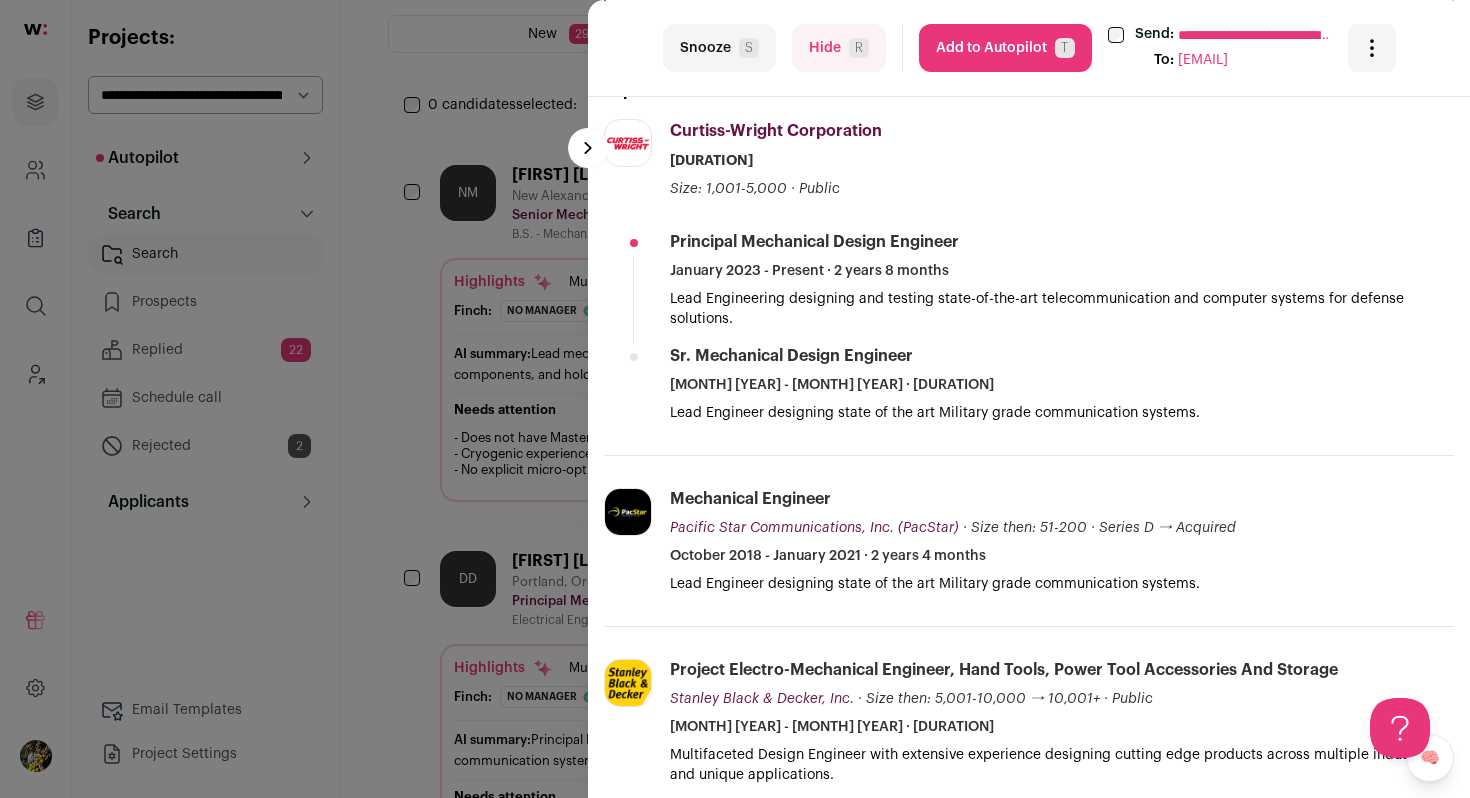 click on "Hide
R" at bounding box center [839, 48] 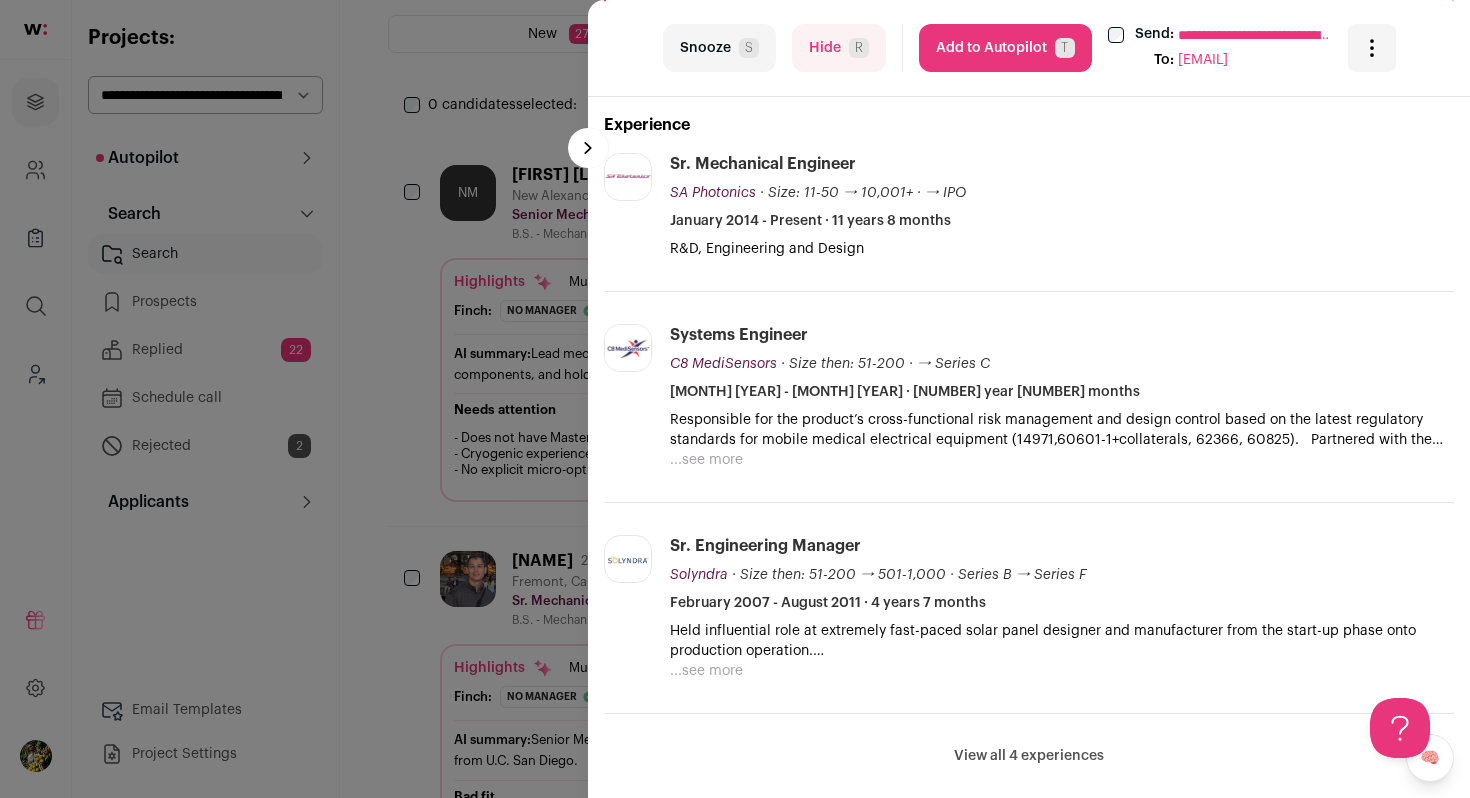 scroll, scrollTop: 0, scrollLeft: 0, axis: both 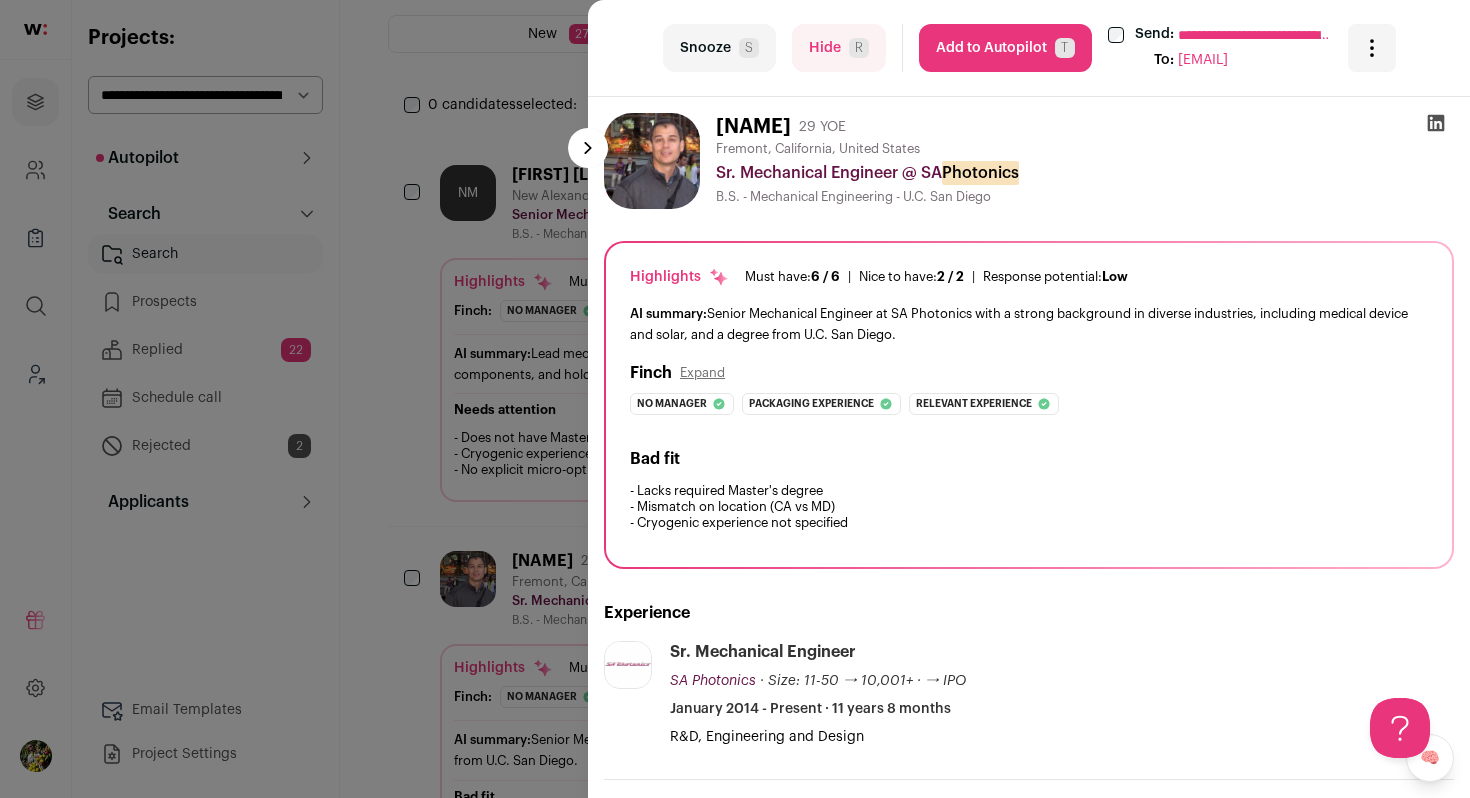 click on "Add to Autopilot
T" at bounding box center (1005, 48) 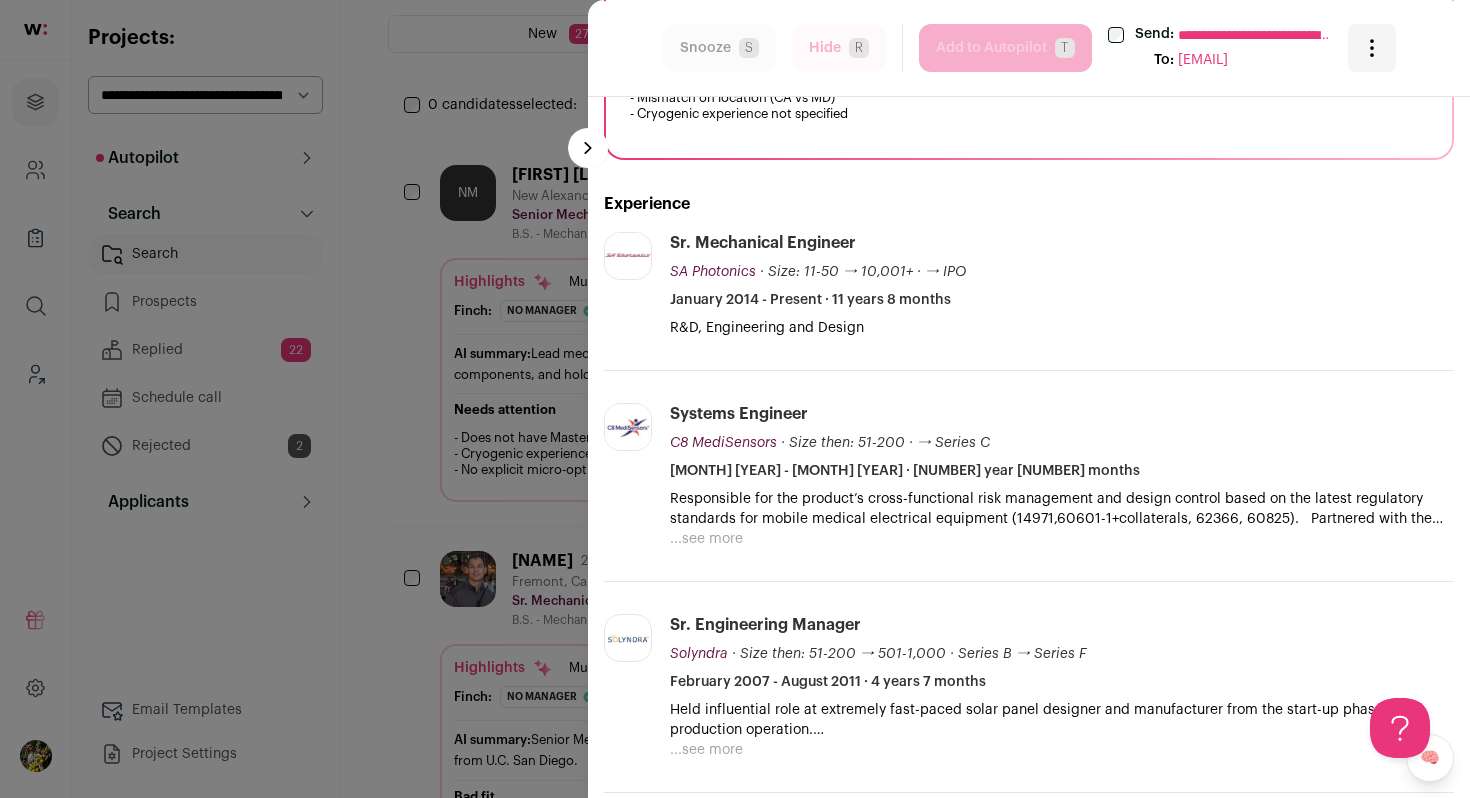 scroll, scrollTop: 627, scrollLeft: 0, axis: vertical 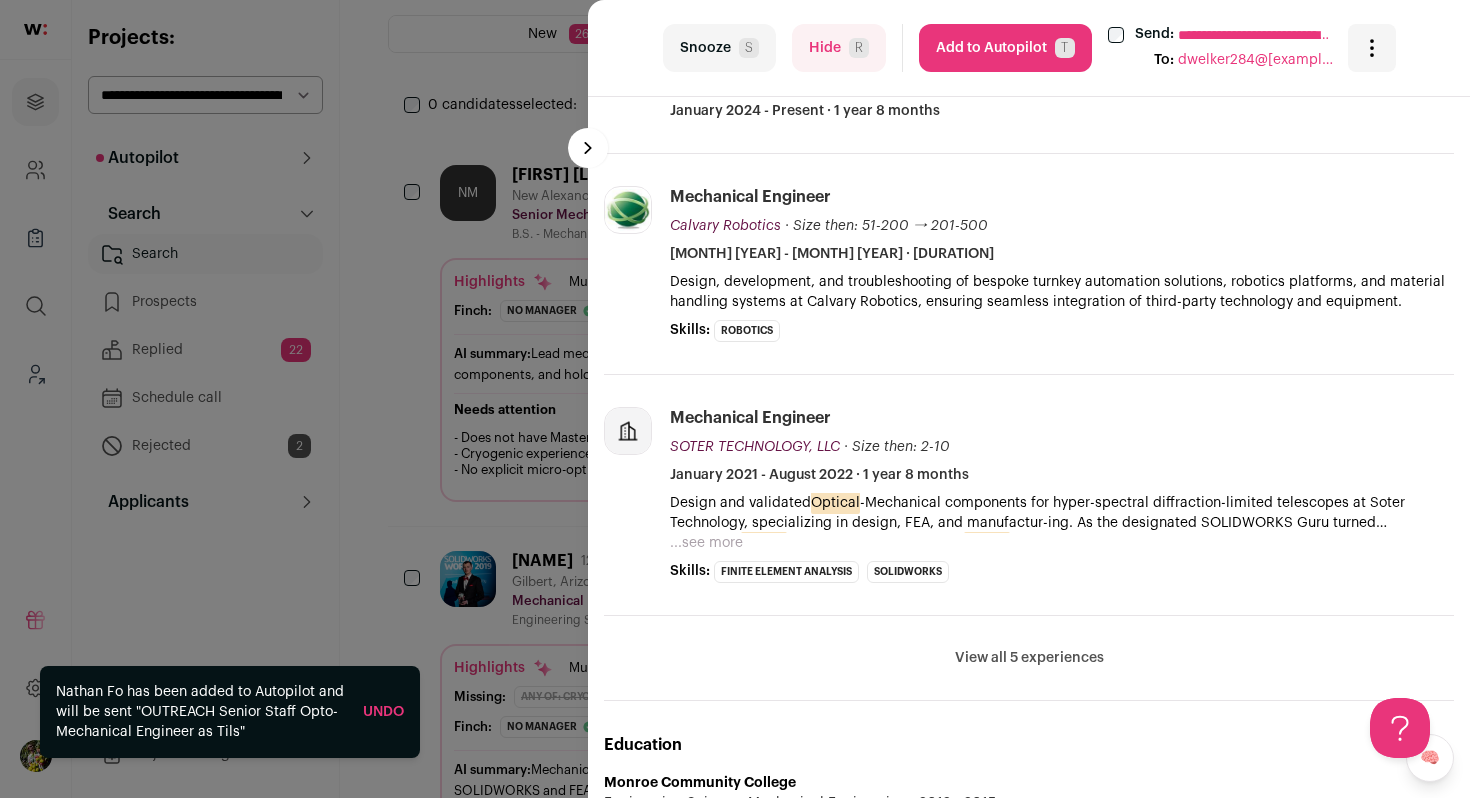 click on "View all 5 experiences" at bounding box center (1029, 658) 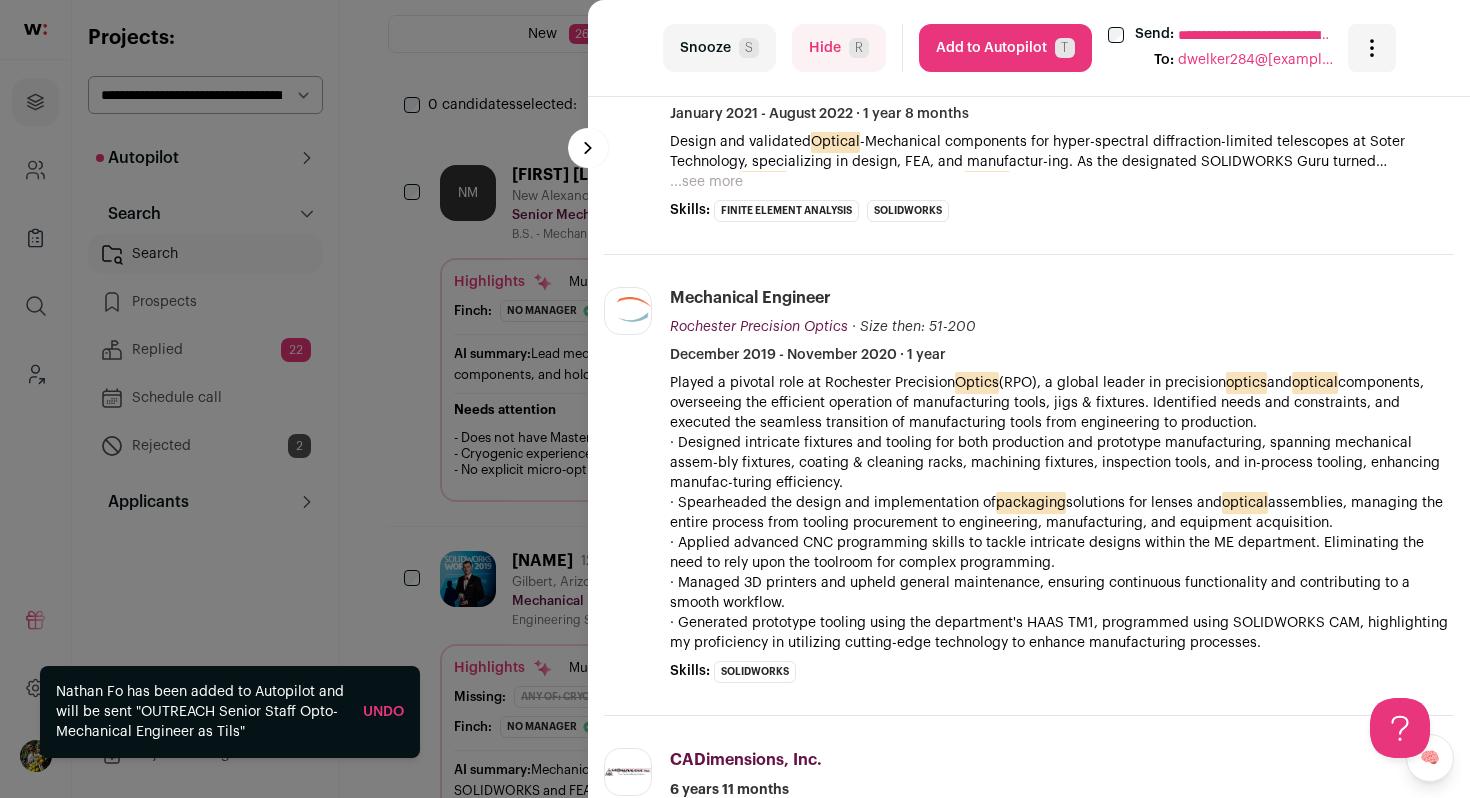 scroll, scrollTop: 1032, scrollLeft: 0, axis: vertical 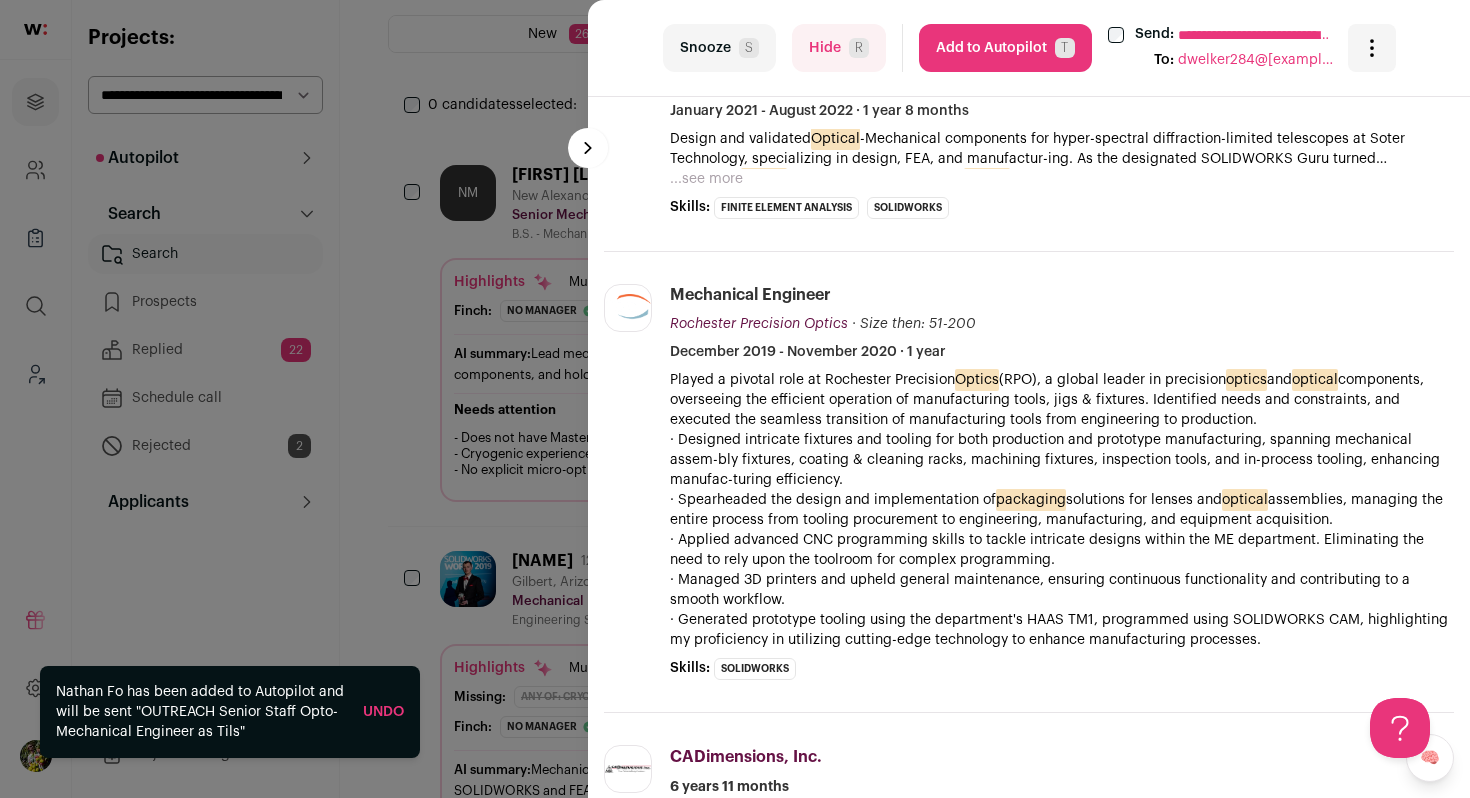 click on "**********" at bounding box center (735, 399) 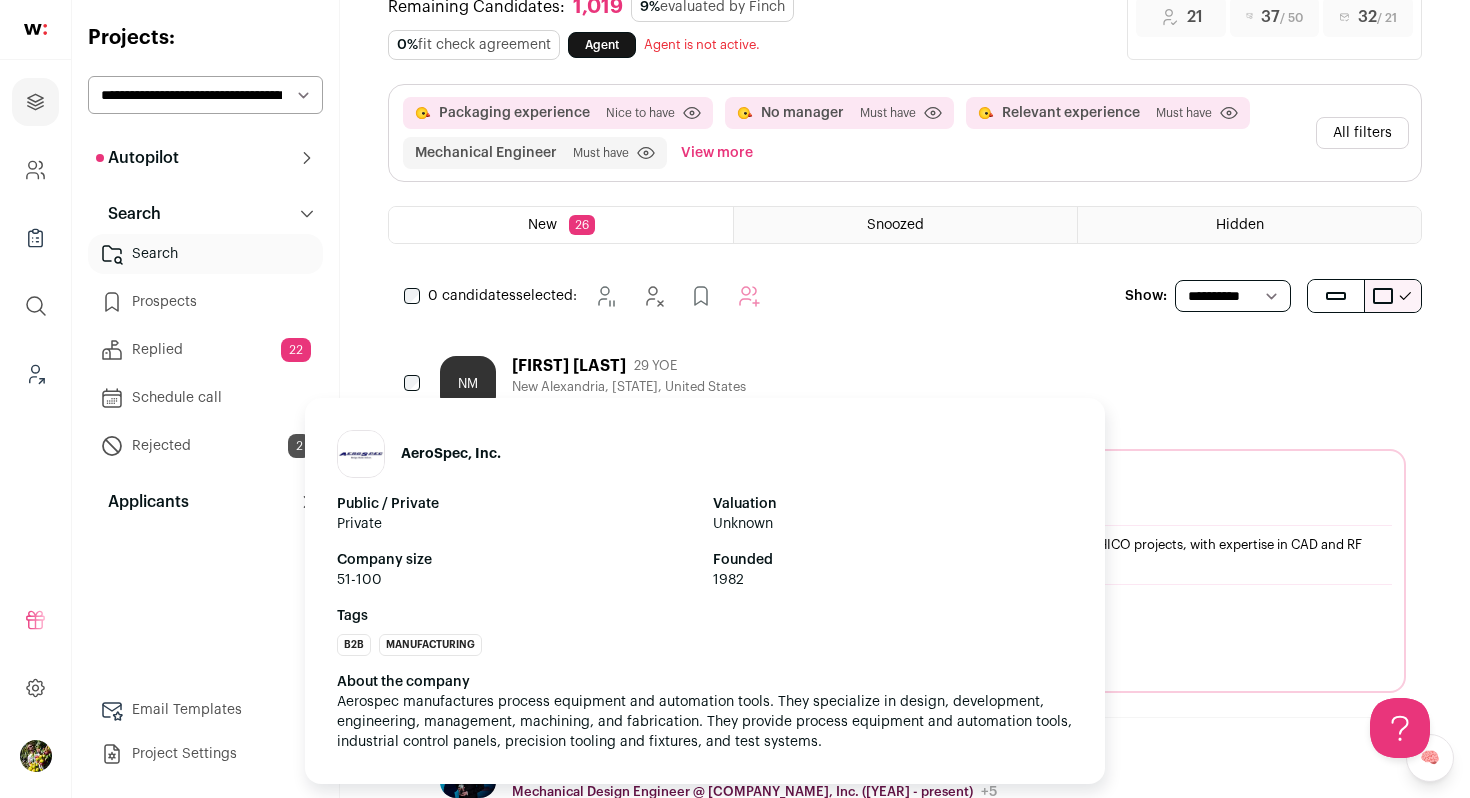 scroll, scrollTop: 0, scrollLeft: 0, axis: both 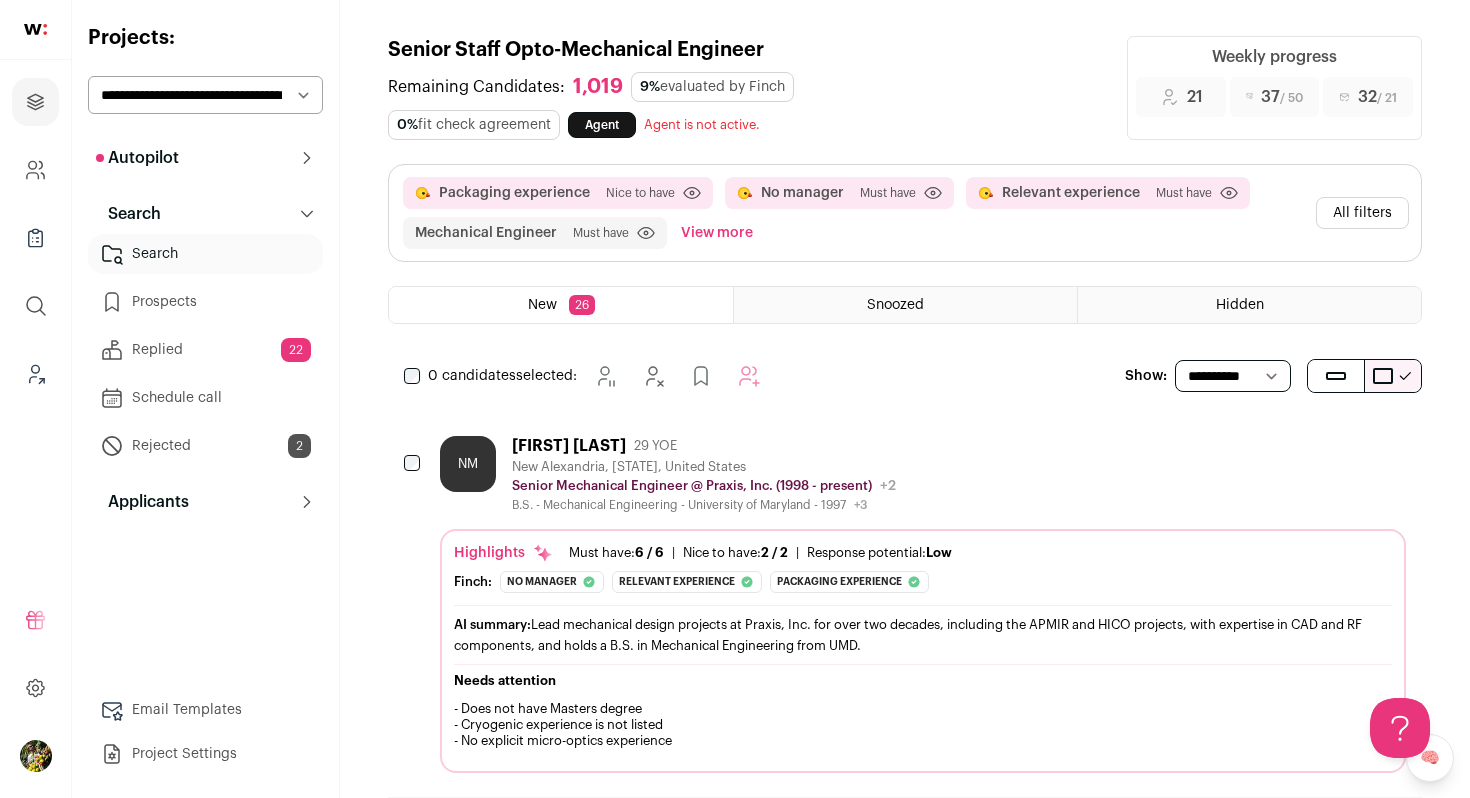 click on "Norm McGlothlin" at bounding box center (569, 446) 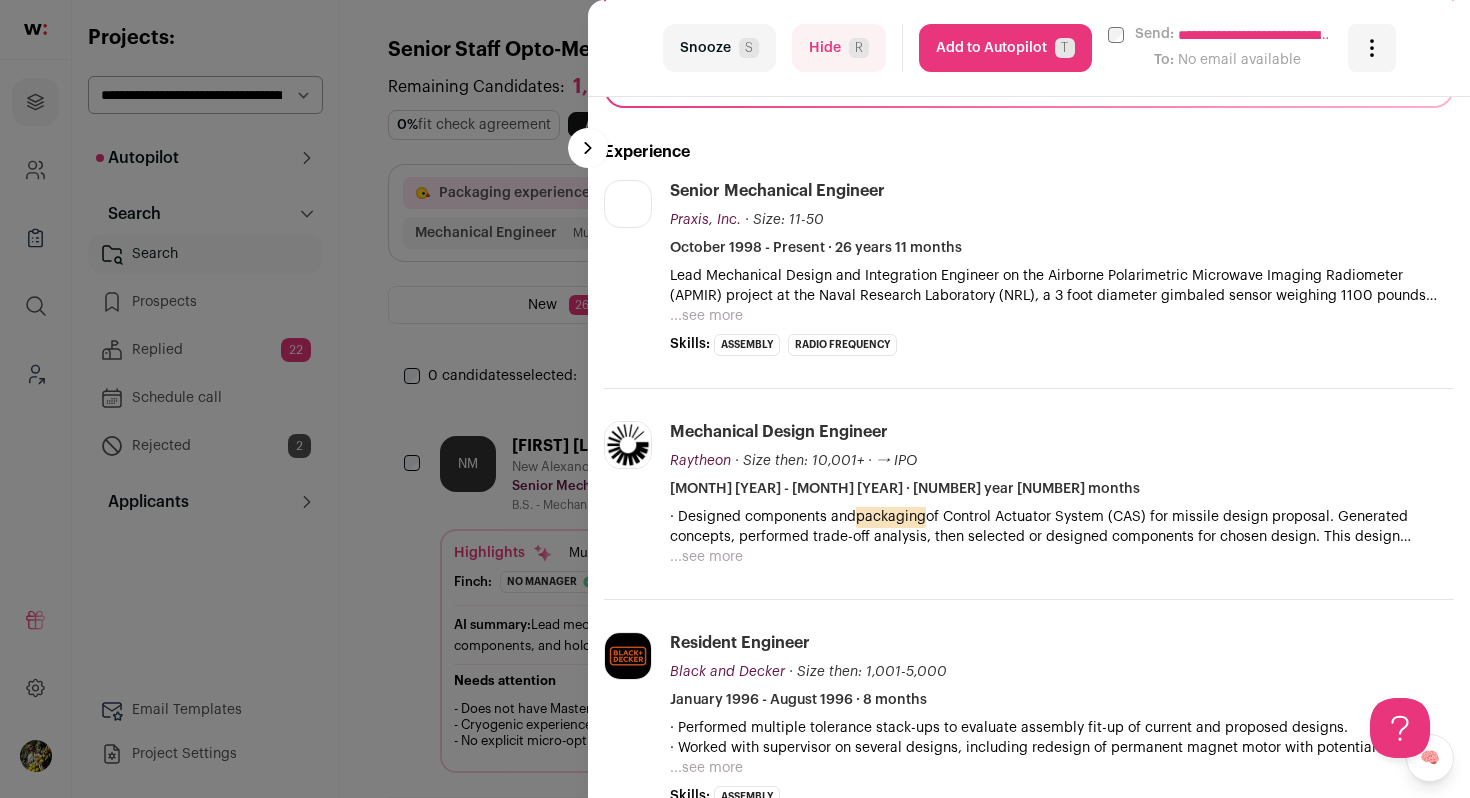 scroll, scrollTop: 512, scrollLeft: 0, axis: vertical 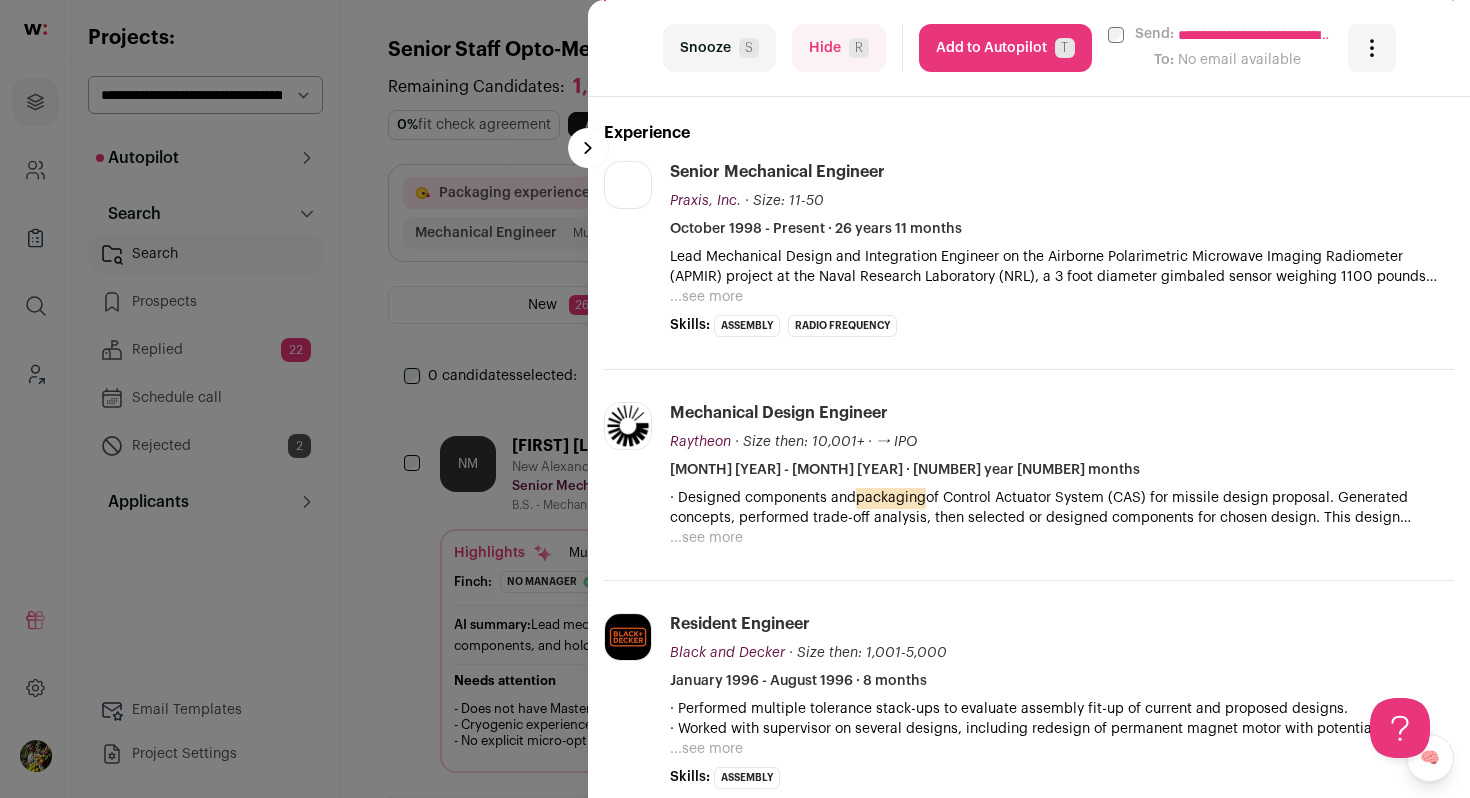 click on "Hide
R" at bounding box center (839, 48) 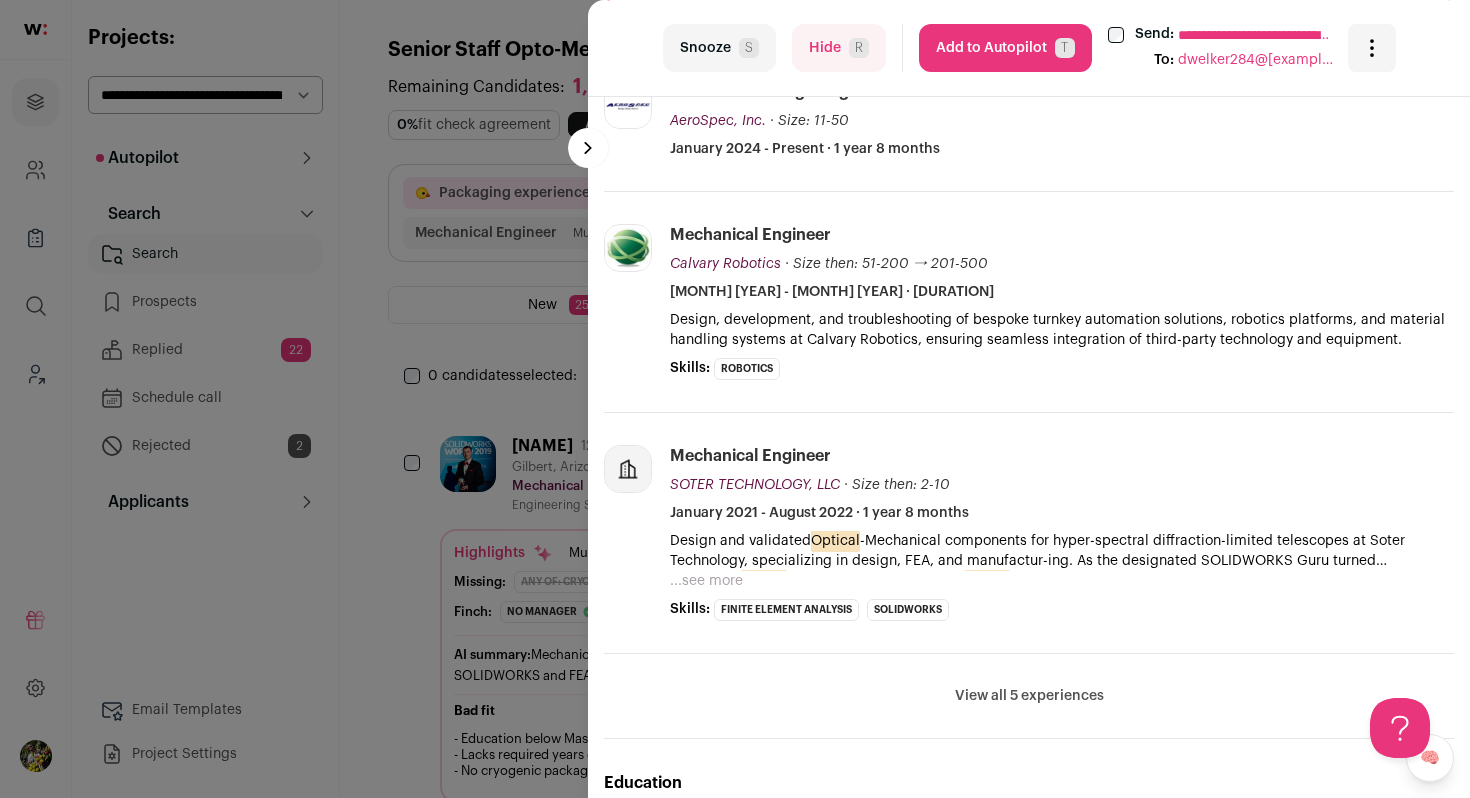 scroll, scrollTop: 636, scrollLeft: 0, axis: vertical 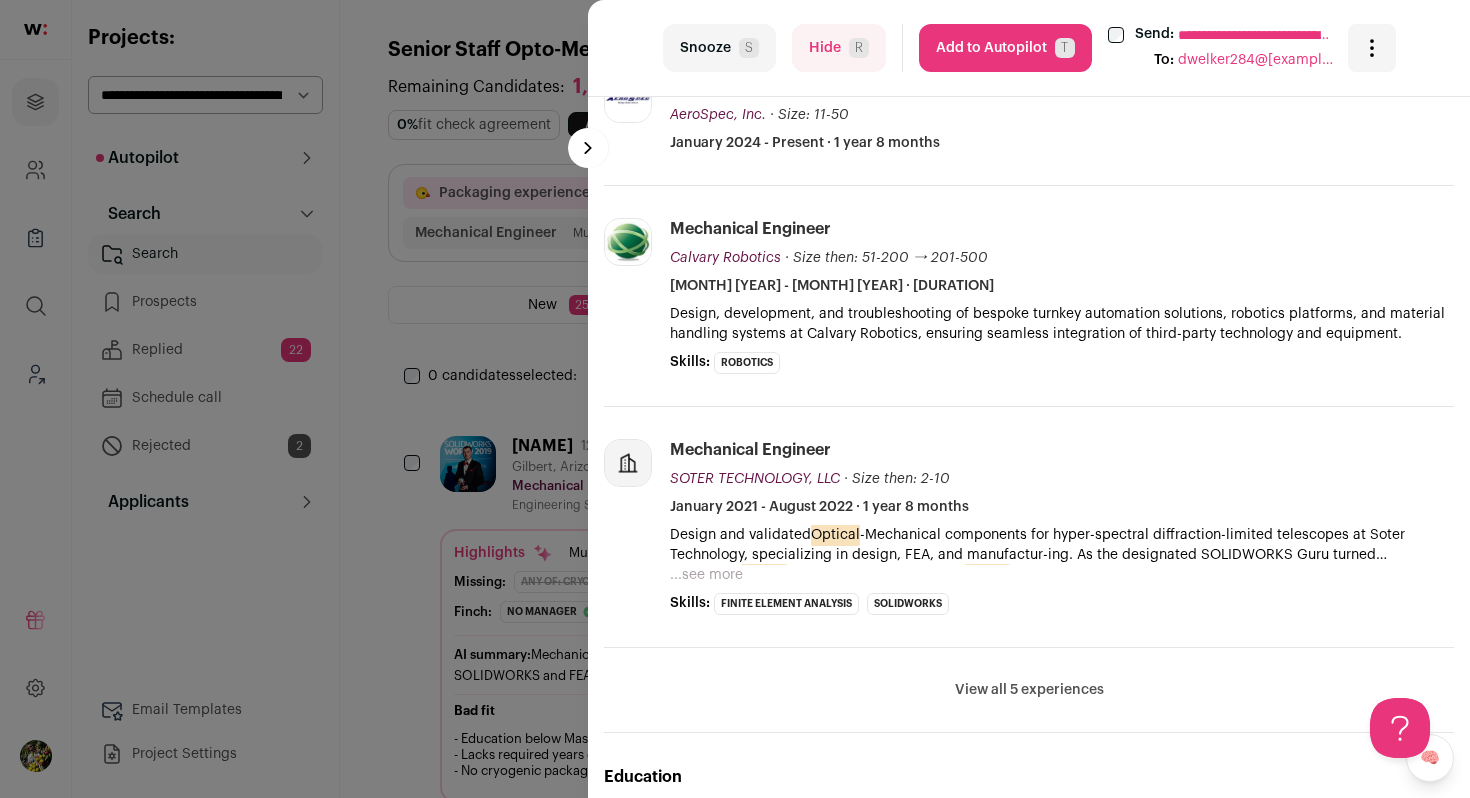 click on "View all 5 experiences" at bounding box center (1029, 690) 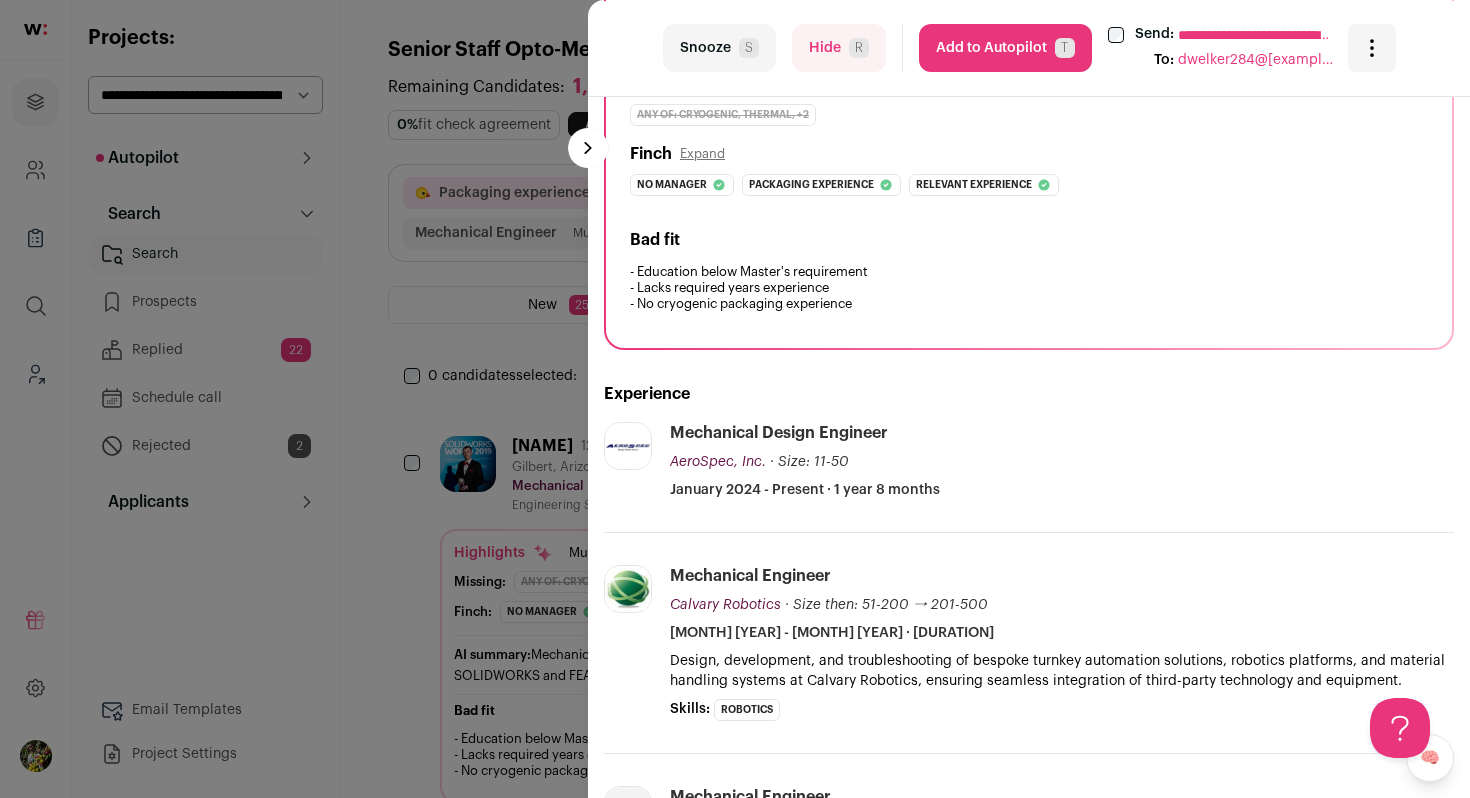 scroll, scrollTop: 266, scrollLeft: 0, axis: vertical 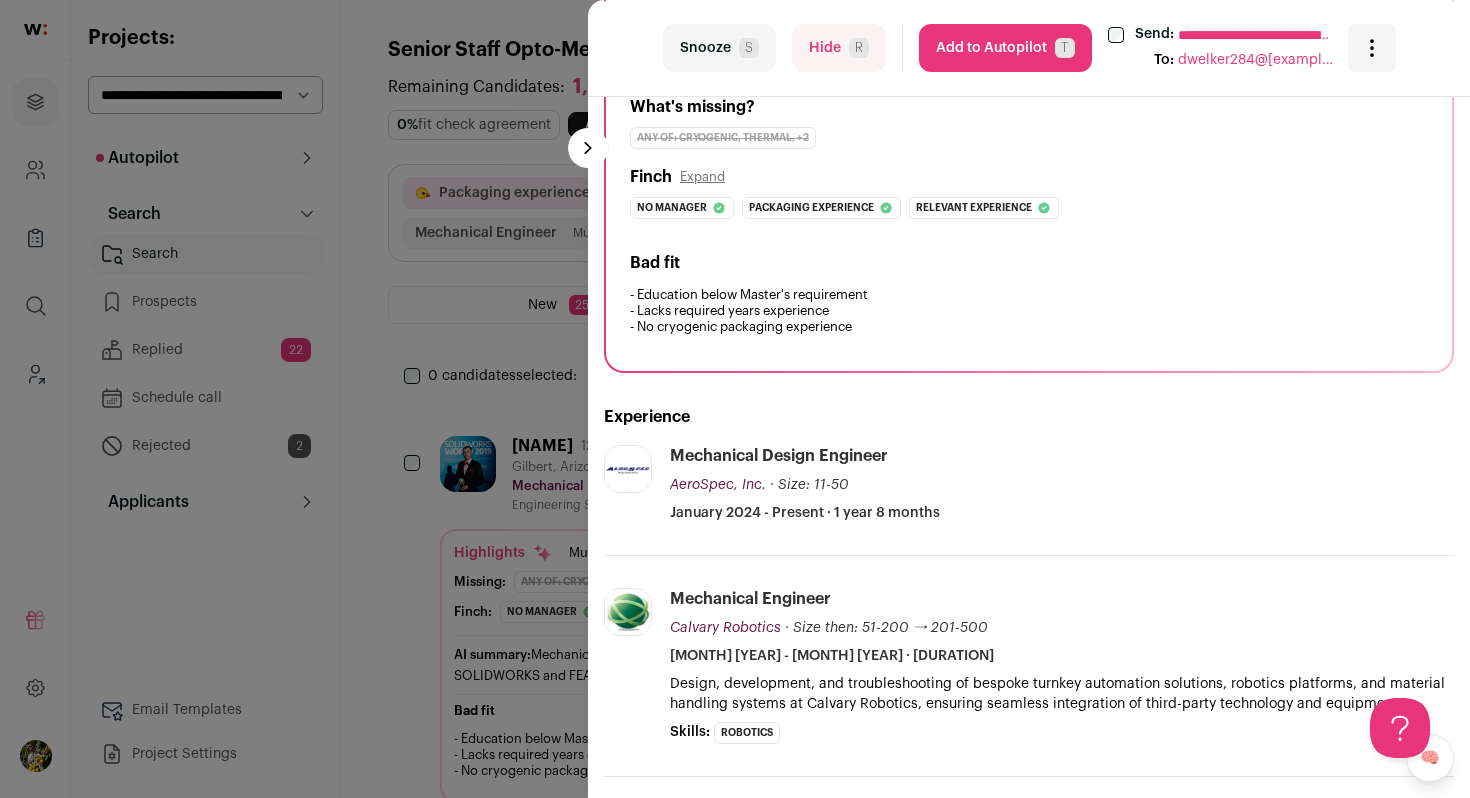 click on "Hide
R" at bounding box center [839, 48] 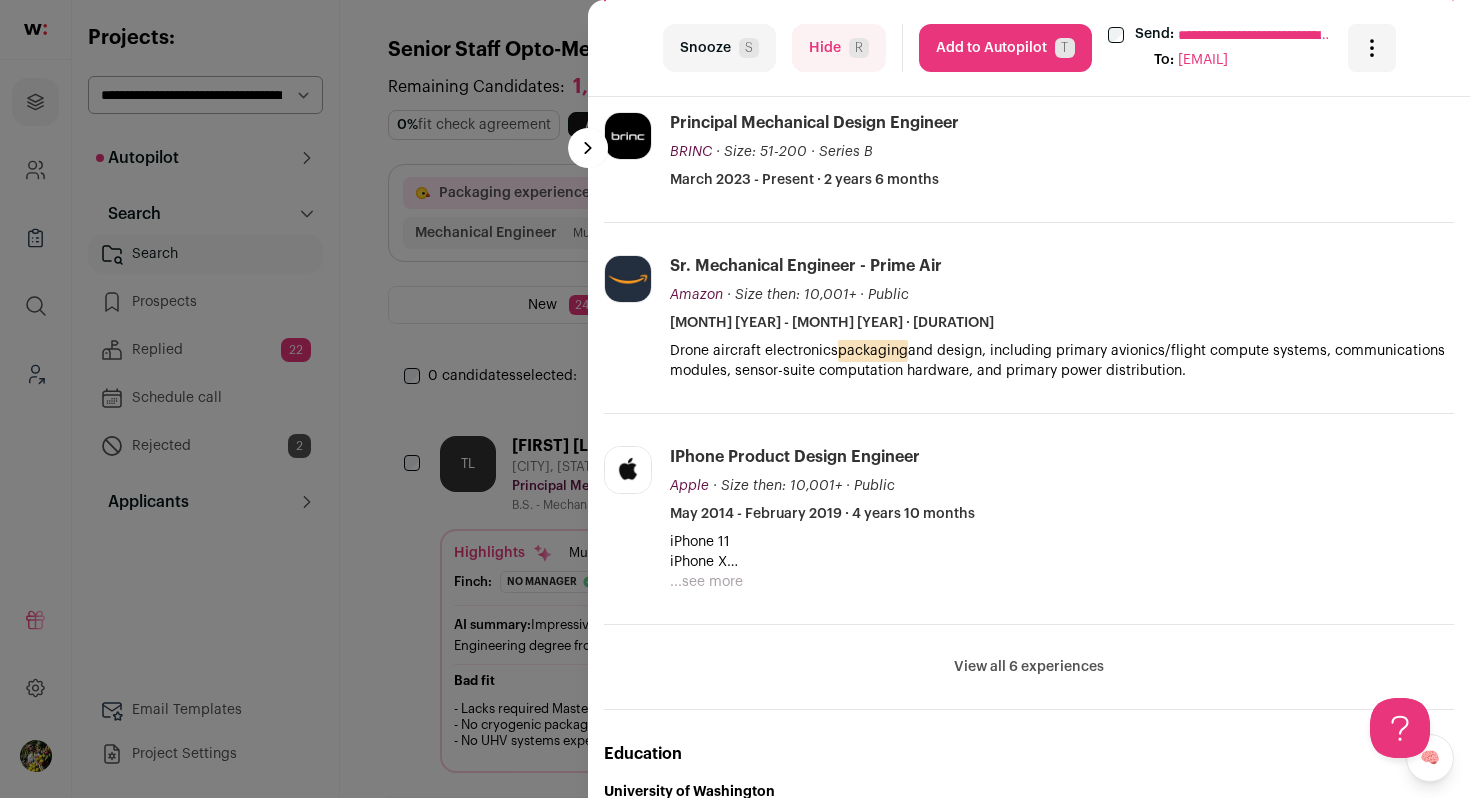 scroll, scrollTop: 541, scrollLeft: 0, axis: vertical 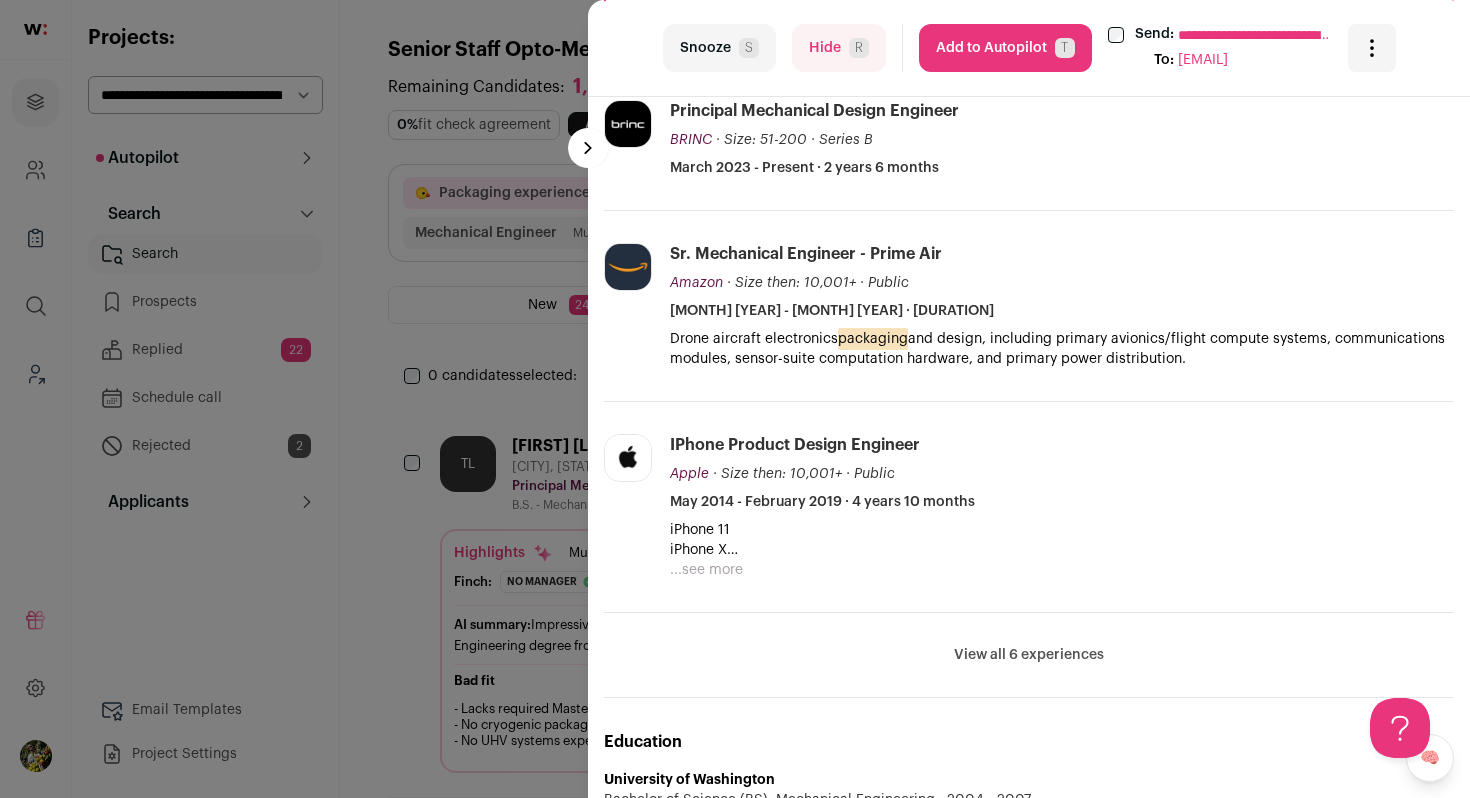 click on "View all 6 experiences" at bounding box center [1029, 655] 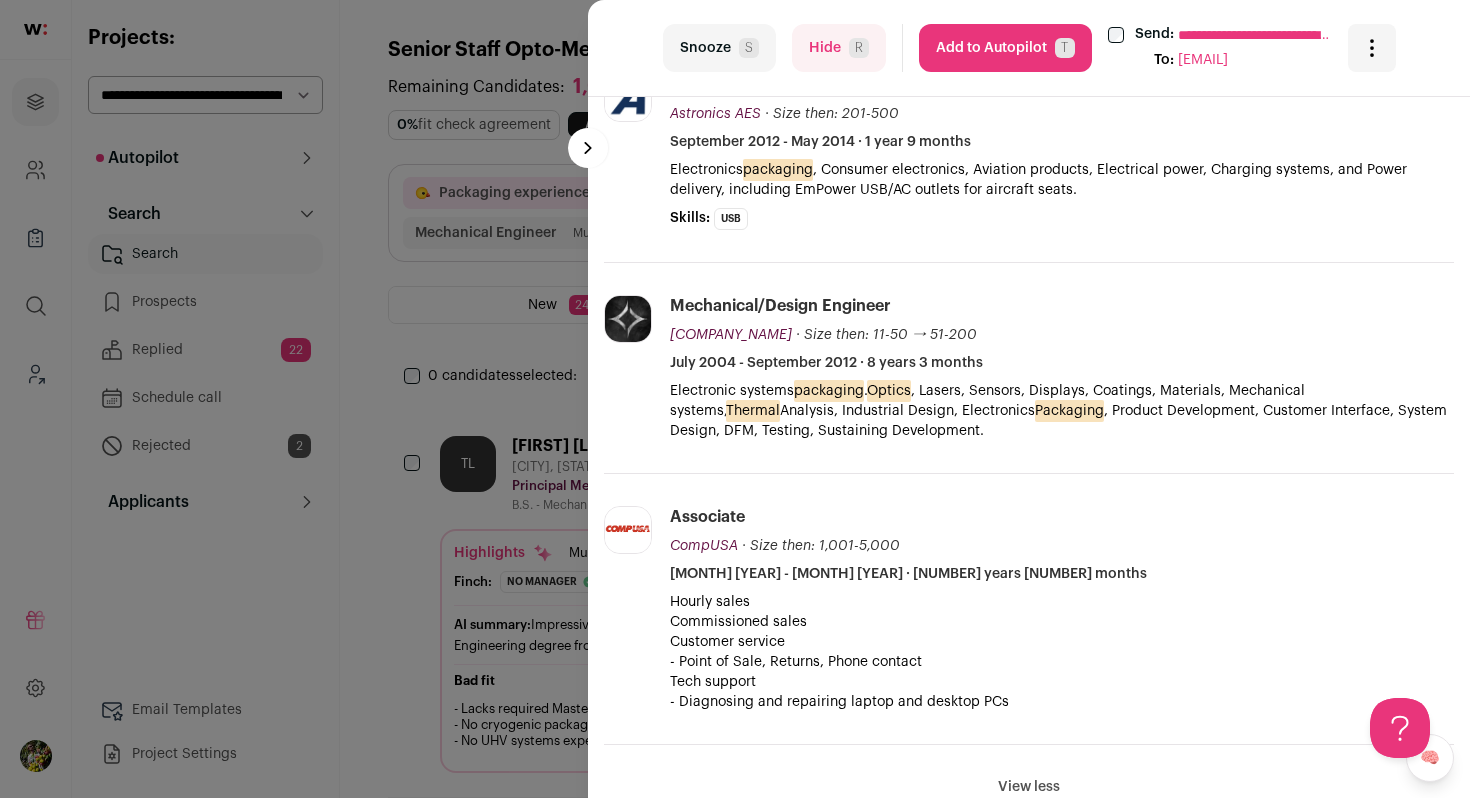 scroll, scrollTop: 1196, scrollLeft: 0, axis: vertical 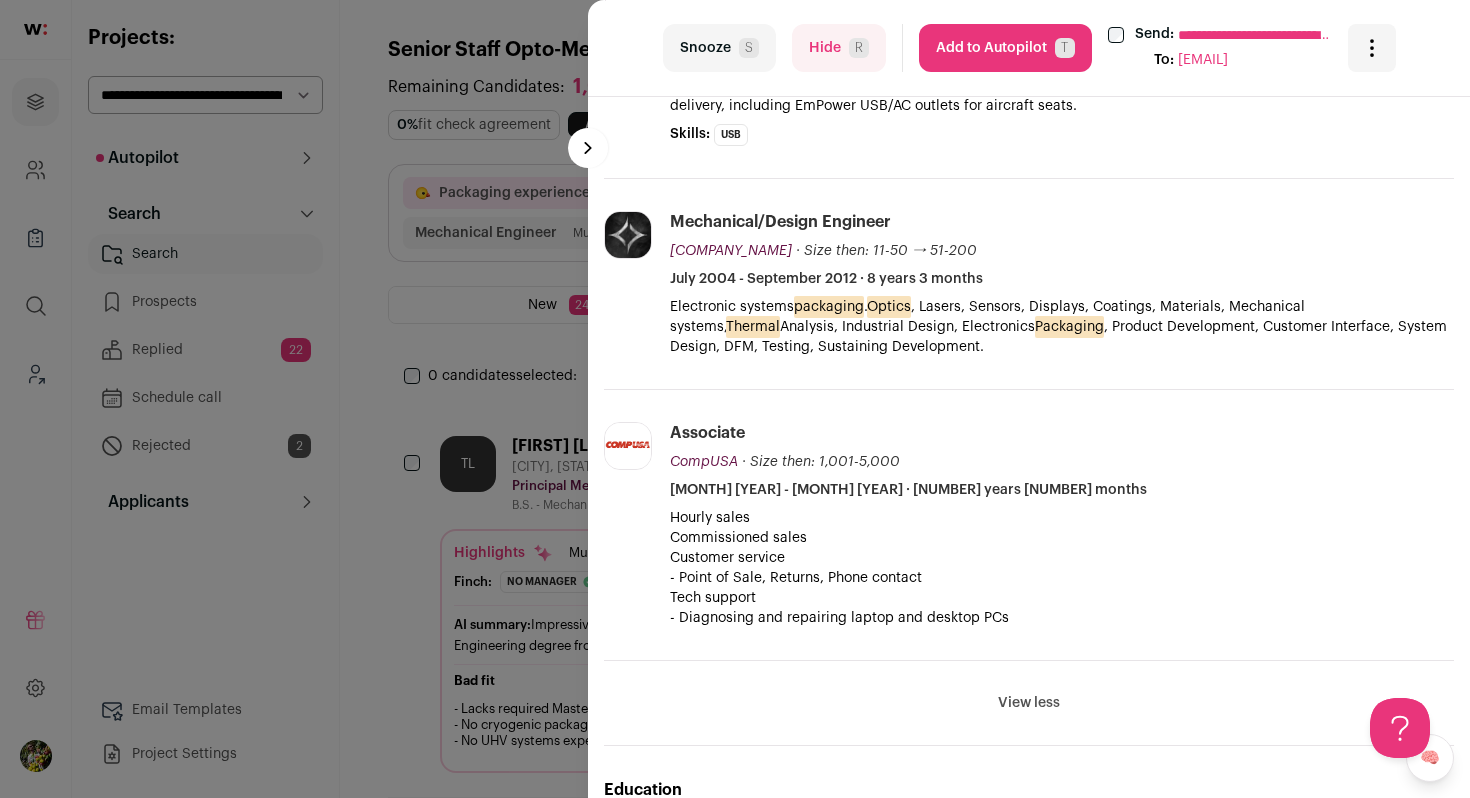 click on "Add to Autopilot
T" at bounding box center (1005, 48) 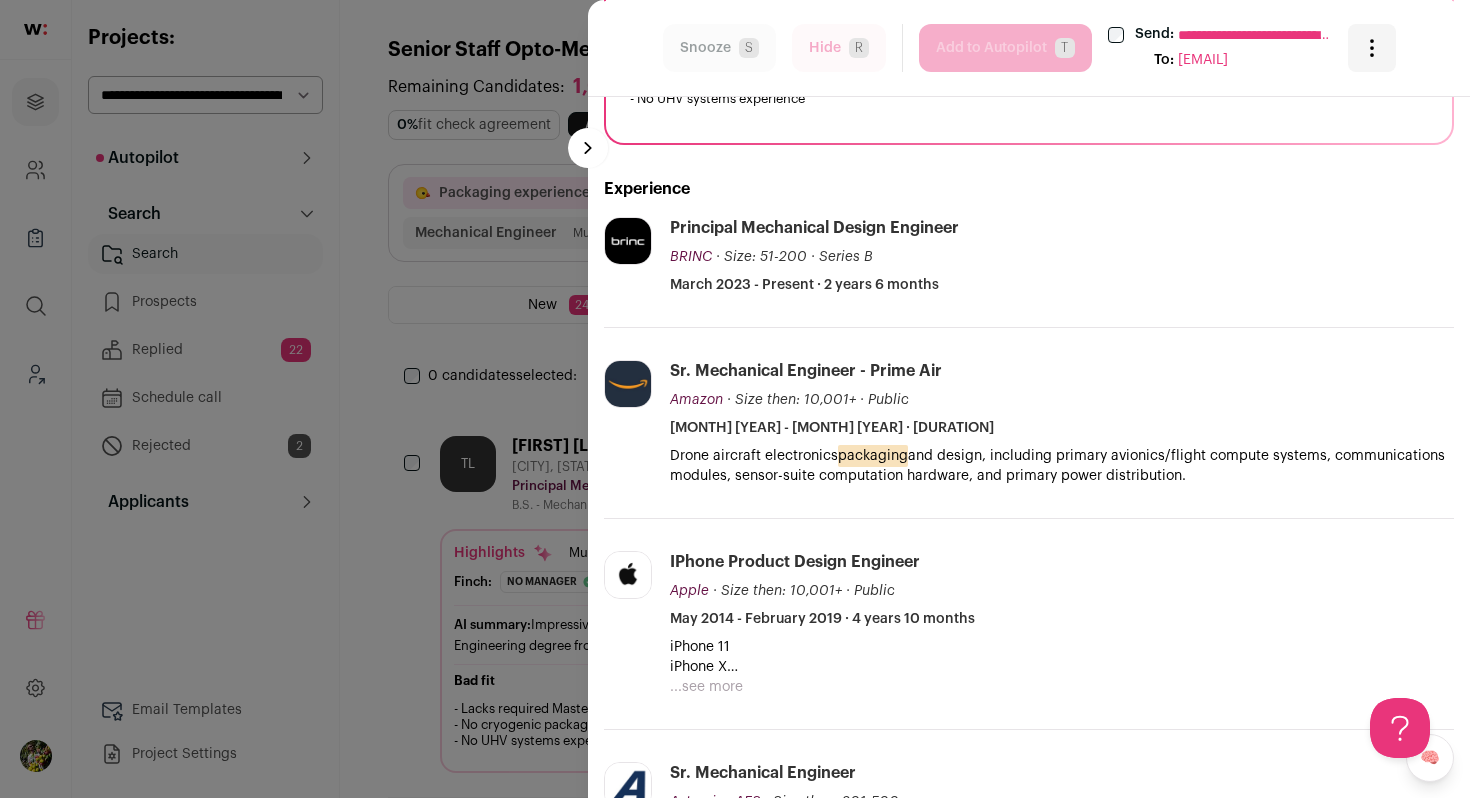 scroll, scrollTop: 0, scrollLeft: 0, axis: both 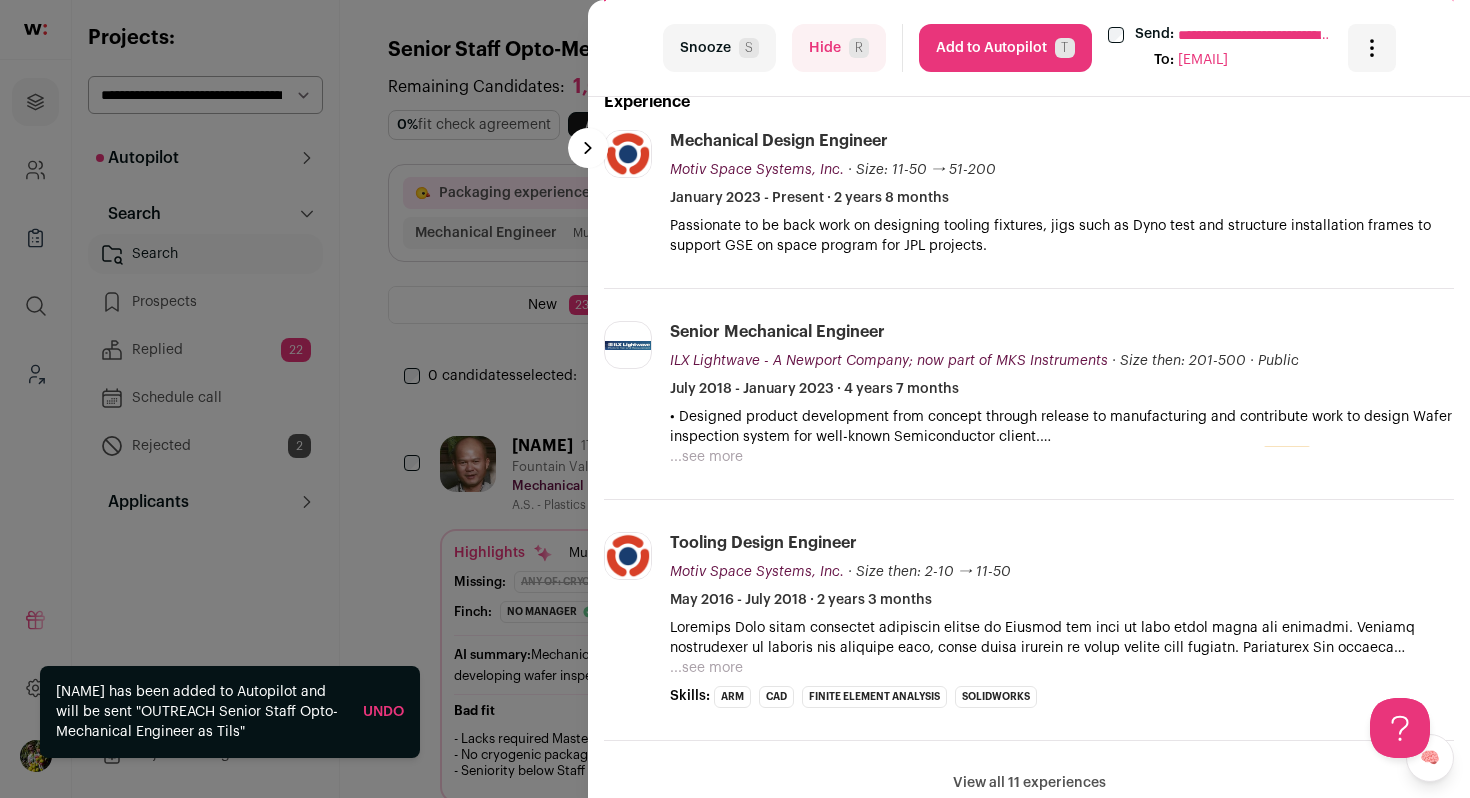 click on "**********" at bounding box center (735, 399) 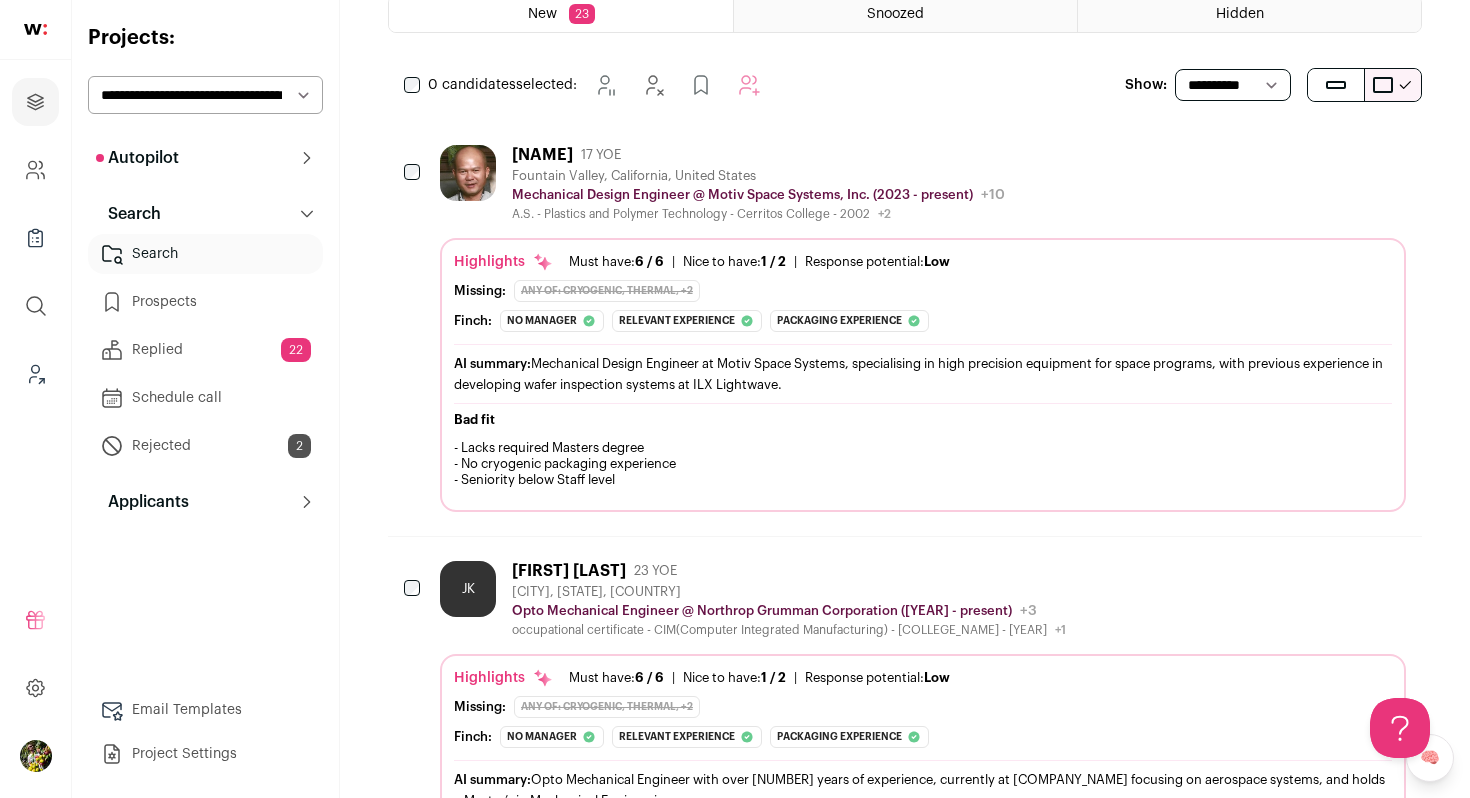 scroll, scrollTop: 306, scrollLeft: 0, axis: vertical 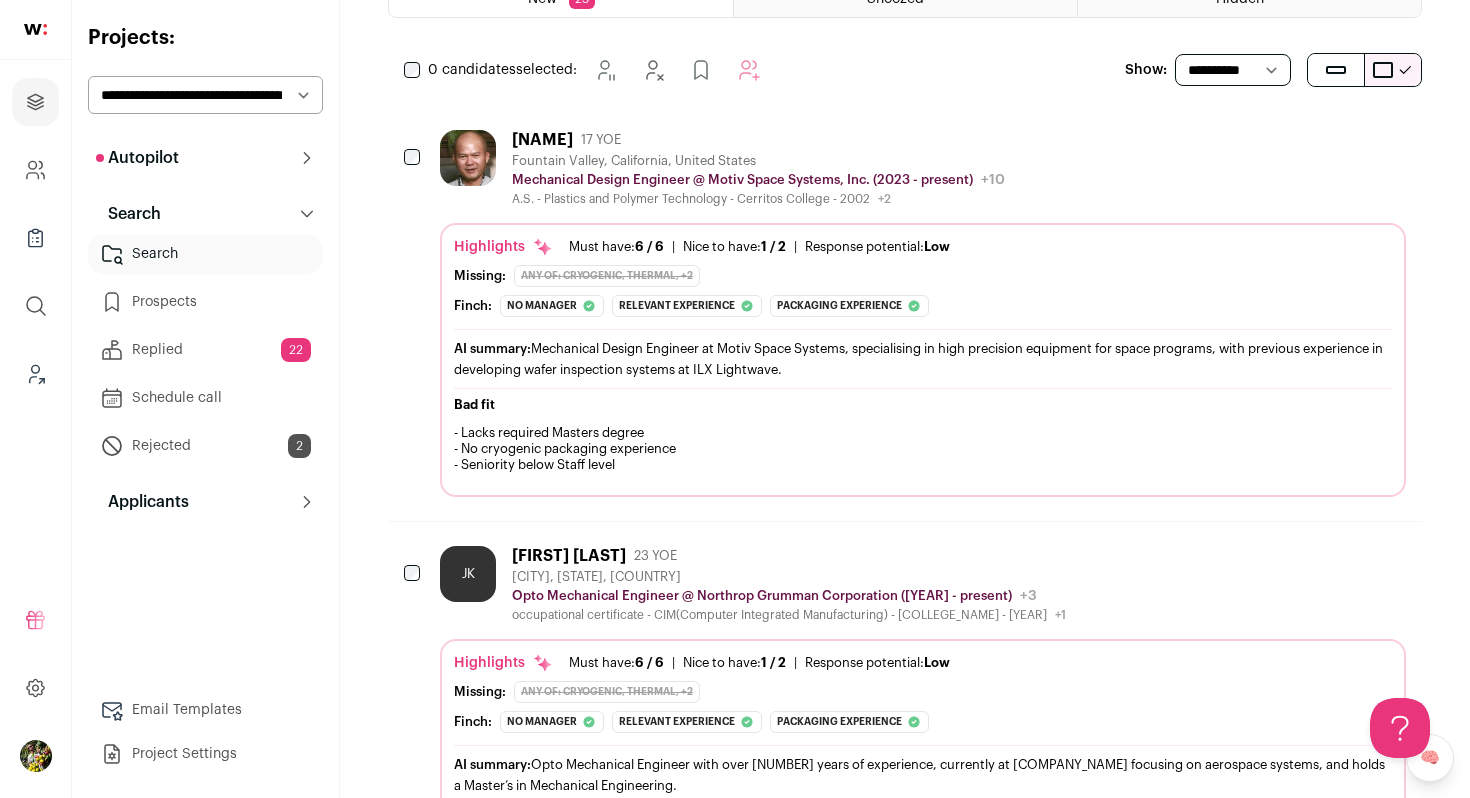 click on "Tim Q. Nguyen
17 YOE
Fountain Valley, California, United States
Mechanical Design Engineer @ Motiv Space Systems, Inc.
(2023 - present)
Motiv Space Systems, Inc.
Public / Private
Private
Valuation
Unknown
Company size
51-100
Founded
2014" at bounding box center (722, 168) 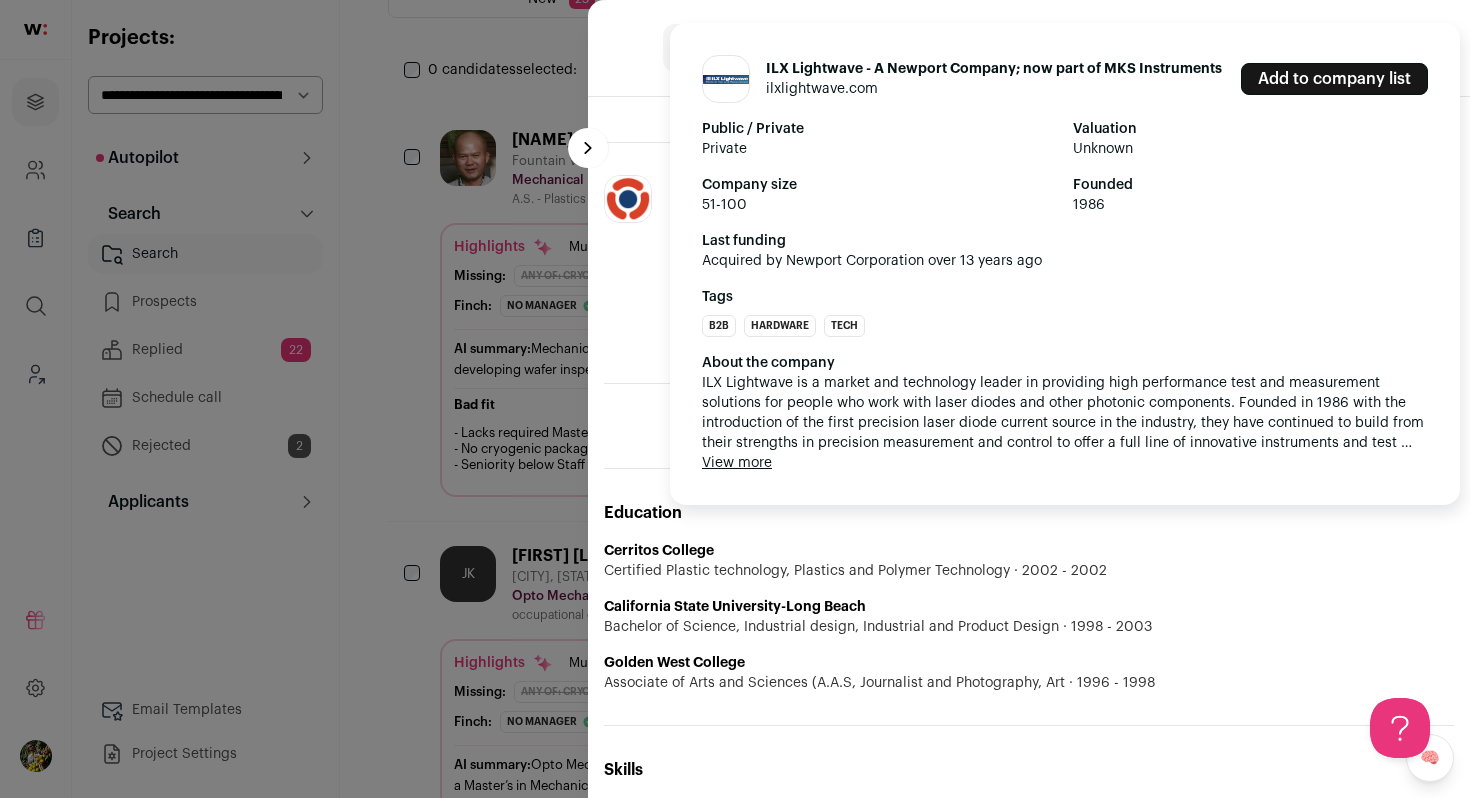 scroll, scrollTop: 939, scrollLeft: 0, axis: vertical 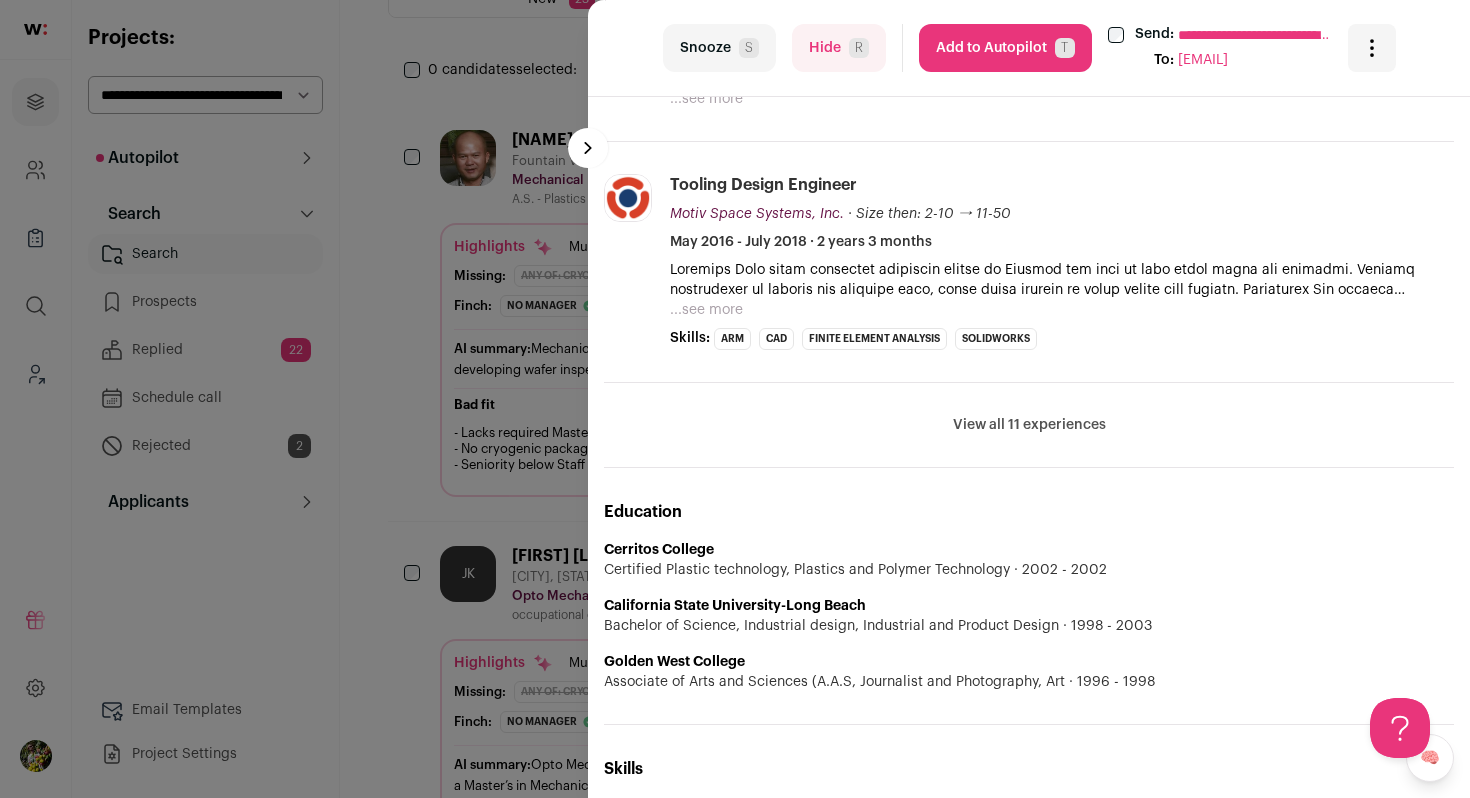 click on "View all 11 experiences
View less" at bounding box center (1029, 425) 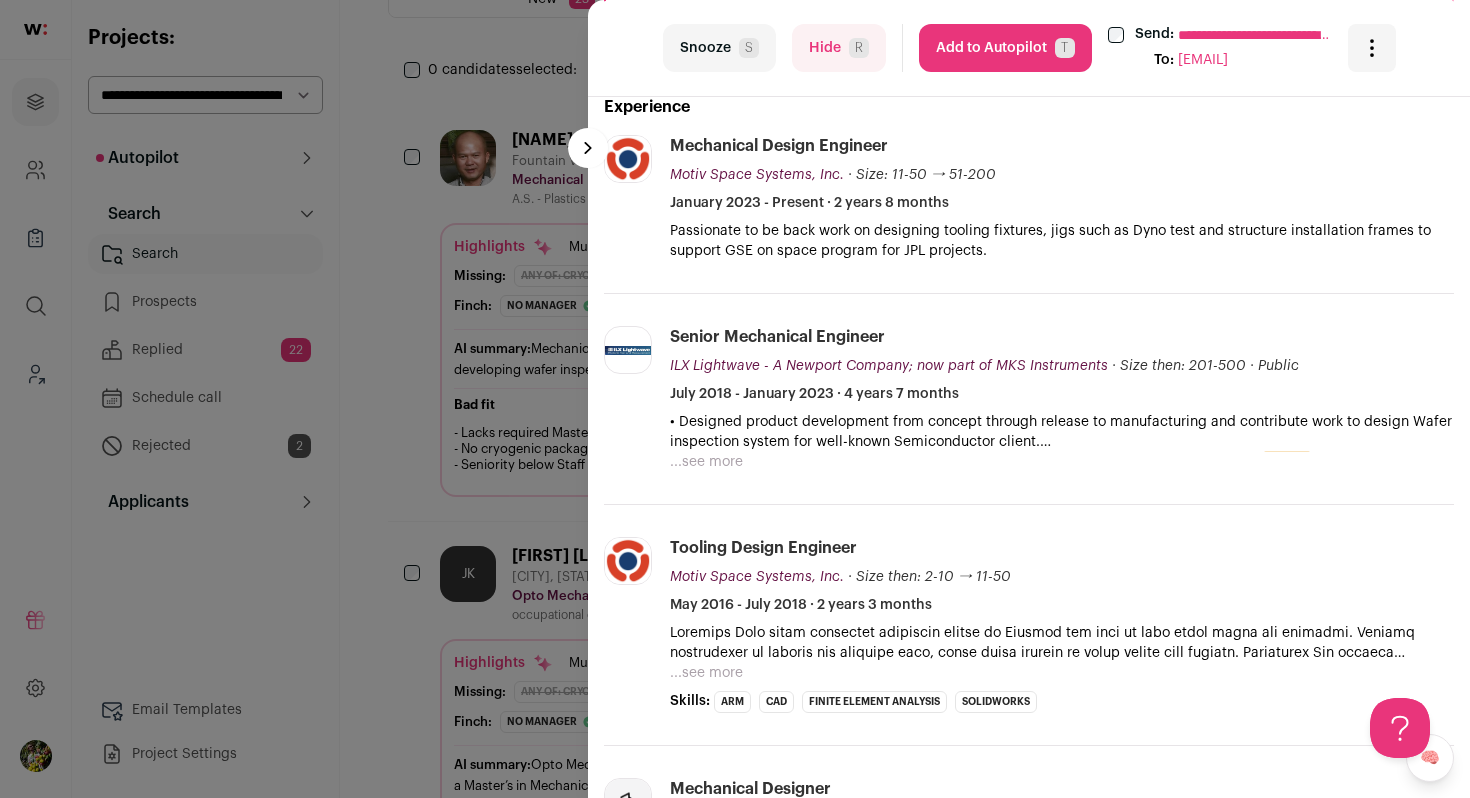 scroll, scrollTop: 592, scrollLeft: 0, axis: vertical 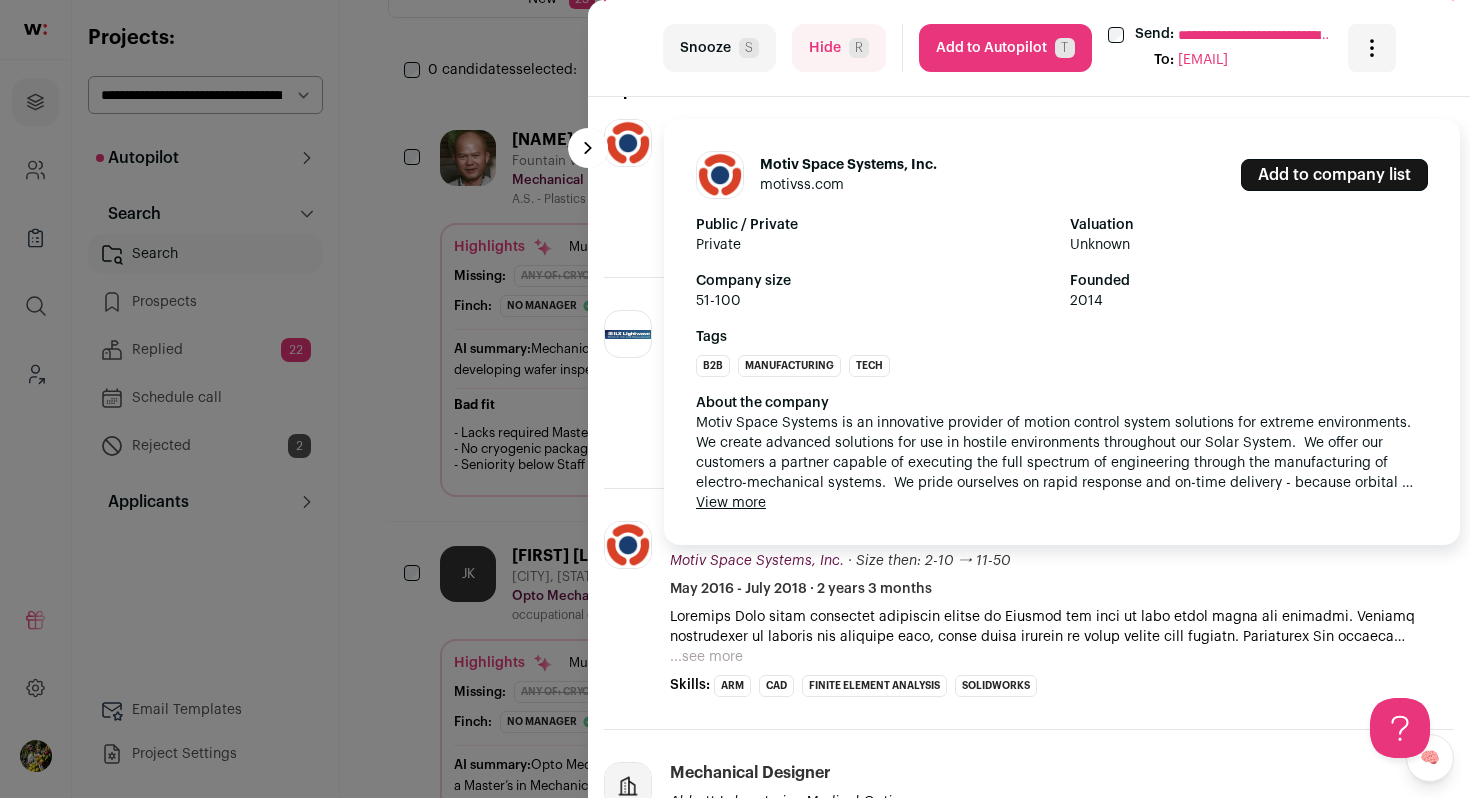click on "View more" at bounding box center (731, 503) 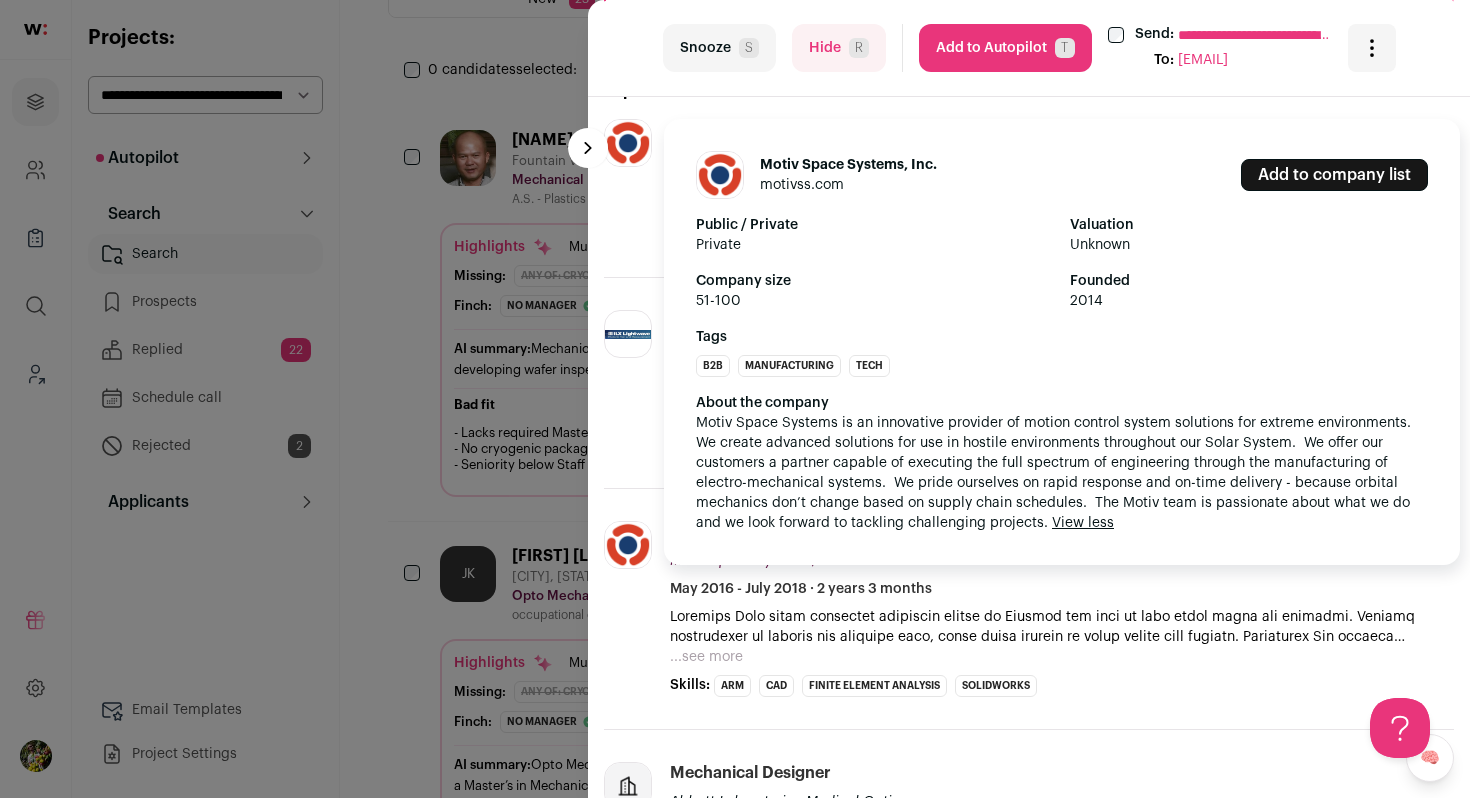 click on "Motiv Space Systems, Inc.
motivss.com
Add to company list
Public / Private
Private
Valuation
Unknown
Company size
51-100
Founded
2014
Tags
B2B
Manufacturing
Tech
About the company
View more
View less" at bounding box center [1056, 342] 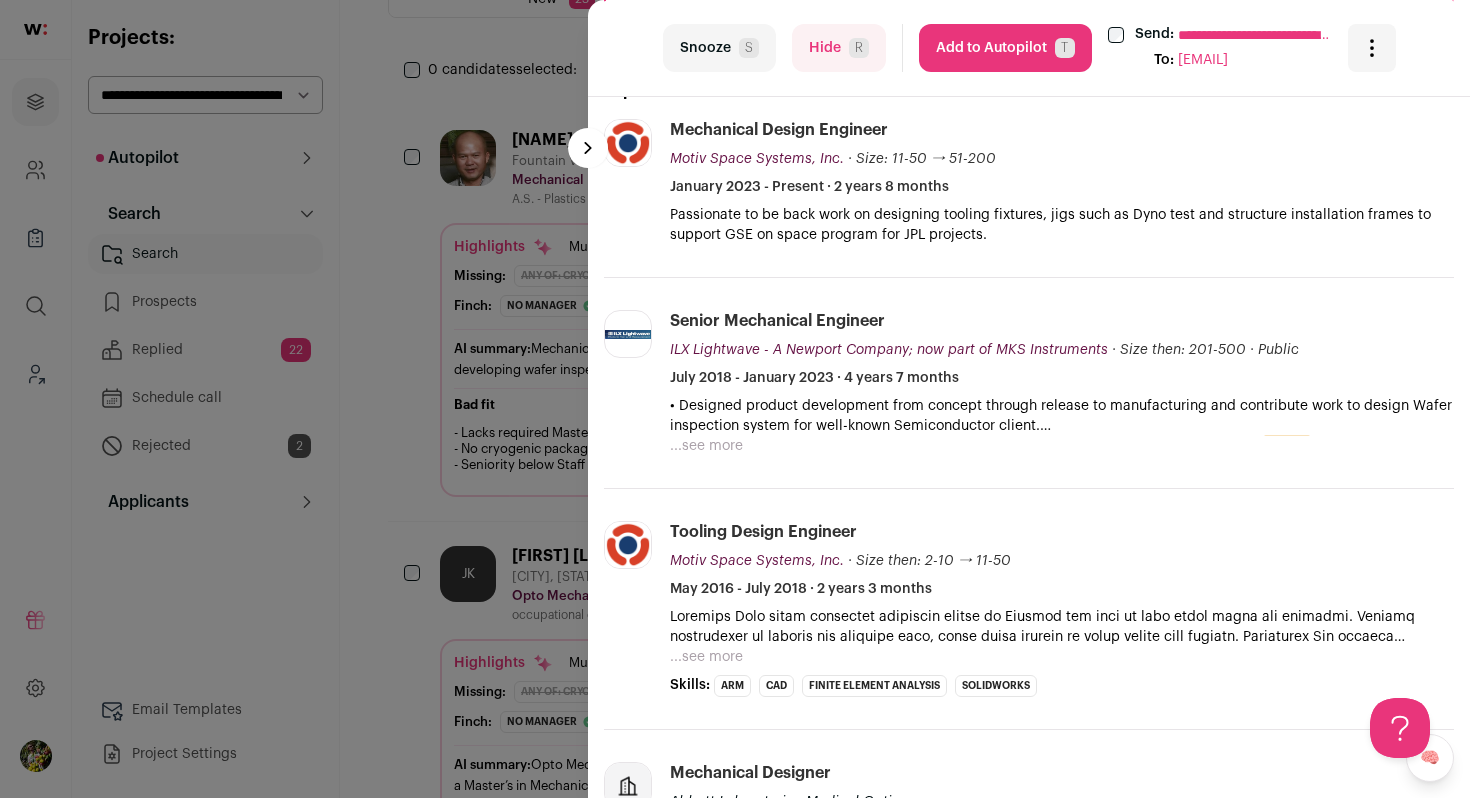 click on "ILX Lightwave - A Newport Company; now part of MKS Instruments
ilxlightwave.com
Add to company list
Public / Private
Private
Valuation
Unknown
Company size
51-100
Founded
1986
Last funding
Acquired
by Newport Corporation
over 13 years ago
Tags
B2B
Hardware
Tech
About the company" at bounding box center [629, 383] 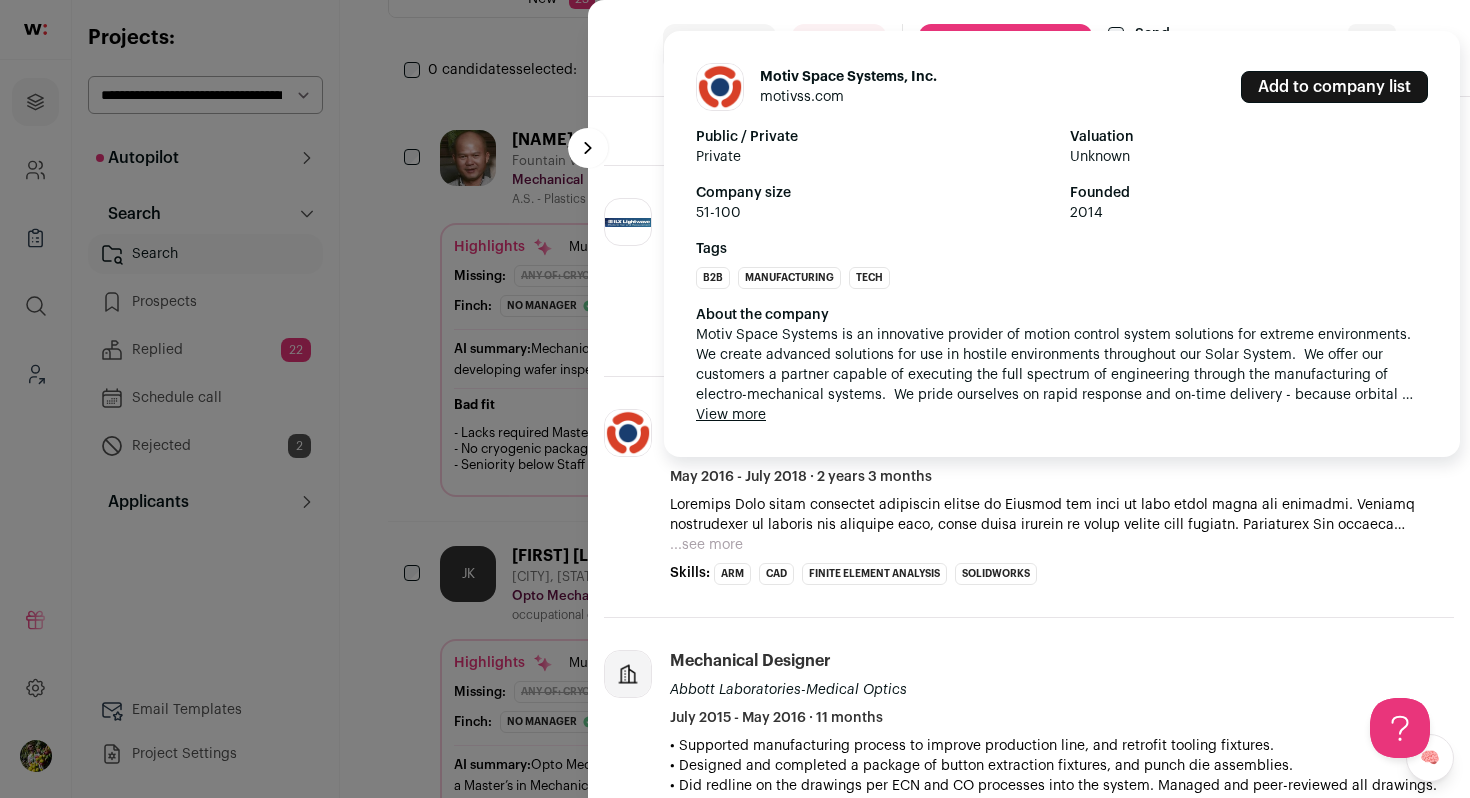 scroll, scrollTop: 733, scrollLeft: 0, axis: vertical 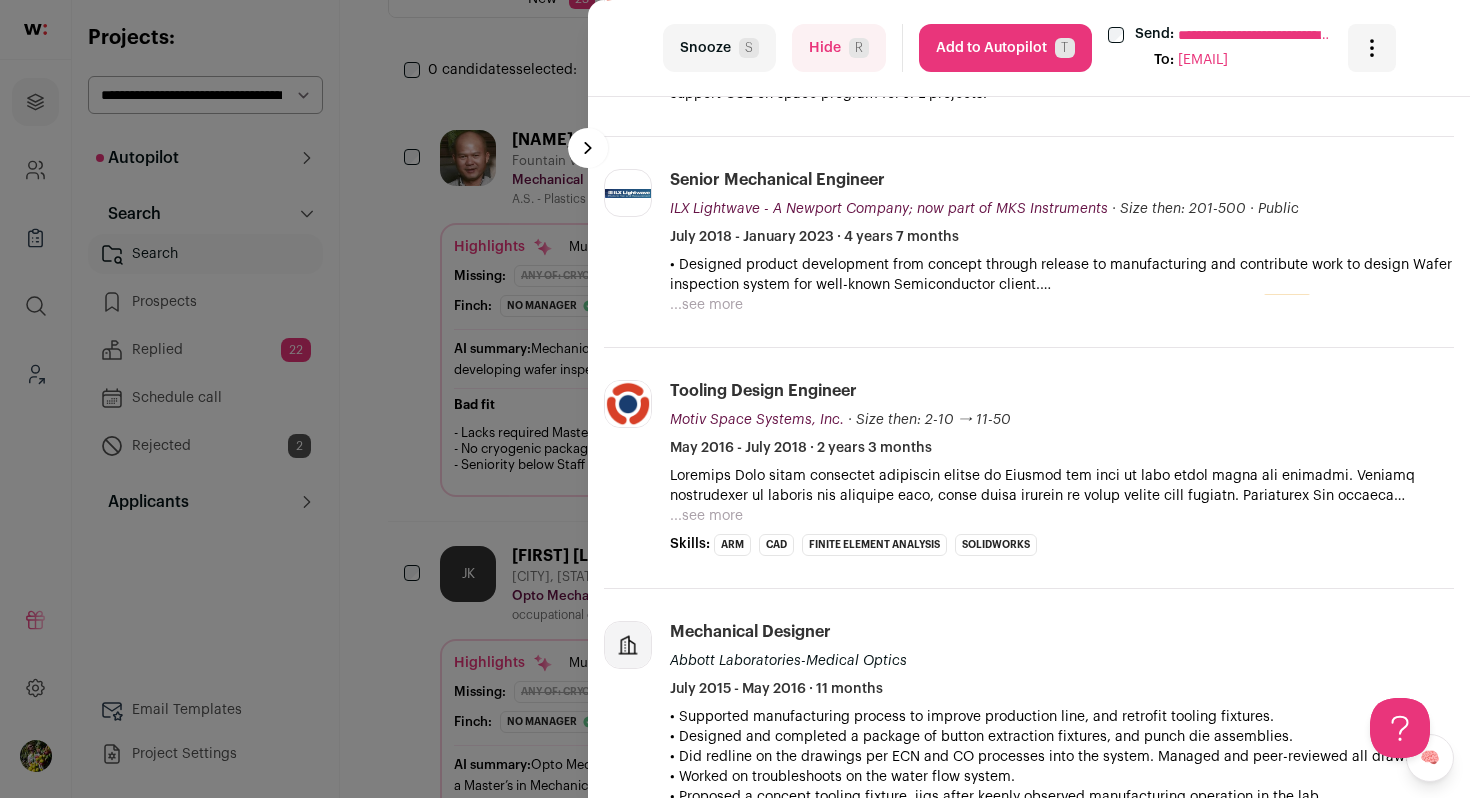 click on "...see more" at bounding box center [706, 305] 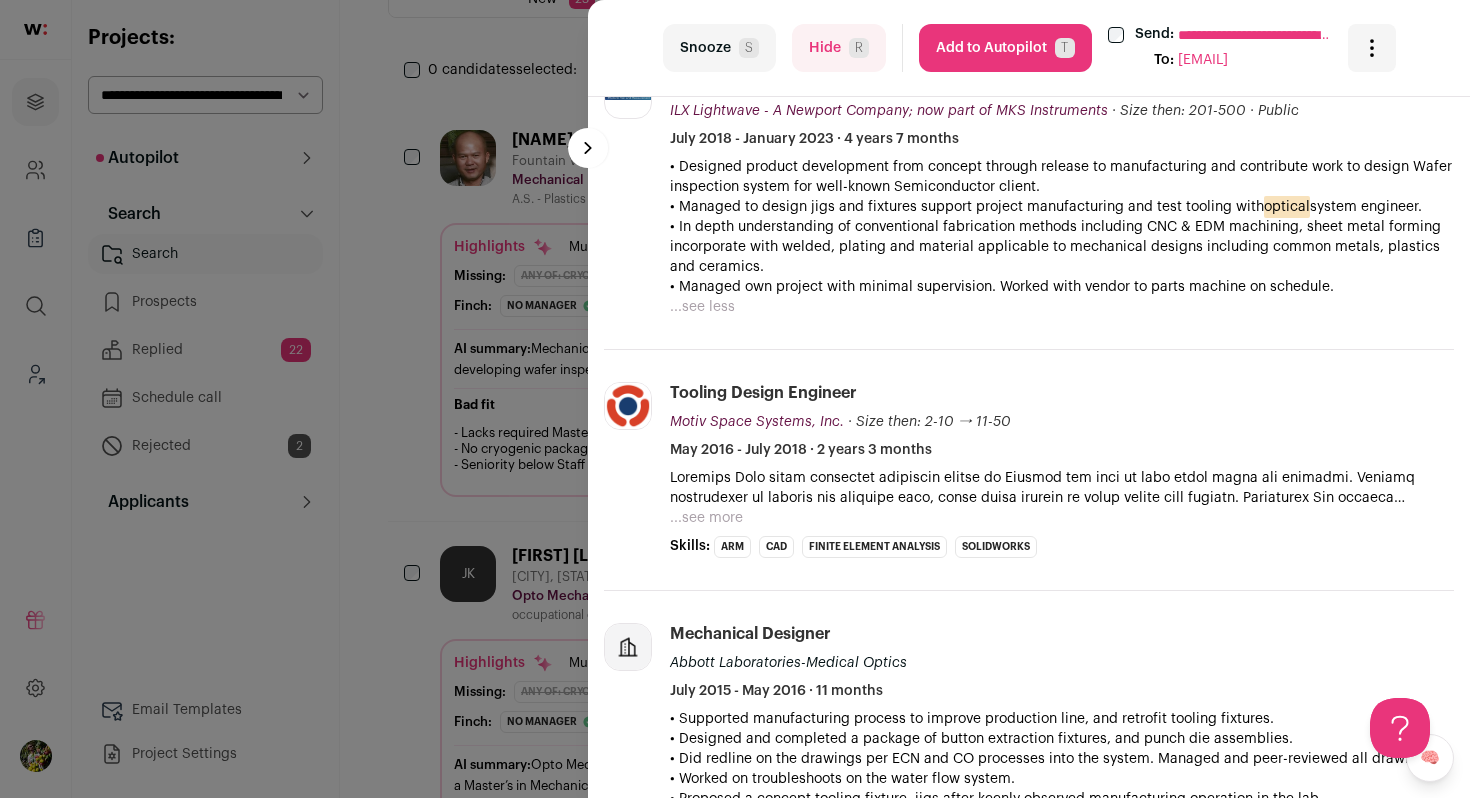 scroll, scrollTop: 832, scrollLeft: 0, axis: vertical 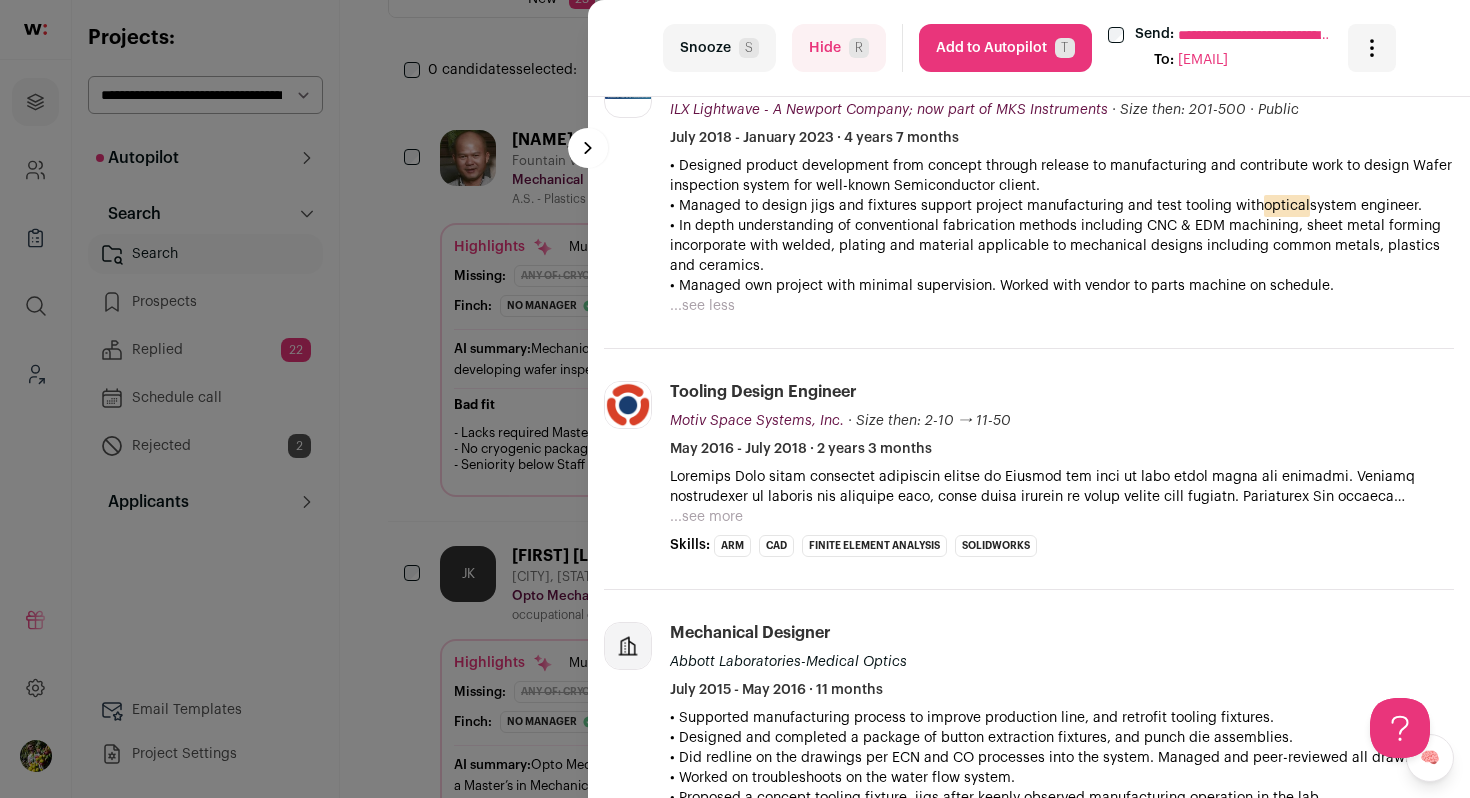click at bounding box center (1062, 487) 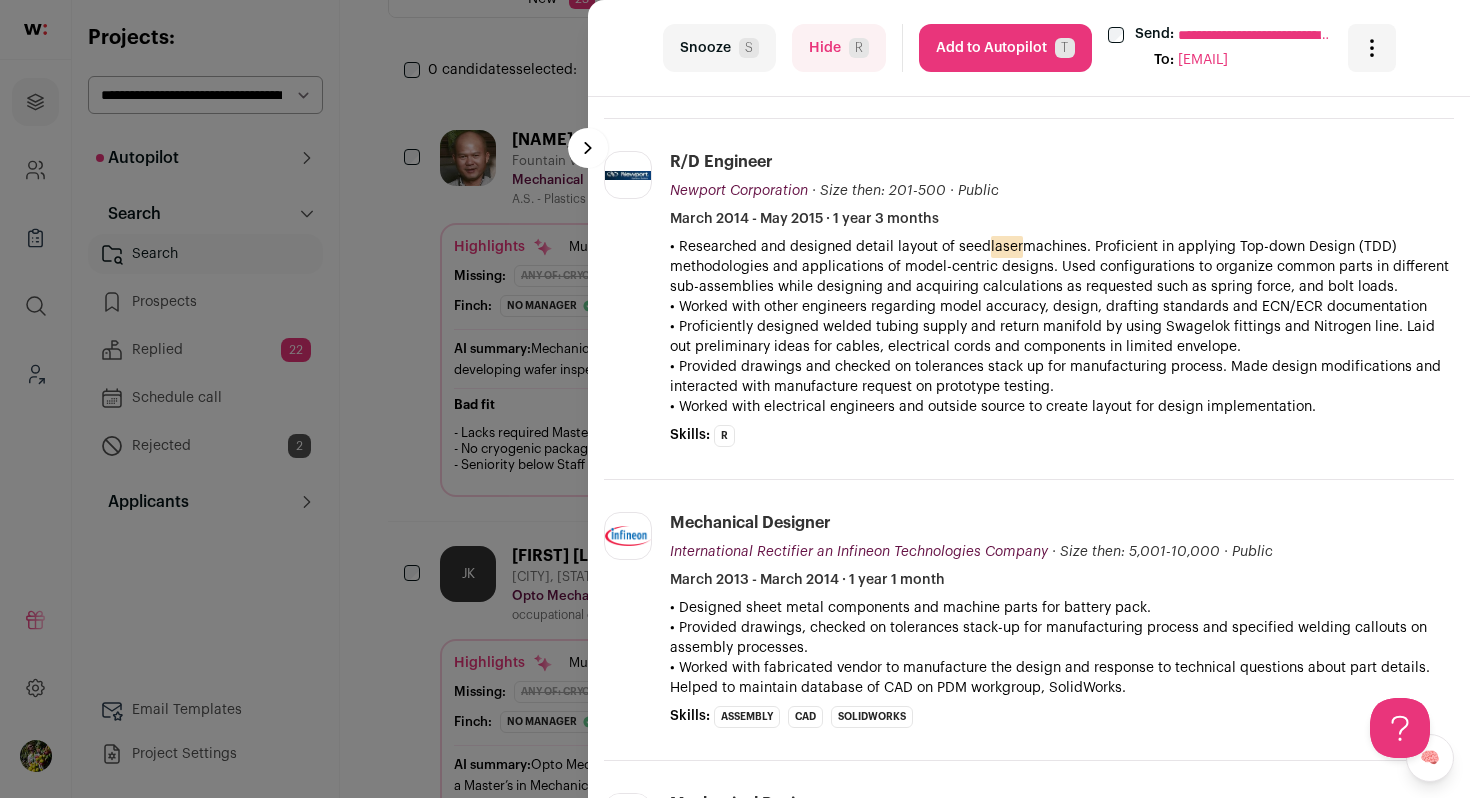 scroll, scrollTop: 1727, scrollLeft: 0, axis: vertical 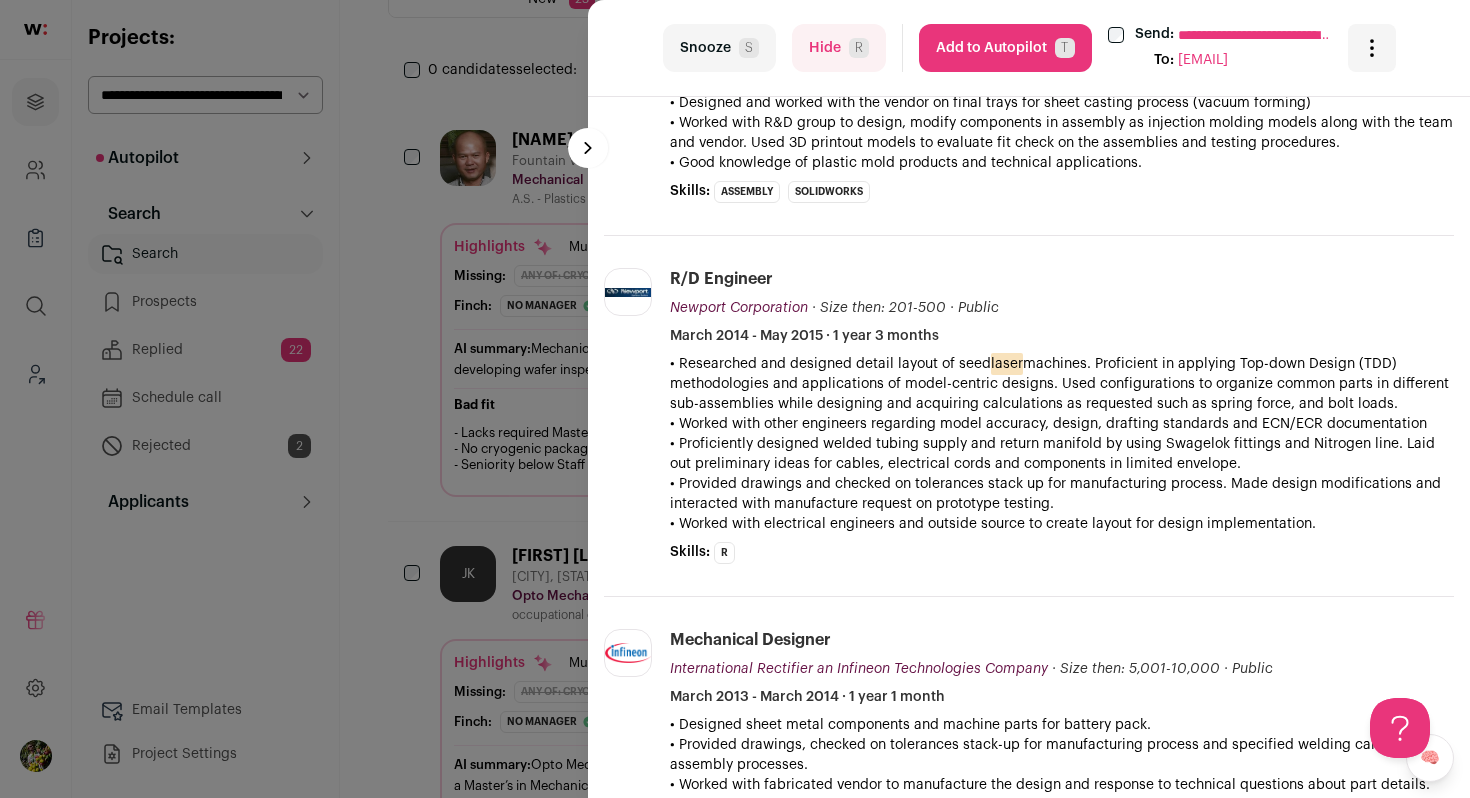 click on "Hide
R" at bounding box center (839, 48) 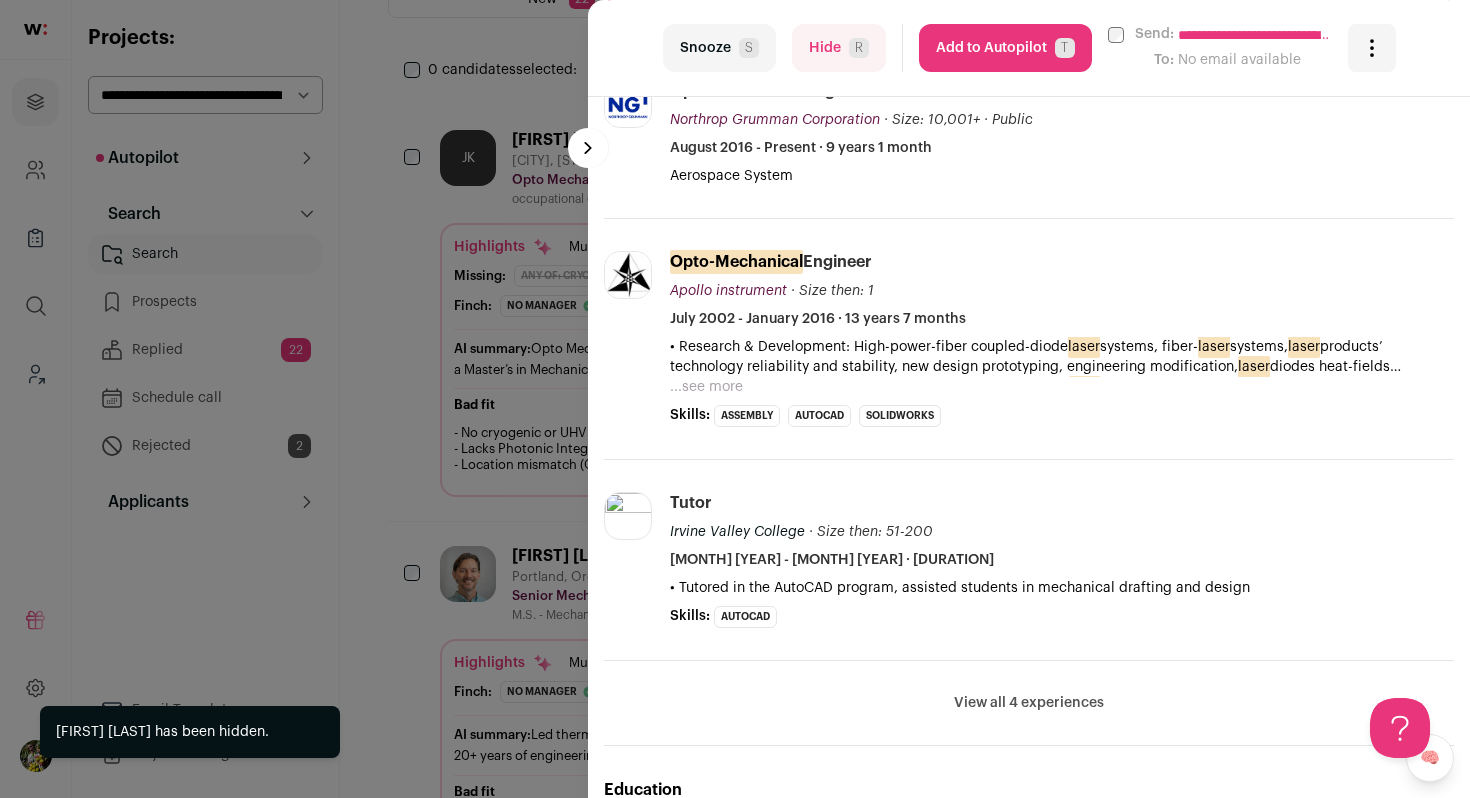 scroll, scrollTop: 671, scrollLeft: 0, axis: vertical 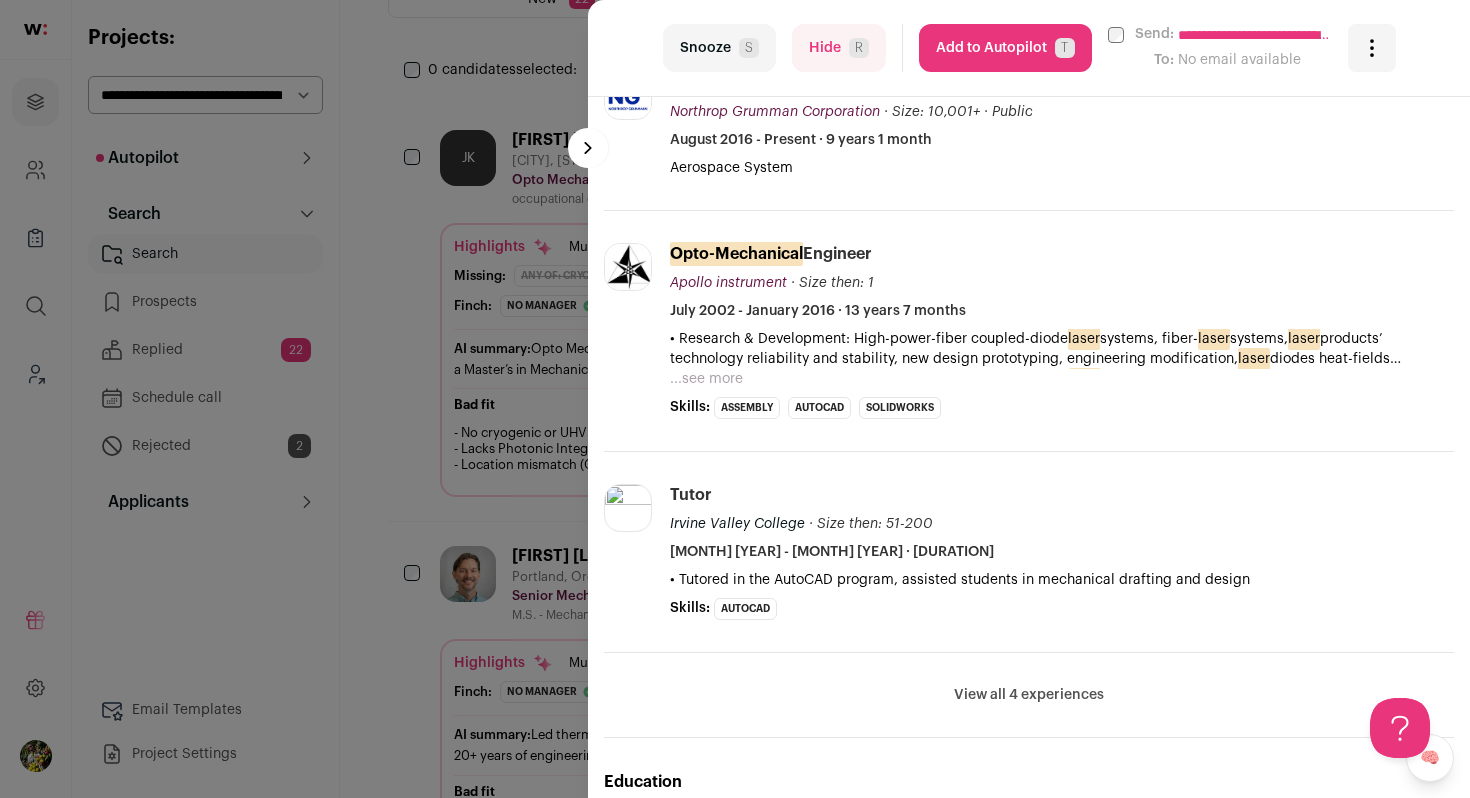 click on "...see more" at bounding box center (706, 379) 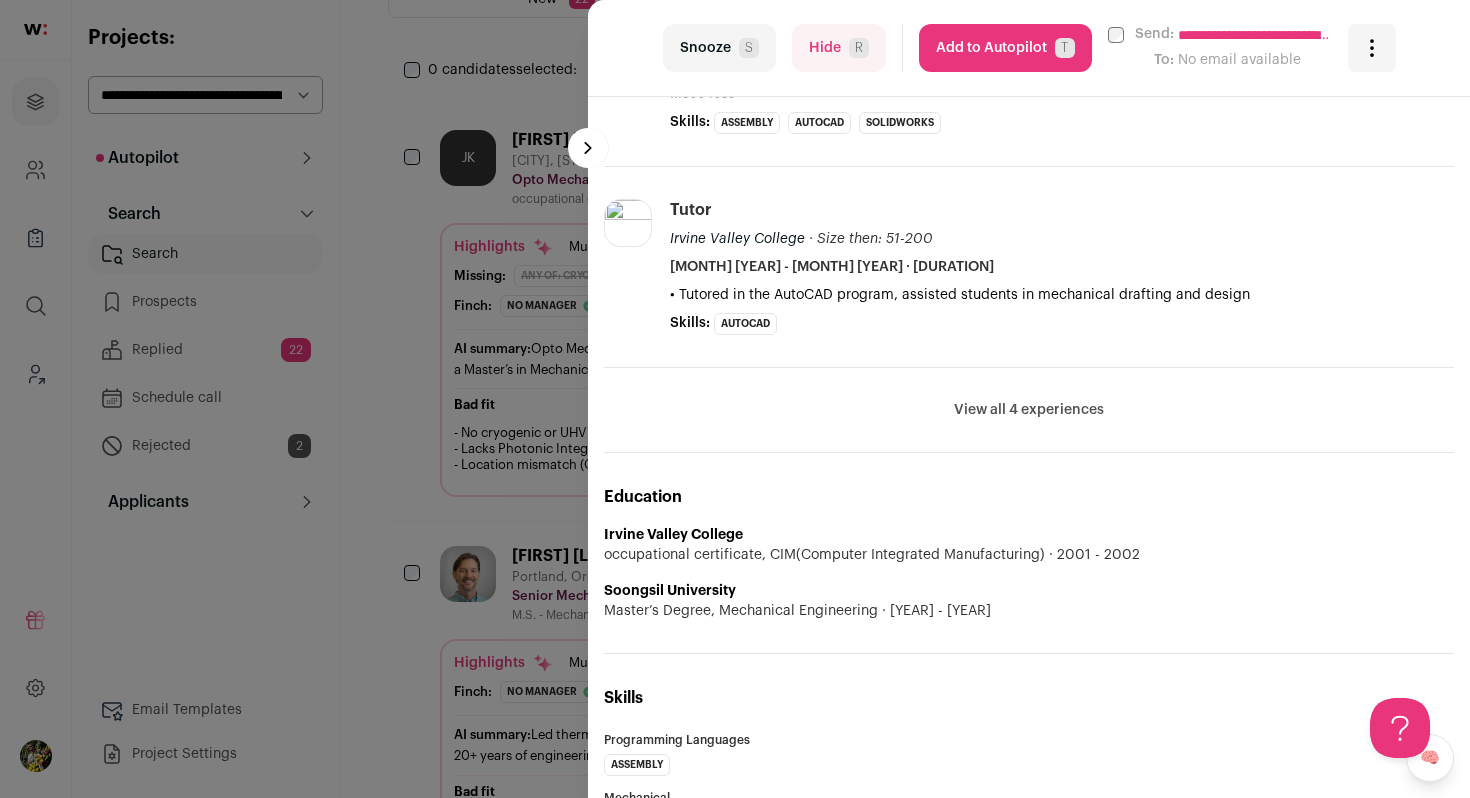scroll, scrollTop: 1377, scrollLeft: 0, axis: vertical 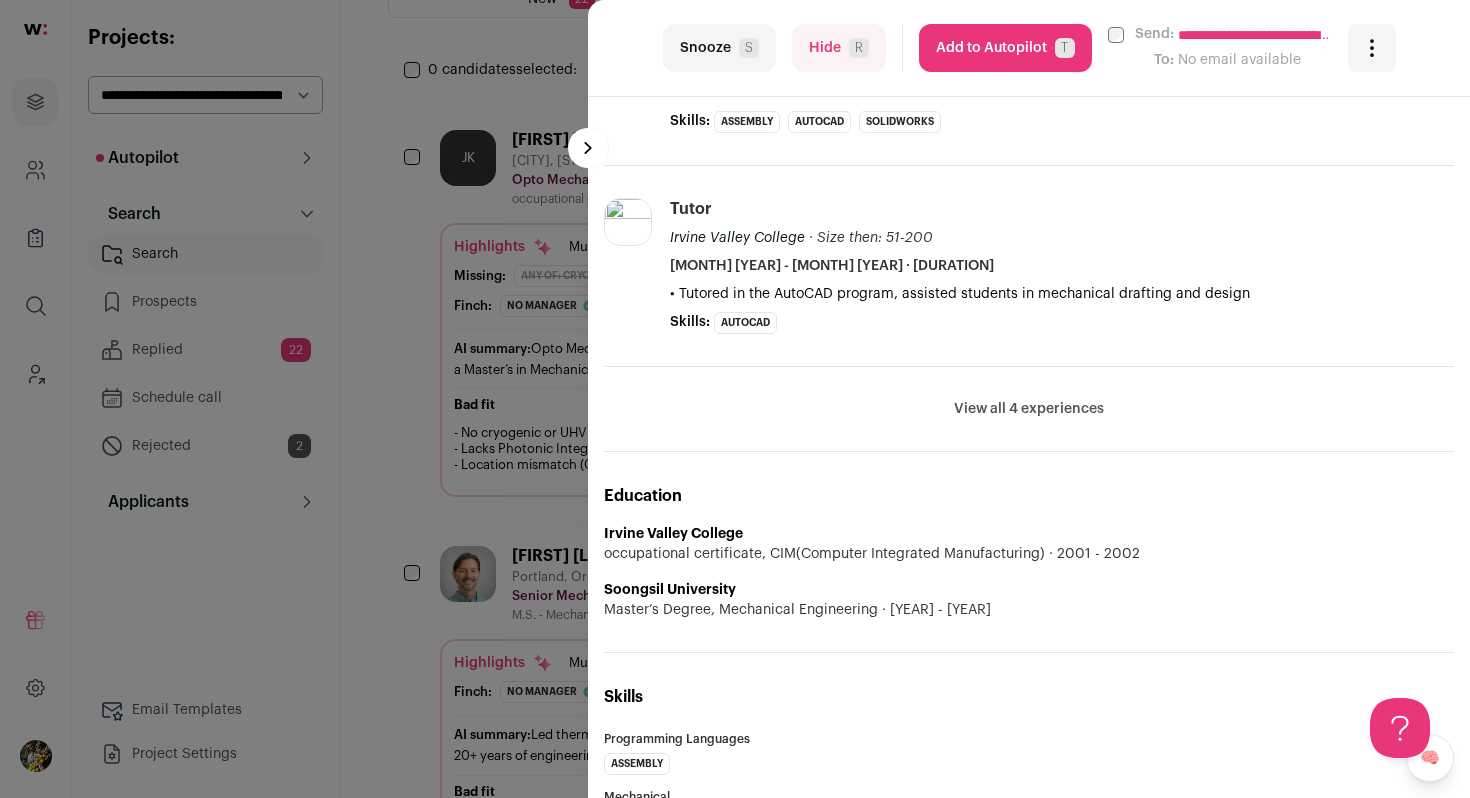 click on "View all 4 experiences" at bounding box center [1029, 409] 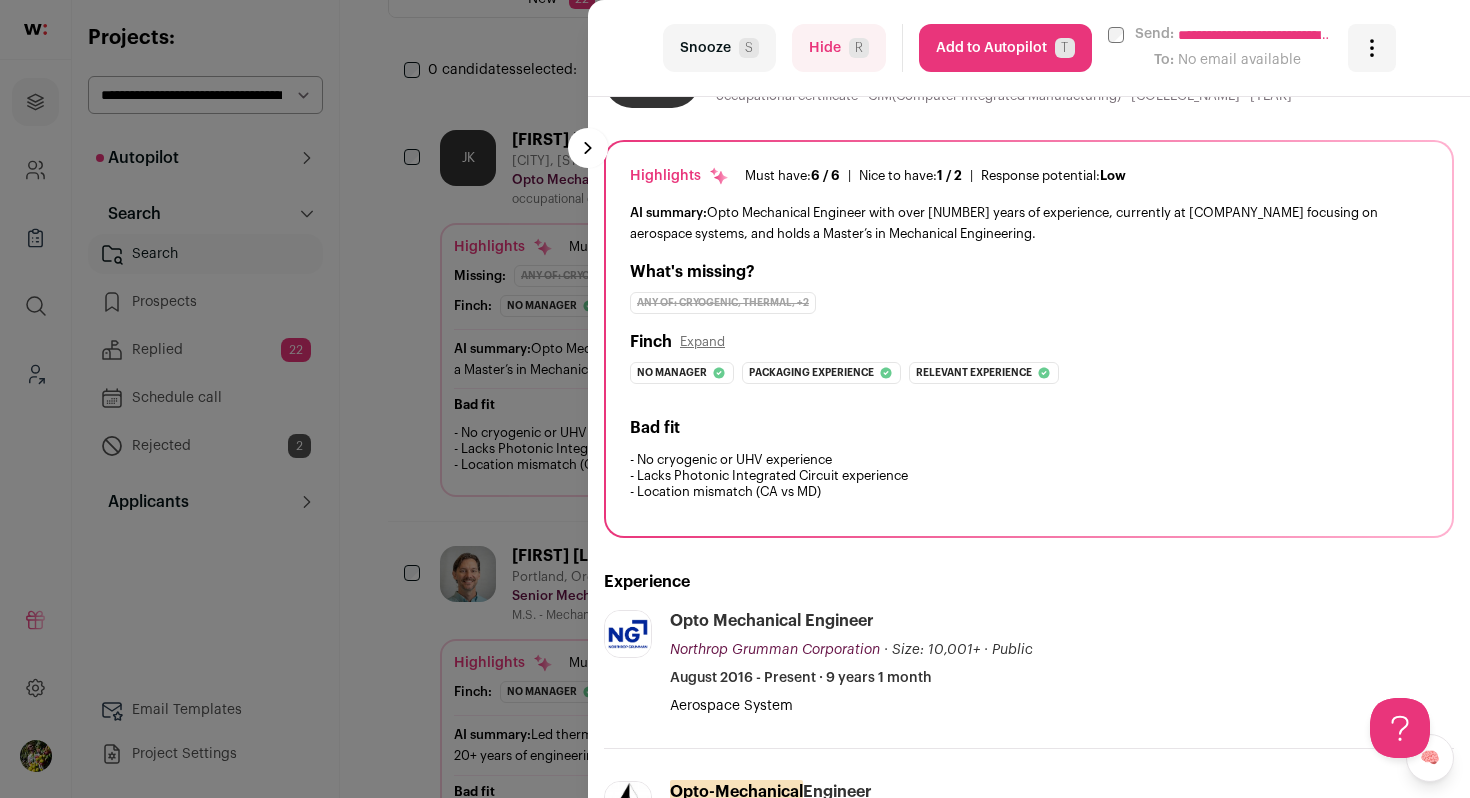 scroll, scrollTop: 0, scrollLeft: 0, axis: both 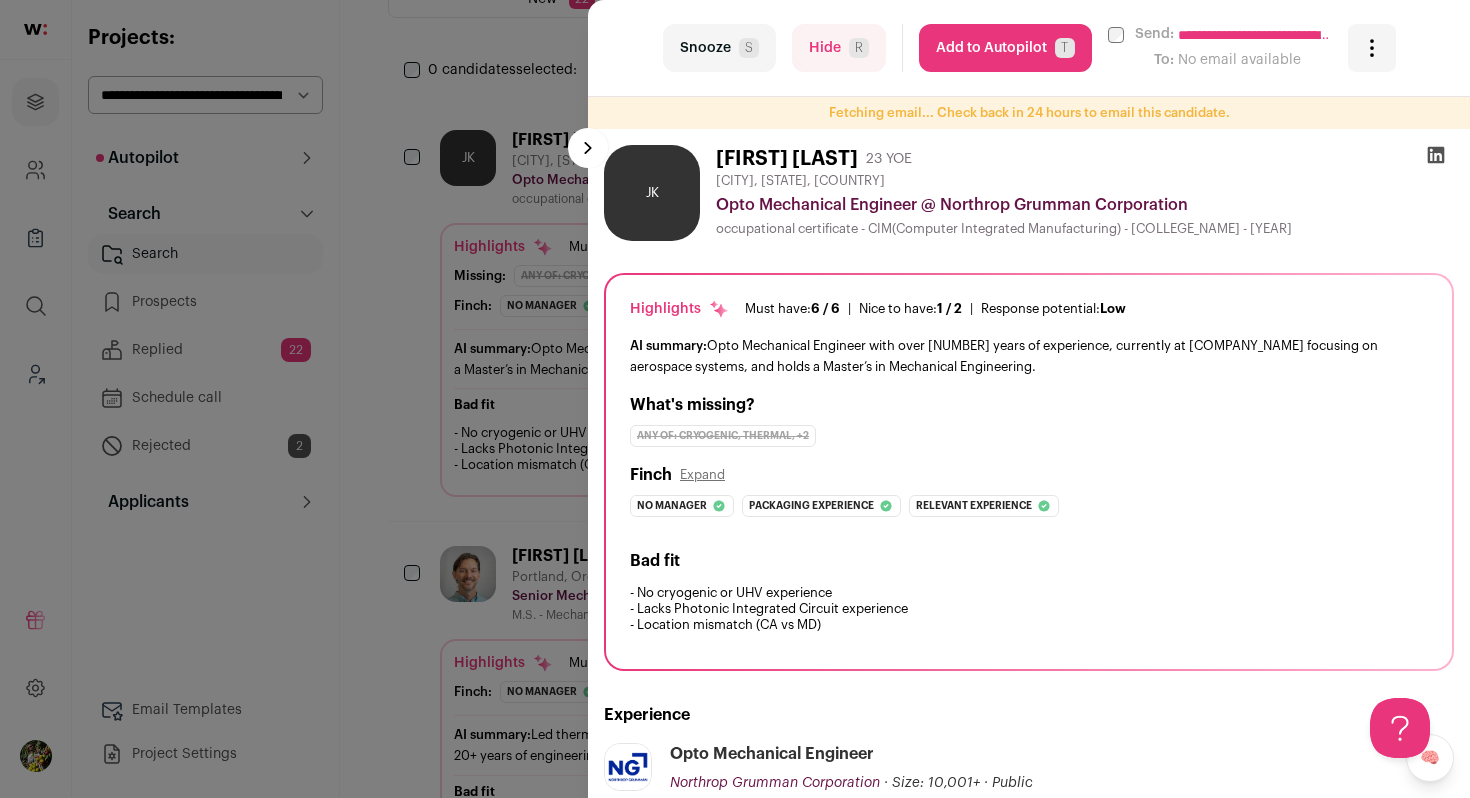 click on "Hide
R" at bounding box center (839, 48) 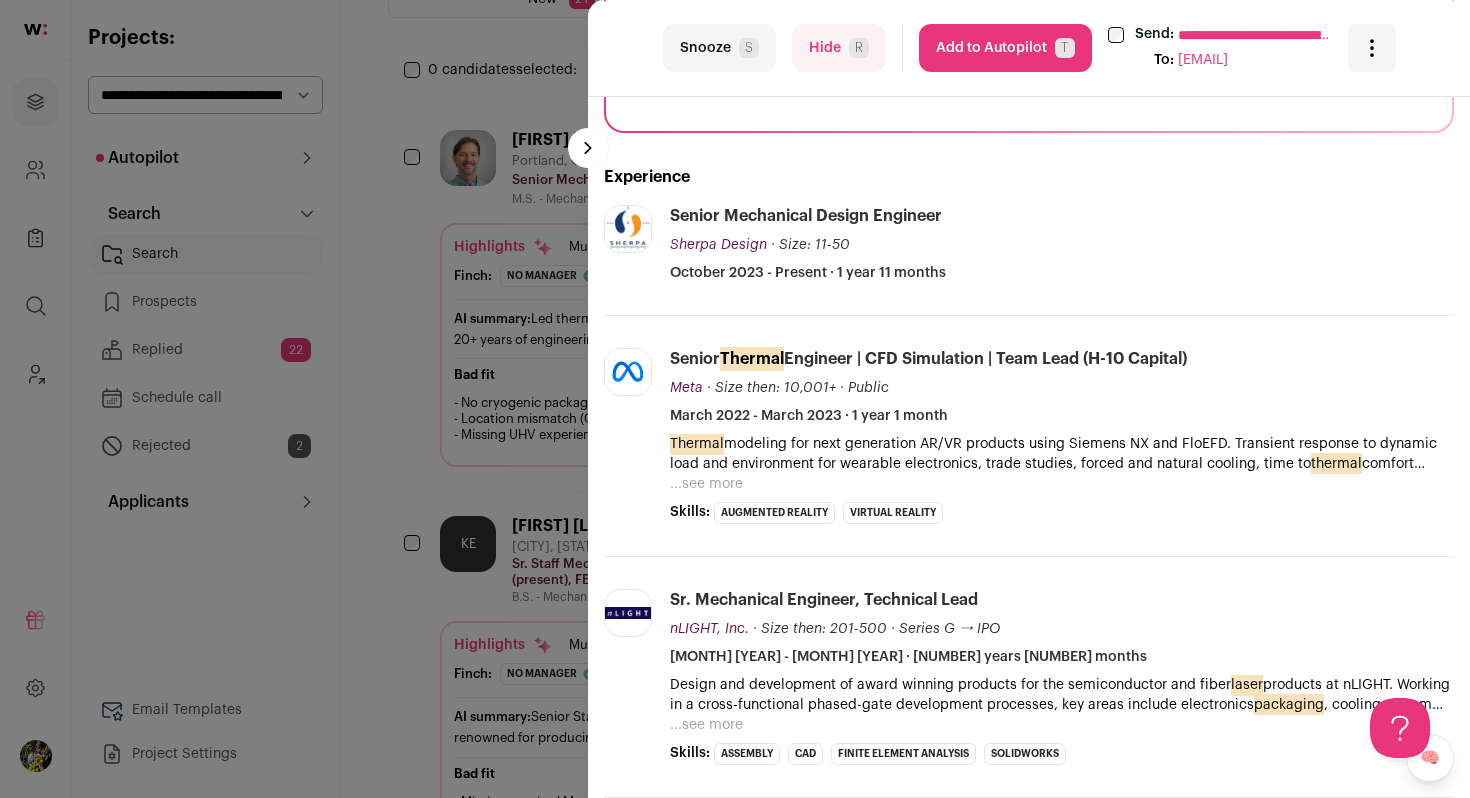 scroll, scrollTop: 438, scrollLeft: 0, axis: vertical 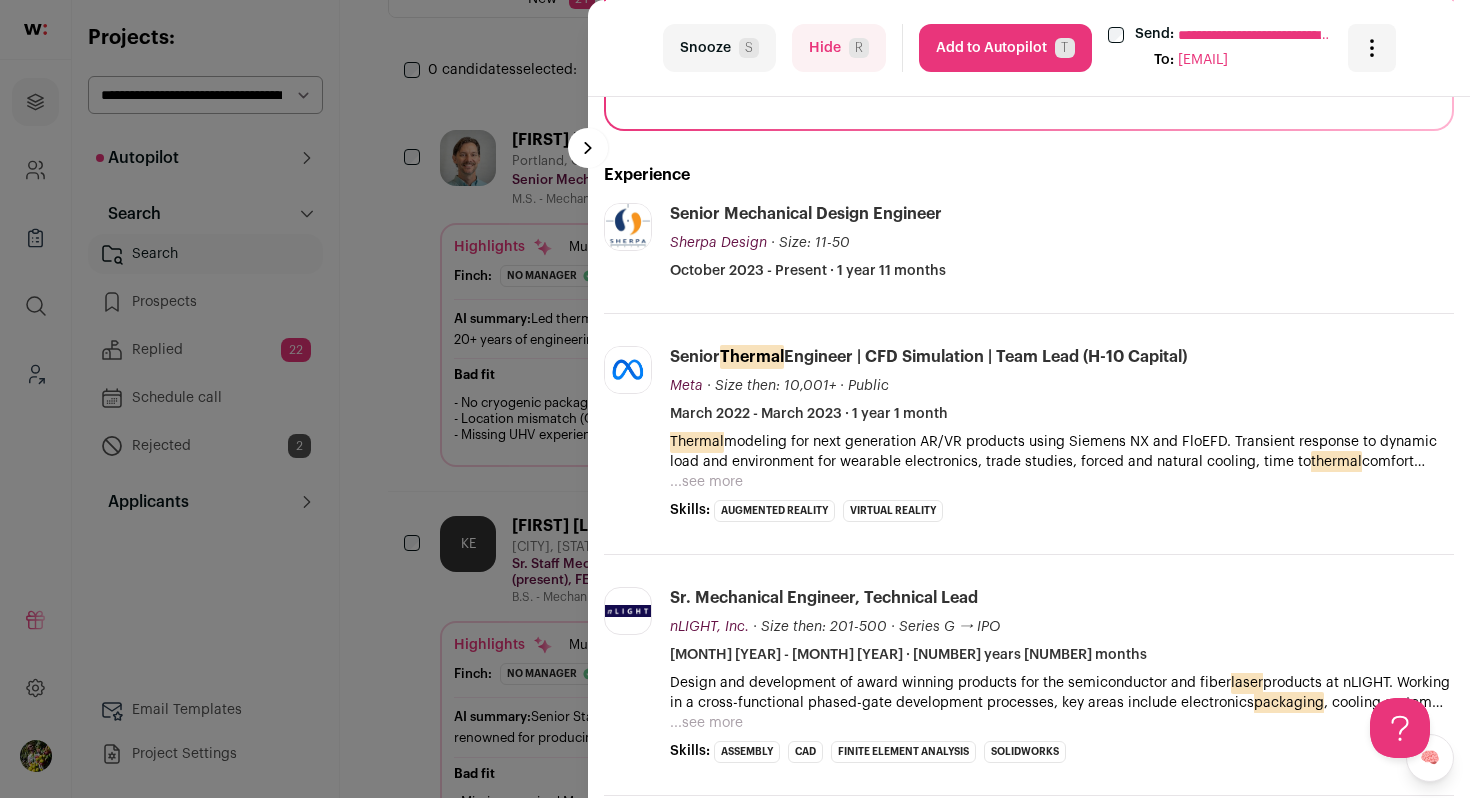 click on "...see more" at bounding box center [706, 482] 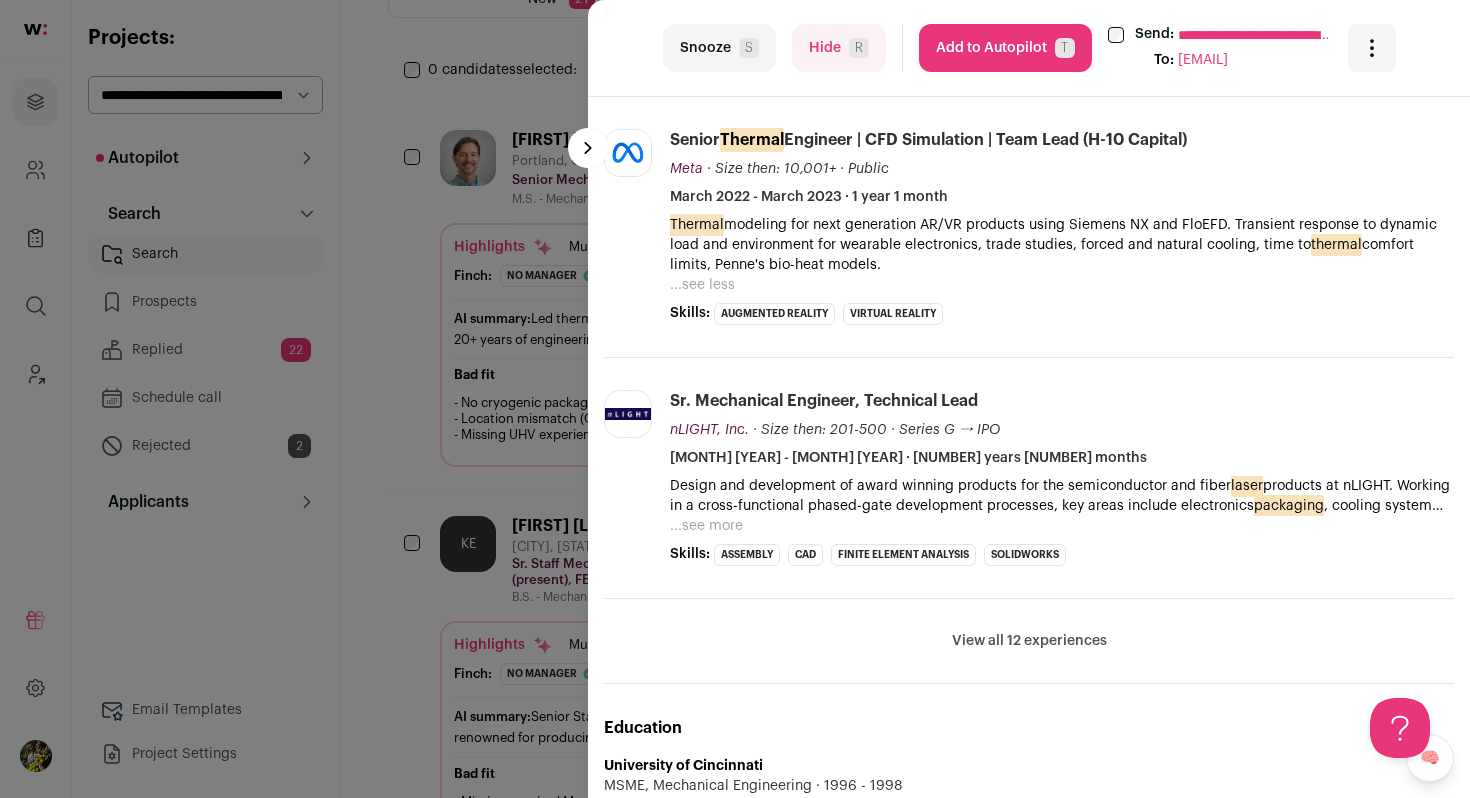 scroll, scrollTop: 673, scrollLeft: 0, axis: vertical 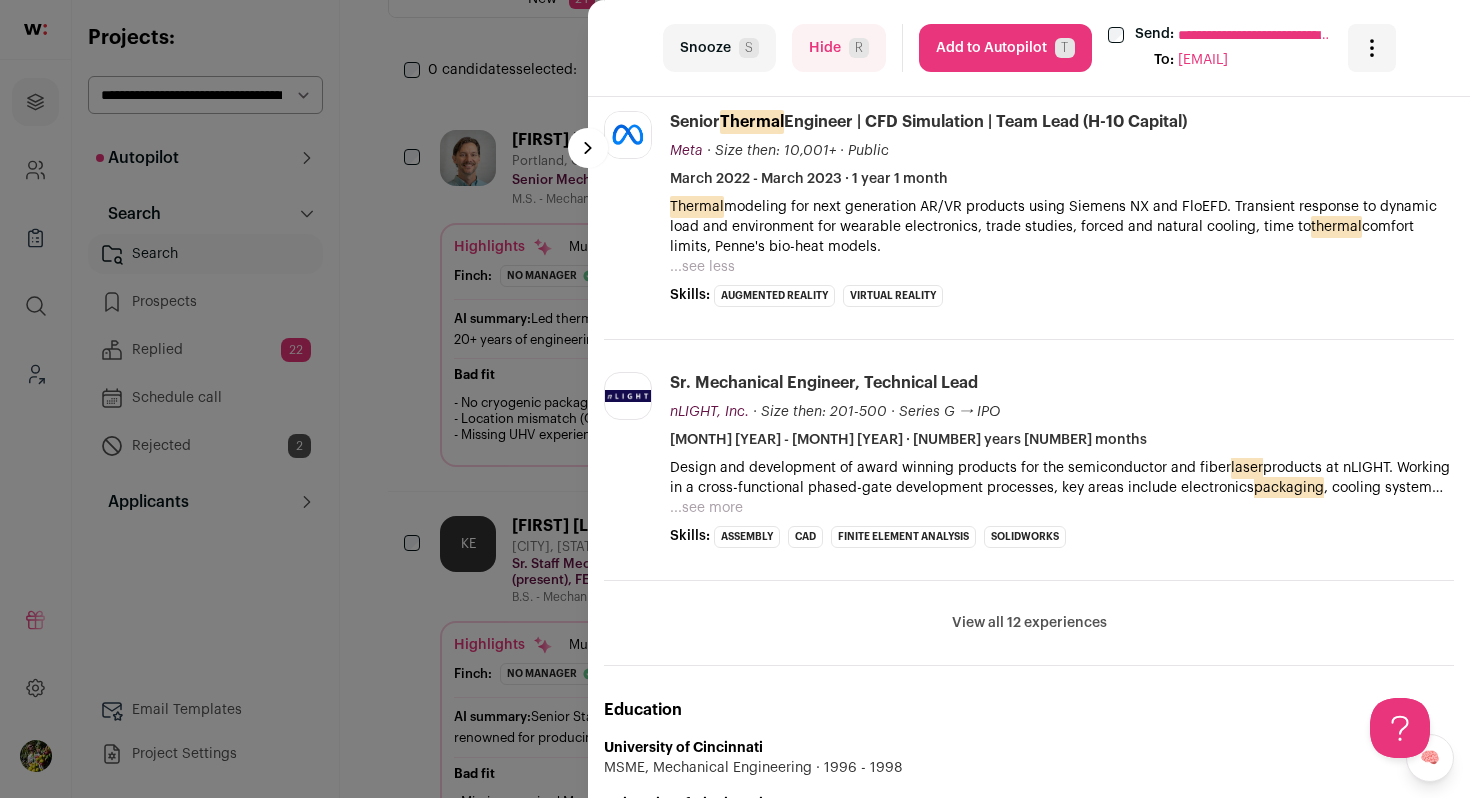 click on "...see more" at bounding box center (706, 508) 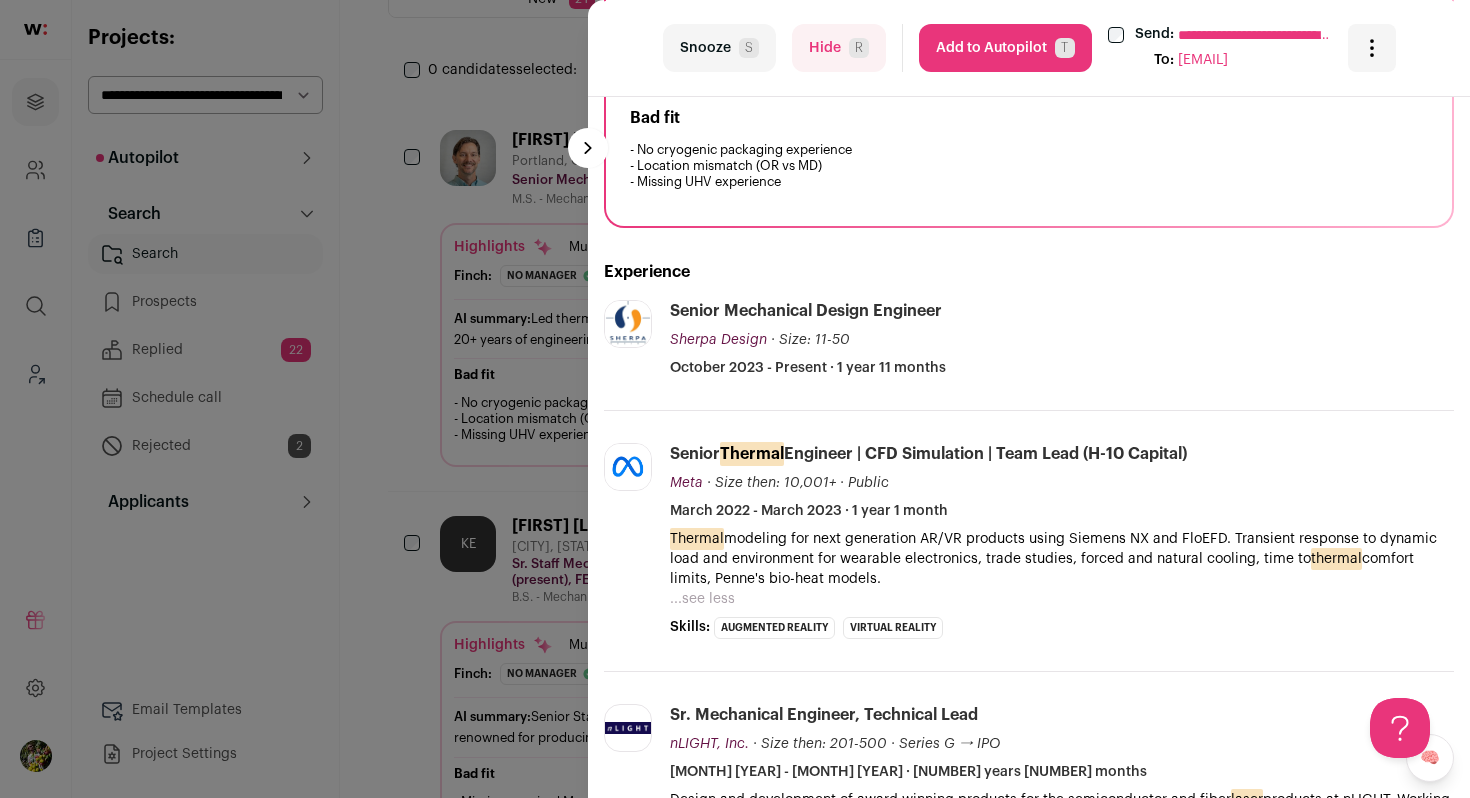 scroll, scrollTop: 338, scrollLeft: 0, axis: vertical 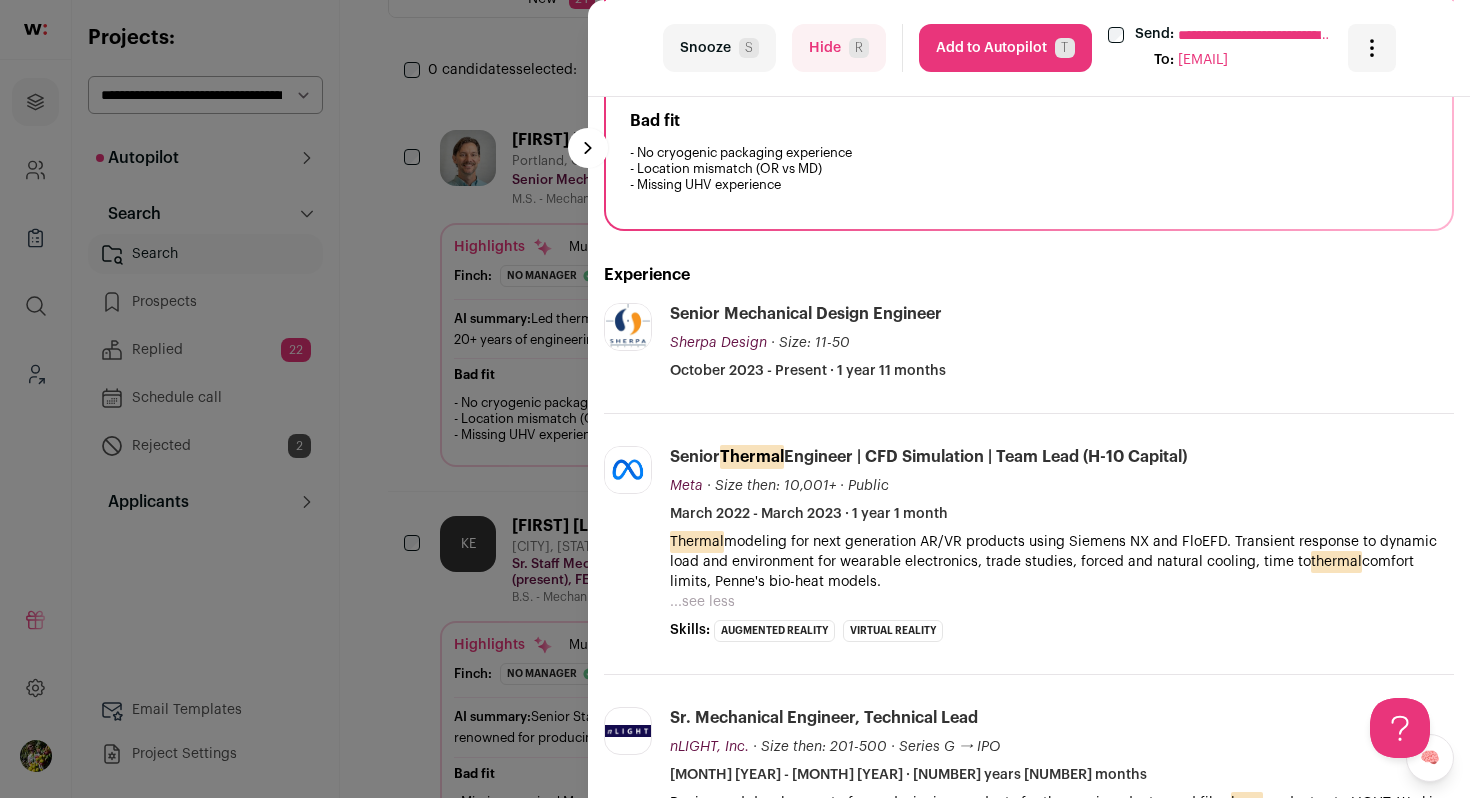 click on "Hide
R" at bounding box center [839, 48] 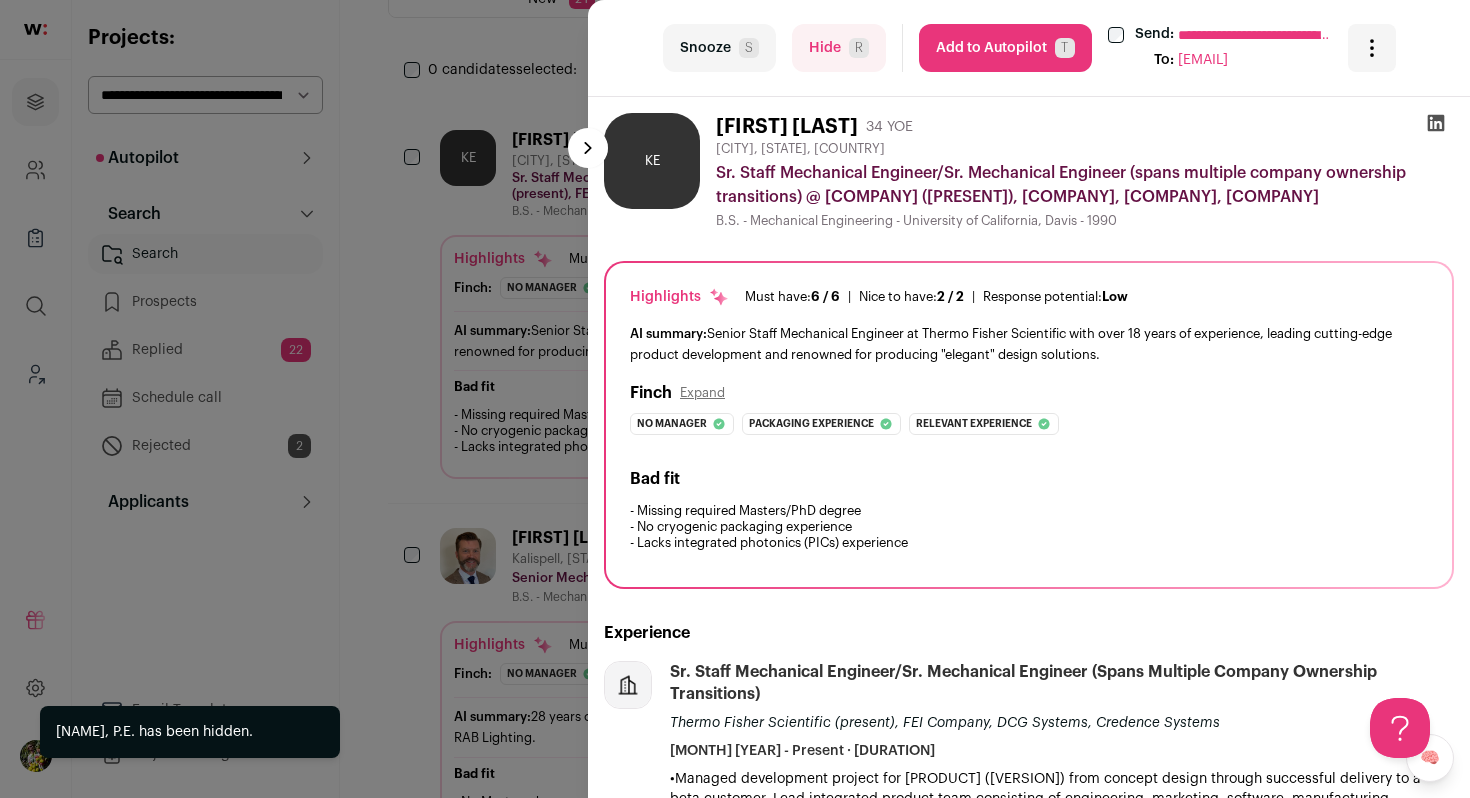 click on "**********" at bounding box center [735, 399] 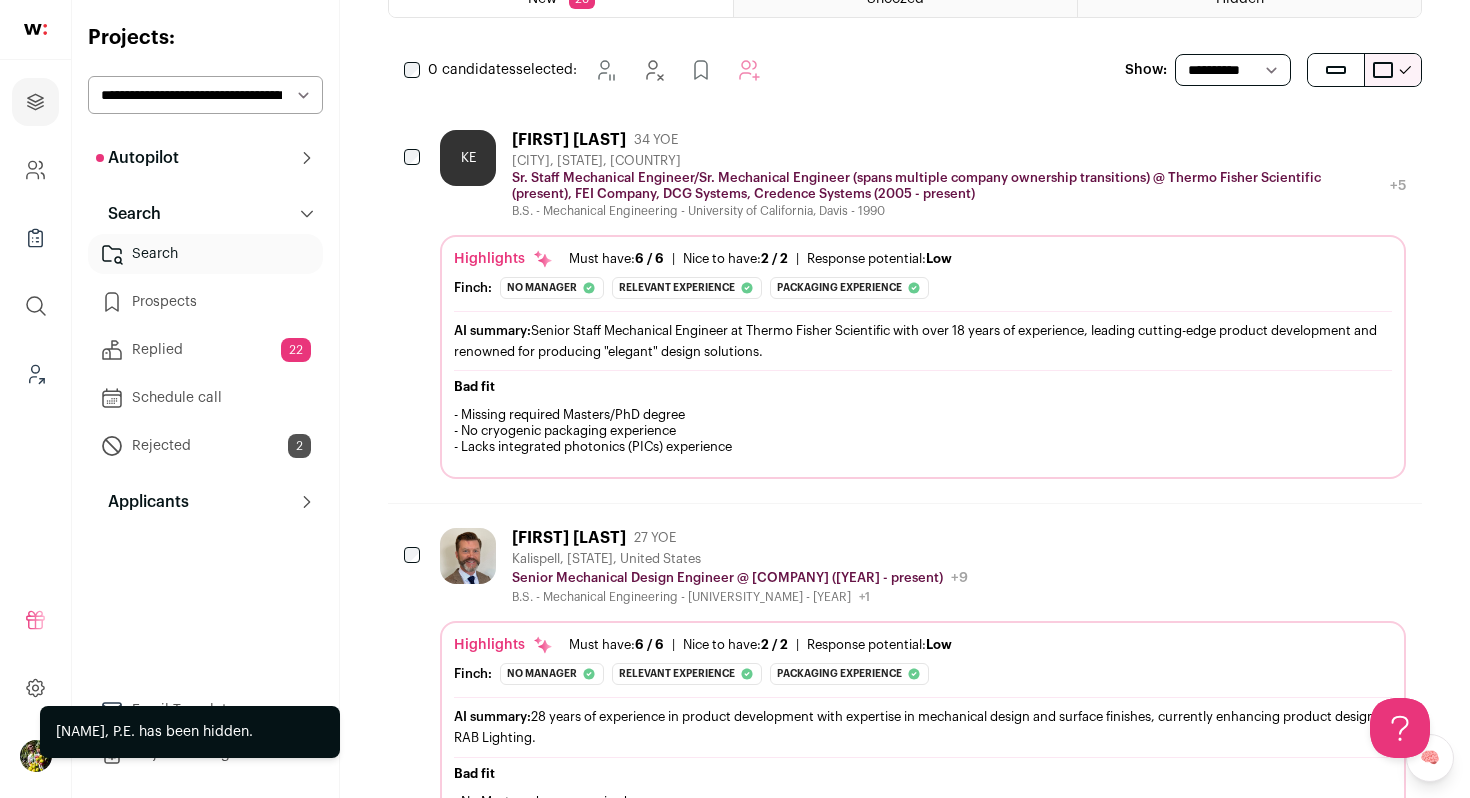 scroll, scrollTop: 0, scrollLeft: 0, axis: both 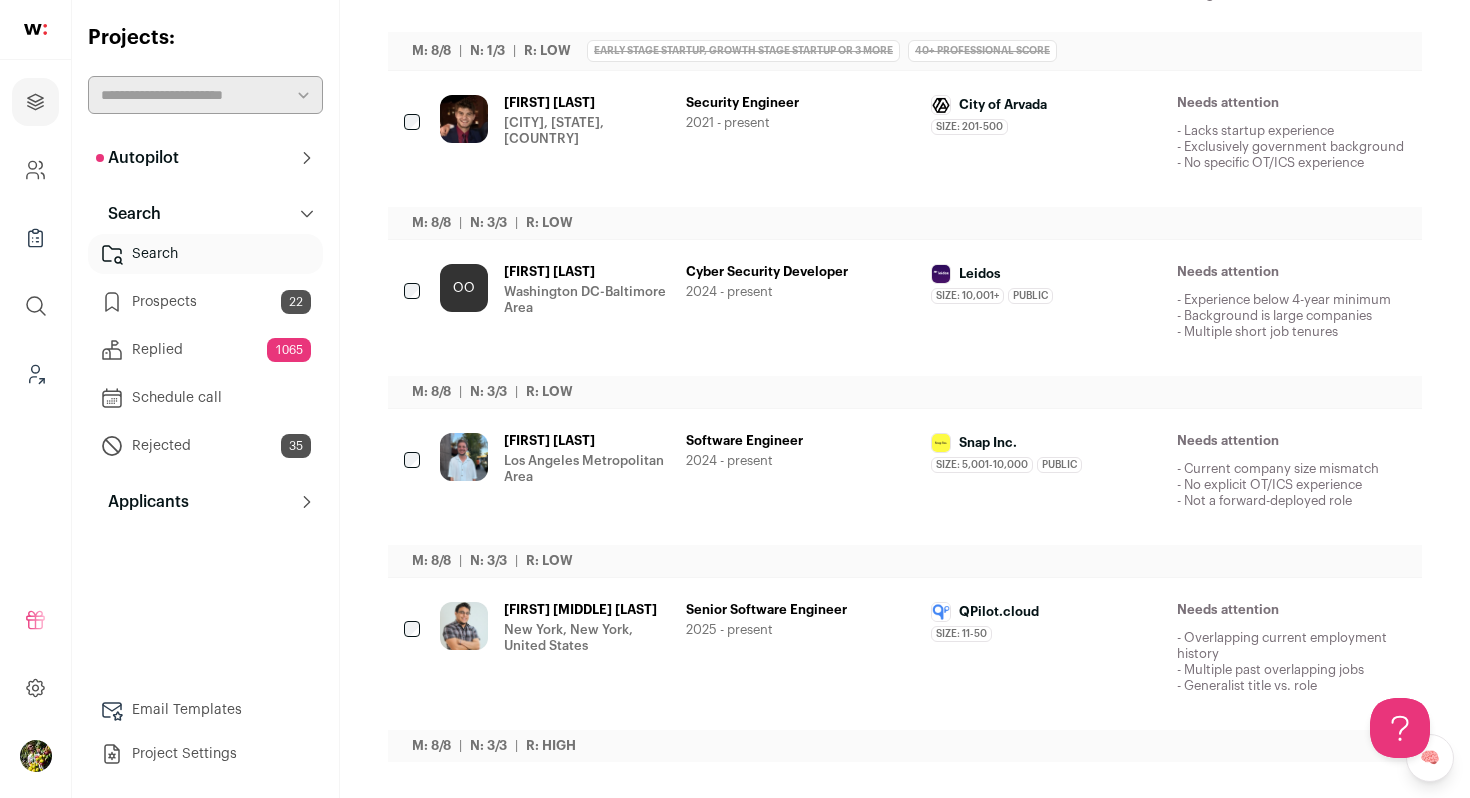 click on "[FIRST] [LAST]
[CITY], [STATE], [COUNTRY]
Software Engineer
[YEAR] - present
Snap Inc.
Size: 5,001-10,000
Snap Inc.'s size has been 5,001-10,000 employees during [PERSON]'s time there
Public
Snap Inc. was a public company during [PERSON]'s time there
Snap Inc.
Public B2C" at bounding box center (905, 493) 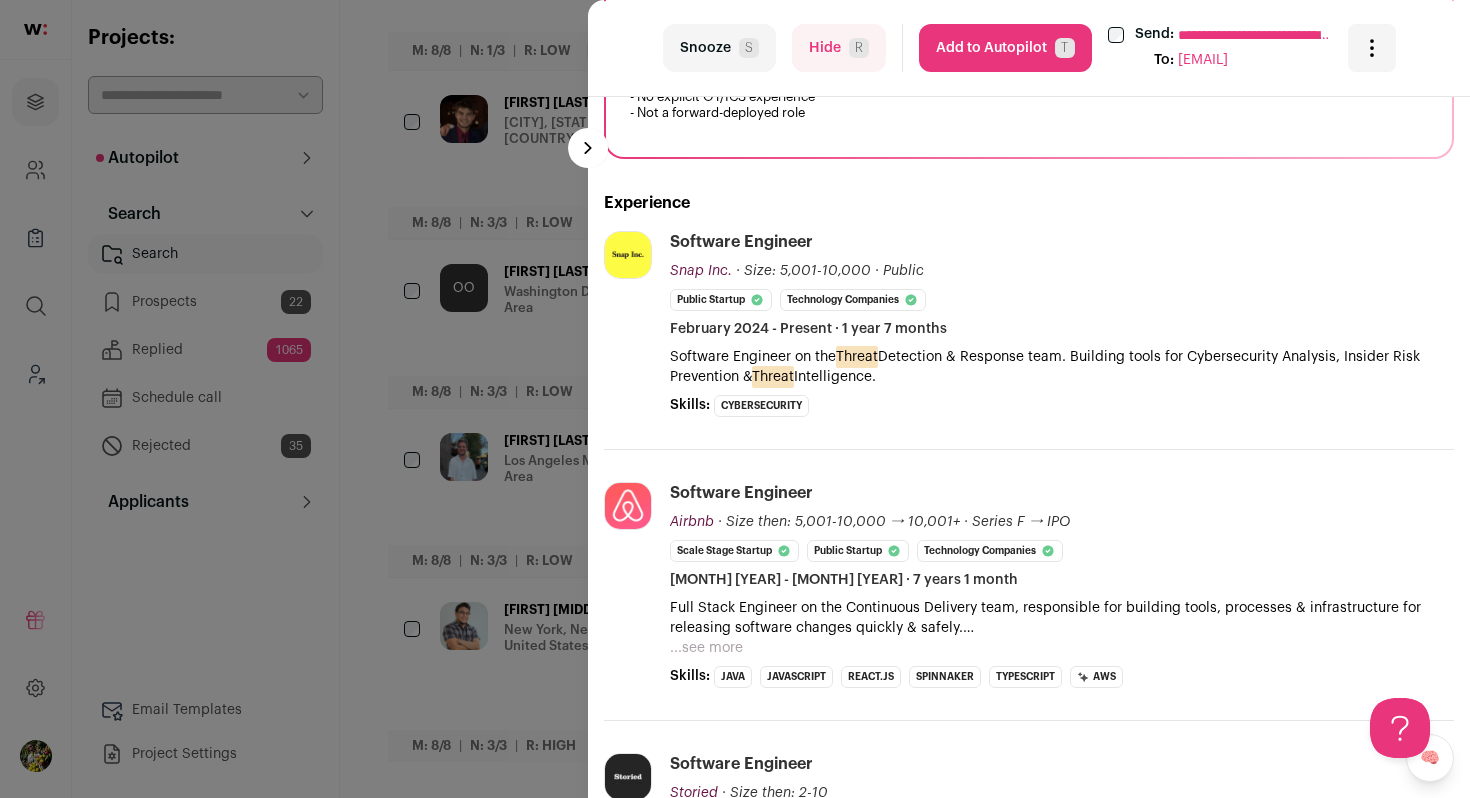 scroll, scrollTop: 416, scrollLeft: 0, axis: vertical 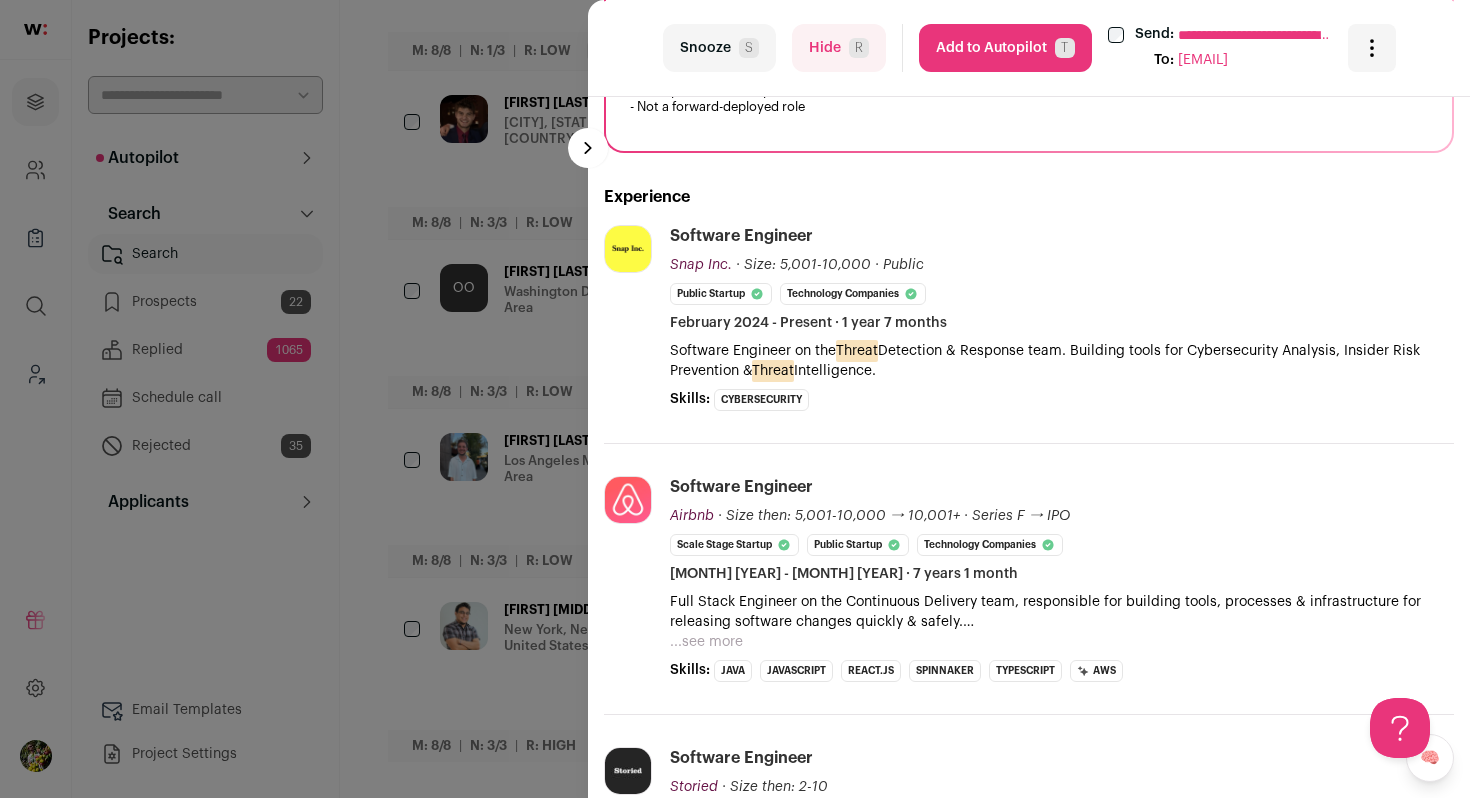 click on "**********" at bounding box center (735, 399) 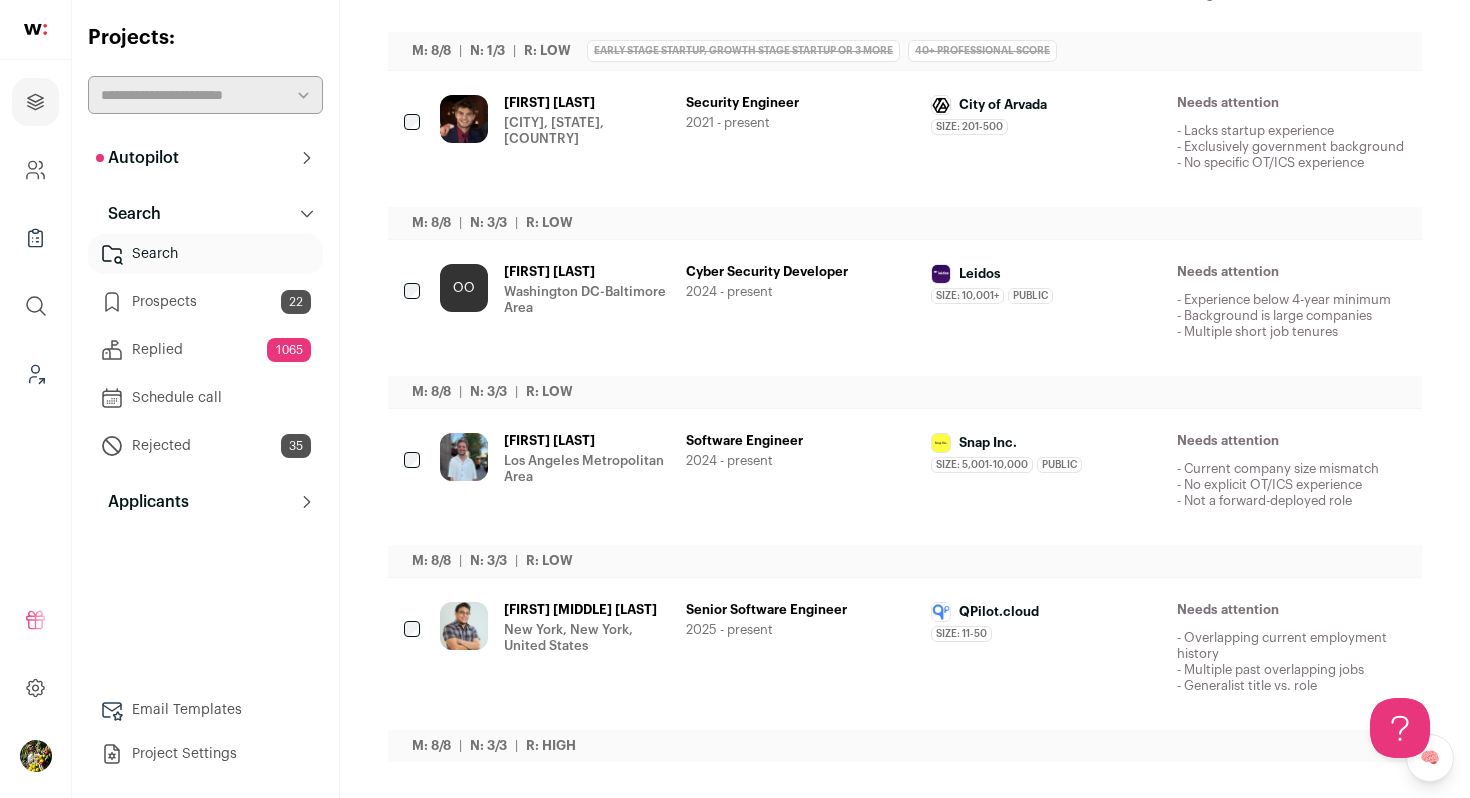 click on "Alexander Eduardo Sequera Perez" at bounding box center (587, 610) 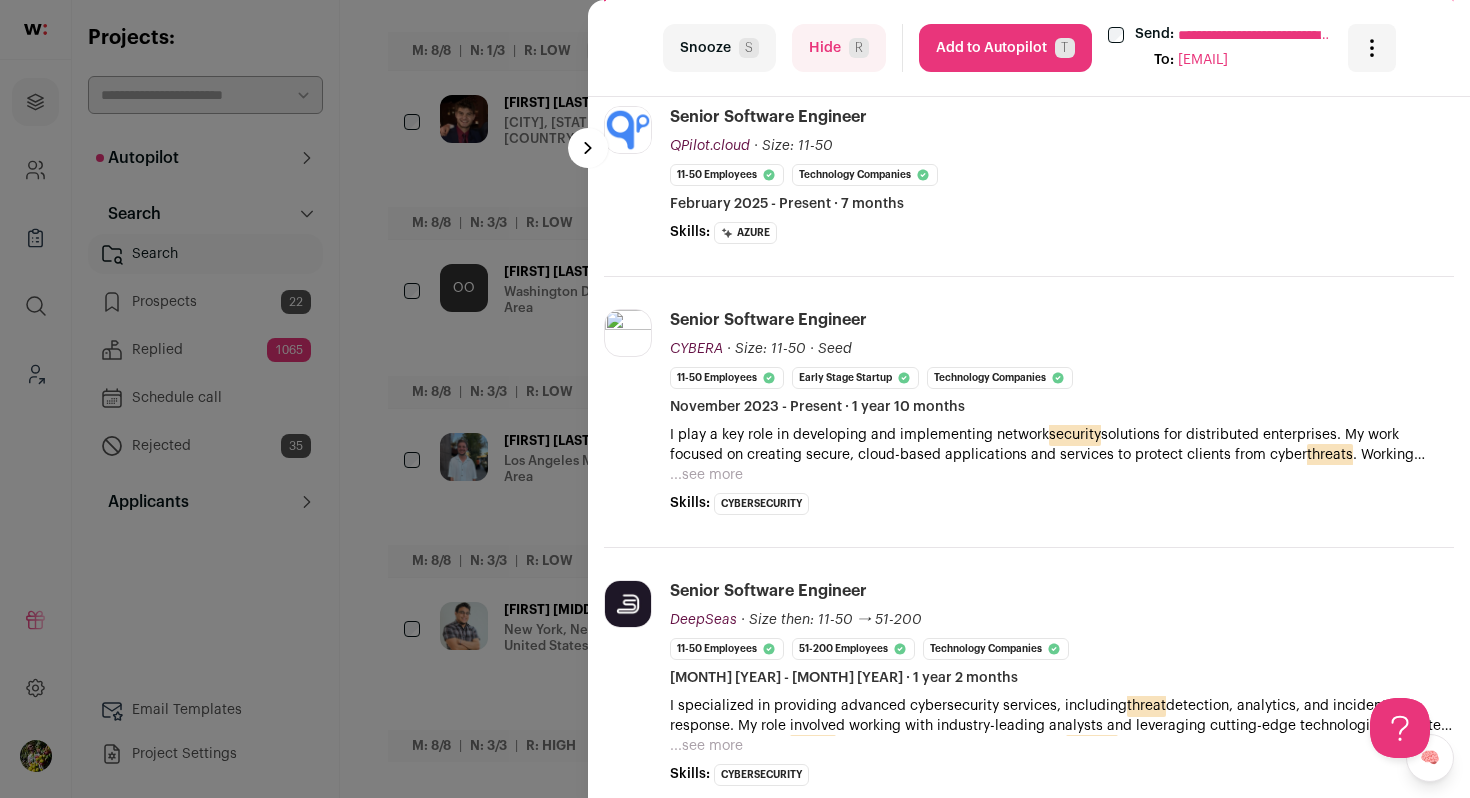 scroll, scrollTop: 535, scrollLeft: 0, axis: vertical 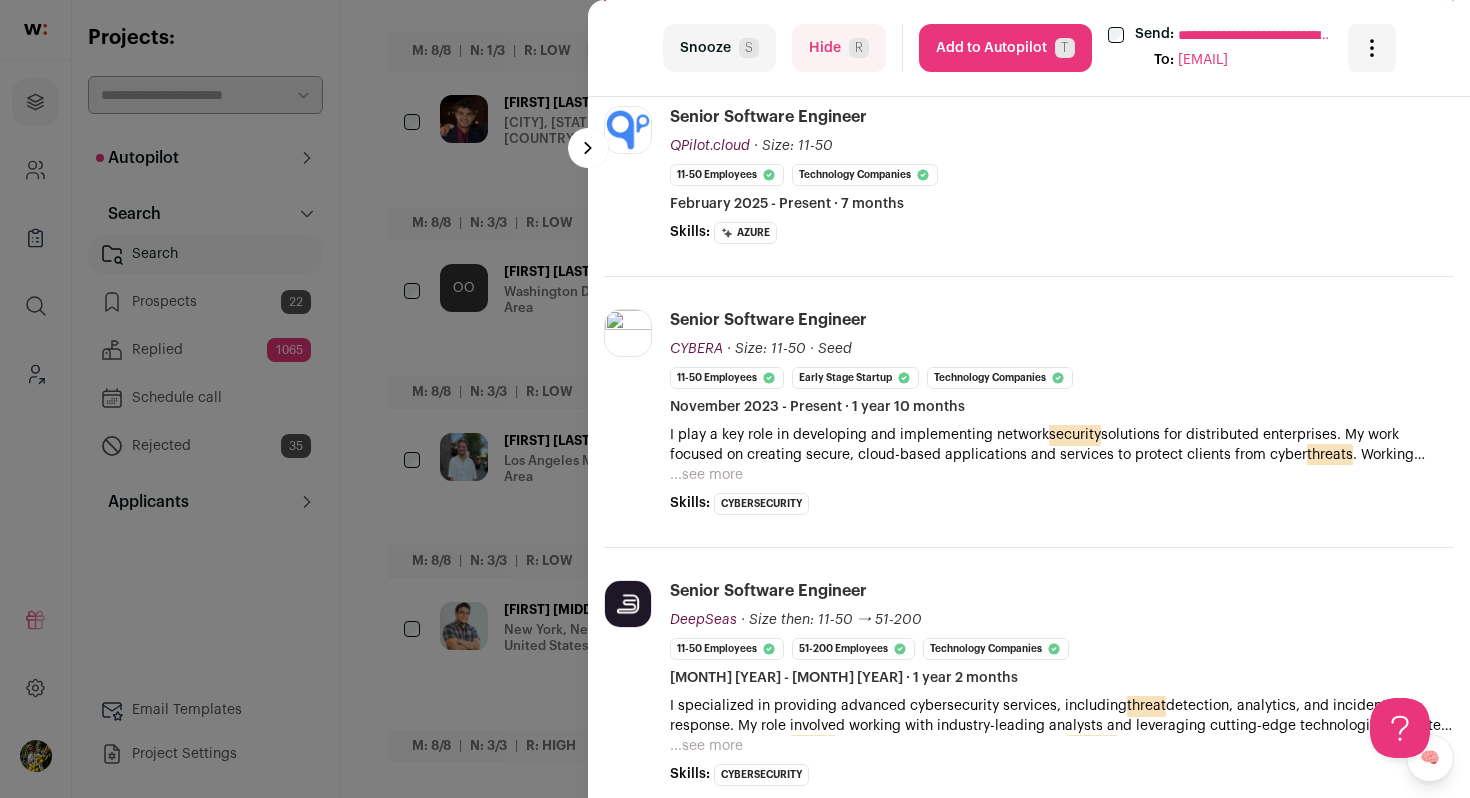 click on "Hide
R" at bounding box center [839, 48] 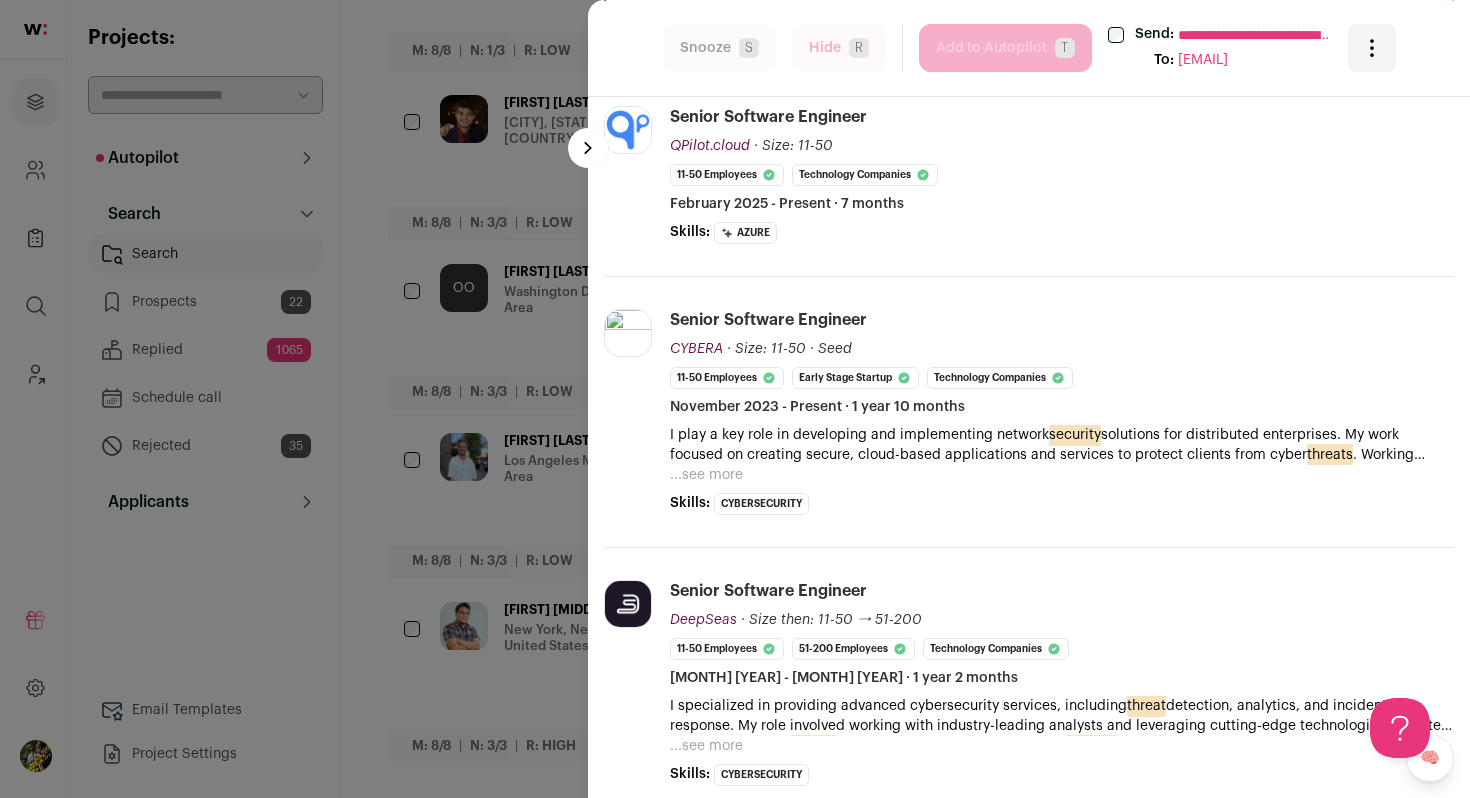 click on "**********" at bounding box center (735, 399) 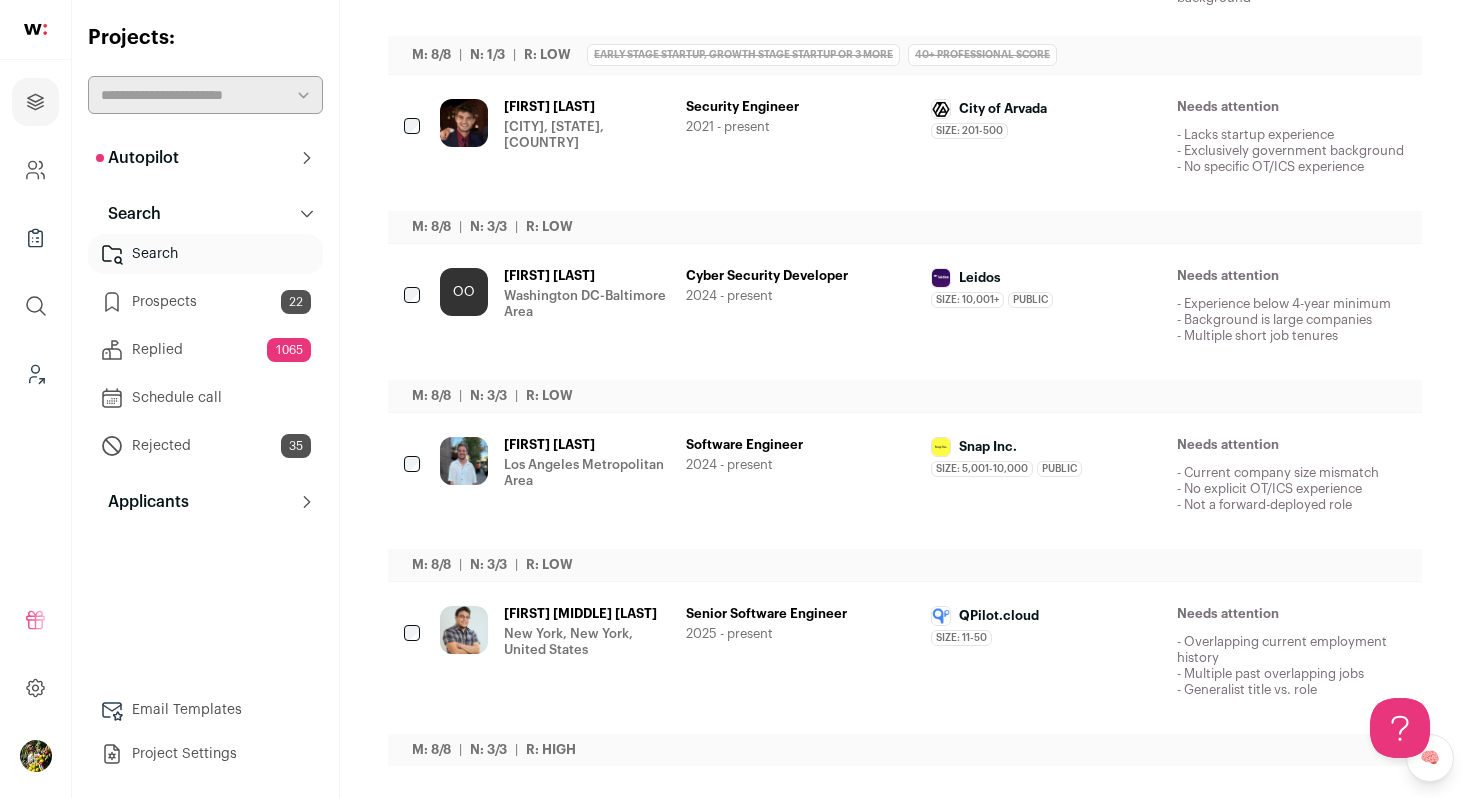 scroll, scrollTop: 1327, scrollLeft: 0, axis: vertical 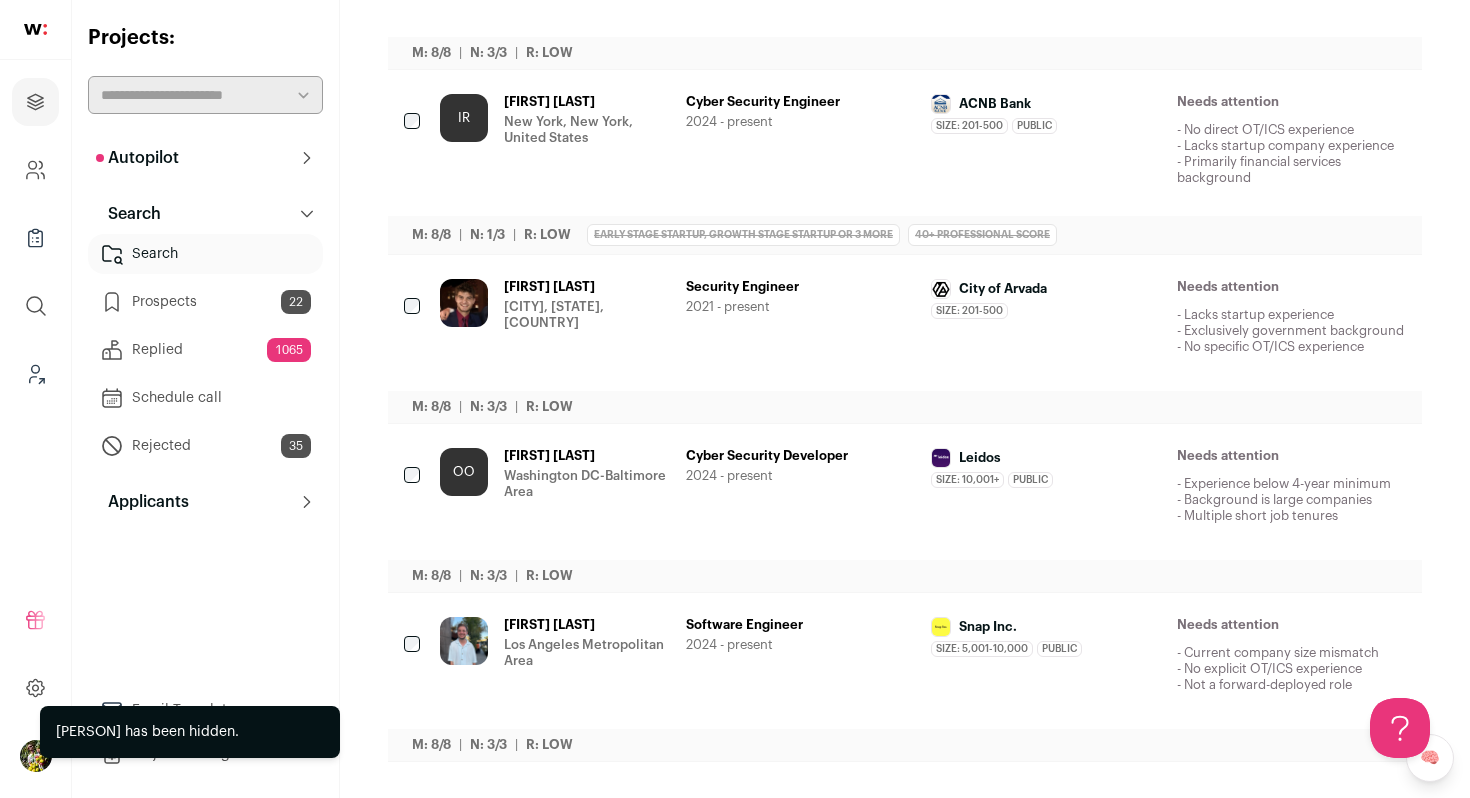 click on "Joshua Brohm
Golden, Colorado, United States" at bounding box center (587, 323) 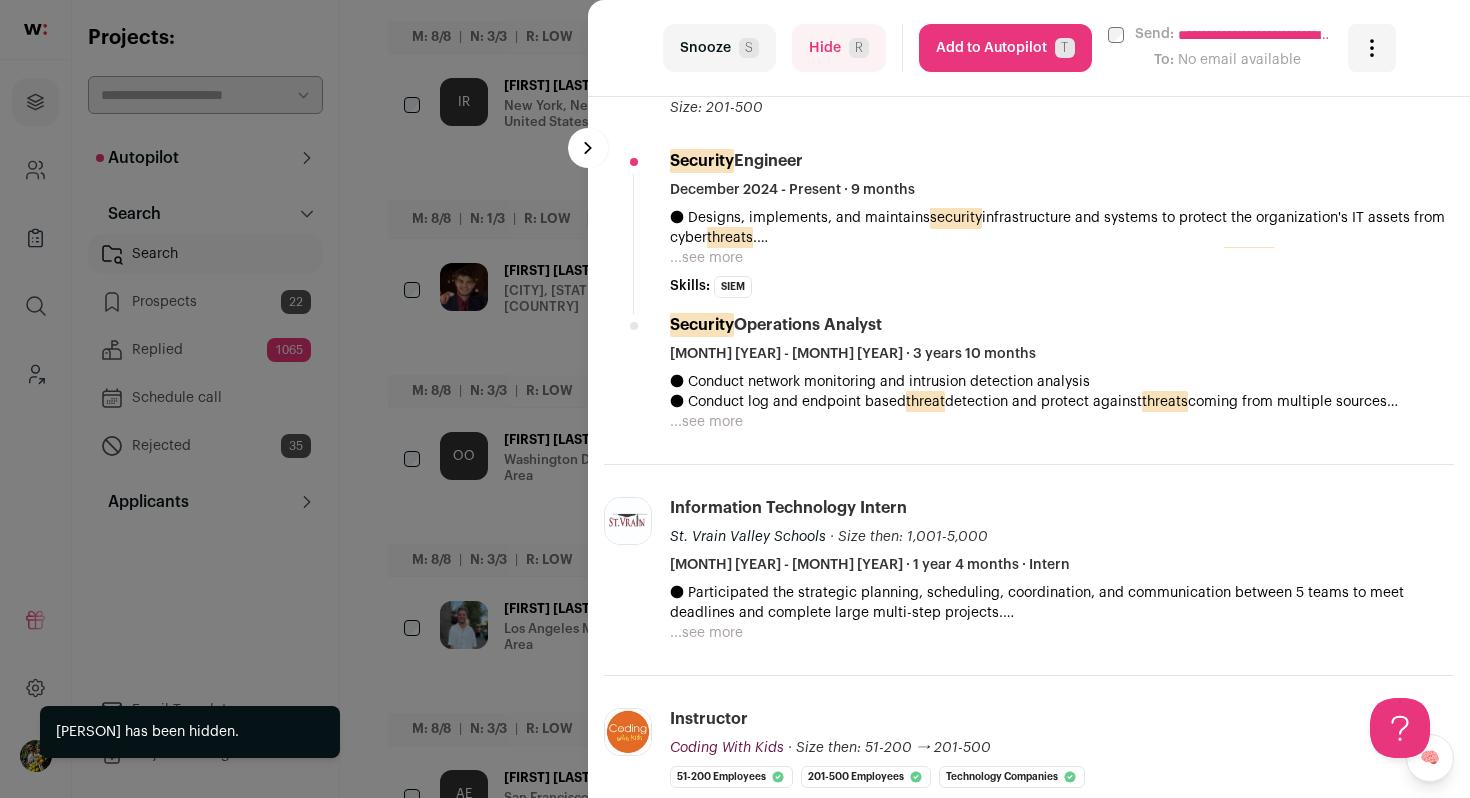 scroll, scrollTop: 672, scrollLeft: 0, axis: vertical 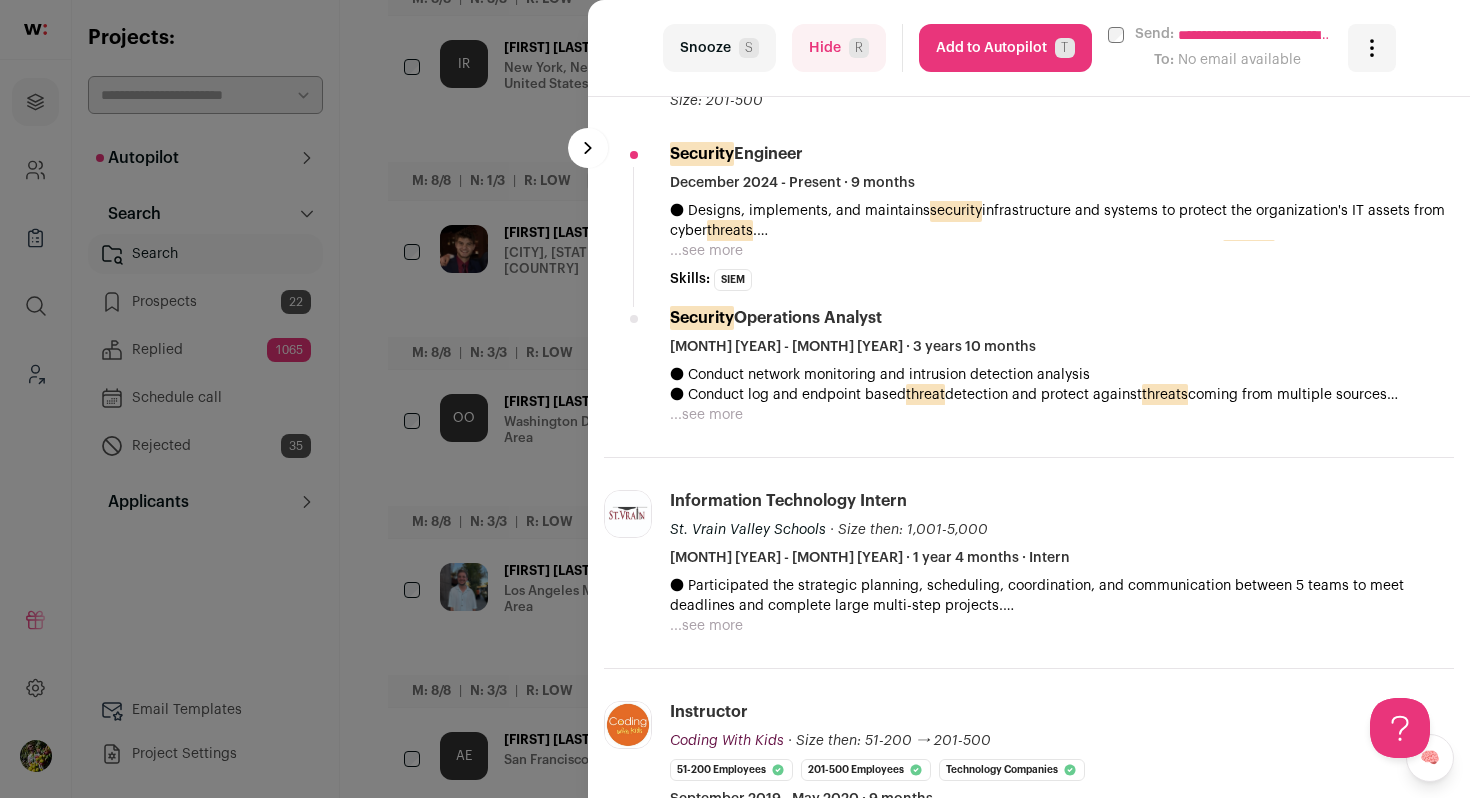 drag, startPoint x: 832, startPoint y: 37, endPoint x: 813, endPoint y: 166, distance: 130.39172 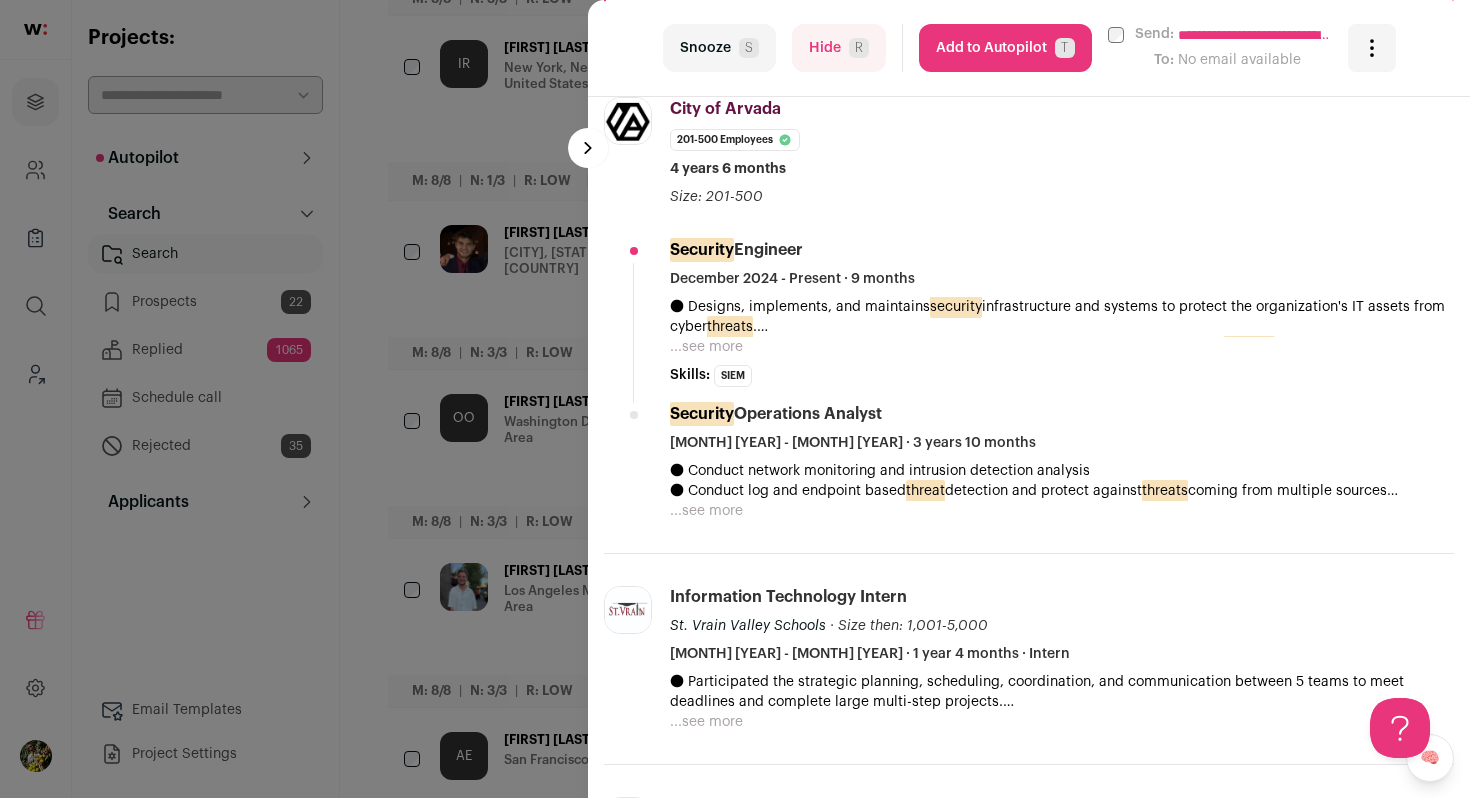 scroll, scrollTop: 1118, scrollLeft: 0, axis: vertical 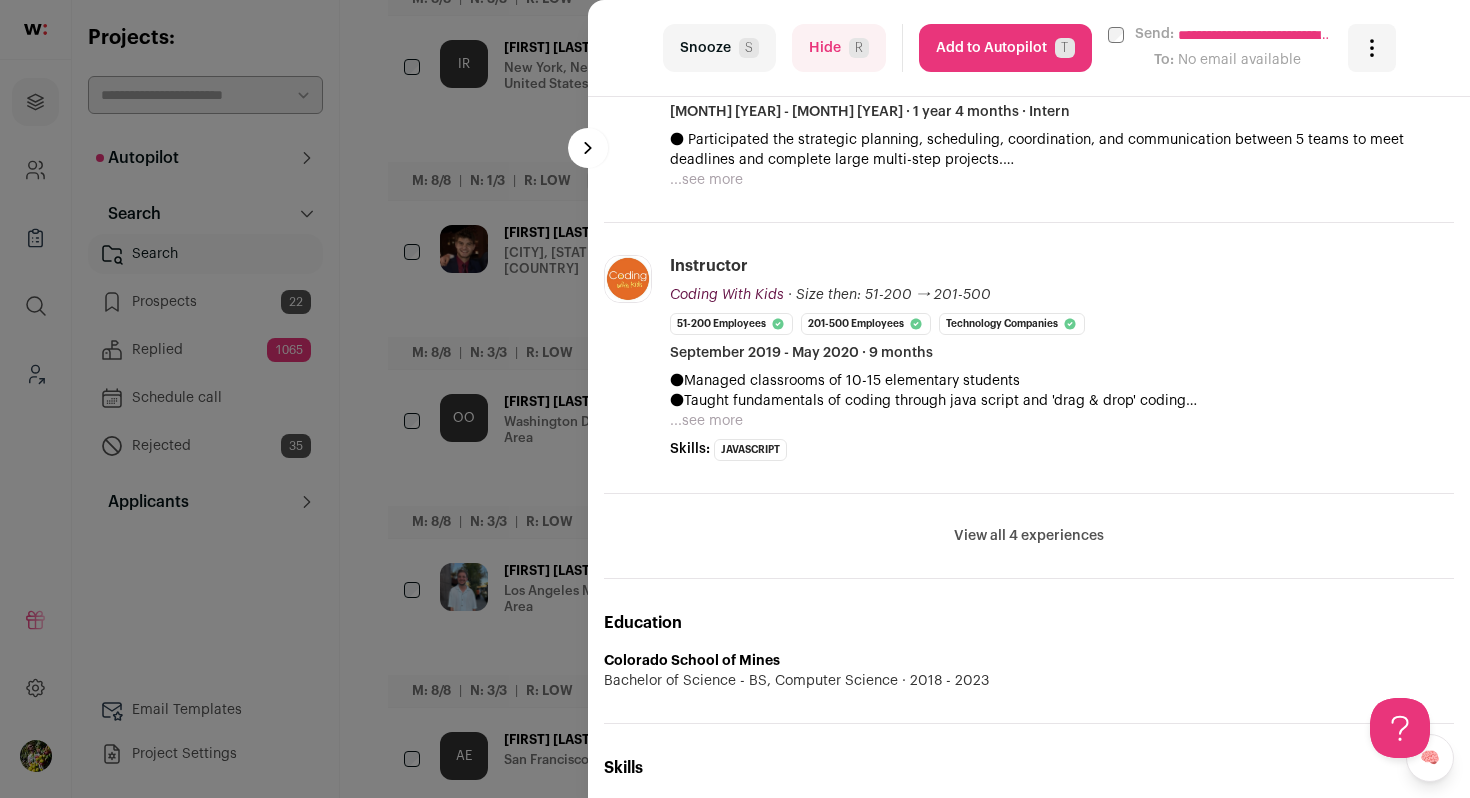 click on "Hide
R" at bounding box center [839, 48] 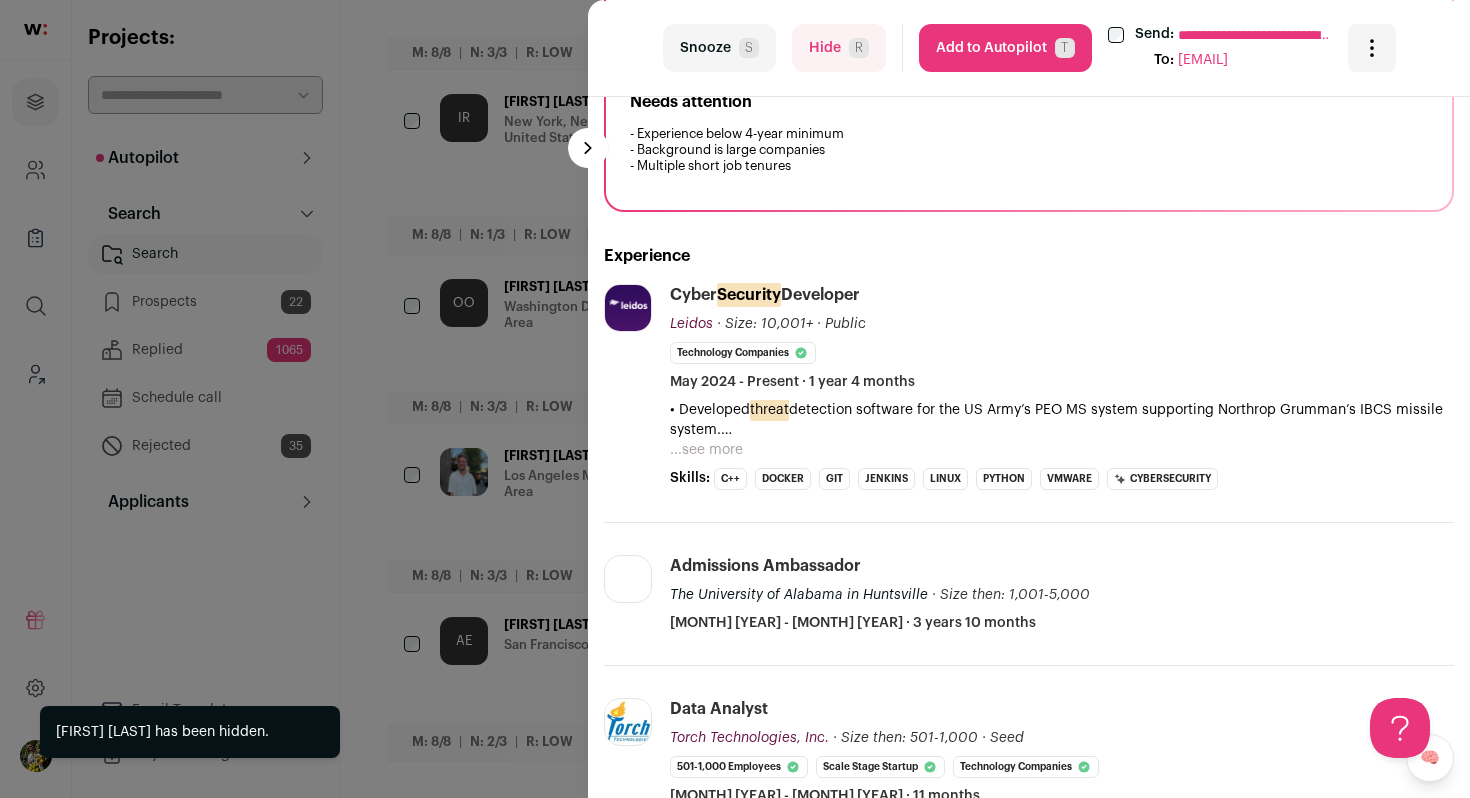 scroll, scrollTop: 344, scrollLeft: 0, axis: vertical 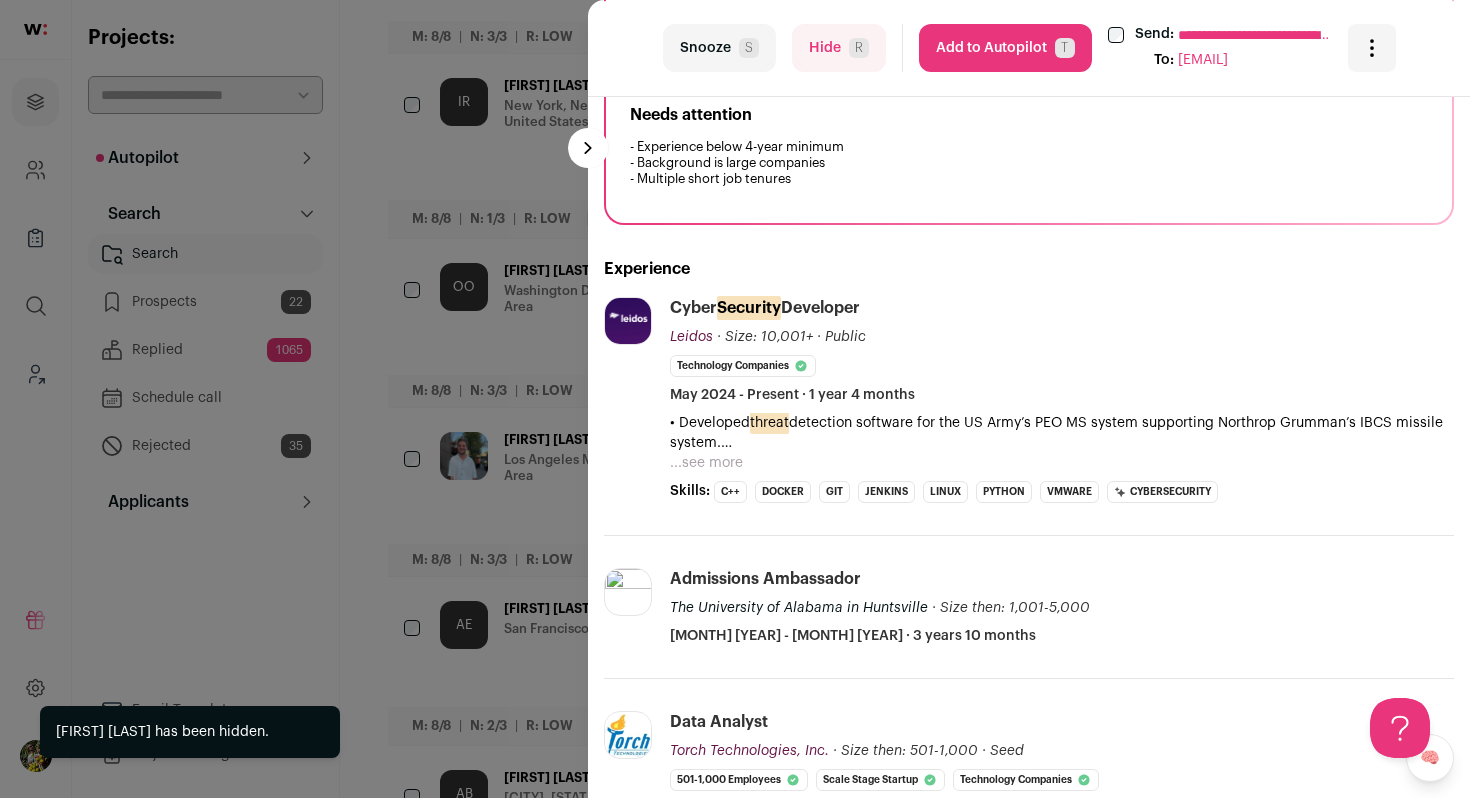 click on "•	Developed  threat  detection software for the US Army’s PEO MS system supporting Northrop Grumman’s IBCS missile system.
•	Utilized C++ and Python for scripting, database management, and test development for the CEMA Detection Algorithm.
•	Managed codebase using Git, Jira, and Jenkins pipelines to ensure code stability and server optimization.
•	Worked in a VMWare Linux virtual environment, utilizing Docker and gaining experience in network administration and  security  protocols." at bounding box center (1062, 433) 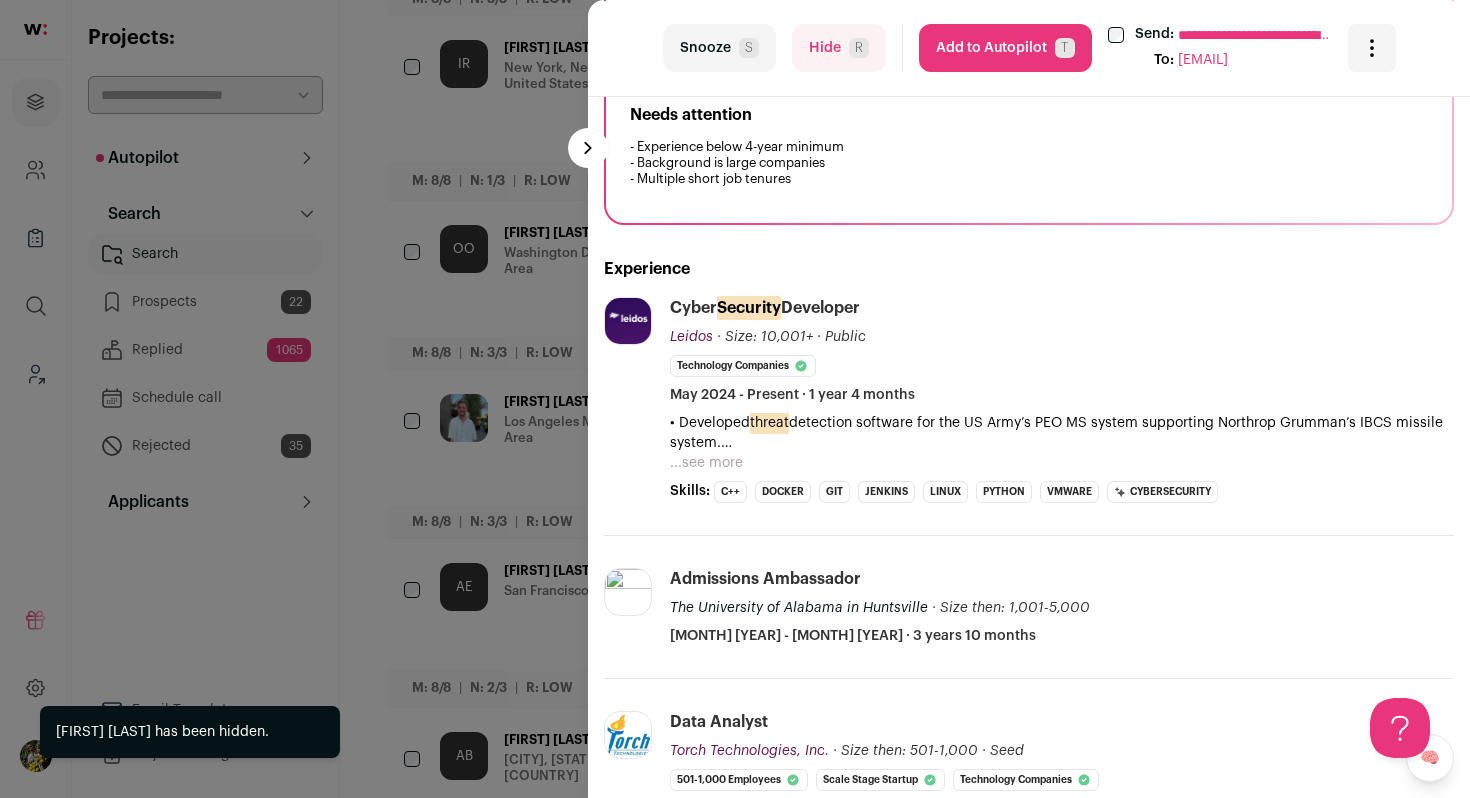 click on "...see more" at bounding box center (706, 463) 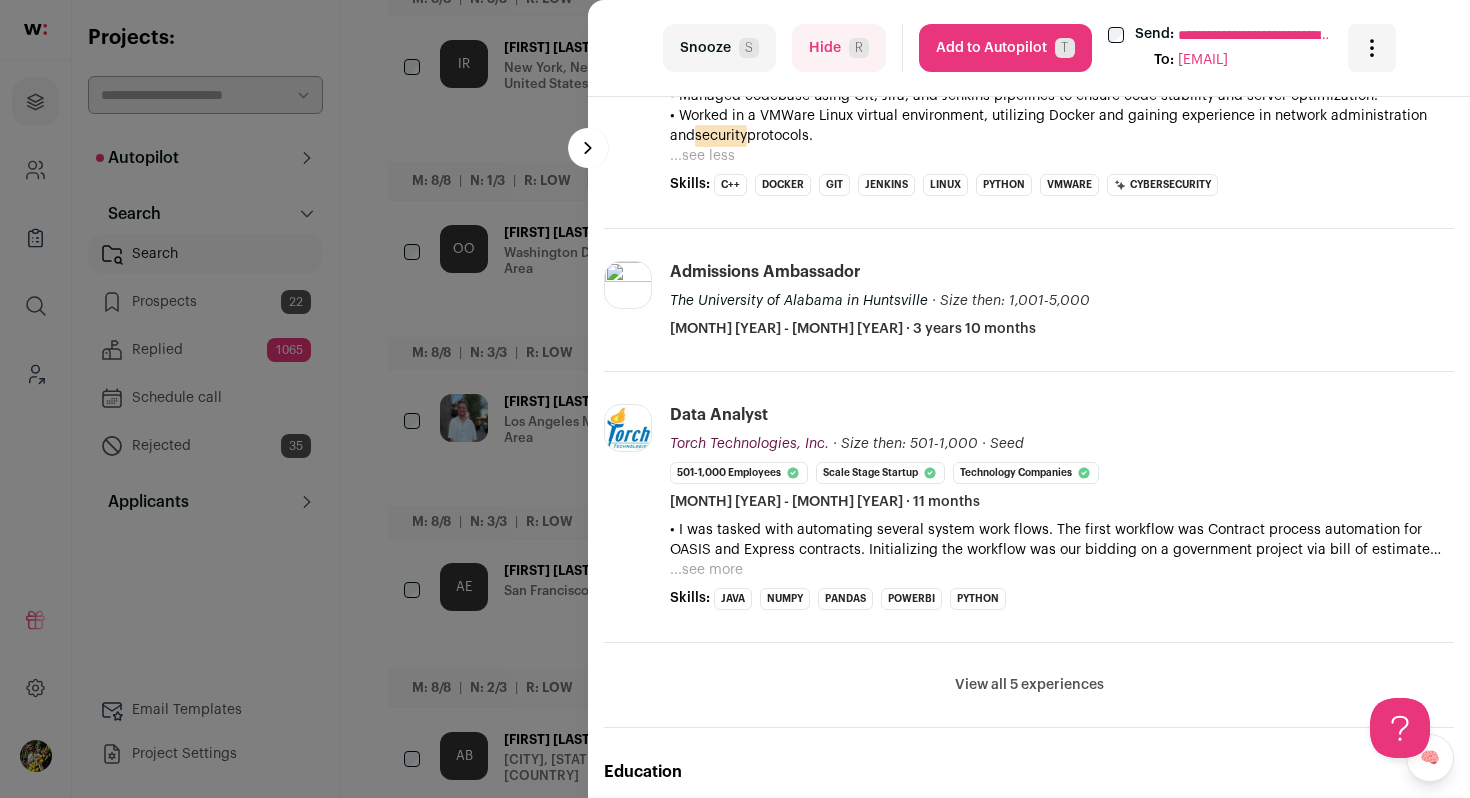 scroll, scrollTop: 756, scrollLeft: 0, axis: vertical 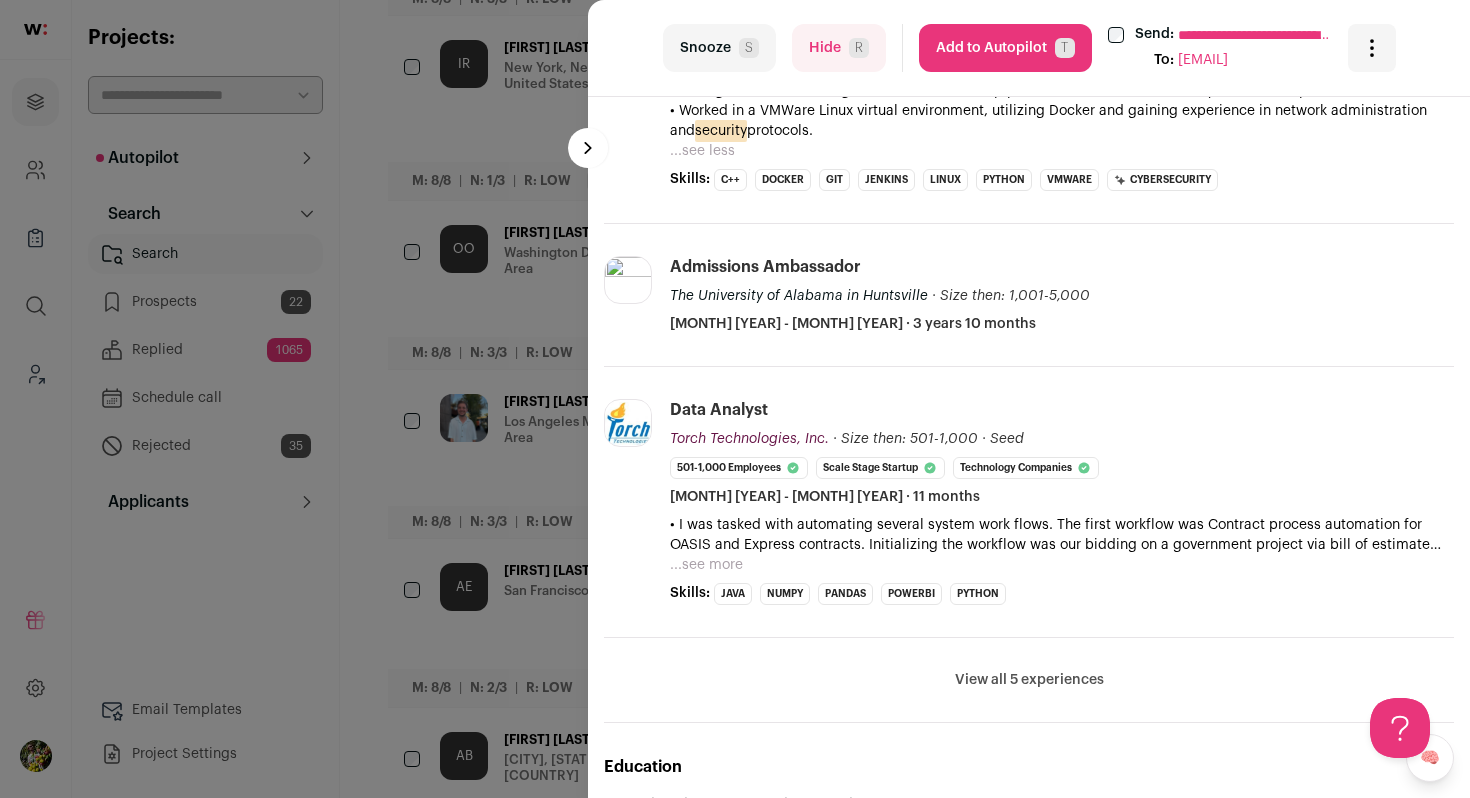 click on "Hide
R" at bounding box center [839, 48] 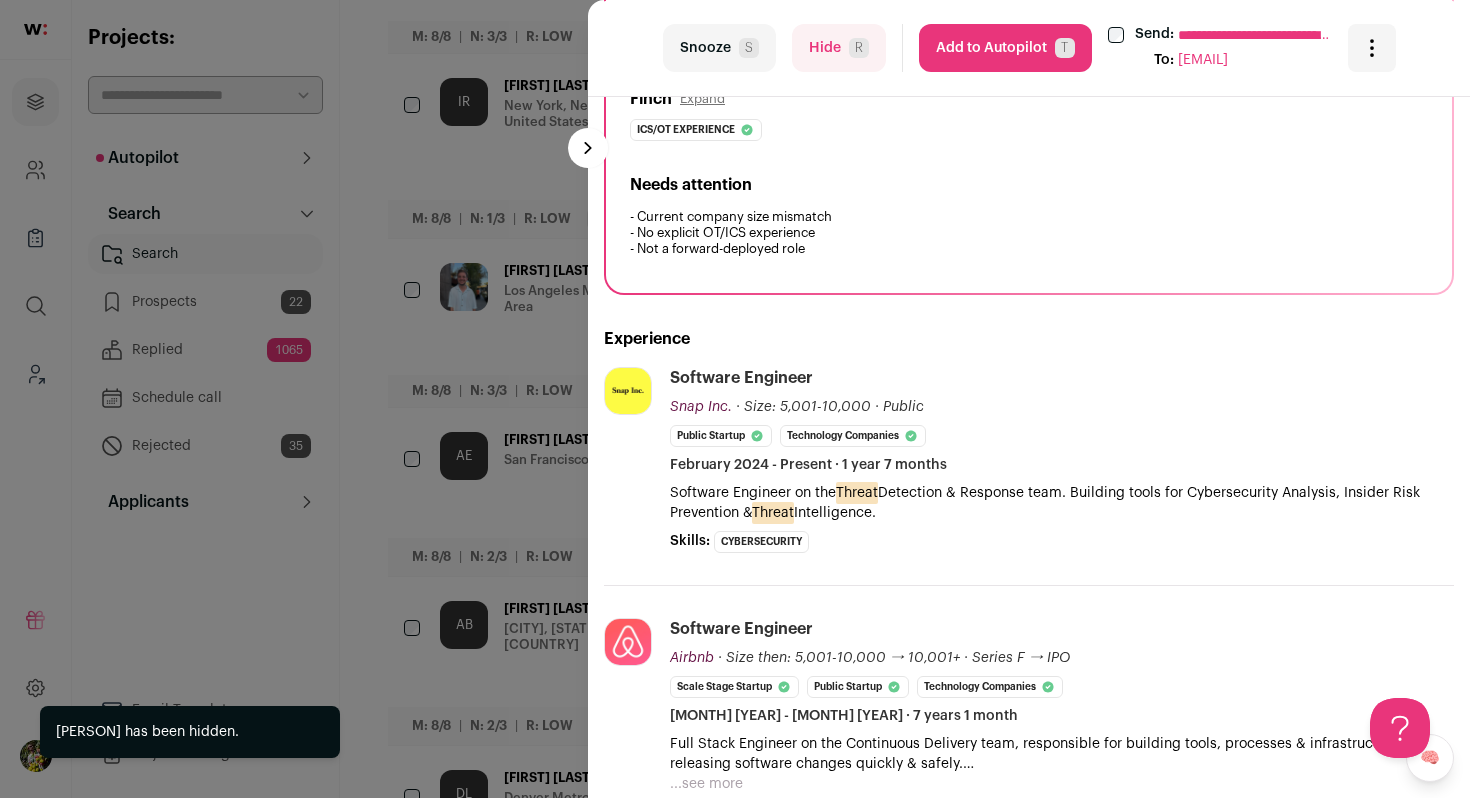 scroll, scrollTop: 385, scrollLeft: 0, axis: vertical 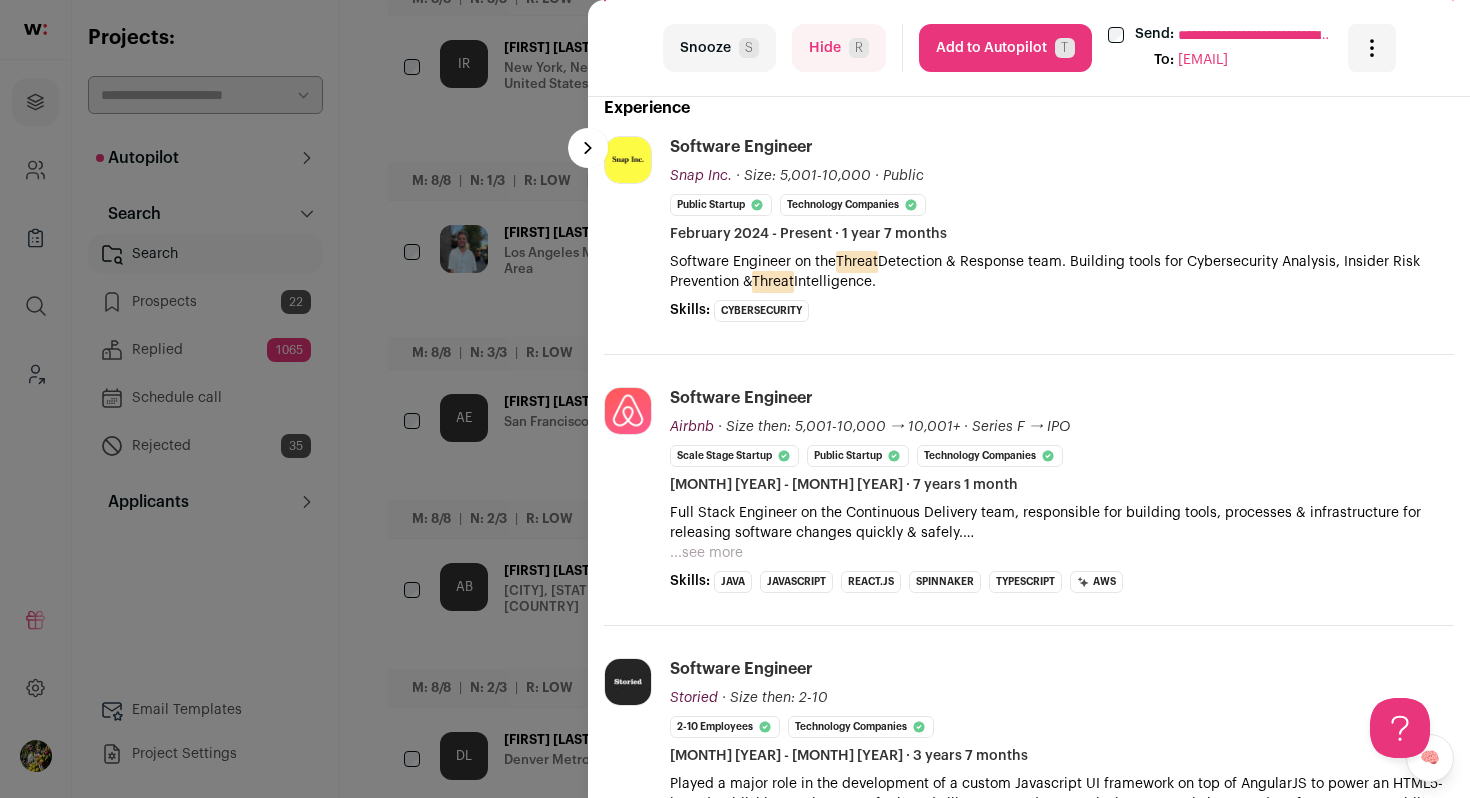click on "...see more" at bounding box center [706, 553] 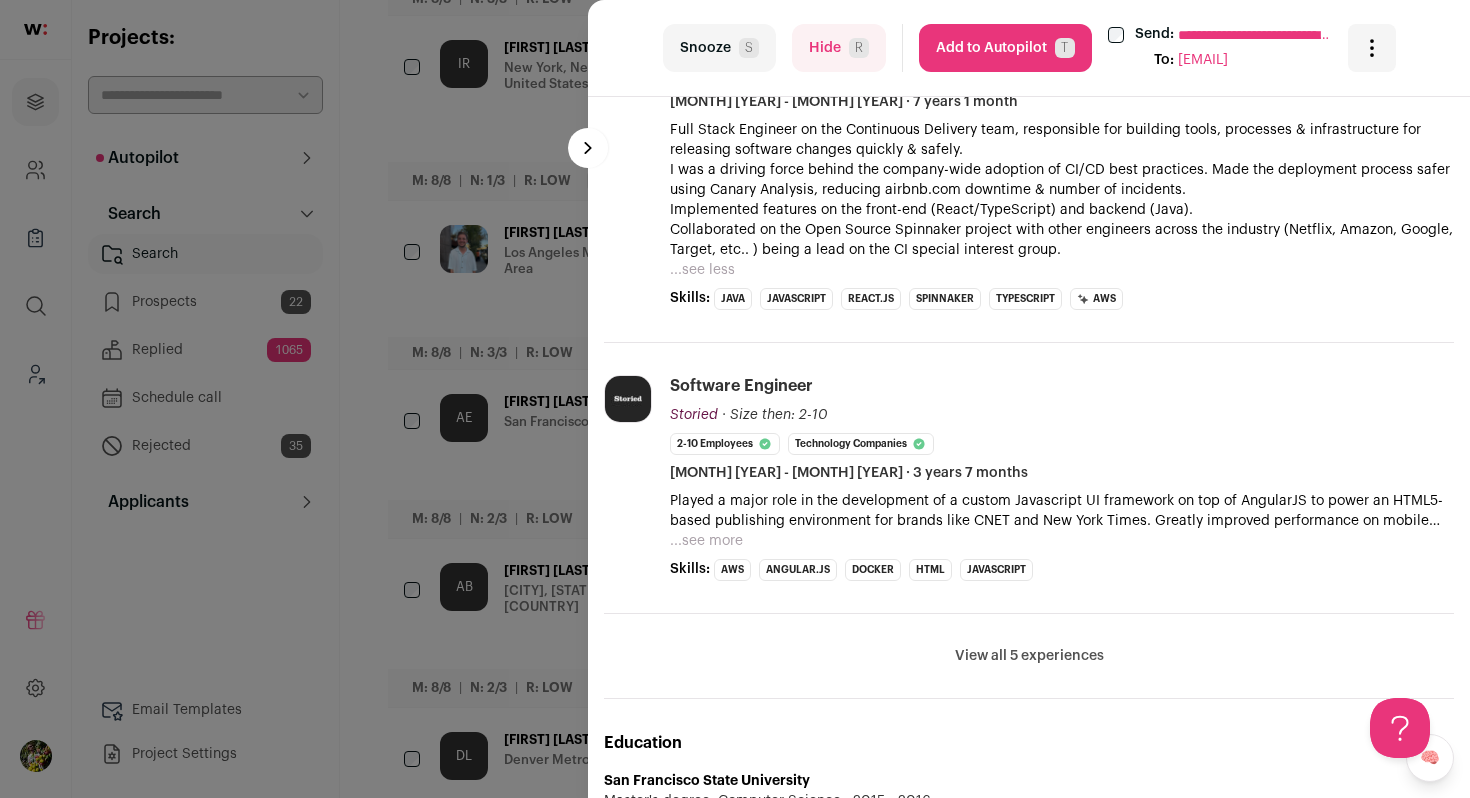 scroll, scrollTop: 995, scrollLeft: 0, axis: vertical 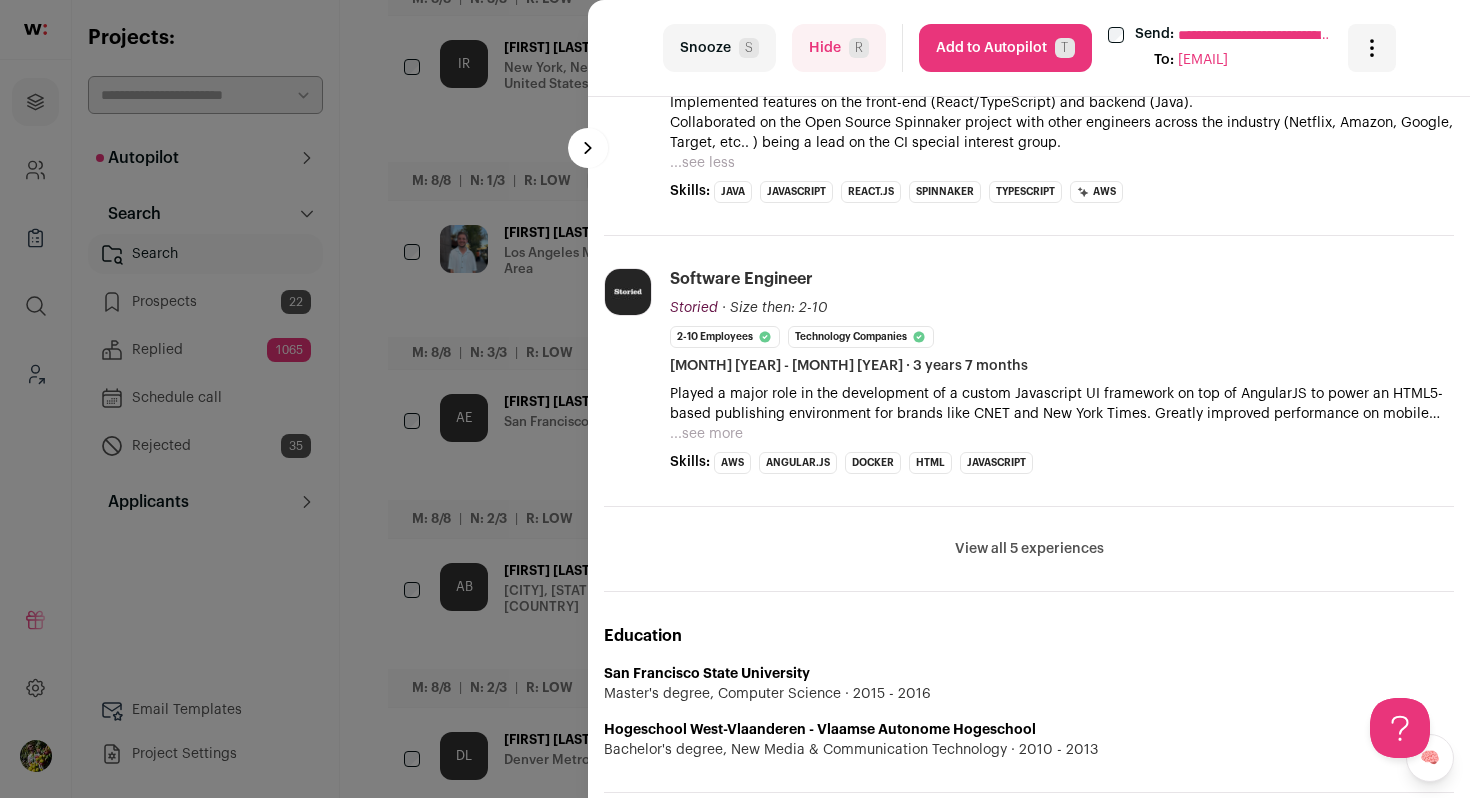 click on "...see more" at bounding box center (706, 434) 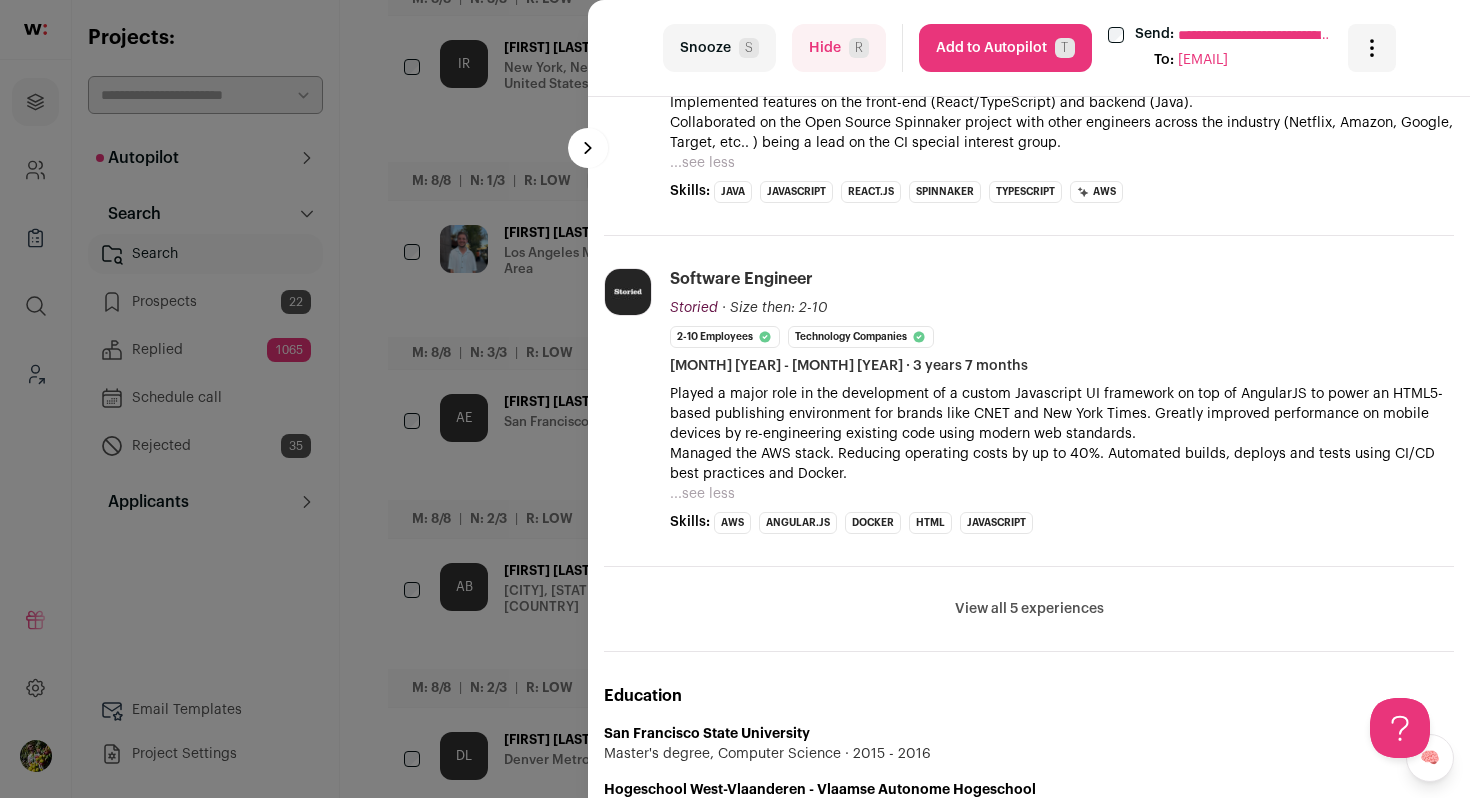 click on "View all 5 experiences" at bounding box center [1029, 609] 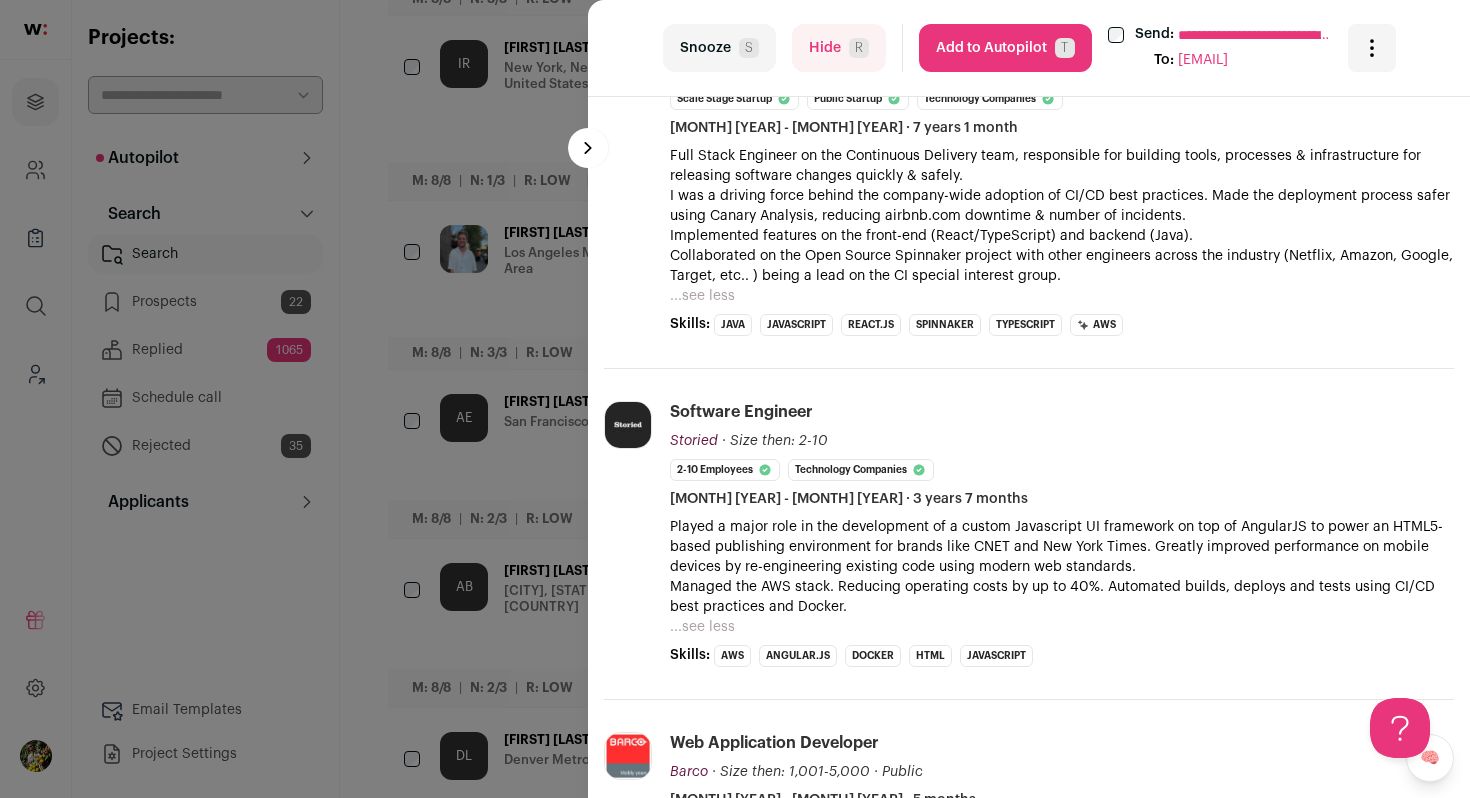 scroll, scrollTop: 871, scrollLeft: 0, axis: vertical 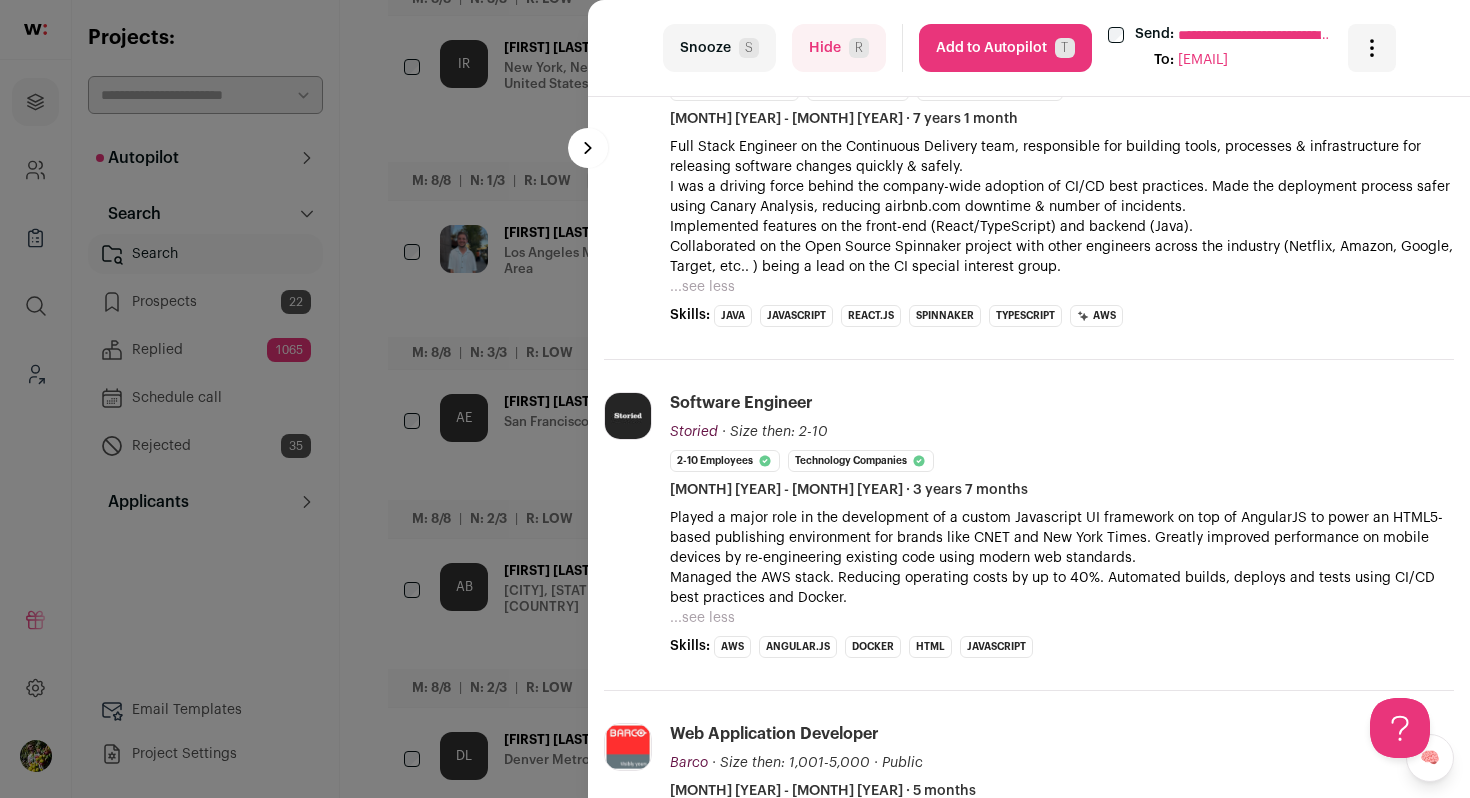 click on "Add to Autopilot
T" at bounding box center (1005, 48) 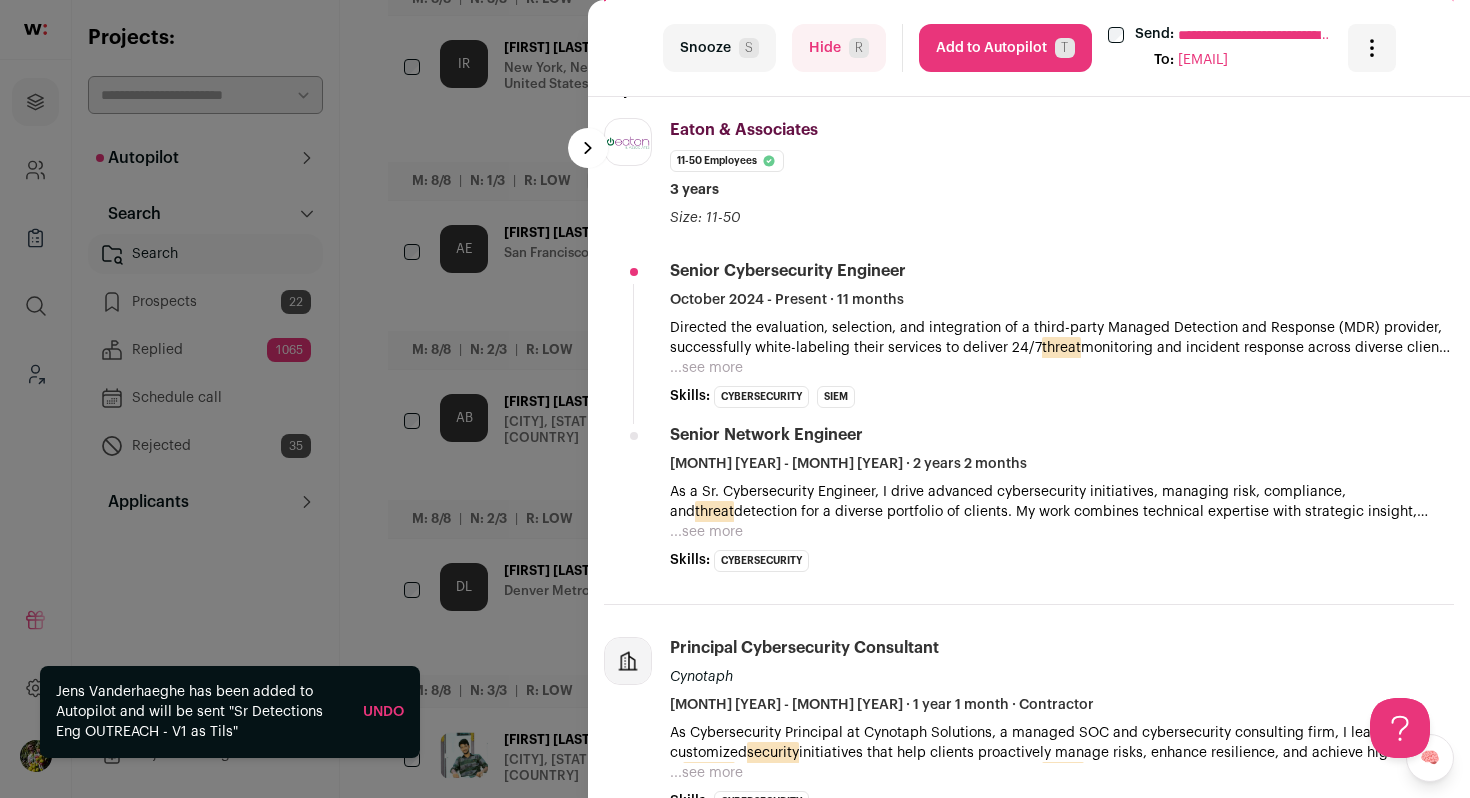 click on "...see more" at bounding box center [706, 368] 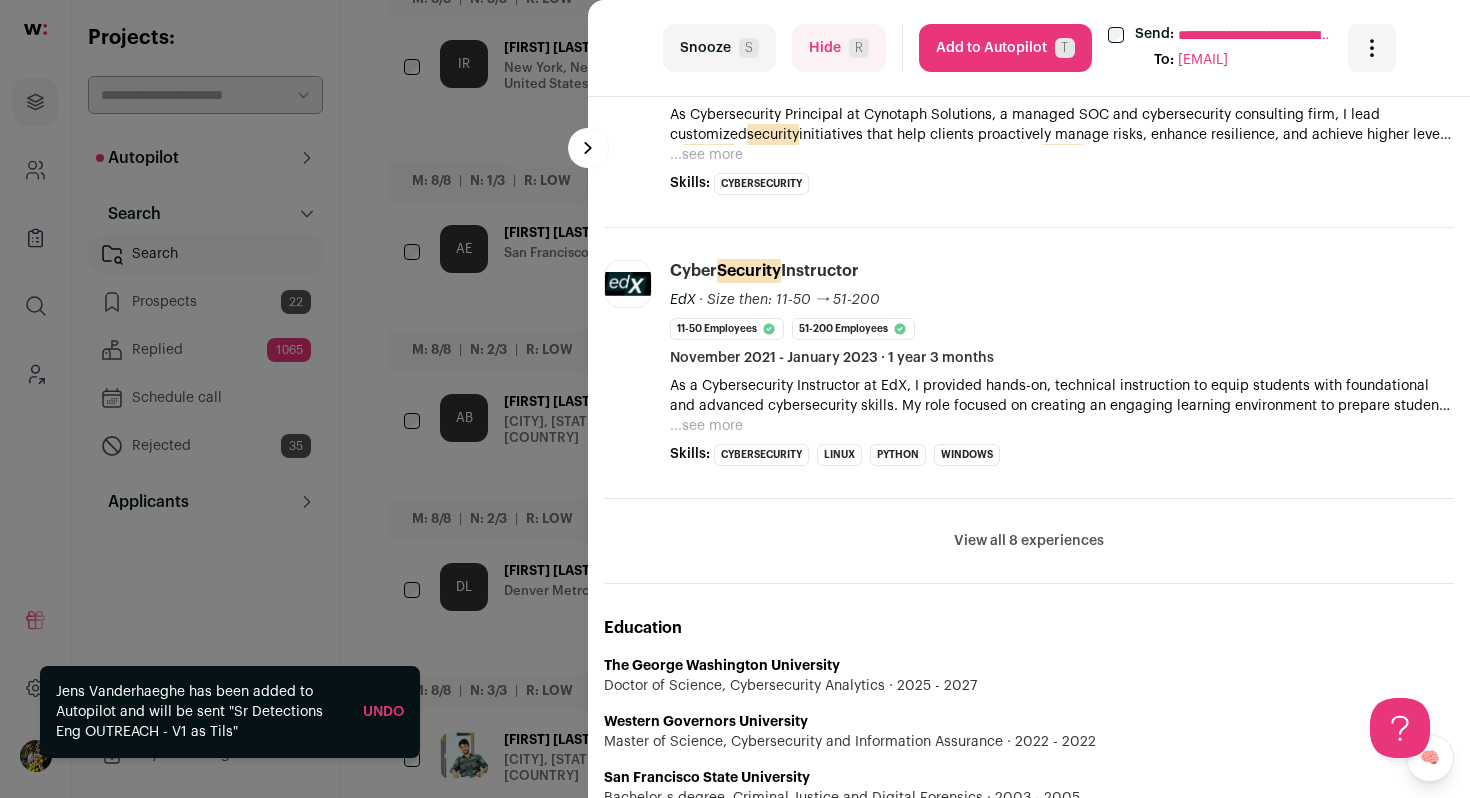 scroll, scrollTop: 1453, scrollLeft: 0, axis: vertical 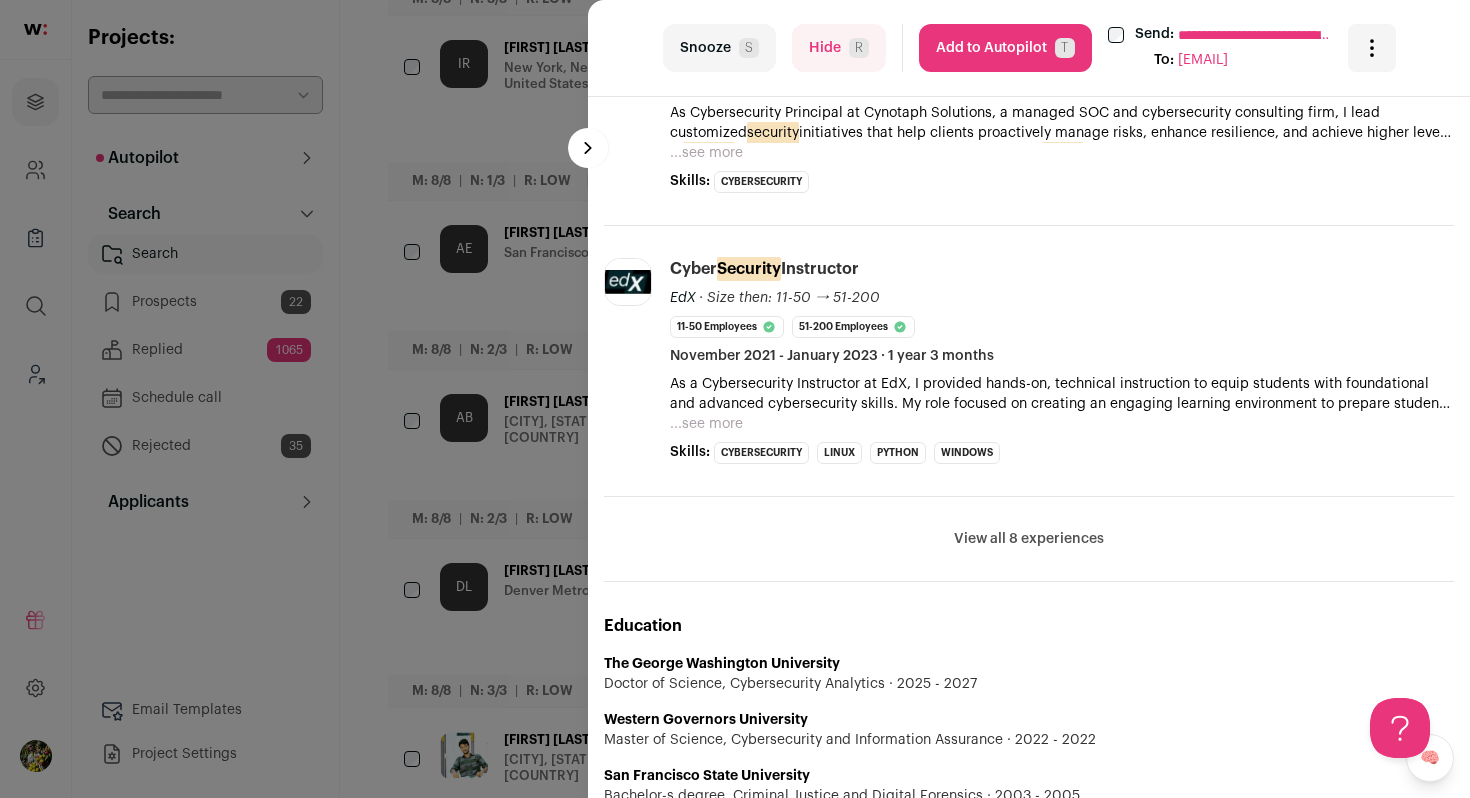 click on "View all 8 experiences" at bounding box center [1029, 539] 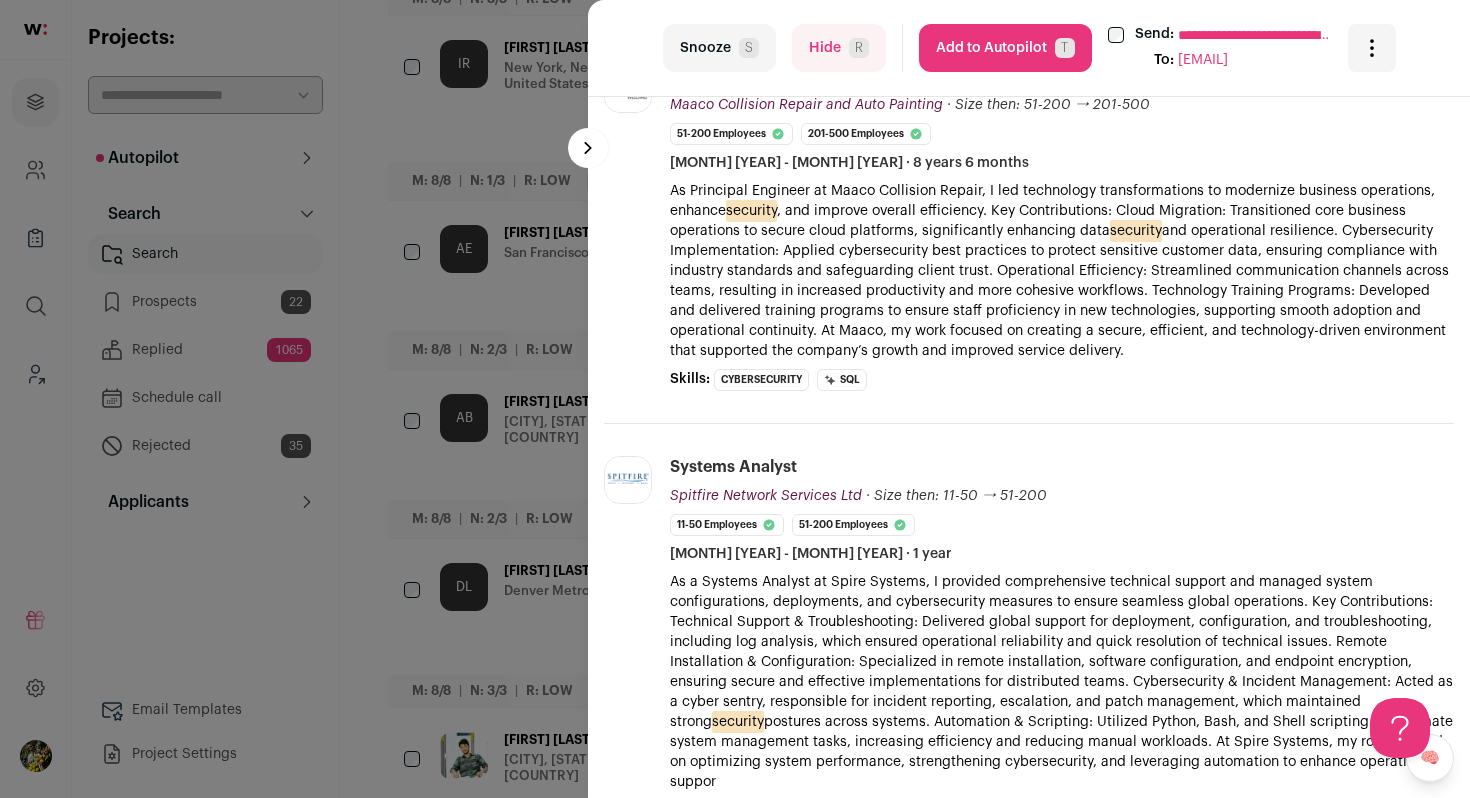 scroll, scrollTop: 1978, scrollLeft: 0, axis: vertical 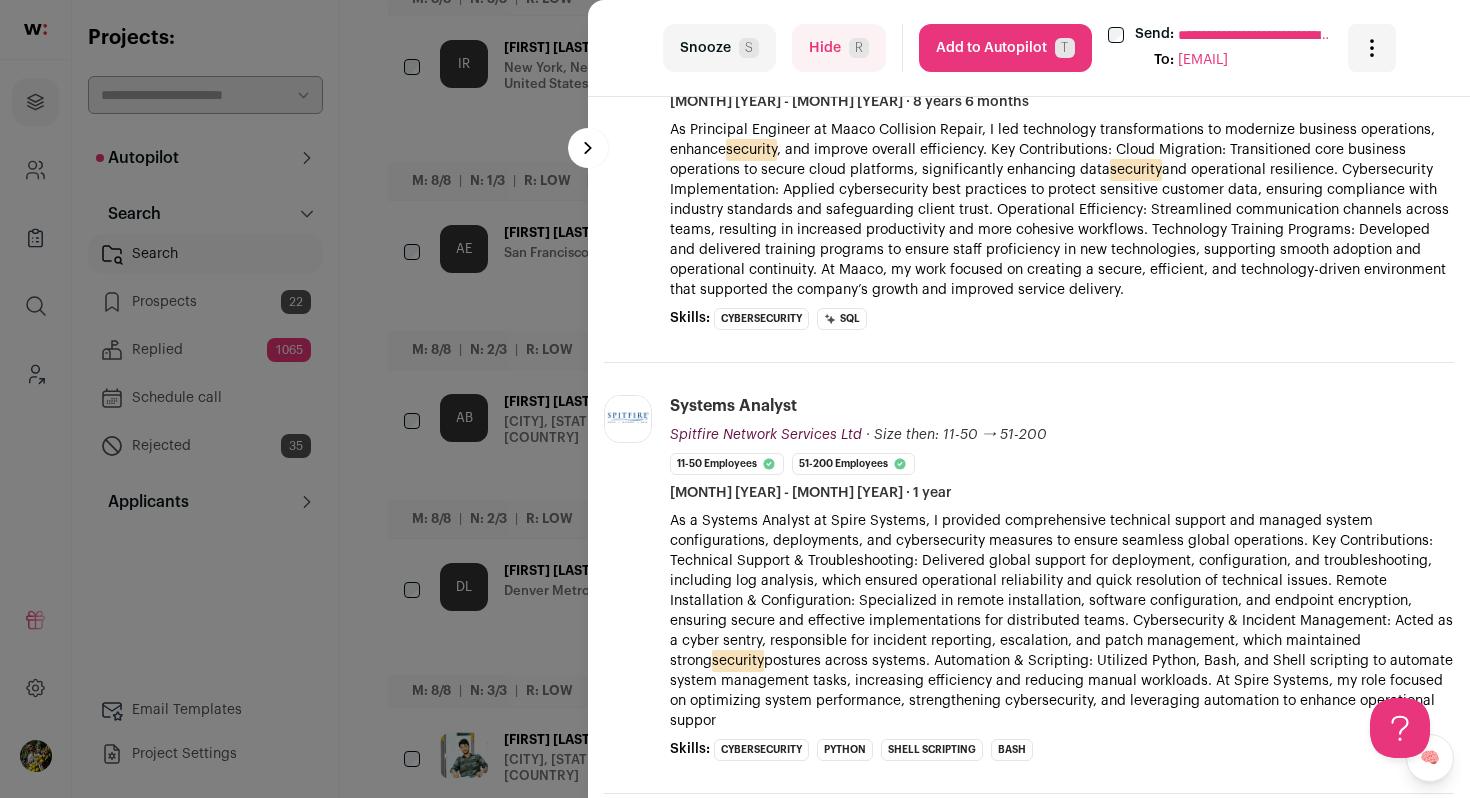click on "Add to Autopilot
T" at bounding box center [1005, 48] 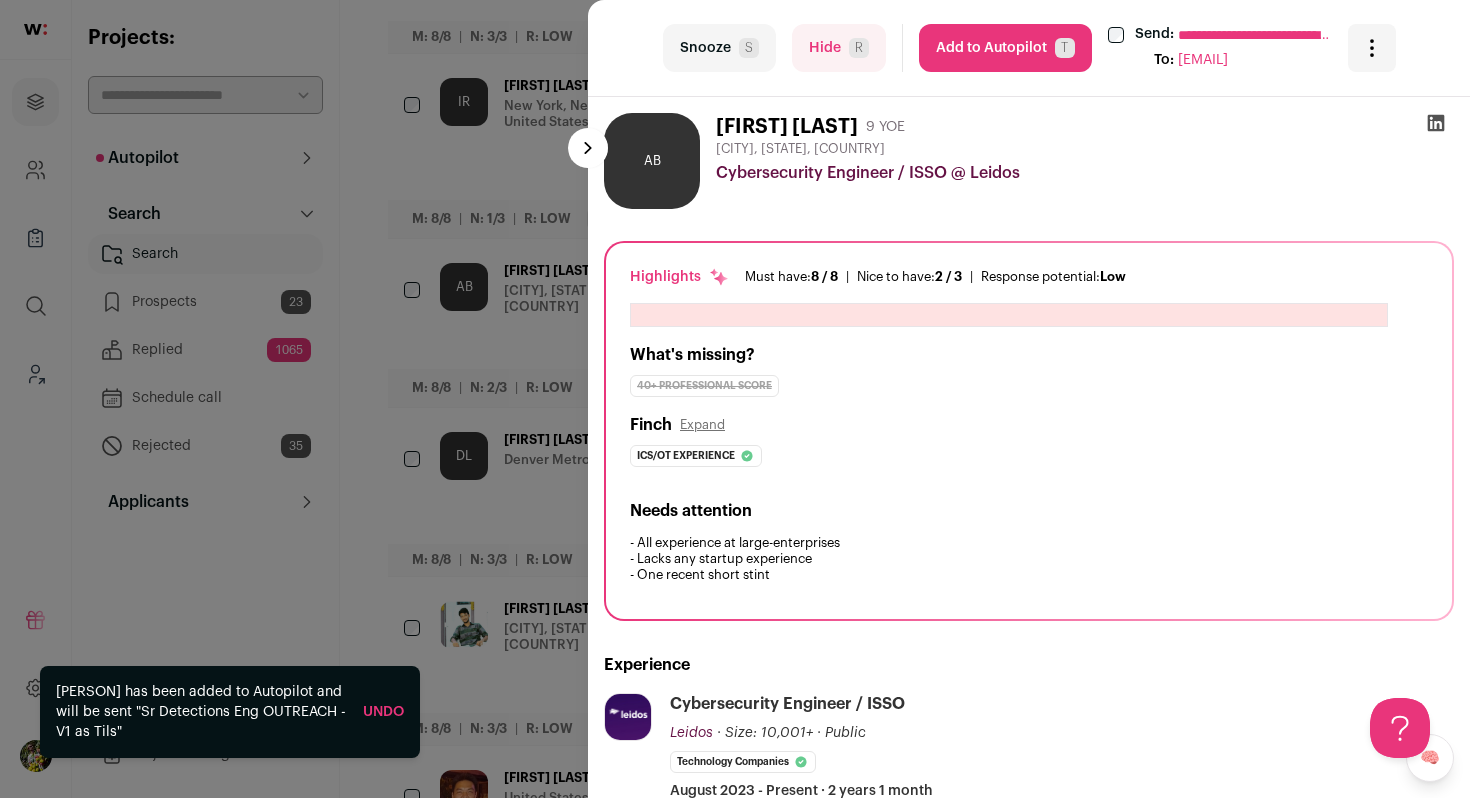 click on "**********" at bounding box center (735, 399) 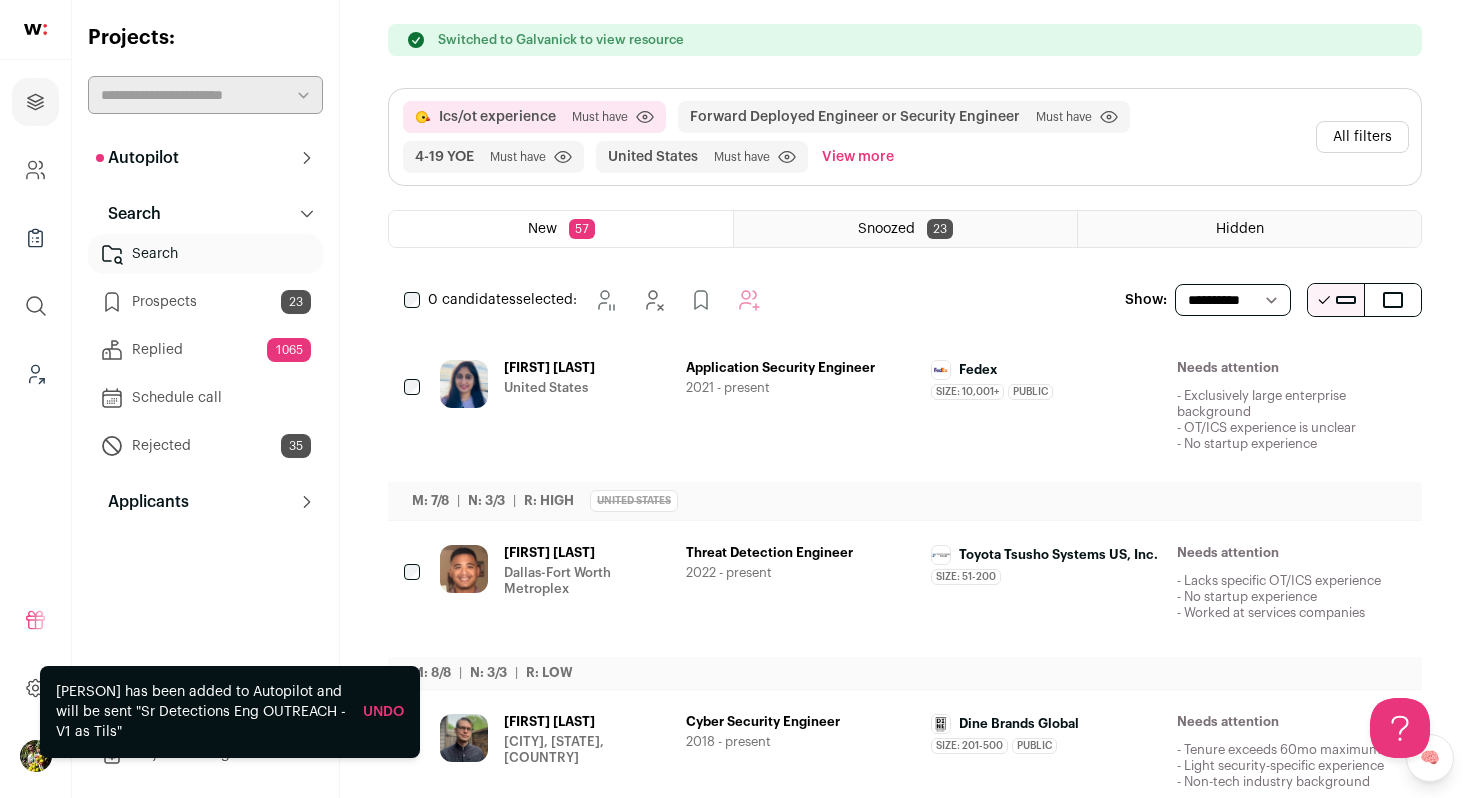 scroll, scrollTop: 153, scrollLeft: 0, axis: vertical 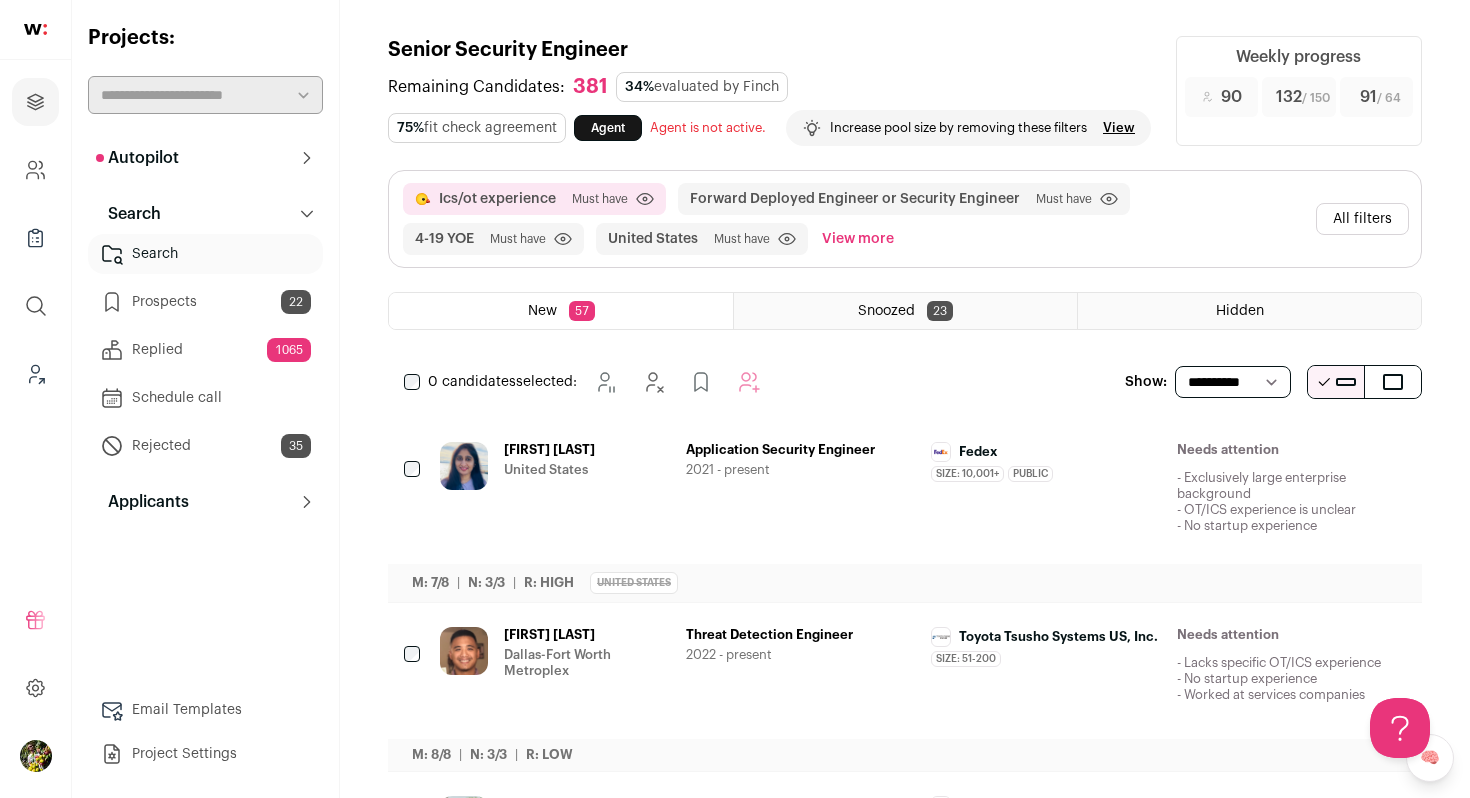 click on "Prospects
22" at bounding box center (205, 302) 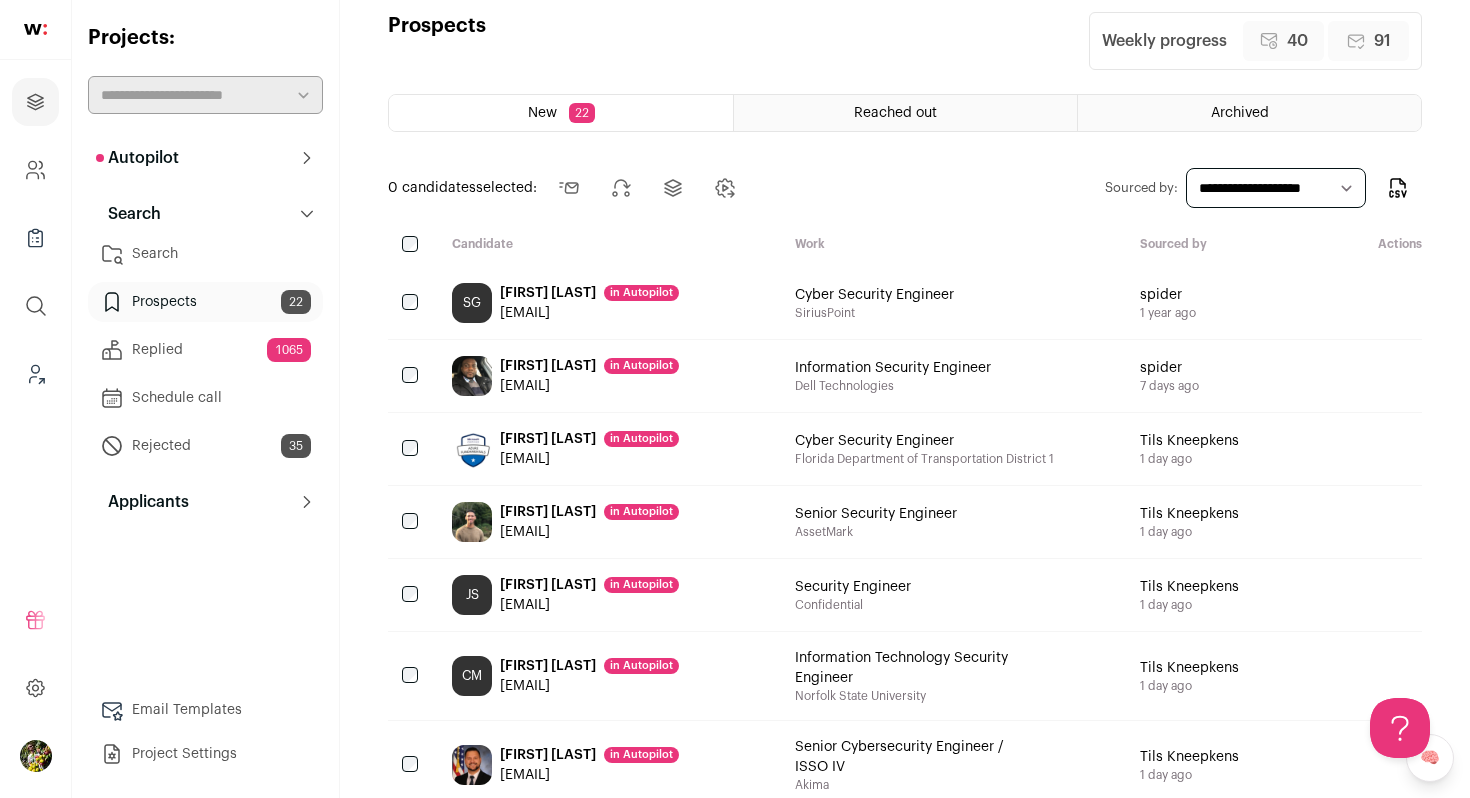 scroll, scrollTop: 25, scrollLeft: 0, axis: vertical 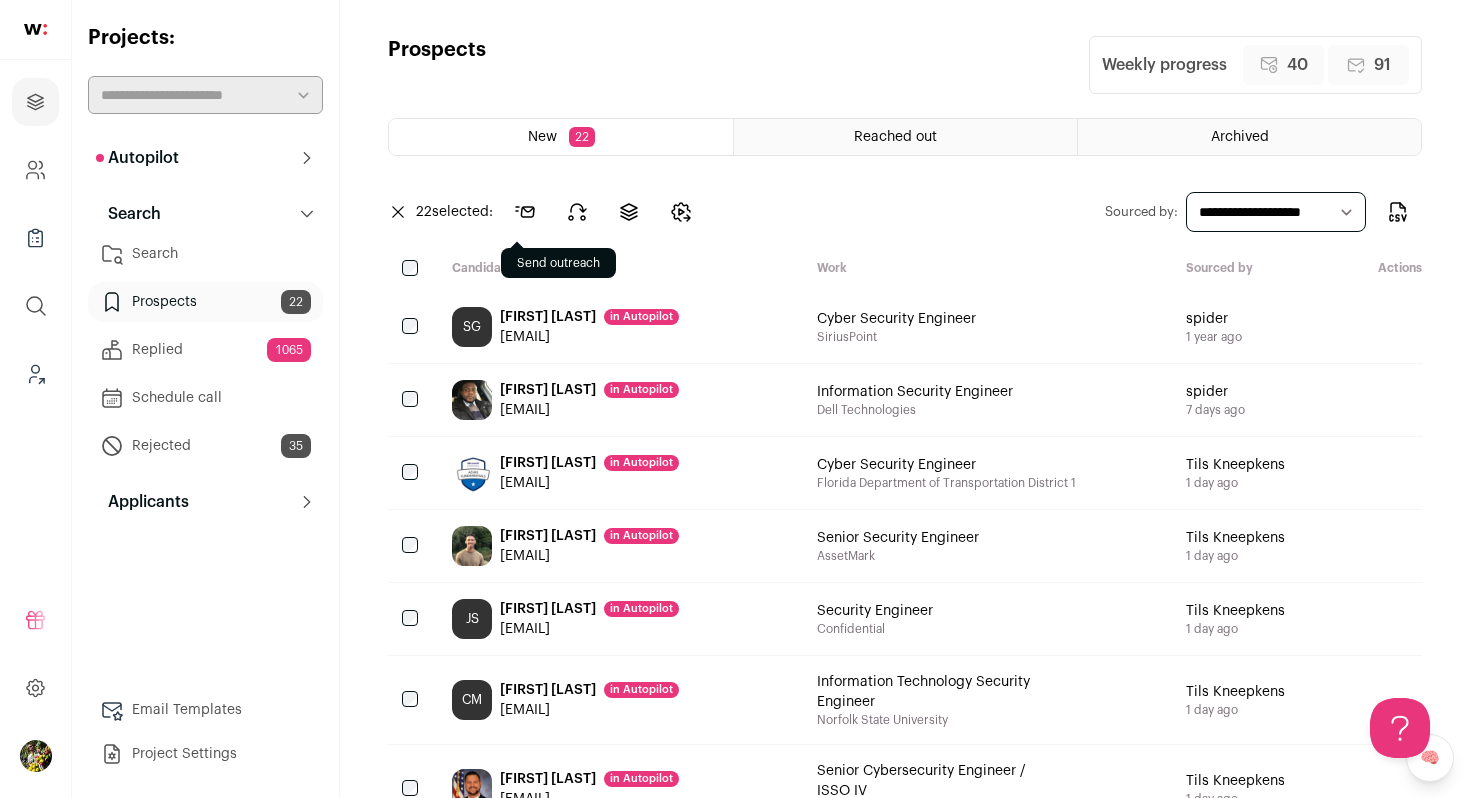 click 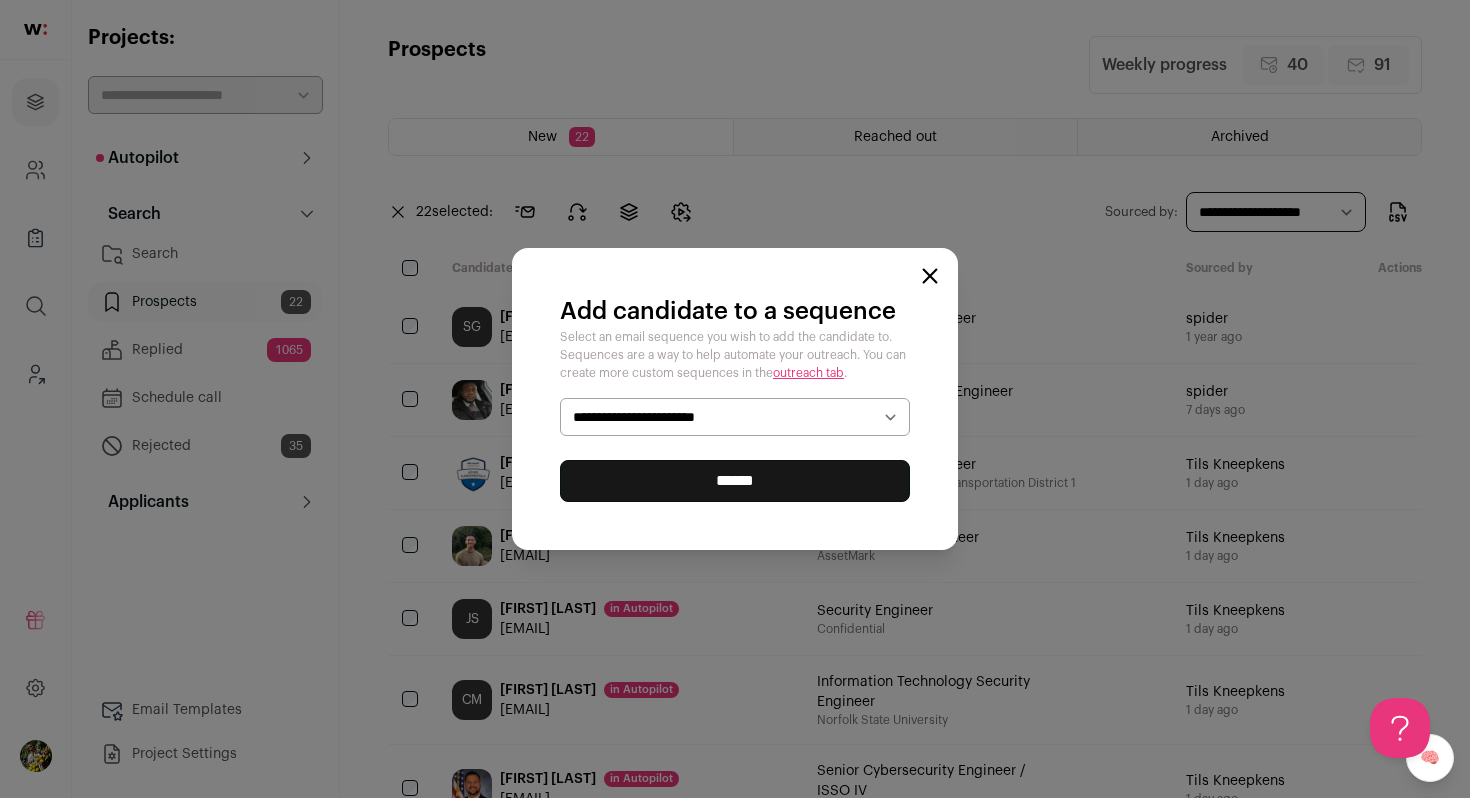 click on "**********" at bounding box center [735, 417] 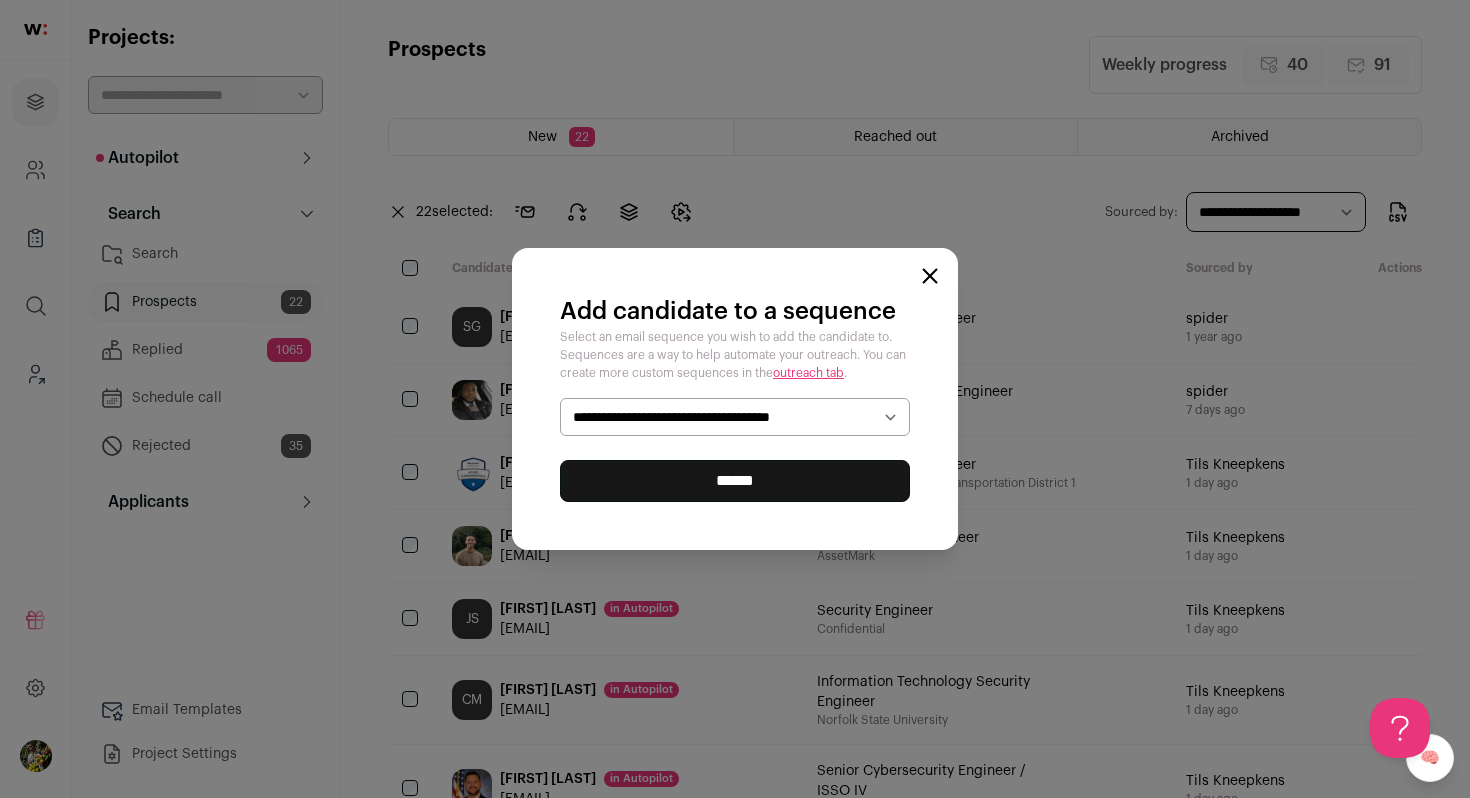 click on "******" at bounding box center (735, 481) 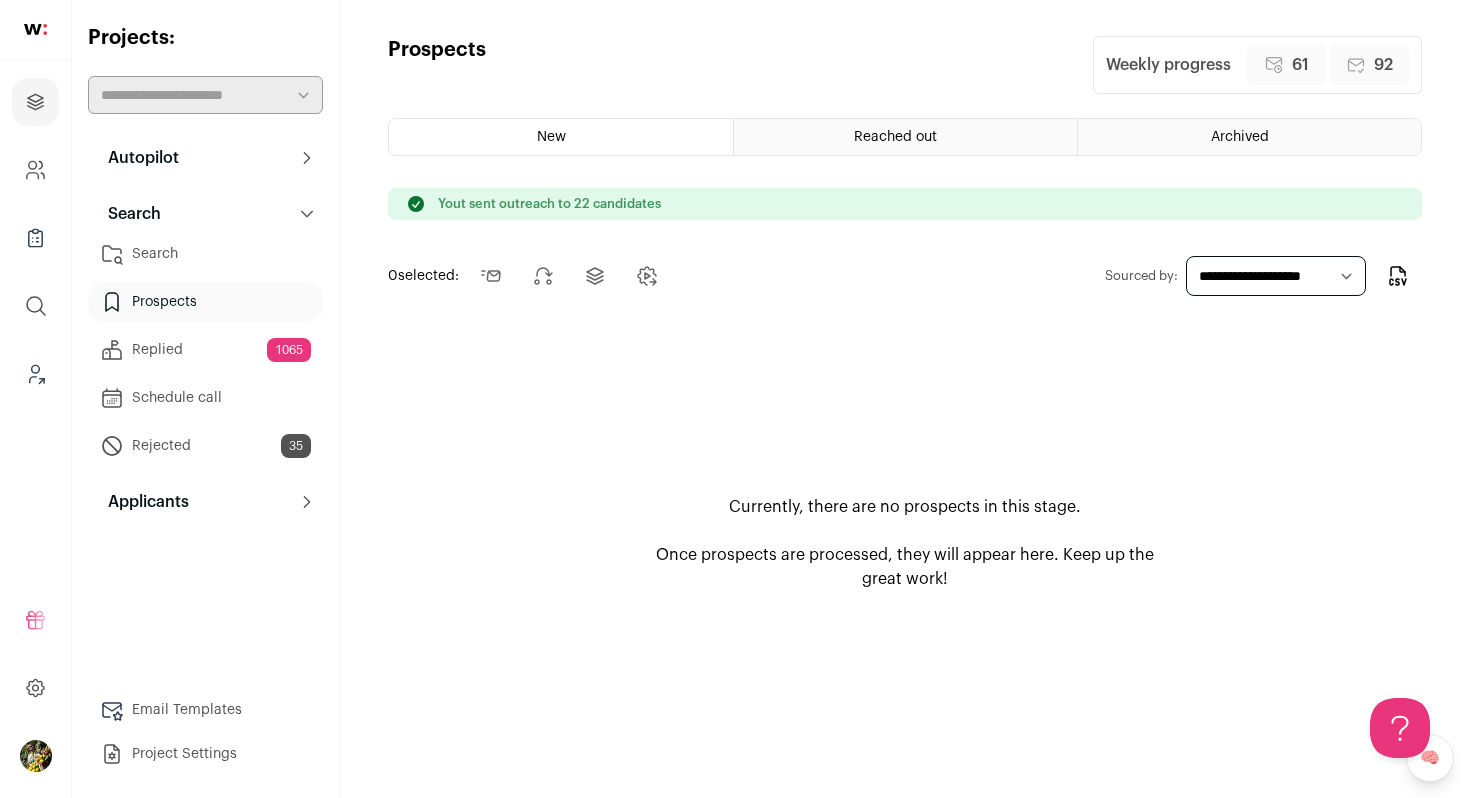 scroll, scrollTop: 0, scrollLeft: 0, axis: both 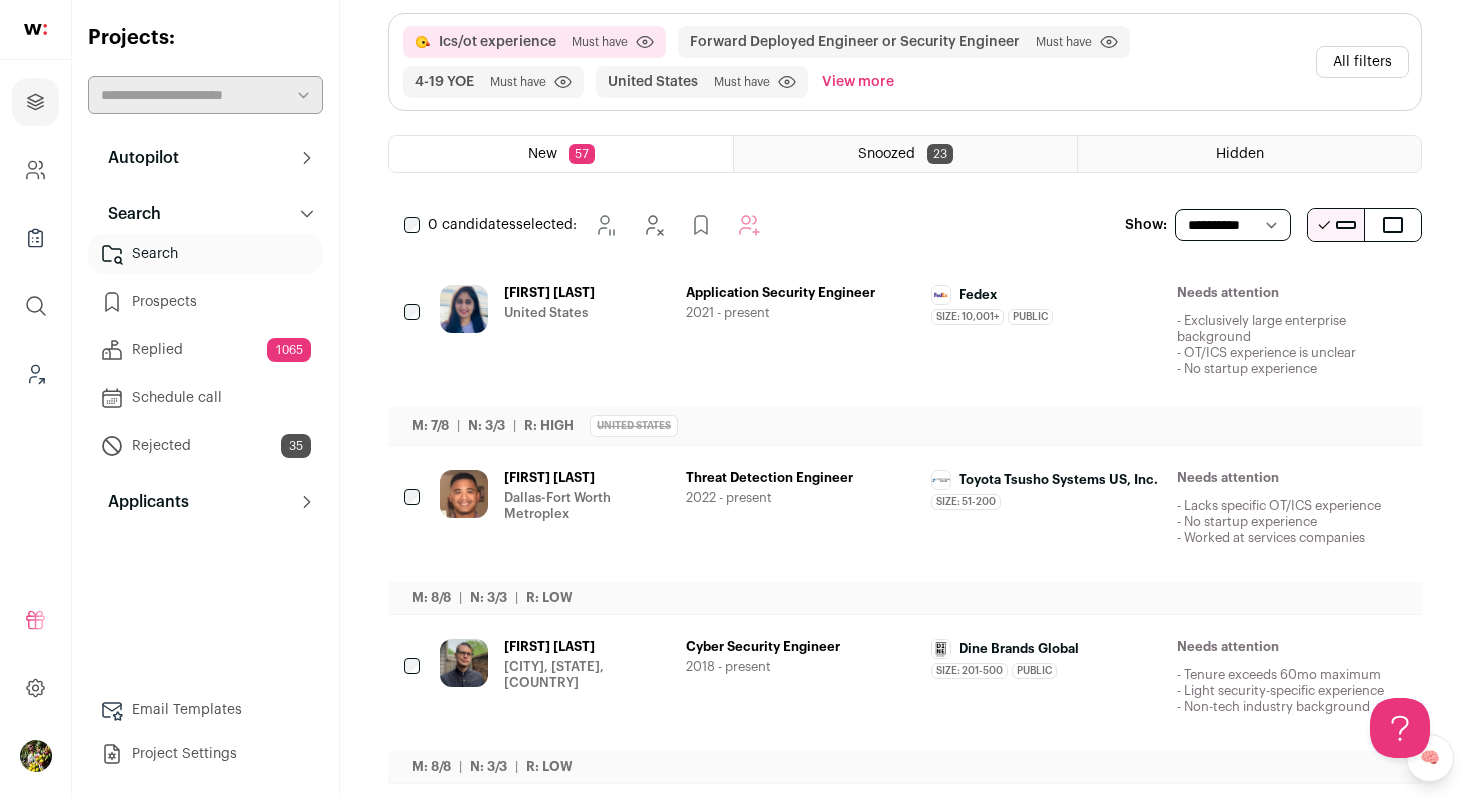 click on "[FIRST] [LAST]" at bounding box center [549, 293] 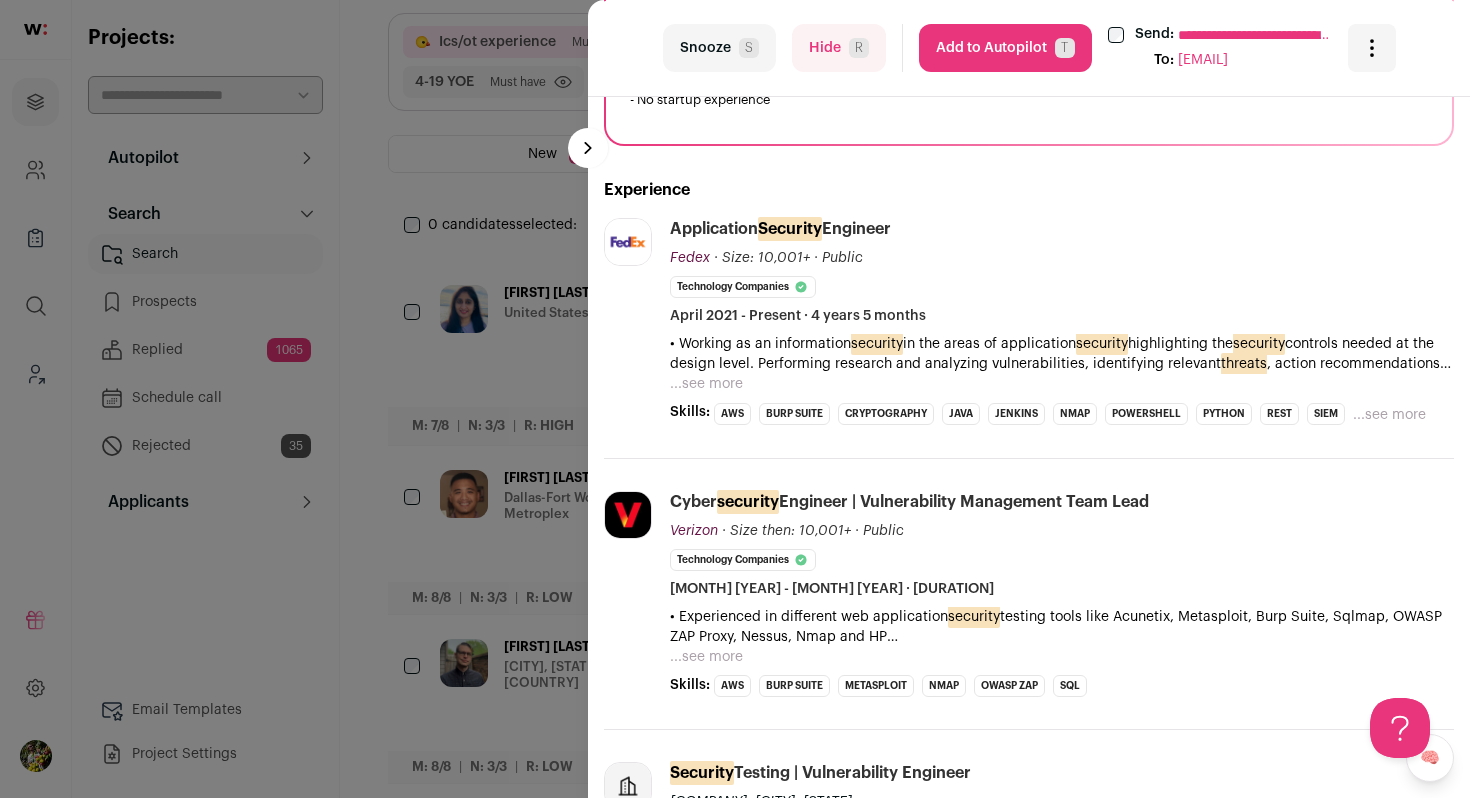 scroll, scrollTop: 536, scrollLeft: 0, axis: vertical 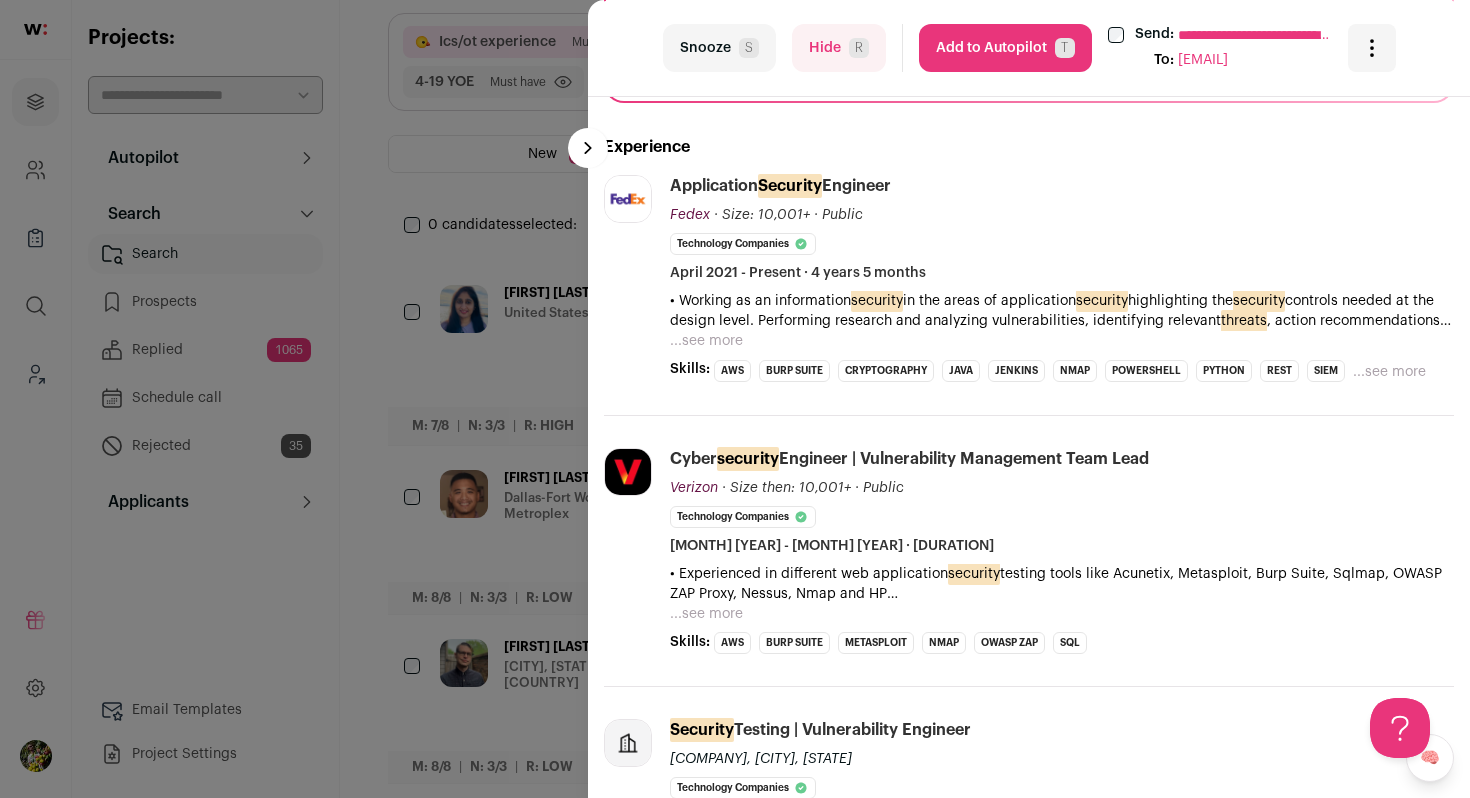 click on "...see more" at bounding box center [706, 341] 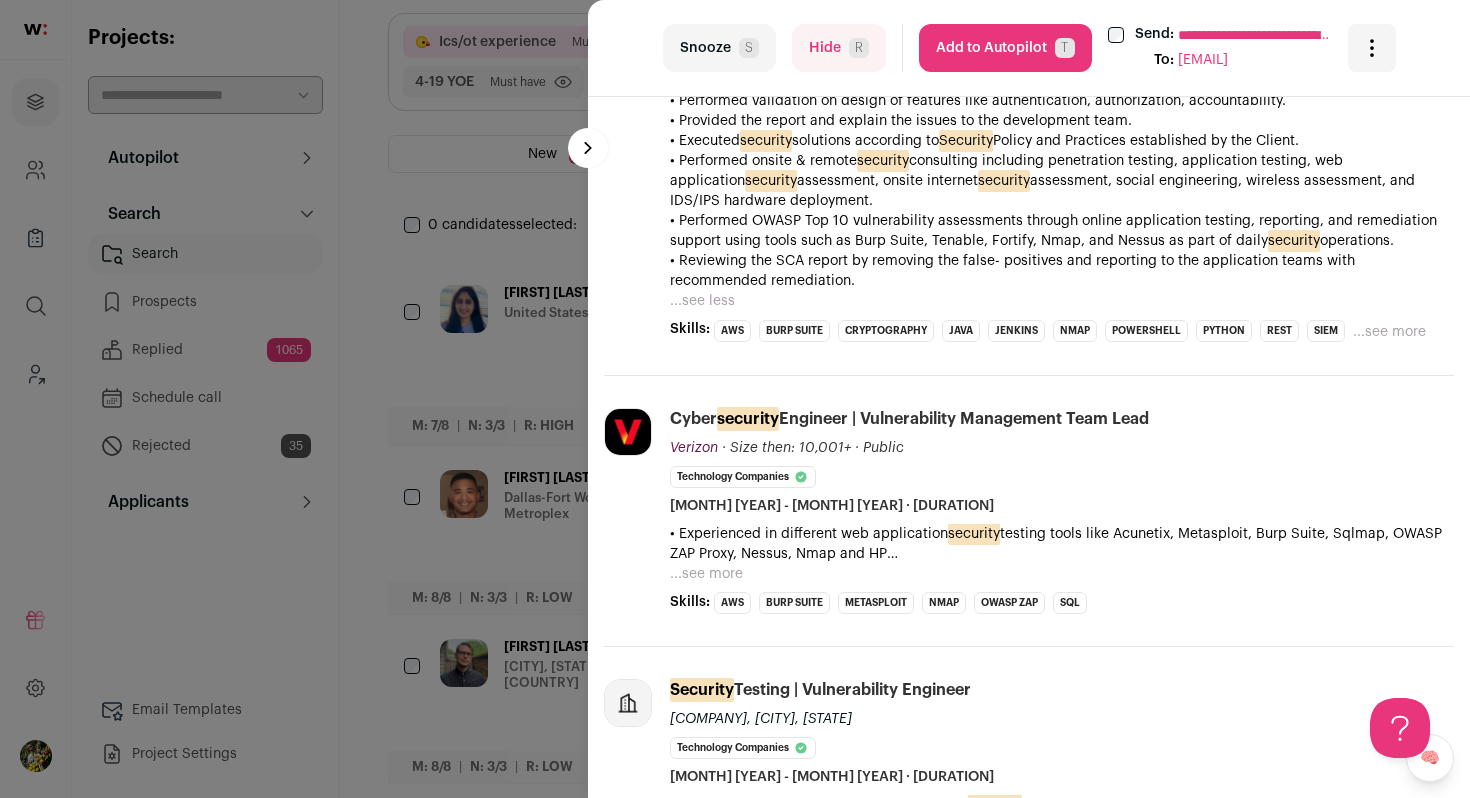 scroll, scrollTop: 1665, scrollLeft: 0, axis: vertical 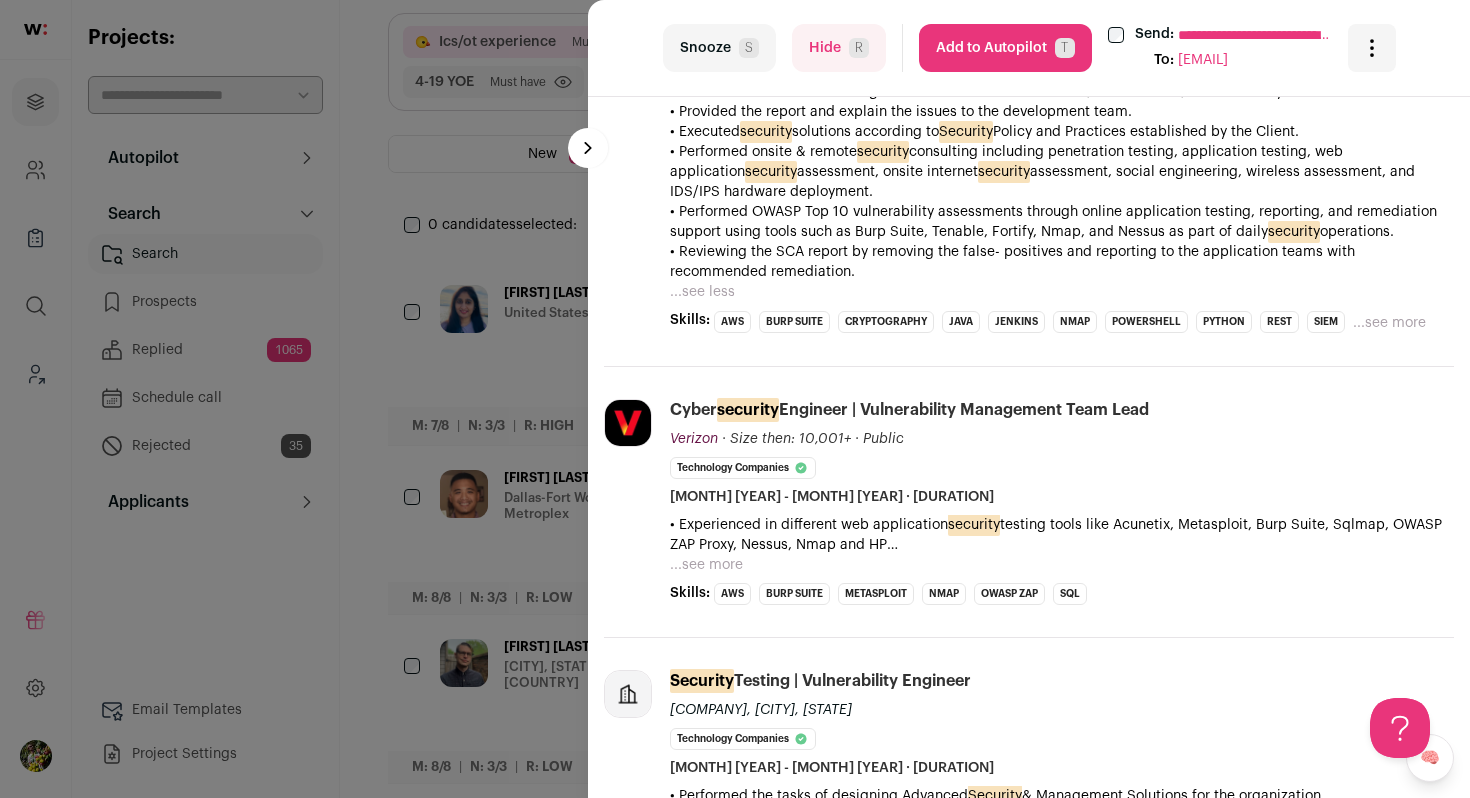click on "Hide
R" at bounding box center [839, 48] 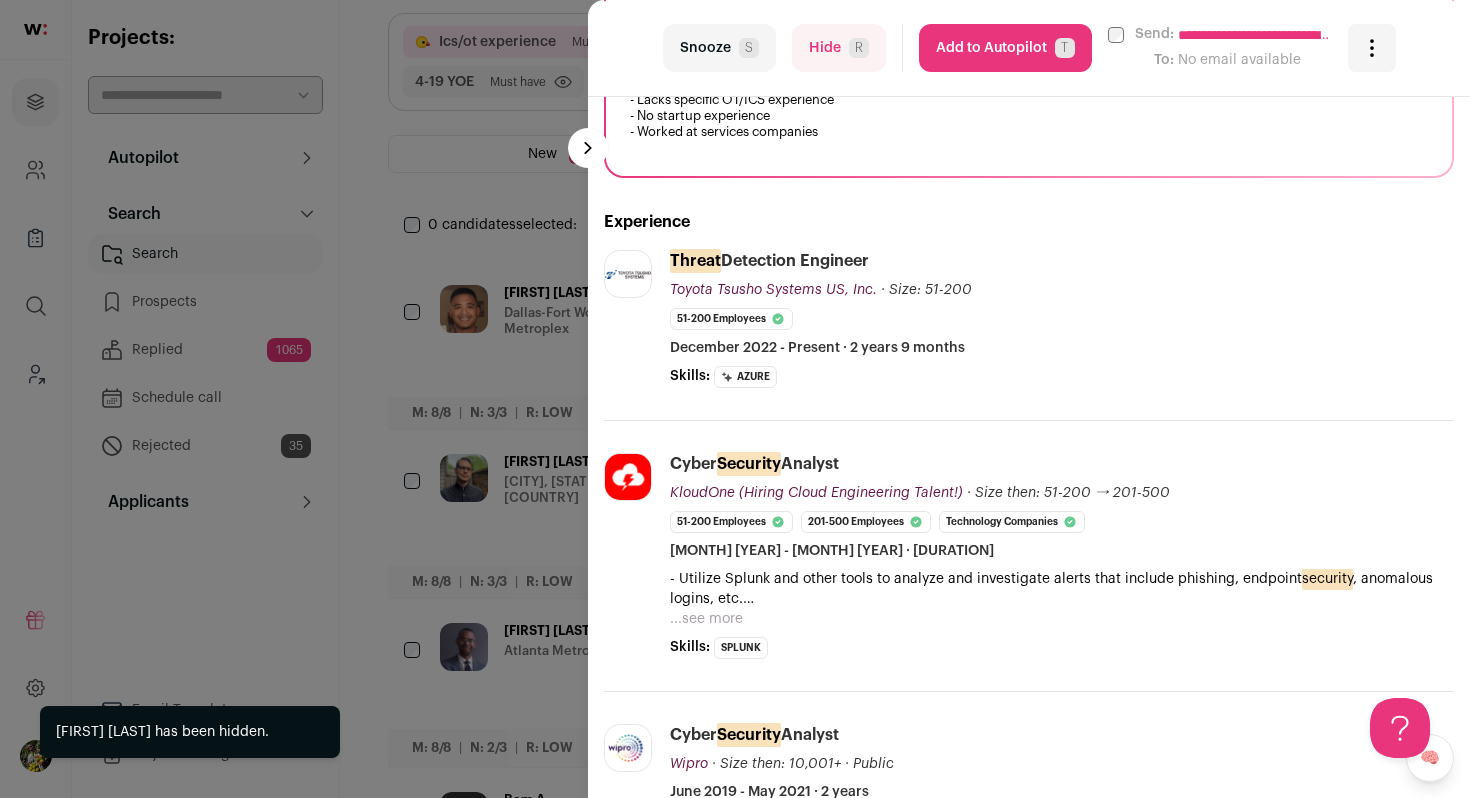 scroll, scrollTop: 431, scrollLeft: 0, axis: vertical 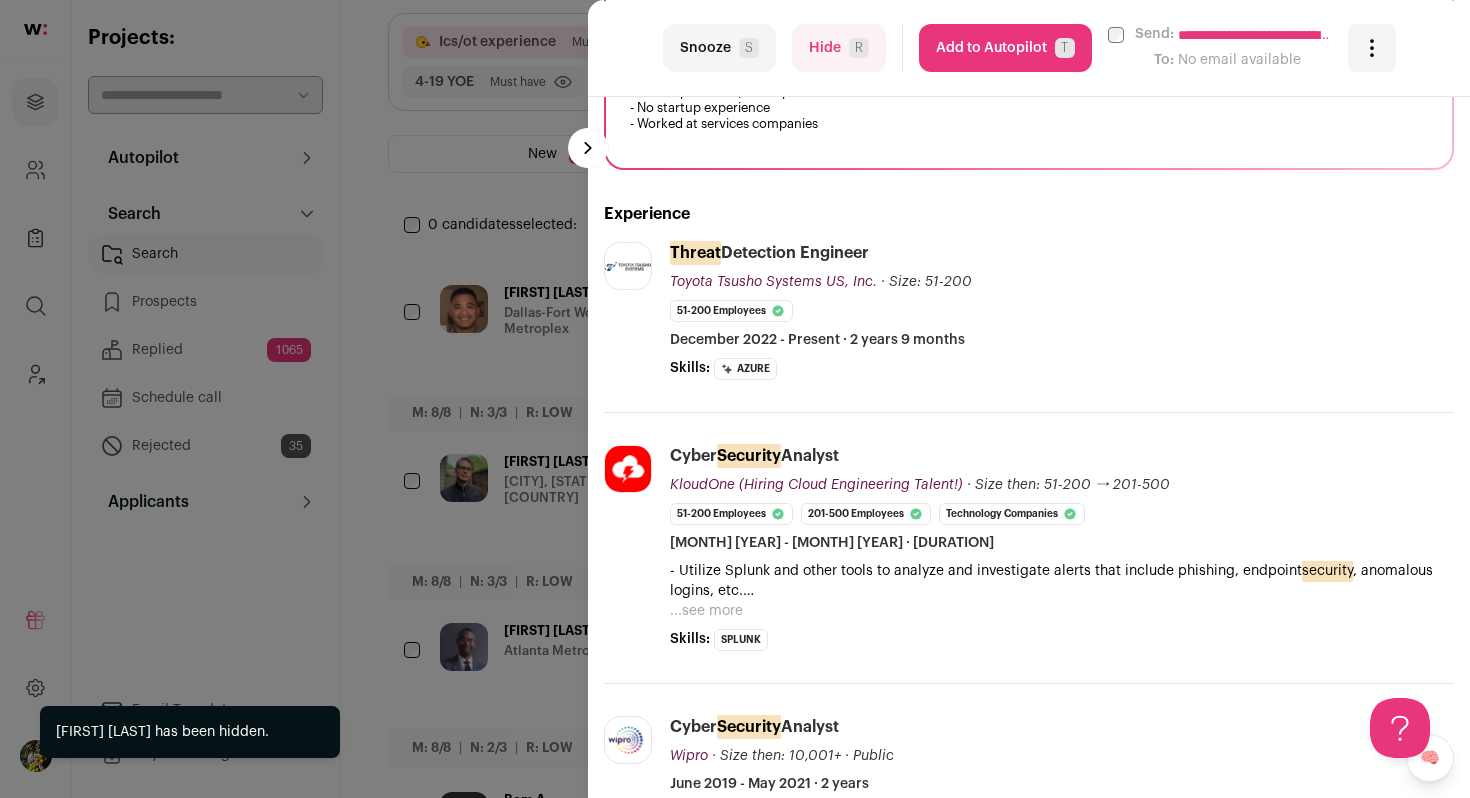 click on "Add to Autopilot
T" at bounding box center [1005, 48] 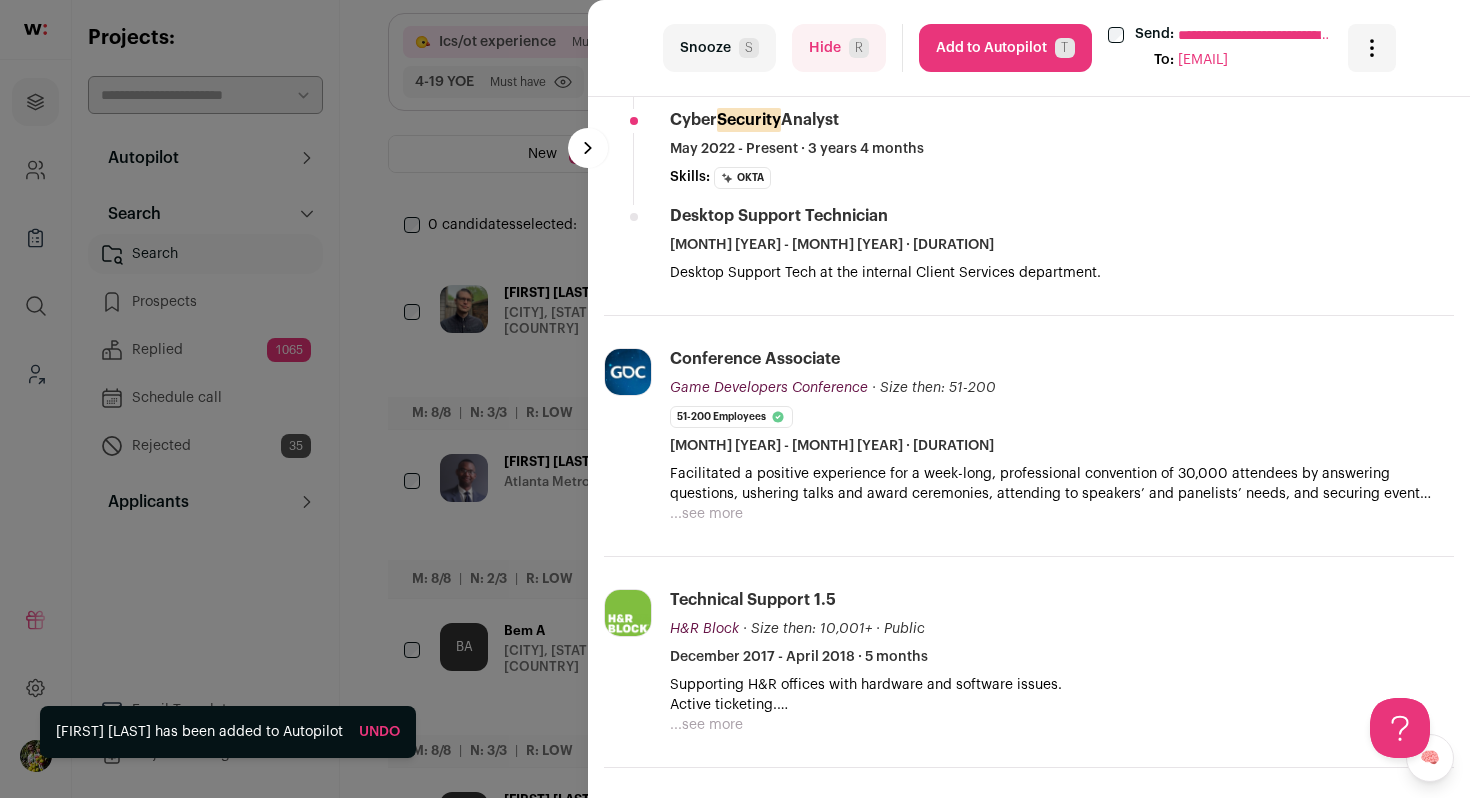 scroll, scrollTop: 783, scrollLeft: 0, axis: vertical 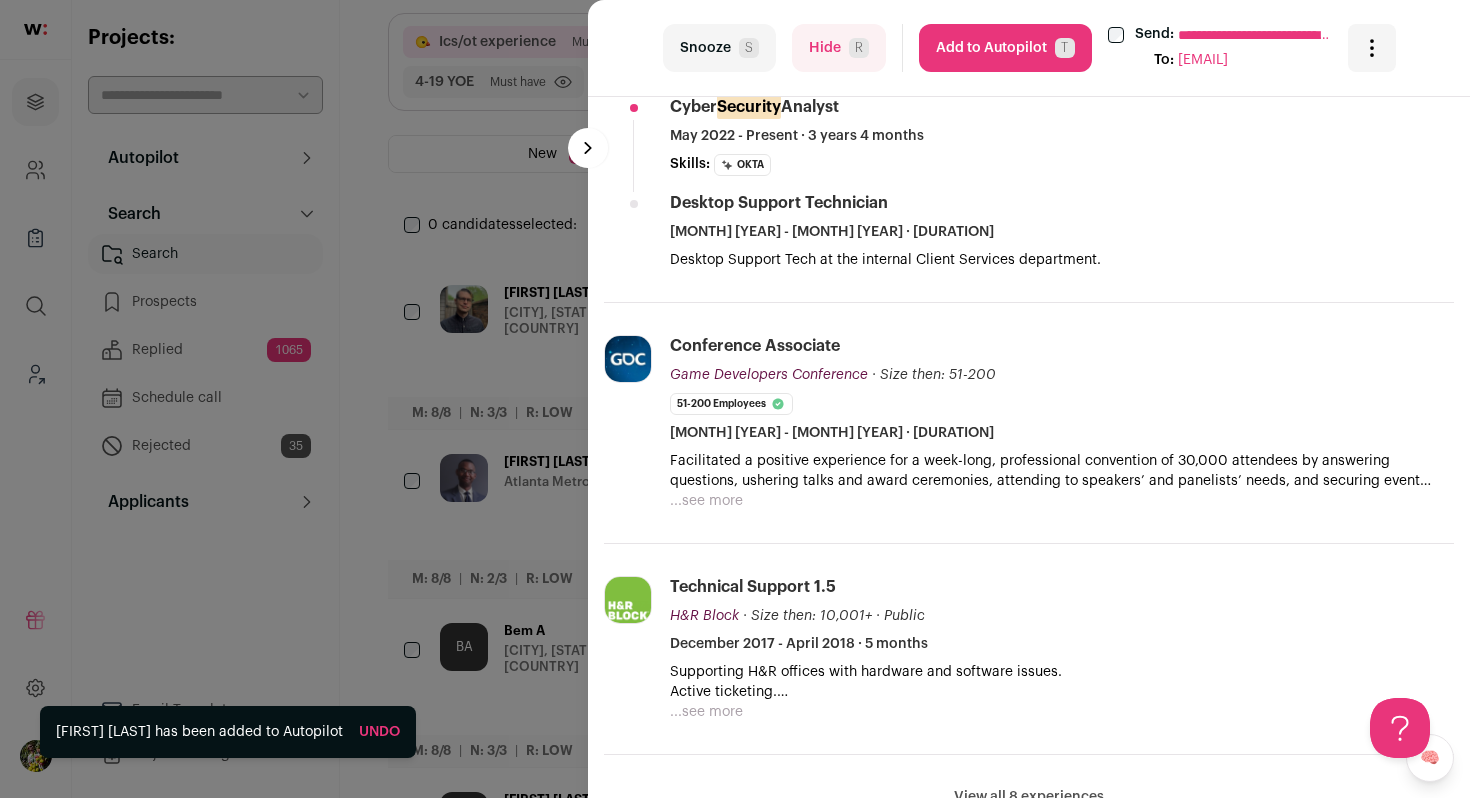 click on "R" at bounding box center (859, 48) 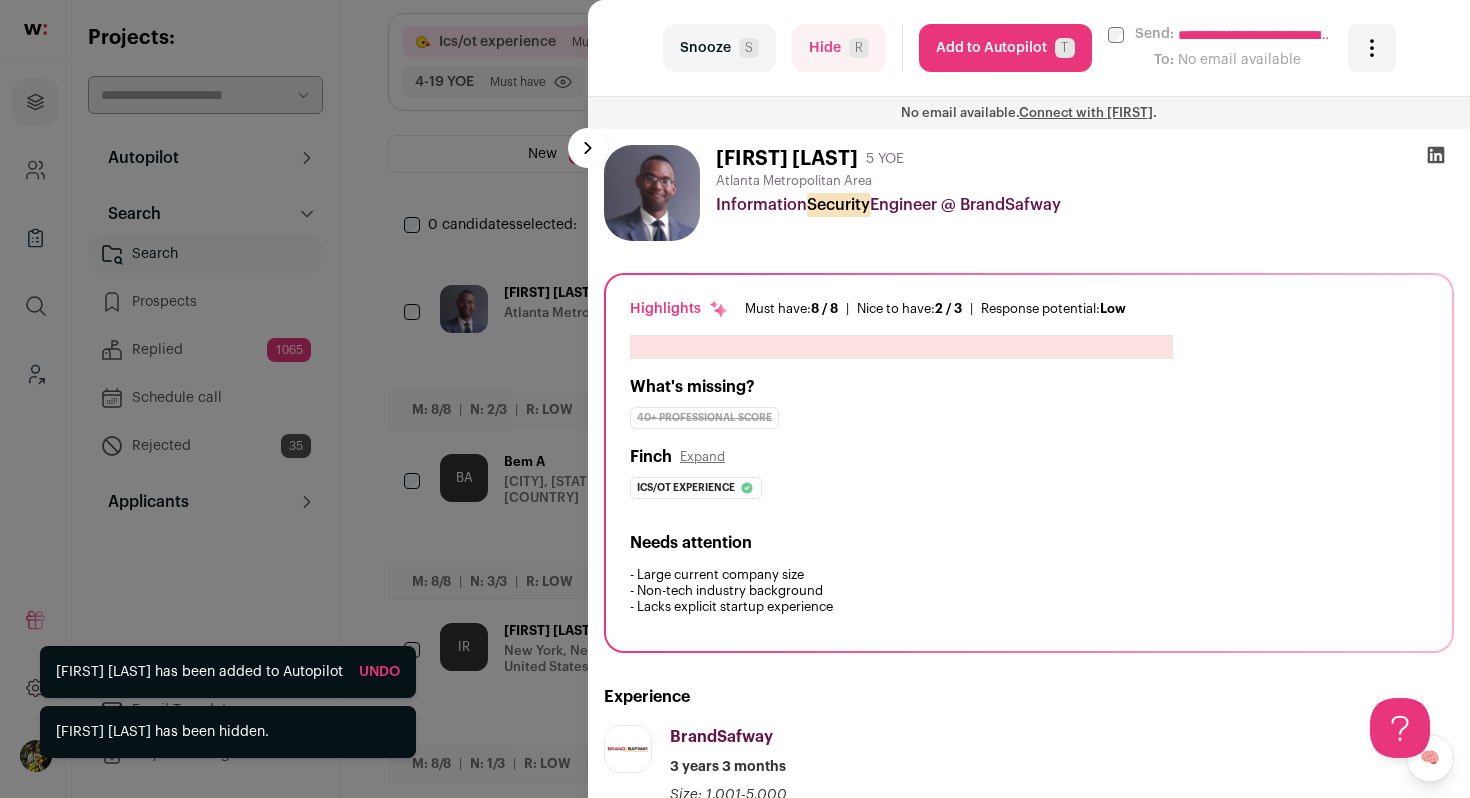 click on "**********" at bounding box center [735, 399] 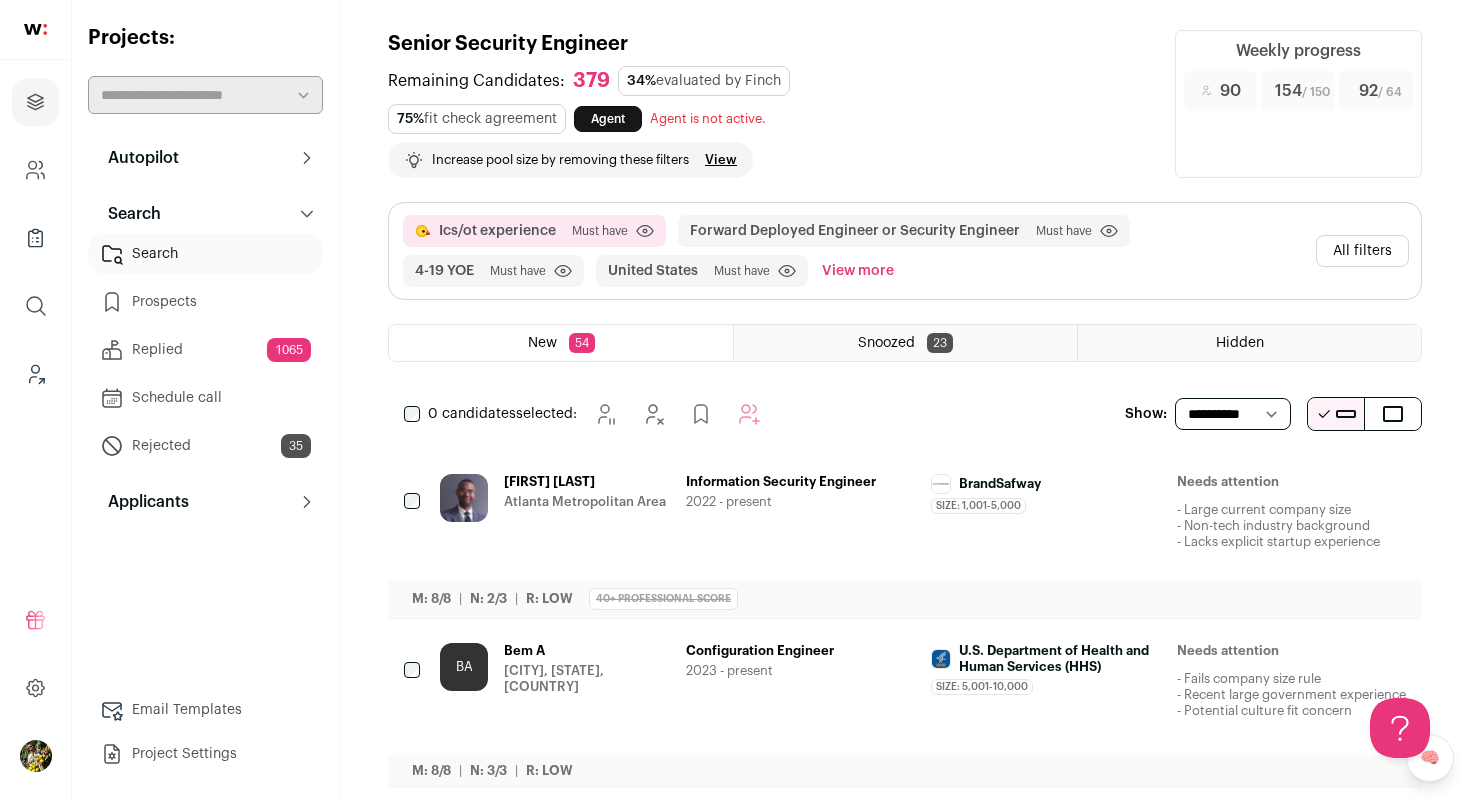scroll, scrollTop: 0, scrollLeft: 0, axis: both 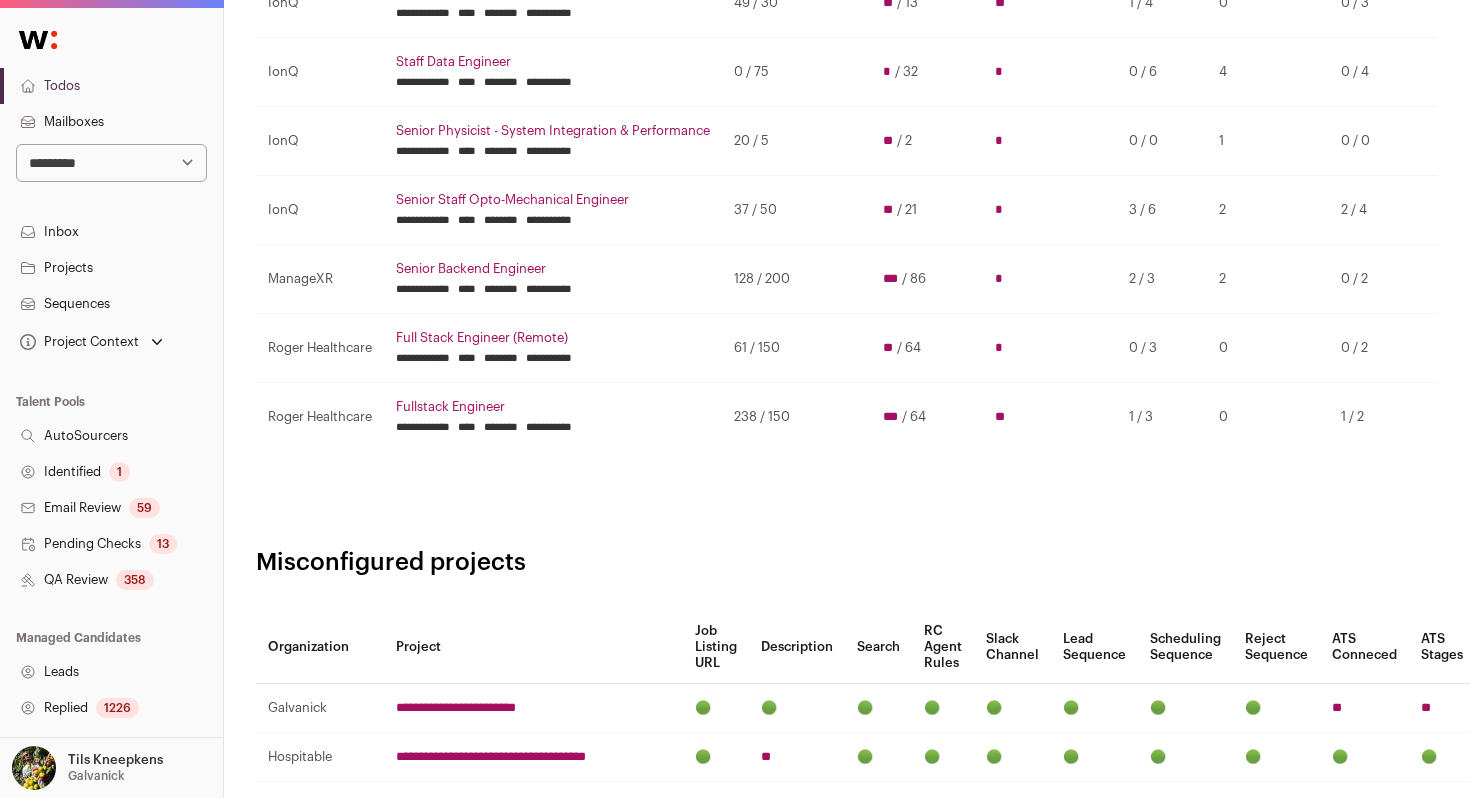 click on "Full Stack Engineer (Remote)" at bounding box center (553, 338) 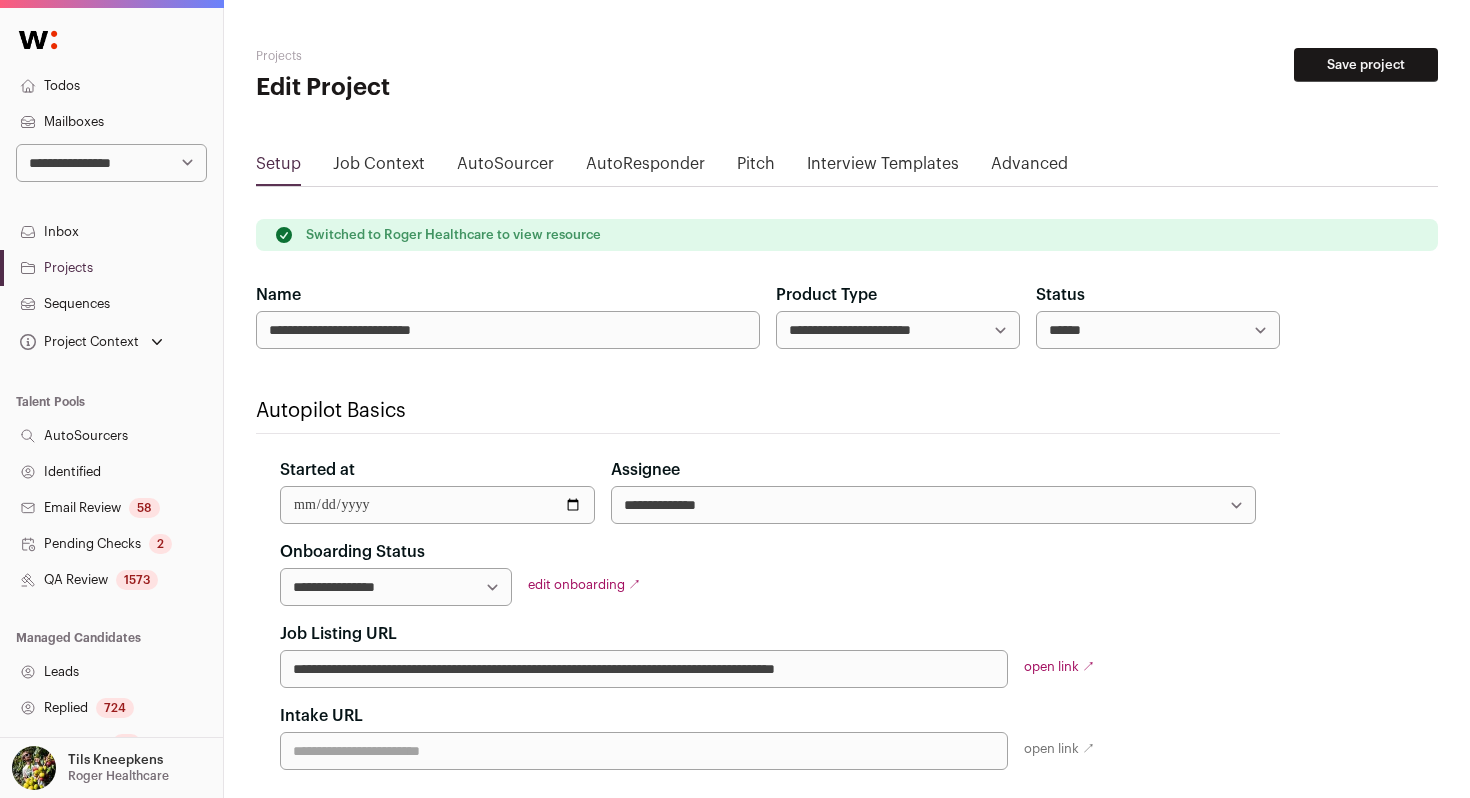 click on "QA Review
1573" at bounding box center (111, 580) 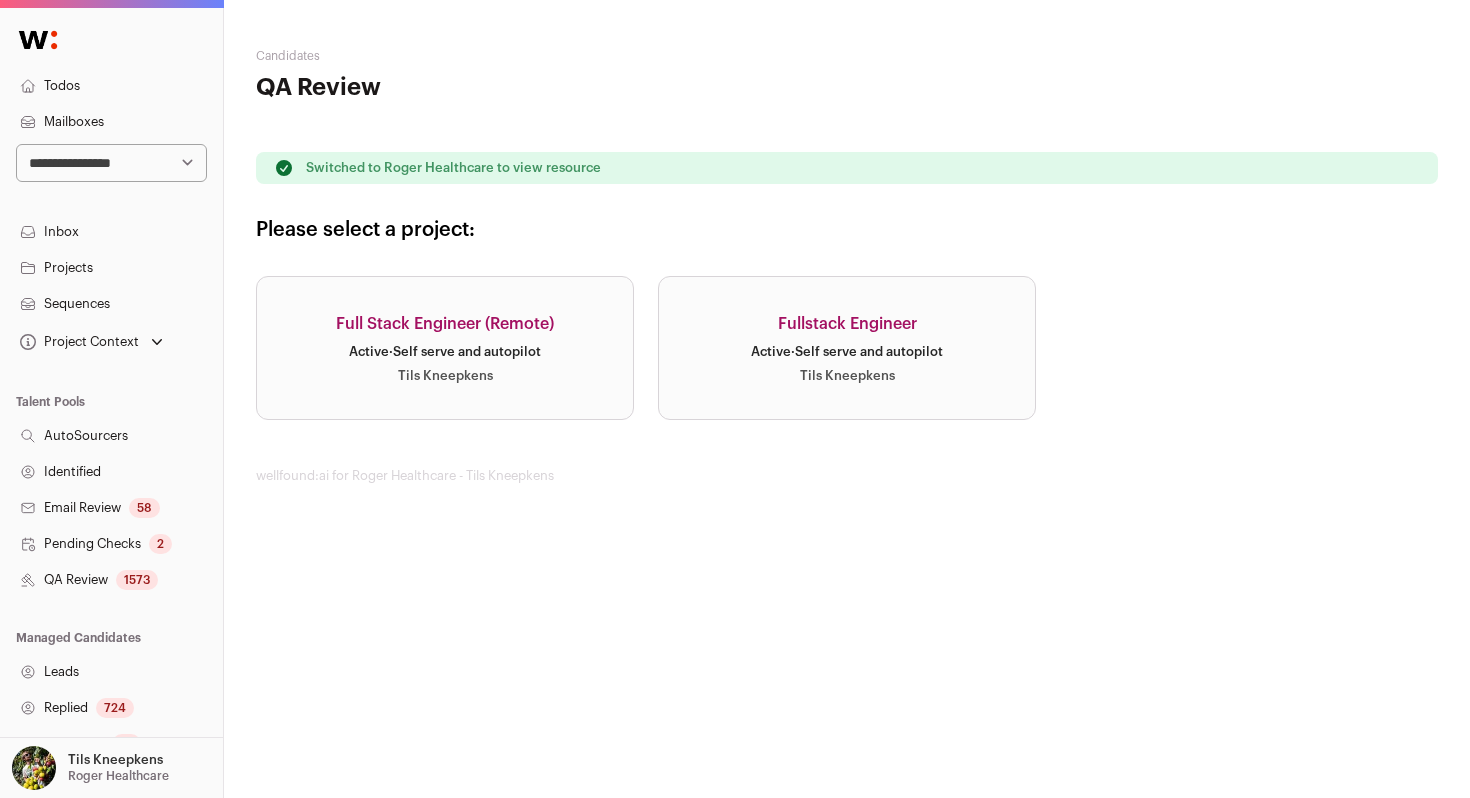 click on "Full Stack Engineer (Remote)" at bounding box center [445, 324] 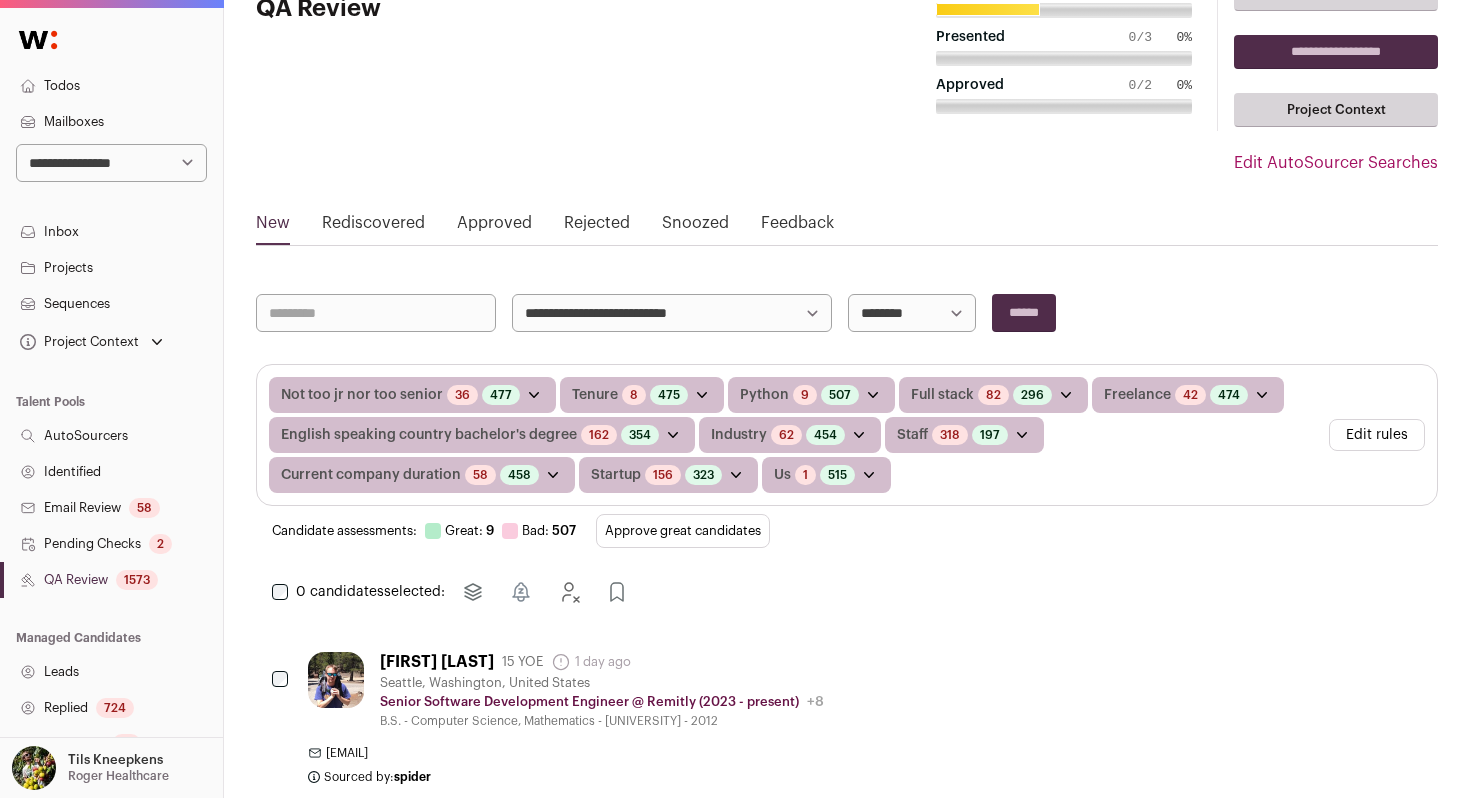 scroll, scrollTop: 88, scrollLeft: 0, axis: vertical 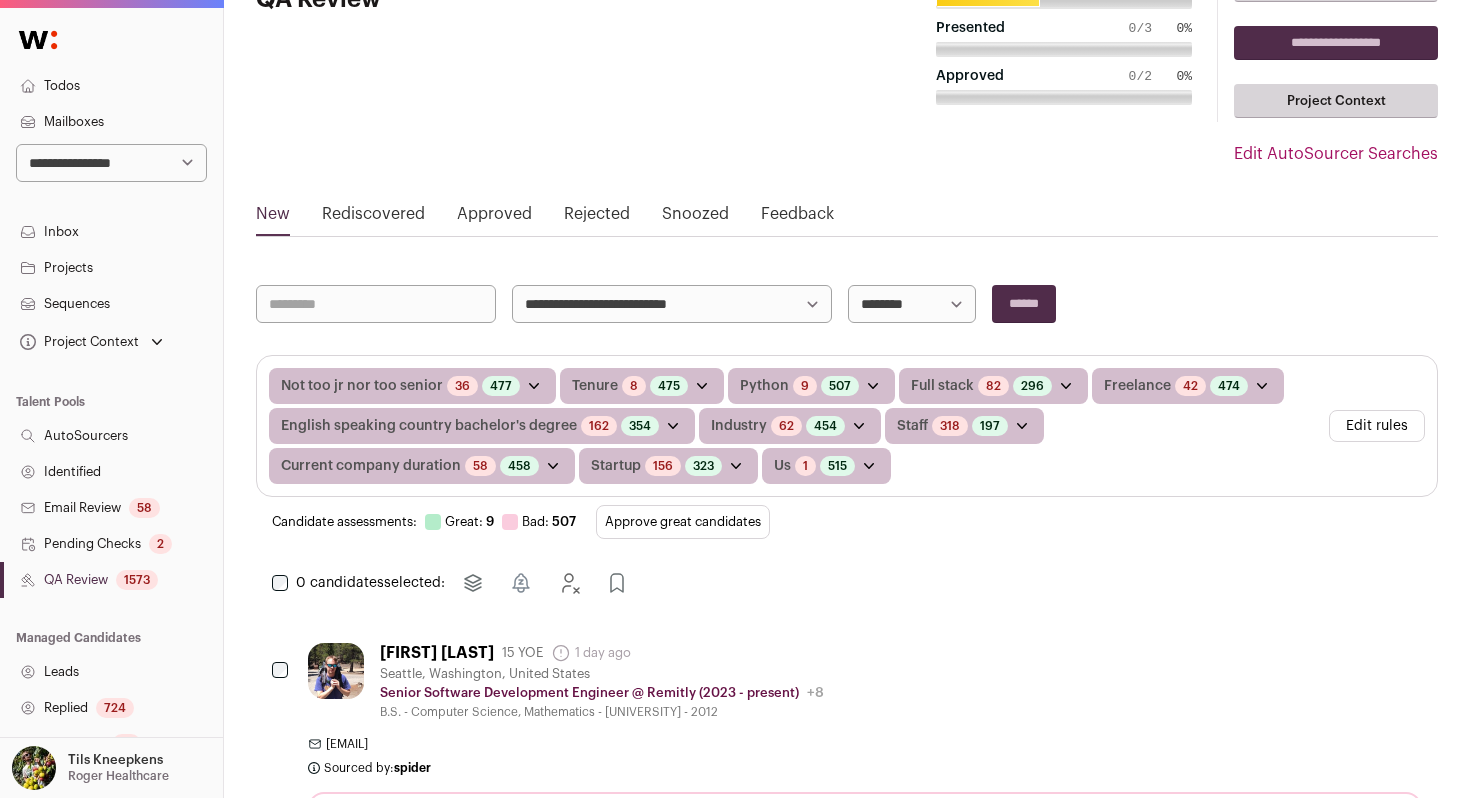 click on "Approve great candidates" at bounding box center (683, 522) 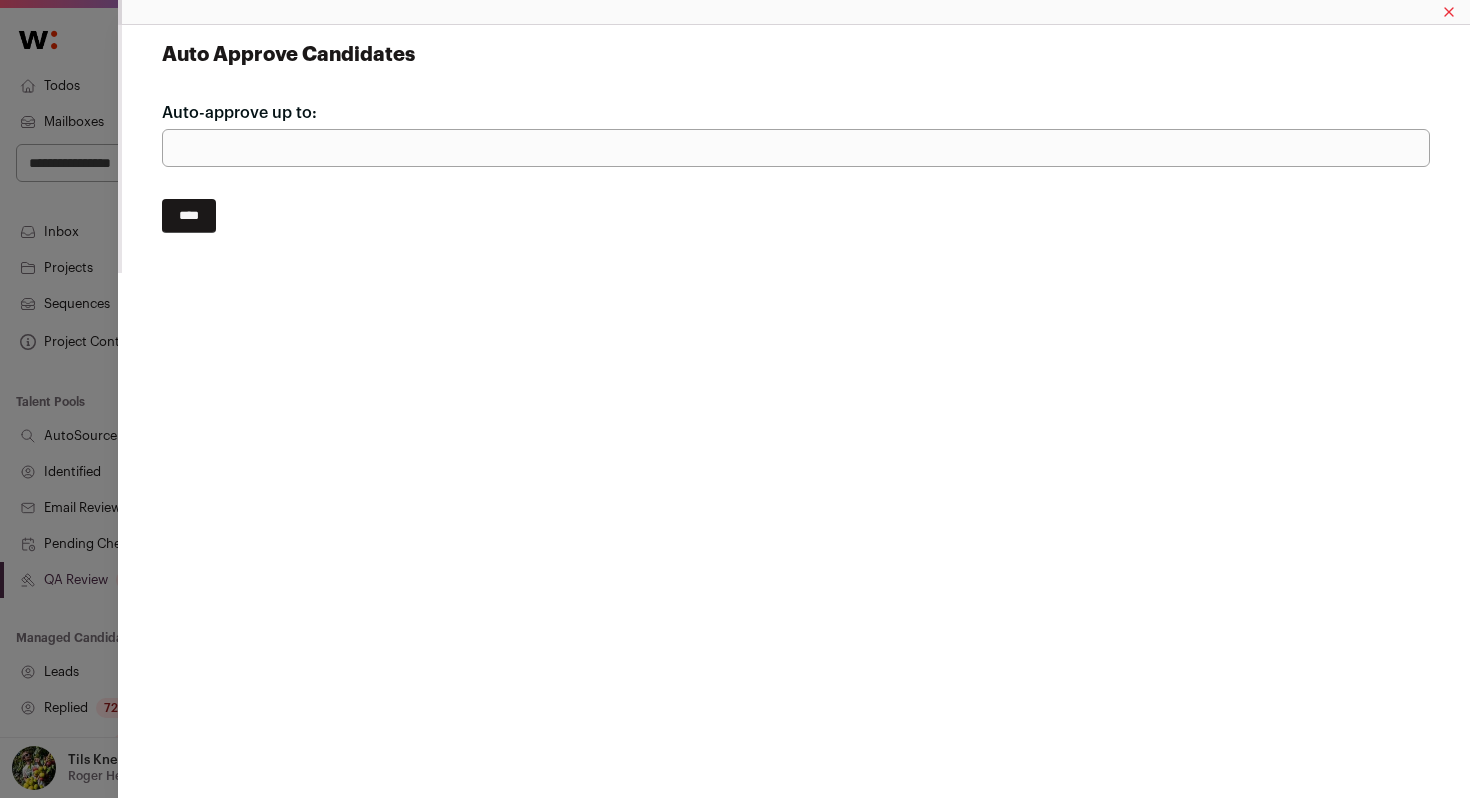 click on "Auto Approve Candidates
Auto-approve up to:
***
****" at bounding box center (735, 399) 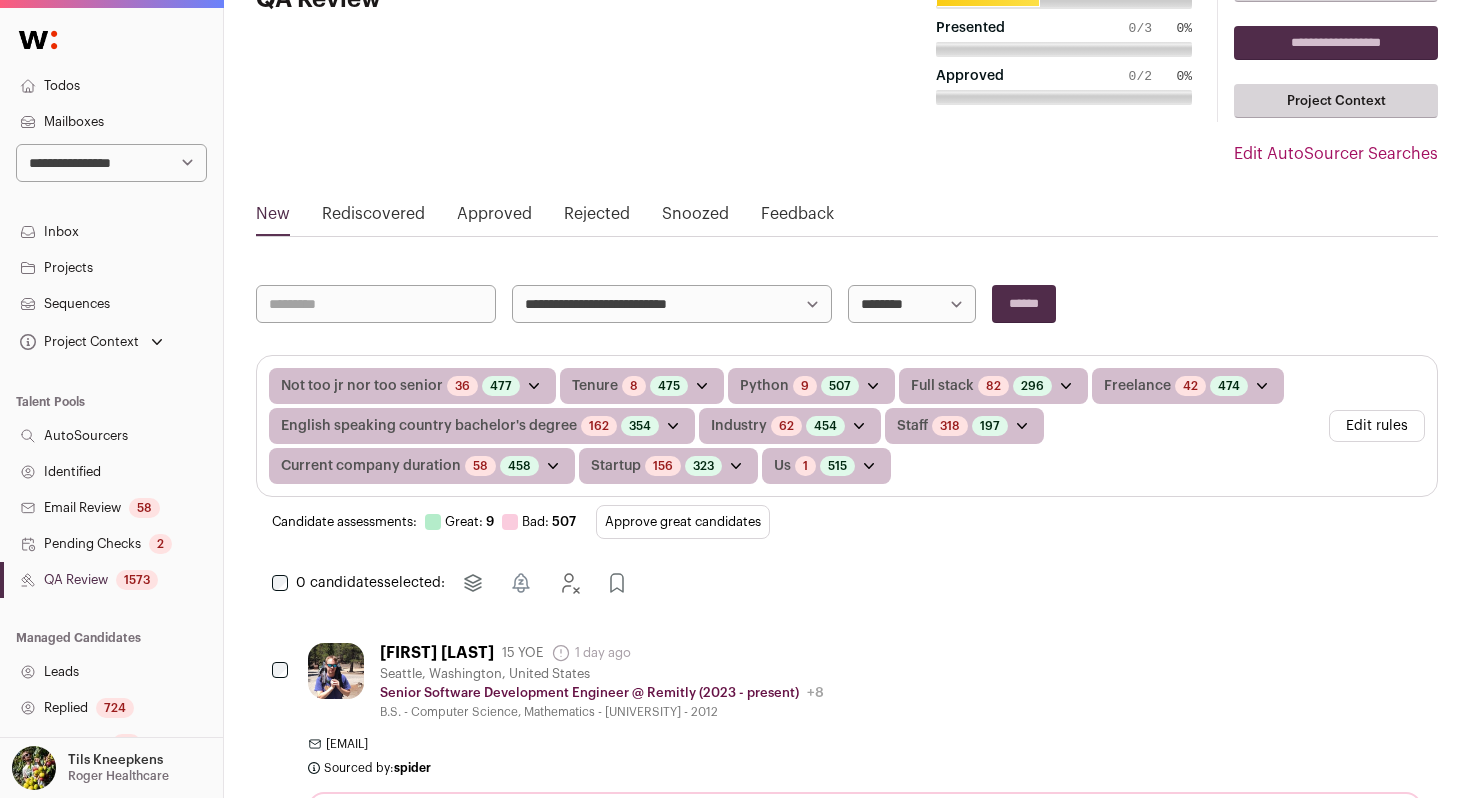click on "Approve great candidates" at bounding box center [683, 522] 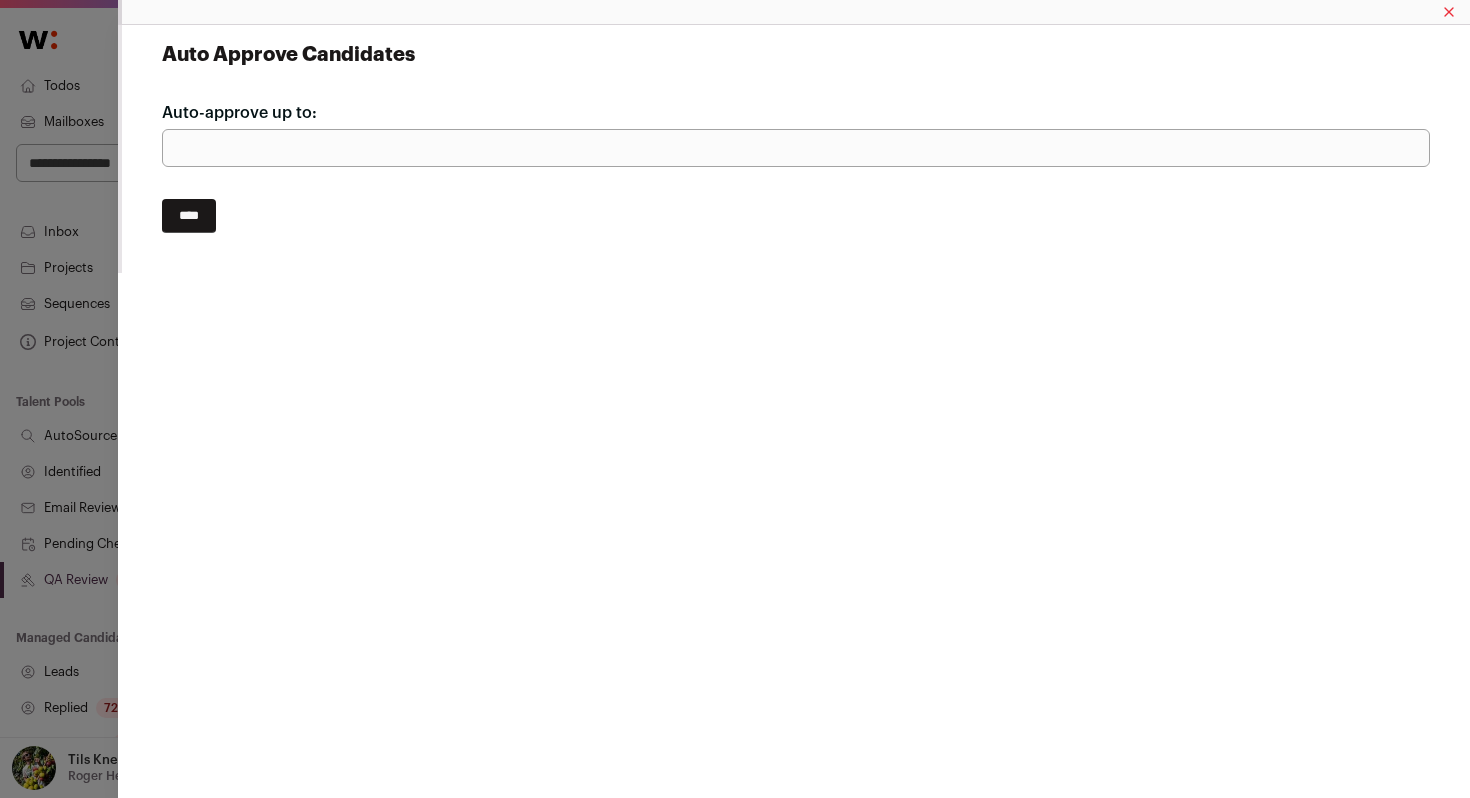 click on "****" at bounding box center [189, 216] 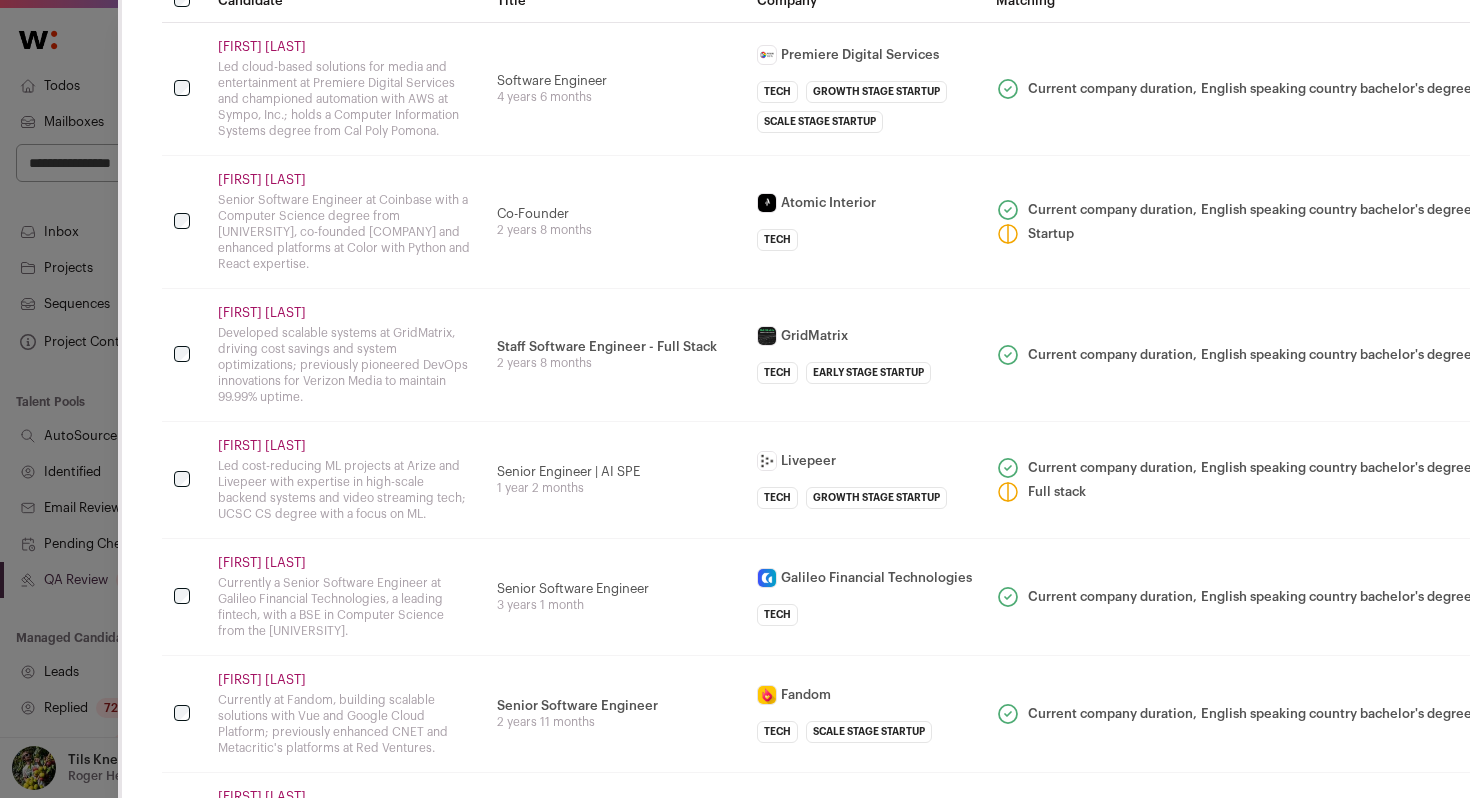scroll, scrollTop: 123, scrollLeft: 0, axis: vertical 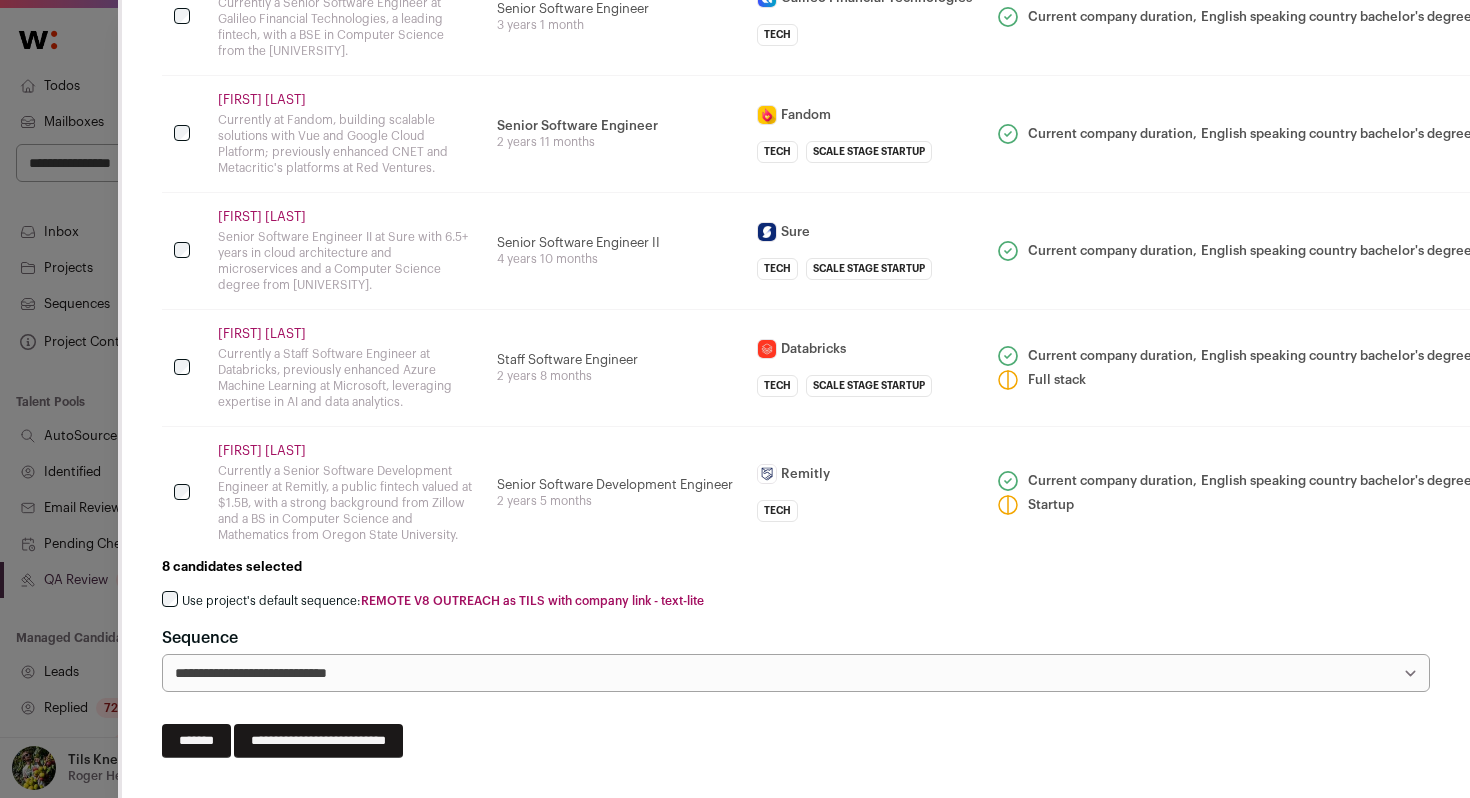 click on "**********" at bounding box center [796, 673] 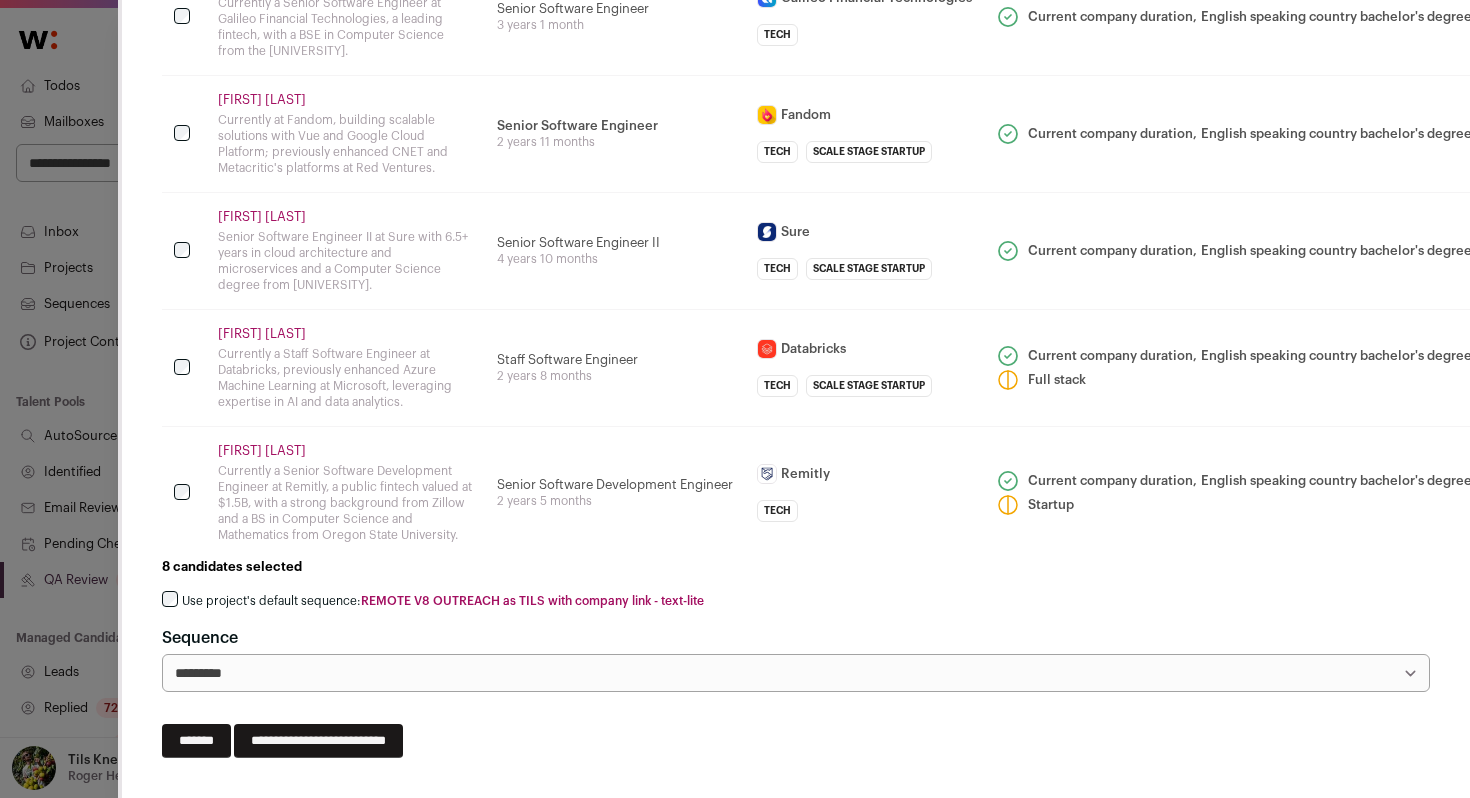click on "**********" at bounding box center [318, 741] 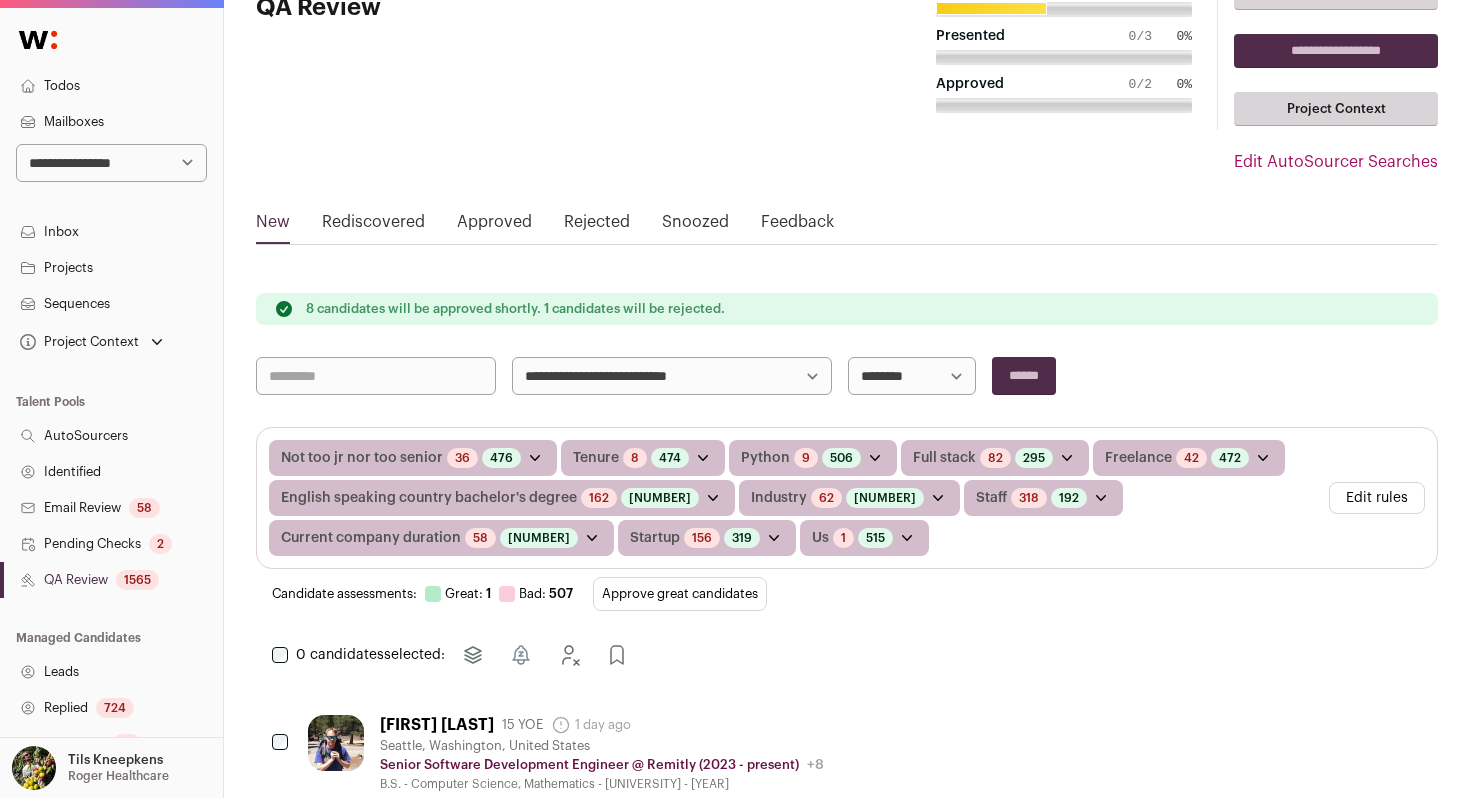 scroll, scrollTop: 0, scrollLeft: 0, axis: both 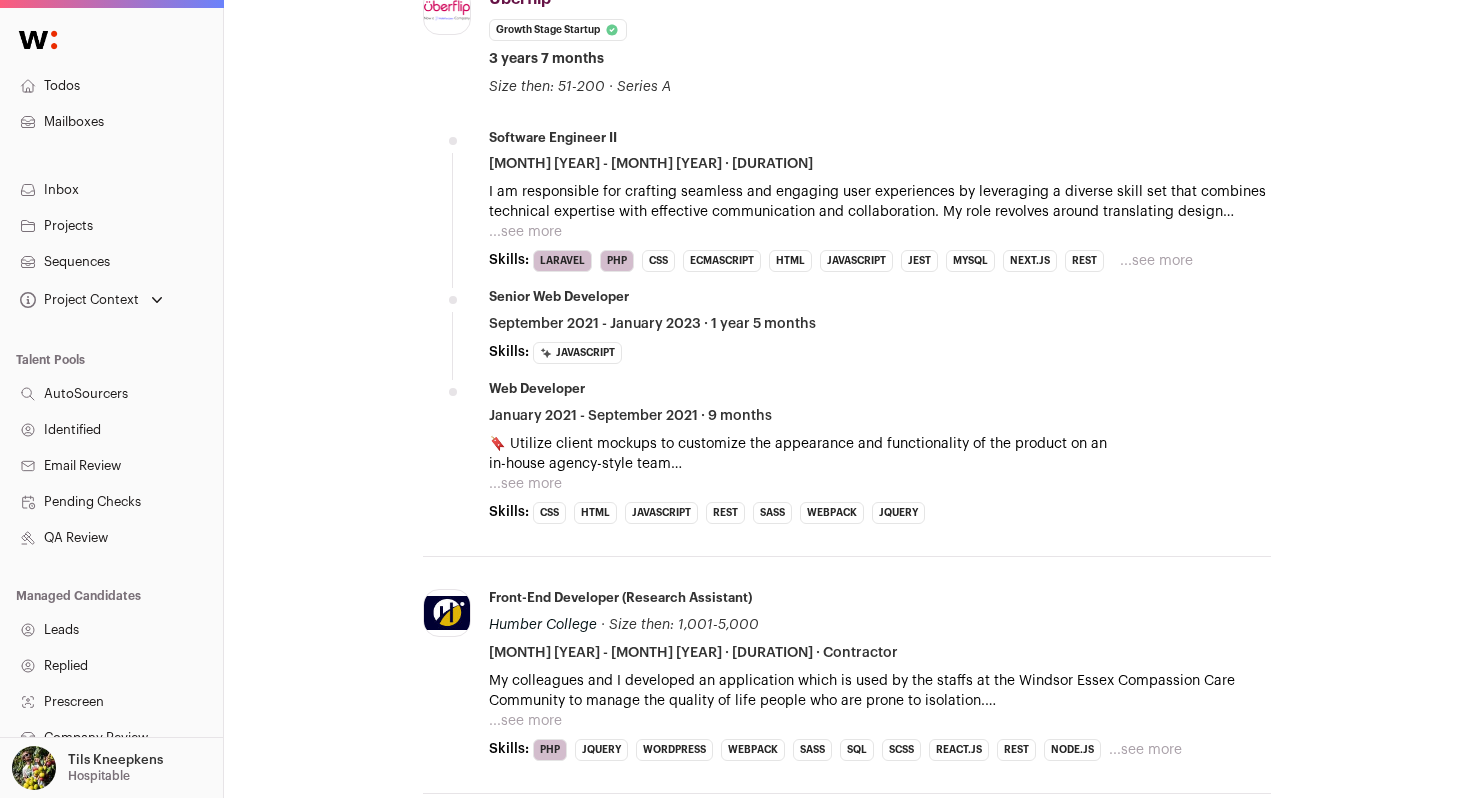 click on "...see more" at bounding box center [525, 232] 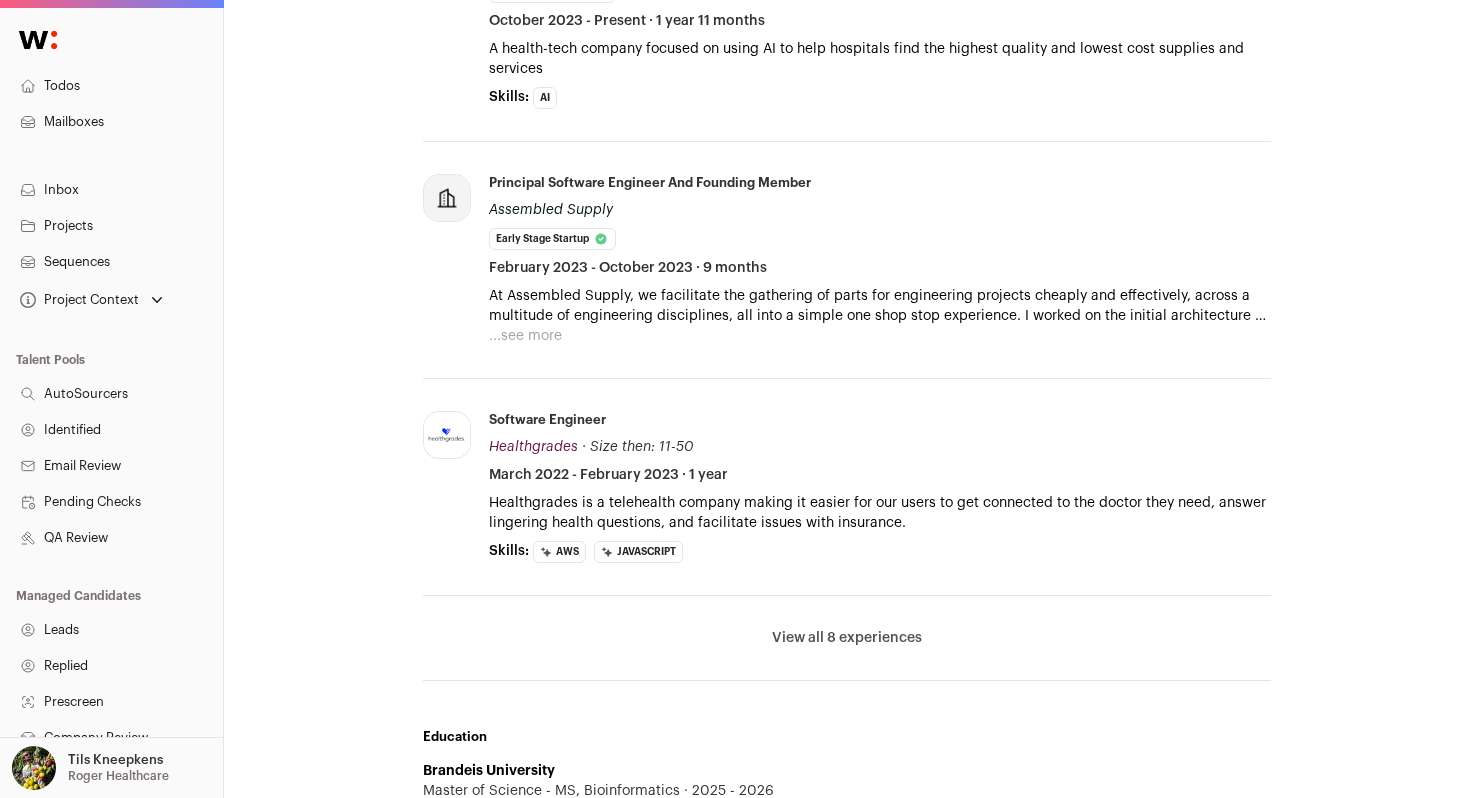 scroll, scrollTop: 794, scrollLeft: 0, axis: vertical 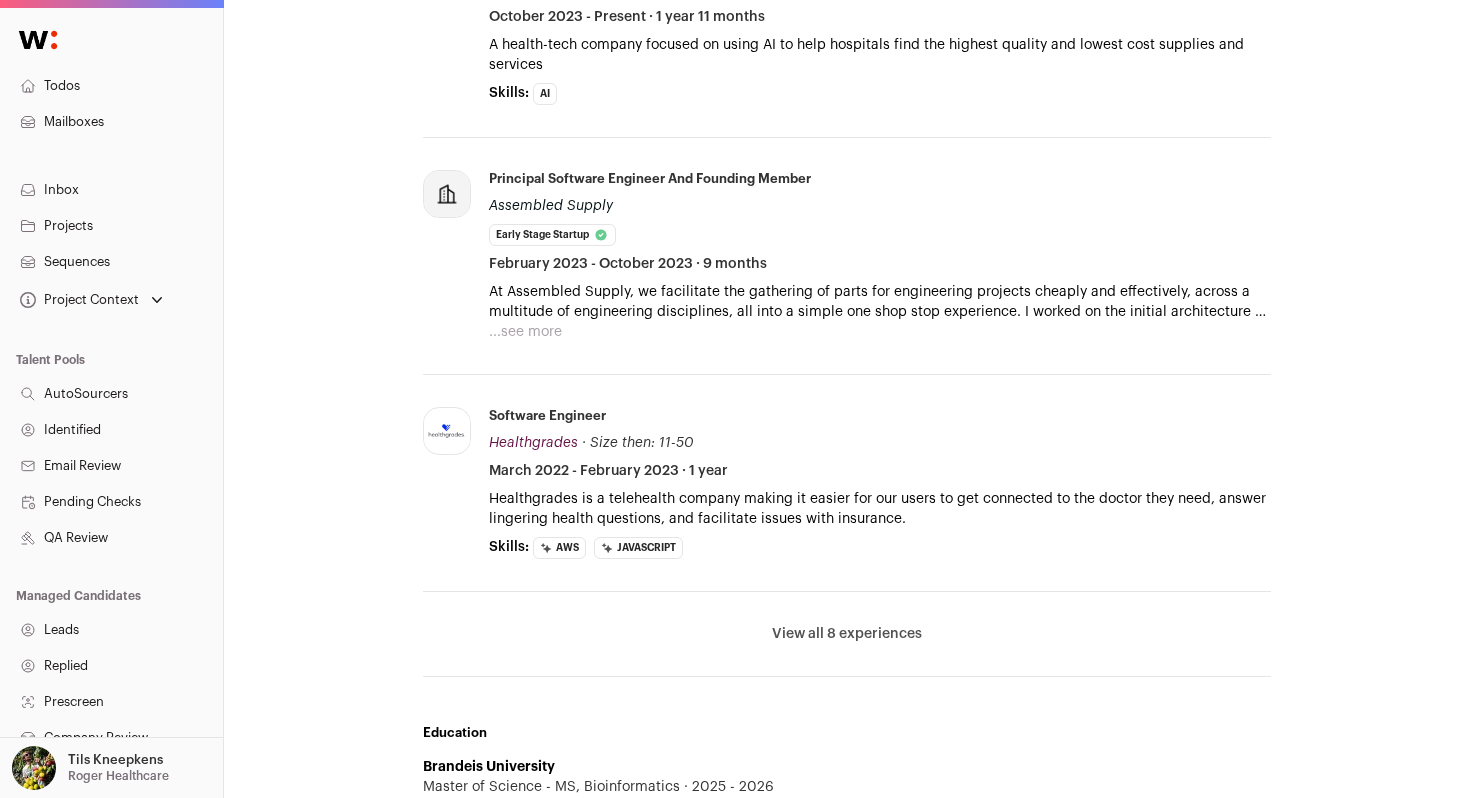 click on "...see more" at bounding box center (525, 332) 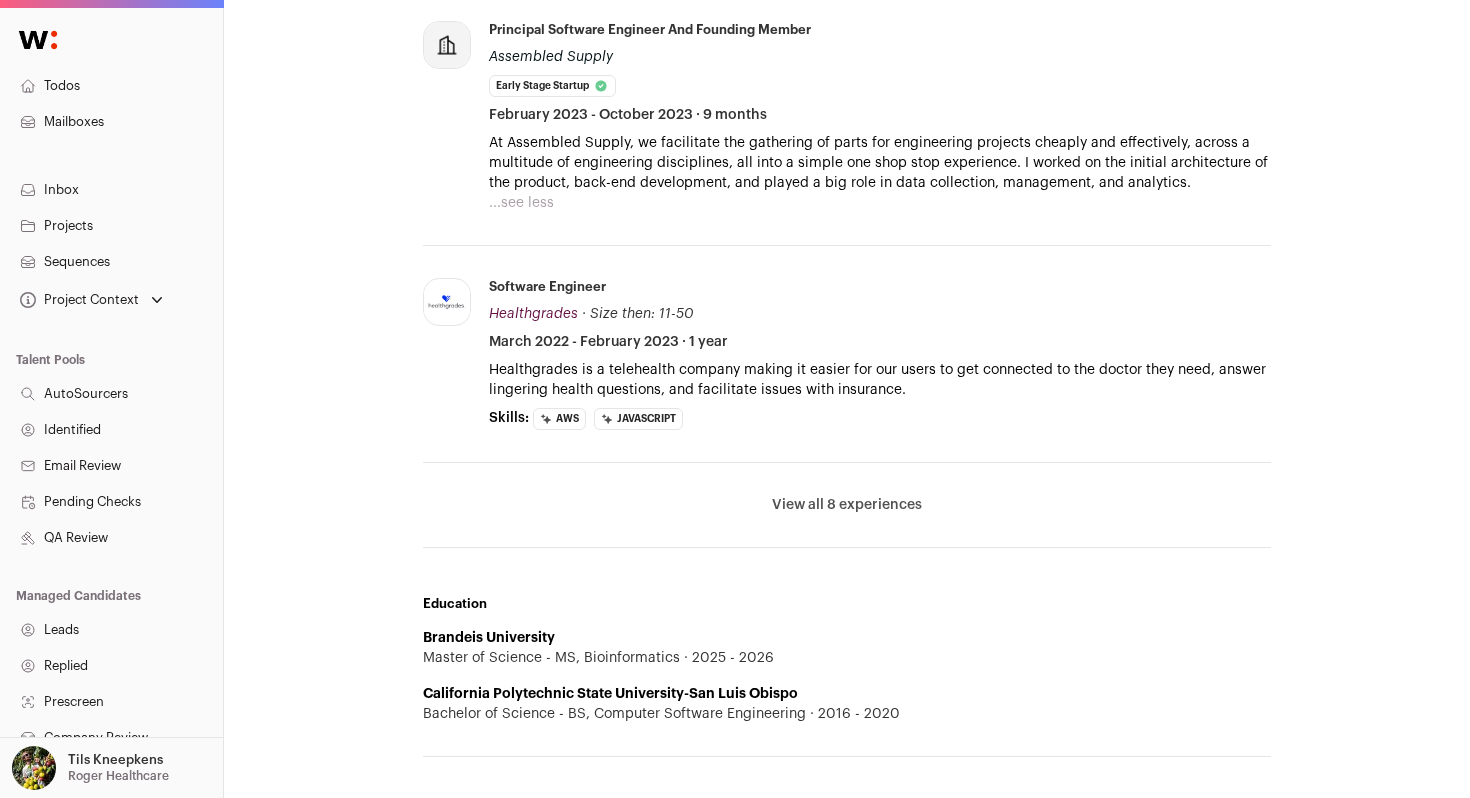 scroll, scrollTop: 949, scrollLeft: 0, axis: vertical 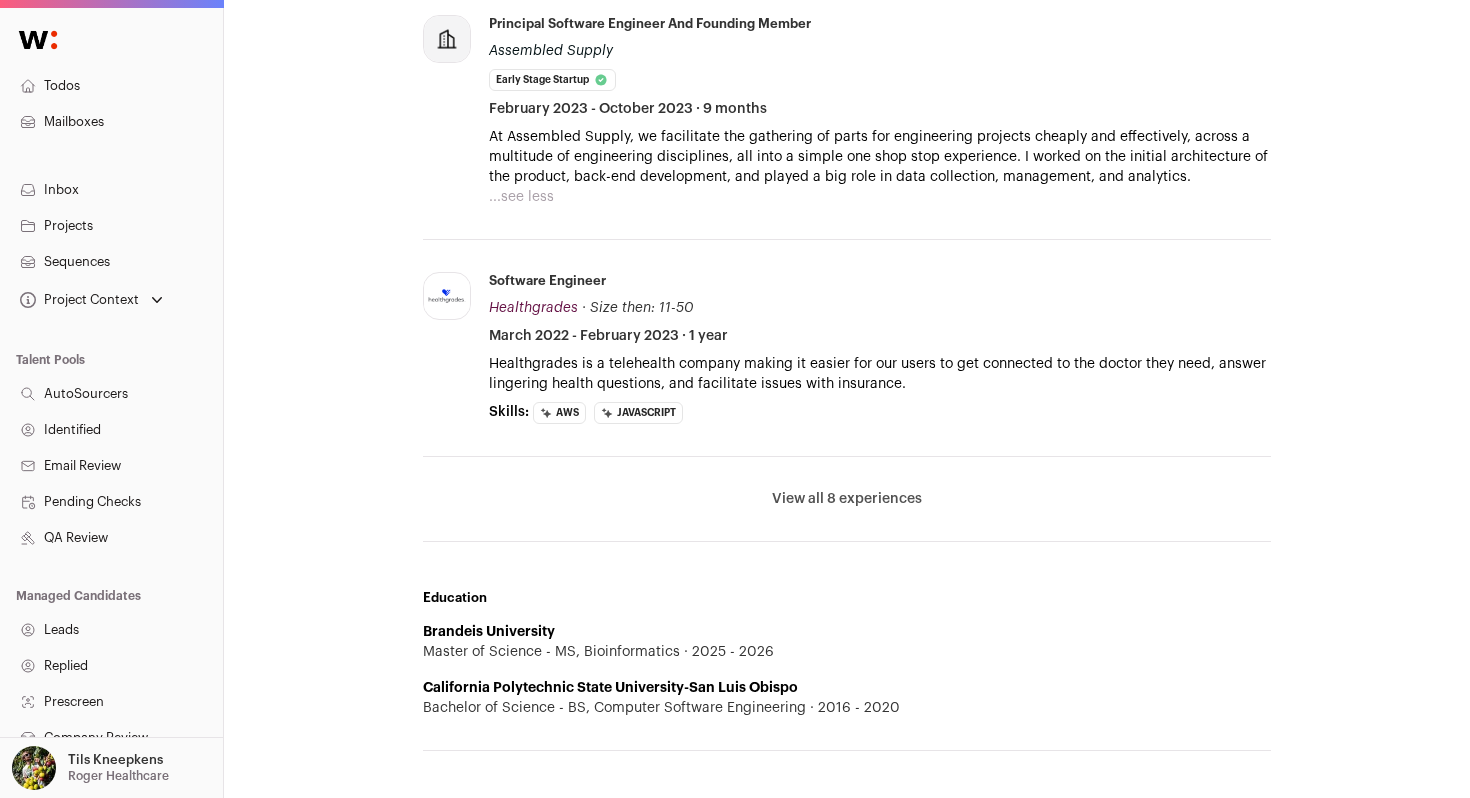 click on "View all 8 experiences" at bounding box center (847, 499) 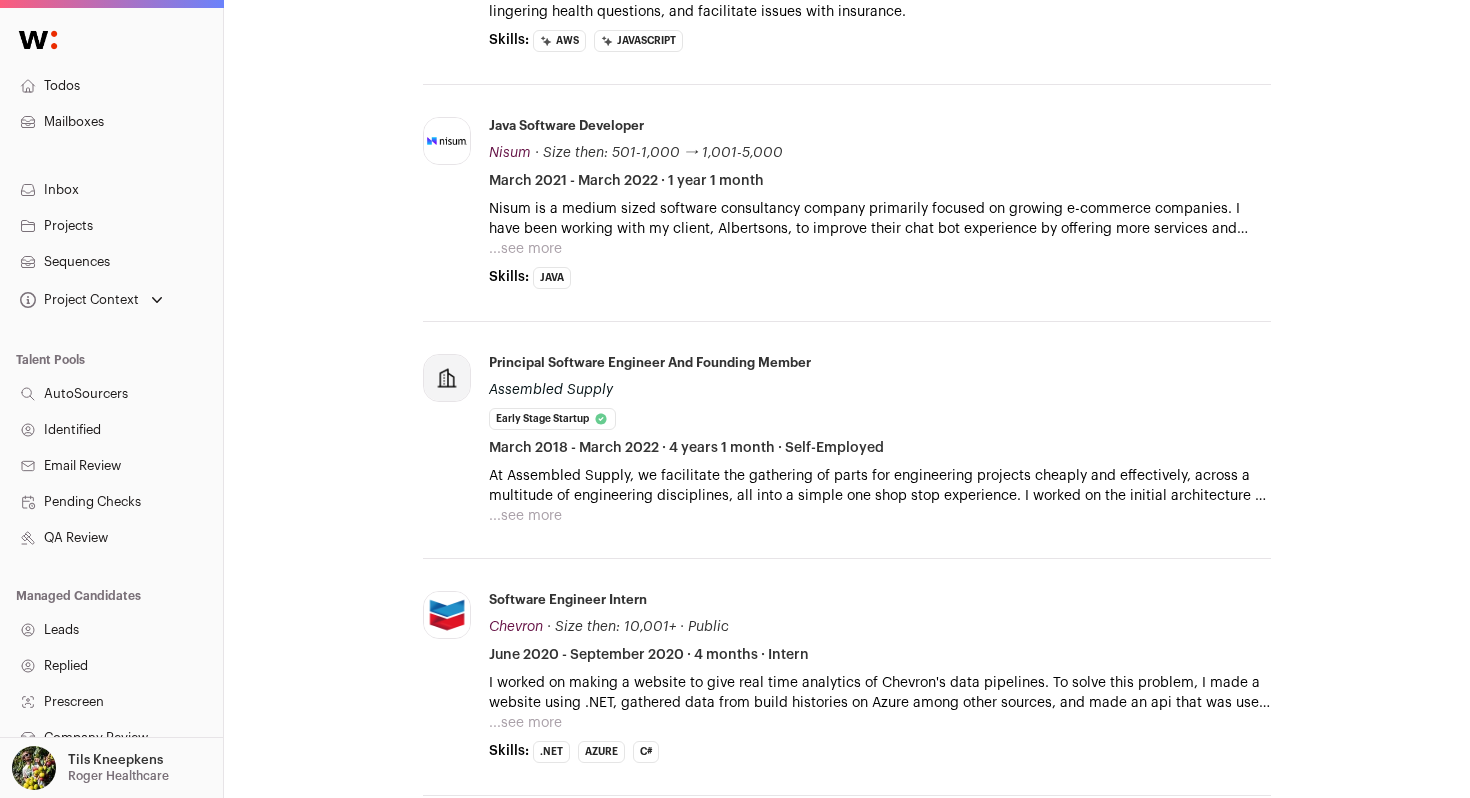 scroll, scrollTop: 1325, scrollLeft: 0, axis: vertical 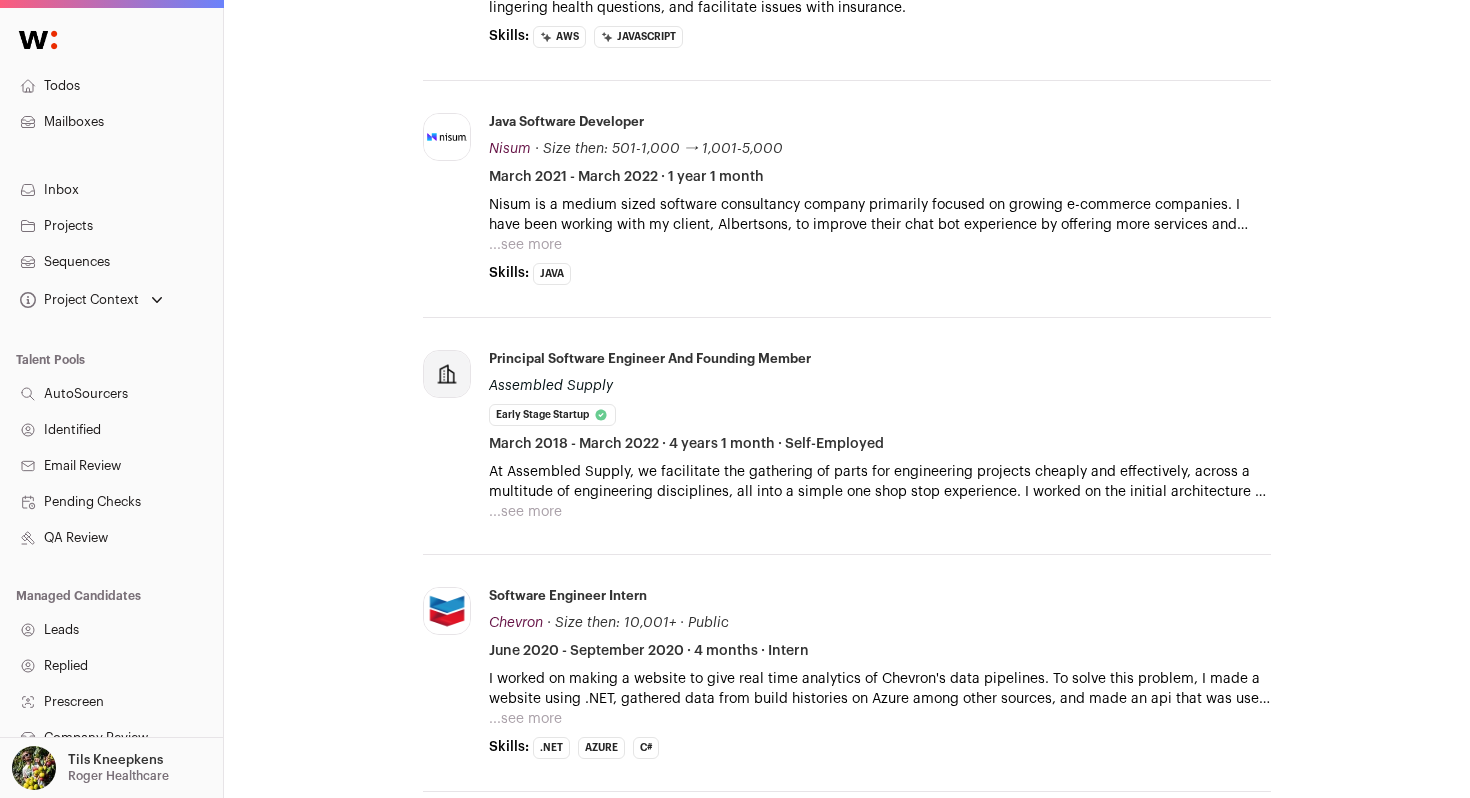 click on "...see more" at bounding box center [525, 512] 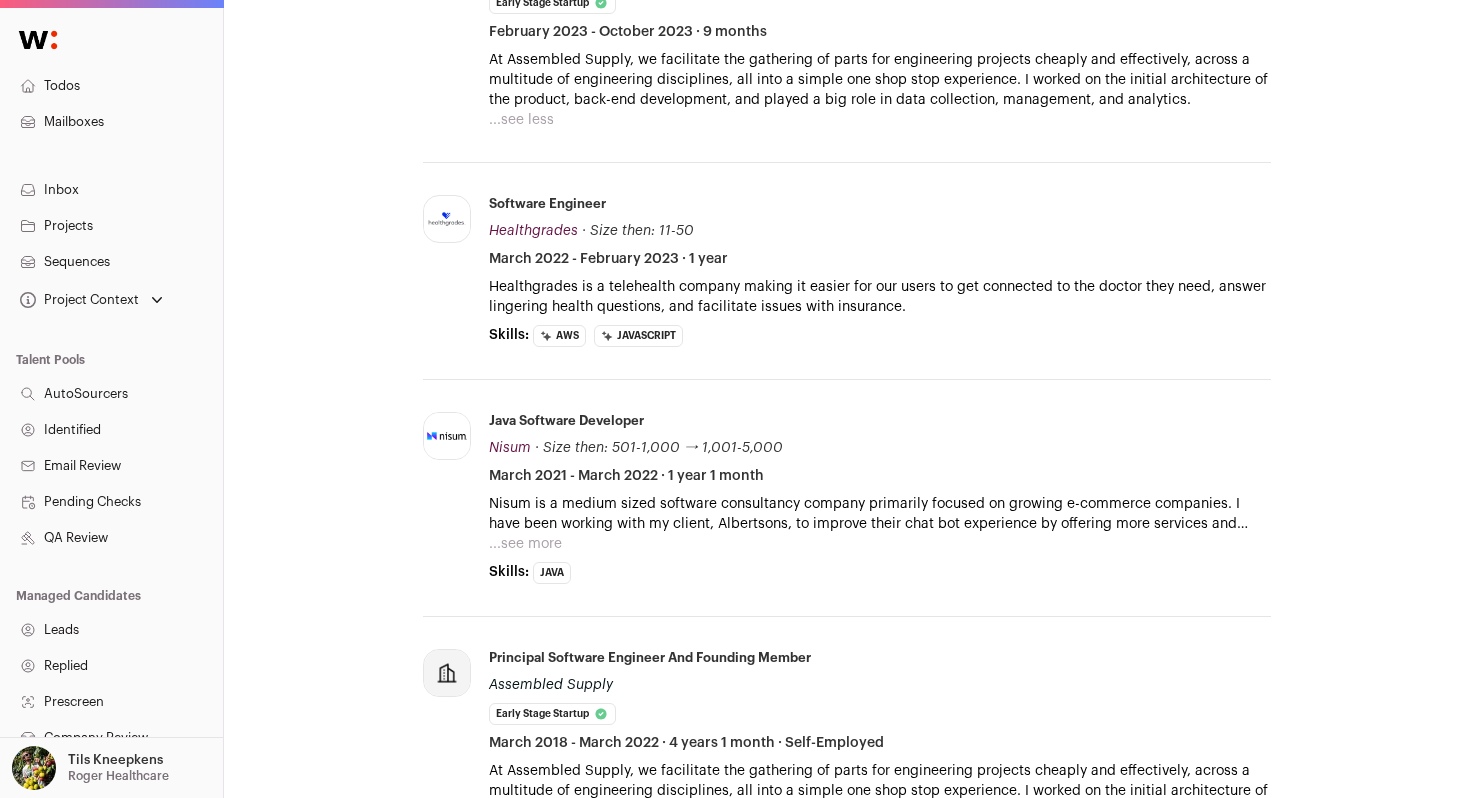 scroll, scrollTop: 1024, scrollLeft: 0, axis: vertical 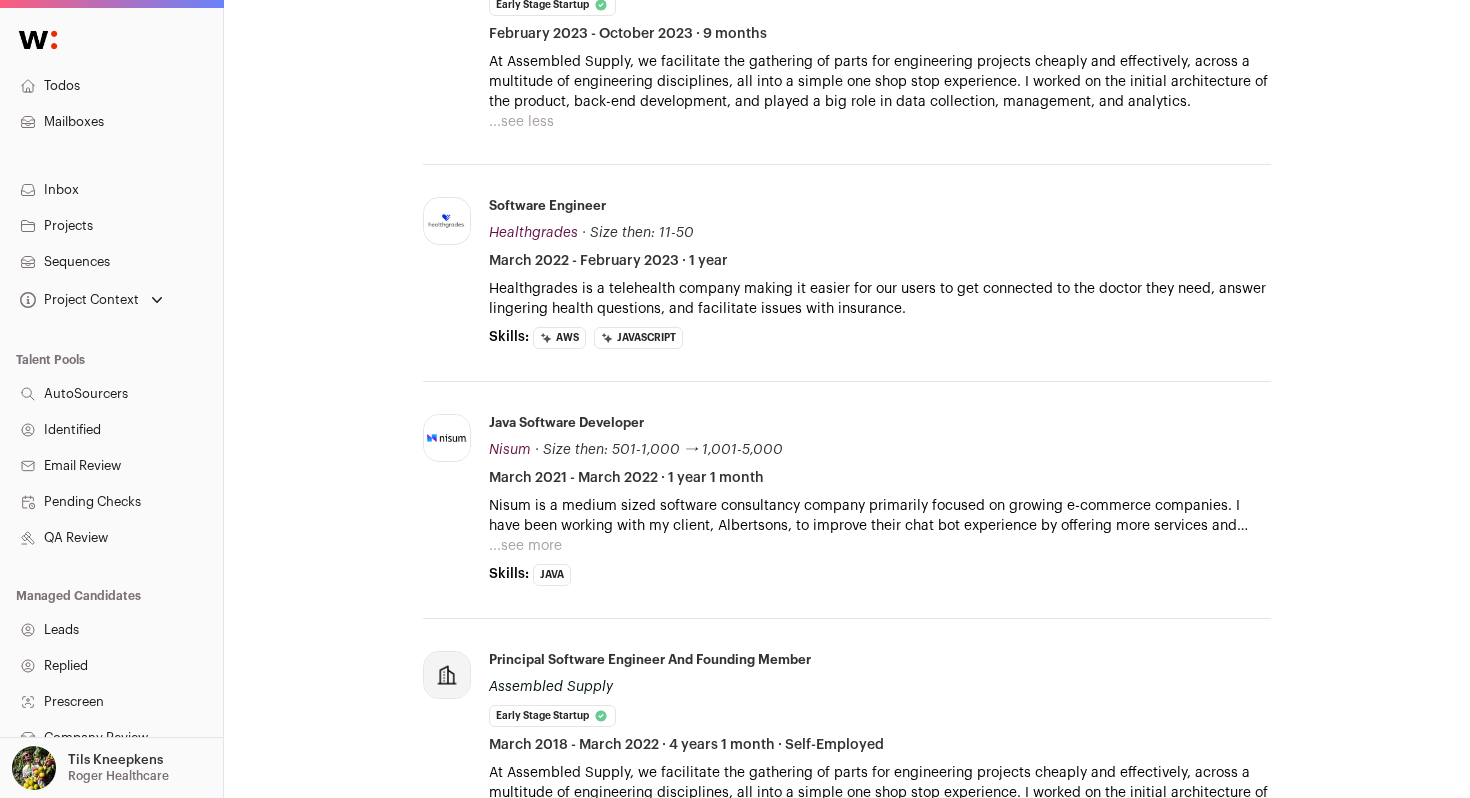 click on "...see more" at bounding box center [525, 546] 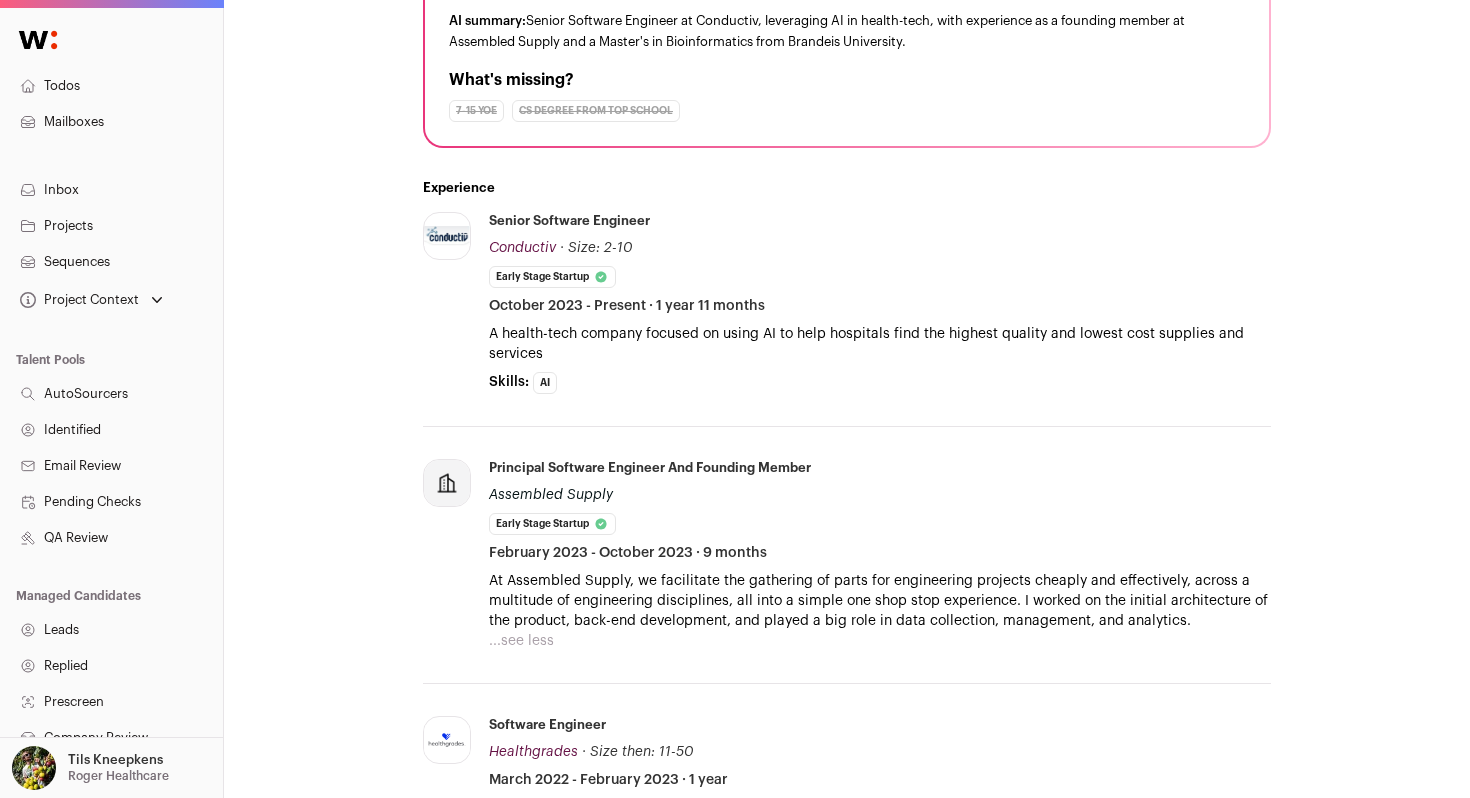 scroll, scrollTop: 0, scrollLeft: 0, axis: both 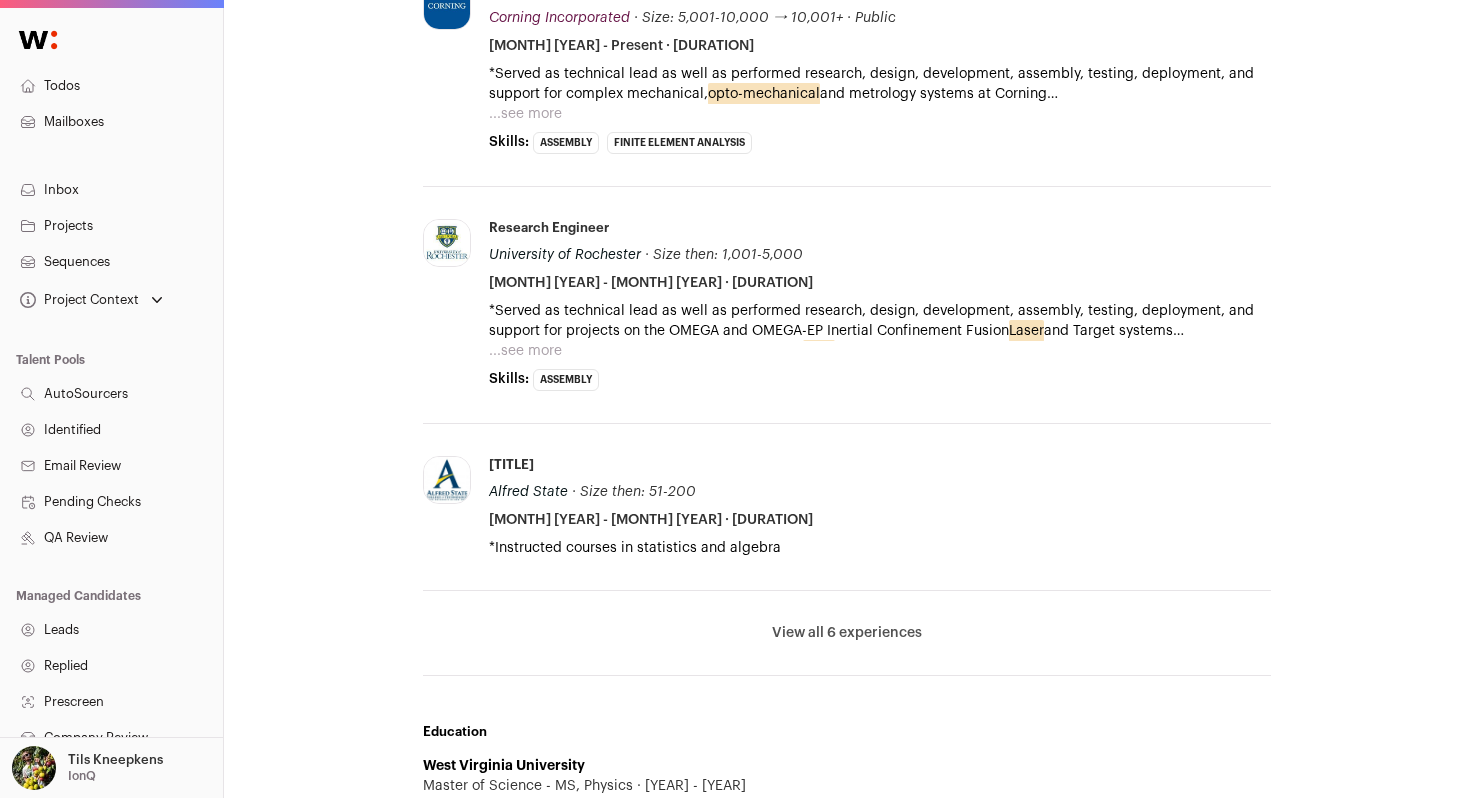 click on "View all 6 experiences" at bounding box center [847, 633] 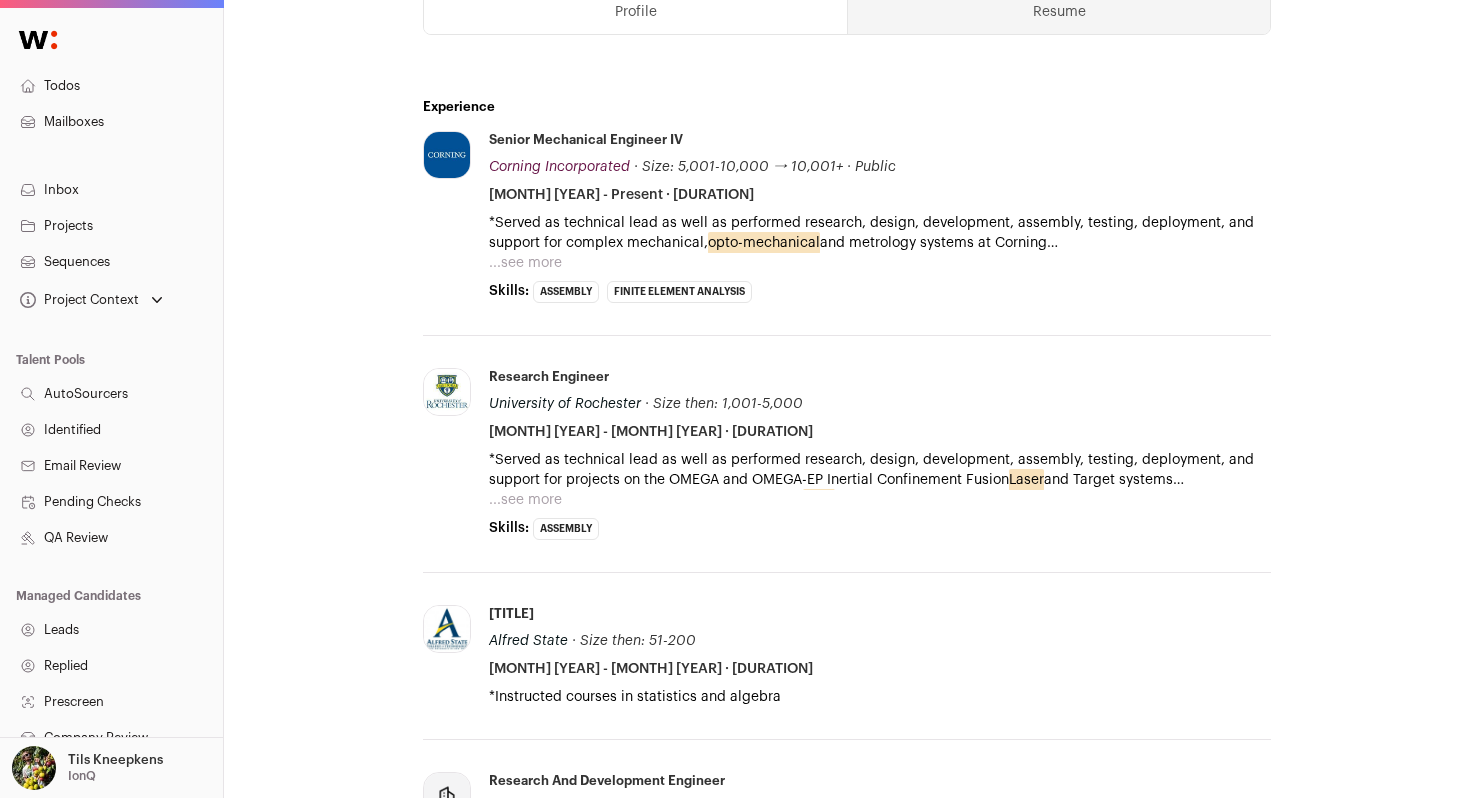 scroll, scrollTop: 607, scrollLeft: 0, axis: vertical 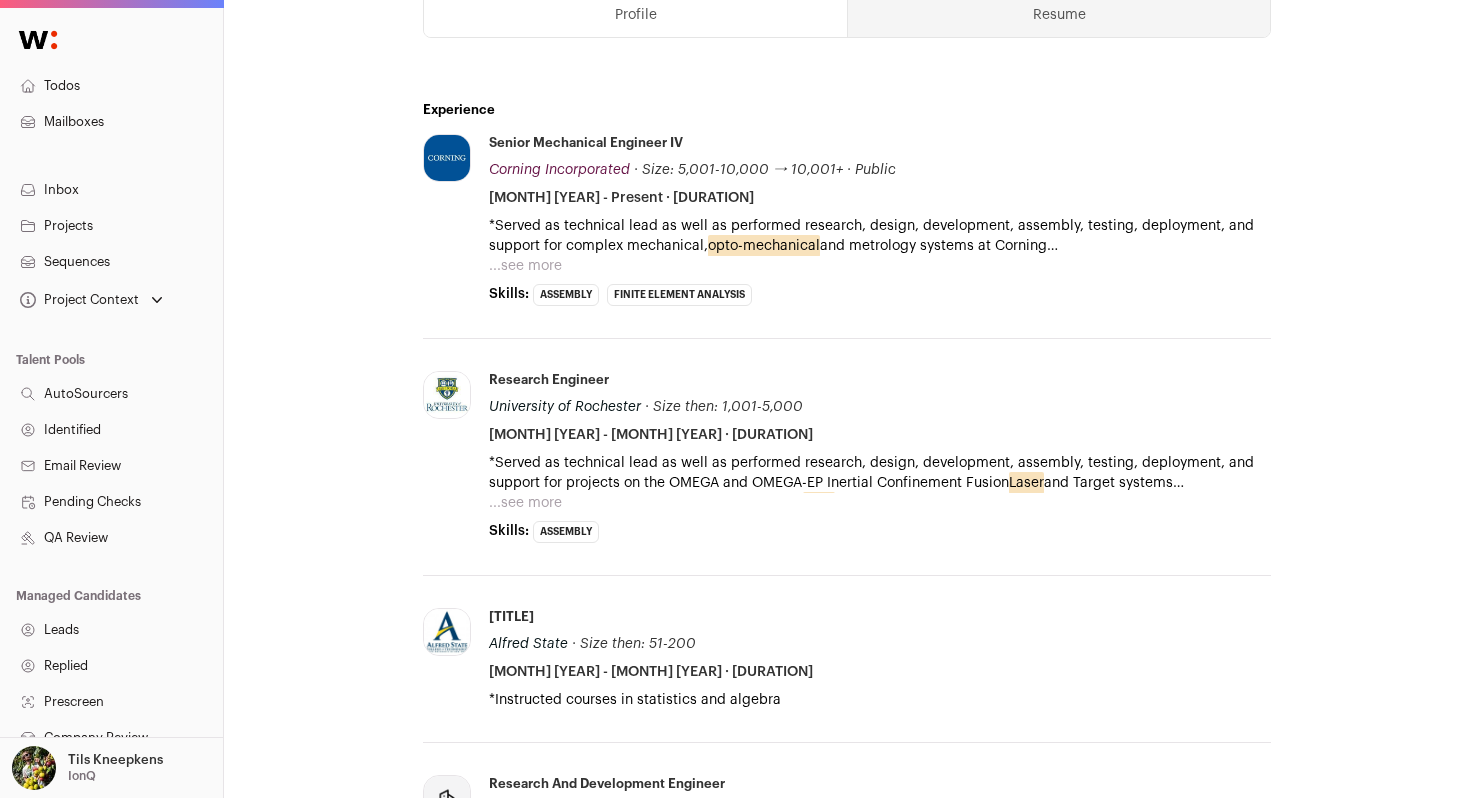 click on "...see more" at bounding box center (525, 266) 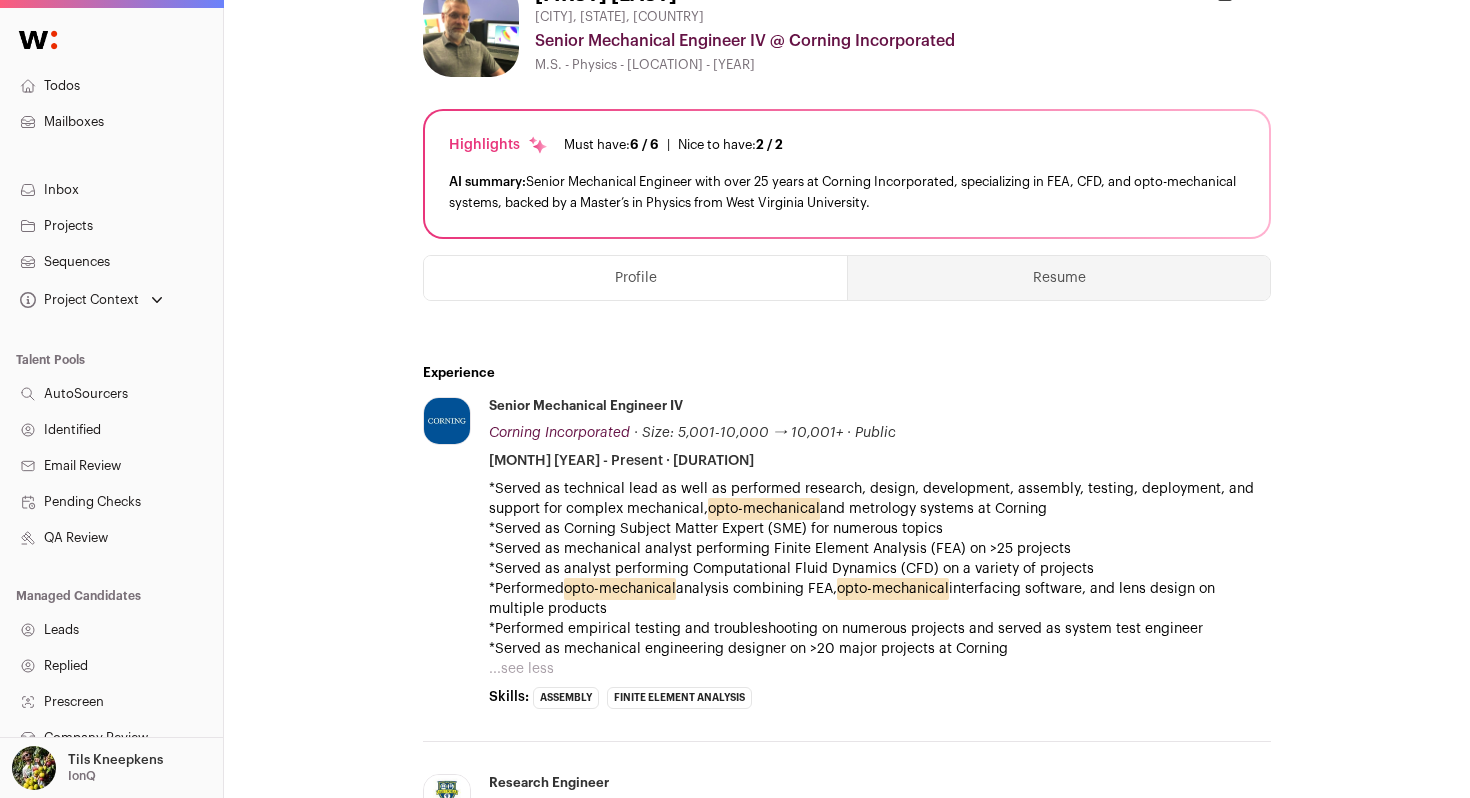 scroll, scrollTop: 347, scrollLeft: 0, axis: vertical 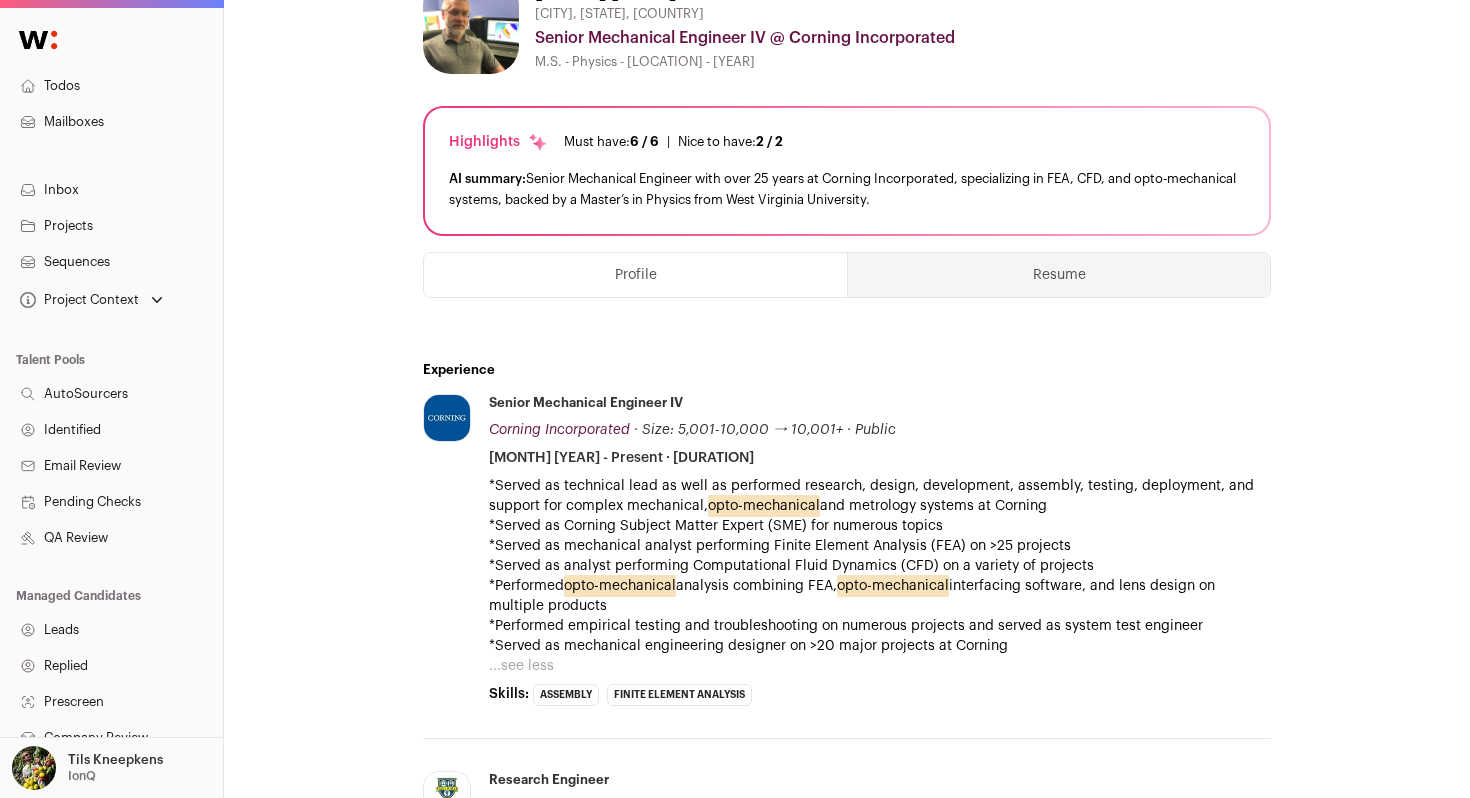 click on "Resume" at bounding box center (1059, 275) 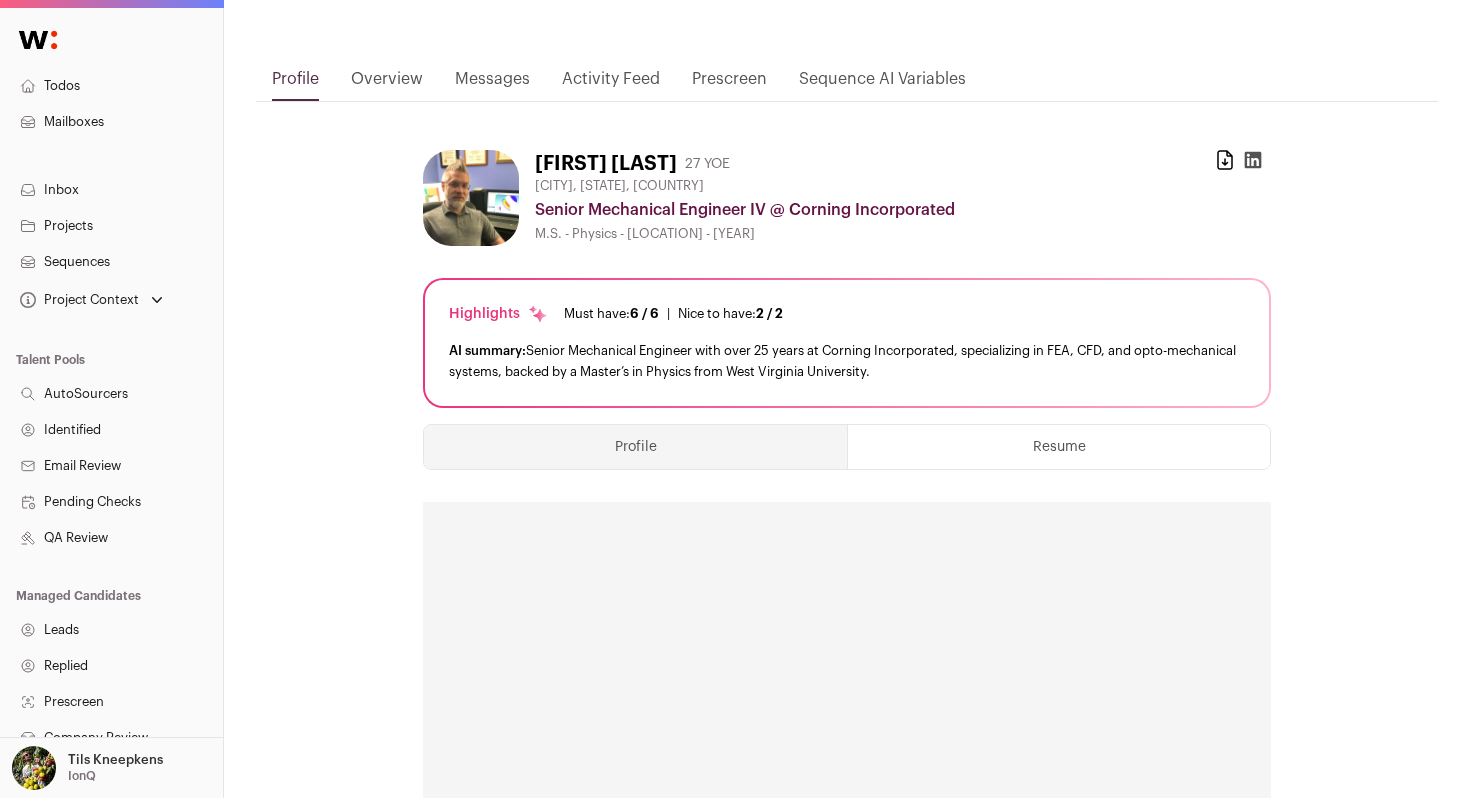 scroll, scrollTop: 0, scrollLeft: 0, axis: both 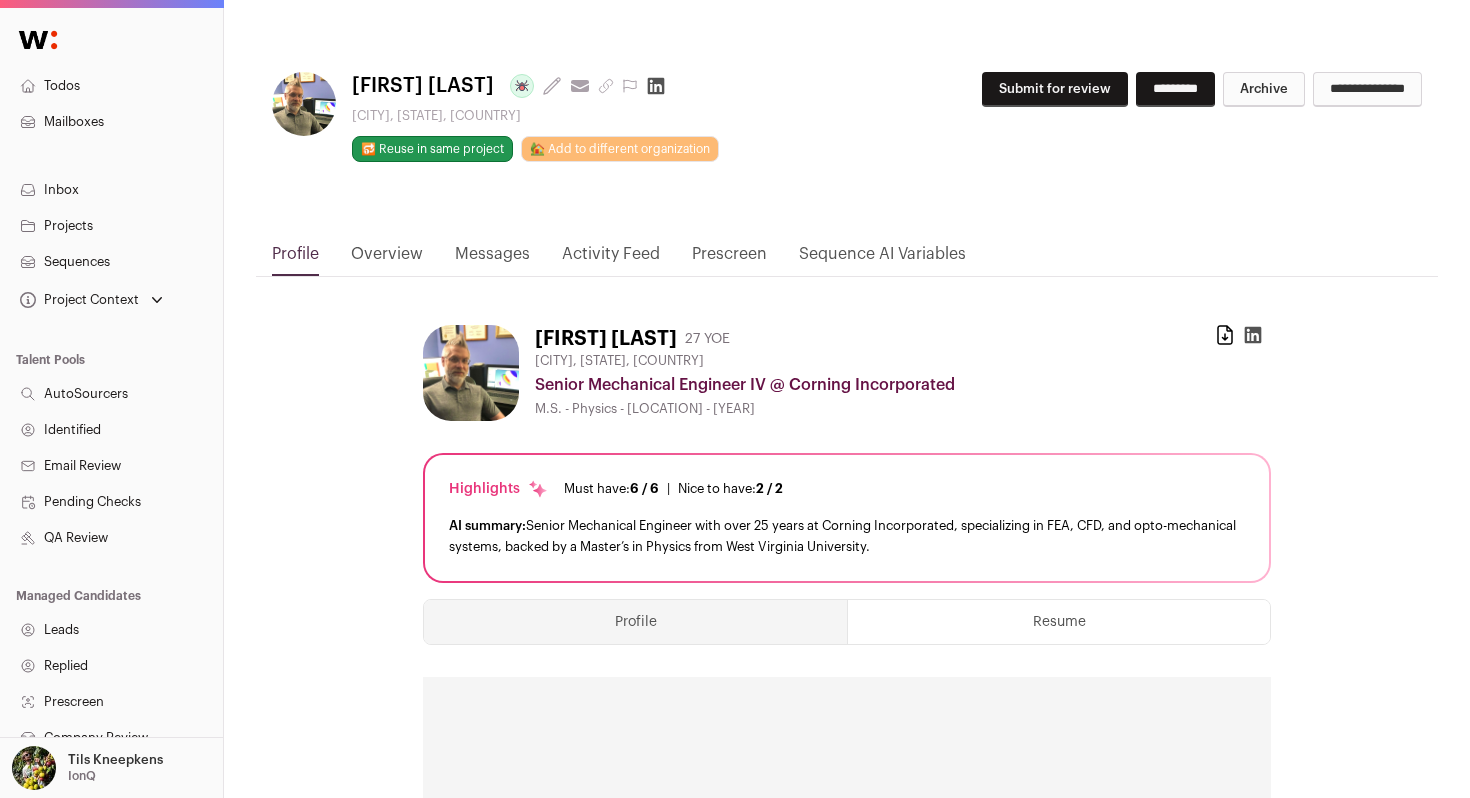 click on "Submit for review" at bounding box center [1055, 89] 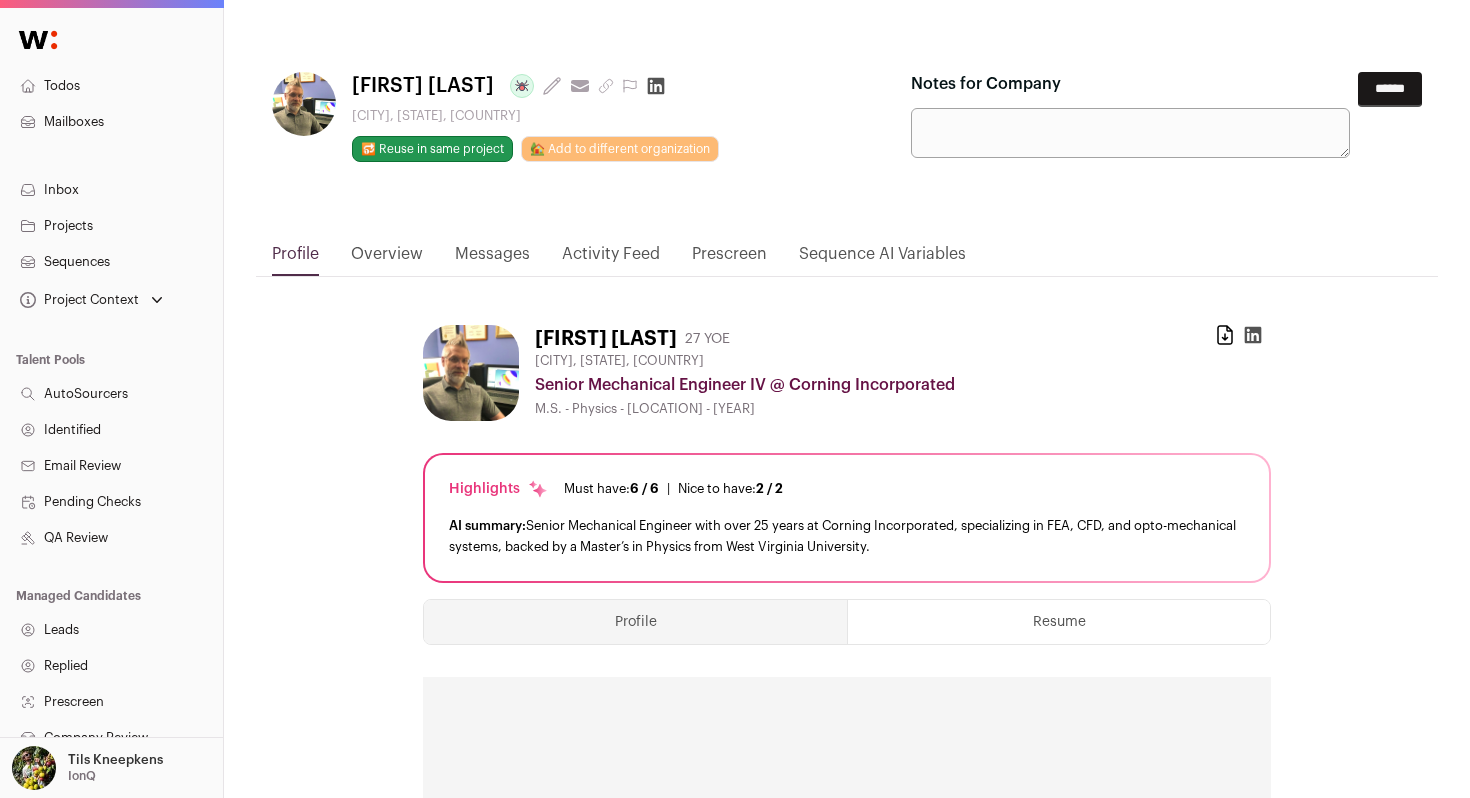 click on "******" at bounding box center (1390, 89) 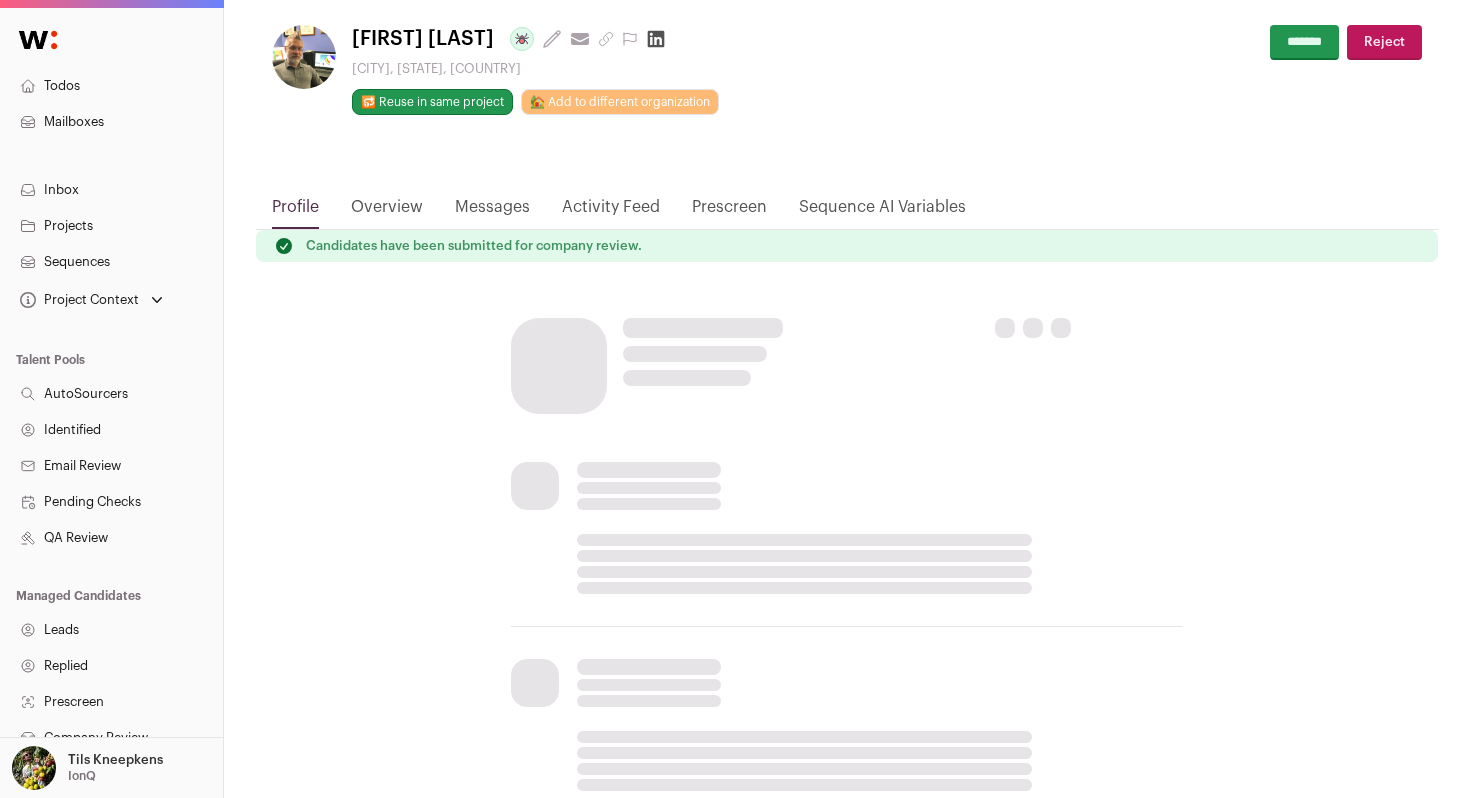 scroll, scrollTop: 59, scrollLeft: 0, axis: vertical 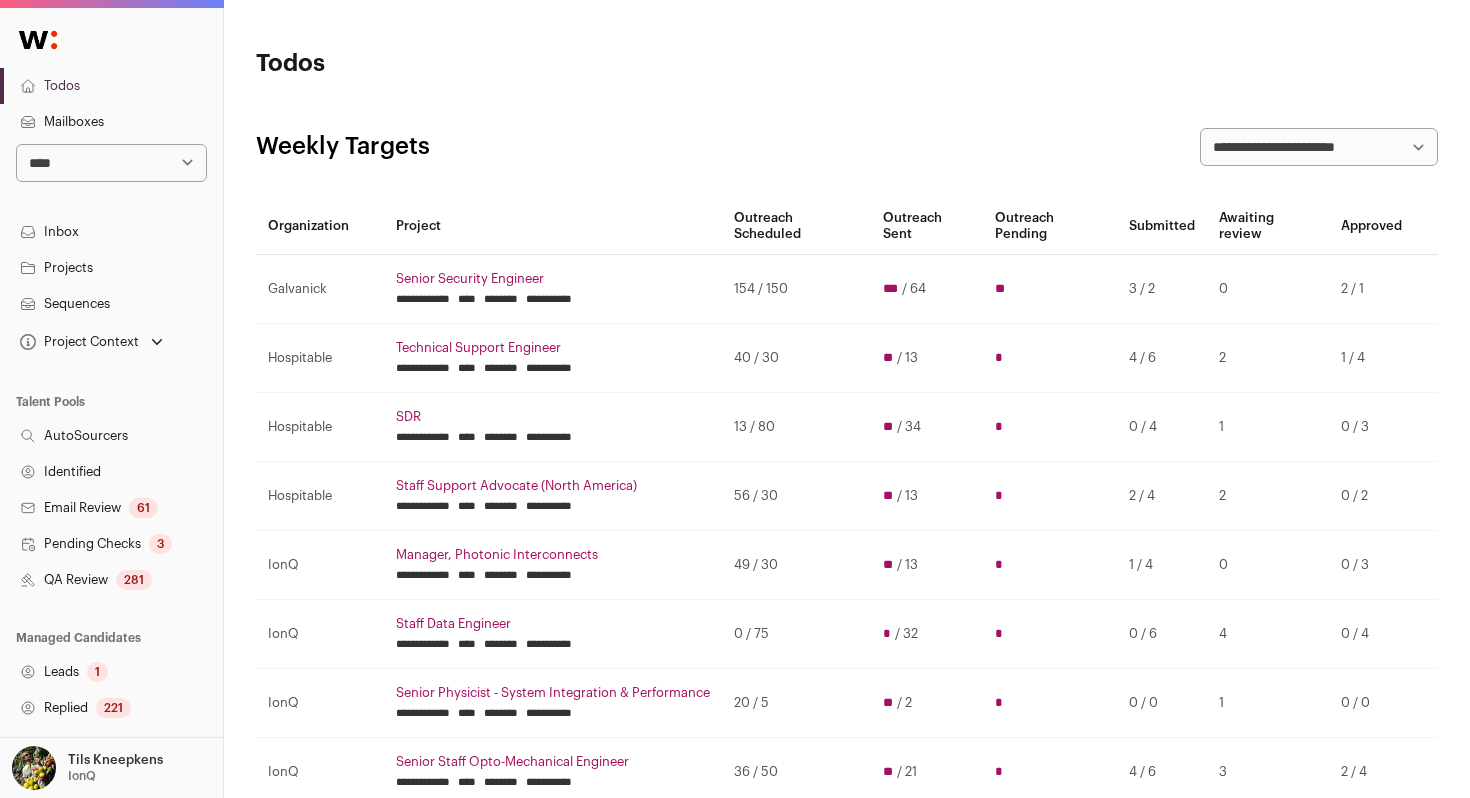 click on "Todos" at bounding box center [111, 86] 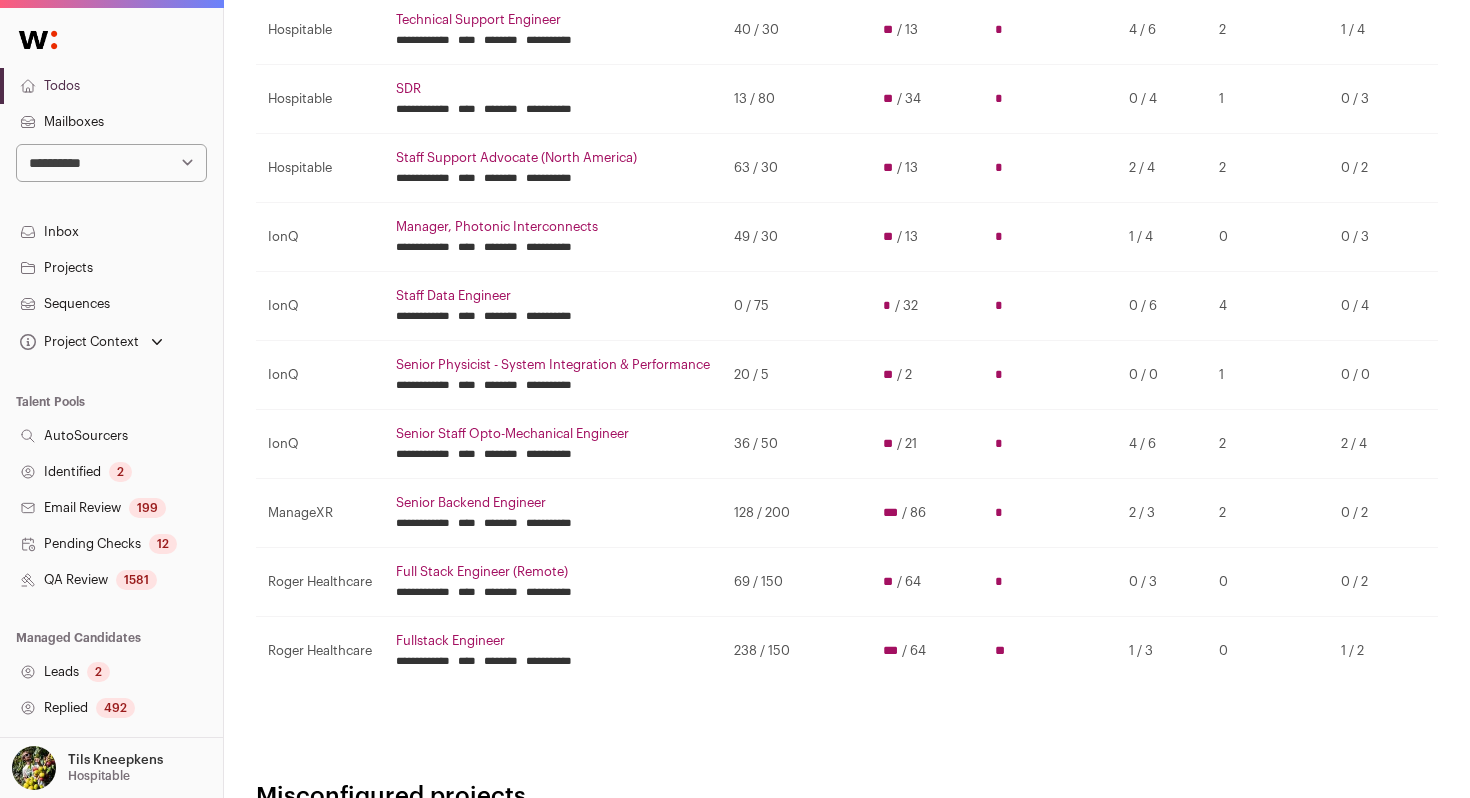 scroll, scrollTop: 335, scrollLeft: 0, axis: vertical 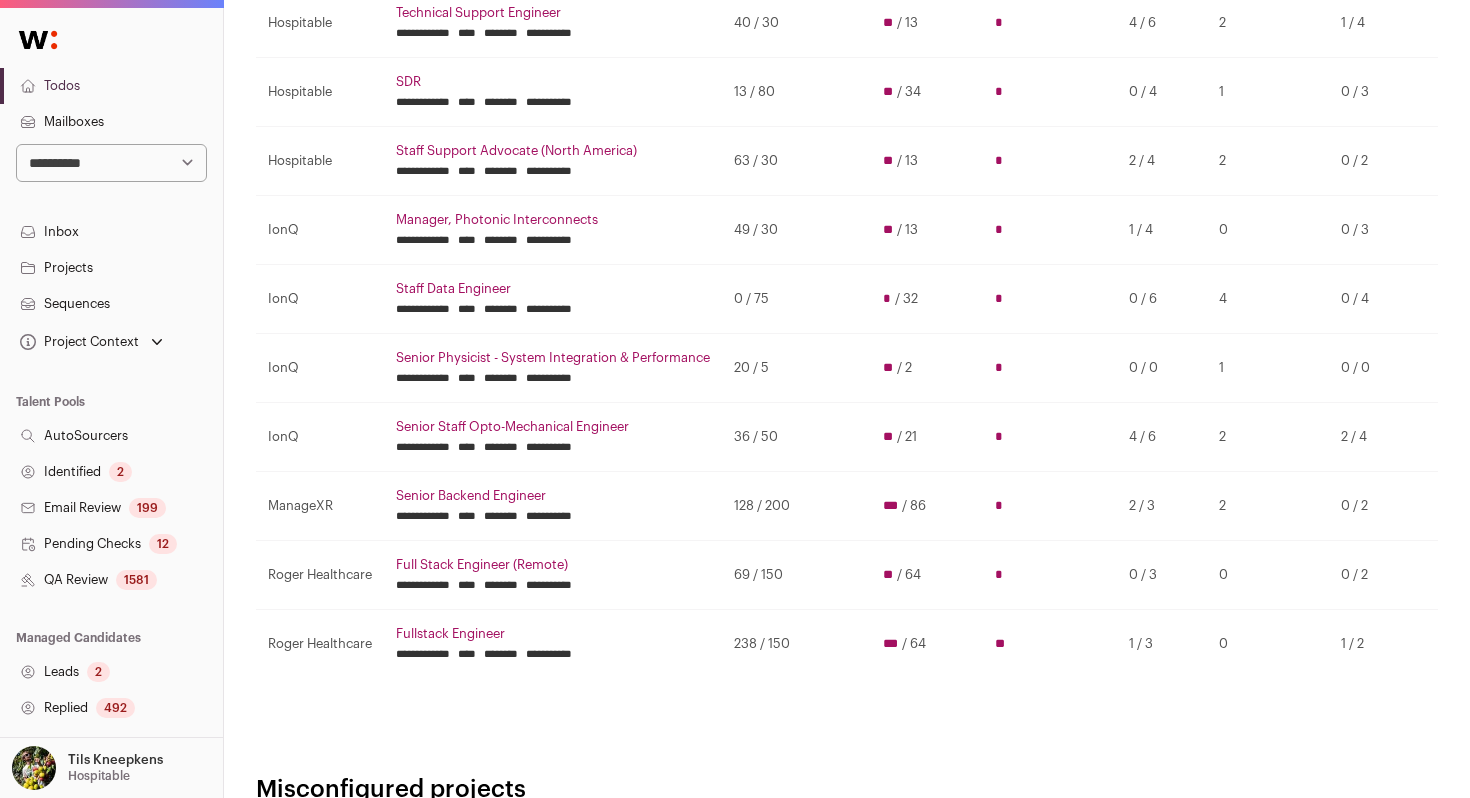 click on "Senior Physicist - System Integration & Performance" at bounding box center (553, 358) 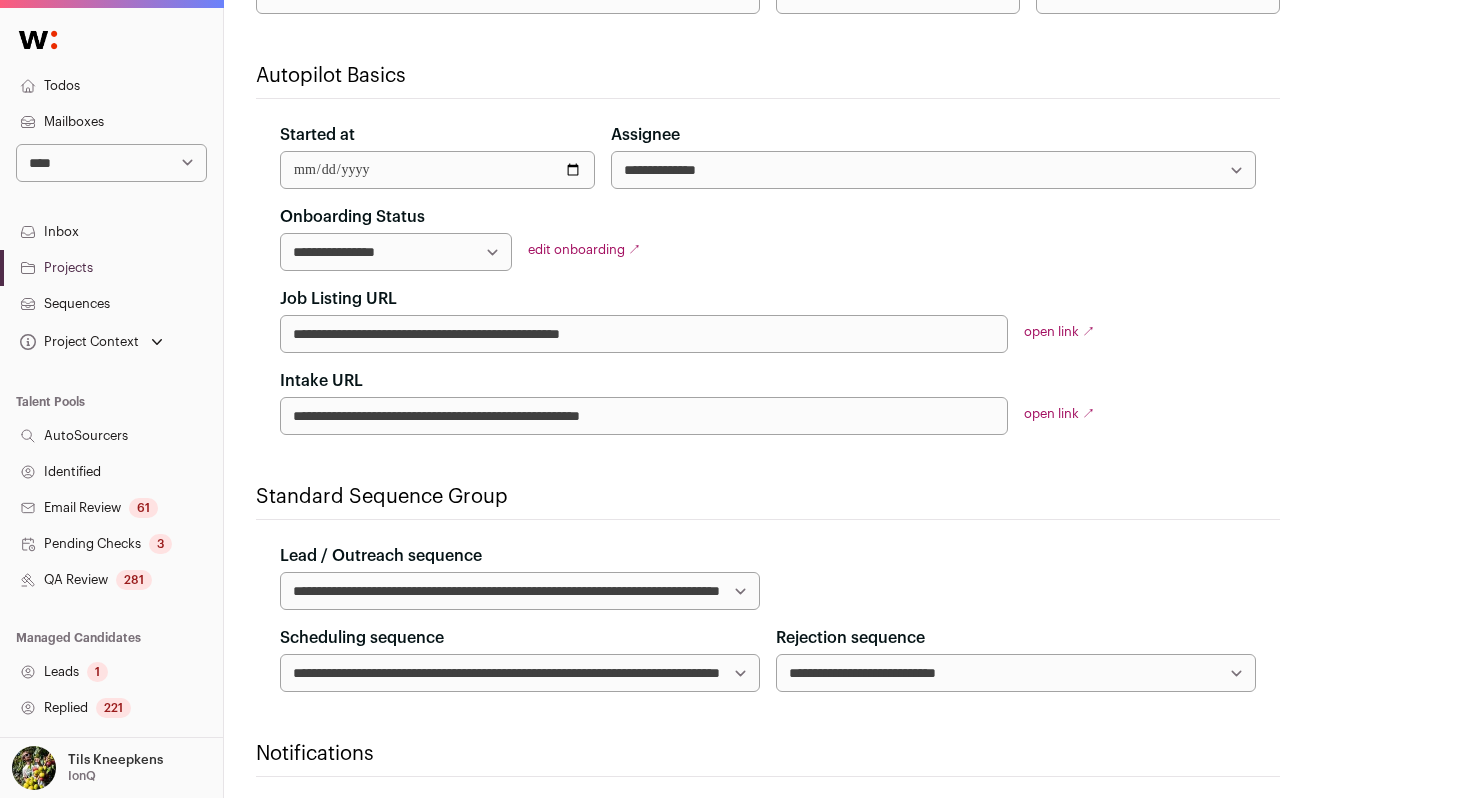 scroll, scrollTop: 0, scrollLeft: 0, axis: both 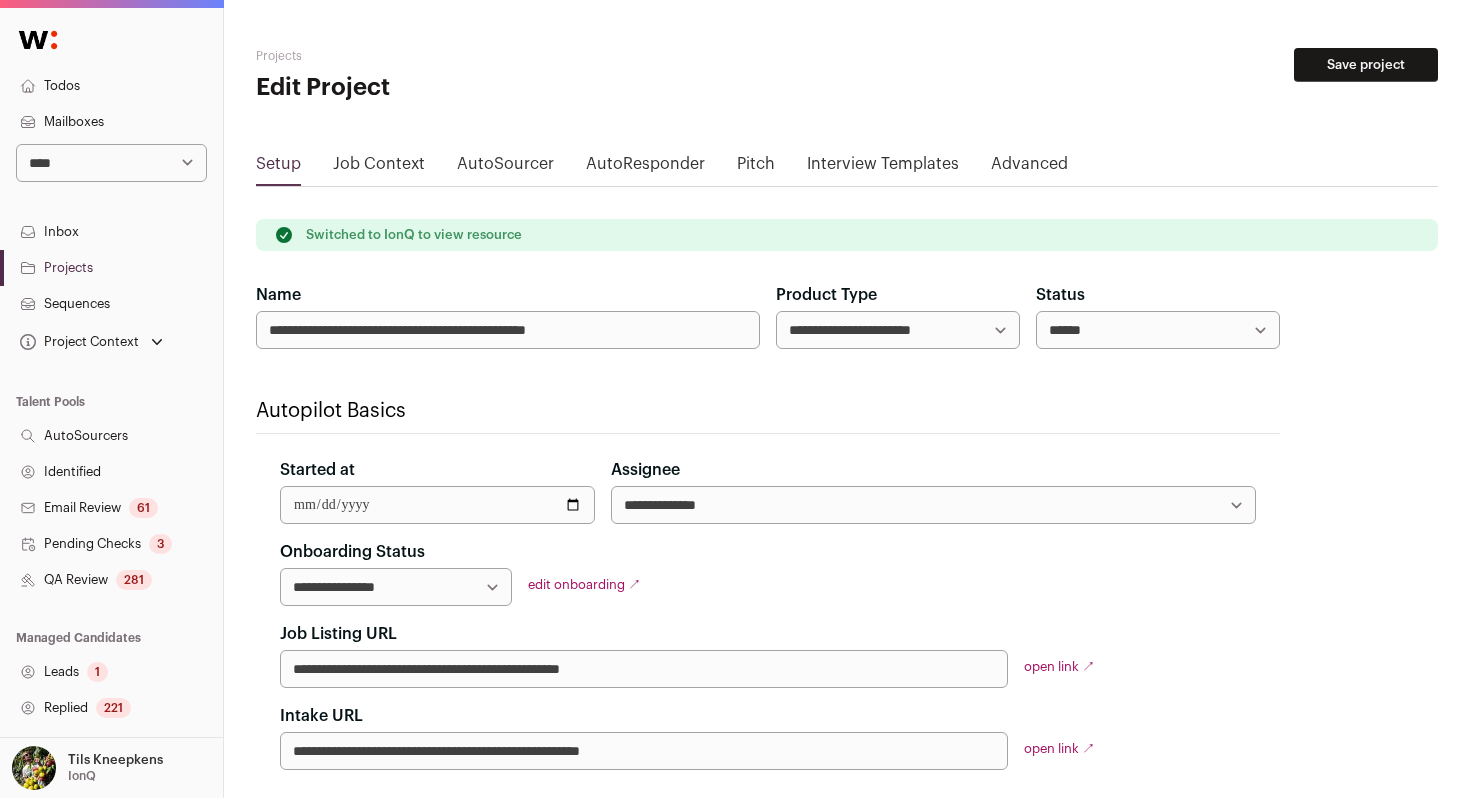 click on "281" at bounding box center (134, 580) 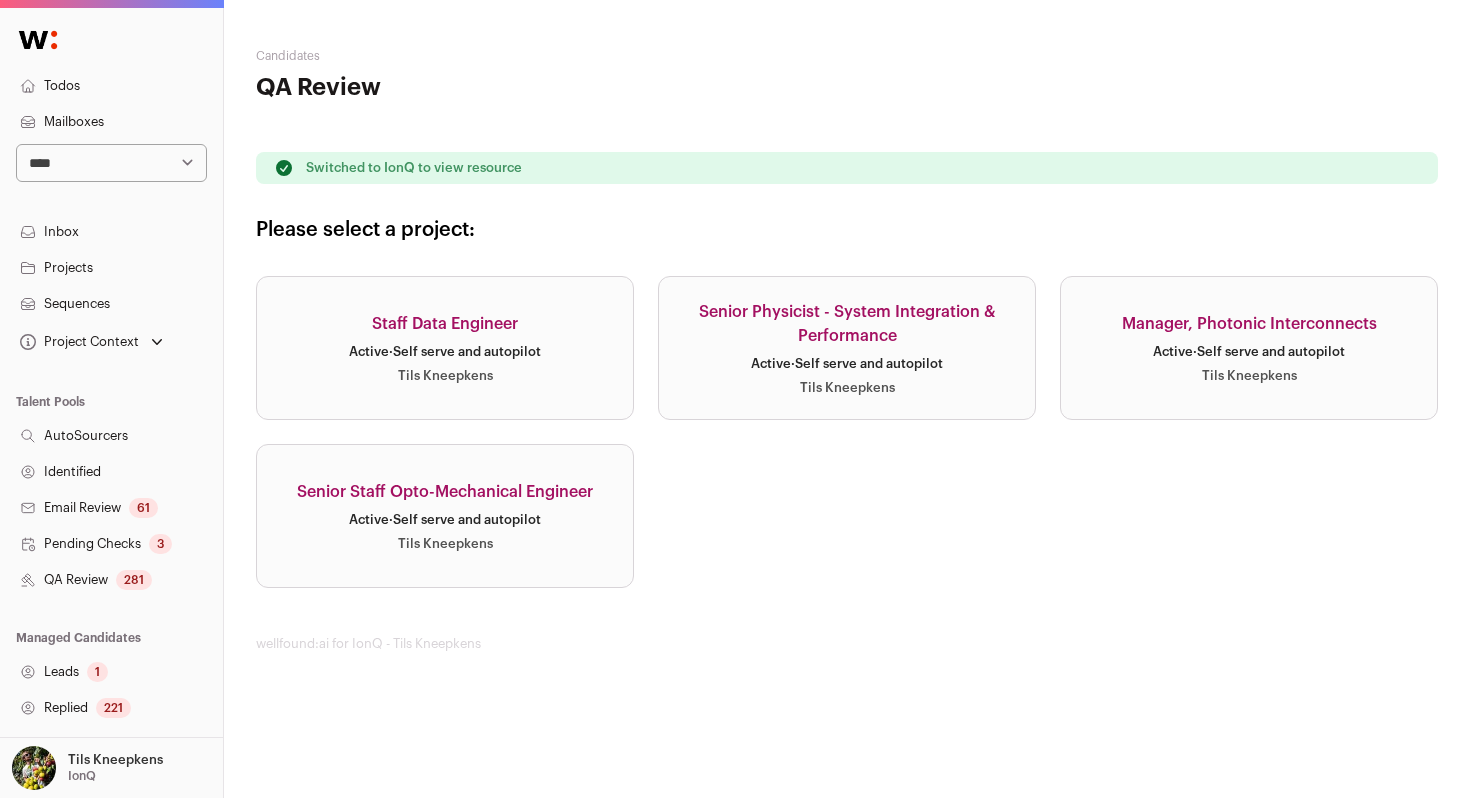click on "Senior Physicist - System Integration & Performance" at bounding box center [847, 324] 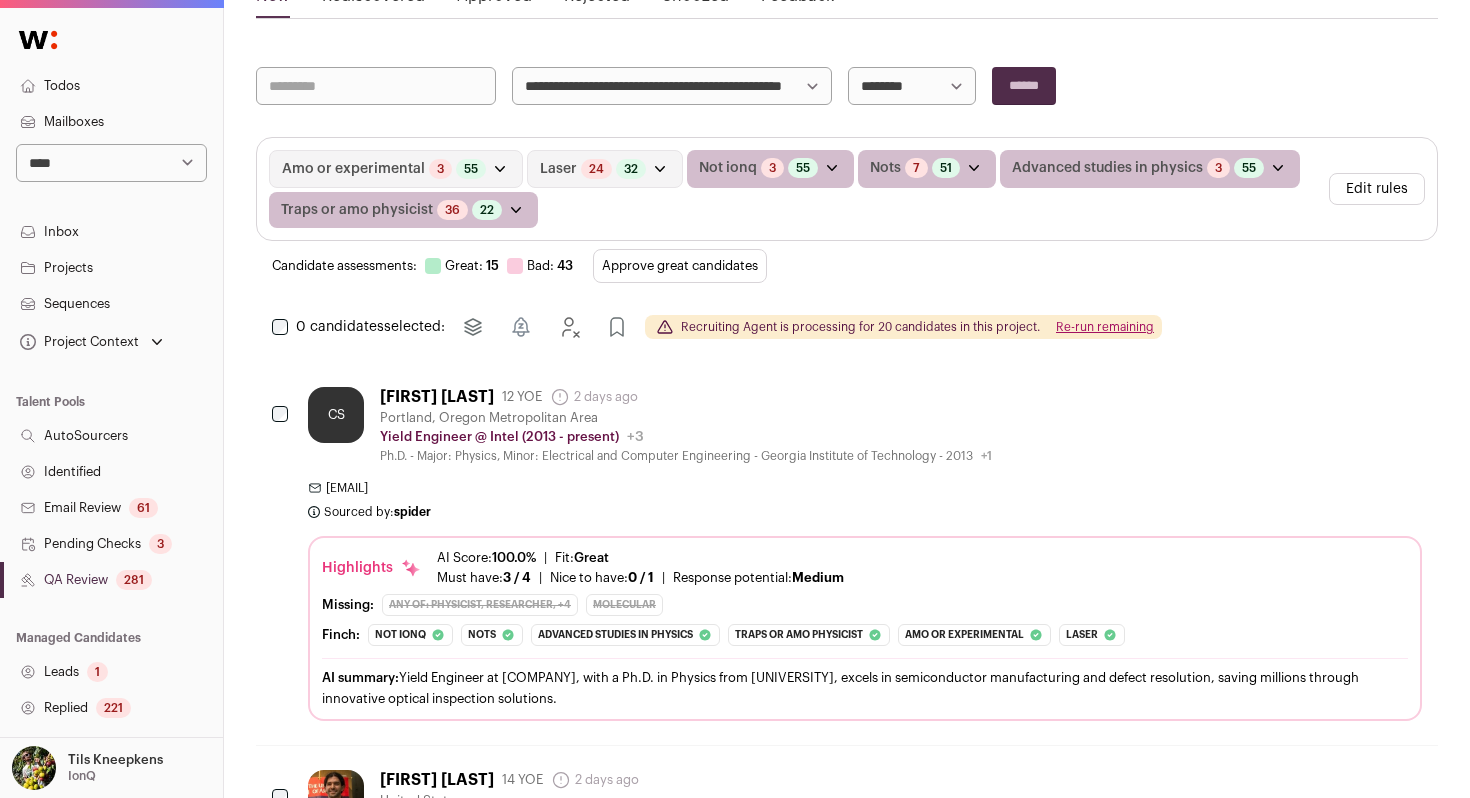 scroll, scrollTop: 308, scrollLeft: 0, axis: vertical 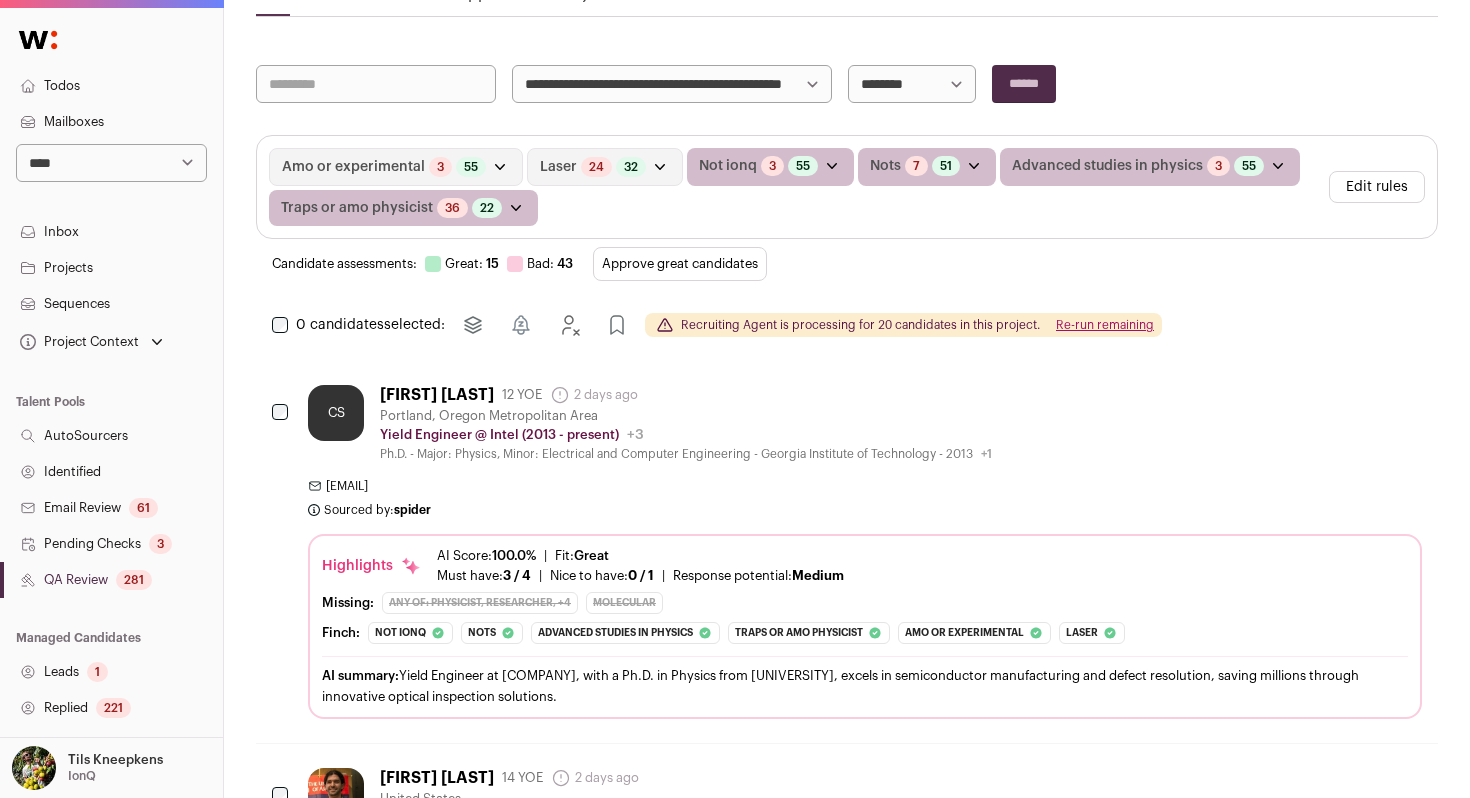 click on "Approve great candidates" at bounding box center (680, 264) 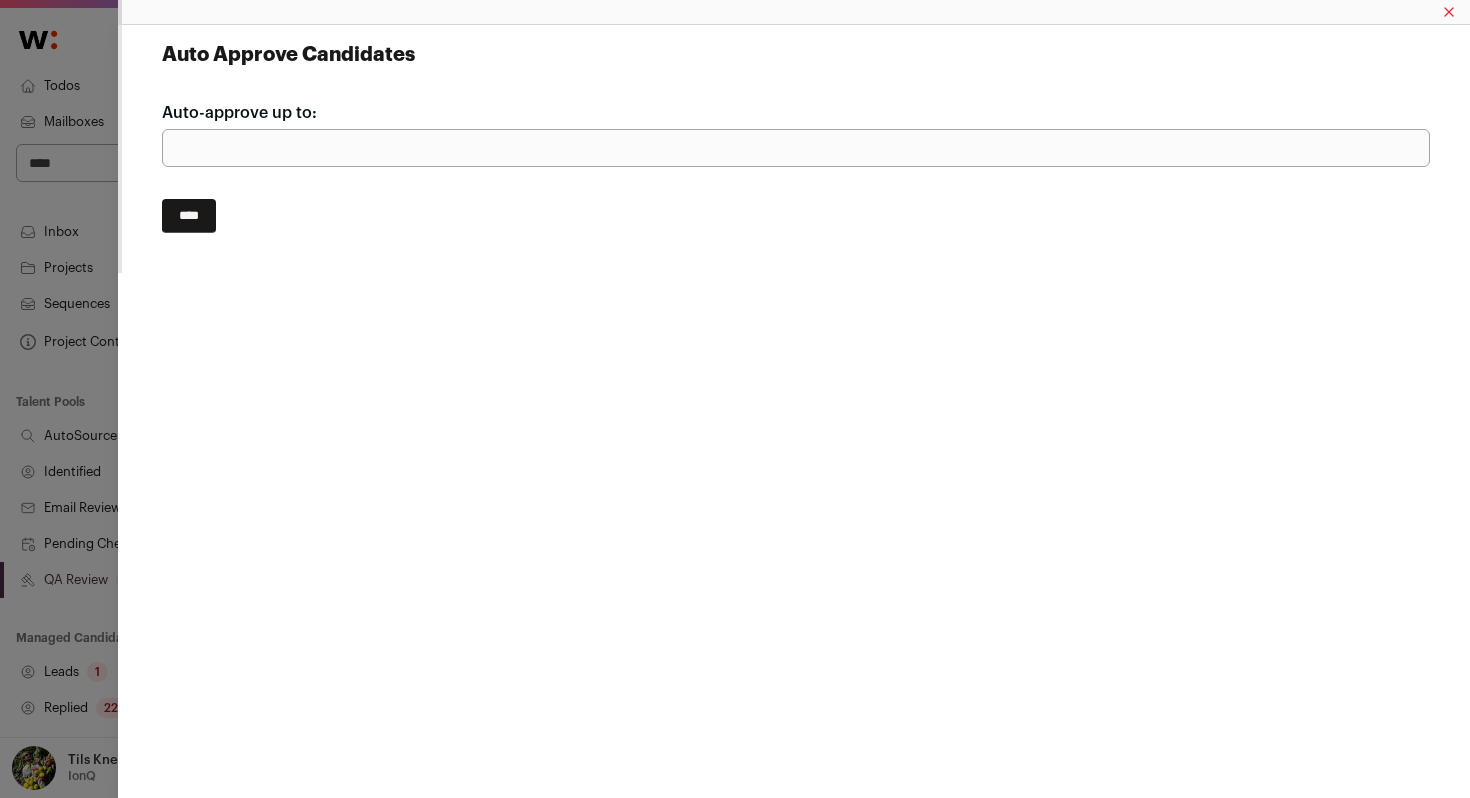 click on "****" at bounding box center [189, 216] 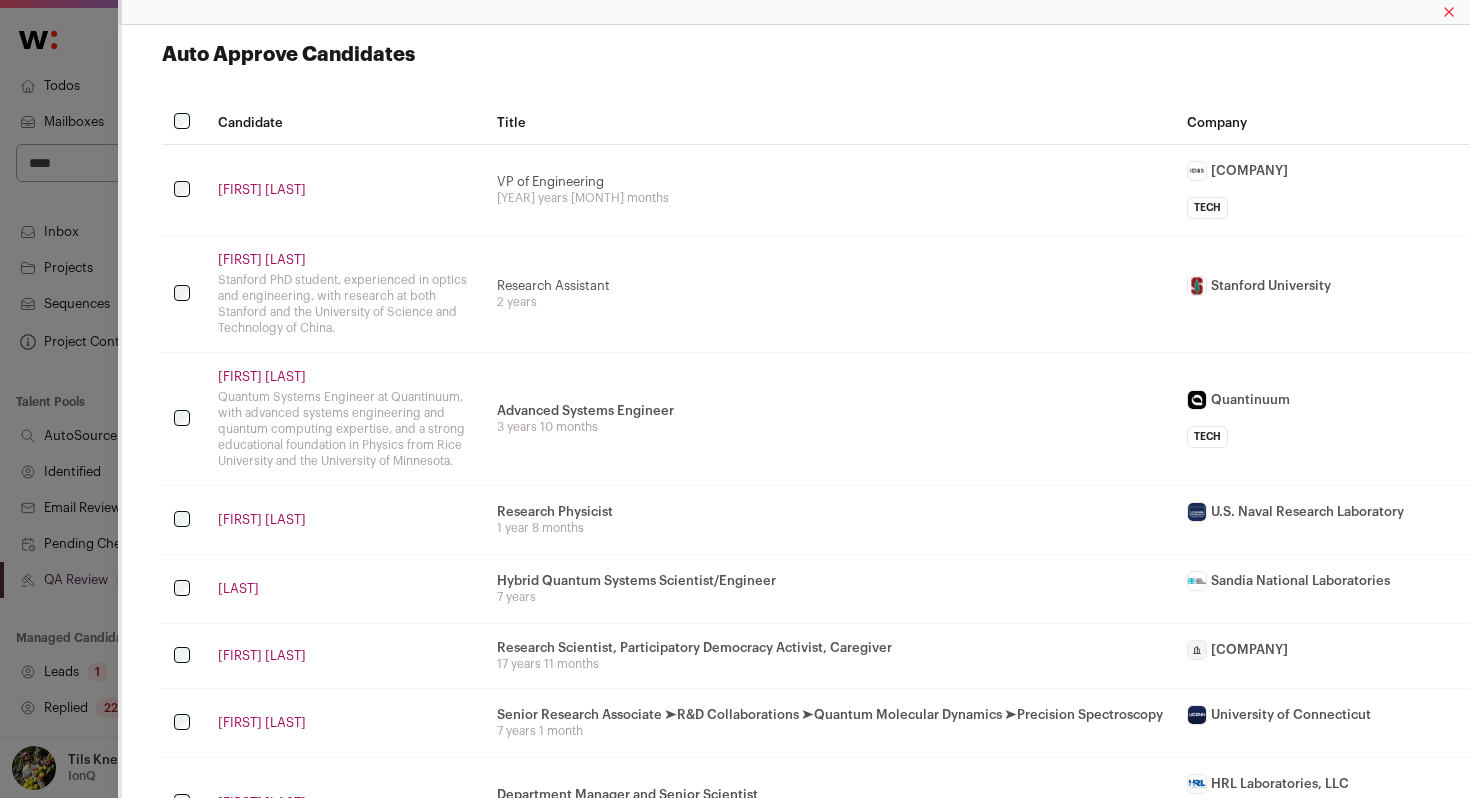 click on "[FIRST] [LAST]" at bounding box center (345, 260) 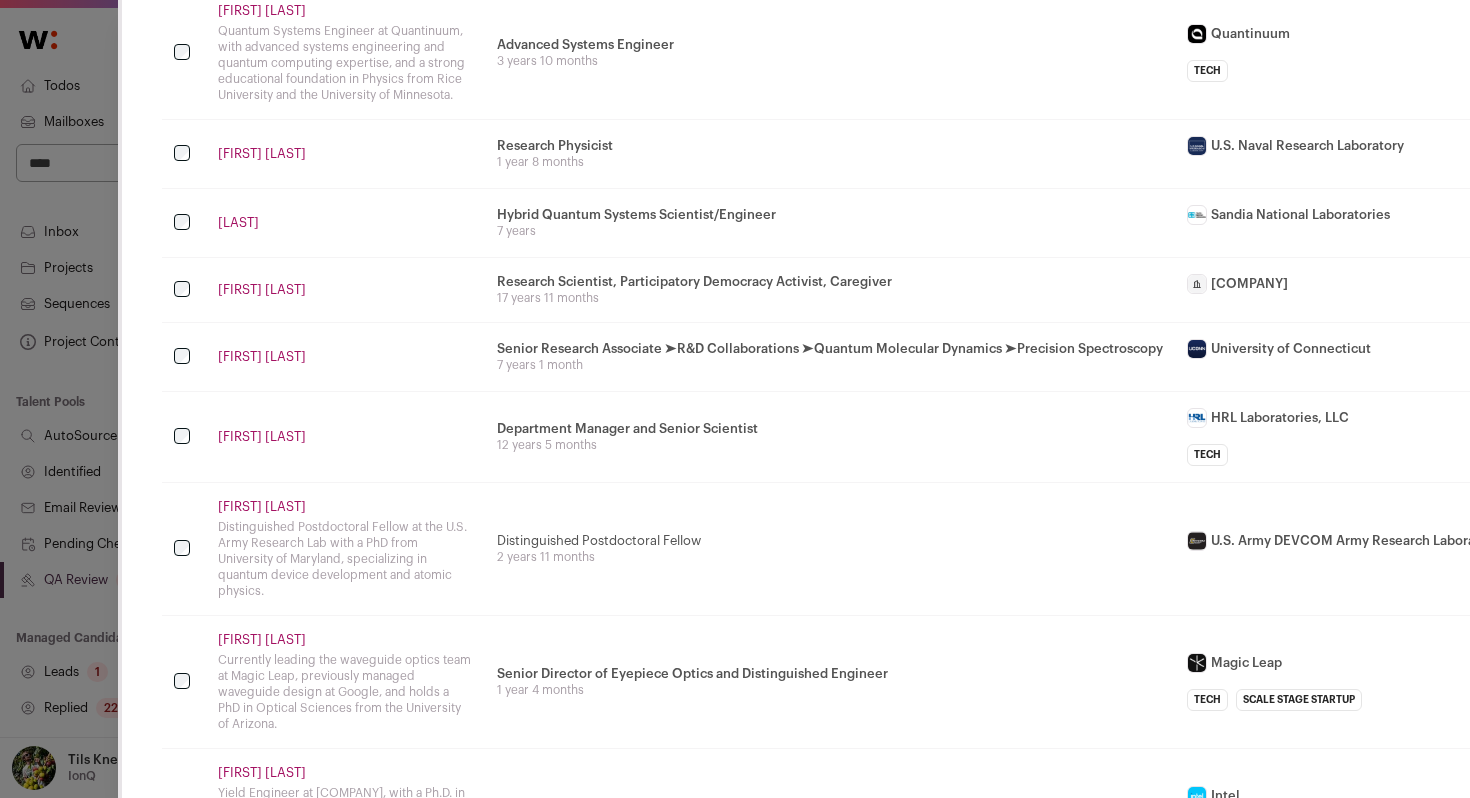 scroll, scrollTop: 374, scrollLeft: 0, axis: vertical 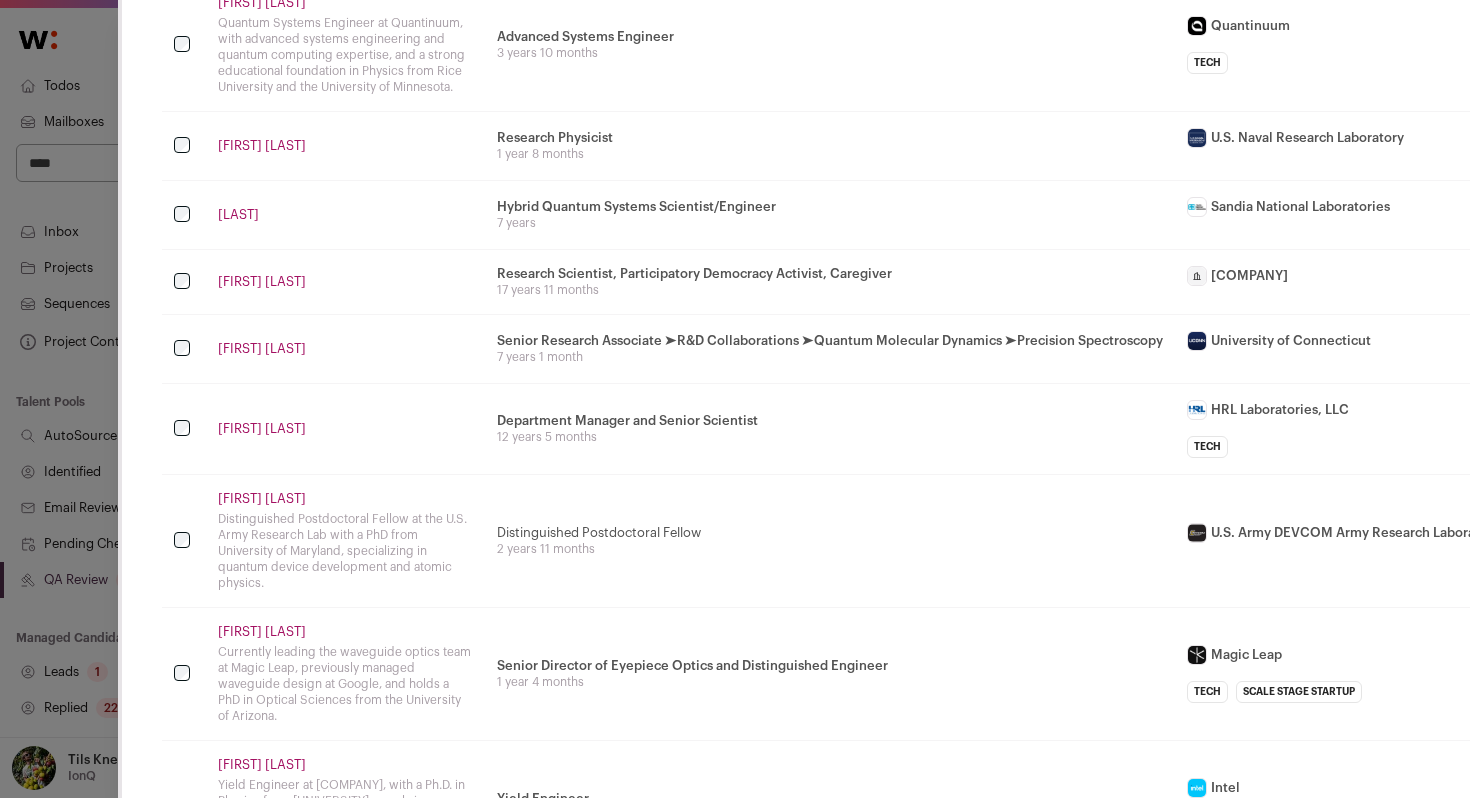 click on "[FIRST] [LAST]" at bounding box center [345, 3] 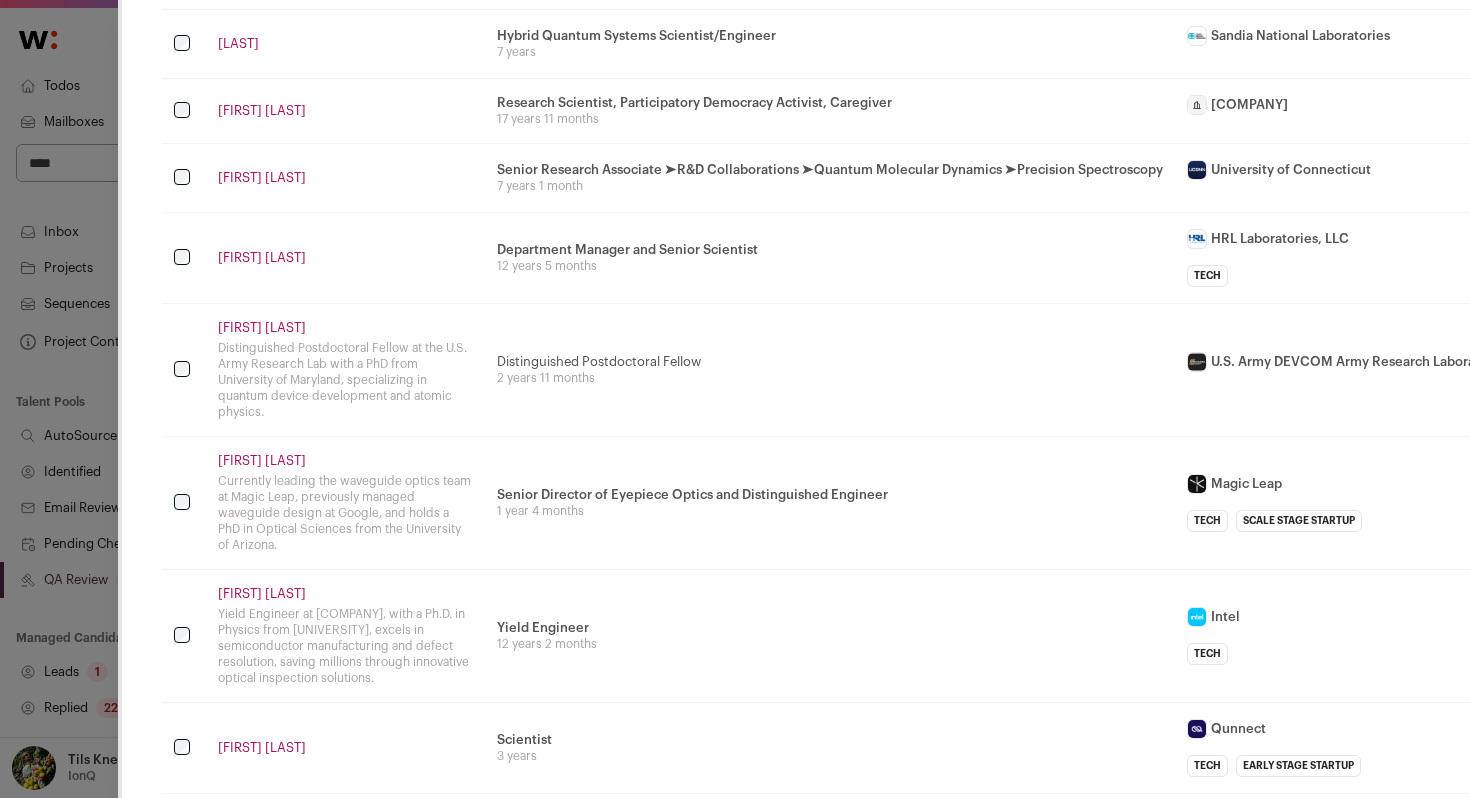scroll, scrollTop: 549, scrollLeft: 0, axis: vertical 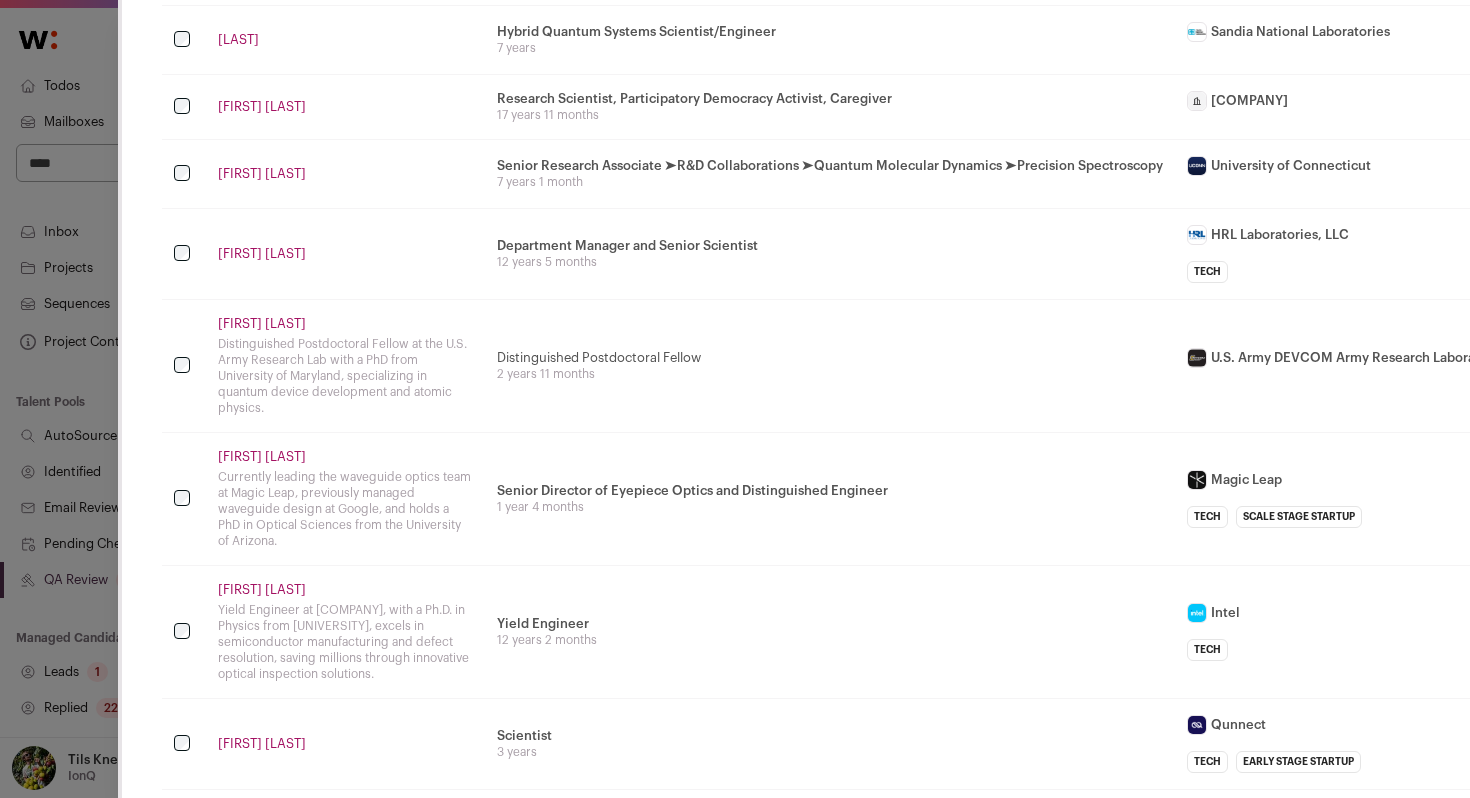 click on "[FIRST]" at bounding box center [345, 40] 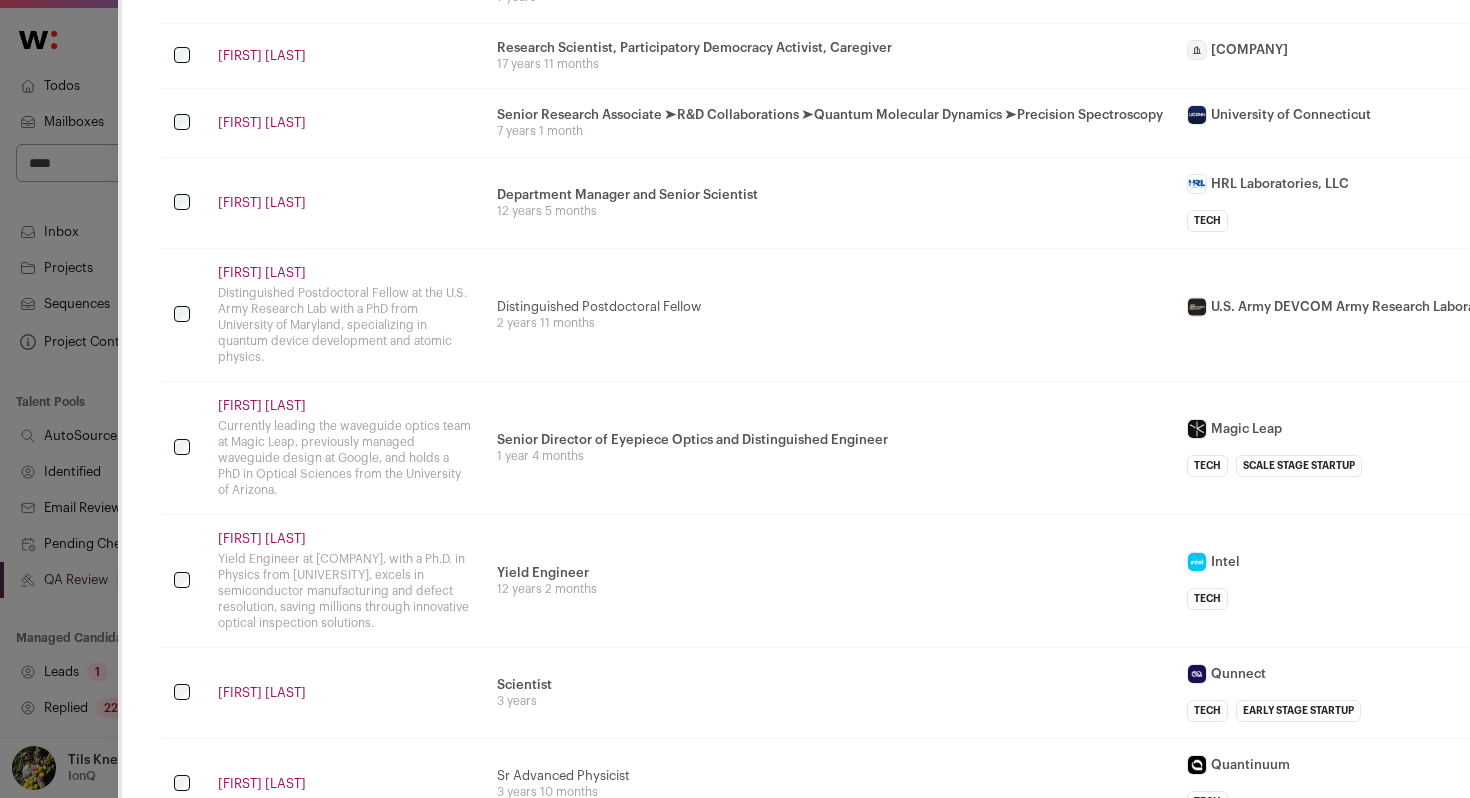 scroll, scrollTop: 605, scrollLeft: 0, axis: vertical 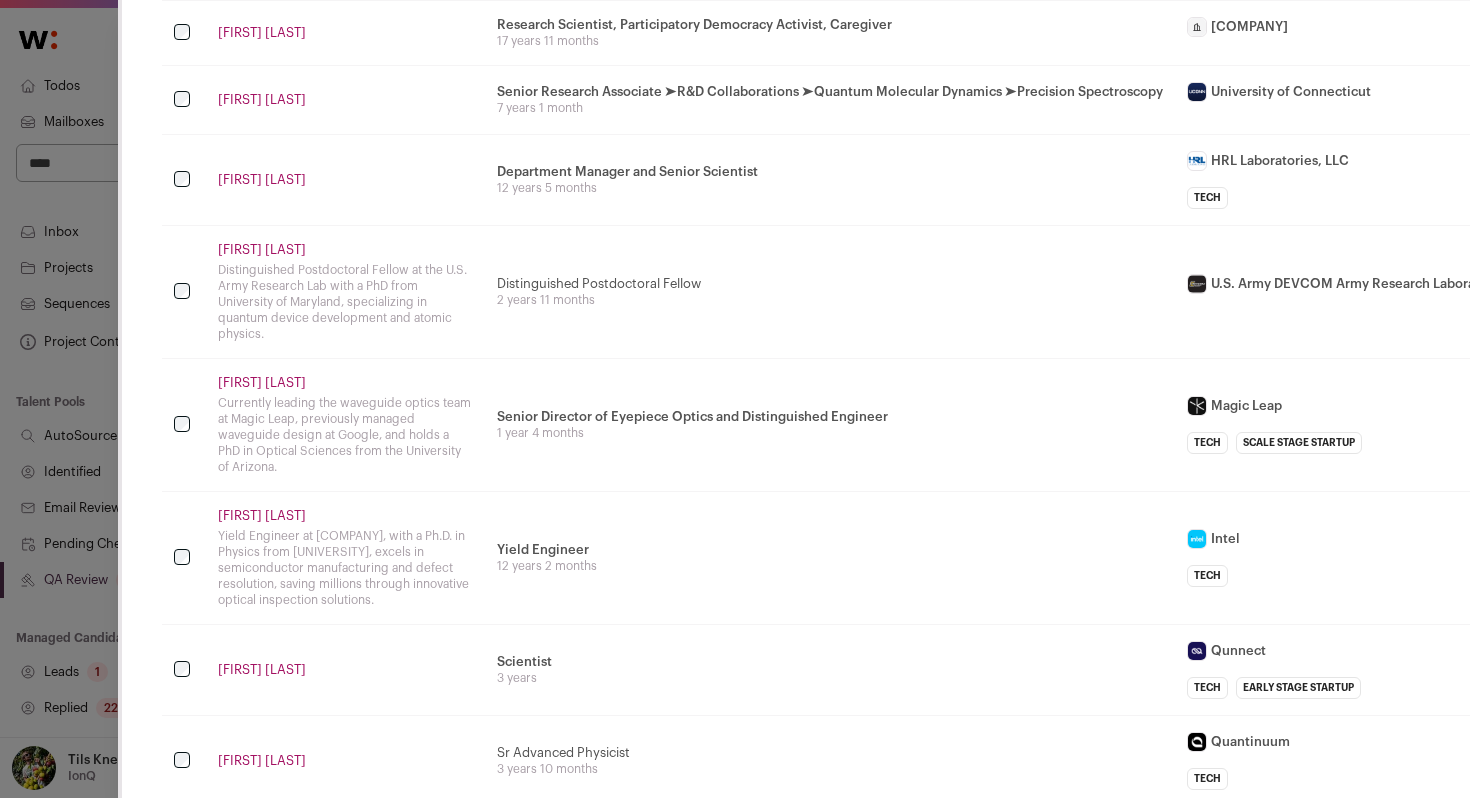 click on "Aaron Physics" at bounding box center (345, 100) 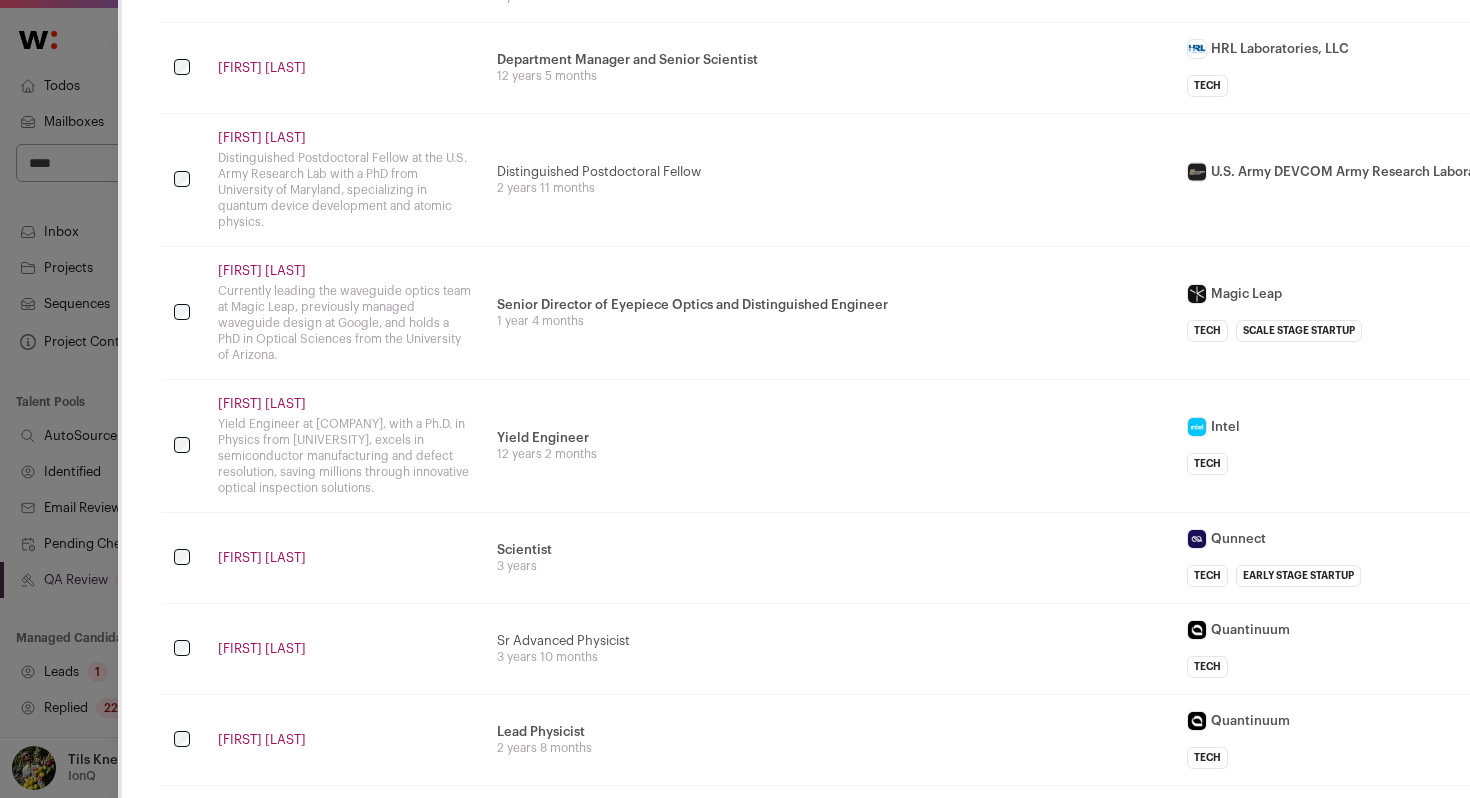 scroll, scrollTop: 738, scrollLeft: 0, axis: vertical 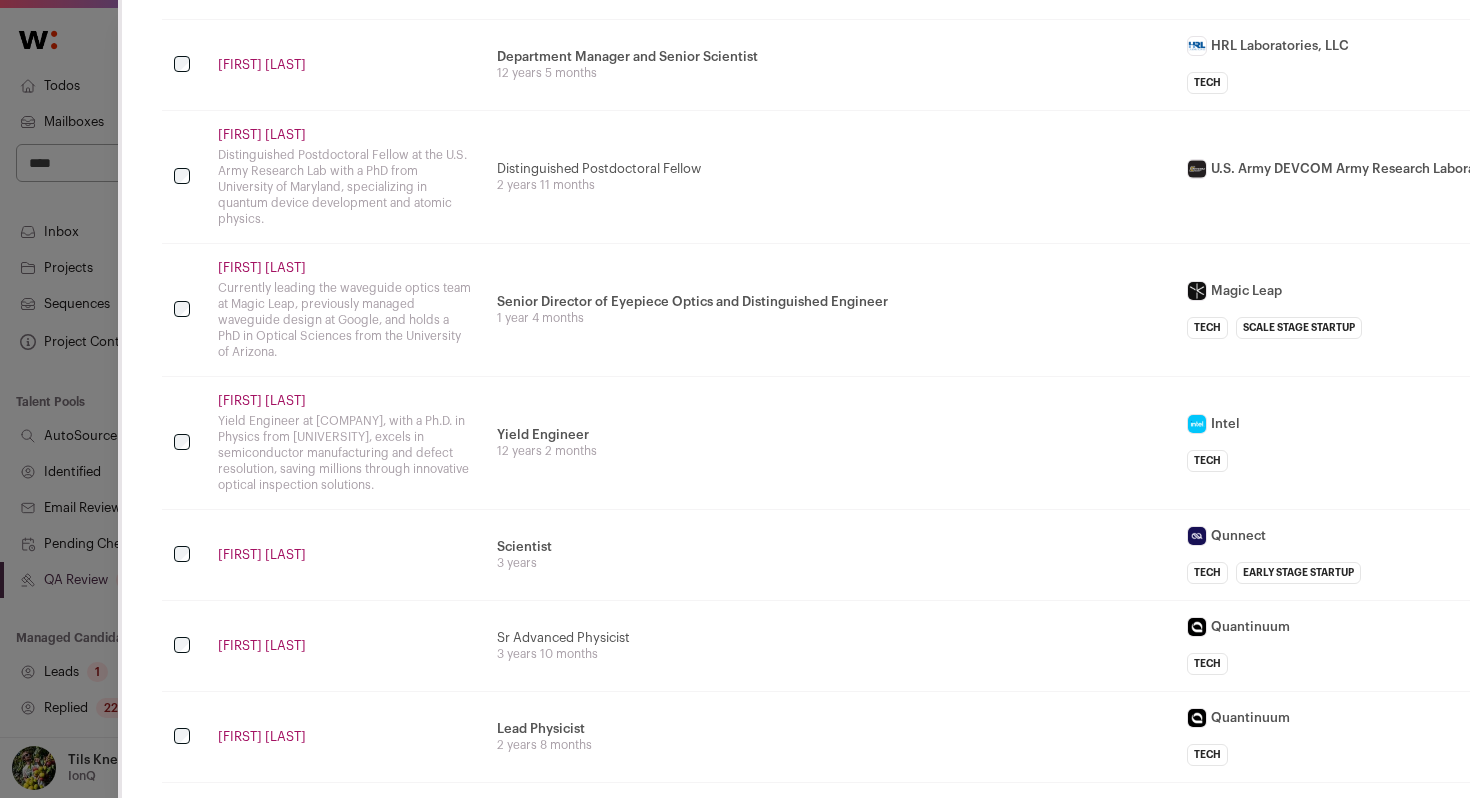 click on "Matthew Rakher" at bounding box center [345, 65] 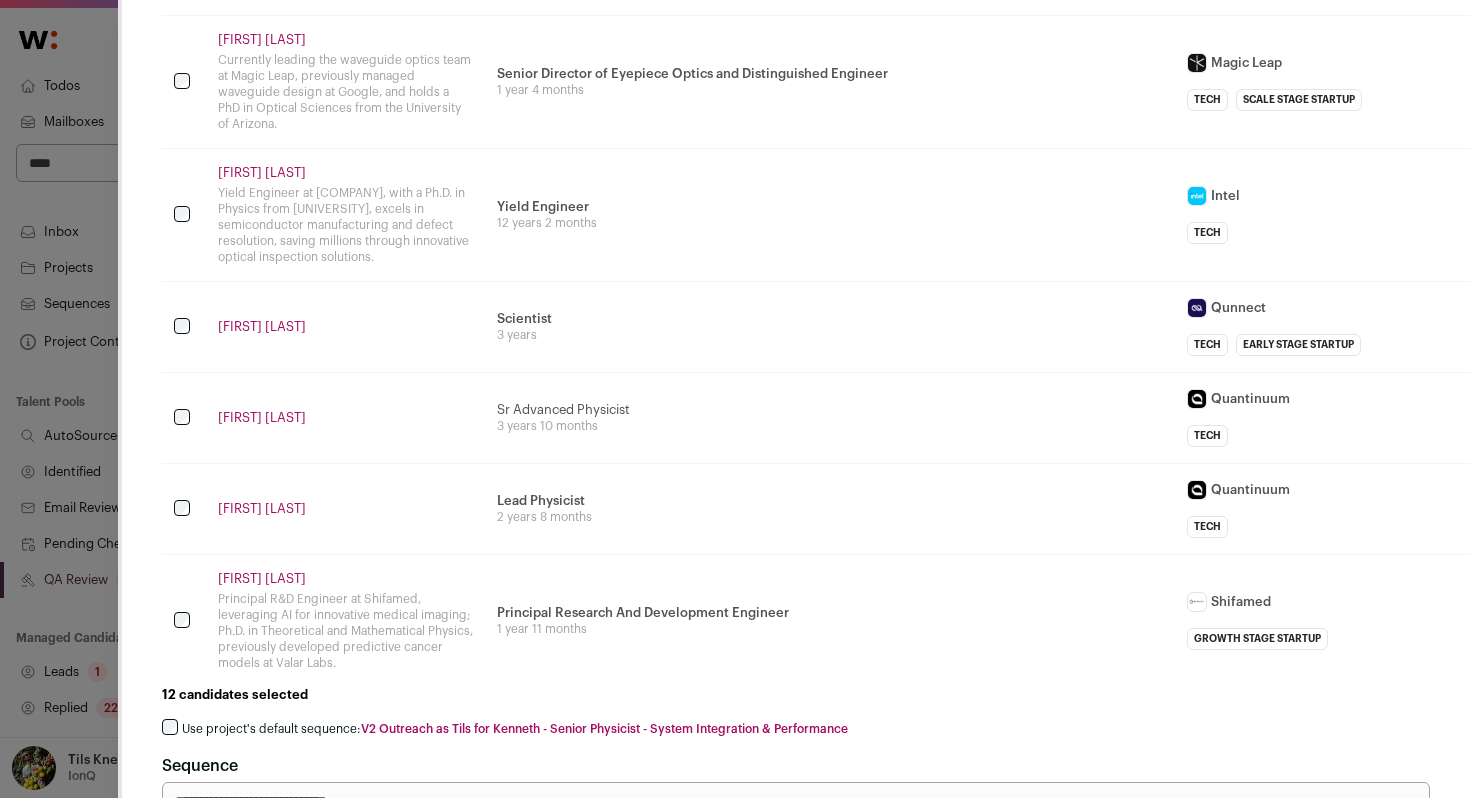 scroll, scrollTop: 974, scrollLeft: 0, axis: vertical 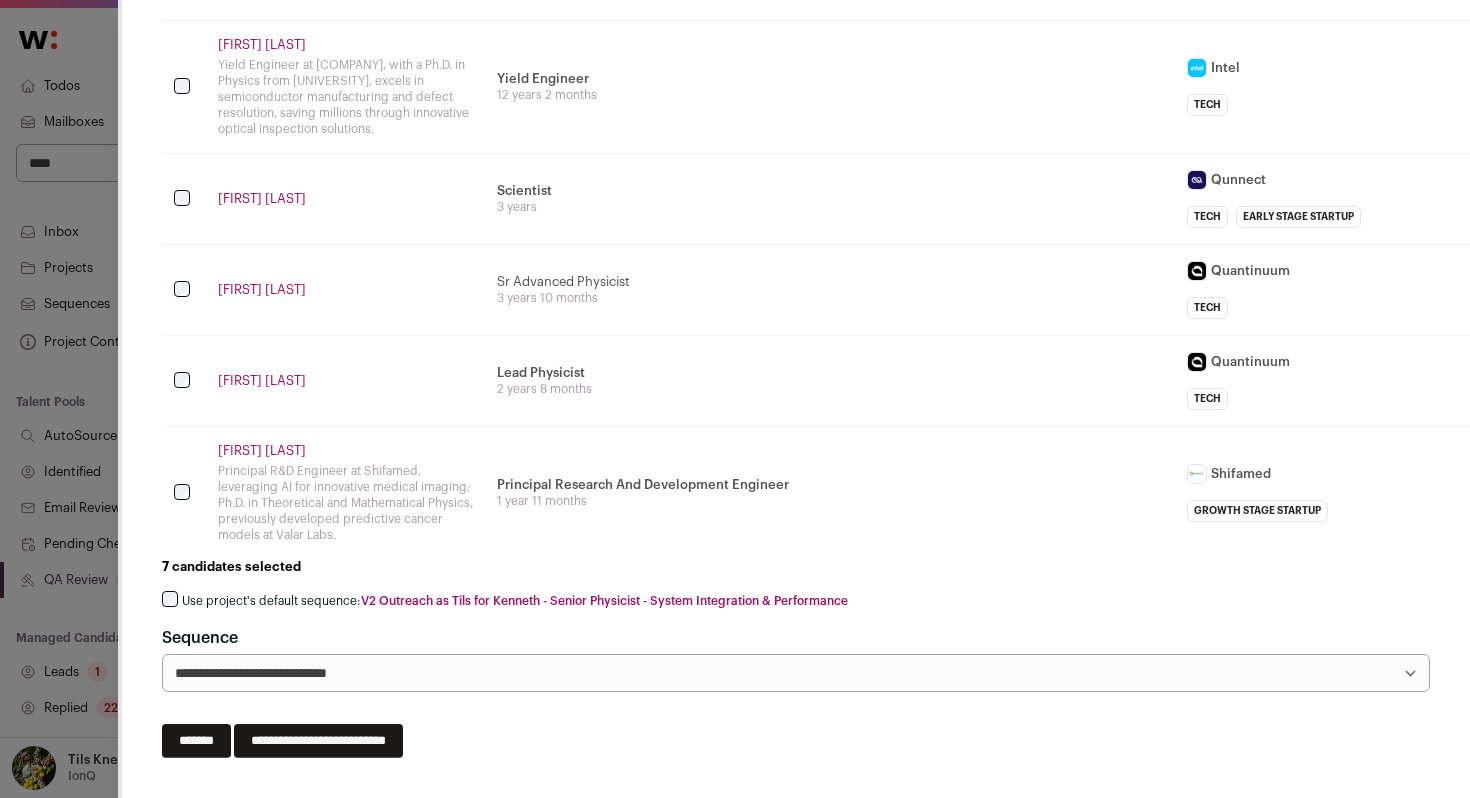 click on "Use project's default sequence:
V2 Outreach as Tils for Kenneth - Senior Physicist - System Integration & Performance" at bounding box center [515, 601] 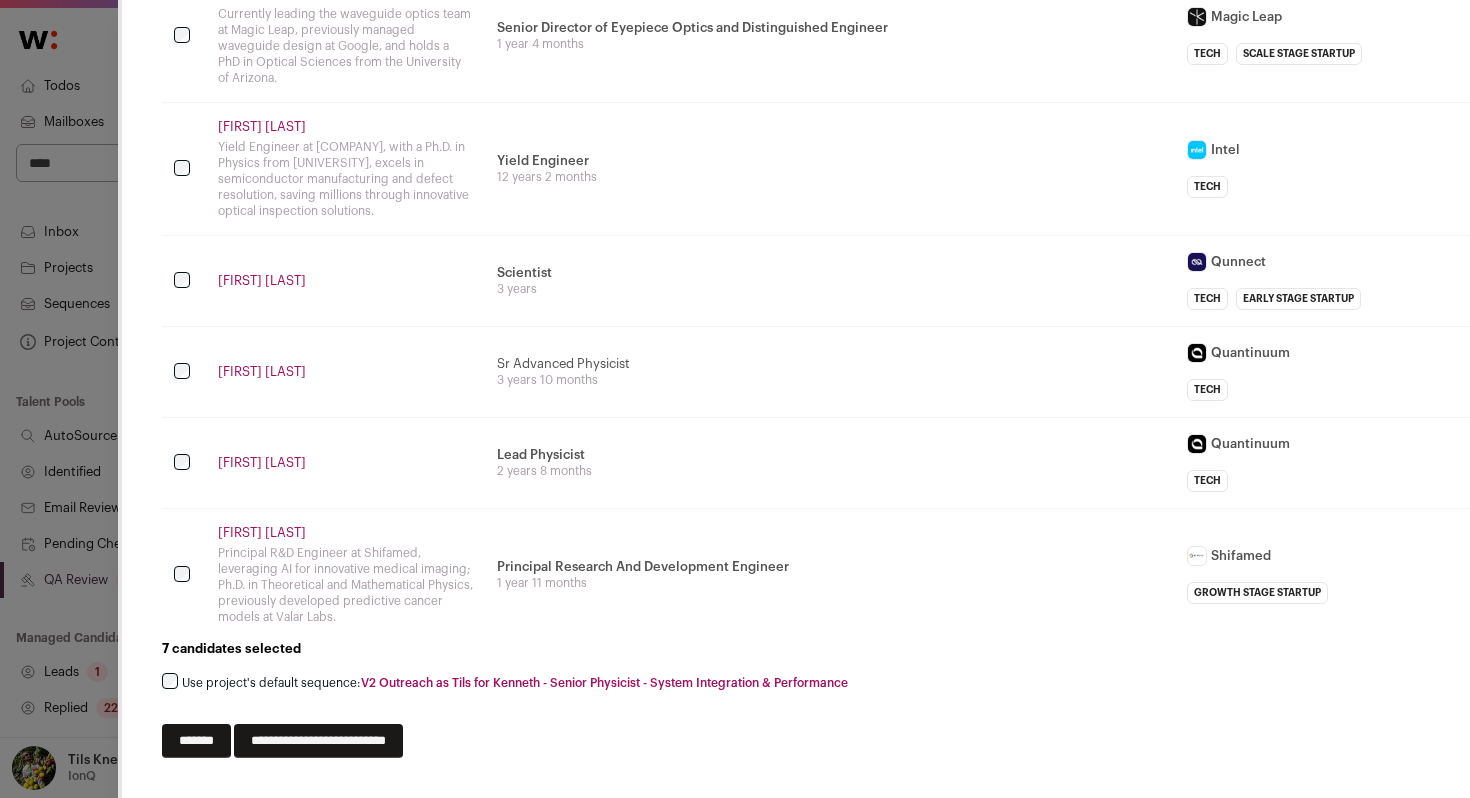 scroll, scrollTop: 1012, scrollLeft: 0, axis: vertical 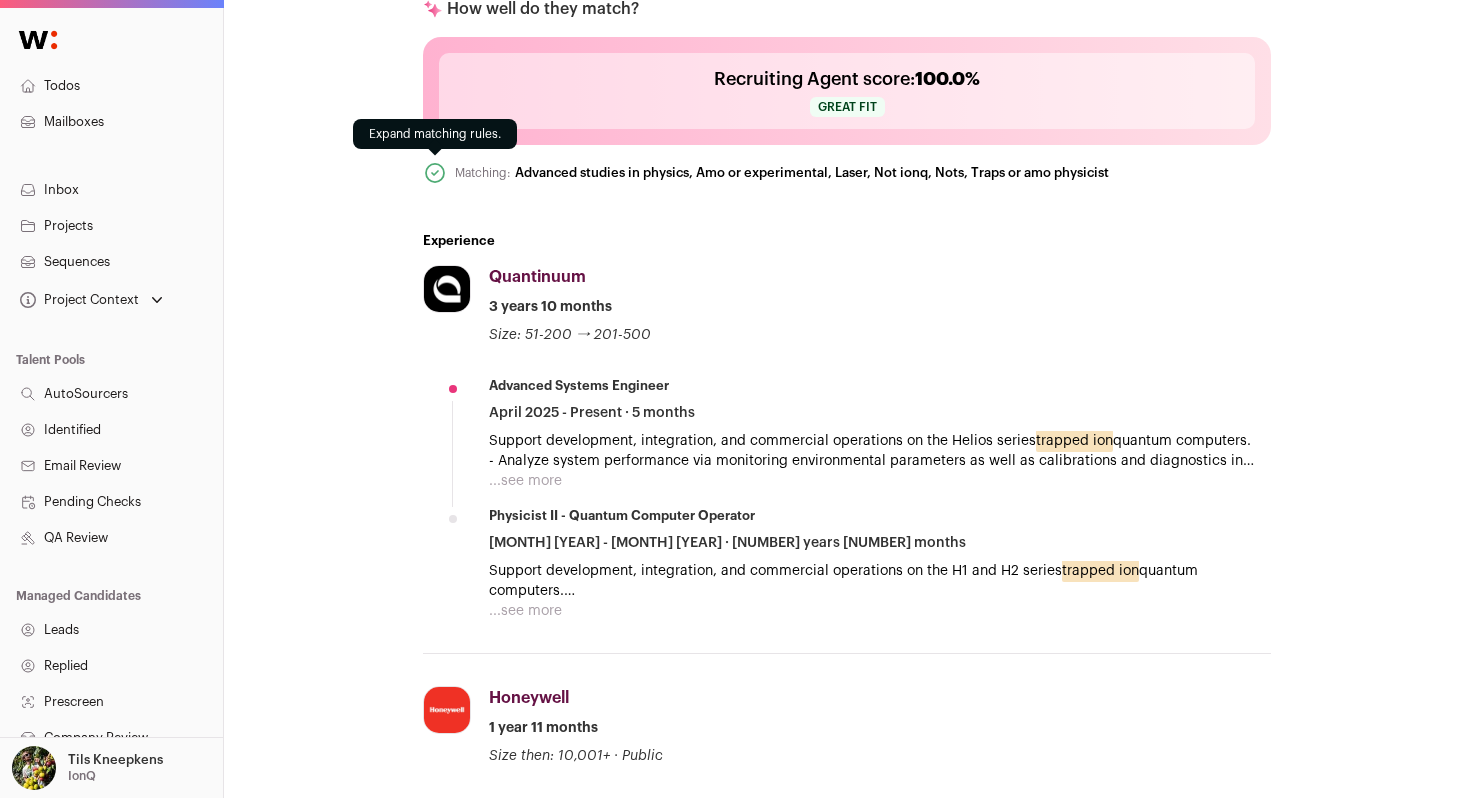 click 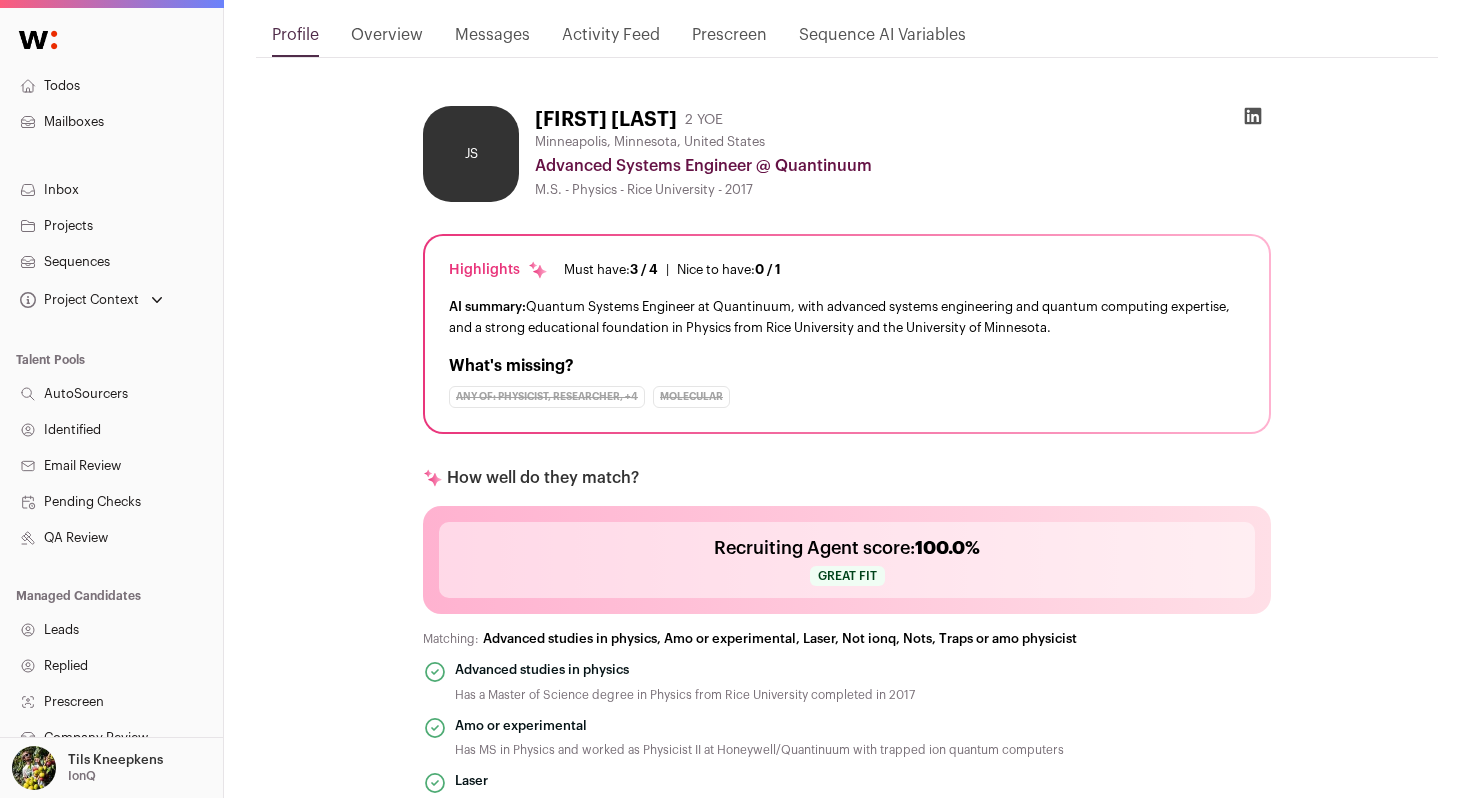 scroll, scrollTop: 0, scrollLeft: 0, axis: both 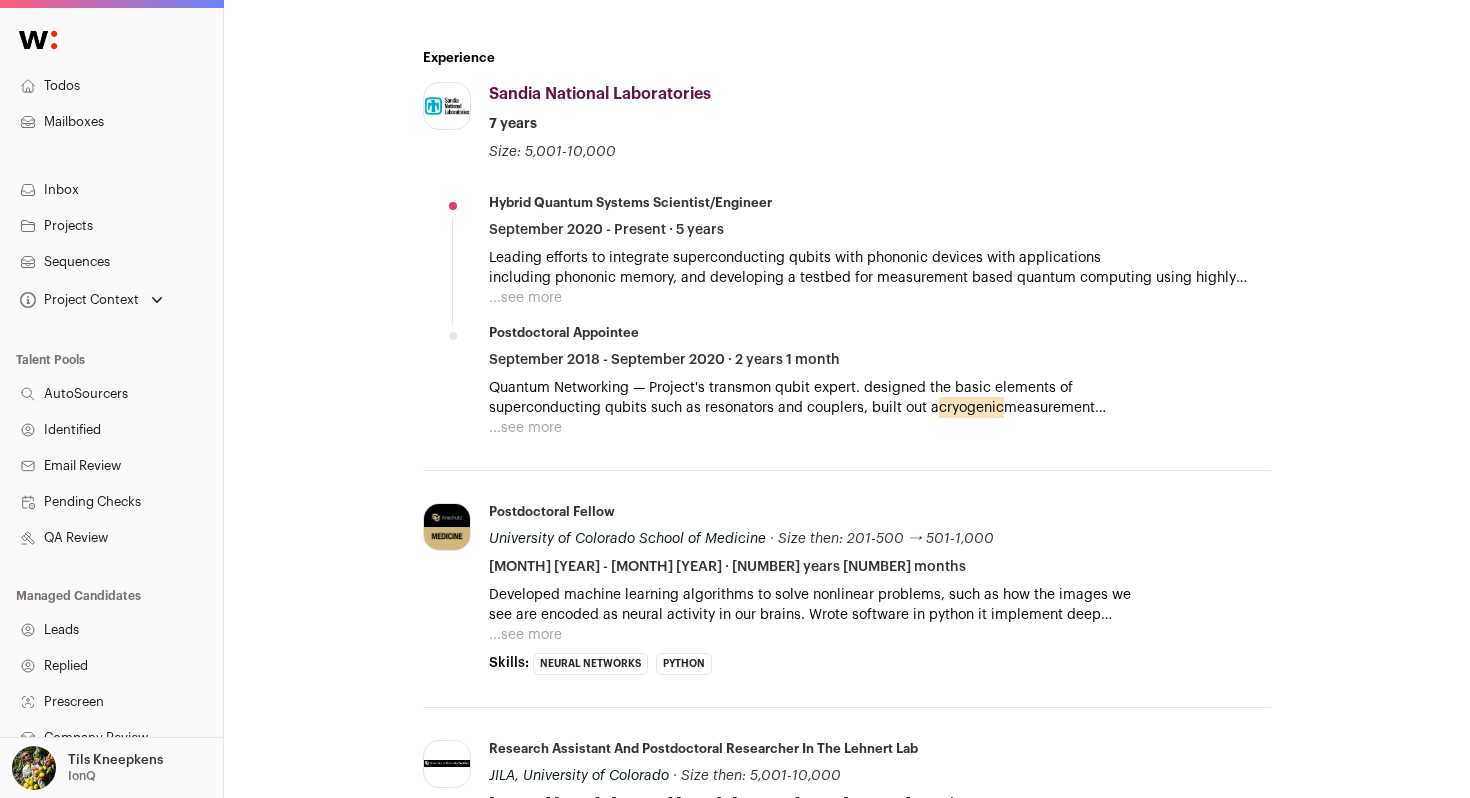 click on "...see more" at bounding box center [525, 298] 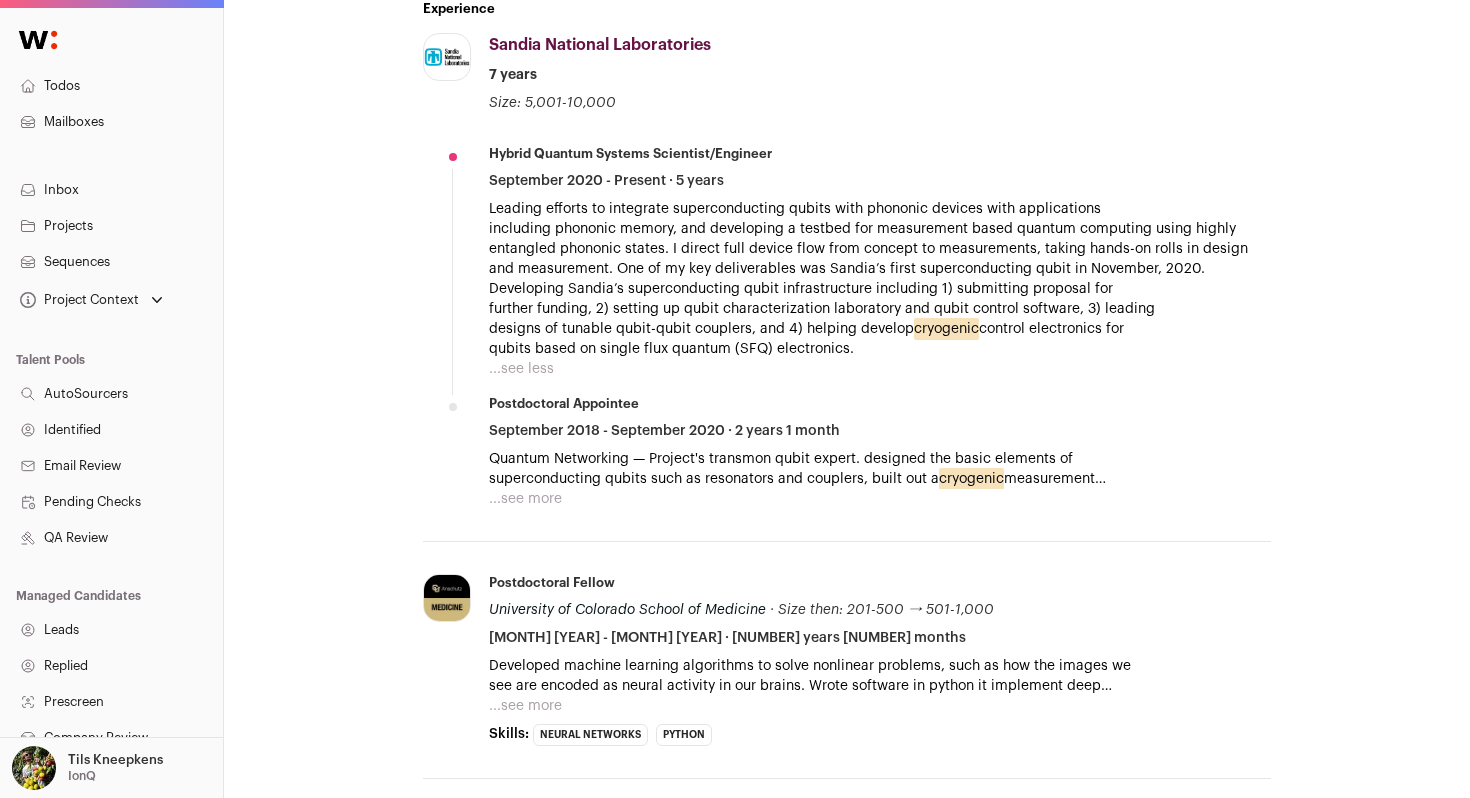 scroll, scrollTop: 884, scrollLeft: 0, axis: vertical 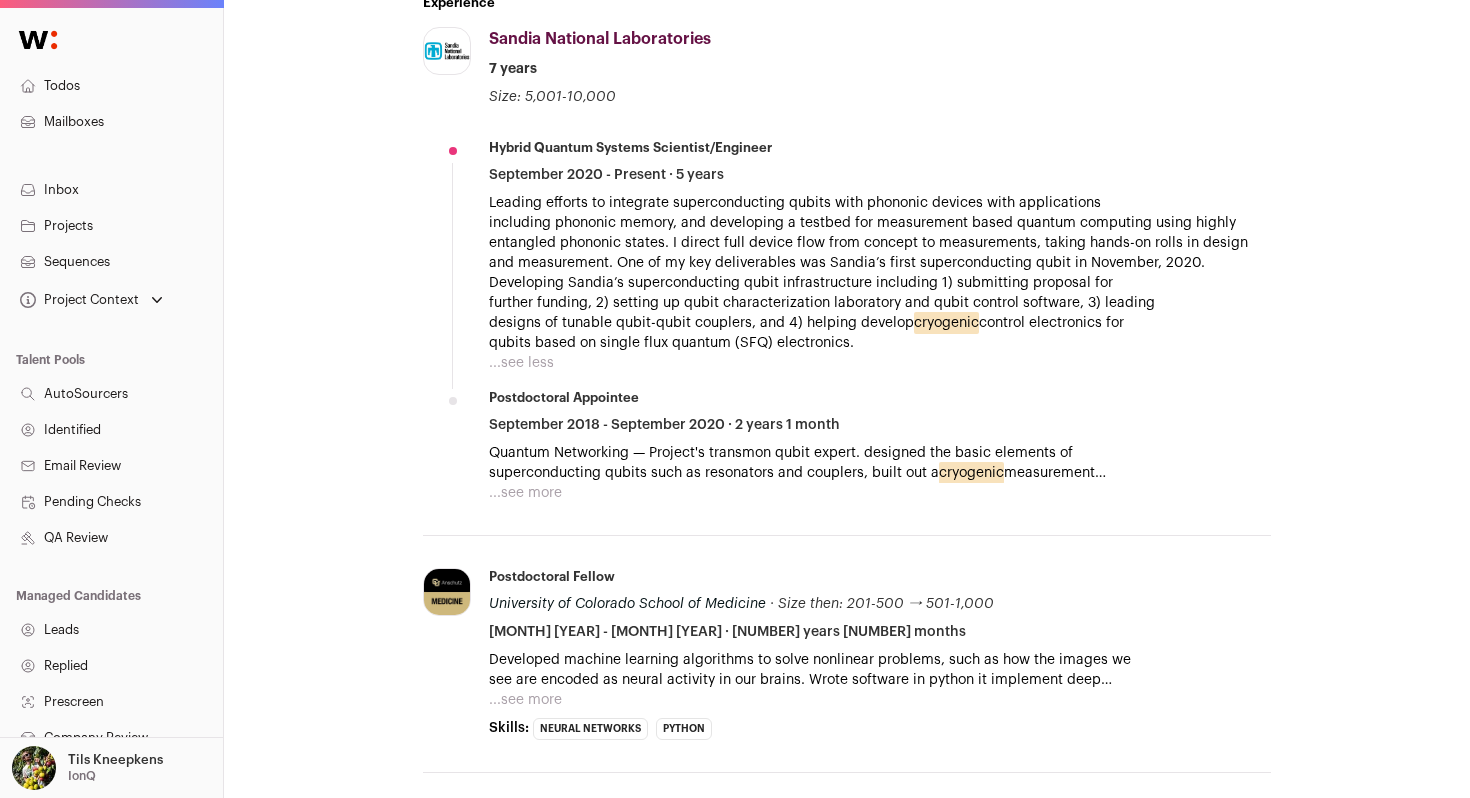 click on "...see more" at bounding box center [525, 493] 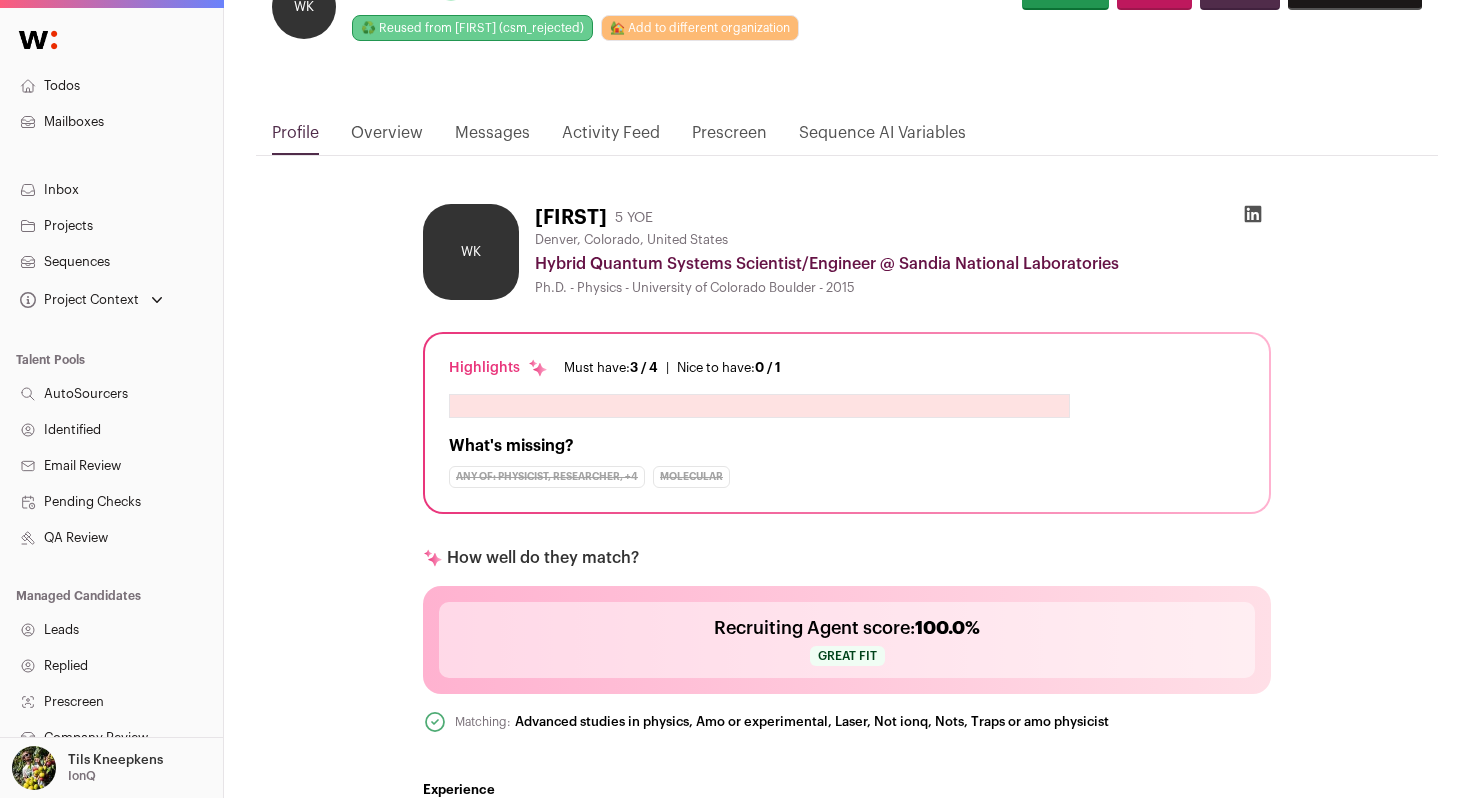 scroll, scrollTop: 0, scrollLeft: 0, axis: both 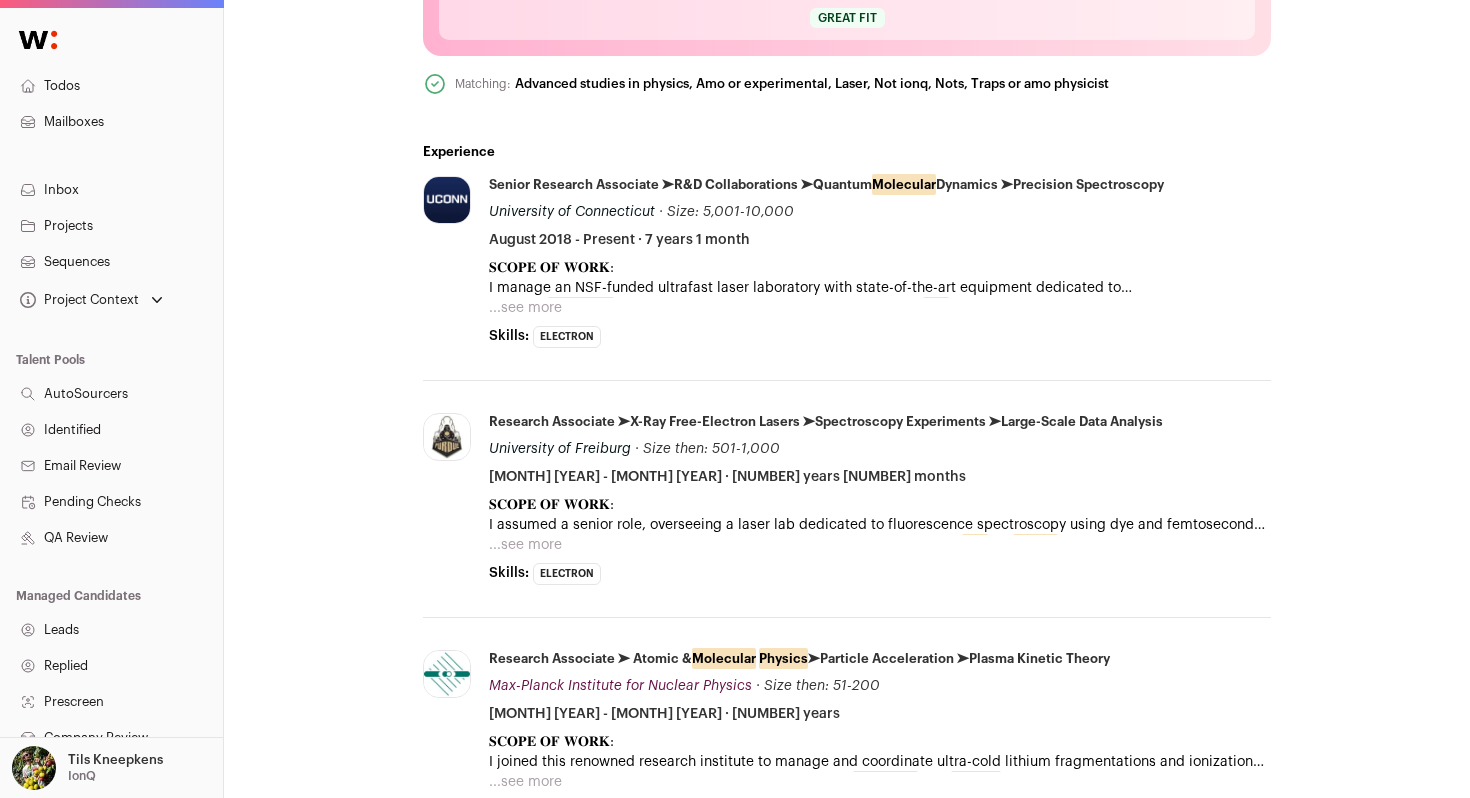 click on "...see more" at bounding box center [525, 308] 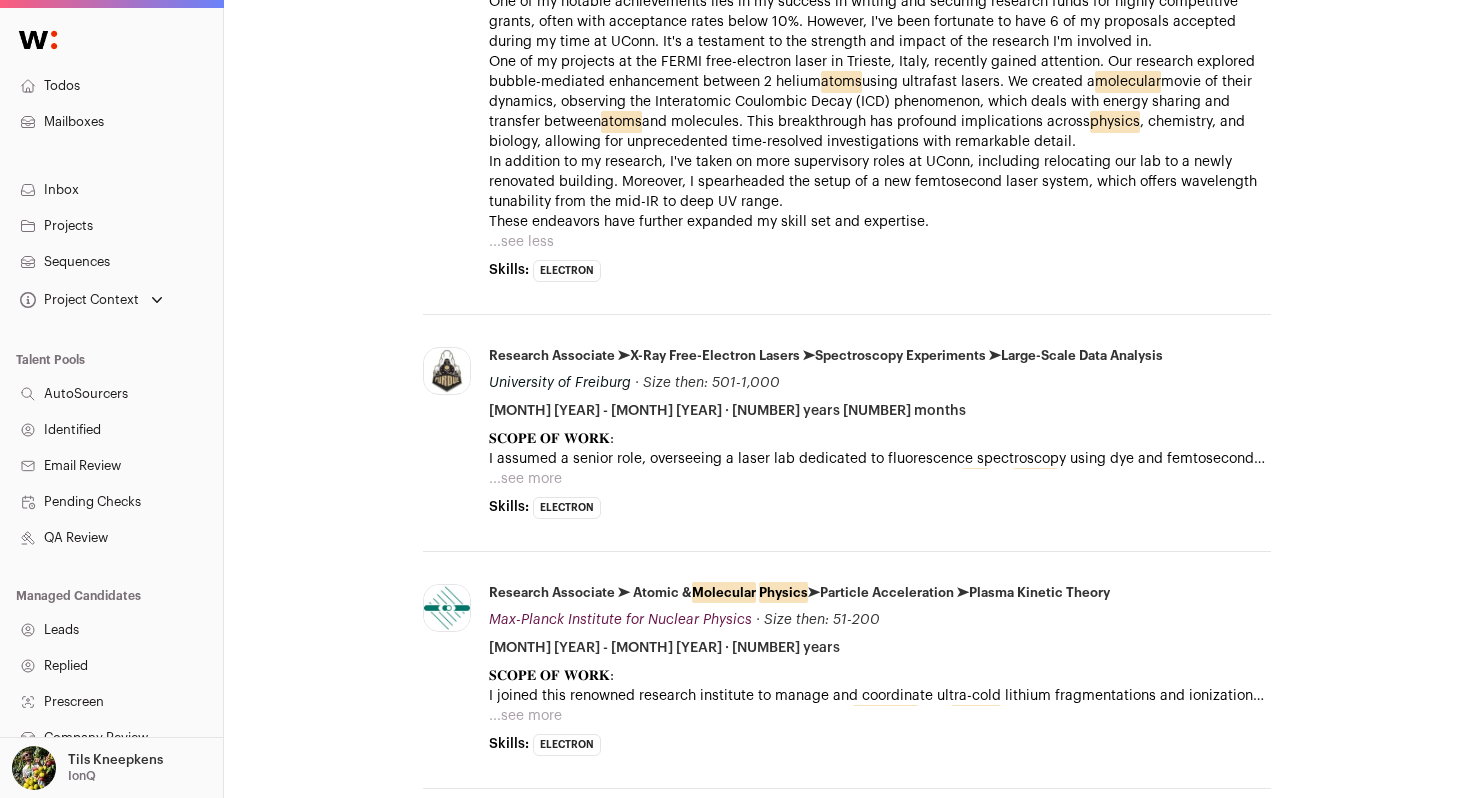 scroll, scrollTop: 1164, scrollLeft: 0, axis: vertical 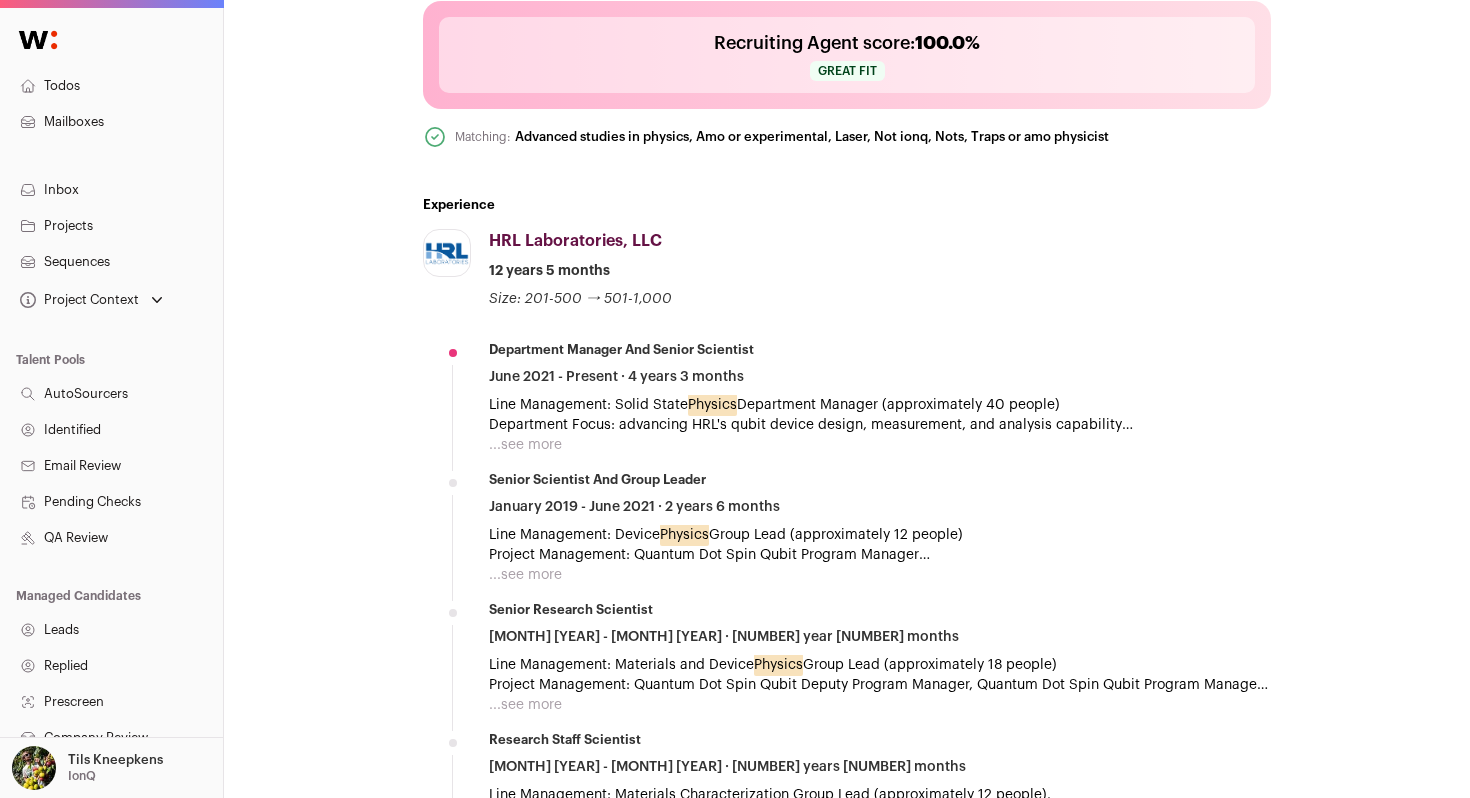 click on "Line Management: Solid State  Physics  Department Manager (approximately 40 people)
Department Focus: advancing HRL's qubit device design, measurement, and analysis capability
Project Management: Quantum Dot Spin Qubit Technology Lead" at bounding box center [880, 415] 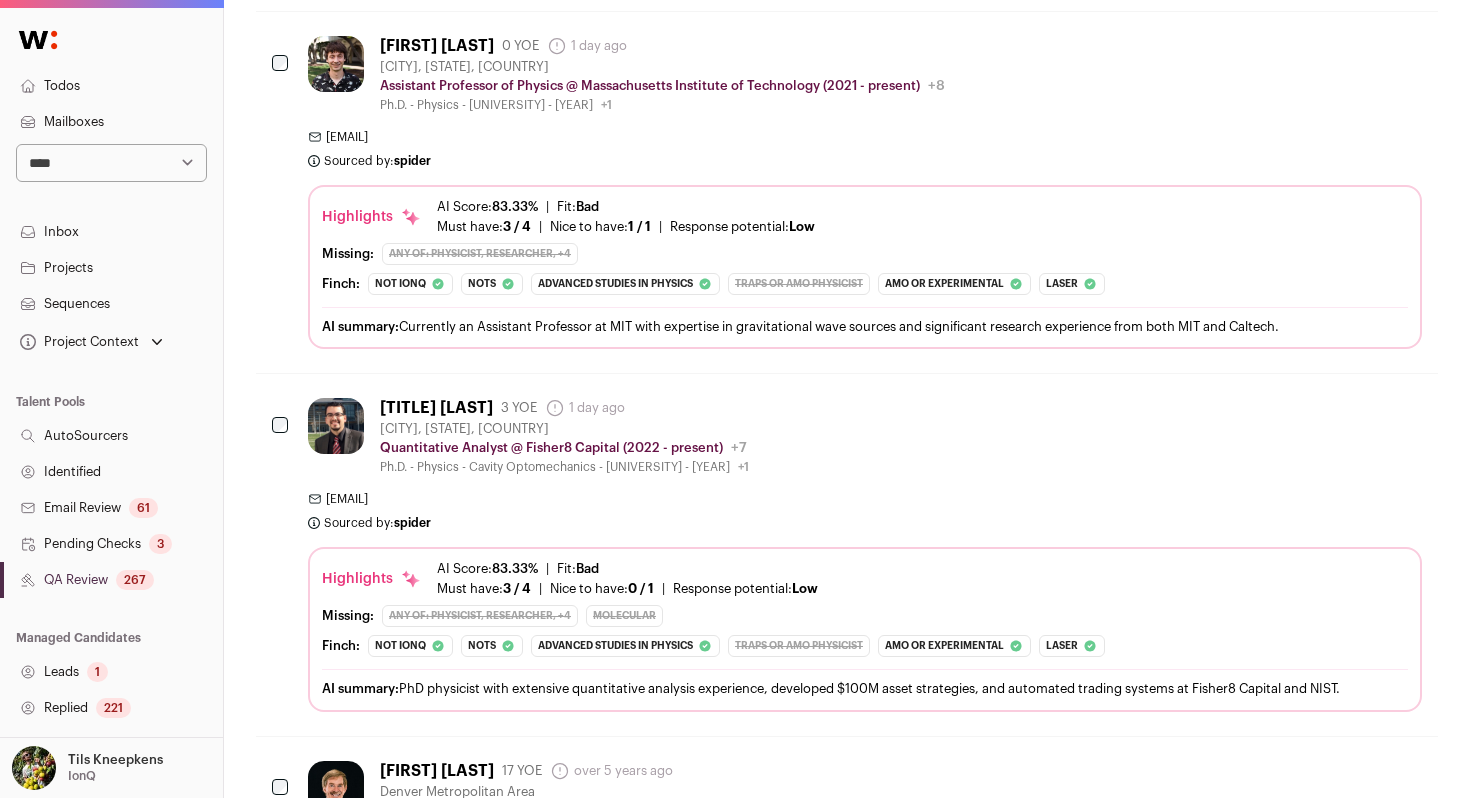 scroll, scrollTop: 0, scrollLeft: 0, axis: both 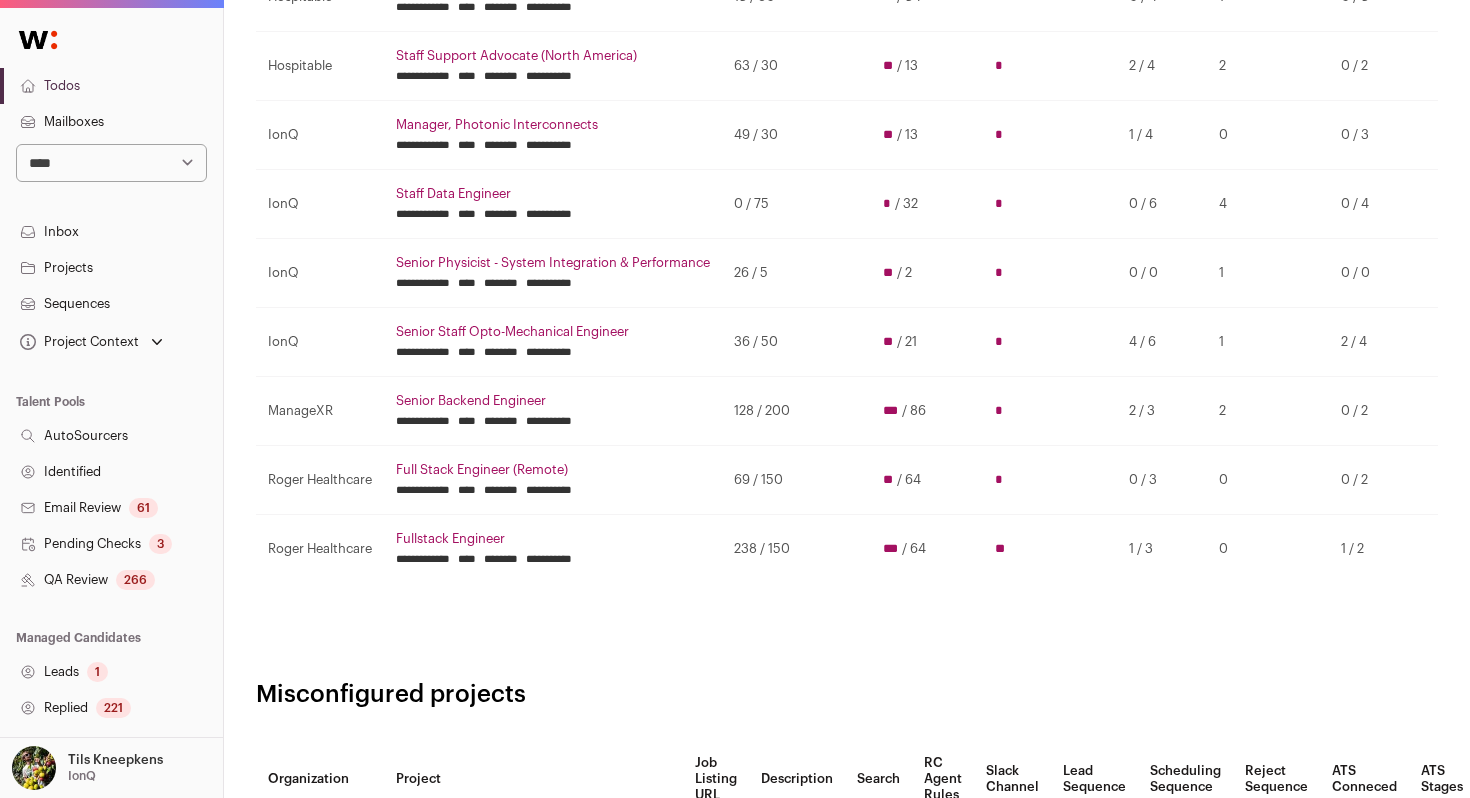 click on "Senior Physicist - System Integration & Performance" at bounding box center [553, 263] 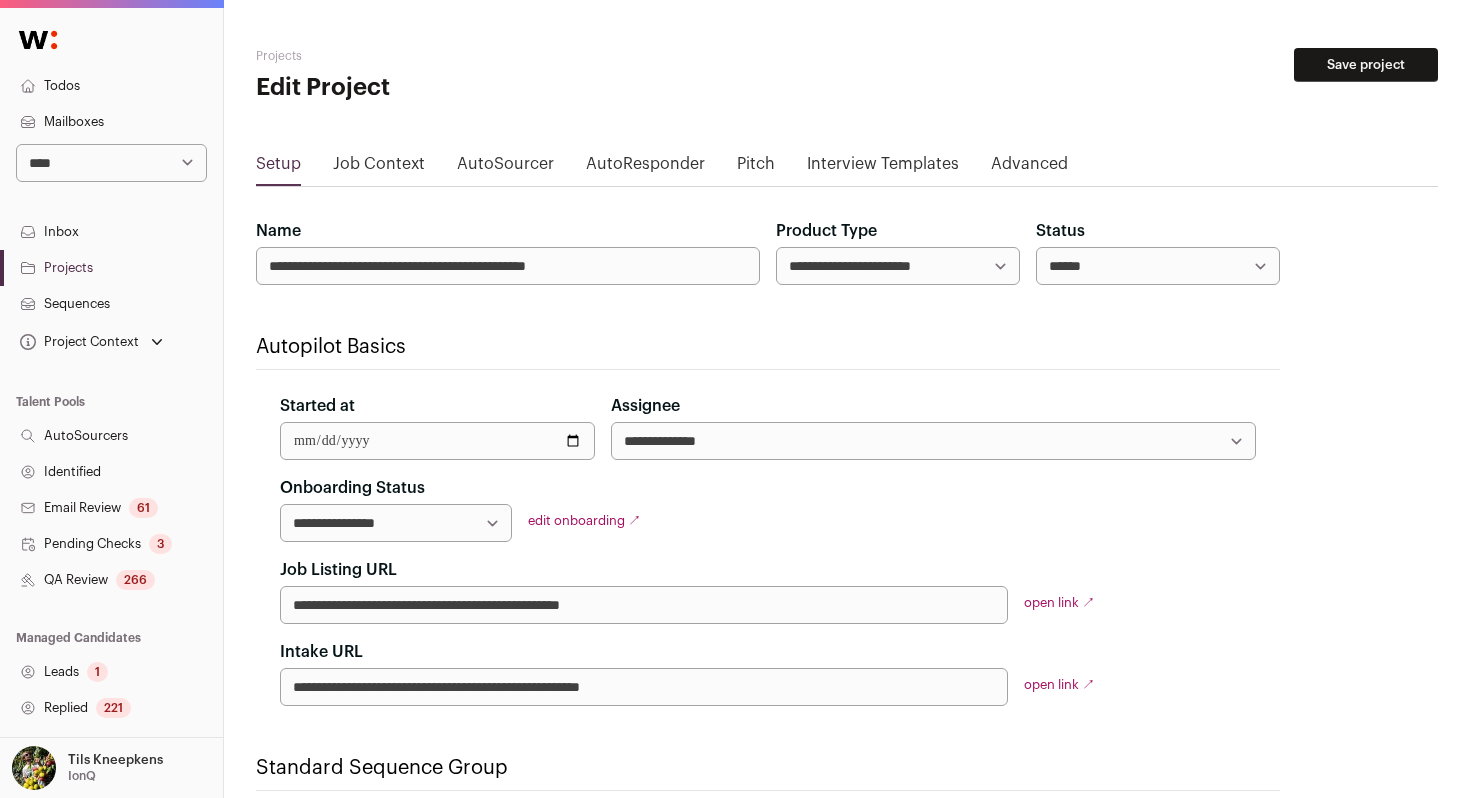 click on "Advanced" at bounding box center (1029, 168) 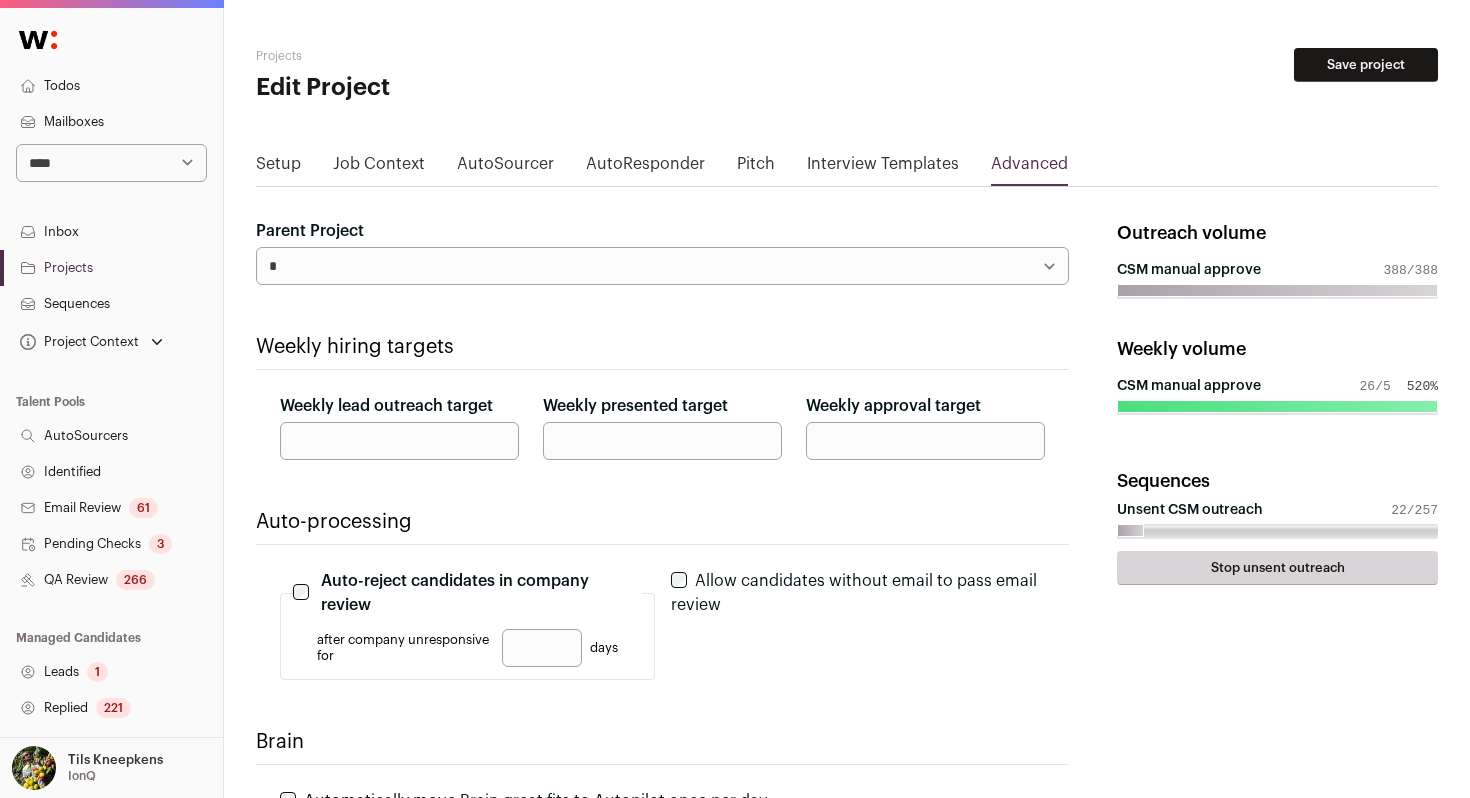 click on "*" at bounding box center [399, 441] 